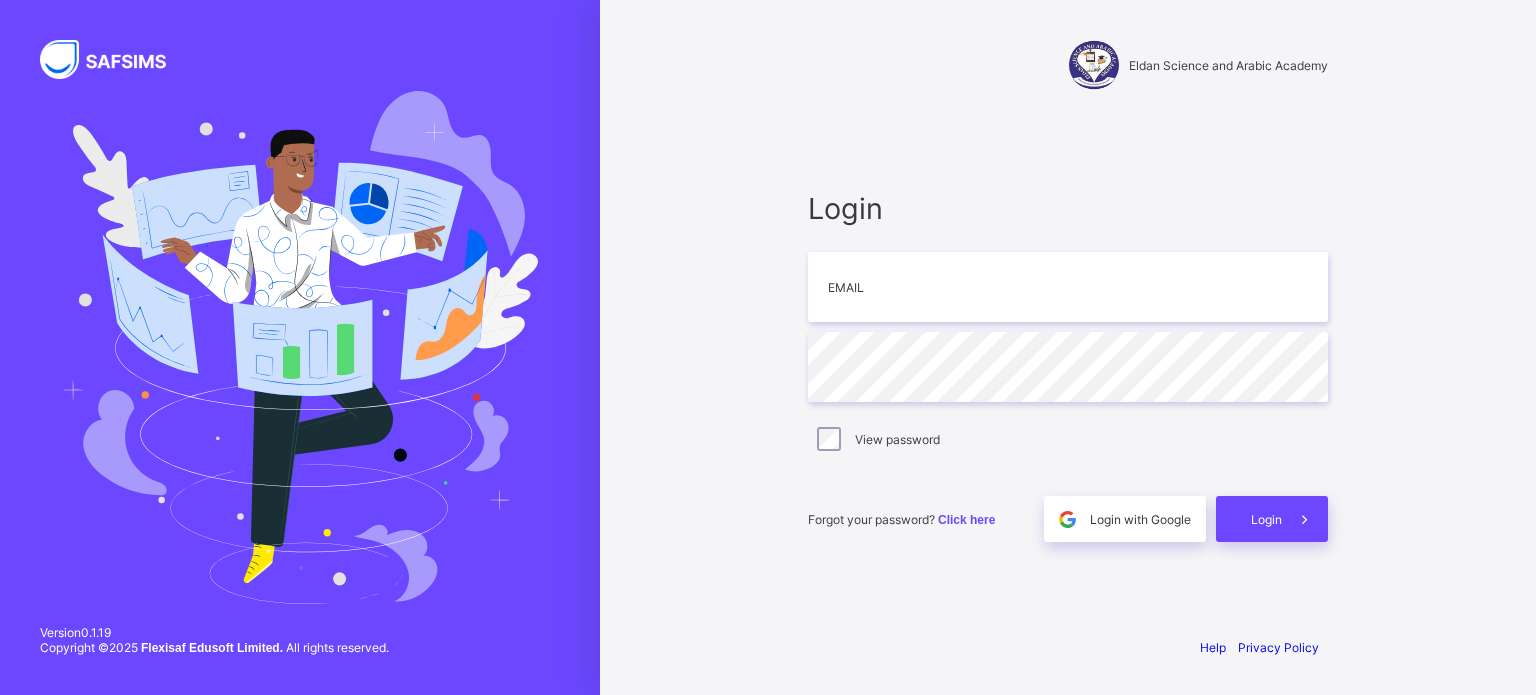 scroll, scrollTop: 0, scrollLeft: 0, axis: both 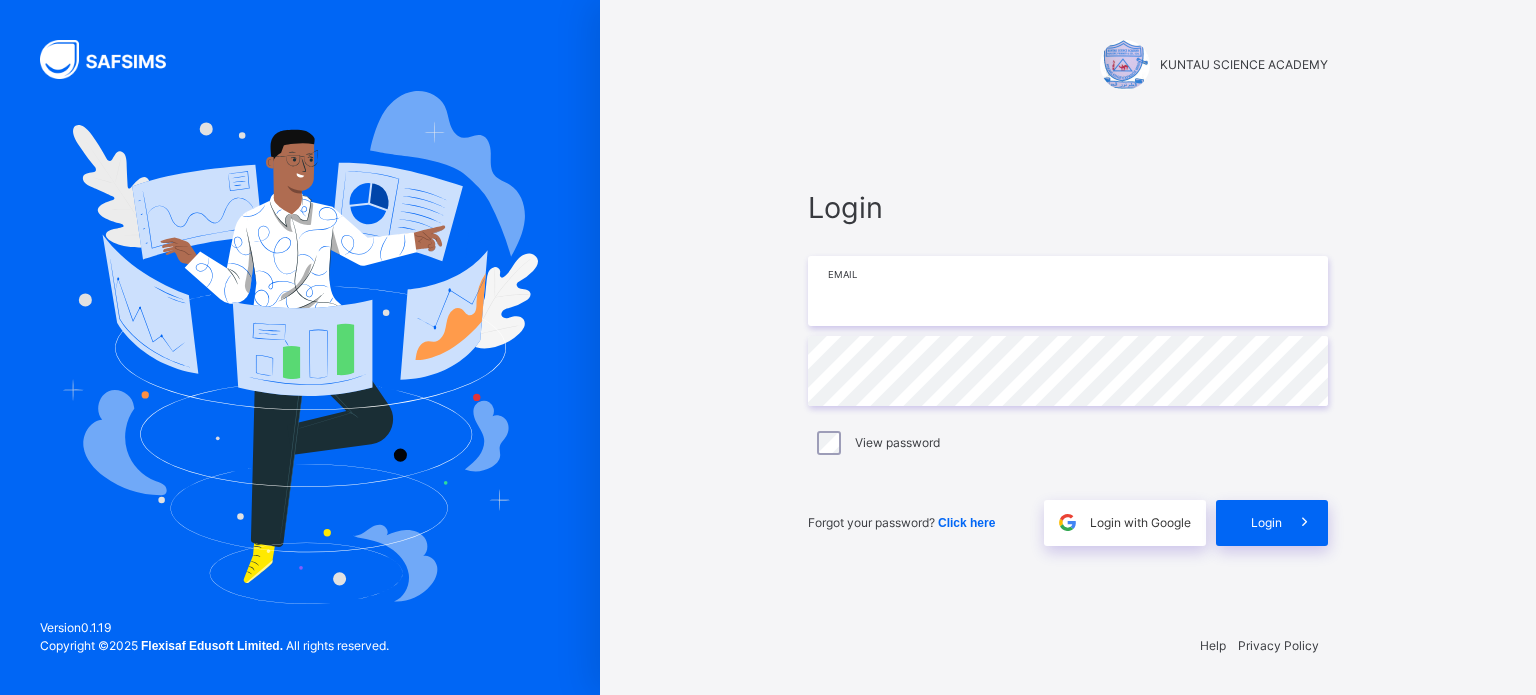 type on "**********" 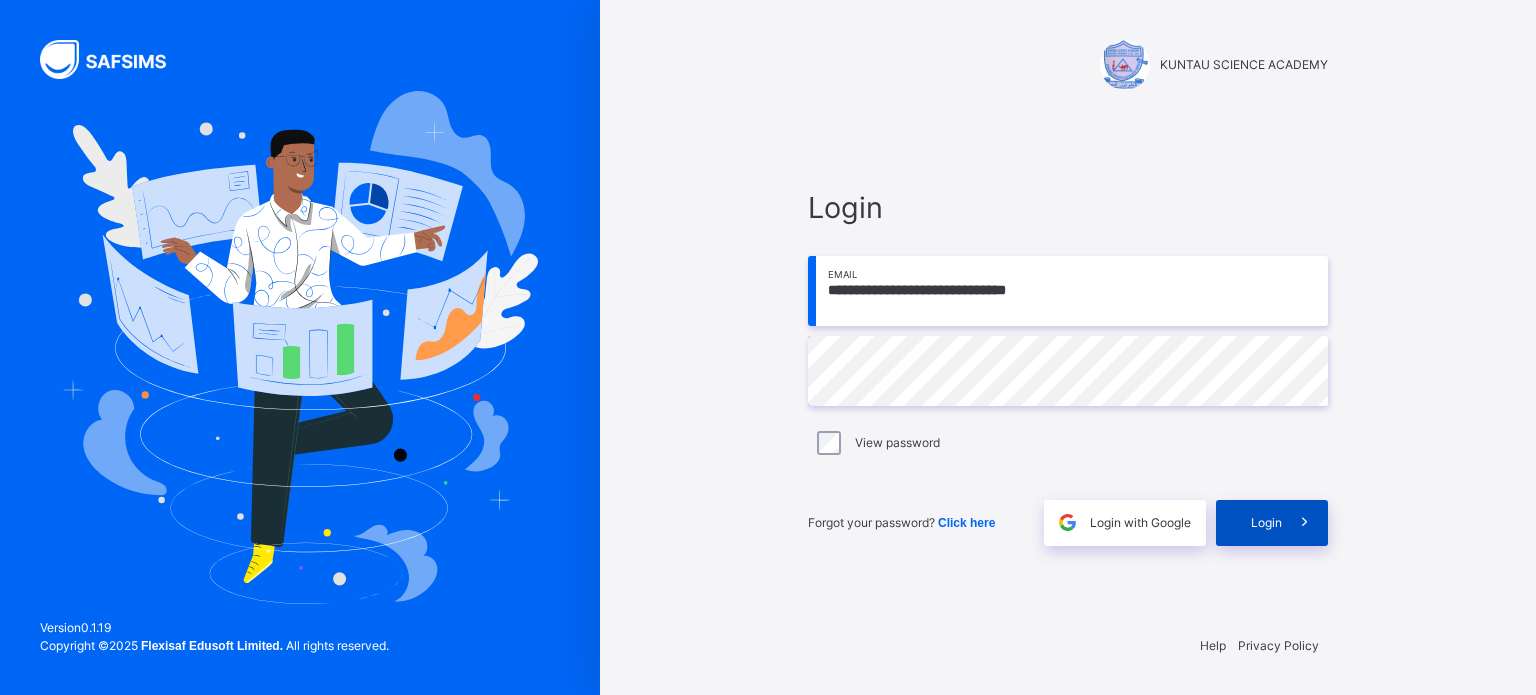 click on "Login" at bounding box center (1266, 523) 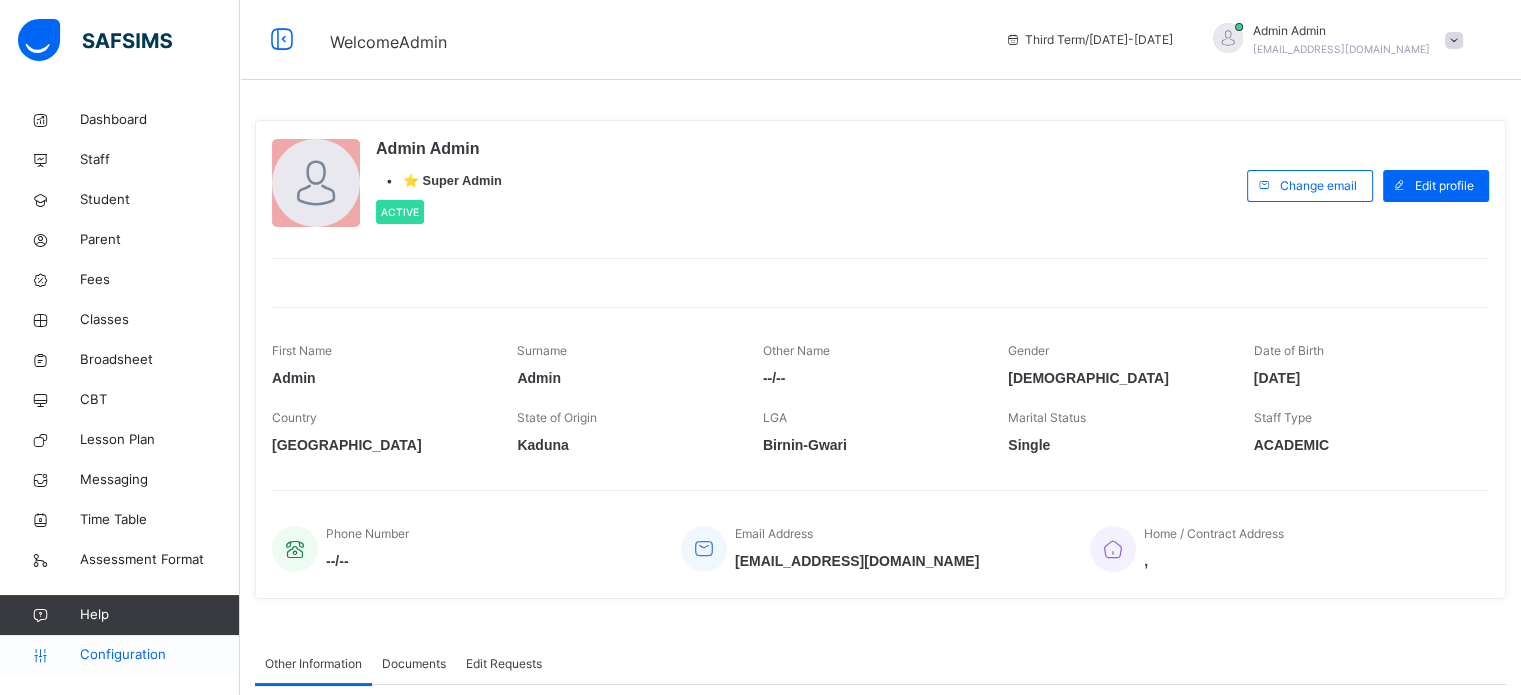 click on "Configuration" at bounding box center [159, 655] 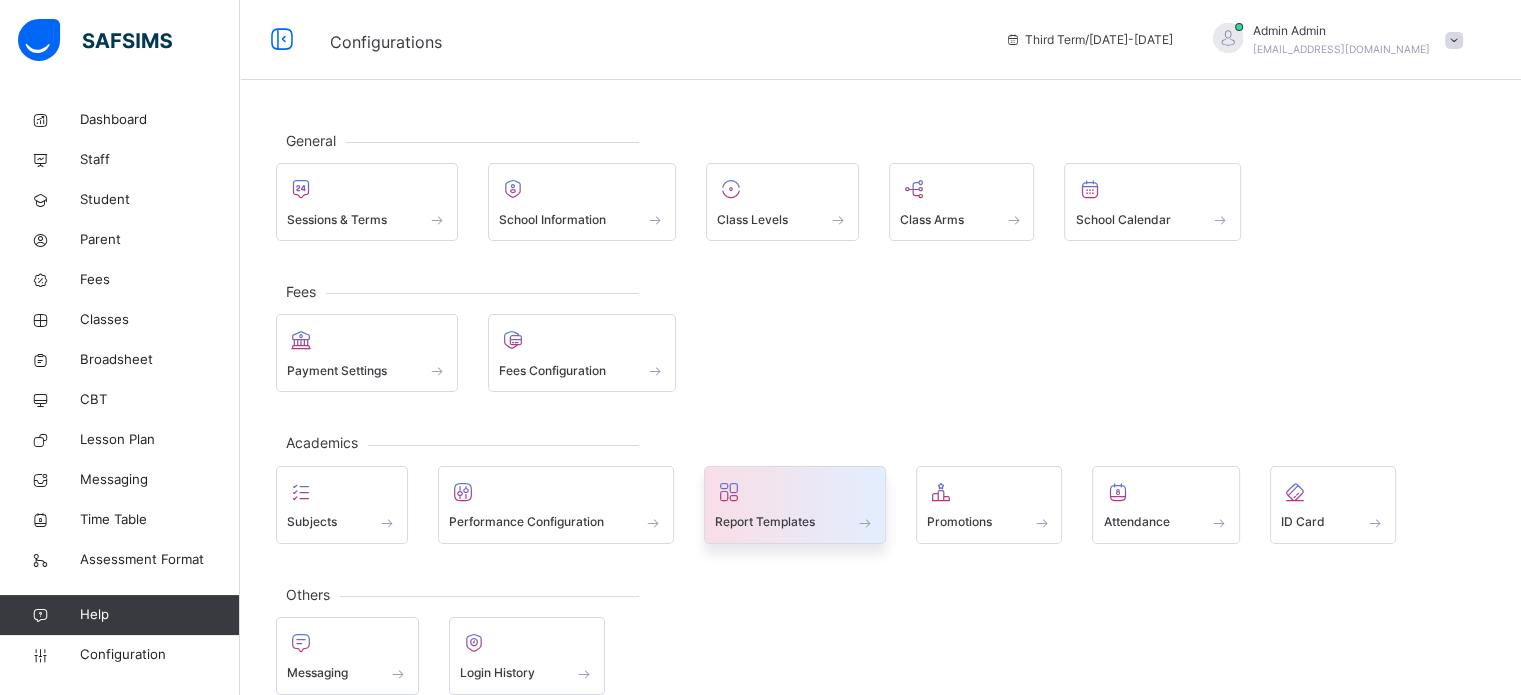 click on "Report Templates" at bounding box center [795, 522] 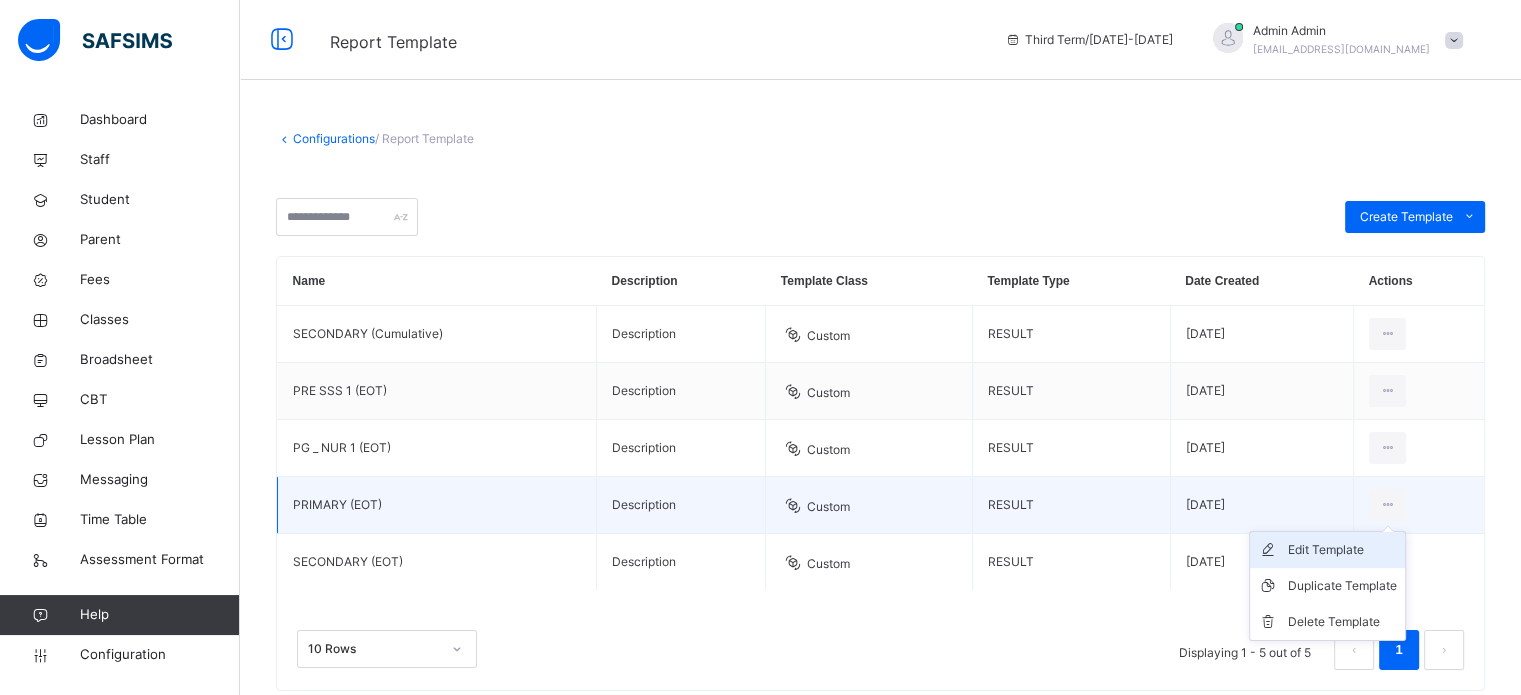 click on "Edit Template" at bounding box center (1342, 550) 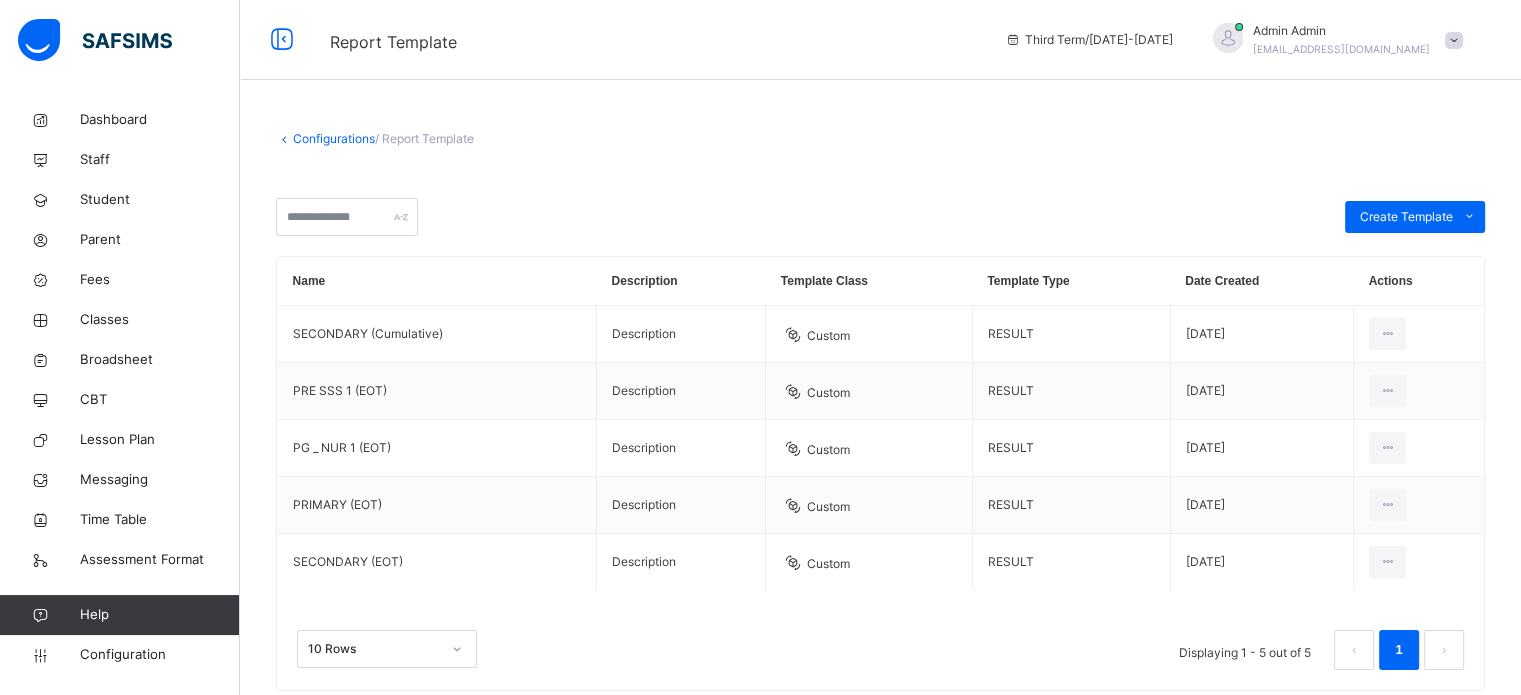 click on "Duplicate Template" at bounding box center (0, 0) 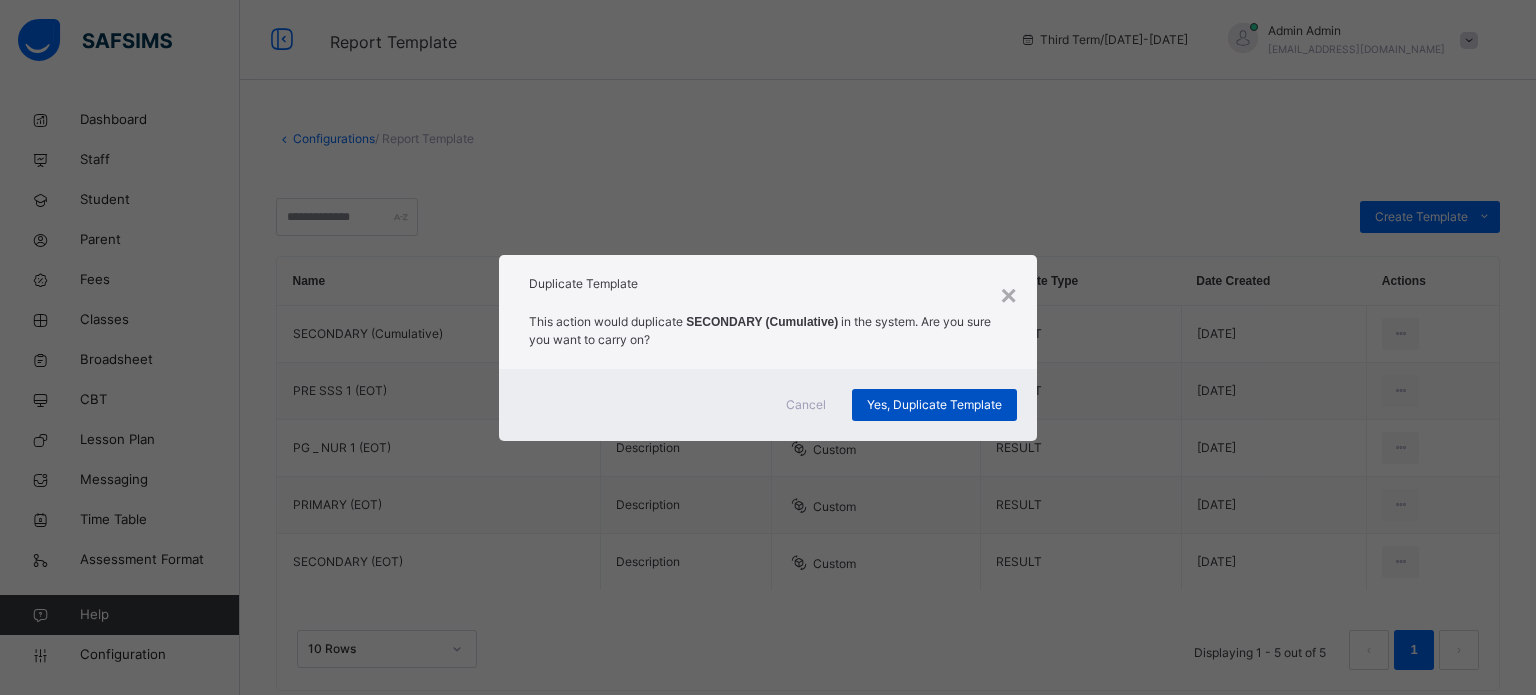 click on "Yes, Duplicate Template" at bounding box center [934, 405] 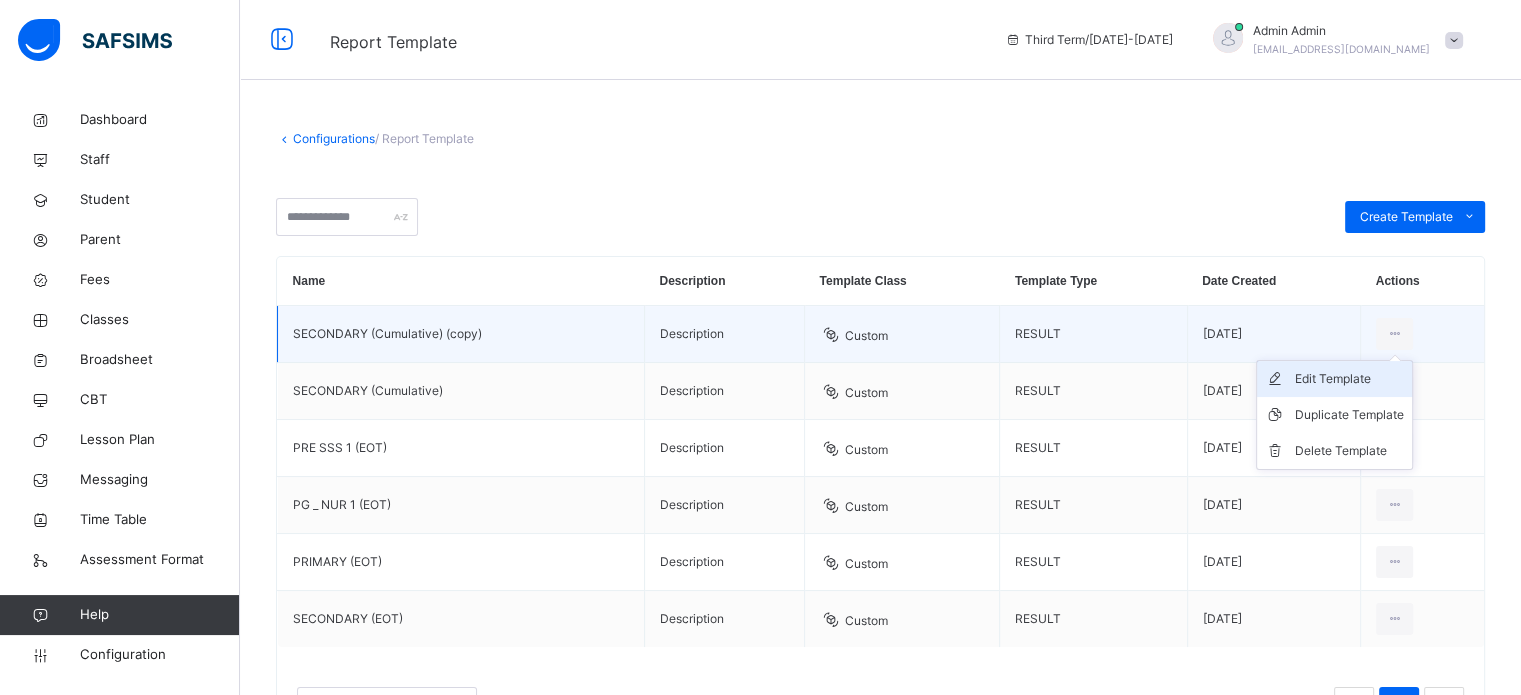 click on "Edit Template" at bounding box center (1349, 379) 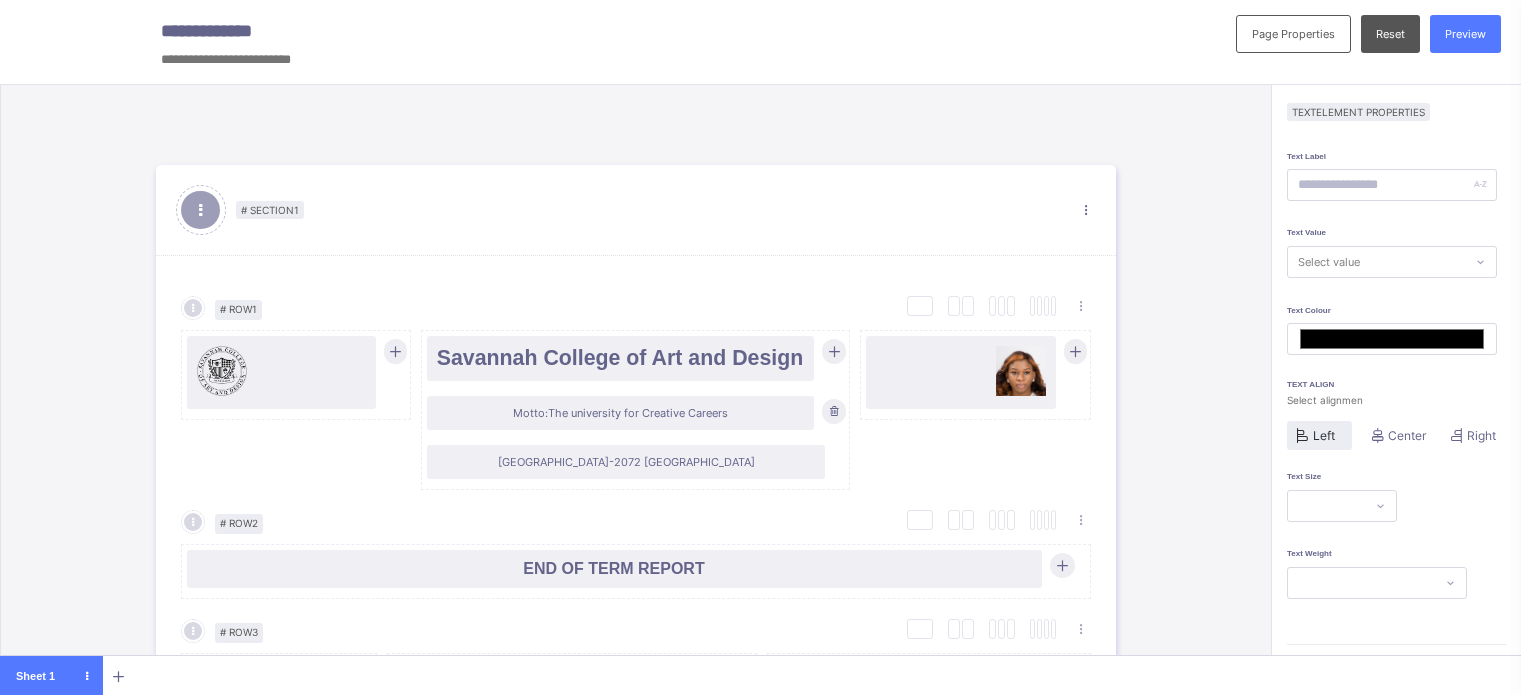 scroll, scrollTop: 0, scrollLeft: 0, axis: both 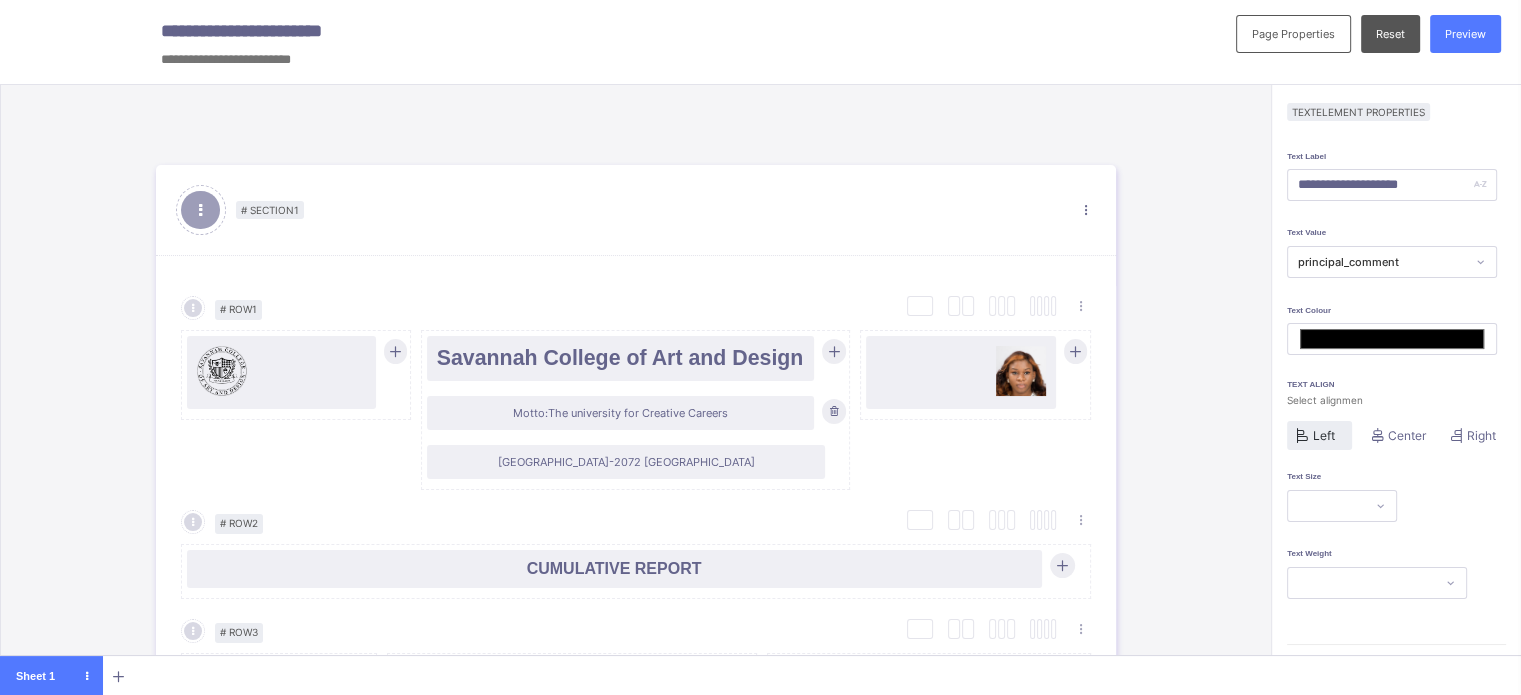 type on "**********" 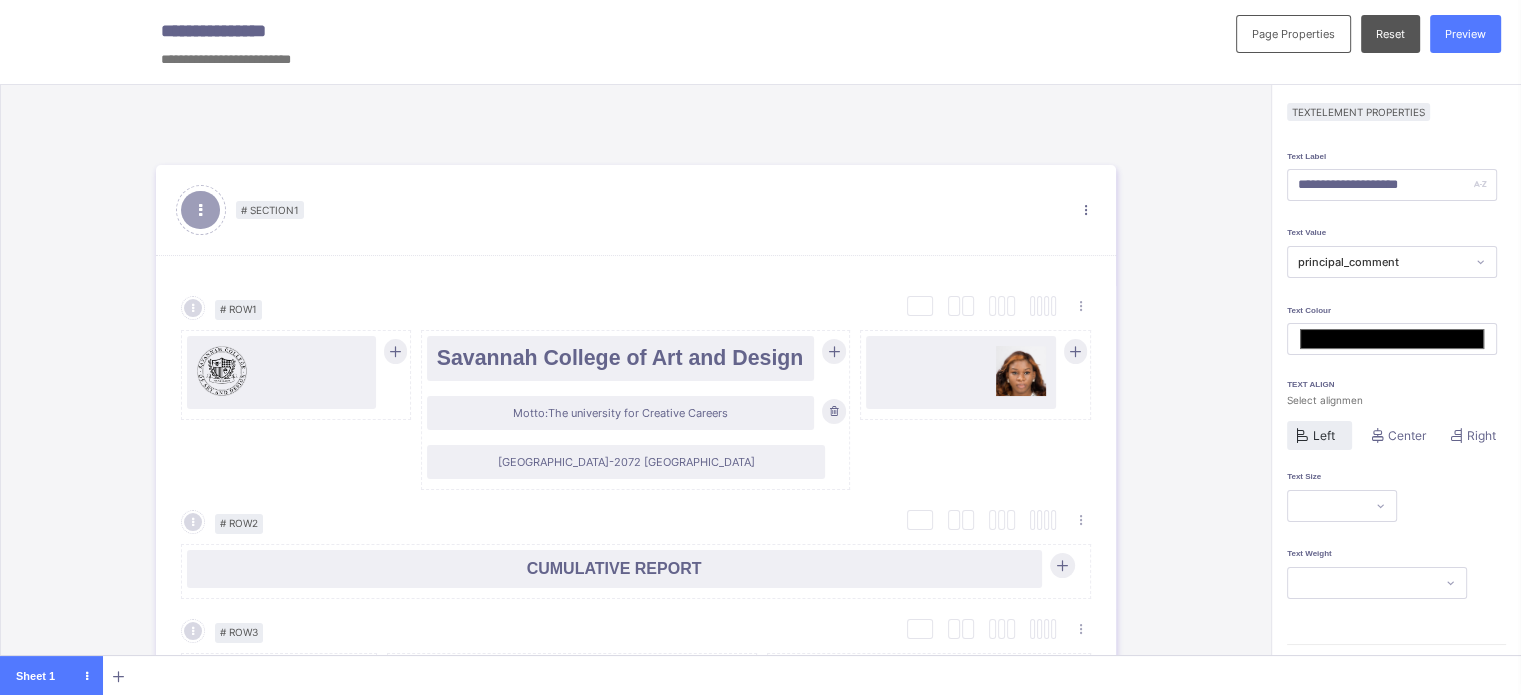type on "**********" 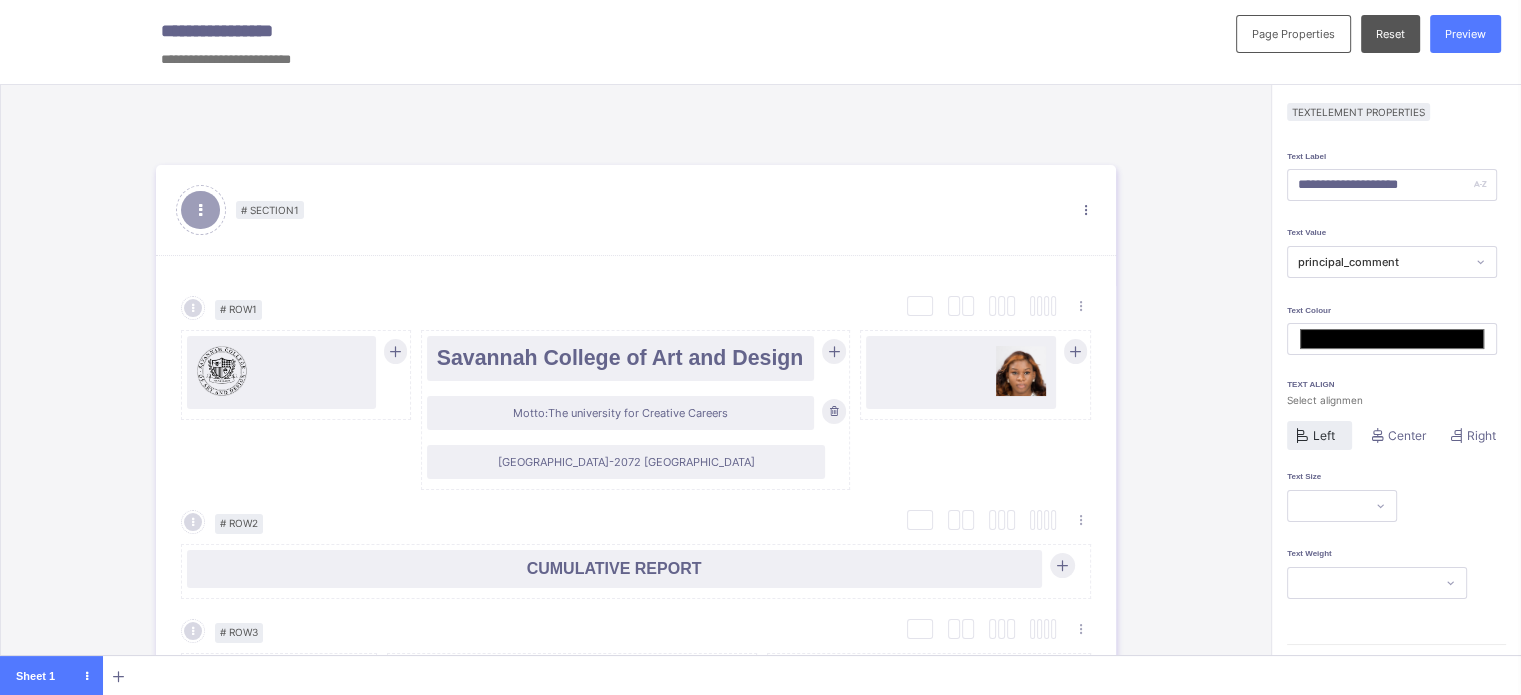 type on "**********" 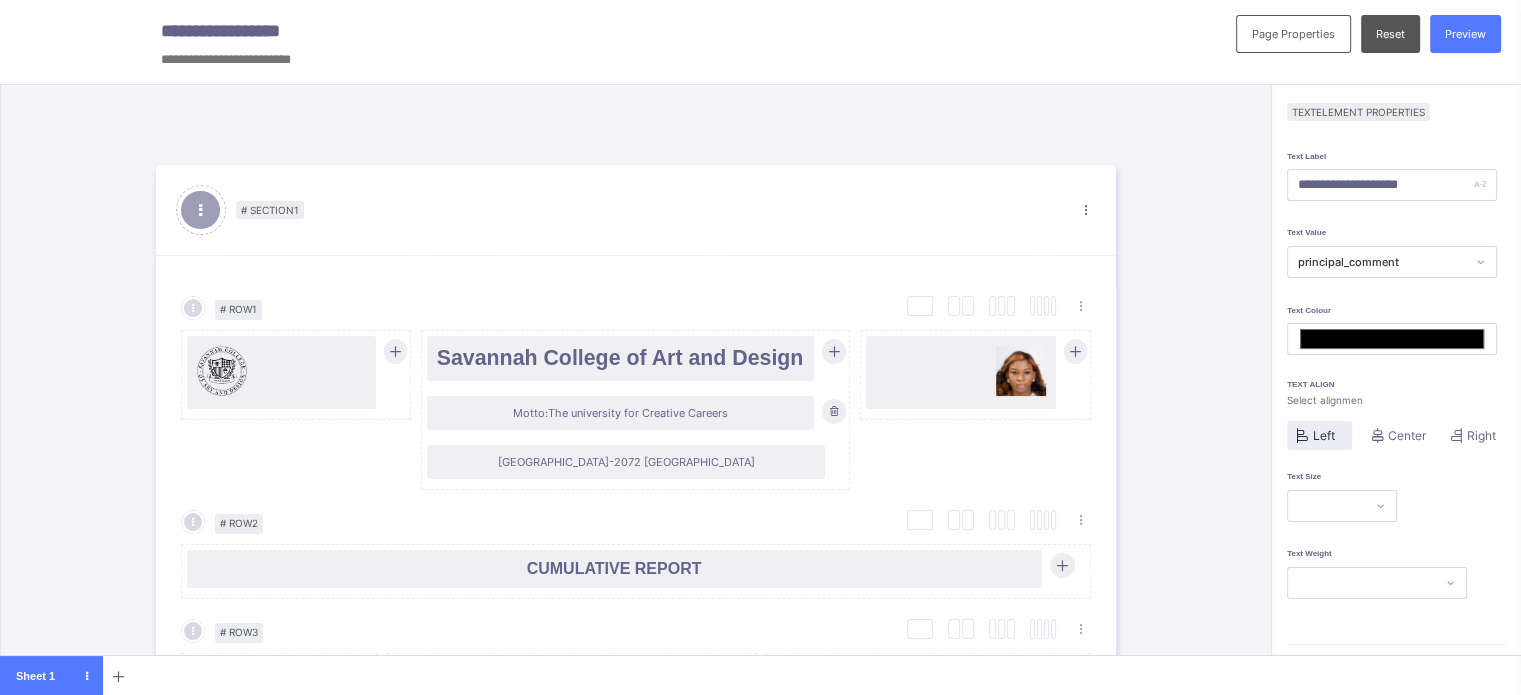 type on "**********" 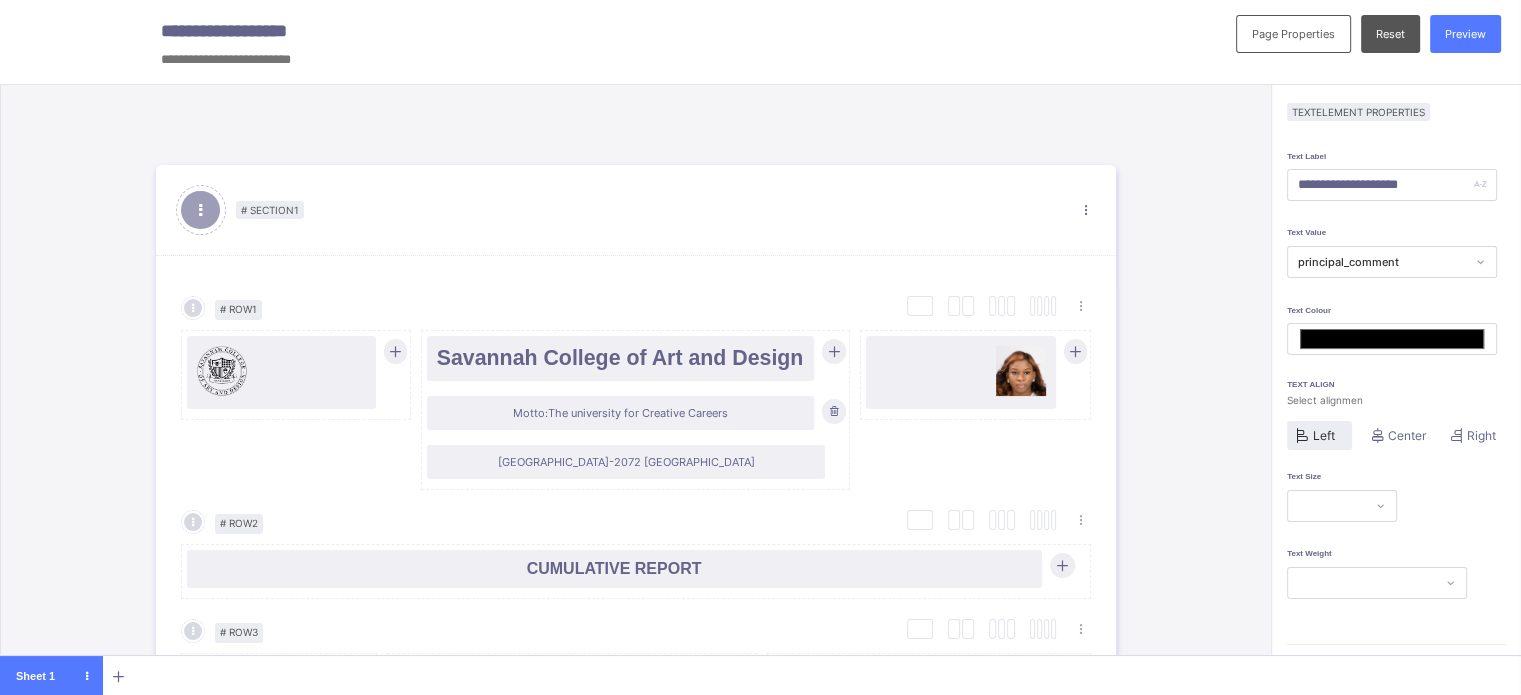 type on "**********" 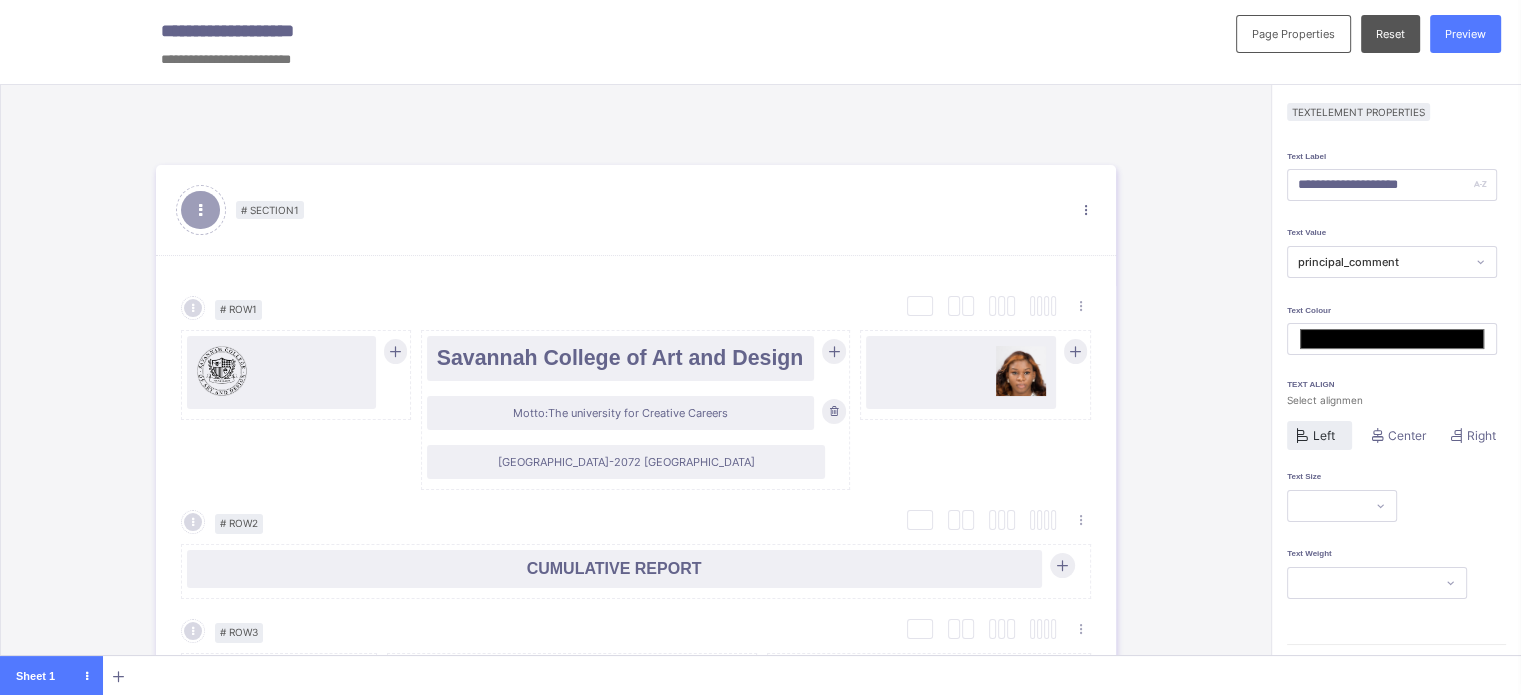 type on "*******" 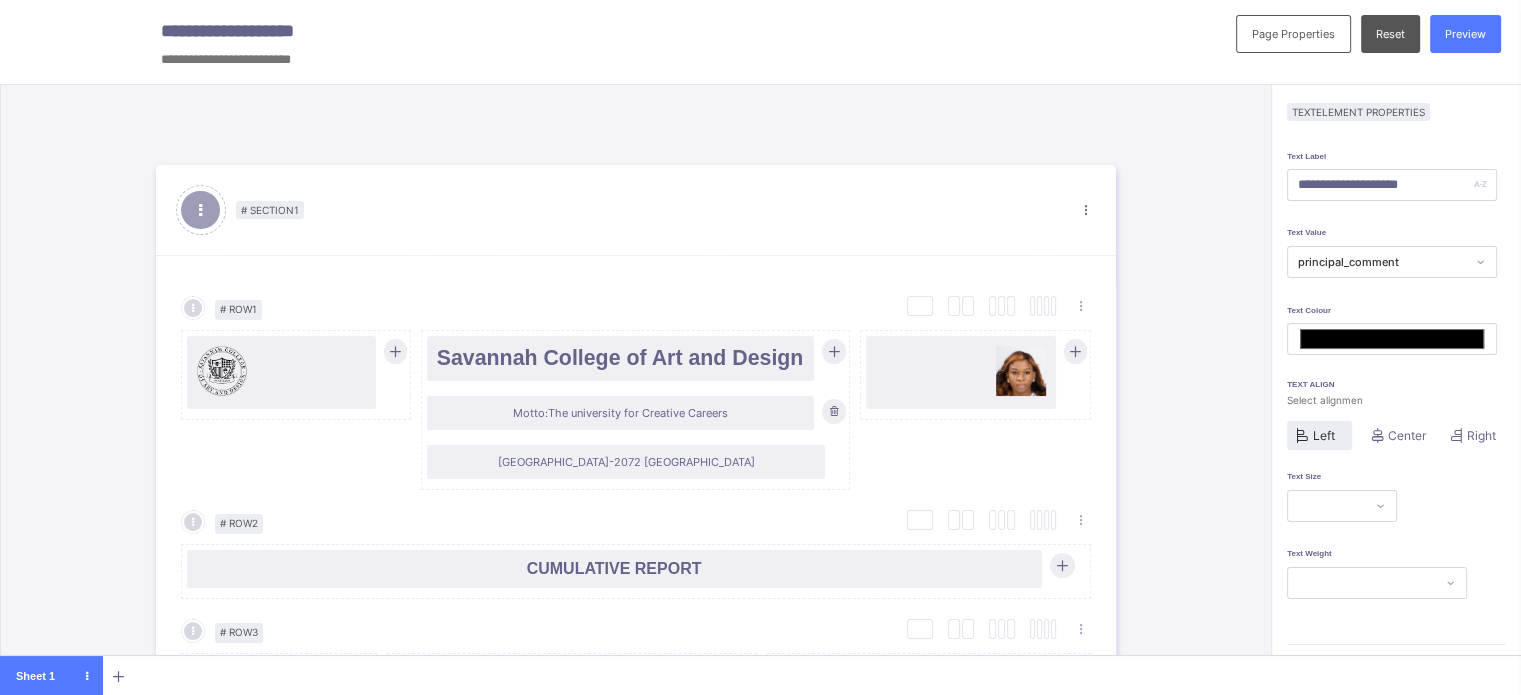 type on "**********" 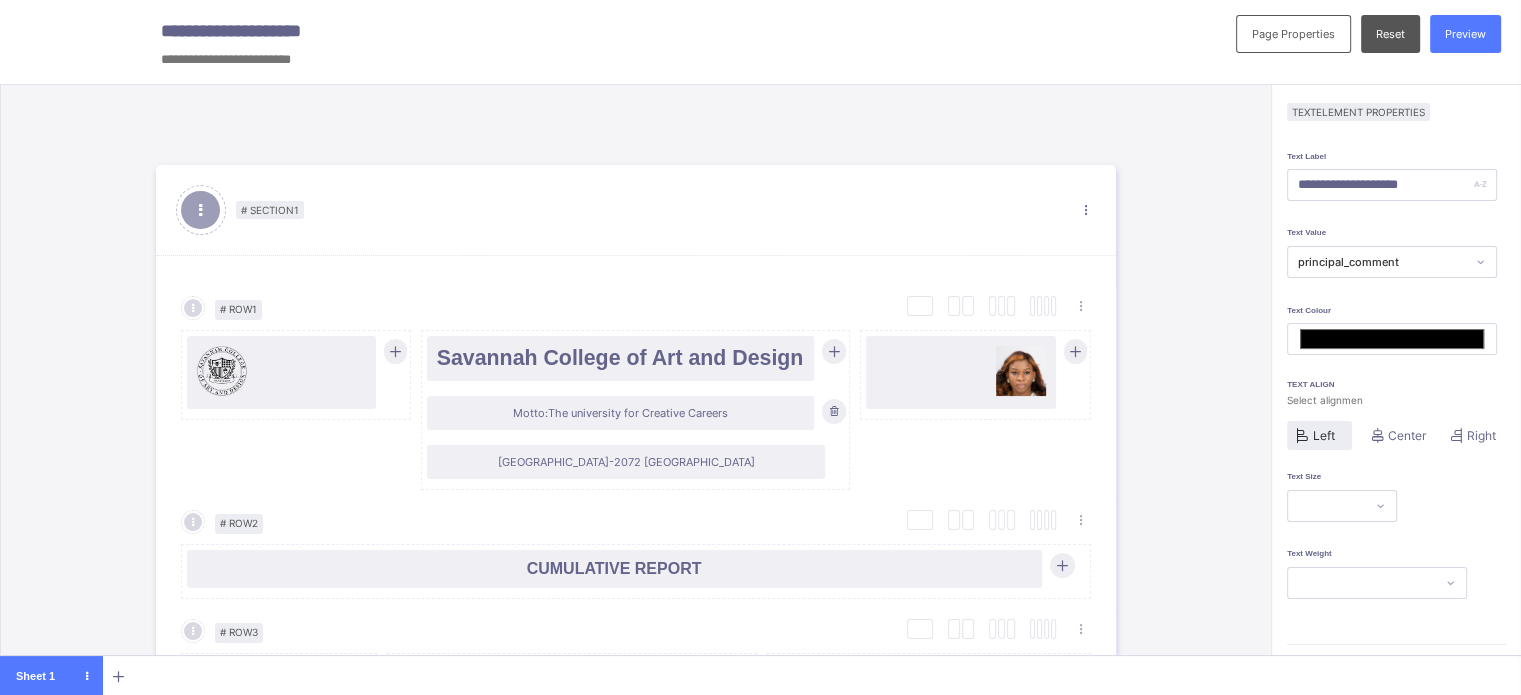 type on "*******" 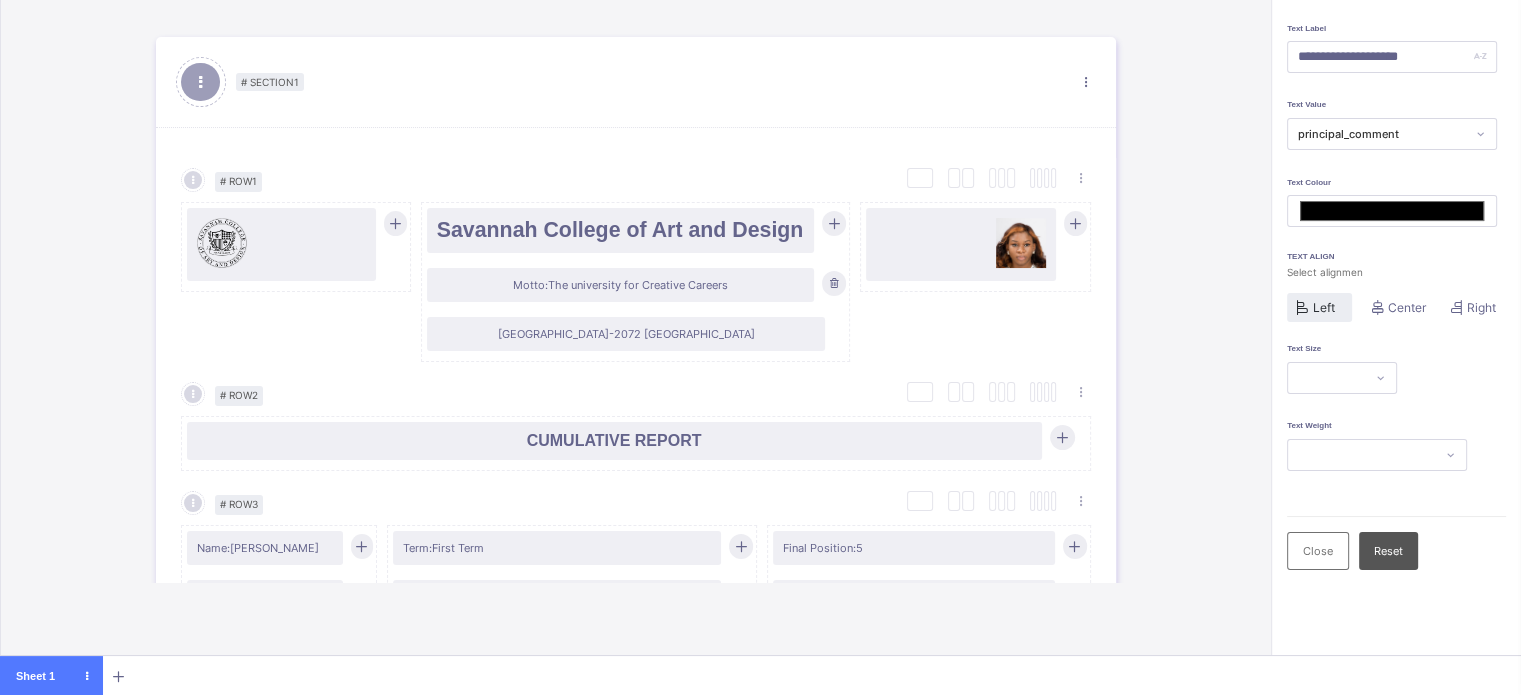 scroll, scrollTop: 157, scrollLeft: 0, axis: vertical 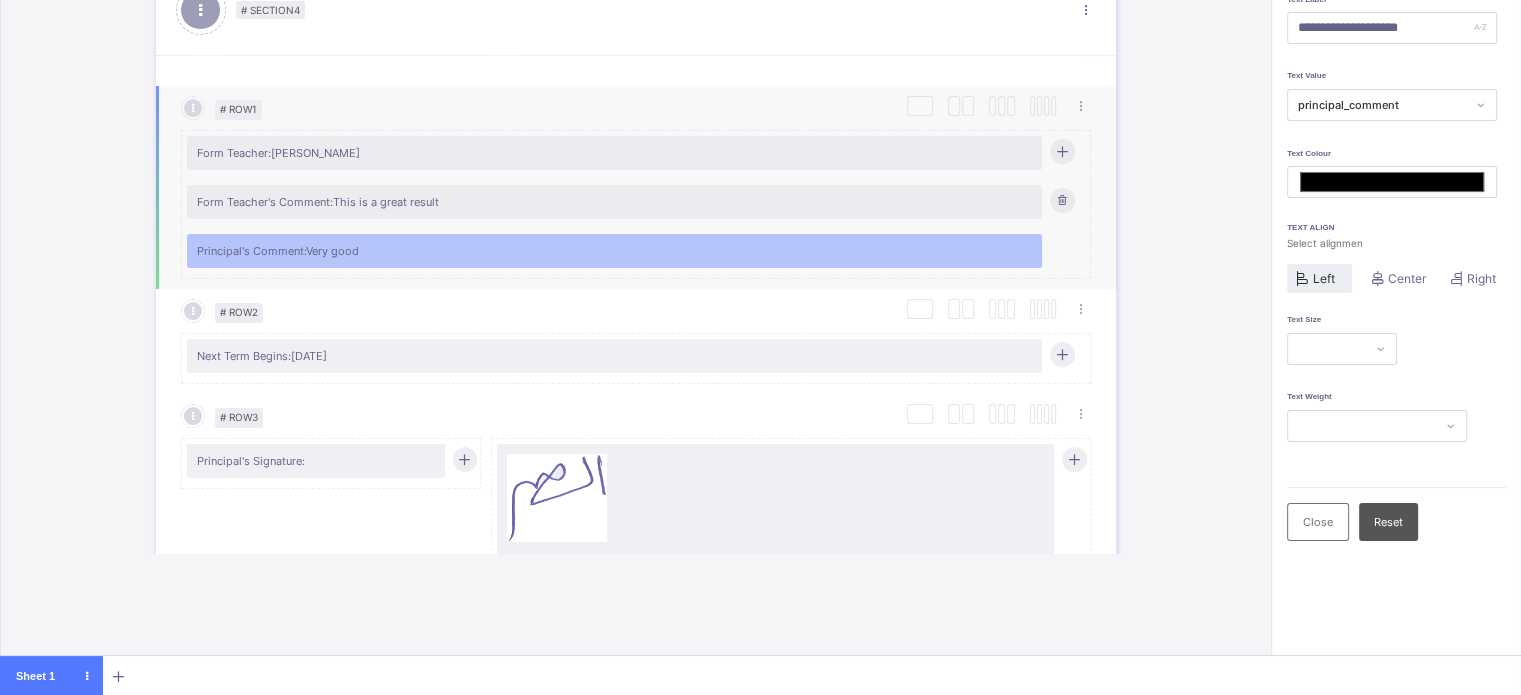 click on "Principal's Comment:  Very good" at bounding box center [614, 251] 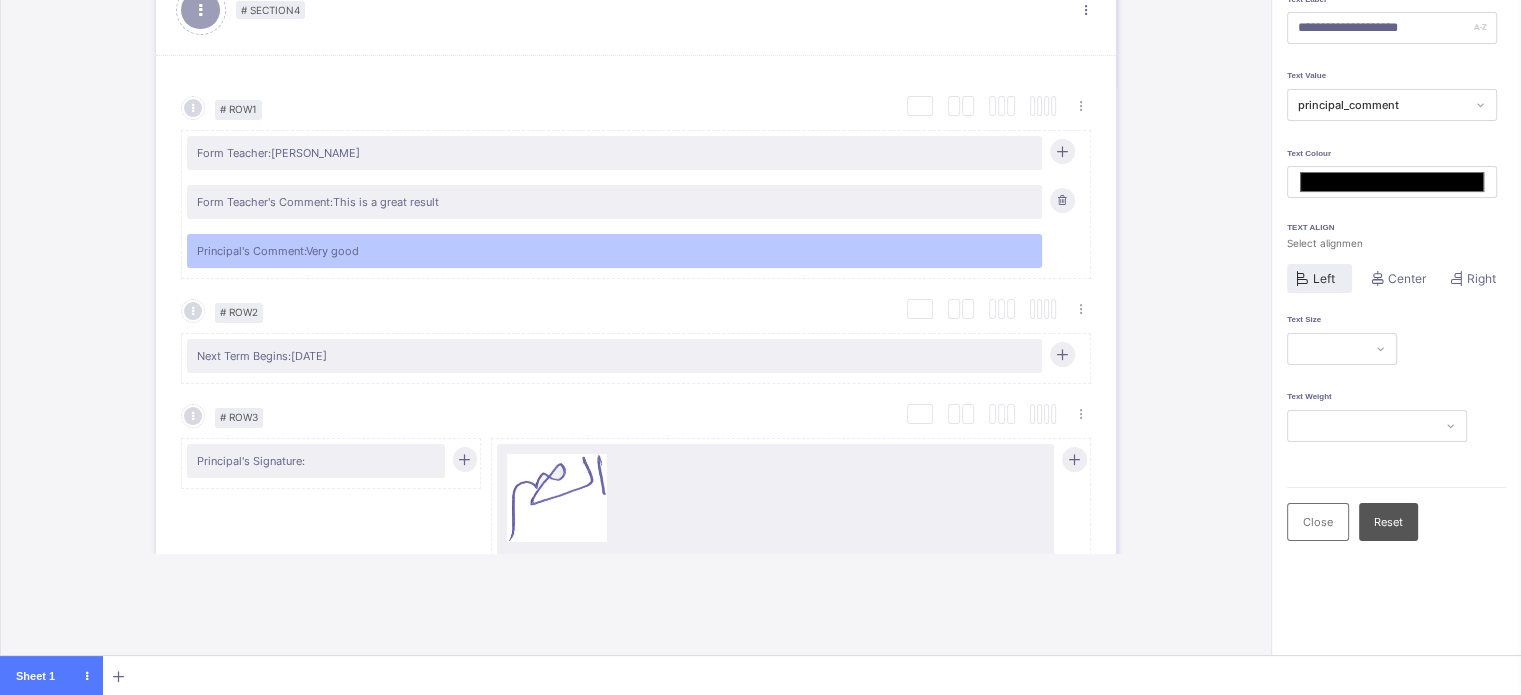type on "**********" 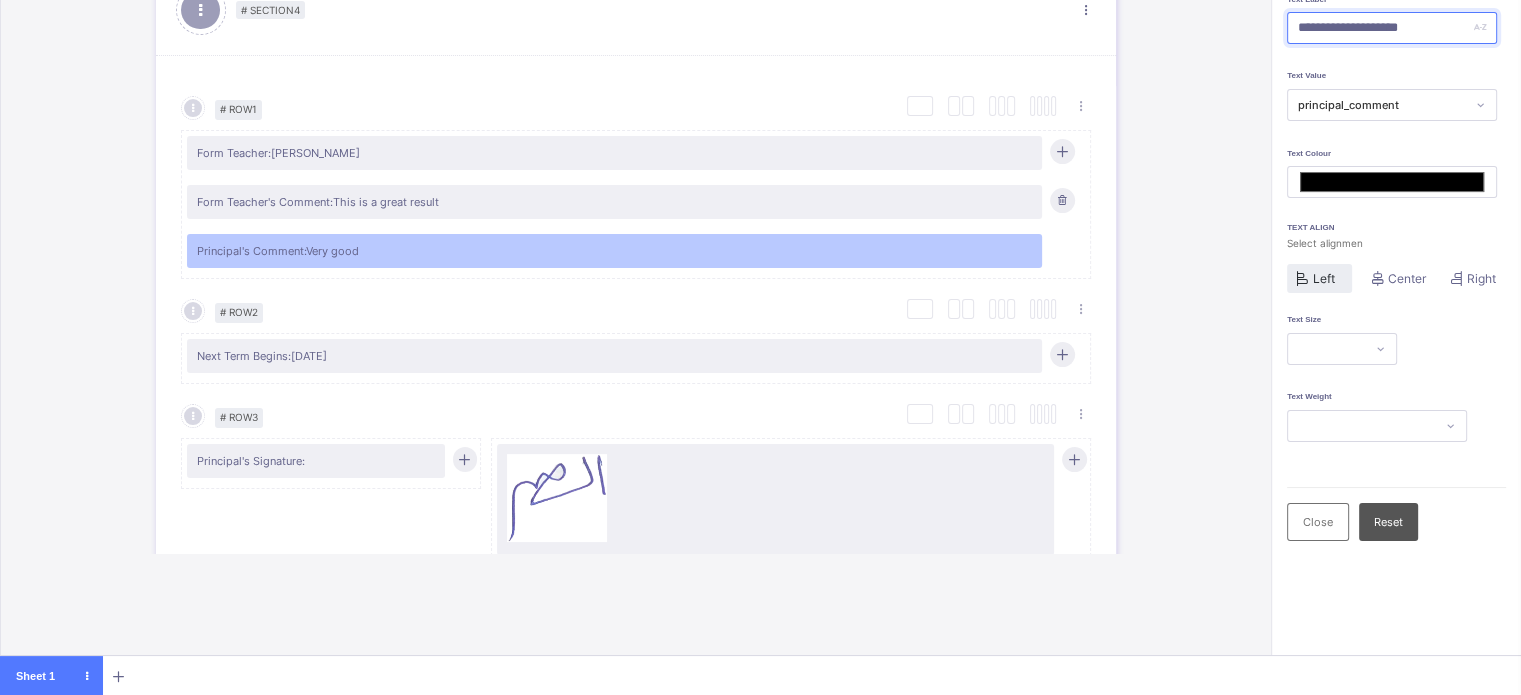 drag, startPoint x: 1363, startPoint y: 22, endPoint x: 1264, endPoint y: 19, distance: 99.04544 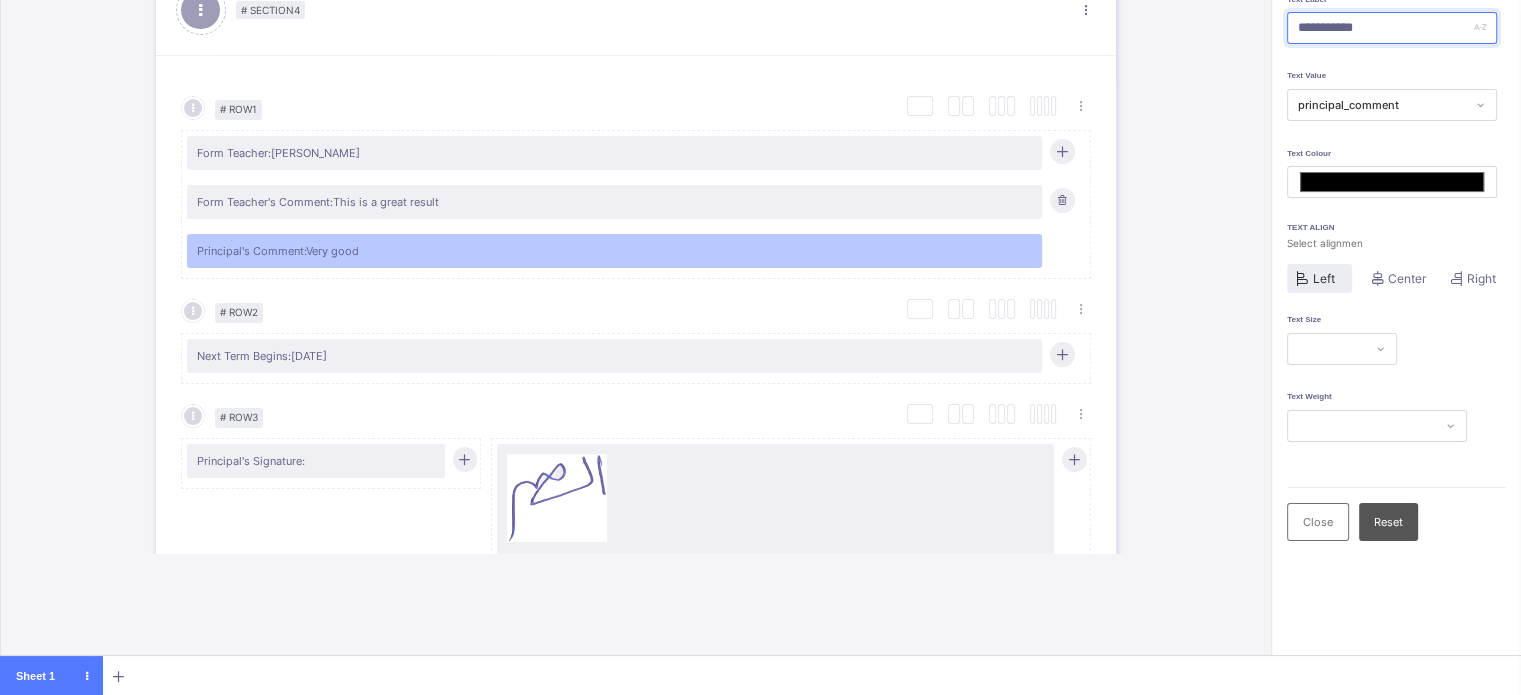 type on "*******" 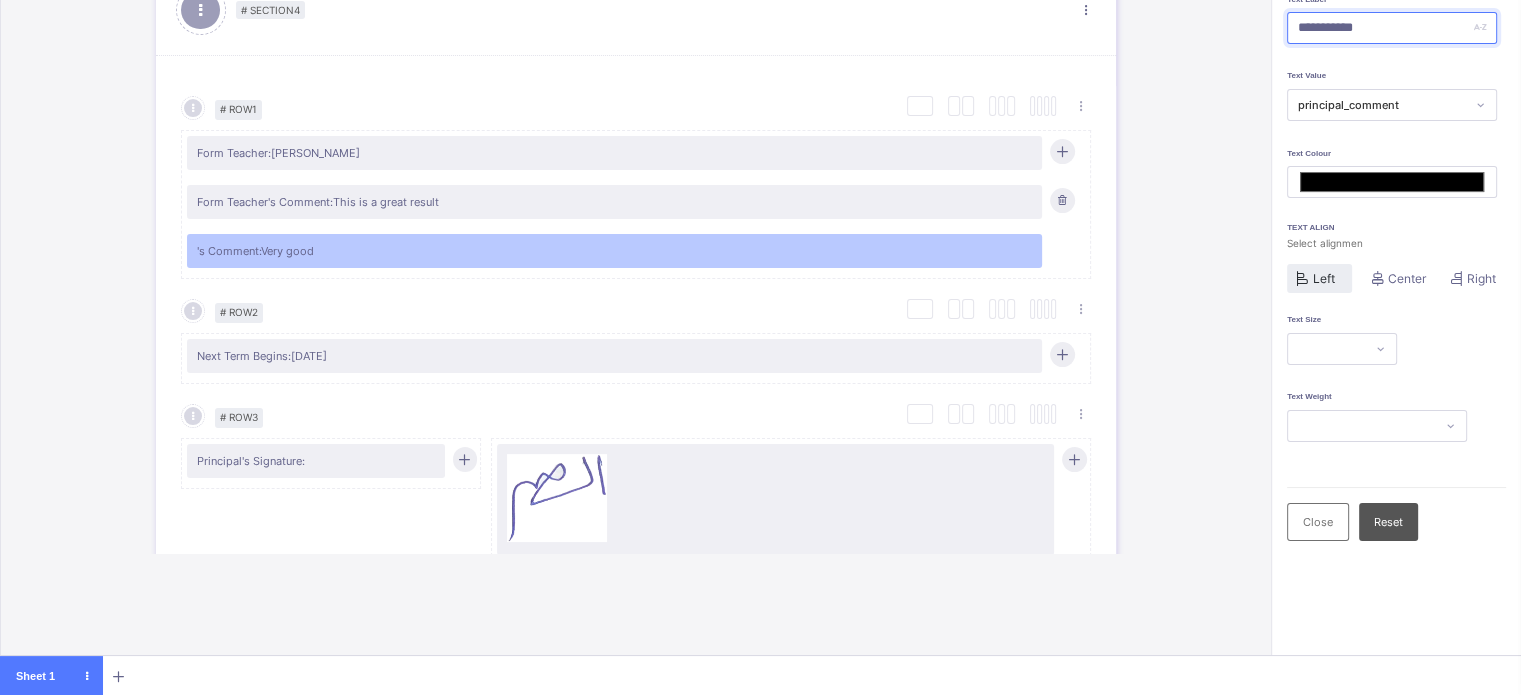 type on "**********" 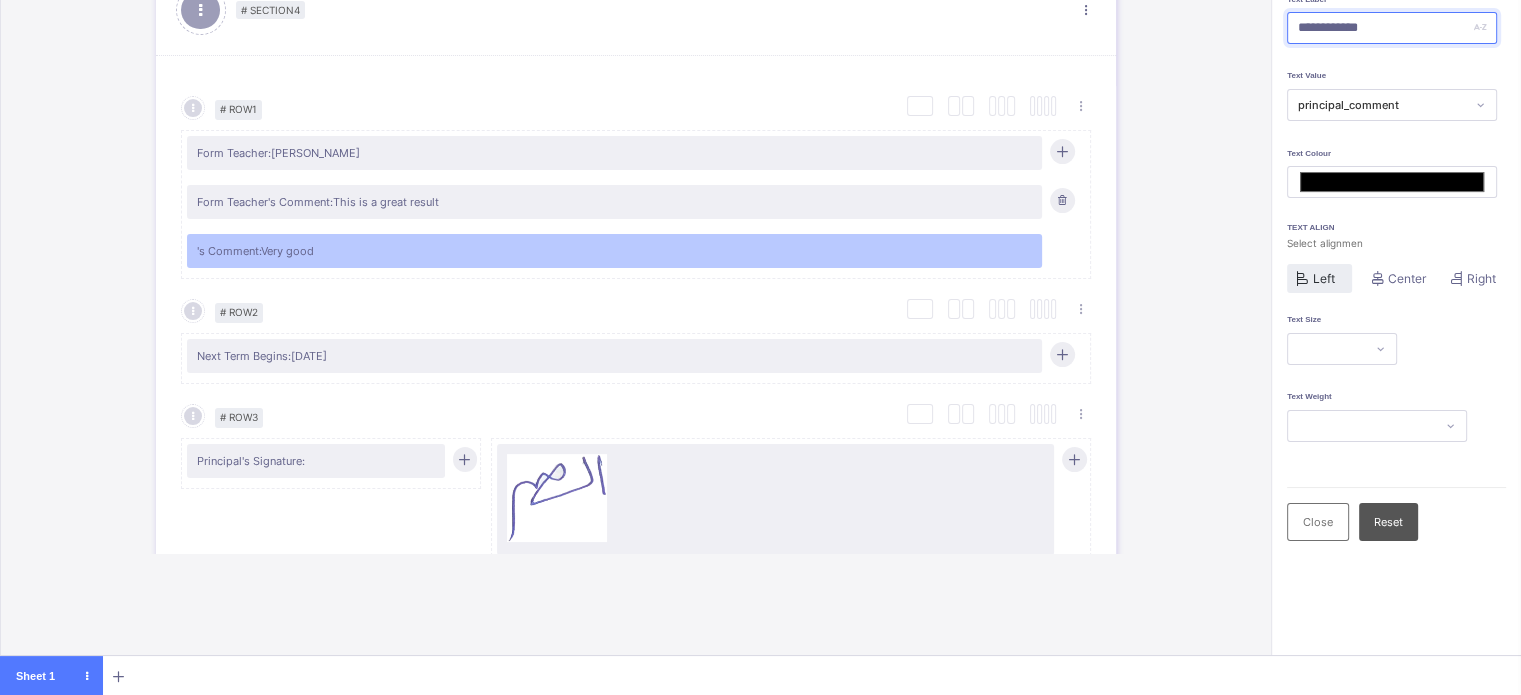 type on "*******" 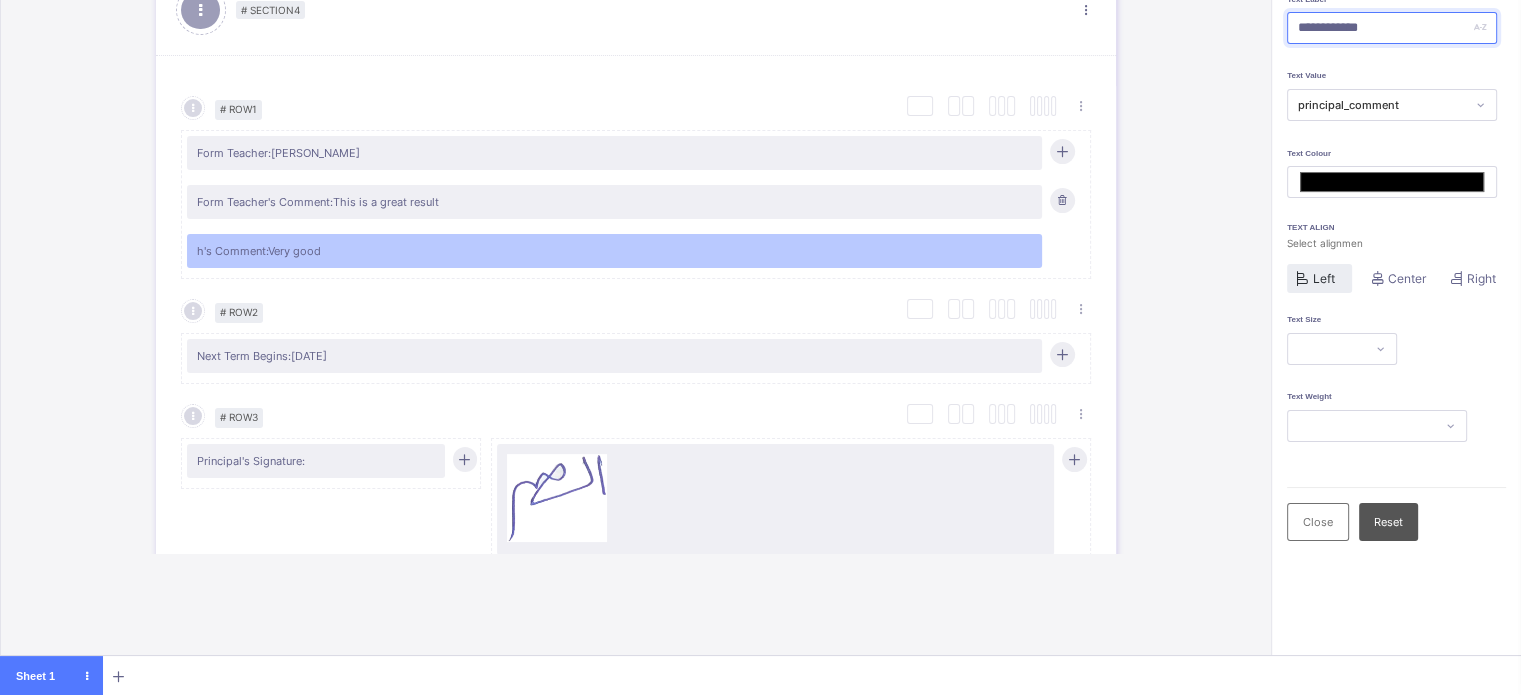 type on "**********" 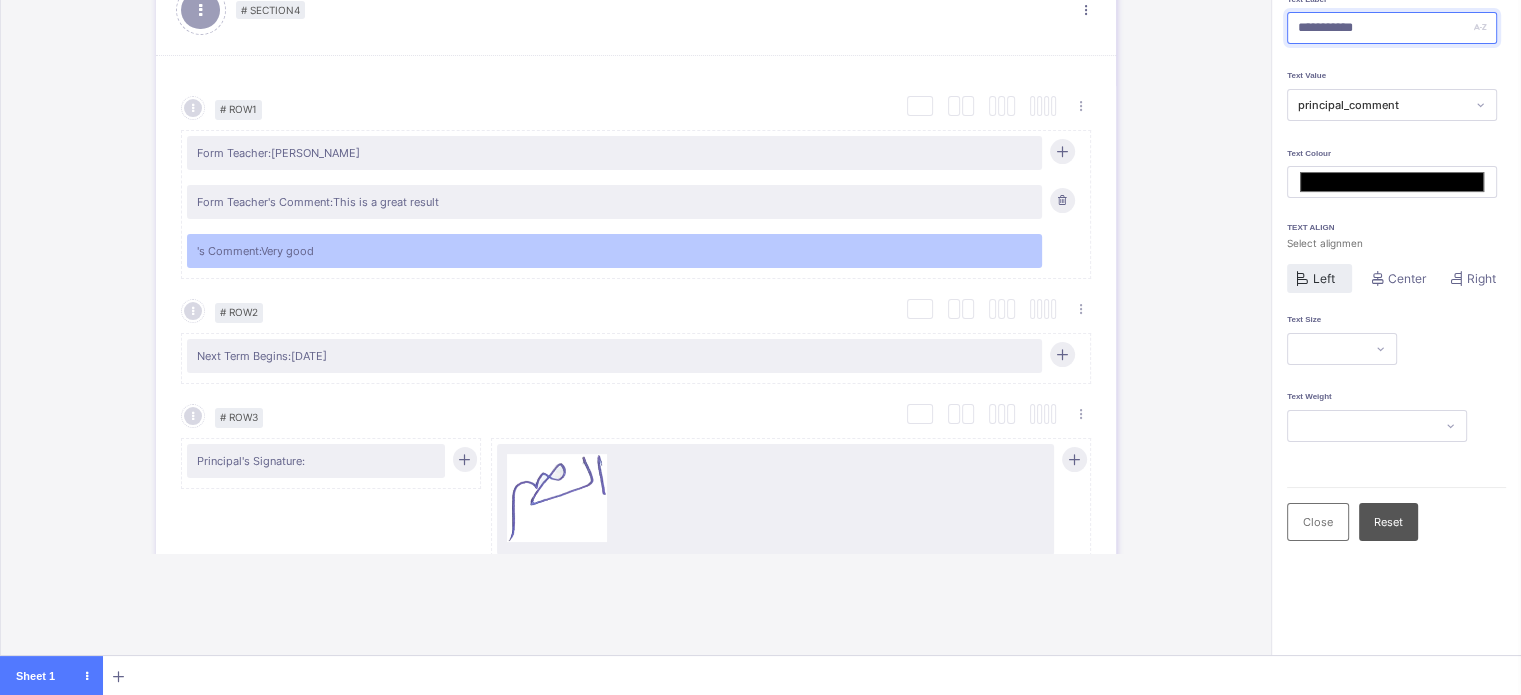 type on "**********" 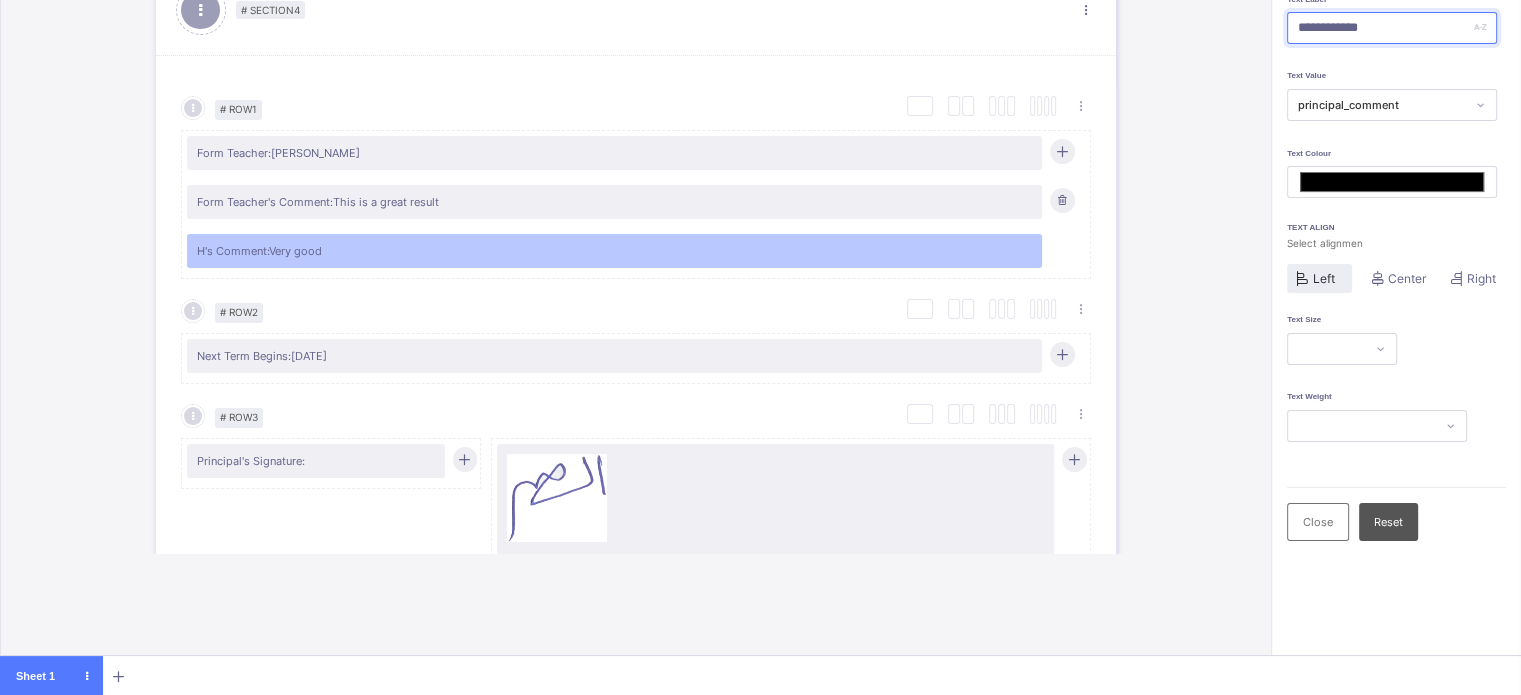 type on "**********" 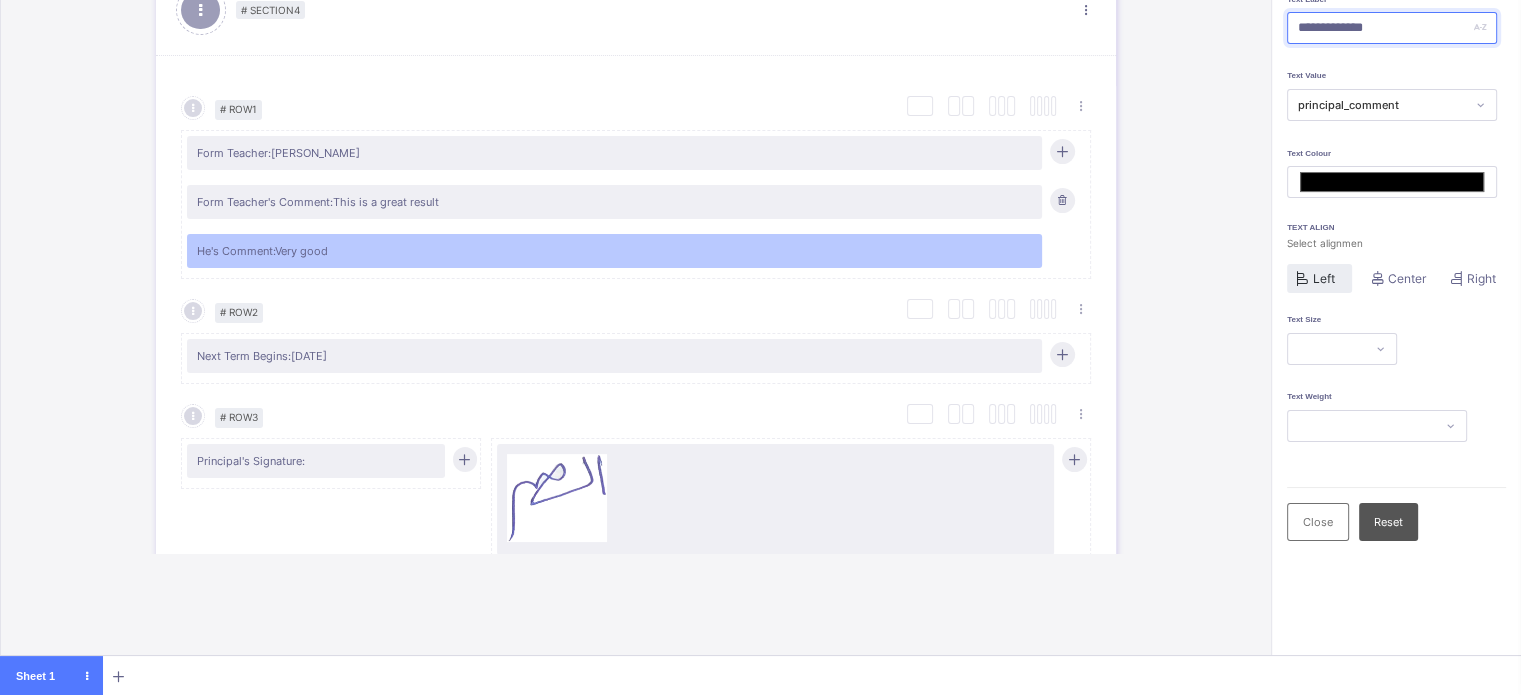 type on "**********" 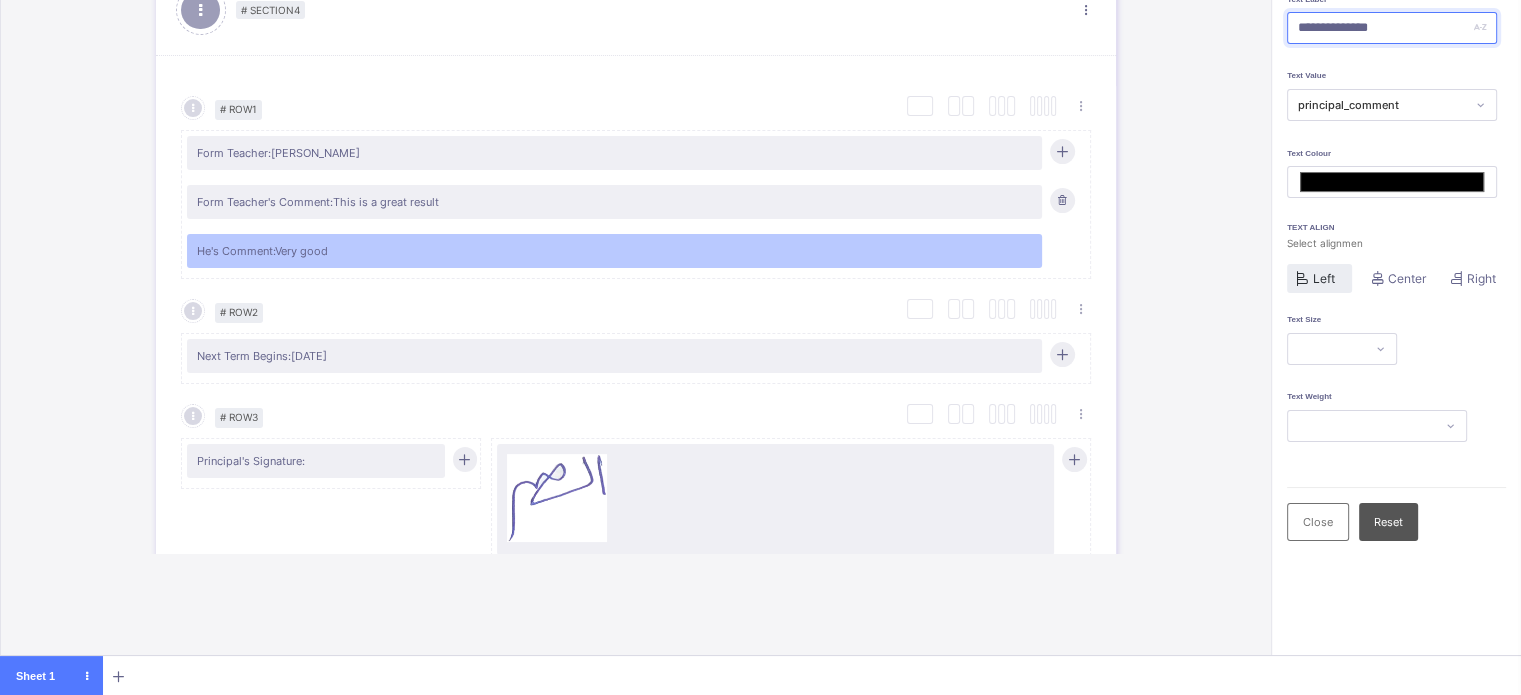type on "*******" 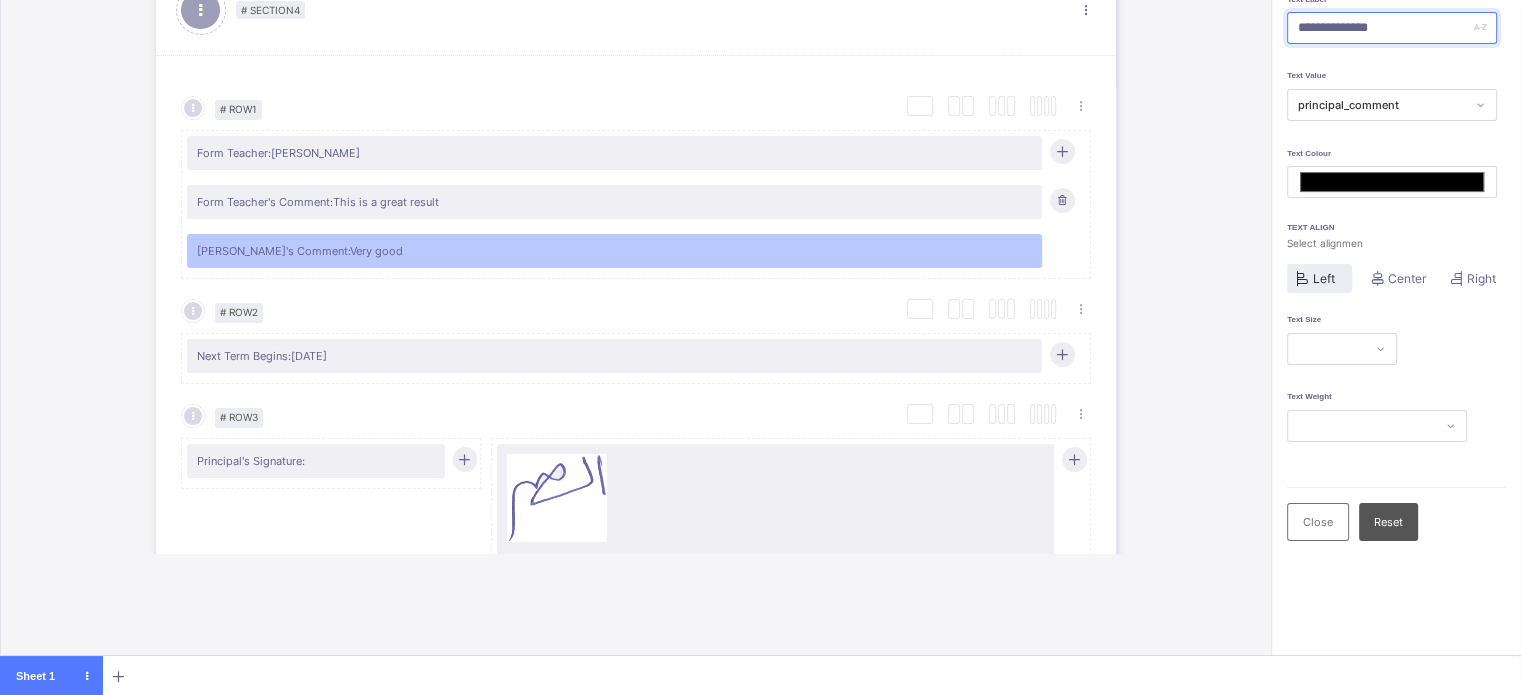 type on "**********" 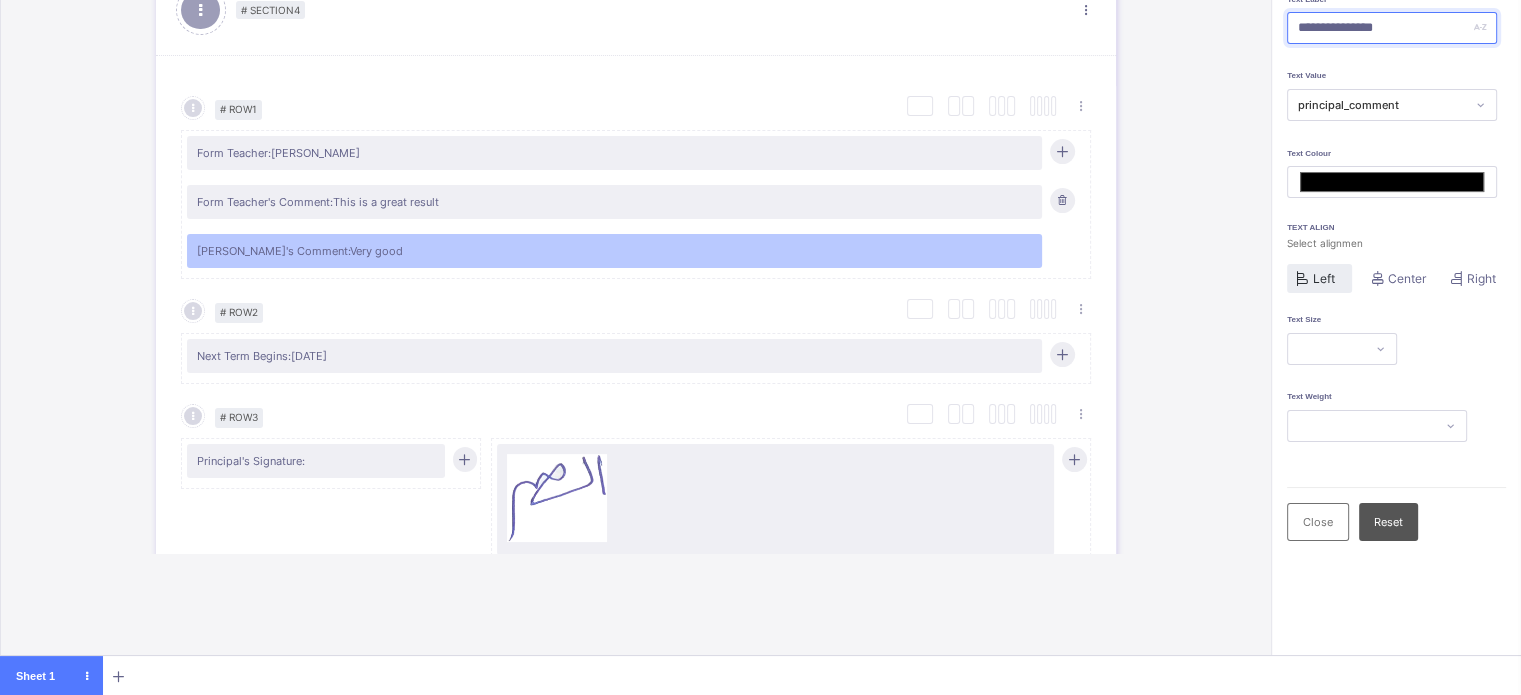 type on "**********" 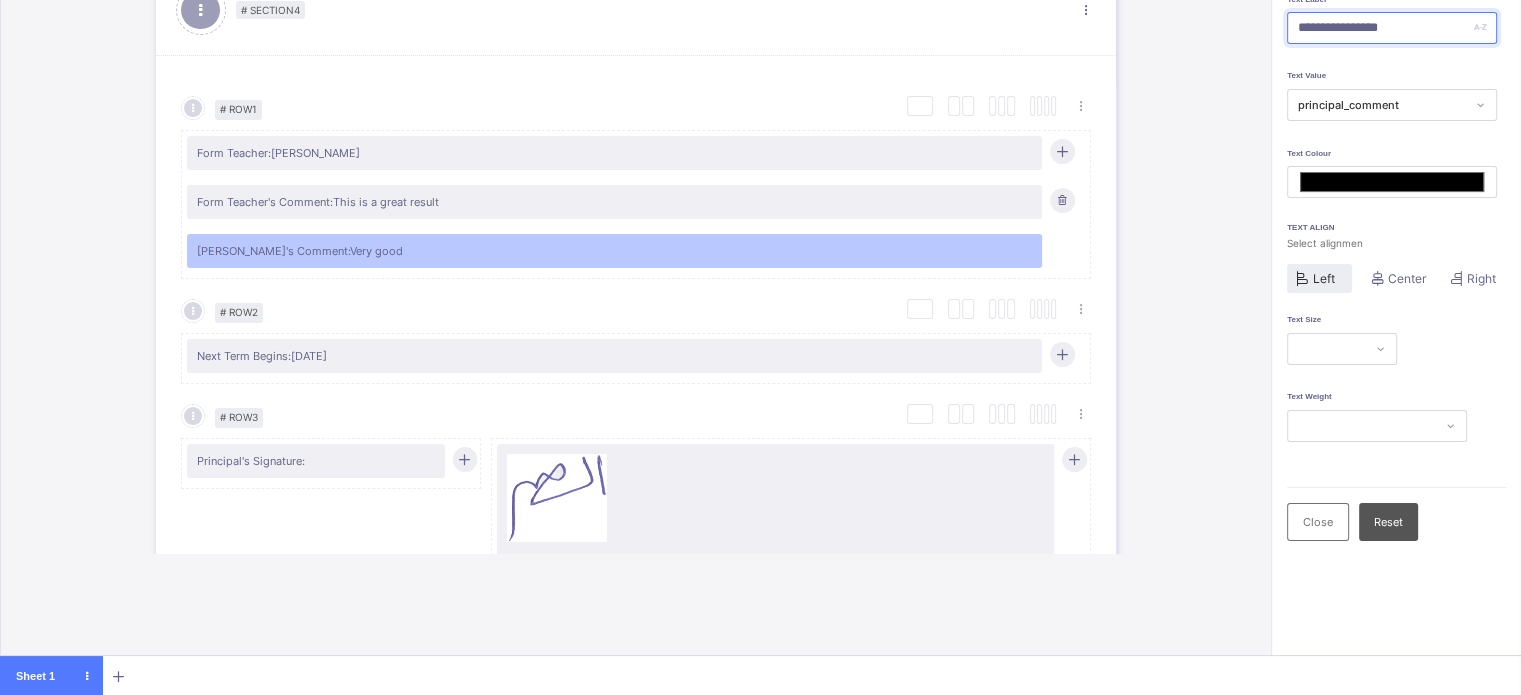type on "*******" 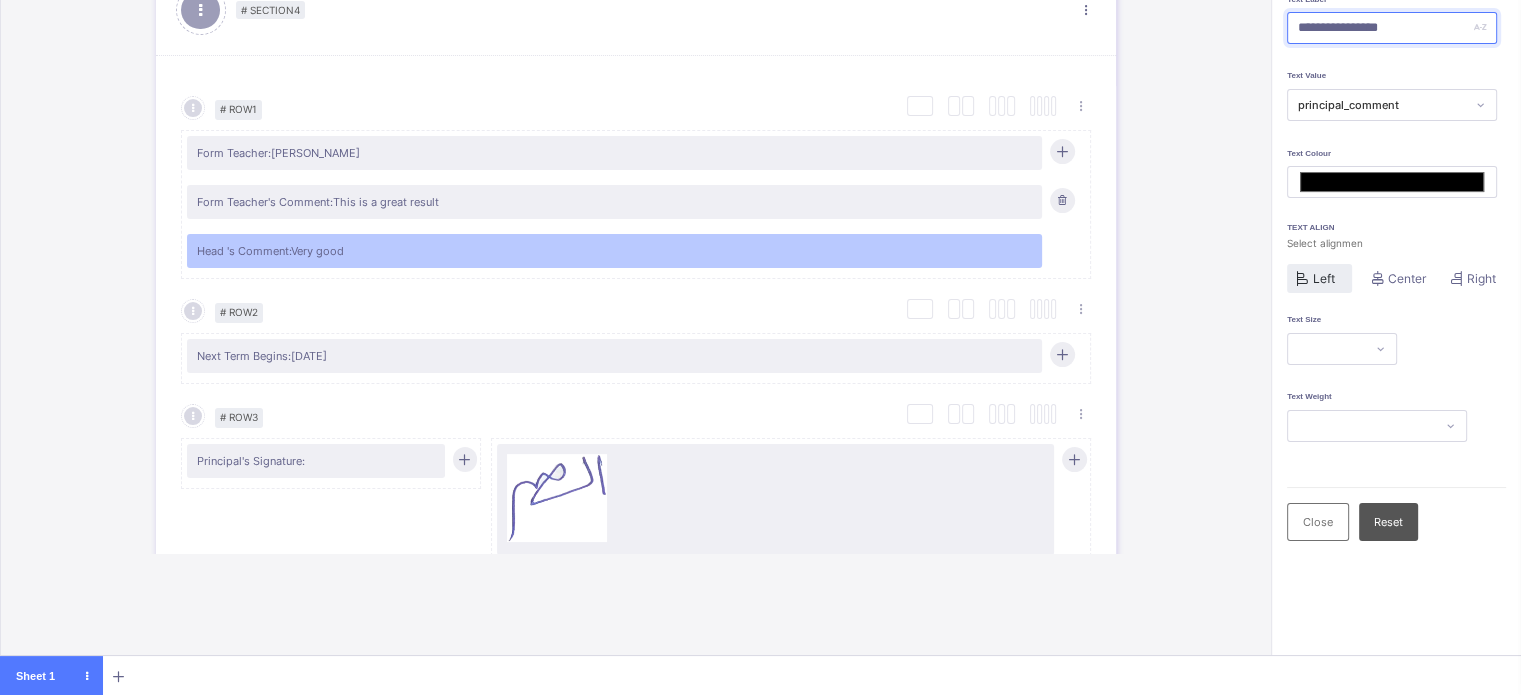 type on "**********" 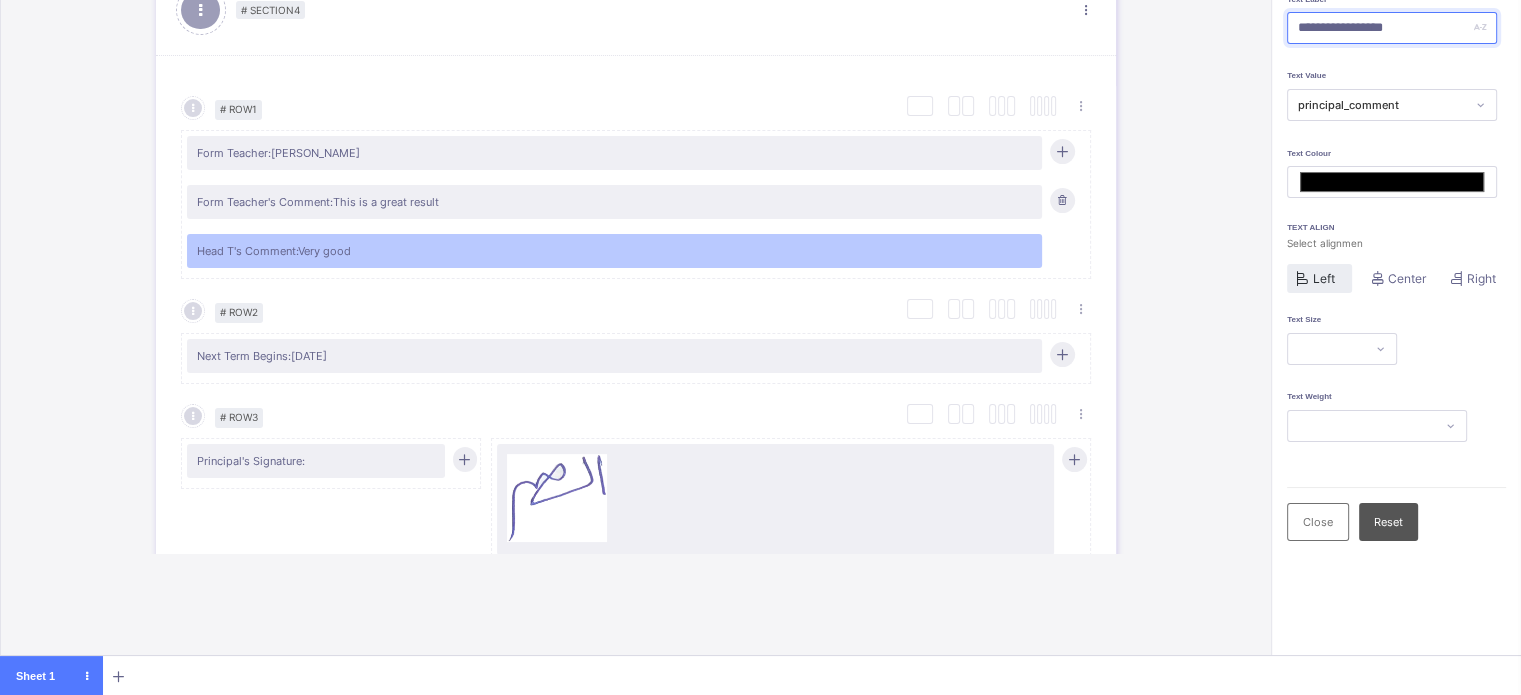 type on "**********" 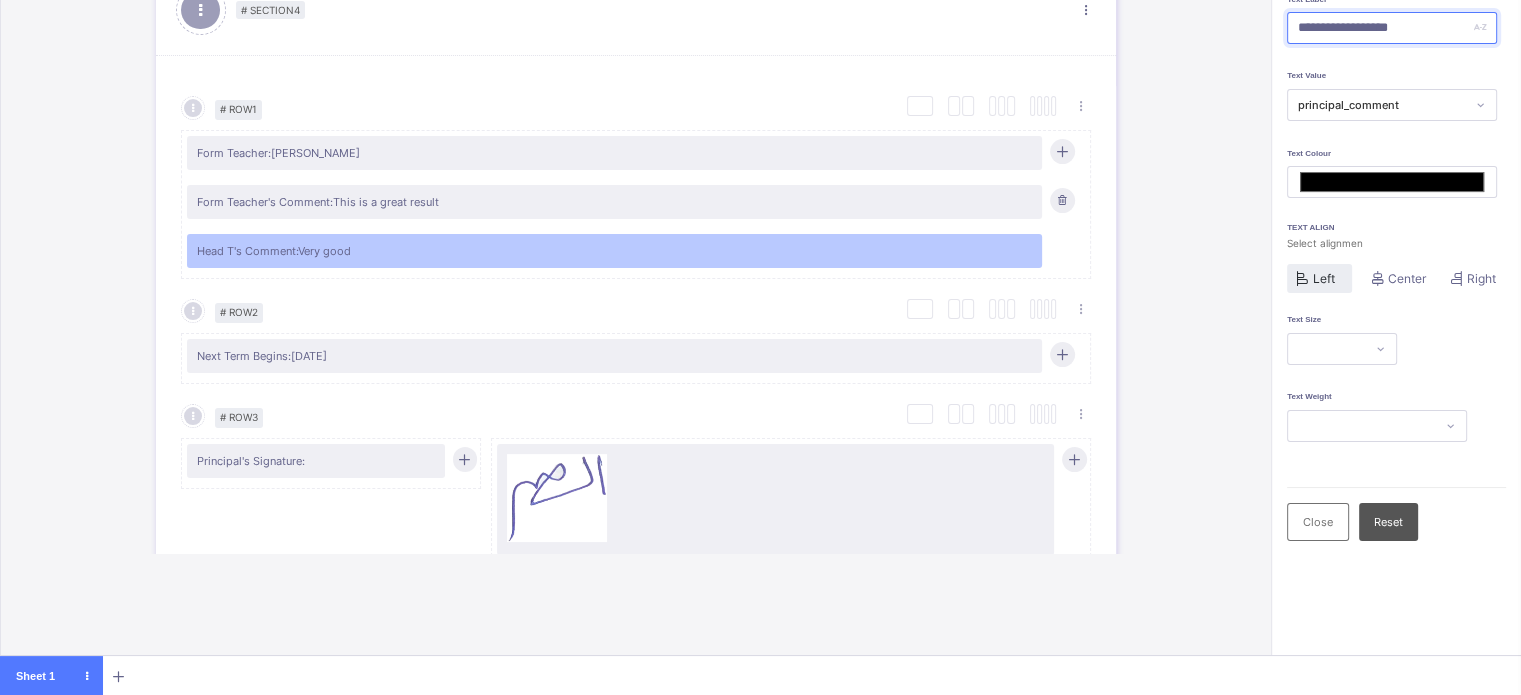 type on "**********" 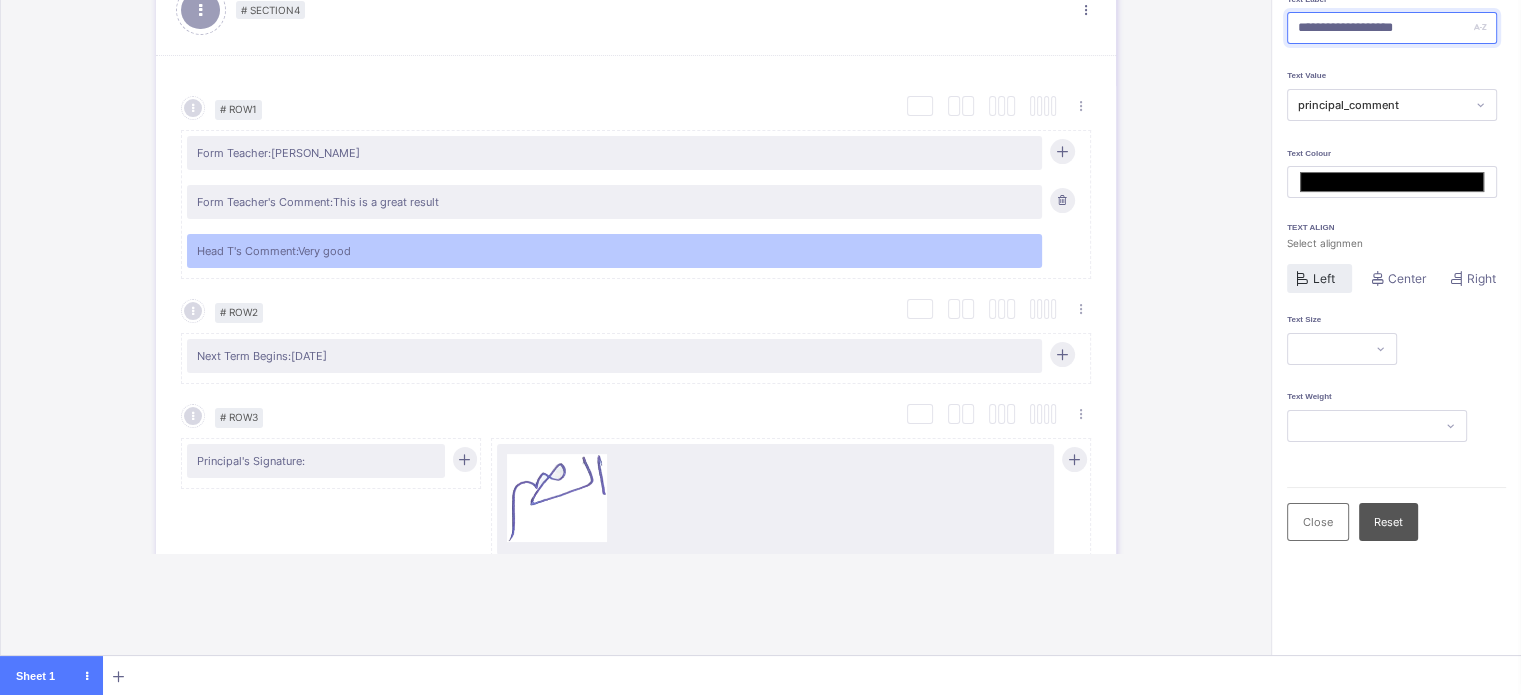 type on "*******" 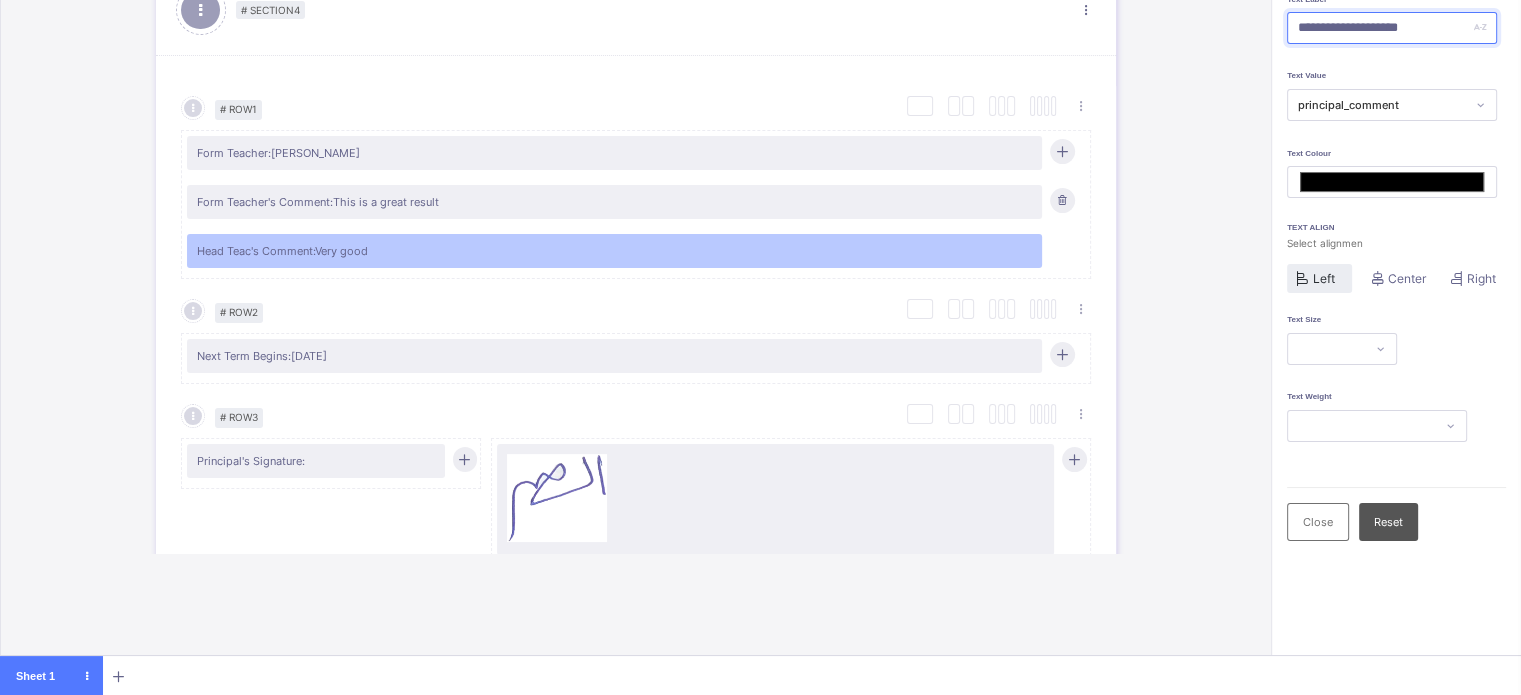 type on "**********" 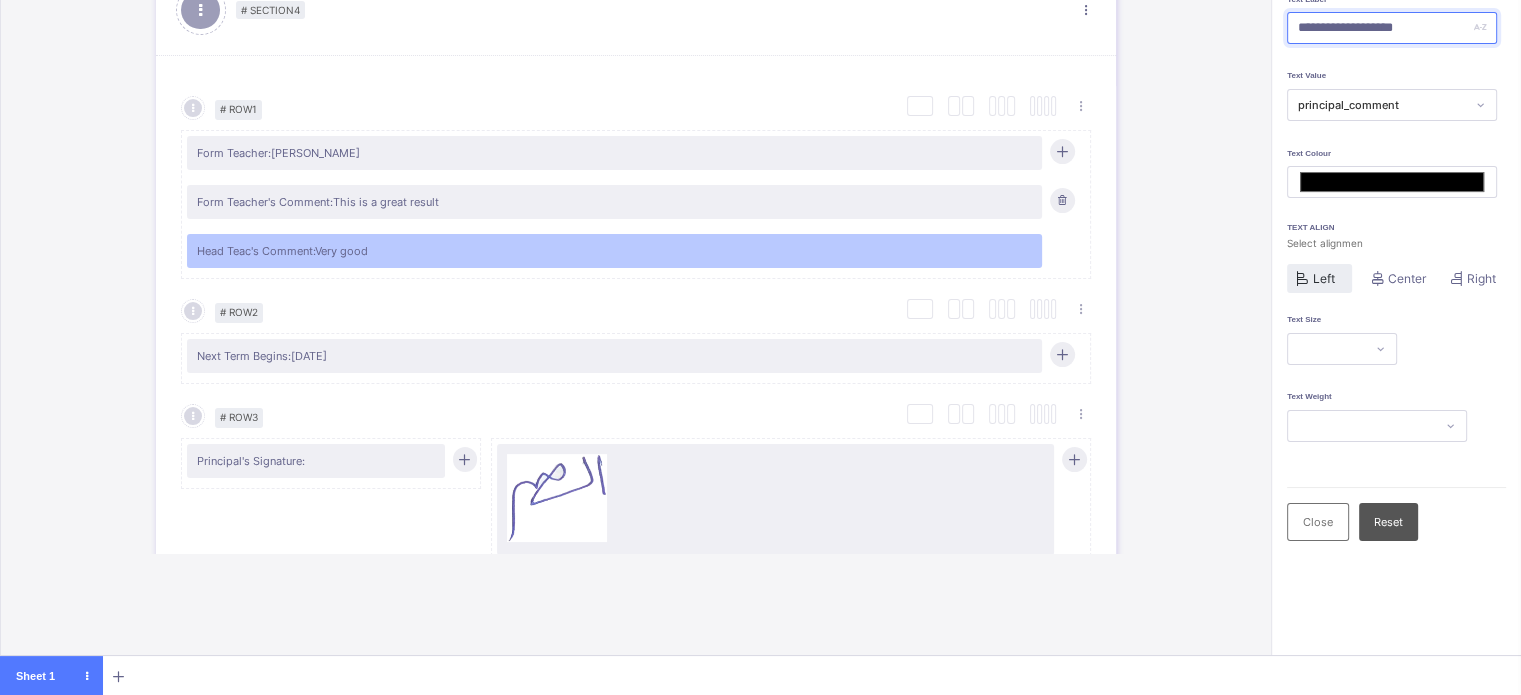 type on "*******" 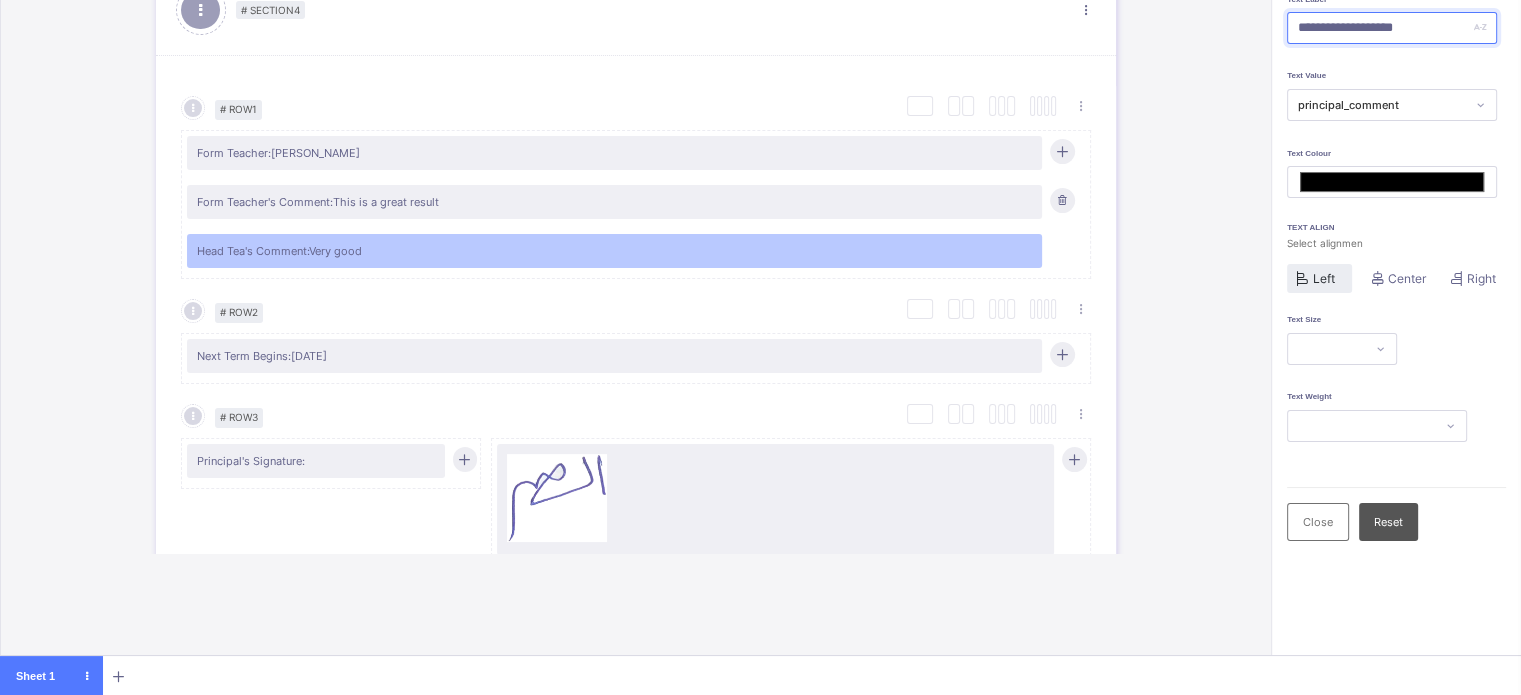 type on "**********" 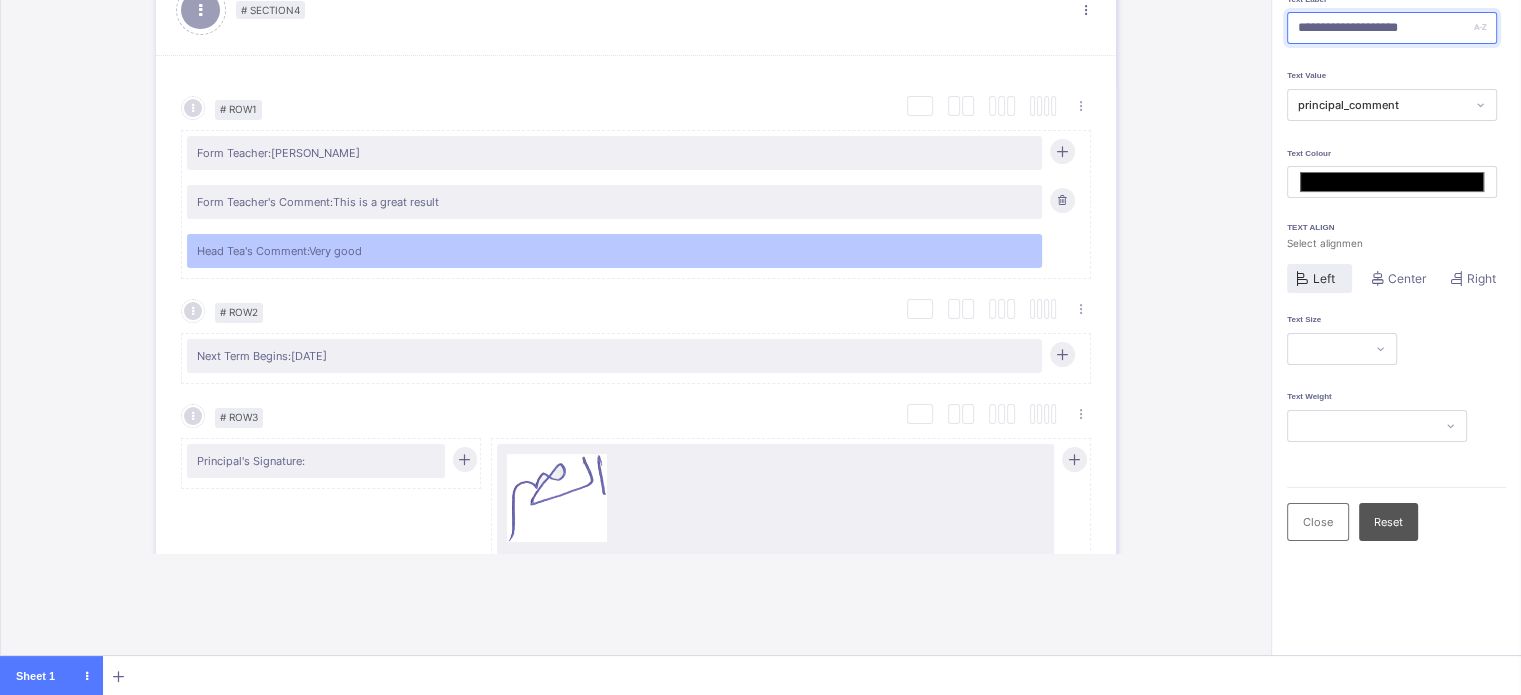 type on "**********" 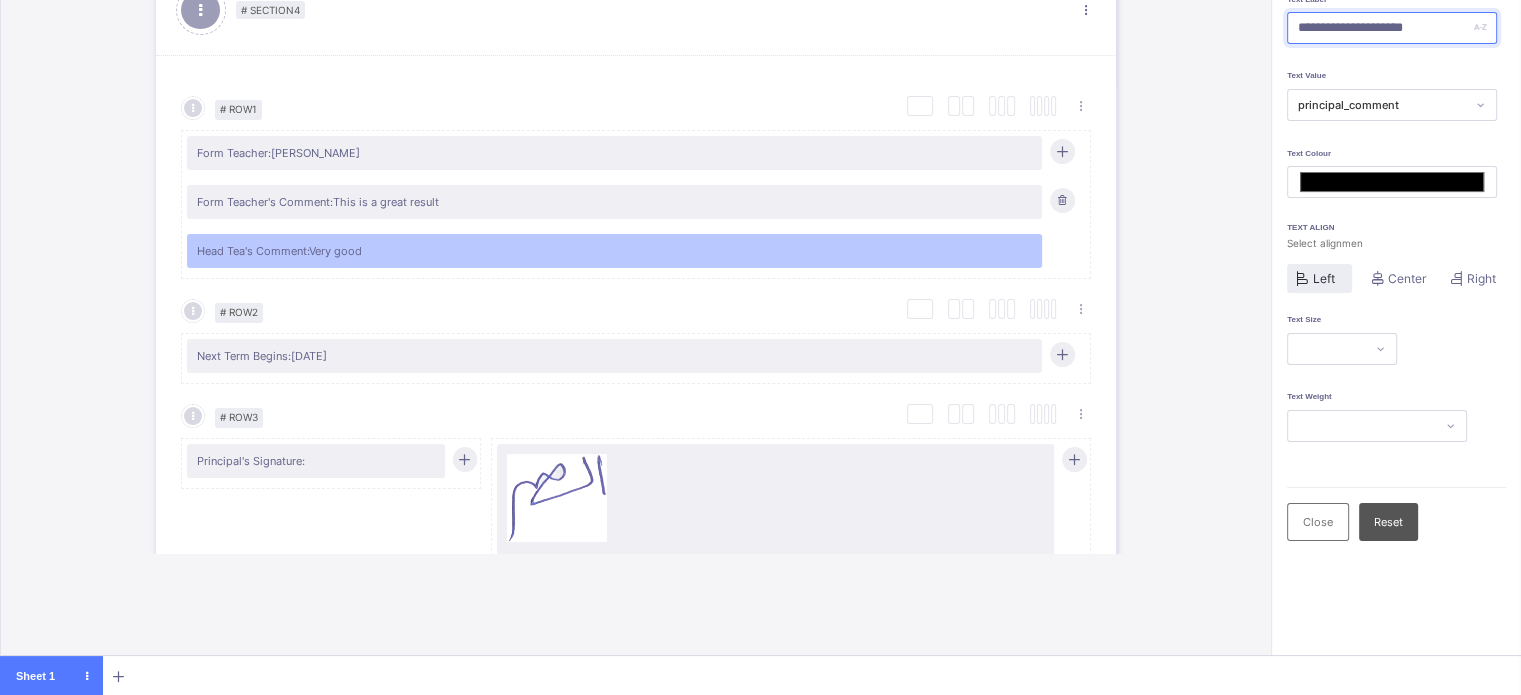 type on "*******" 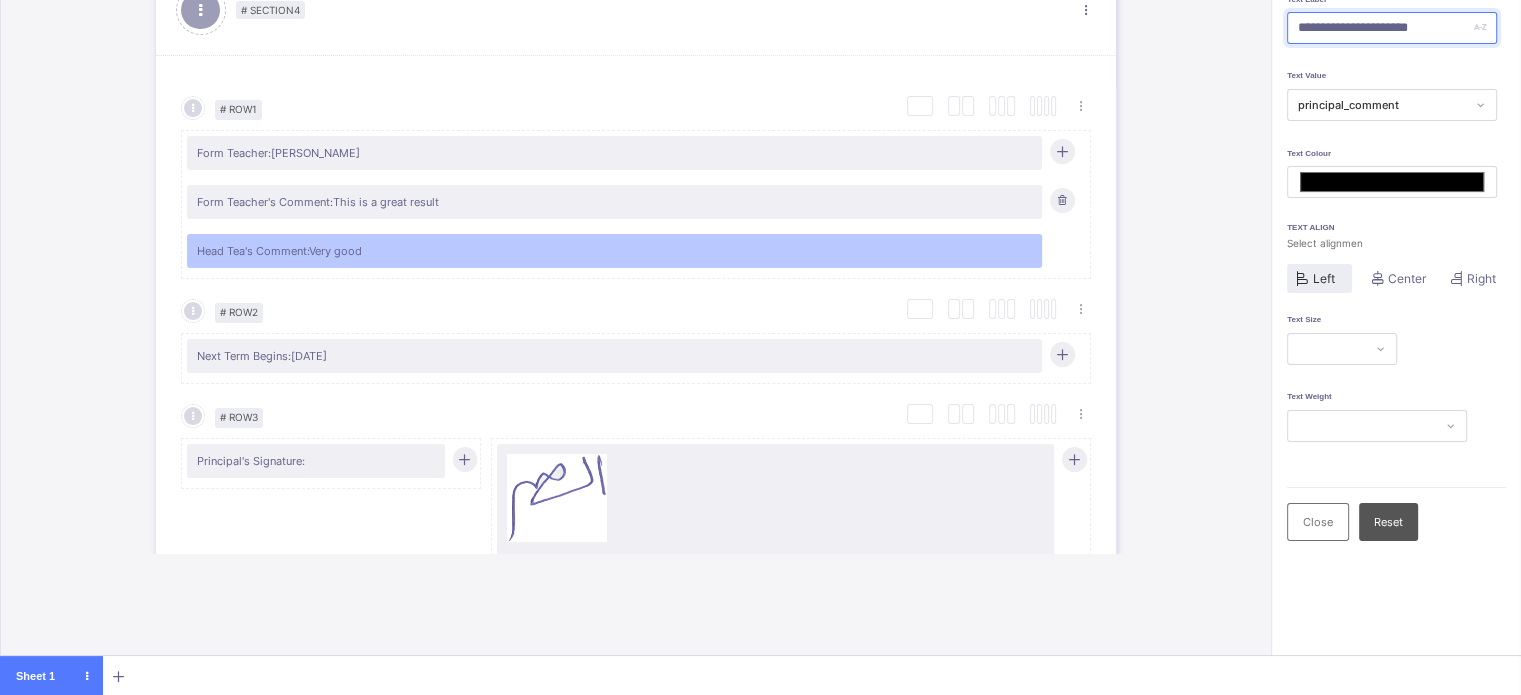 type on "**********" 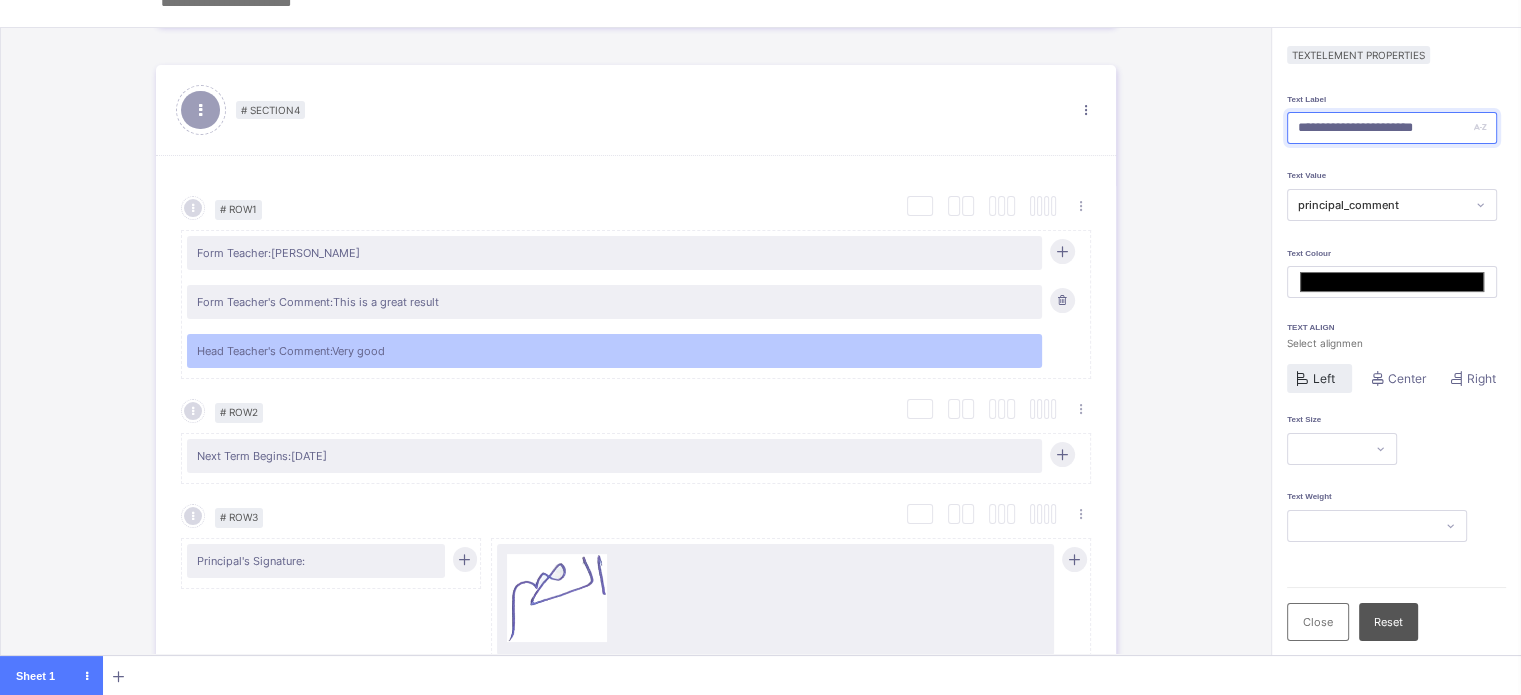 scroll, scrollTop: 0, scrollLeft: 0, axis: both 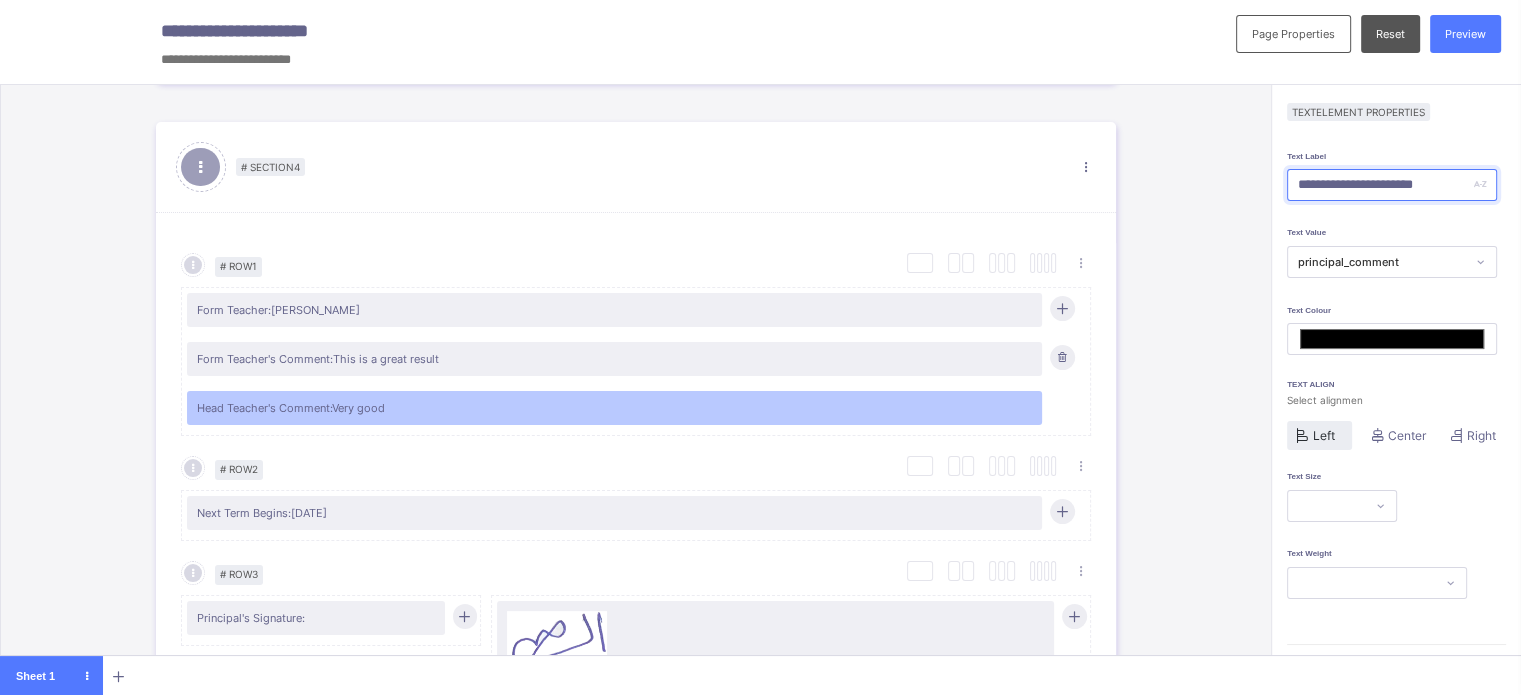 type on "**********" 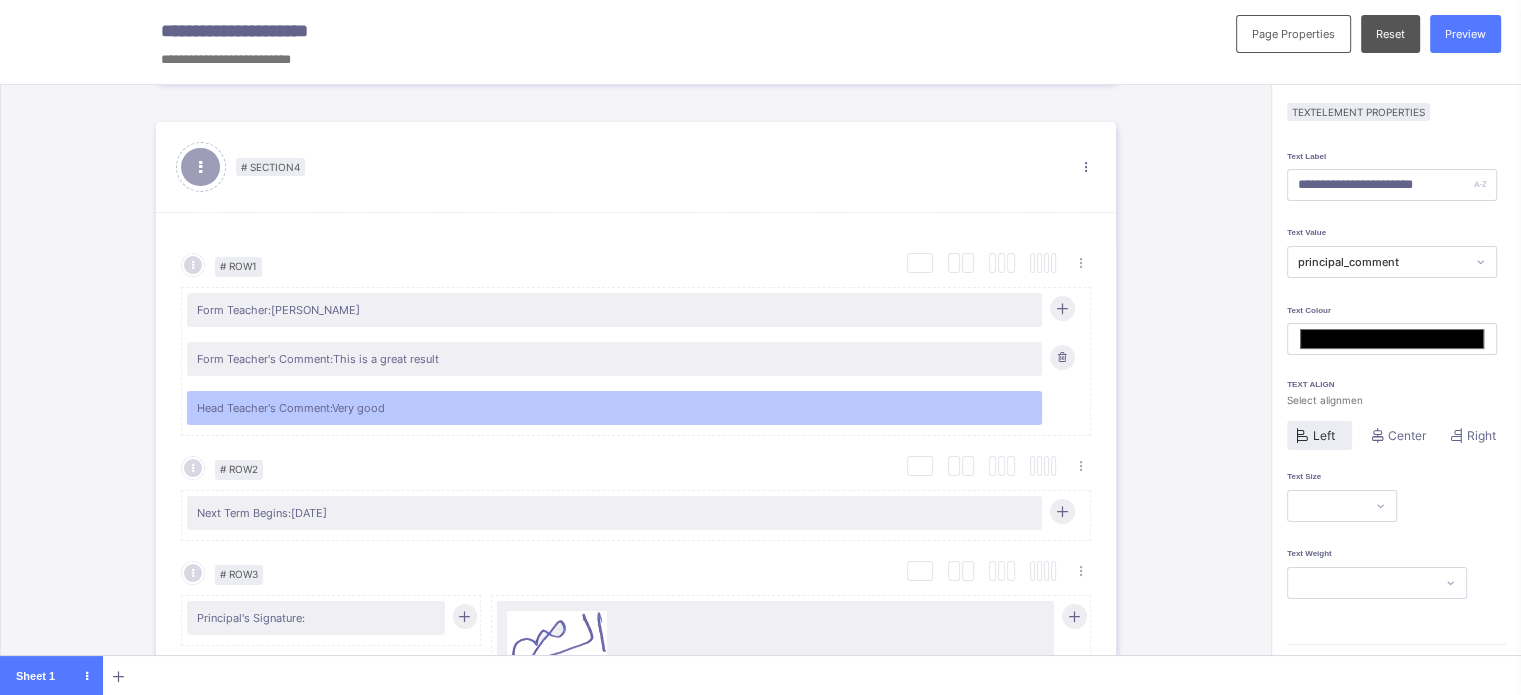 click on "Preview" at bounding box center [1465, 34] 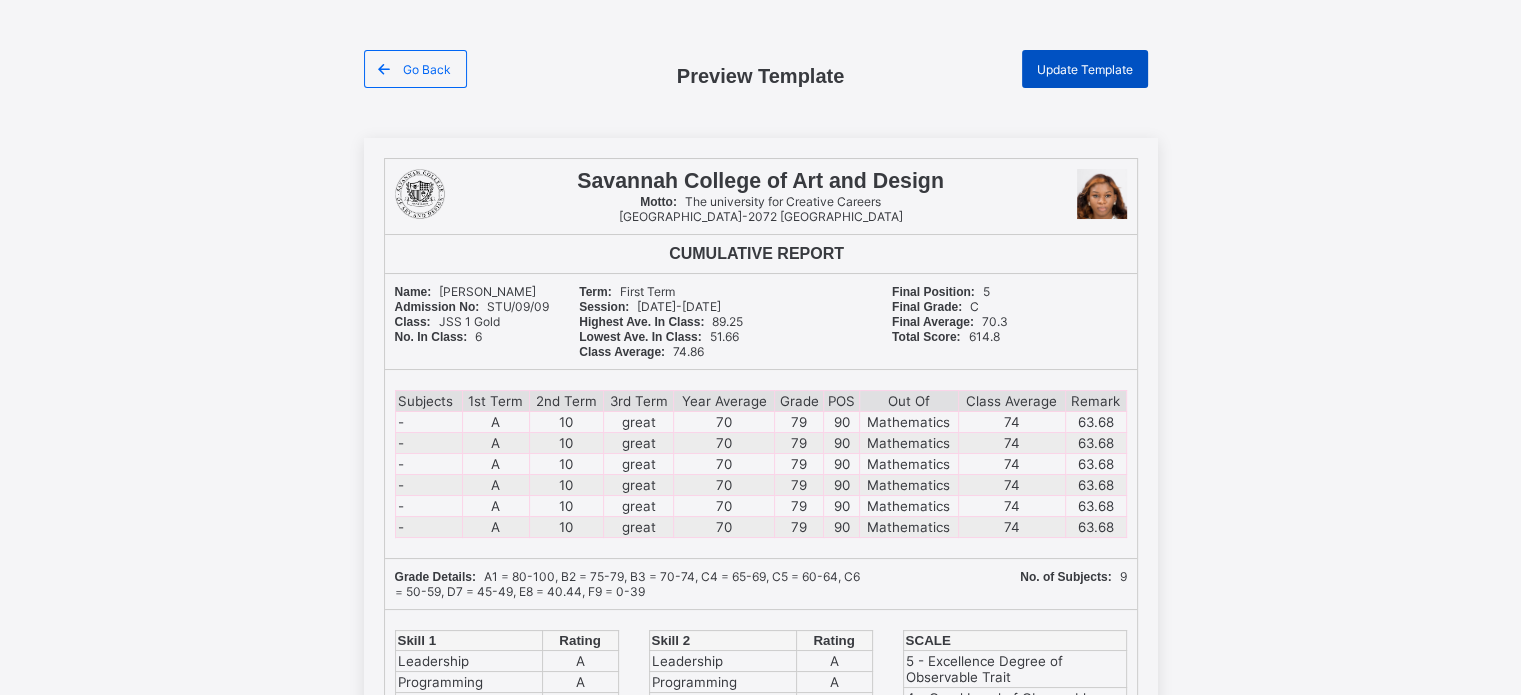click on "Update Template" at bounding box center (1085, 69) 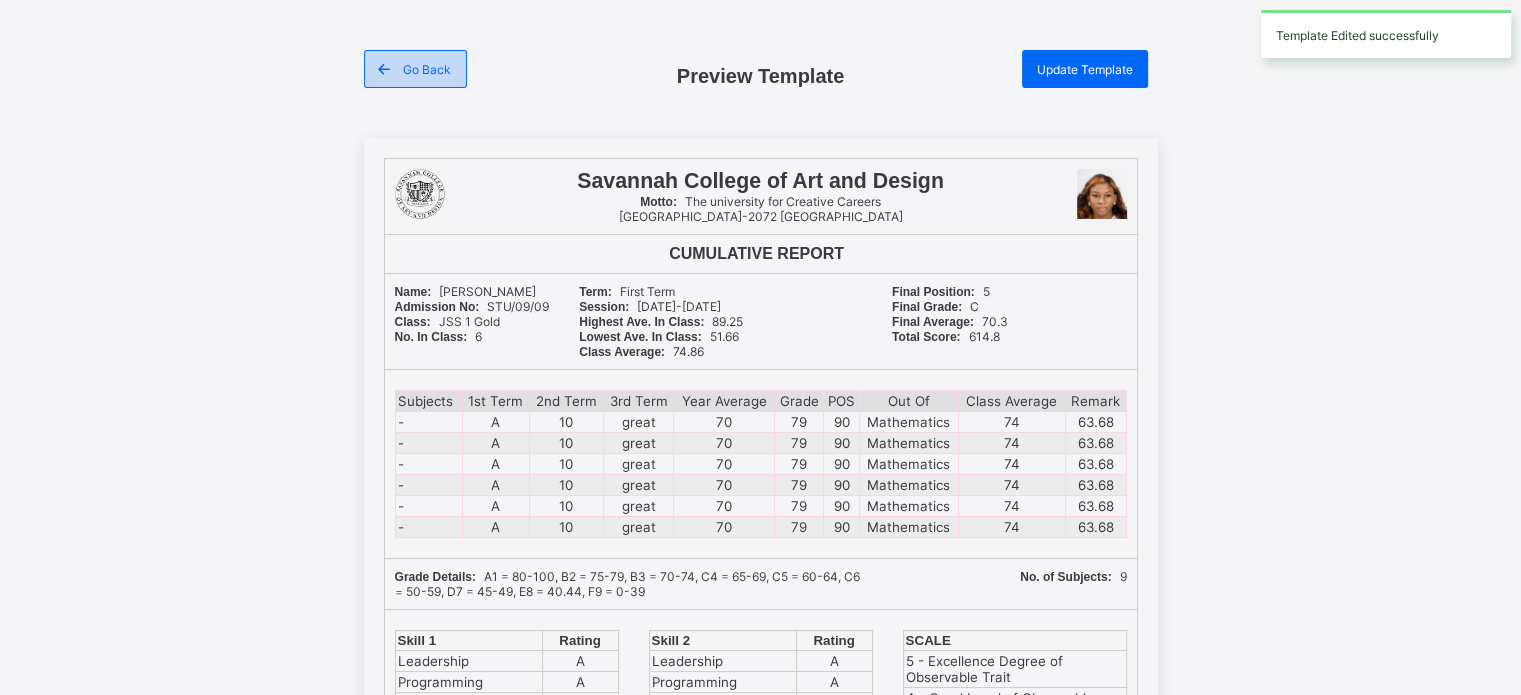 click on "Go Back" at bounding box center (427, 69) 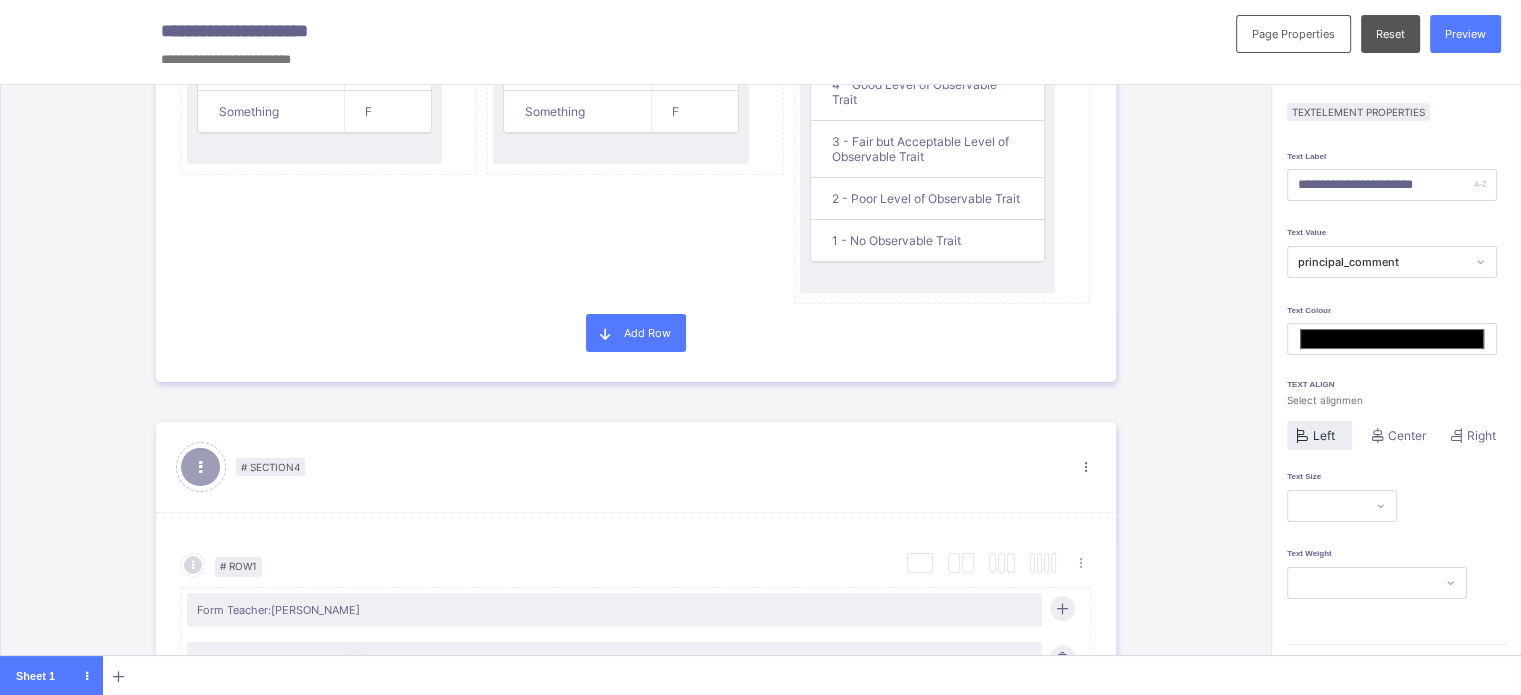 scroll, scrollTop: 1400, scrollLeft: 0, axis: vertical 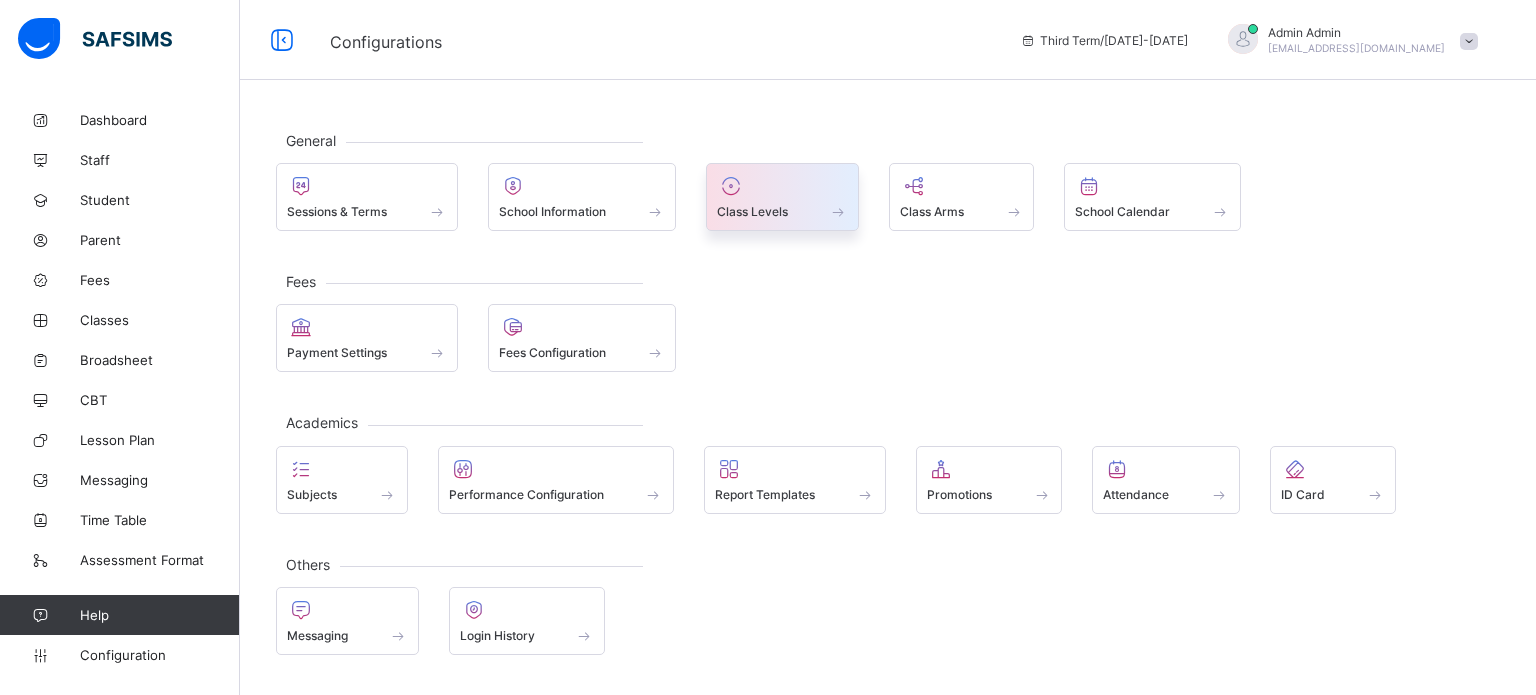 click at bounding box center [782, 186] 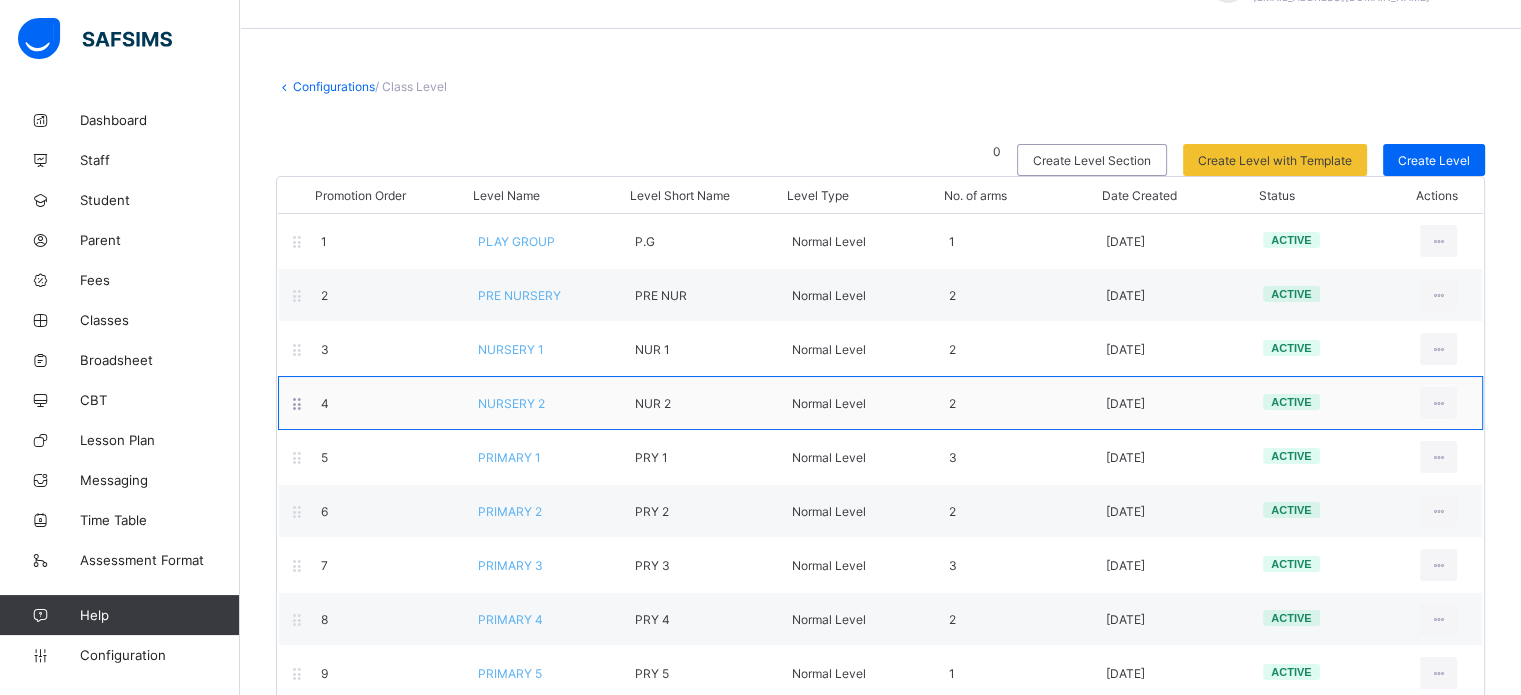 scroll, scrollTop: 100, scrollLeft: 0, axis: vertical 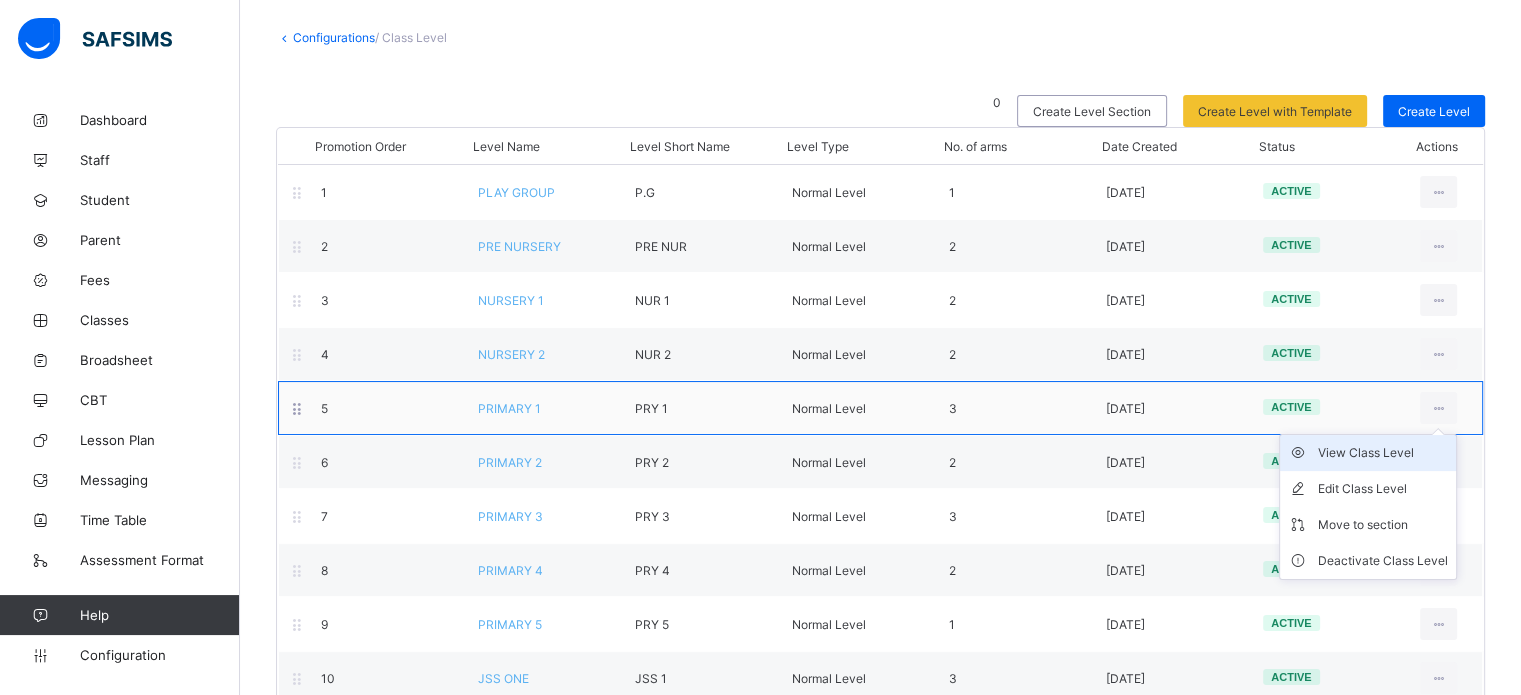 click on "View Class Level" at bounding box center (1383, 453) 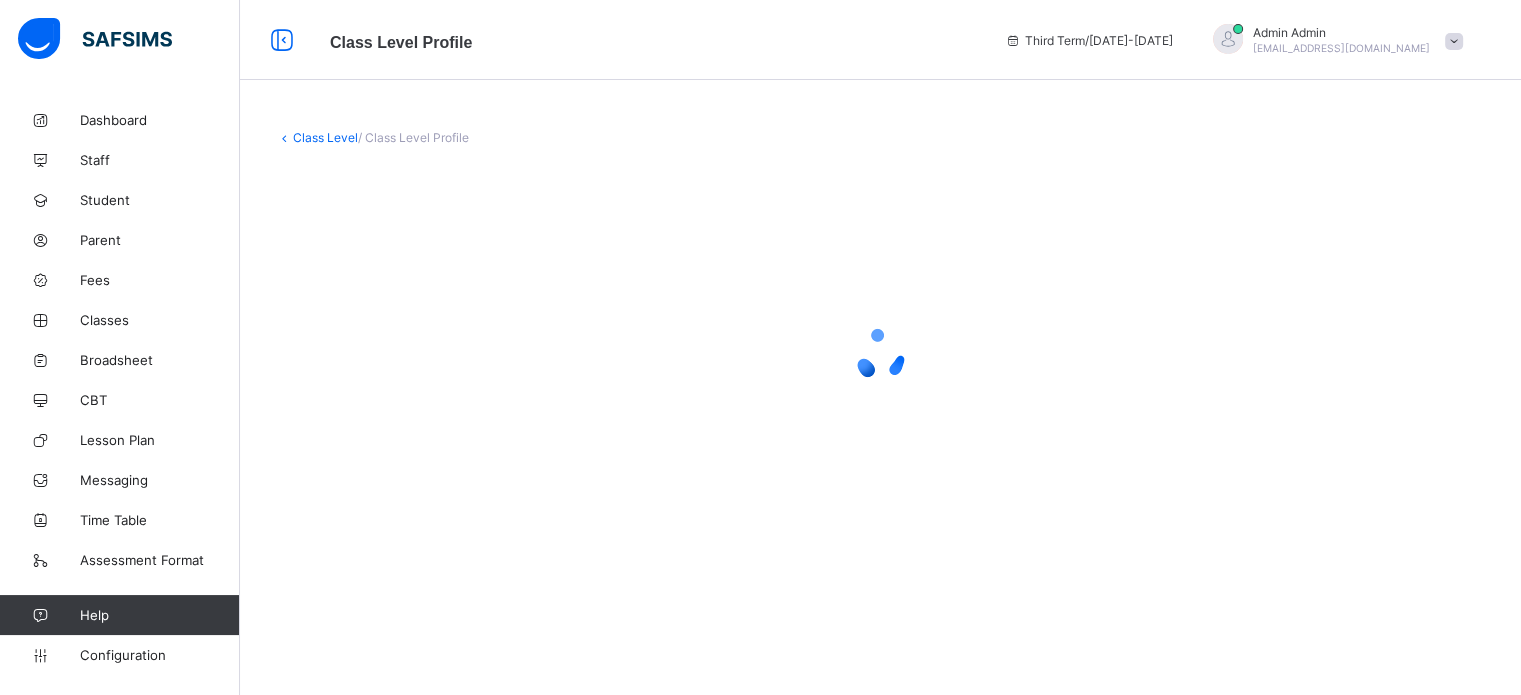 scroll, scrollTop: 0, scrollLeft: 0, axis: both 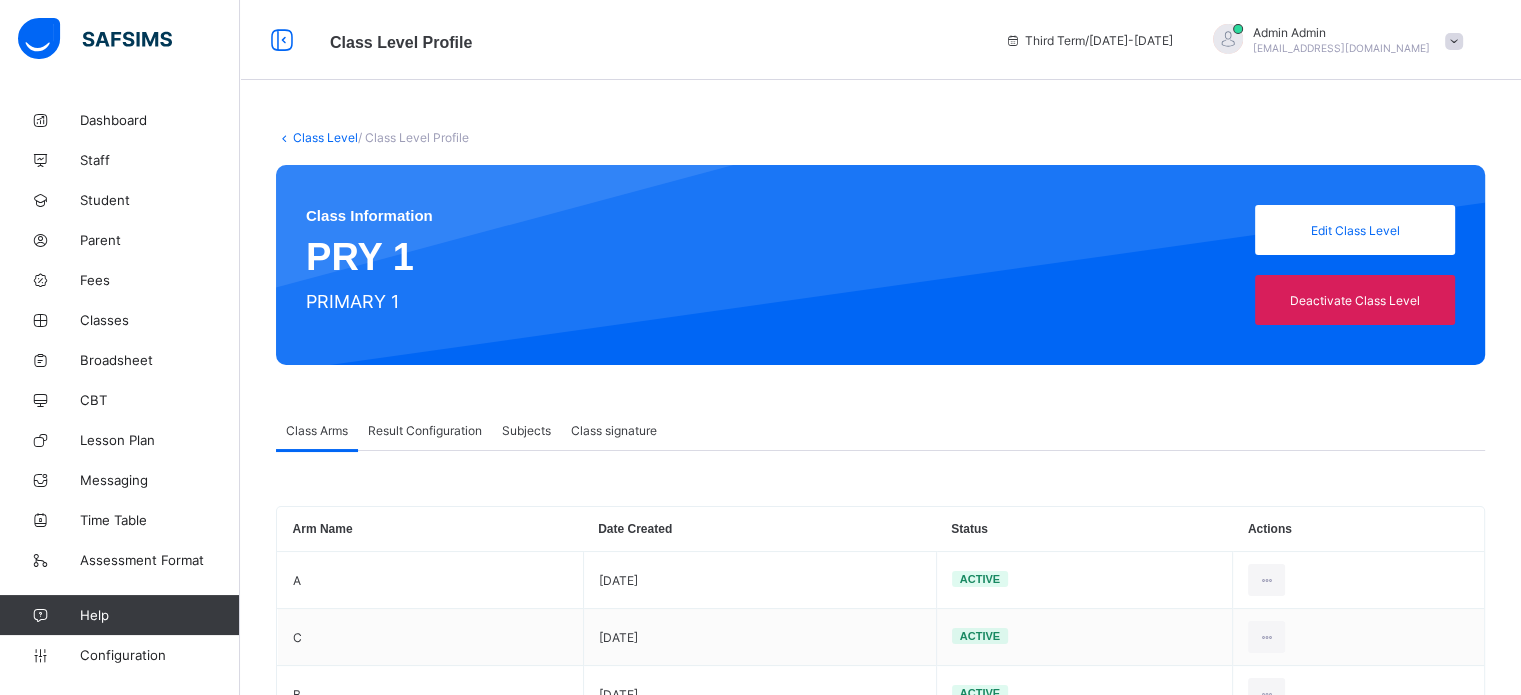 click on "Result Configuration" at bounding box center [425, 430] 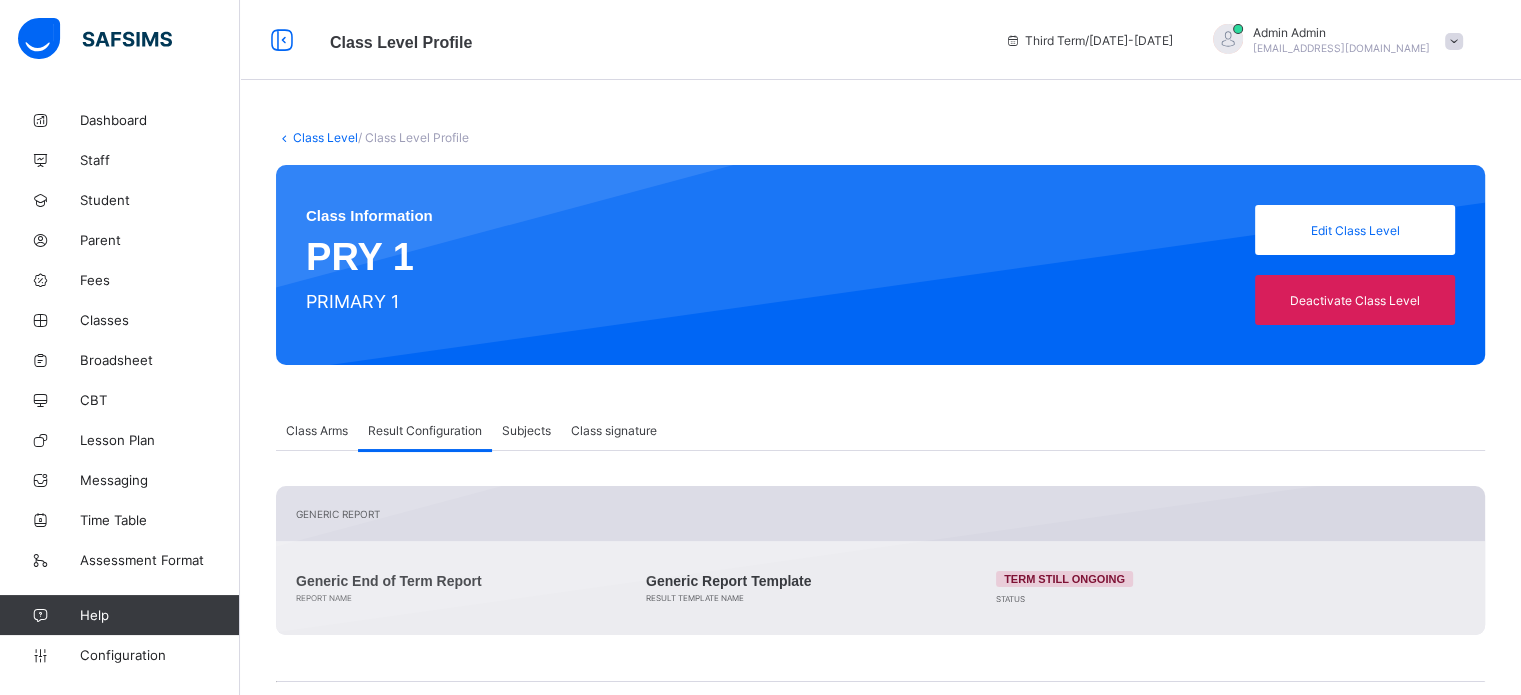 scroll, scrollTop: 500, scrollLeft: 0, axis: vertical 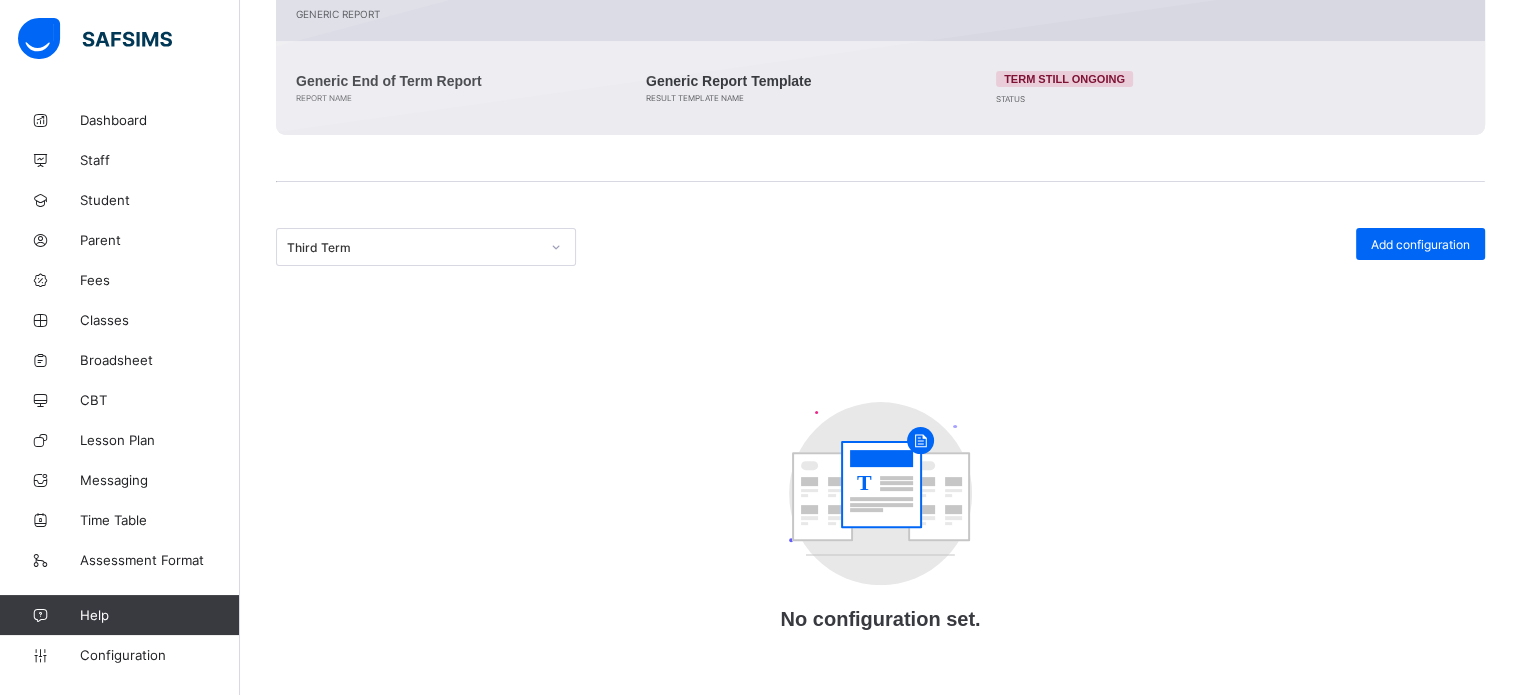 click on "Third Term" at bounding box center (413, 247) 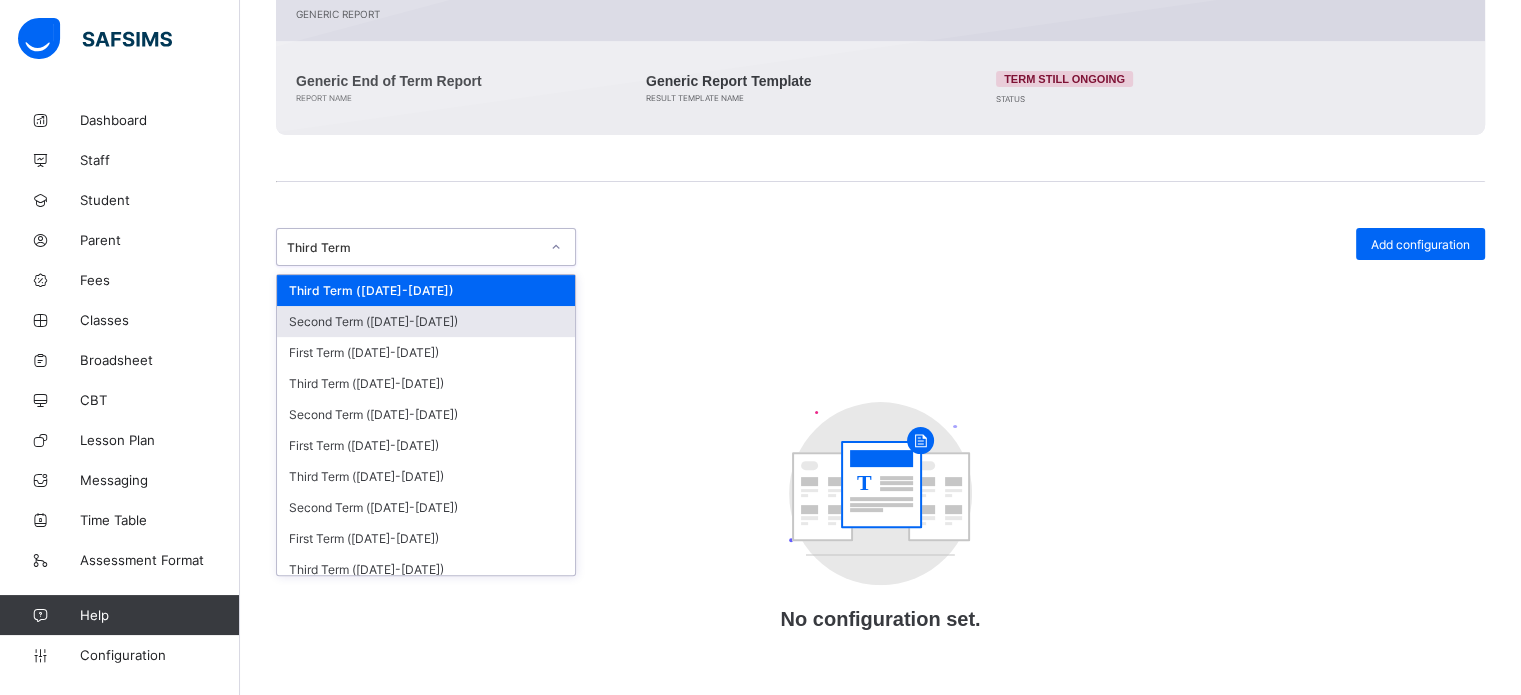 click on "Second Term (2024-2025)" at bounding box center [426, 321] 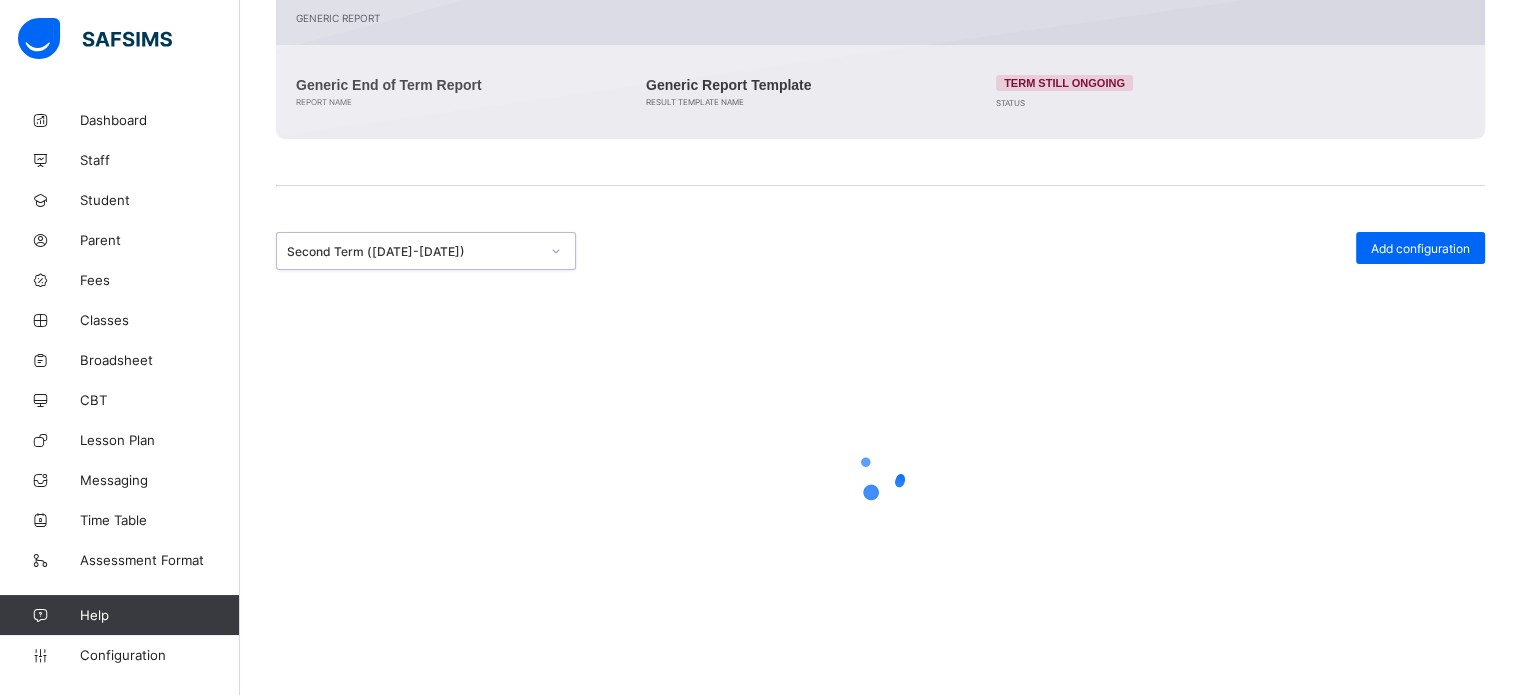 scroll, scrollTop: 500, scrollLeft: 0, axis: vertical 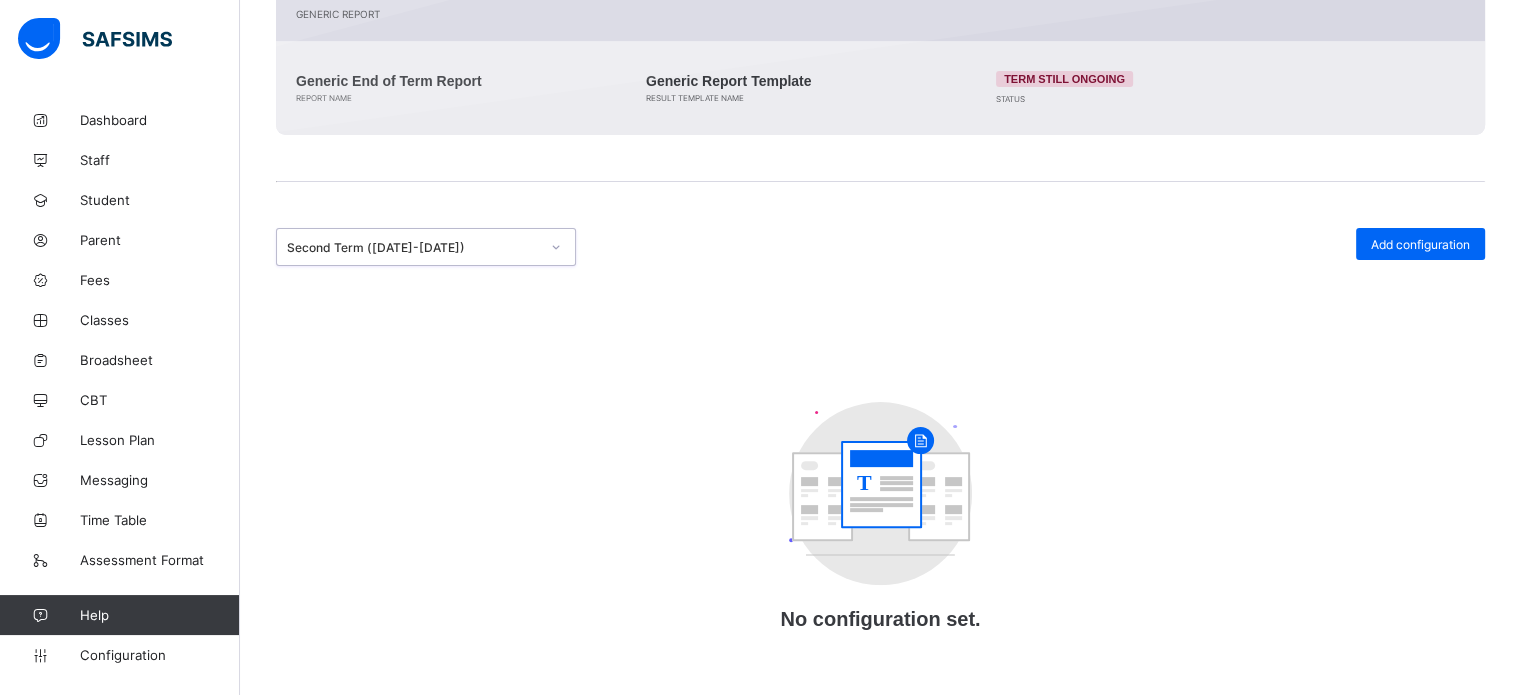 click on "Second Term (2024-2025)" at bounding box center (413, 247) 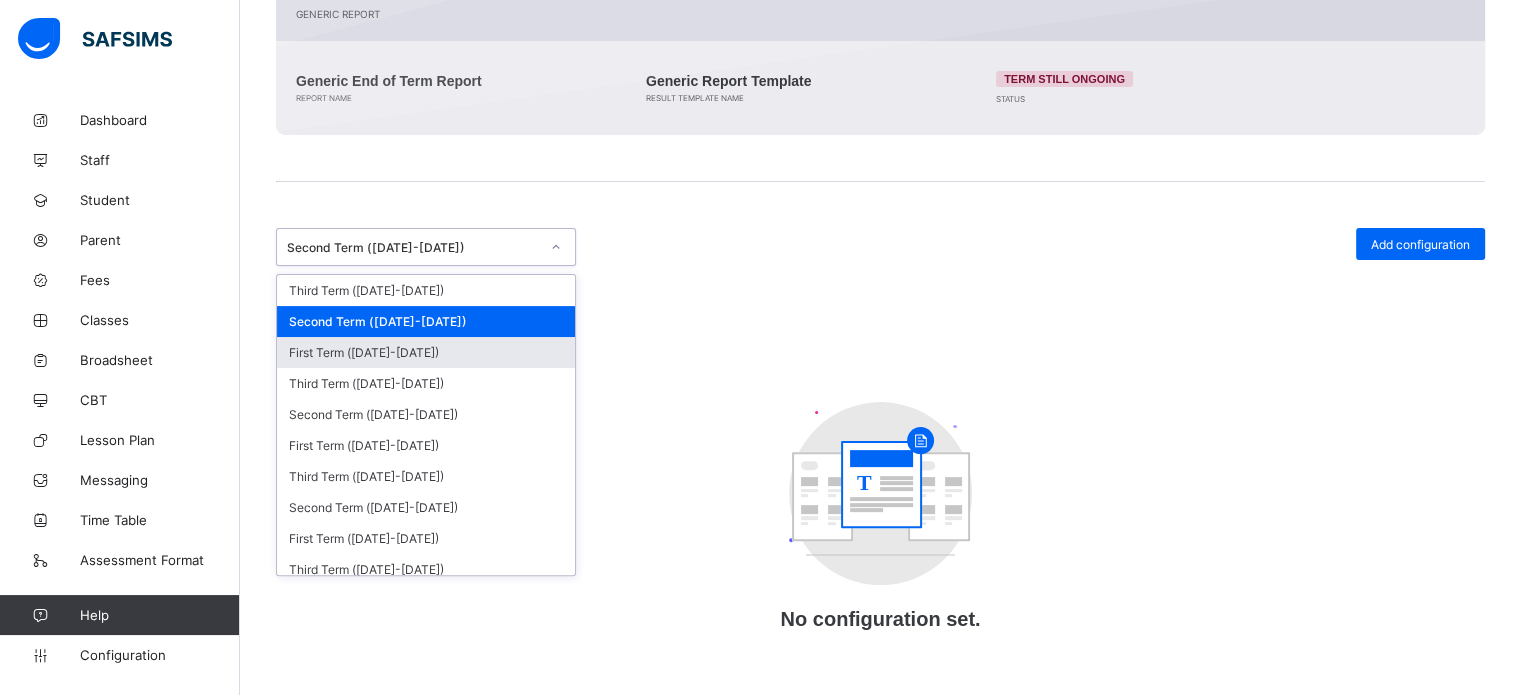 click on "First Term (2024-2025)" at bounding box center [426, 352] 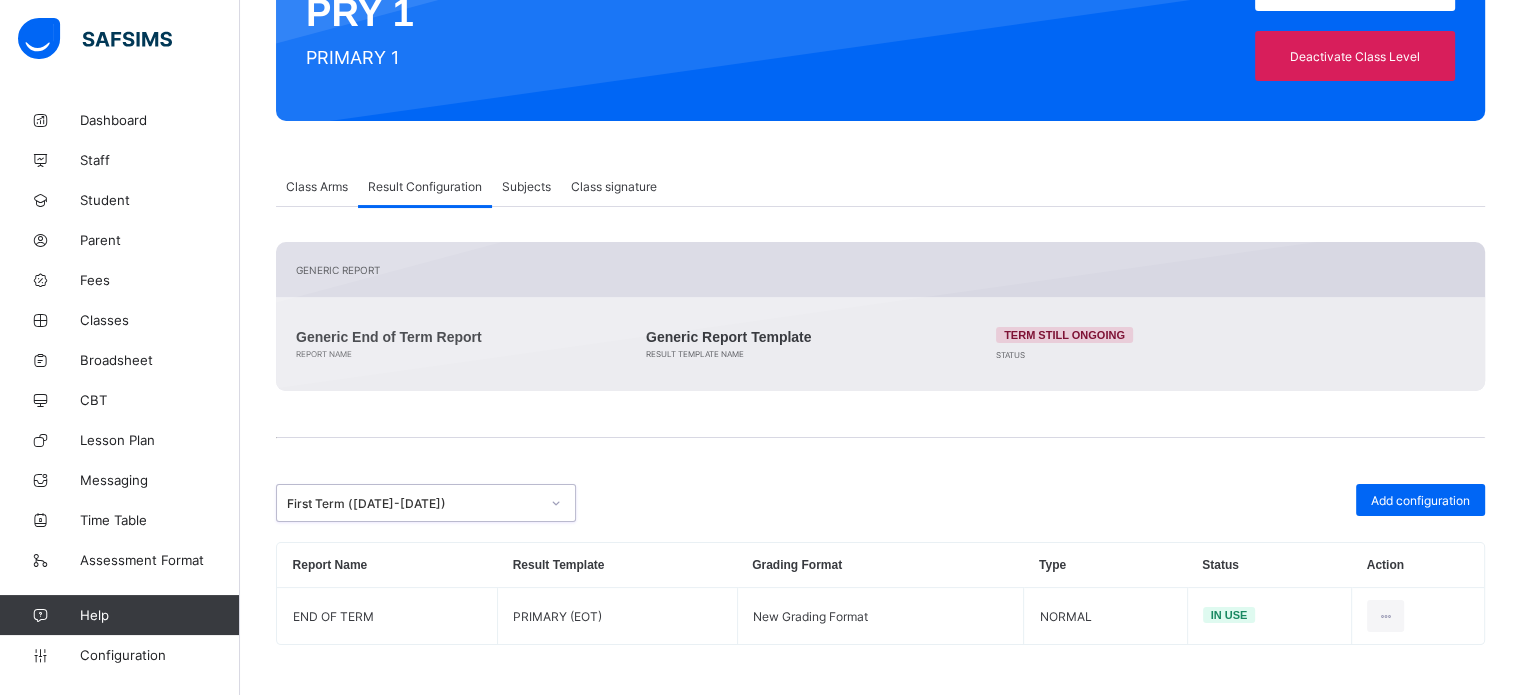 scroll, scrollTop: 244, scrollLeft: 0, axis: vertical 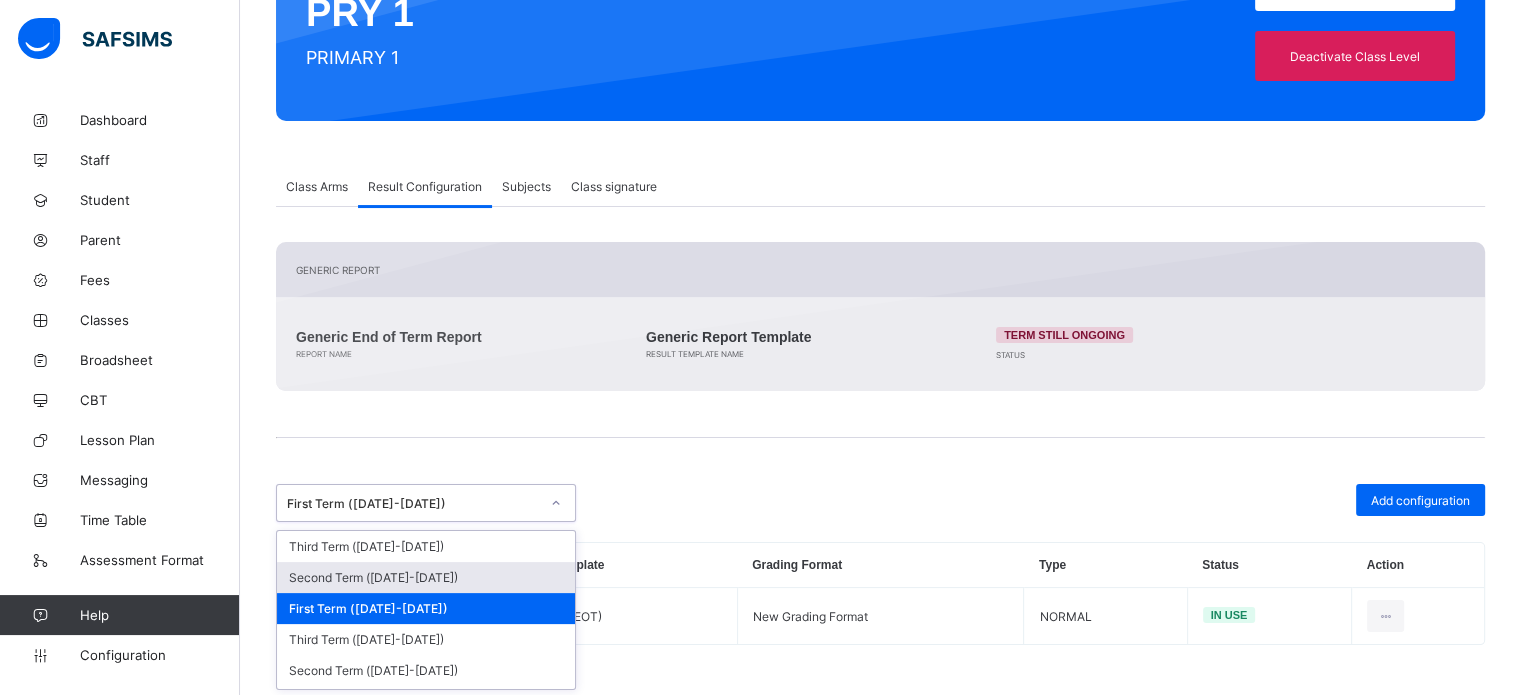 click on "Second Term (2024-2025)" at bounding box center (426, 577) 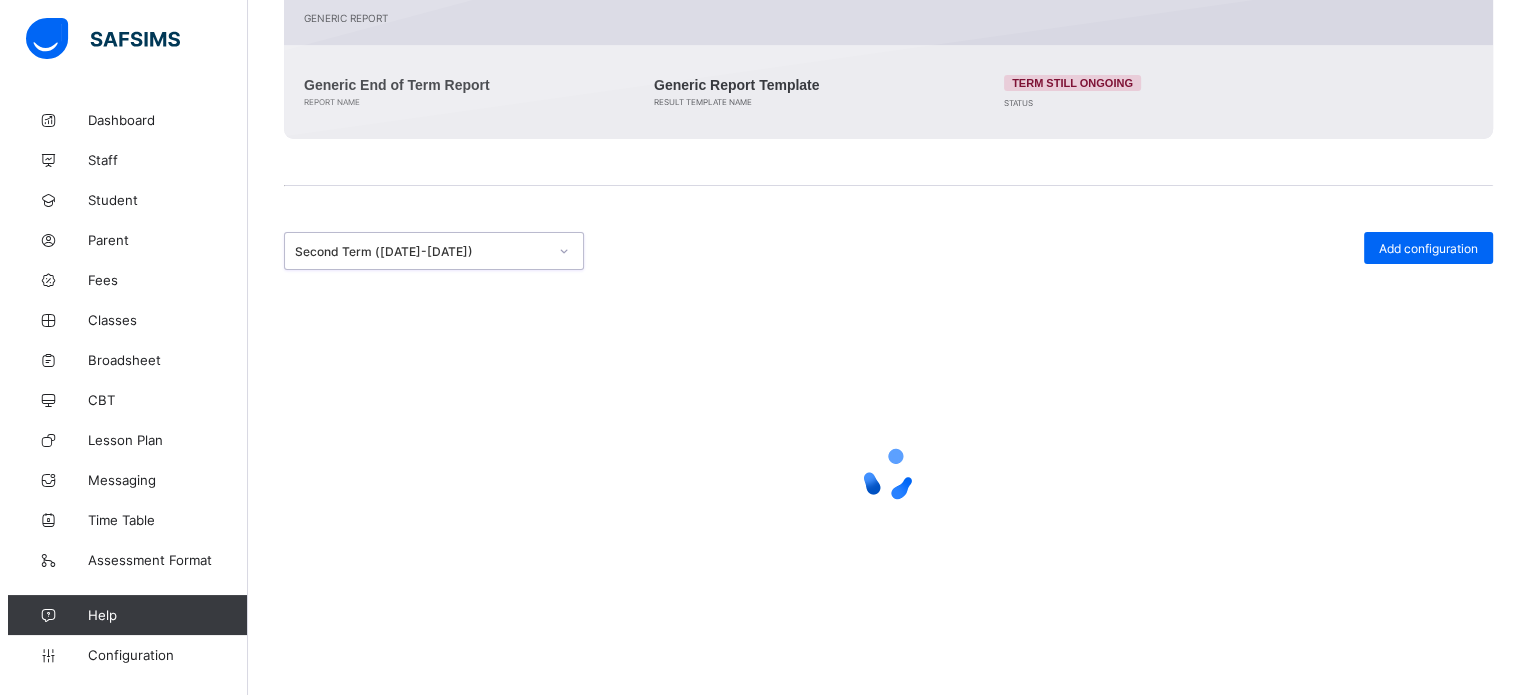 scroll, scrollTop: 500, scrollLeft: 0, axis: vertical 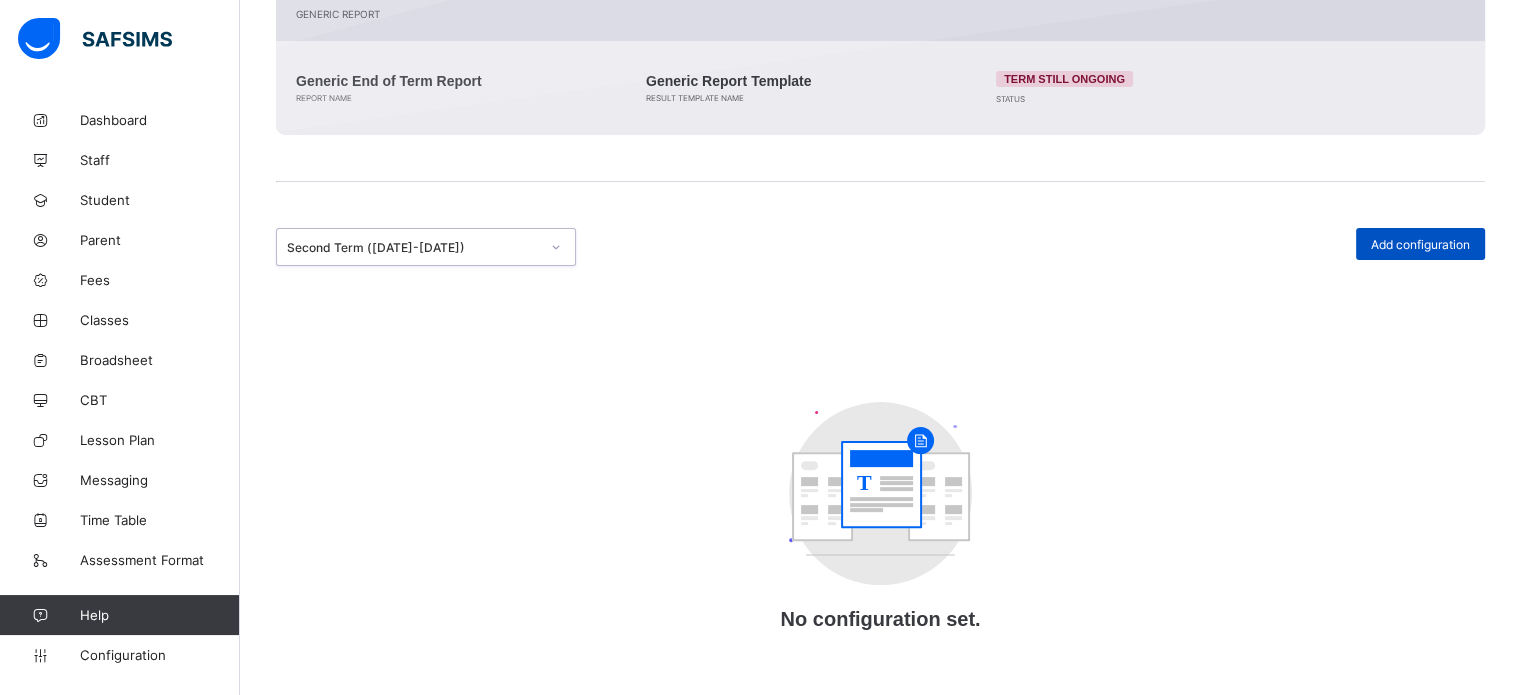 click on "Add configuration" at bounding box center [1420, 244] 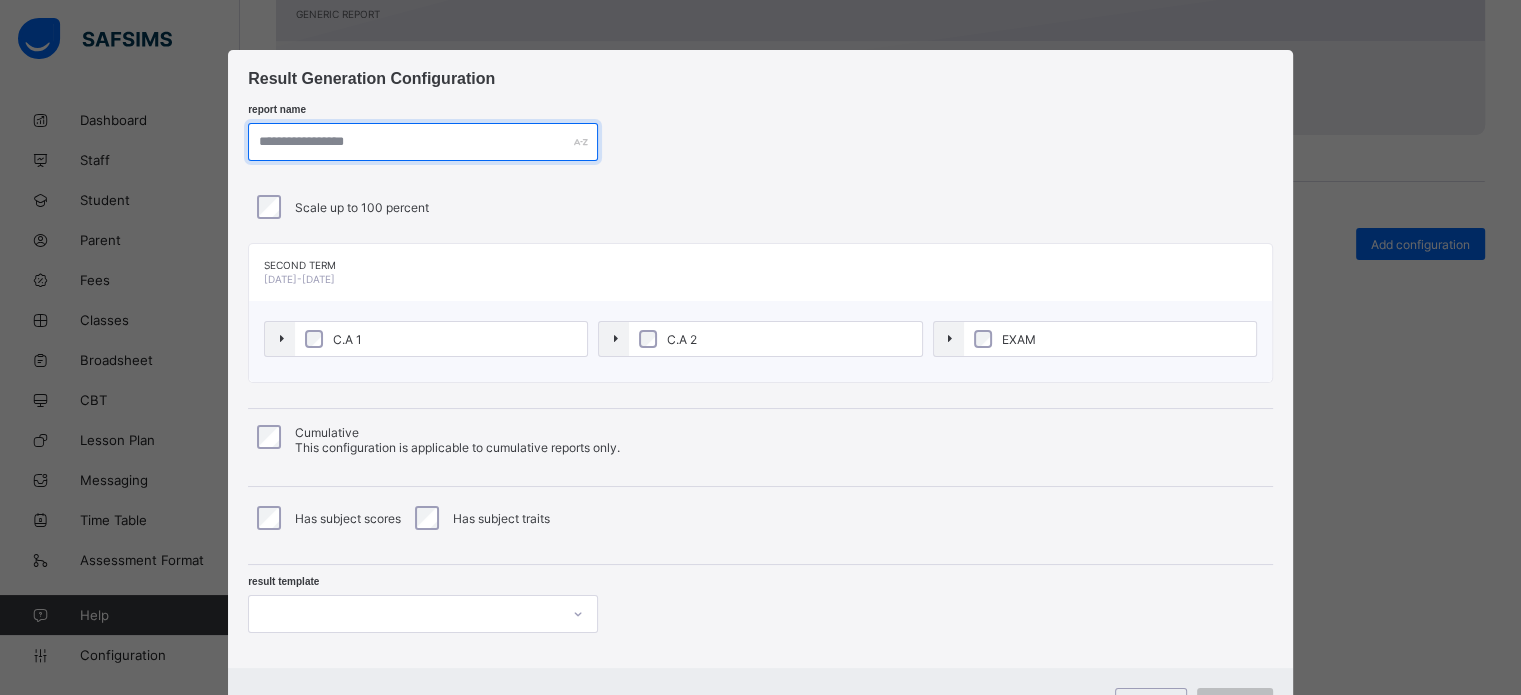 click at bounding box center [423, 142] 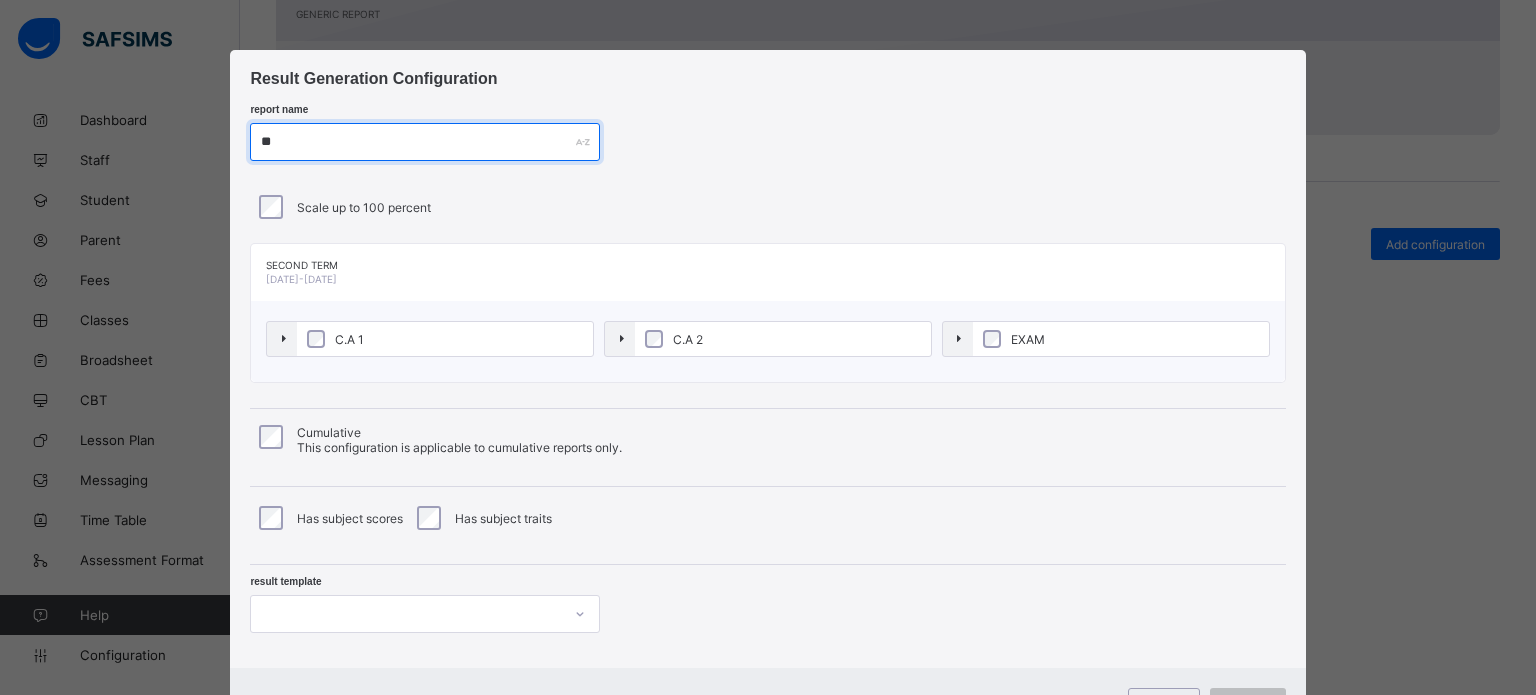 type on "*" 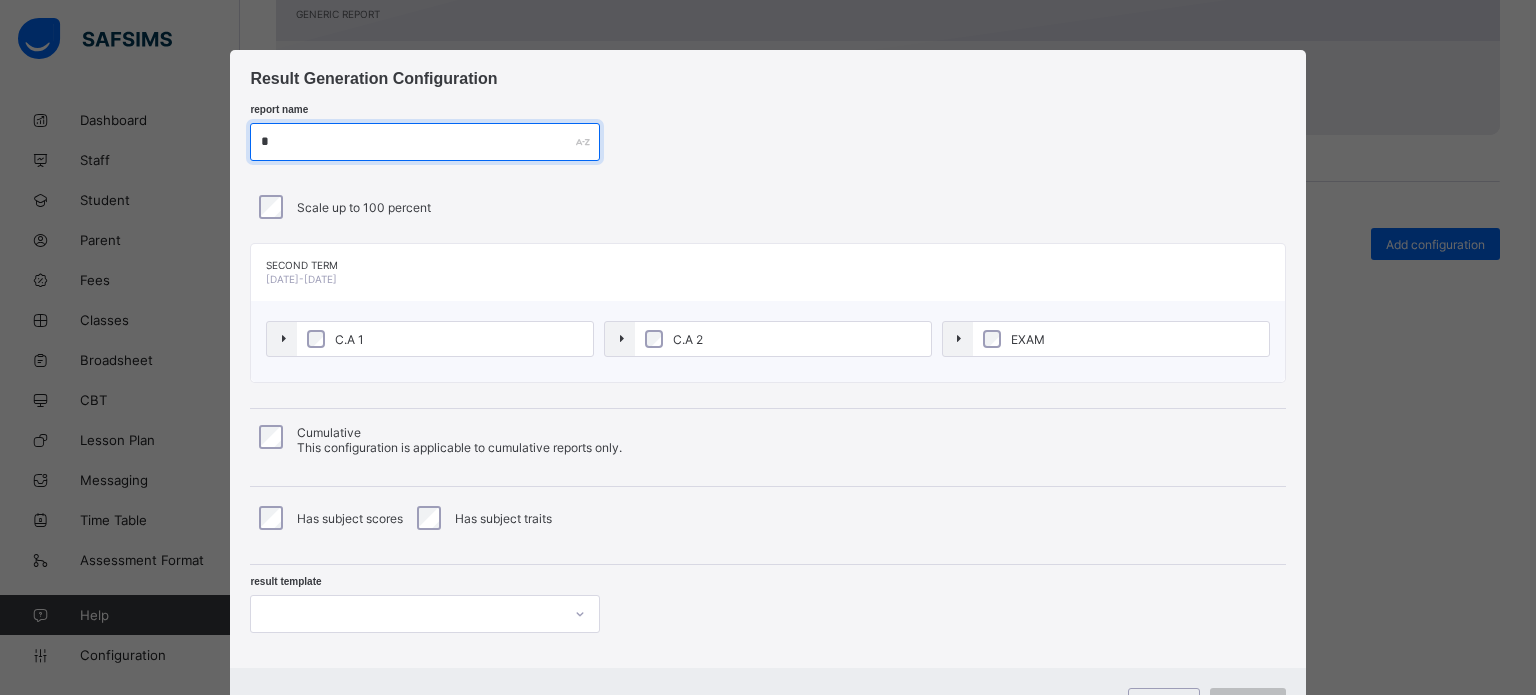 type on "*" 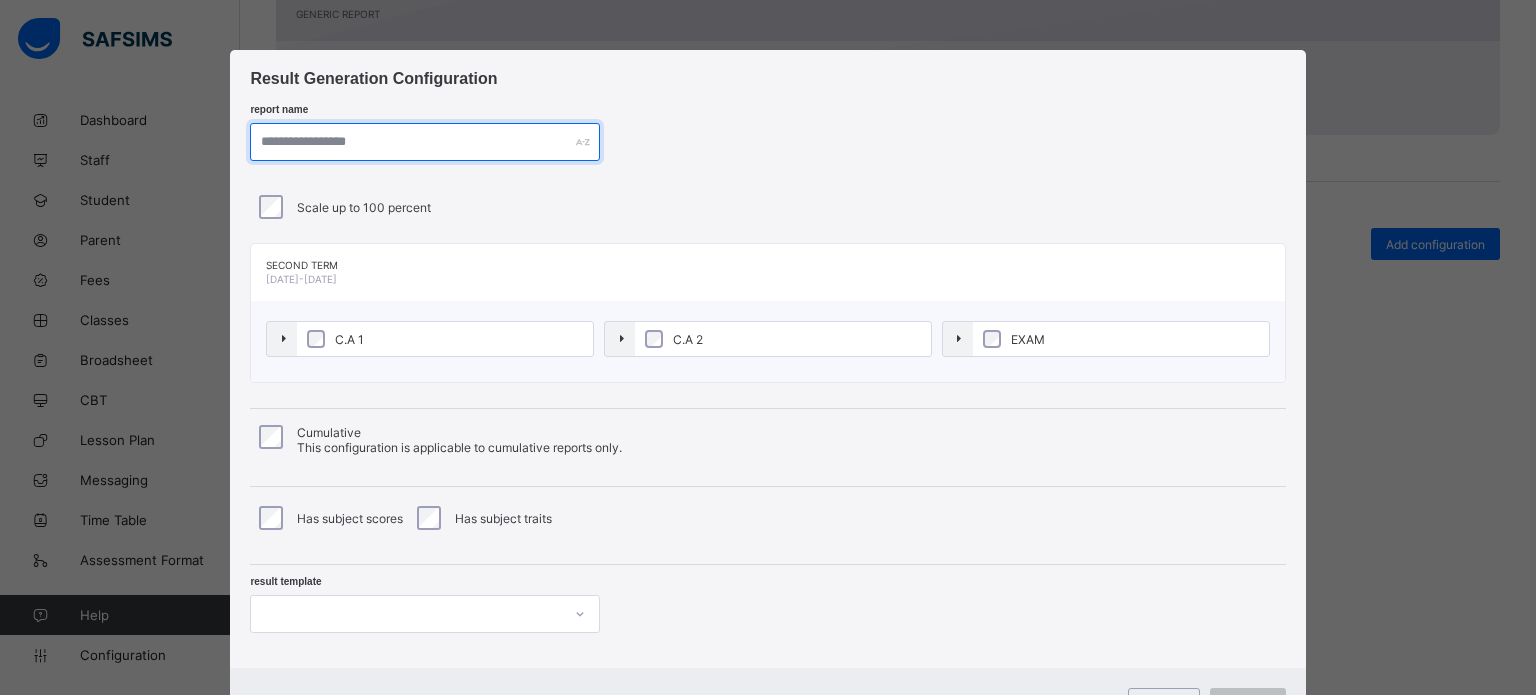 click at bounding box center [425, 142] 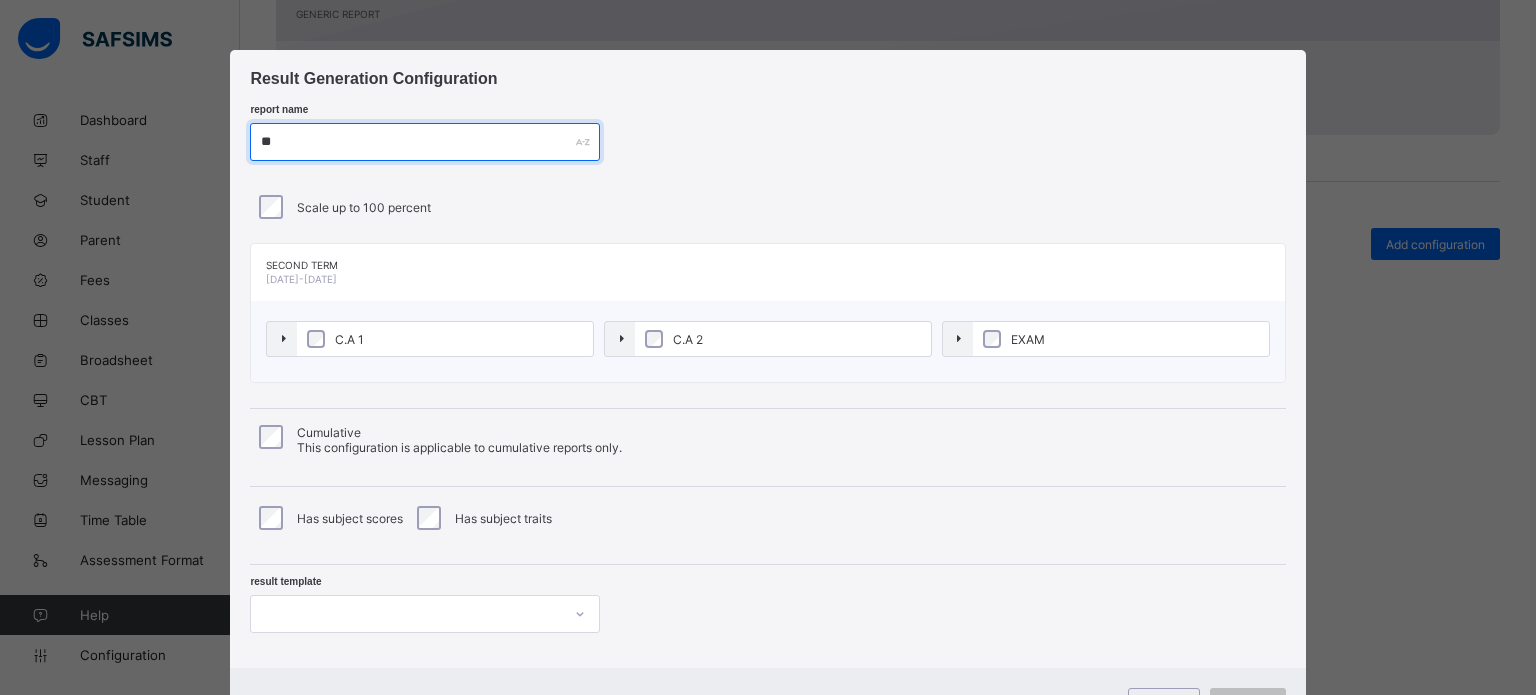 type on "*" 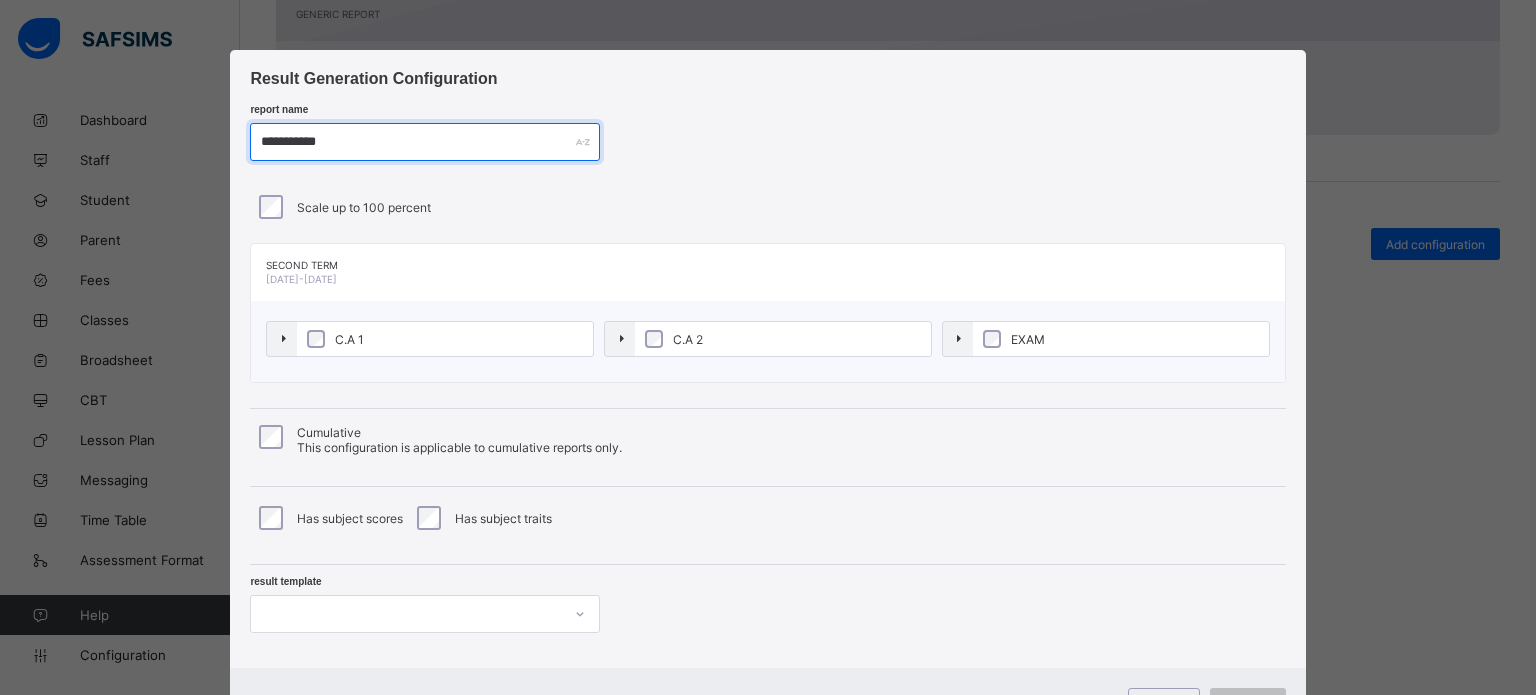 type on "**********" 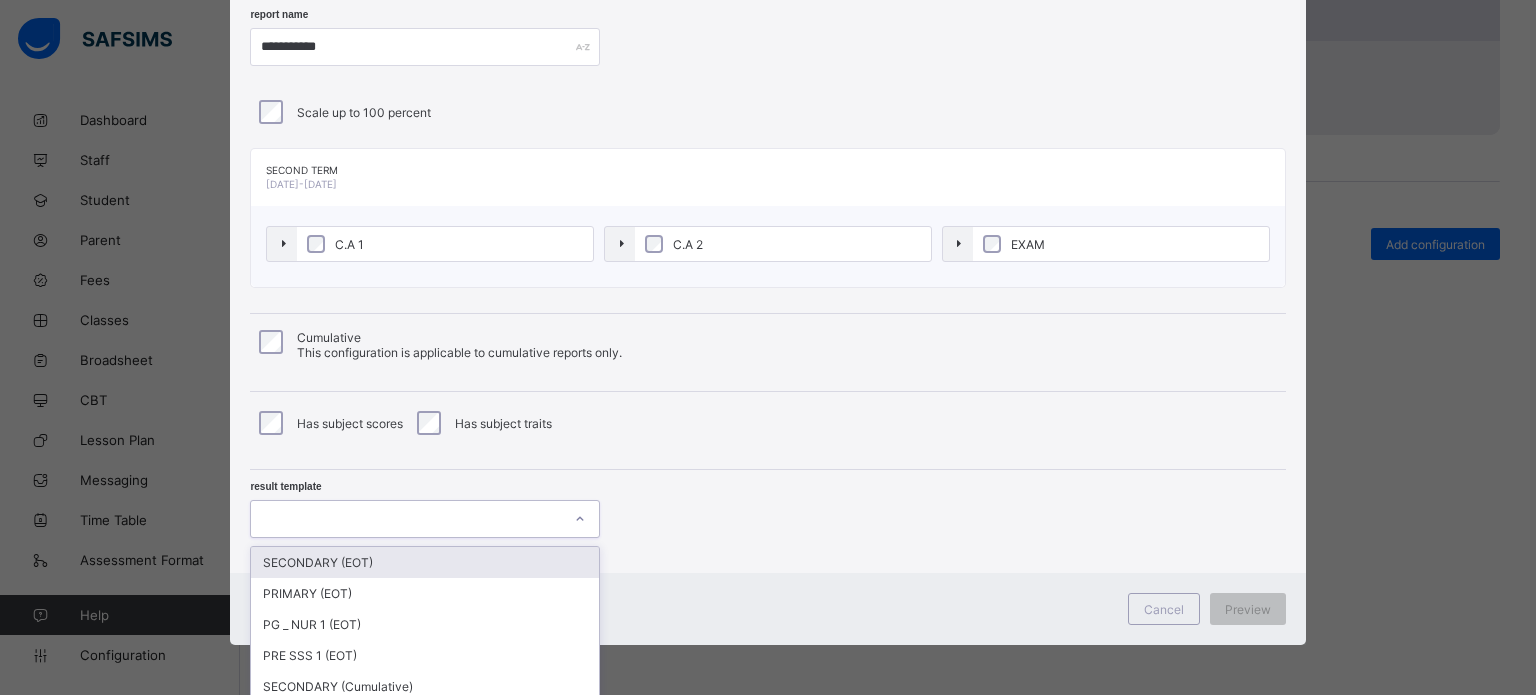 click on "option SECONDARY (EOT) focused, 1 of 6. 6 results available. Use Up and Down to choose options, press Enter to select the currently focused option, press Escape to exit the menu, press Tab to select the option and exit the menu. SECONDARY (EOT) PRIMARY (EOT) PG _ NUR 1 (EOT) PRE SSS 1 (EOT)  SECONDARY (Cumulative)  PRIMARY (Cumulative)" at bounding box center (425, 519) 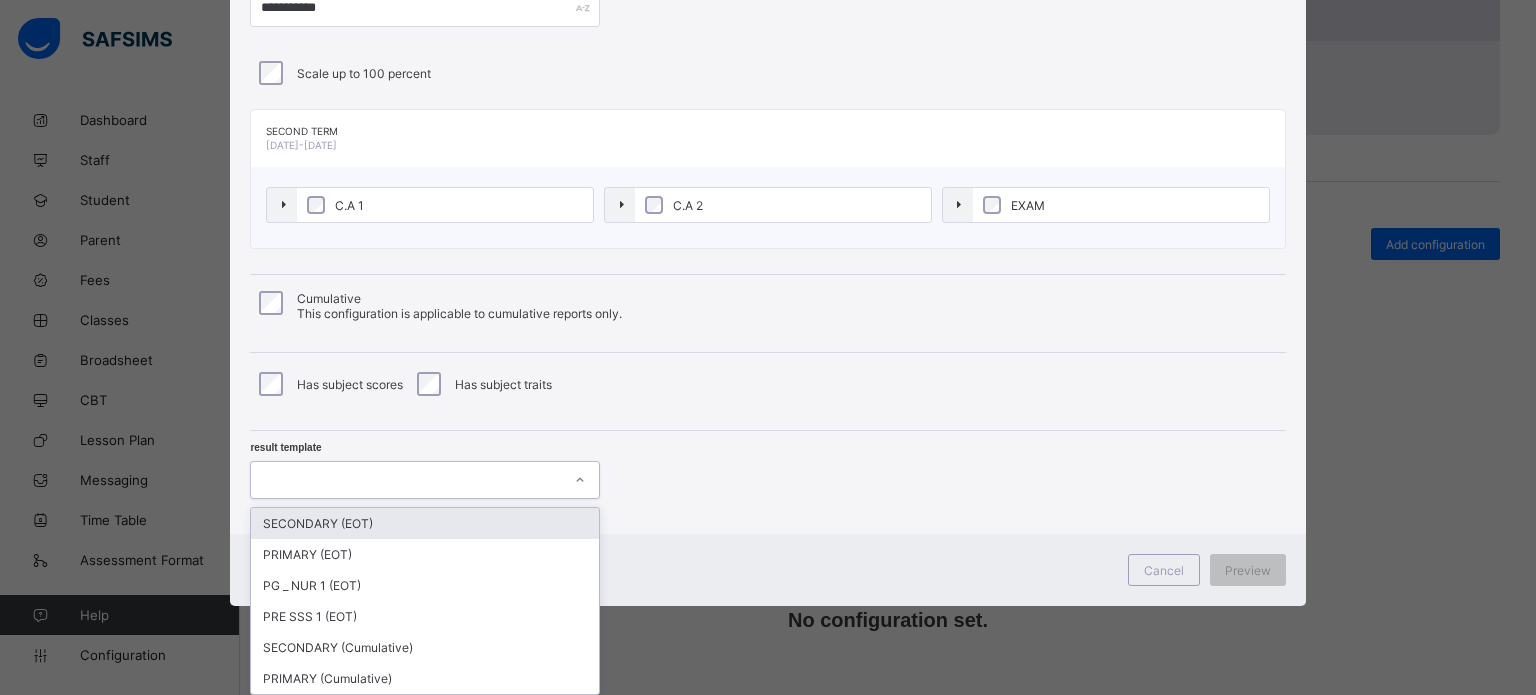 click on "SECONDARY (EOT)" at bounding box center (425, 523) 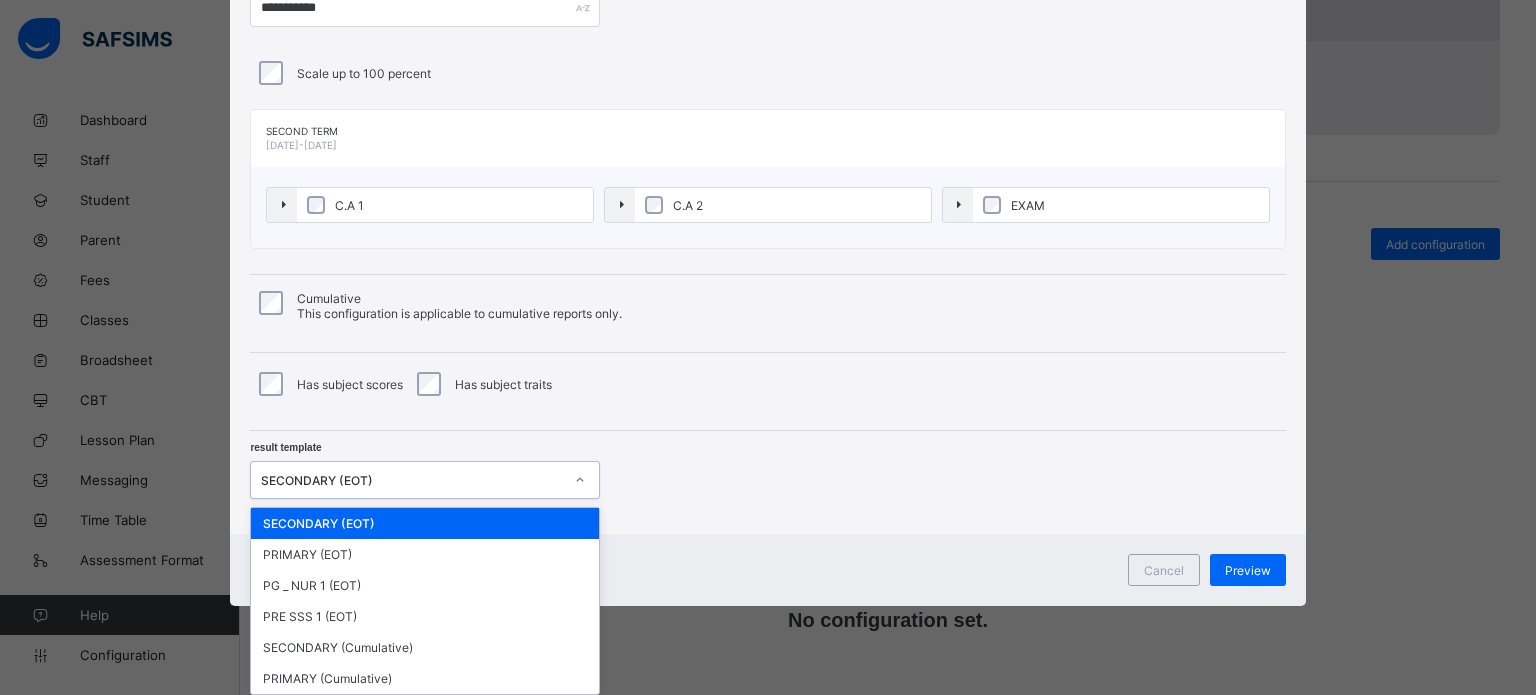 click on "option SECONDARY (EOT), selected.    option SECONDARY (EOT) focused, 1 of 6. 6 results available. Use Up and Down to choose options, press Enter to select the currently focused option, press Escape to exit the menu, press Tab to select the option and exit the menu. SECONDARY (EOT) SECONDARY (EOT) PRIMARY (EOT) PG _ NUR 1 (EOT) PRE SSS 1 (EOT)  SECONDARY (Cumulative)  PRIMARY (Cumulative)" at bounding box center (425, 480) 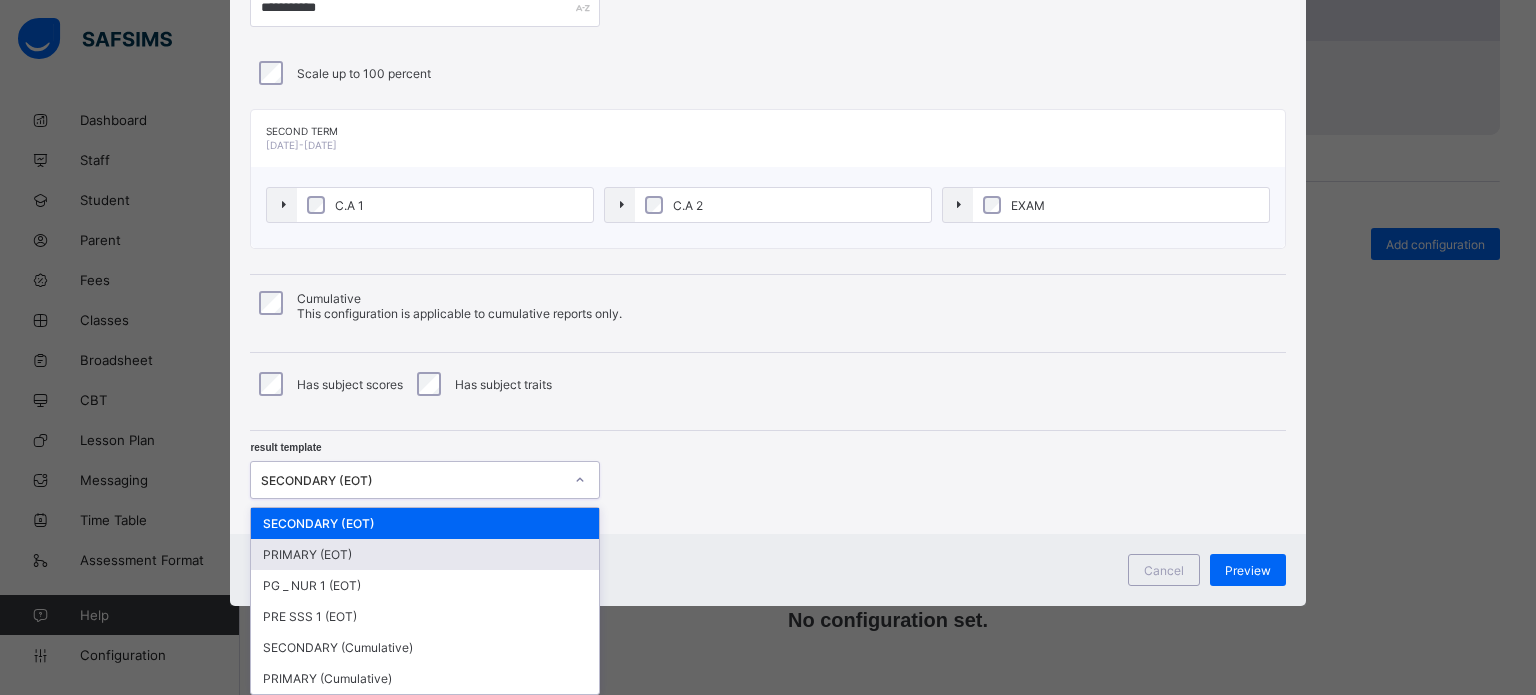 click on "PRIMARY (EOT)" at bounding box center [425, 554] 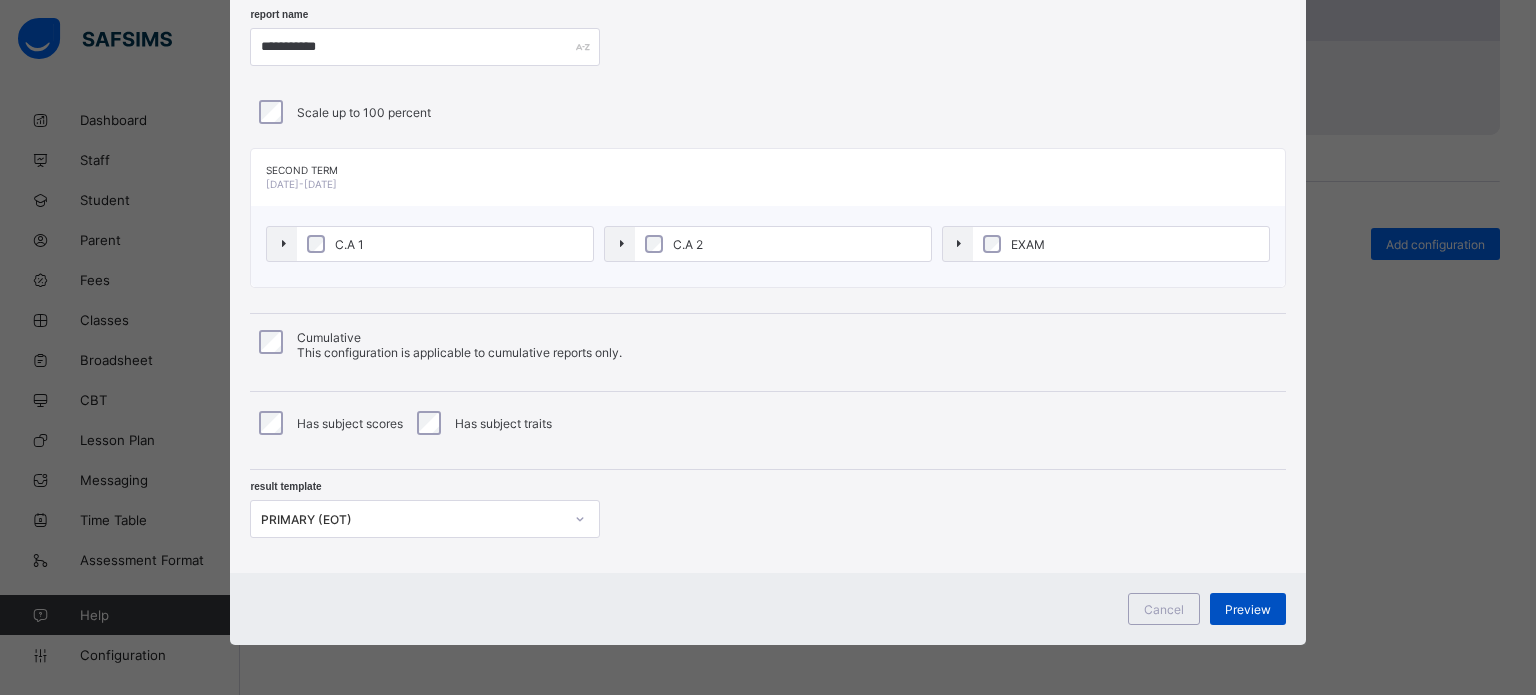 click on "Preview" at bounding box center [1248, 609] 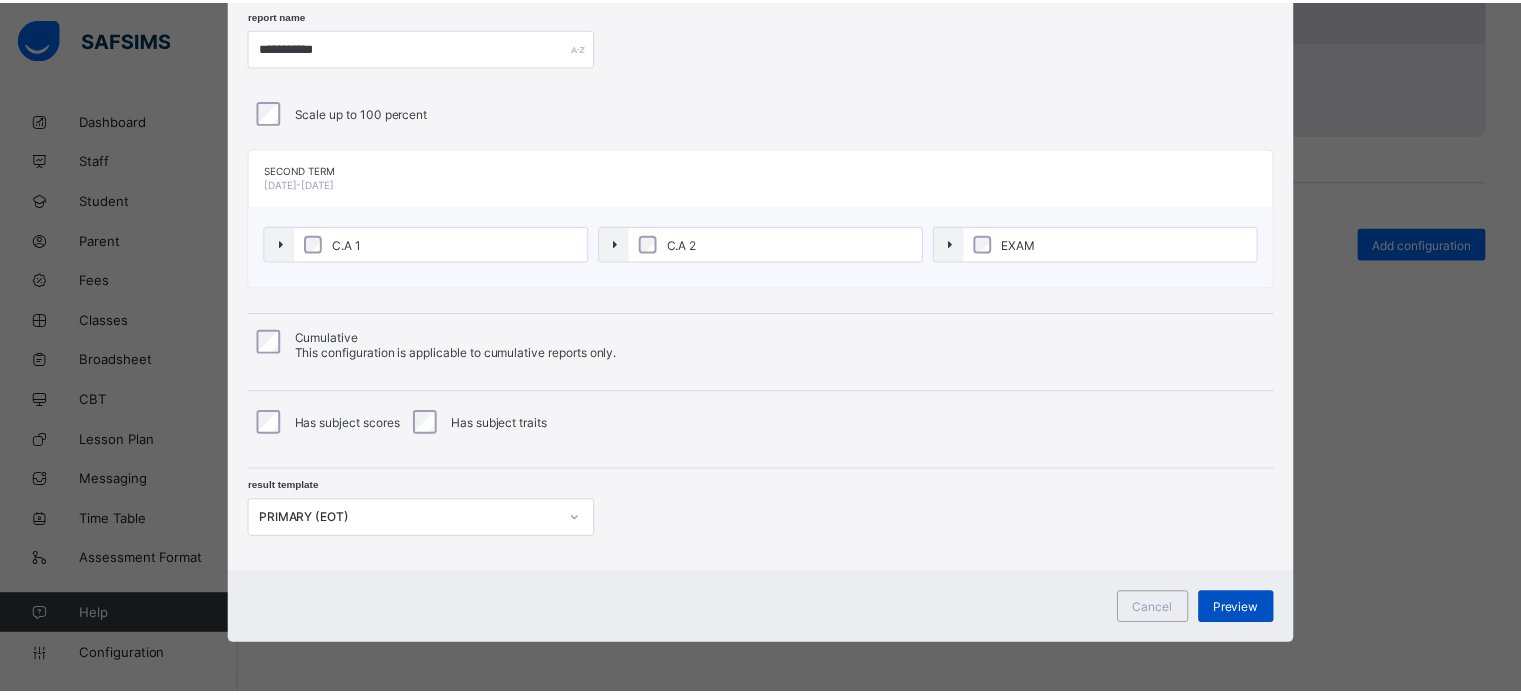 scroll, scrollTop: 0, scrollLeft: 0, axis: both 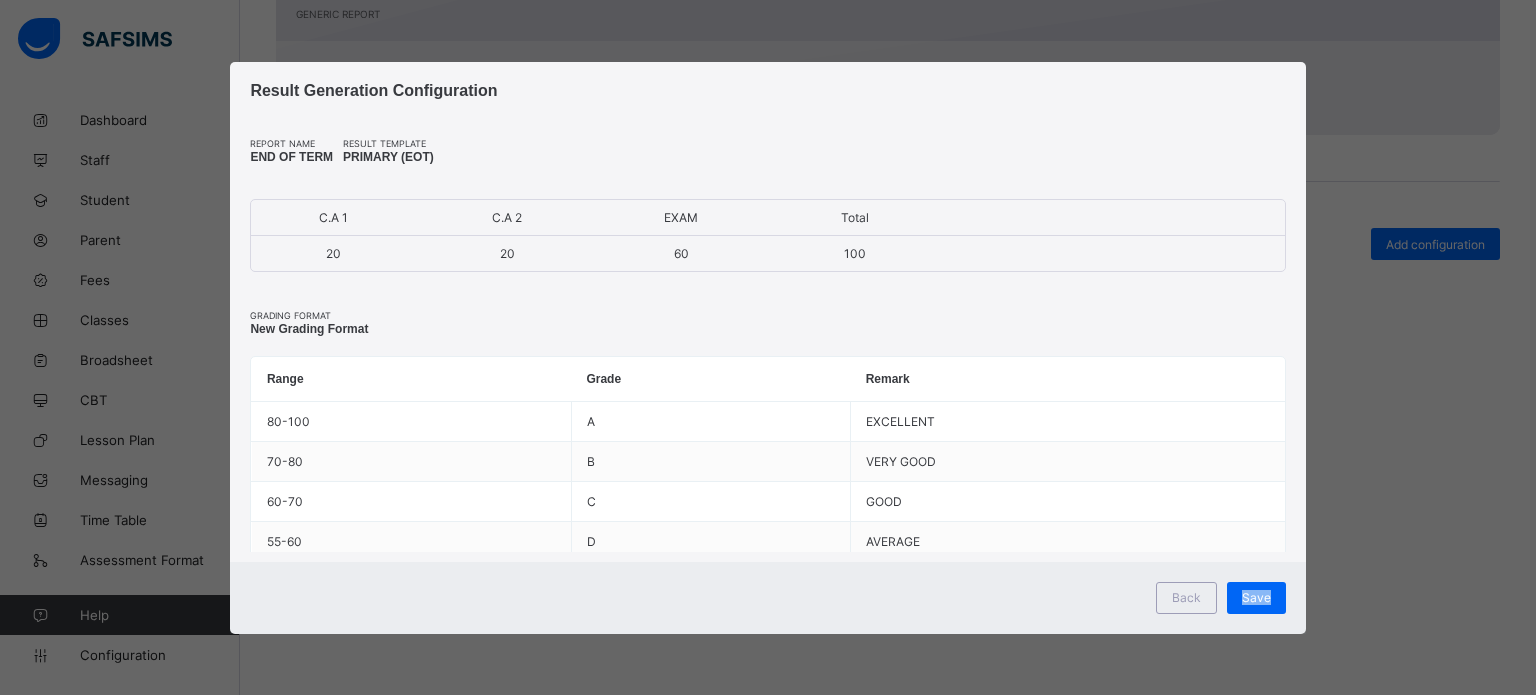 click on "Save" at bounding box center [1256, 597] 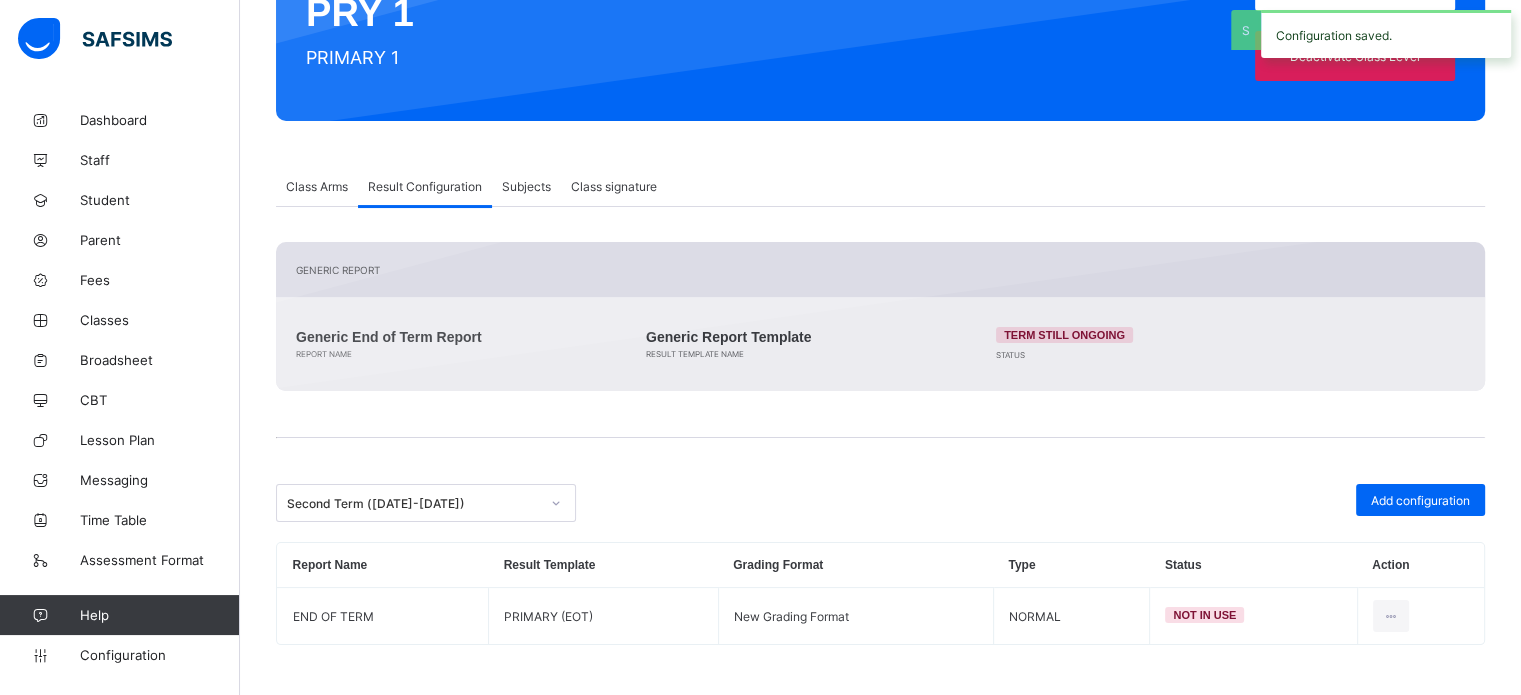 scroll, scrollTop: 244, scrollLeft: 0, axis: vertical 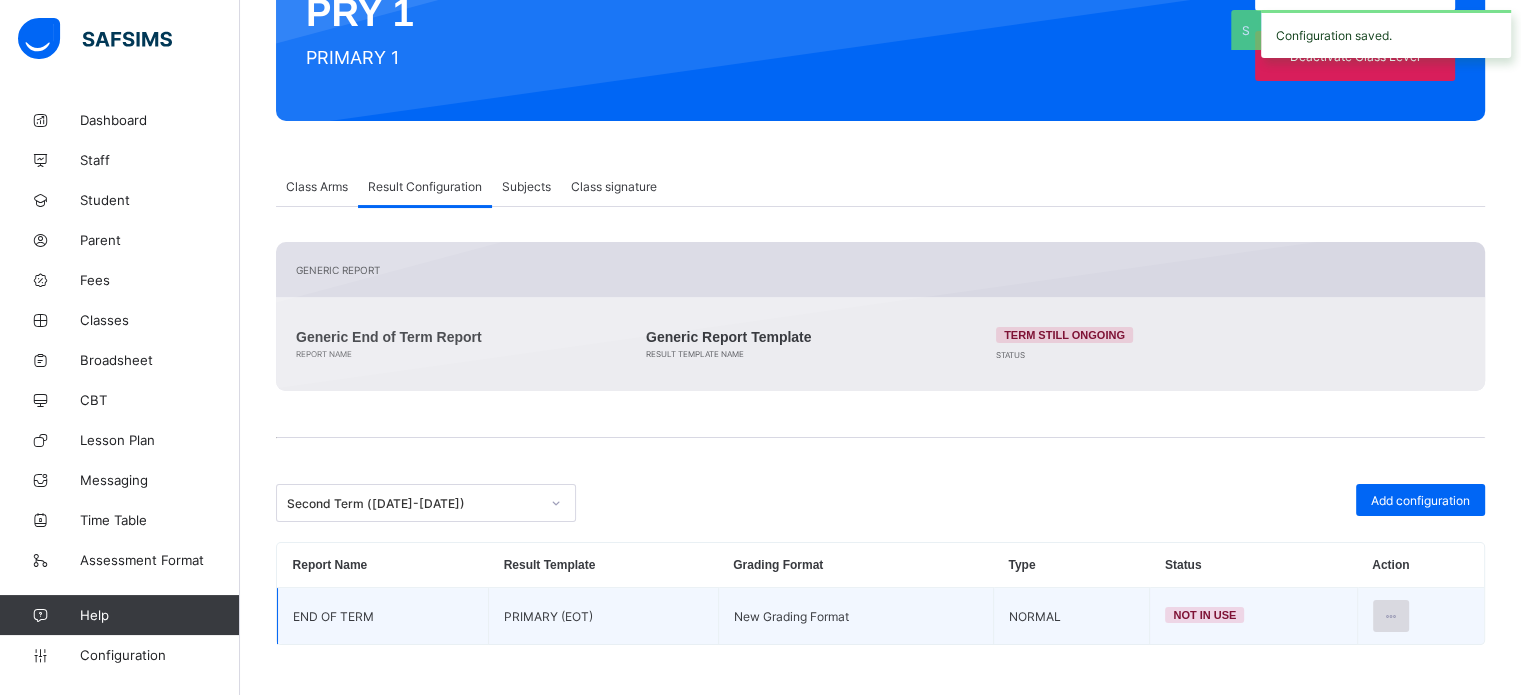 click at bounding box center [1391, 616] 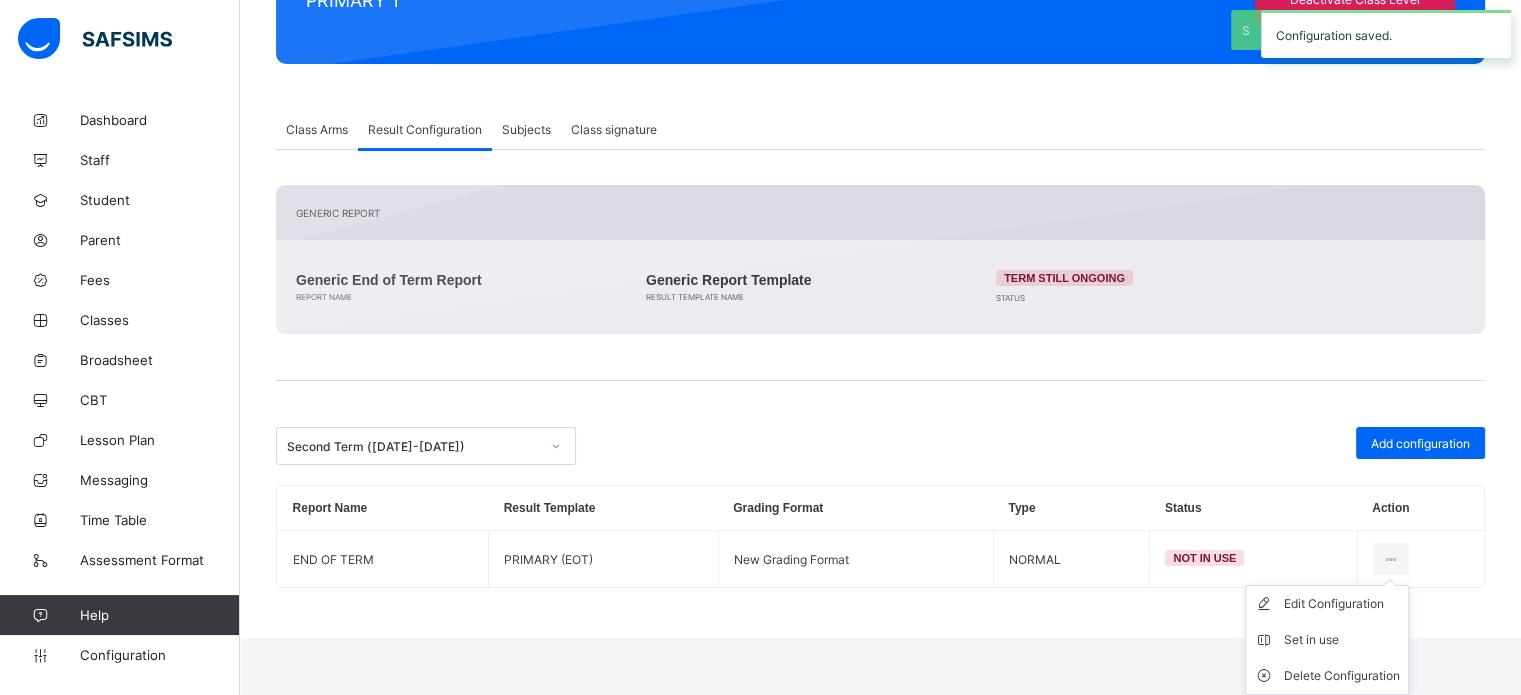 drag, startPoint x: 1340, startPoint y: 643, endPoint x: 1306, endPoint y: 622, distance: 39.962482 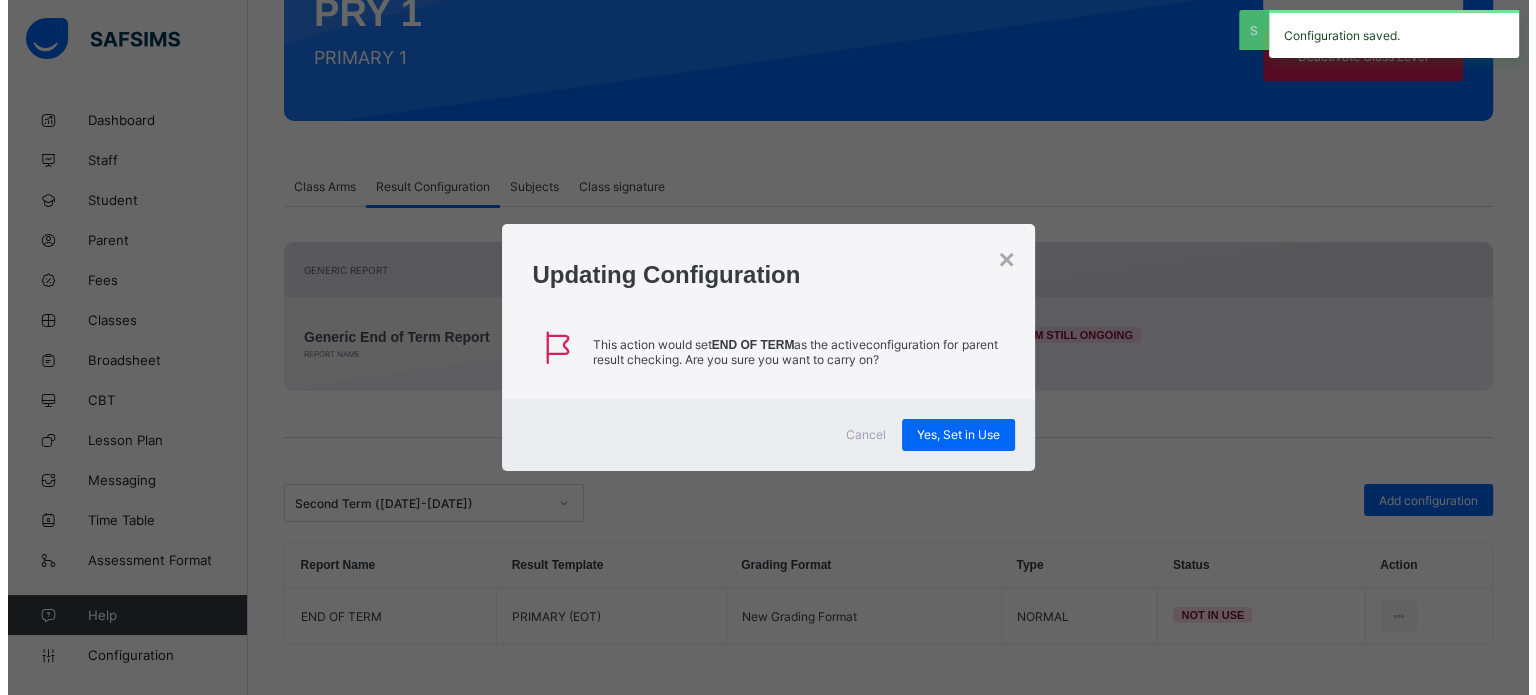 scroll, scrollTop: 244, scrollLeft: 0, axis: vertical 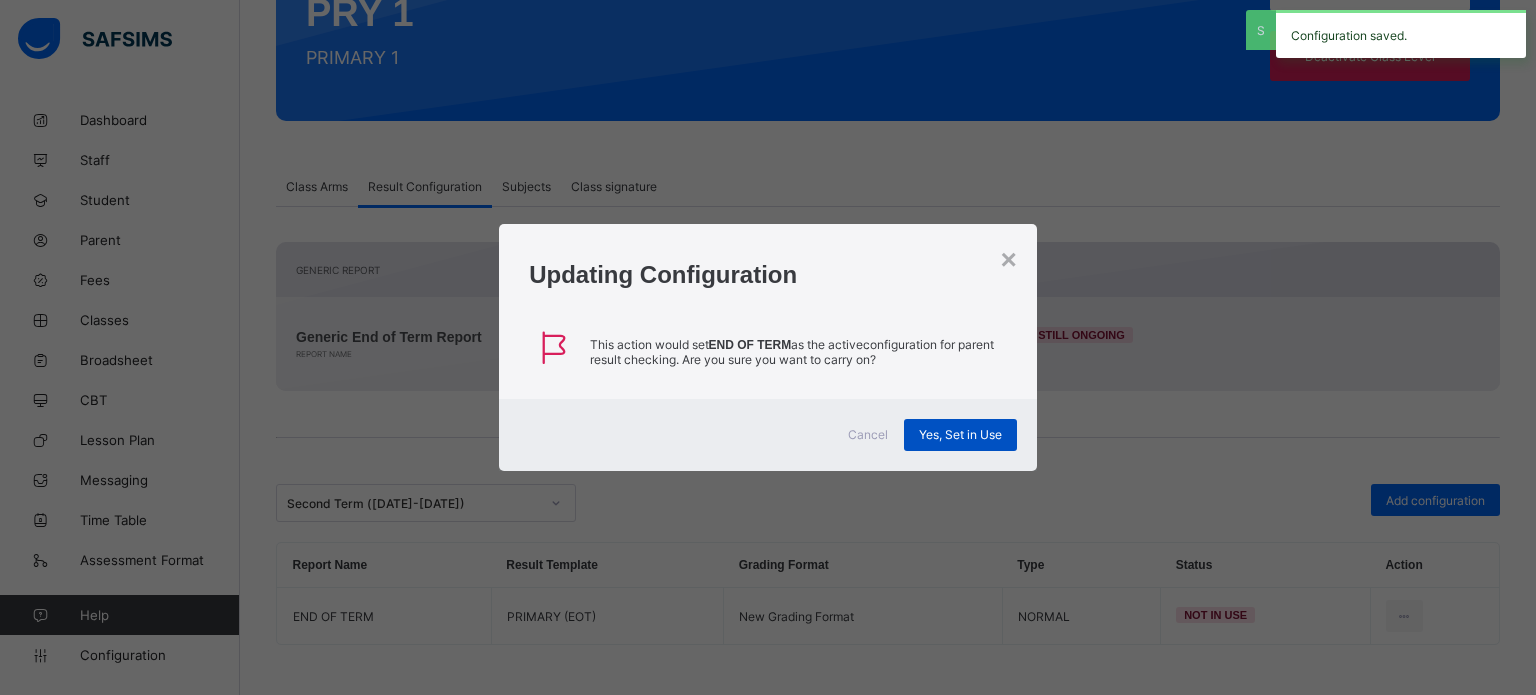 click on "Yes, Set in Use" at bounding box center (960, 435) 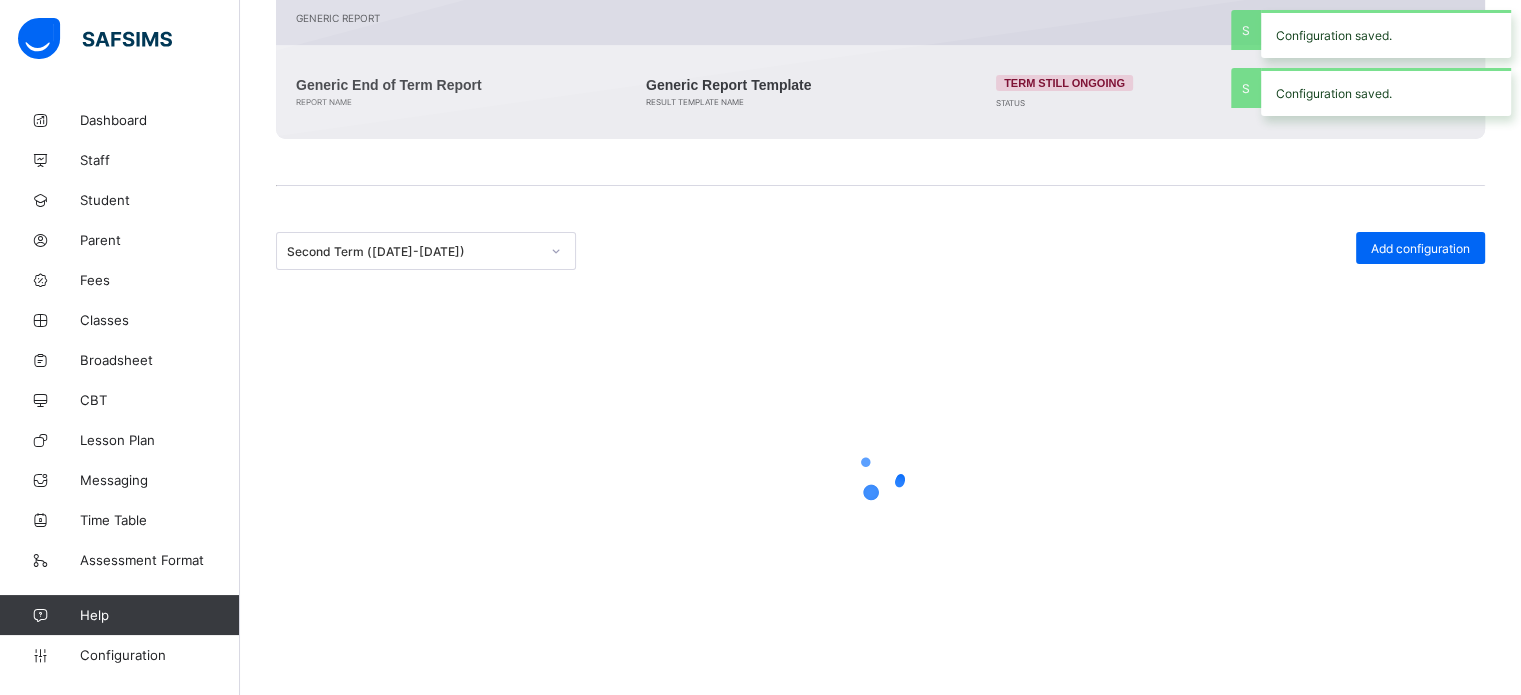 scroll, scrollTop: 244, scrollLeft: 0, axis: vertical 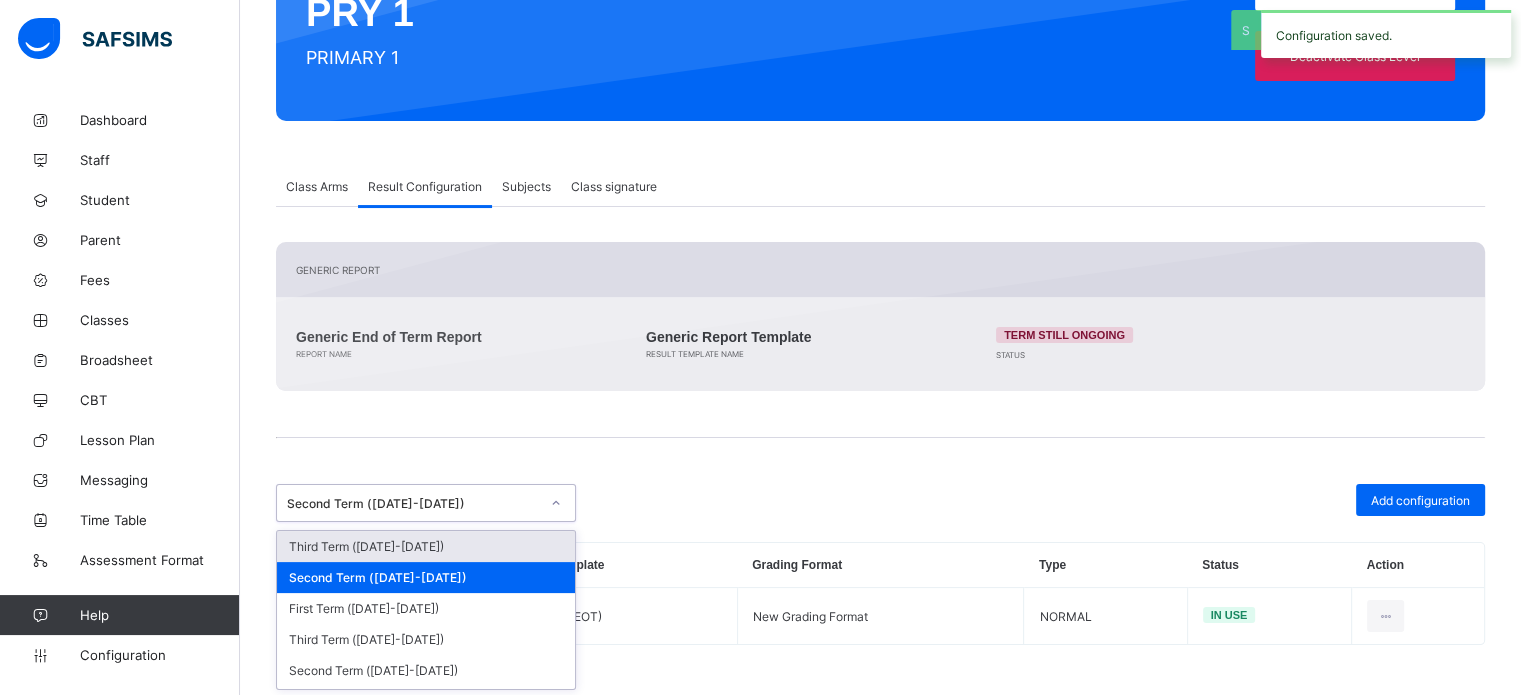 click on "Second Term (2024-2025)" at bounding box center (413, 503) 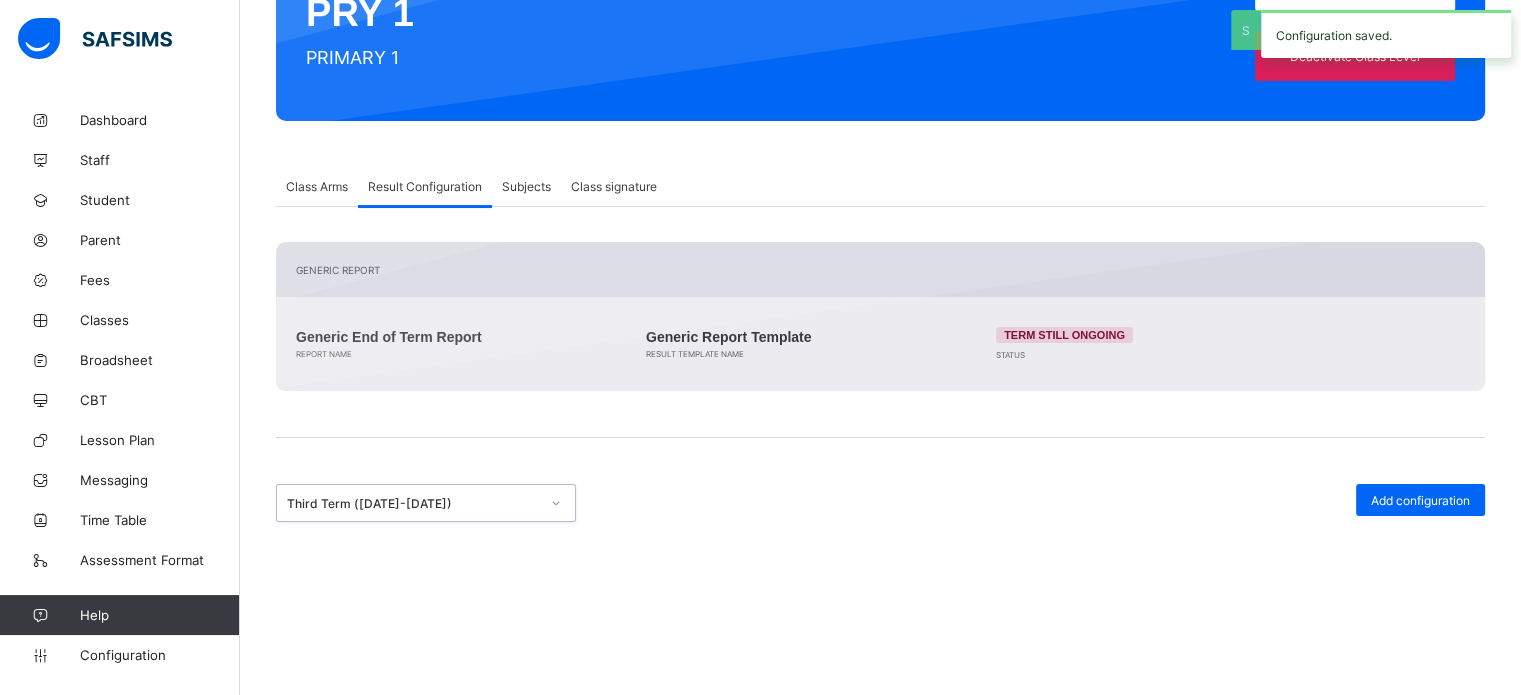 scroll, scrollTop: 270, scrollLeft: 0, axis: vertical 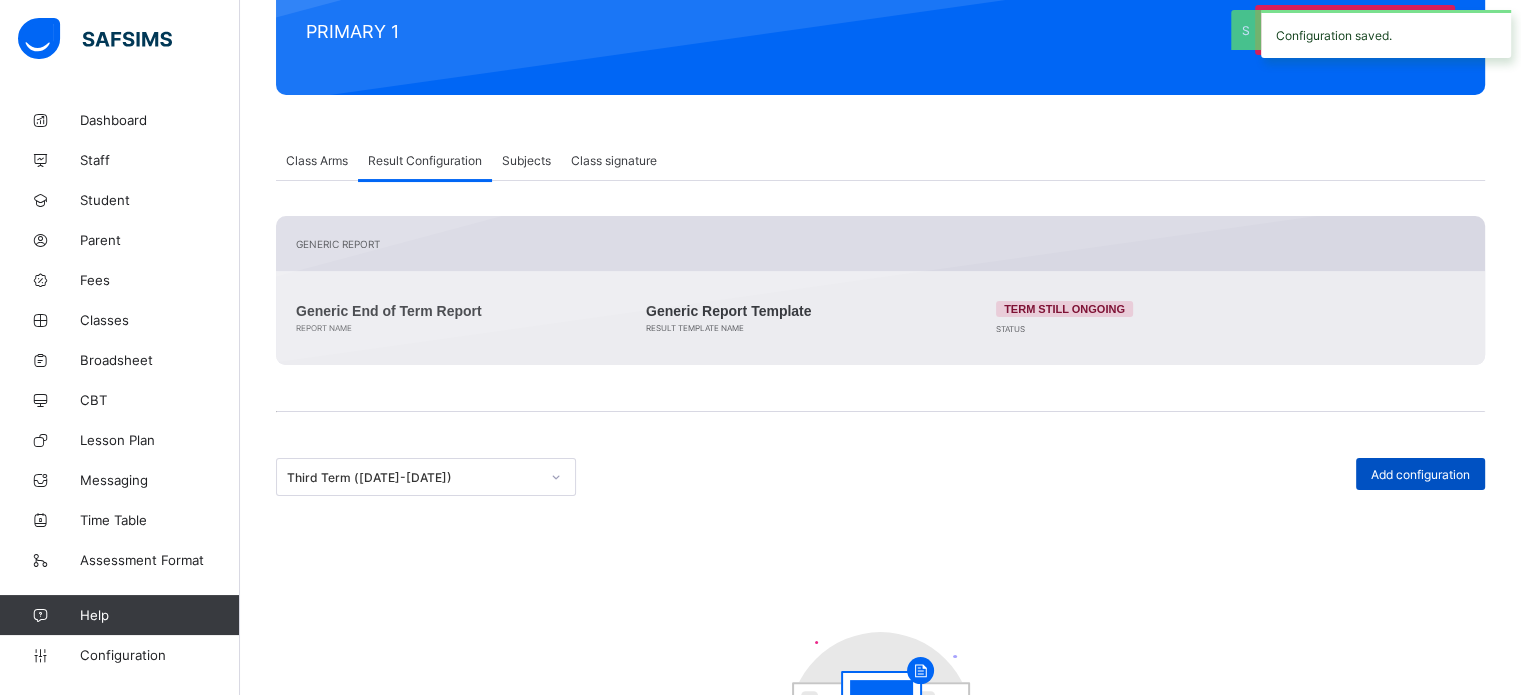 click on "Add configuration" at bounding box center [1420, 474] 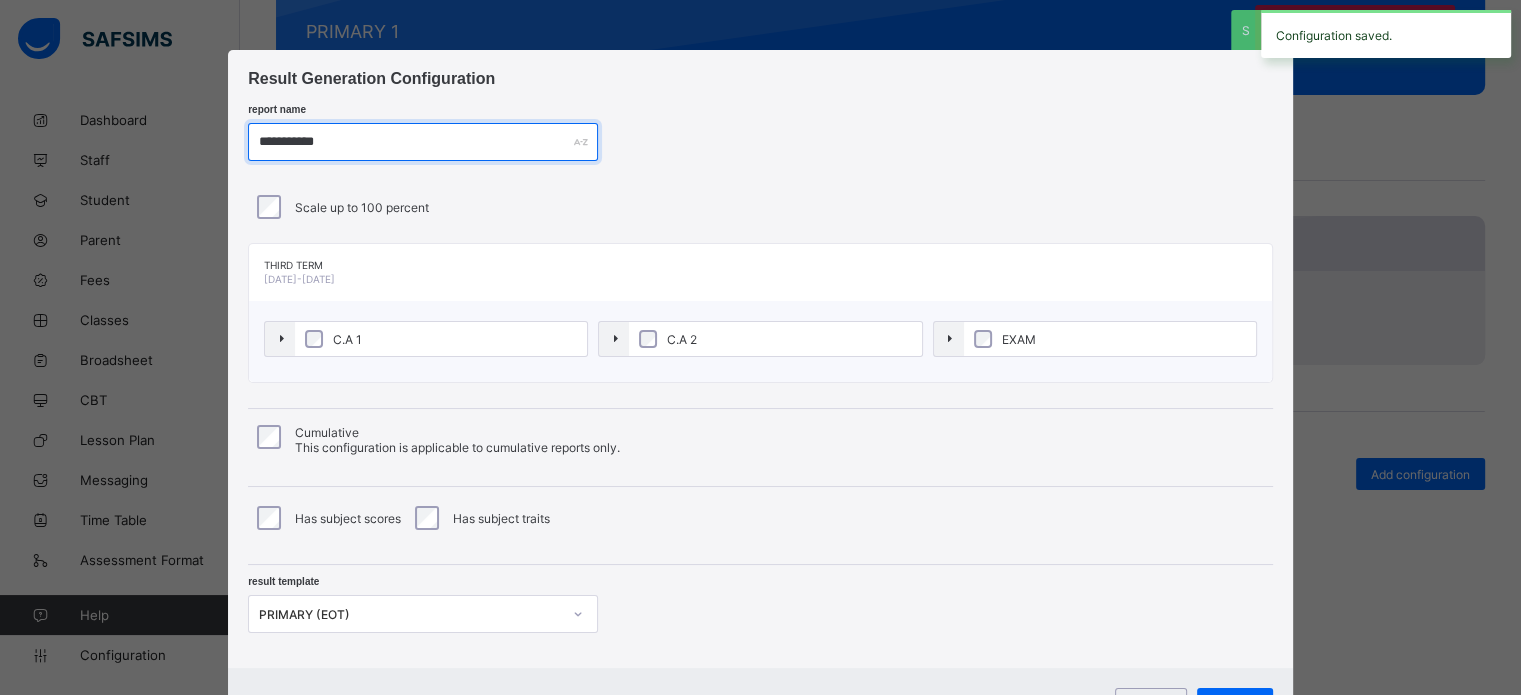 click on "**********" at bounding box center (423, 142) 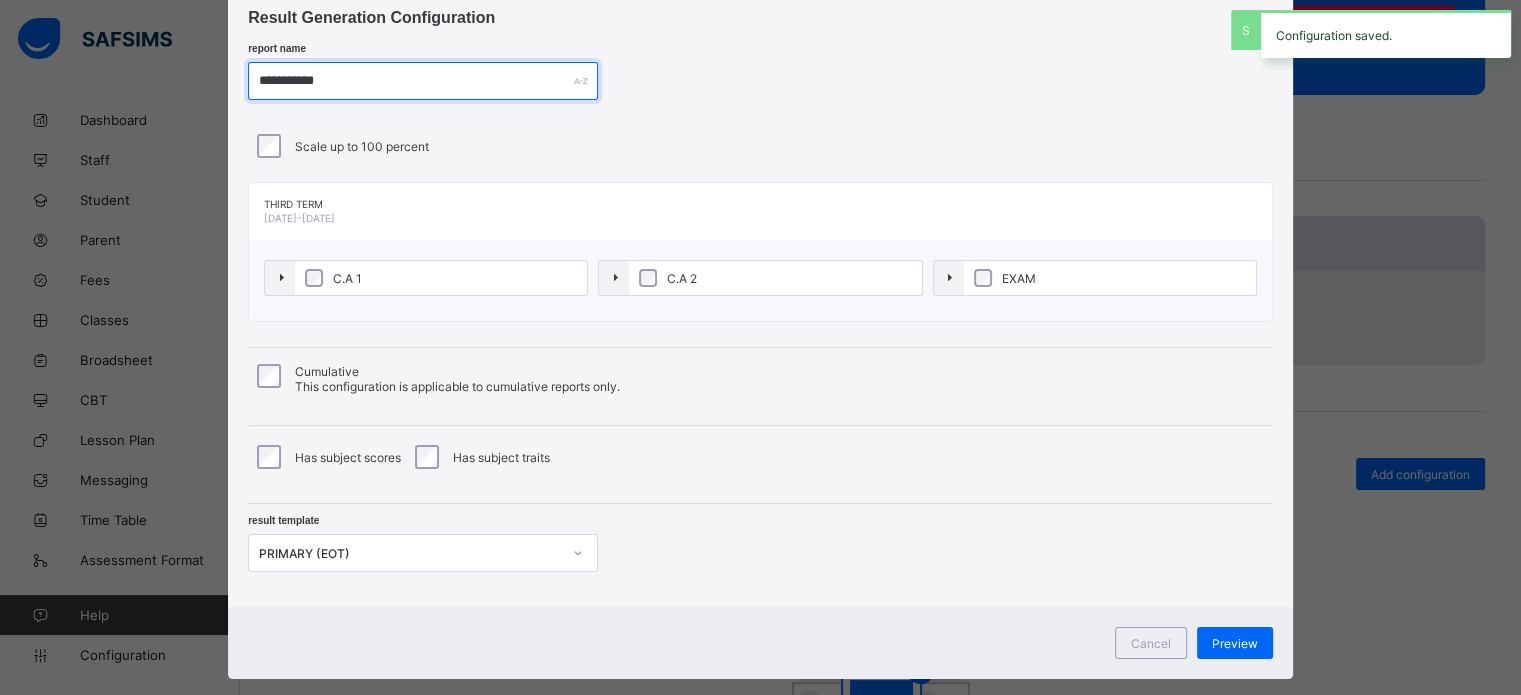 scroll, scrollTop: 95, scrollLeft: 0, axis: vertical 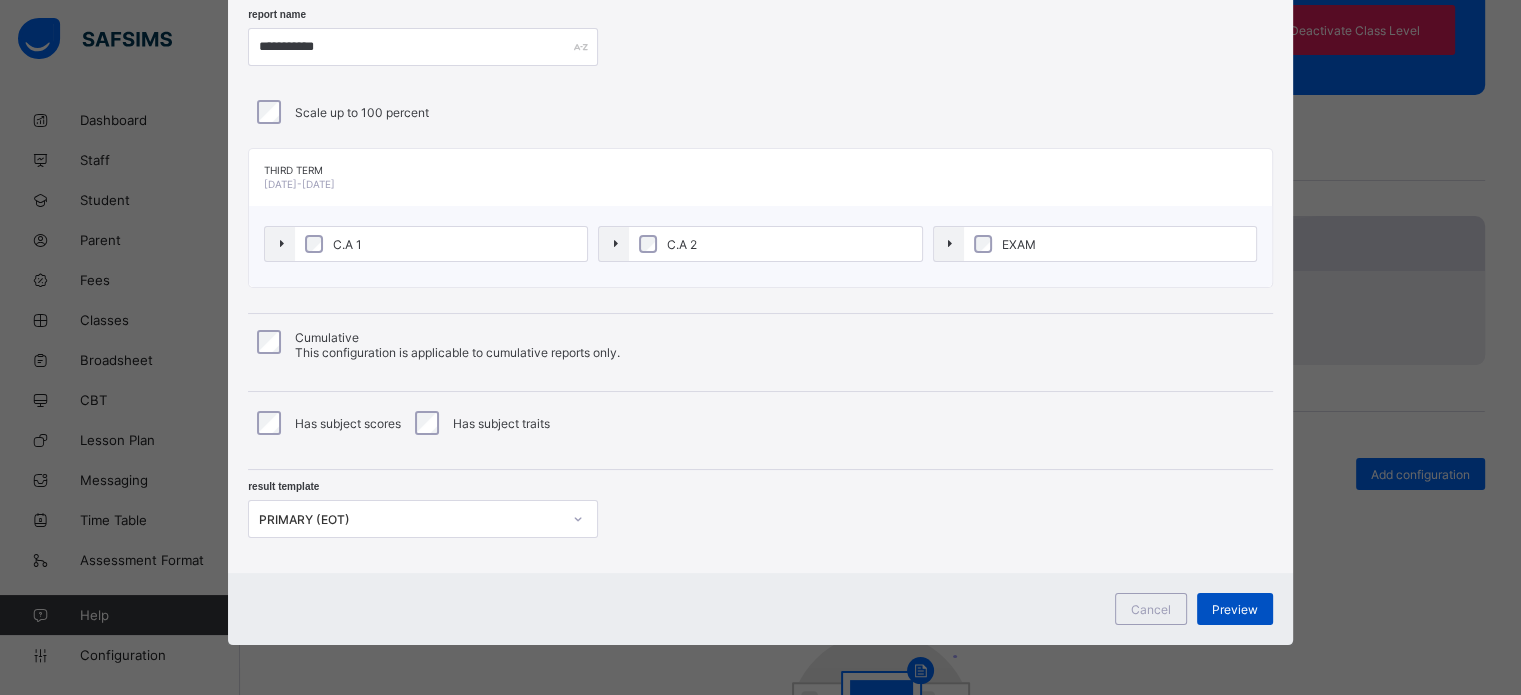 click on "Cancel   Preview" at bounding box center [760, 609] 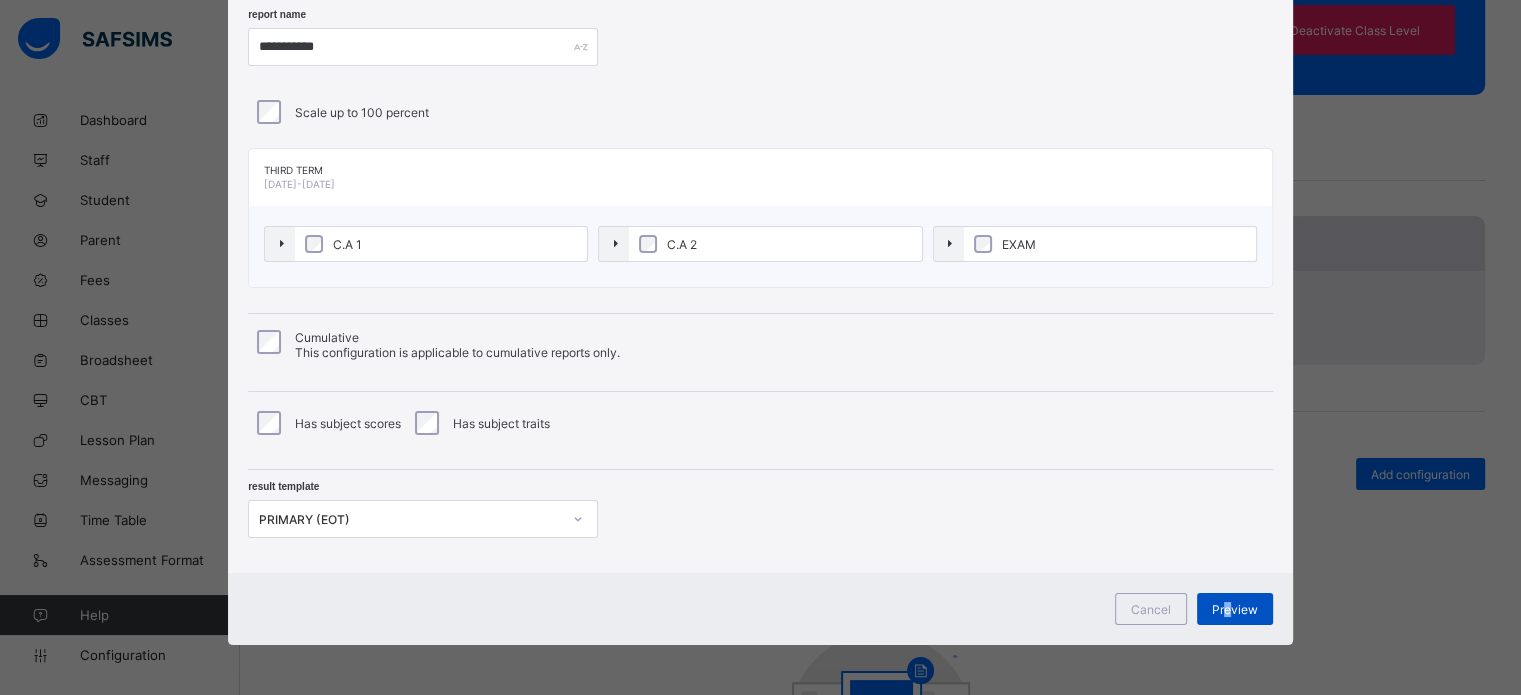 click on "Preview" at bounding box center [1235, 609] 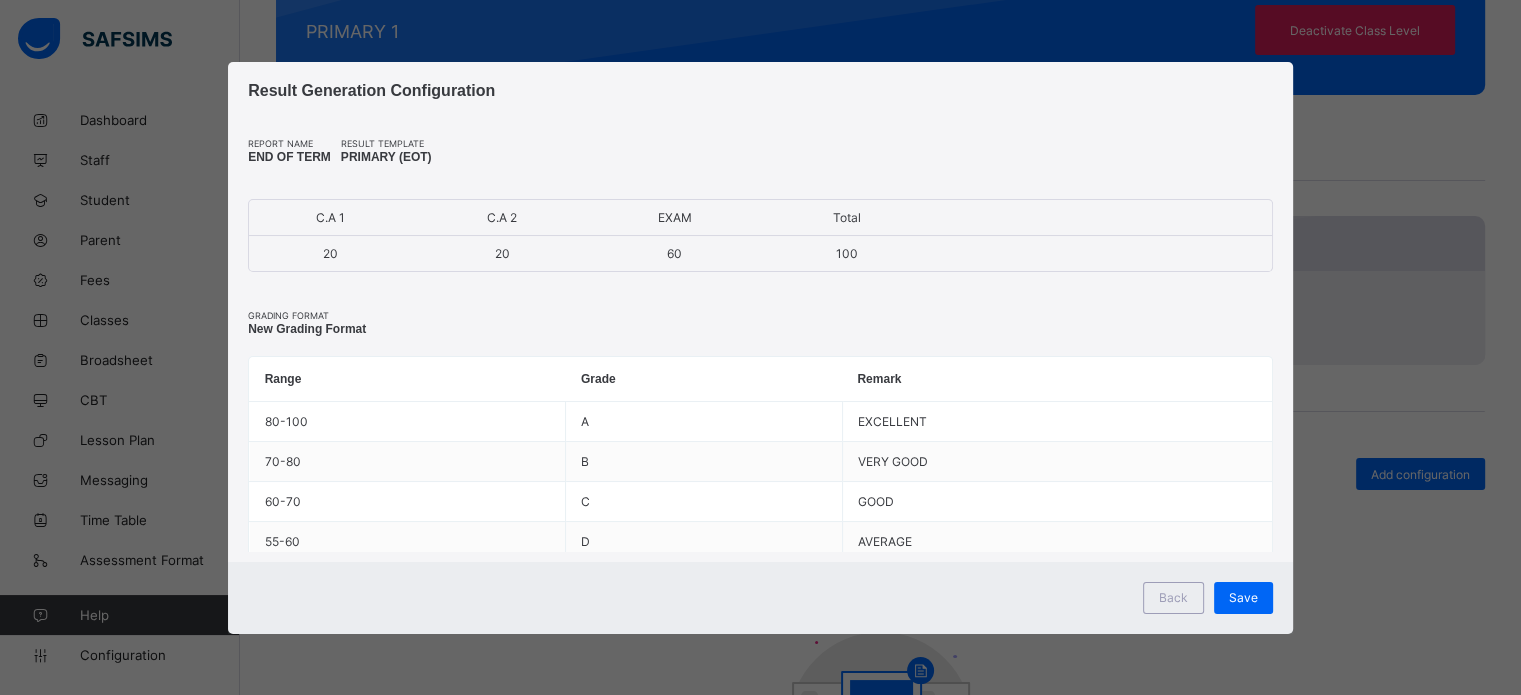 scroll, scrollTop: 0, scrollLeft: 0, axis: both 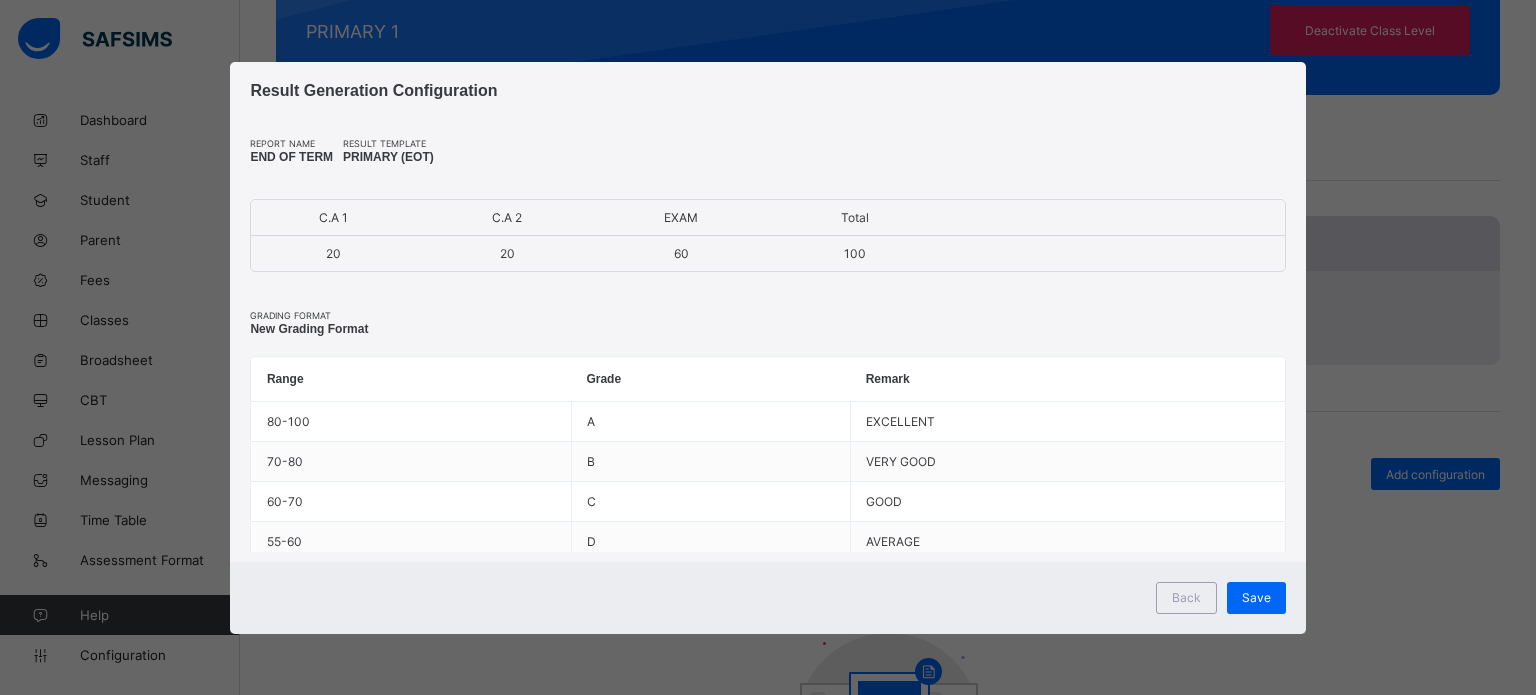 click on "Save" at bounding box center (1256, 598) 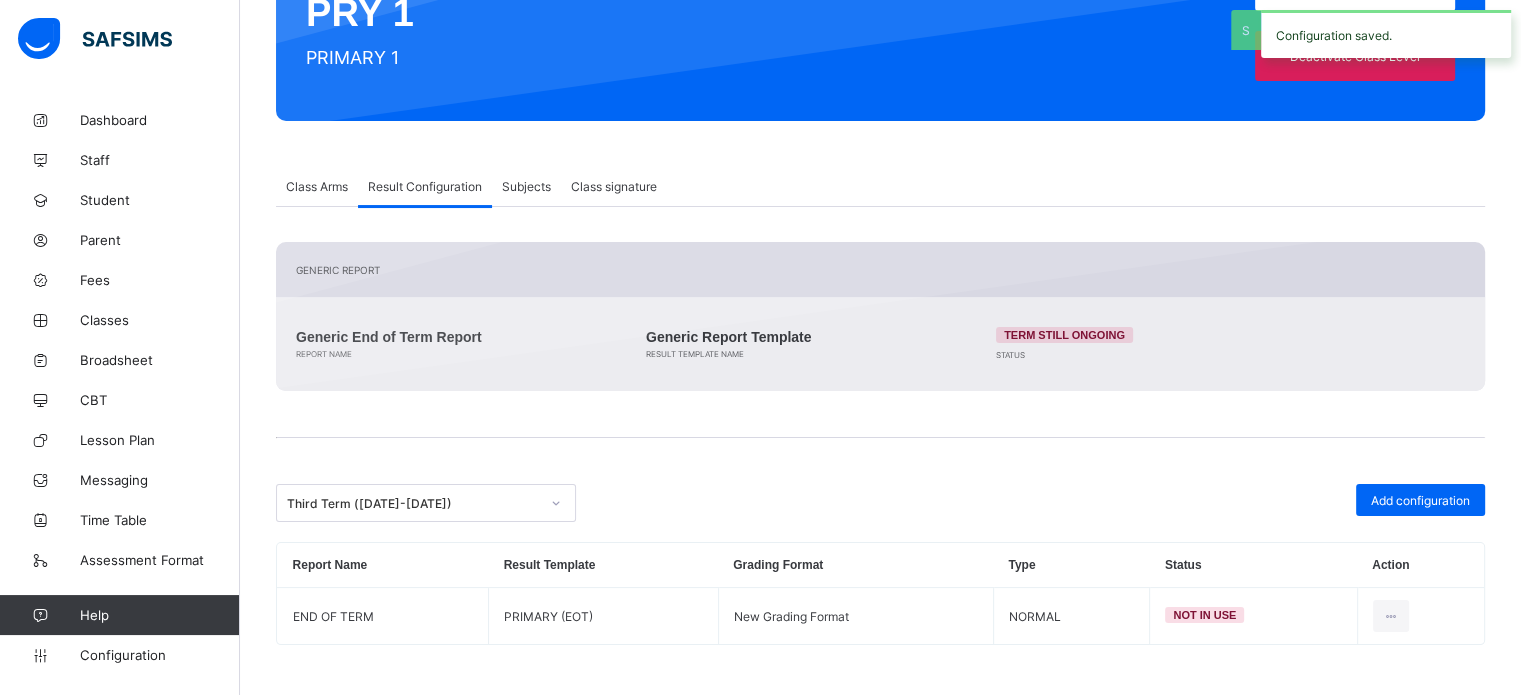 click at bounding box center (1391, 616) 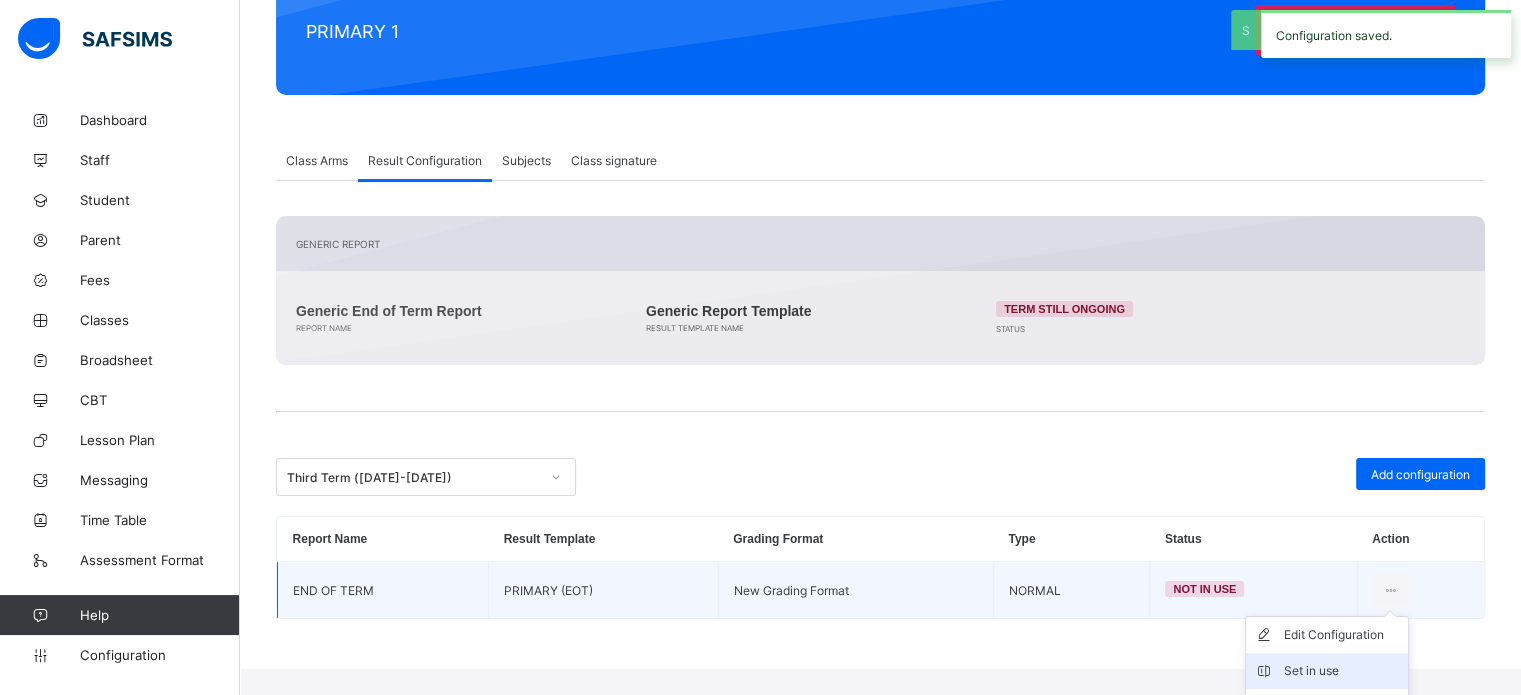 click on "Set in use" at bounding box center (1342, 671) 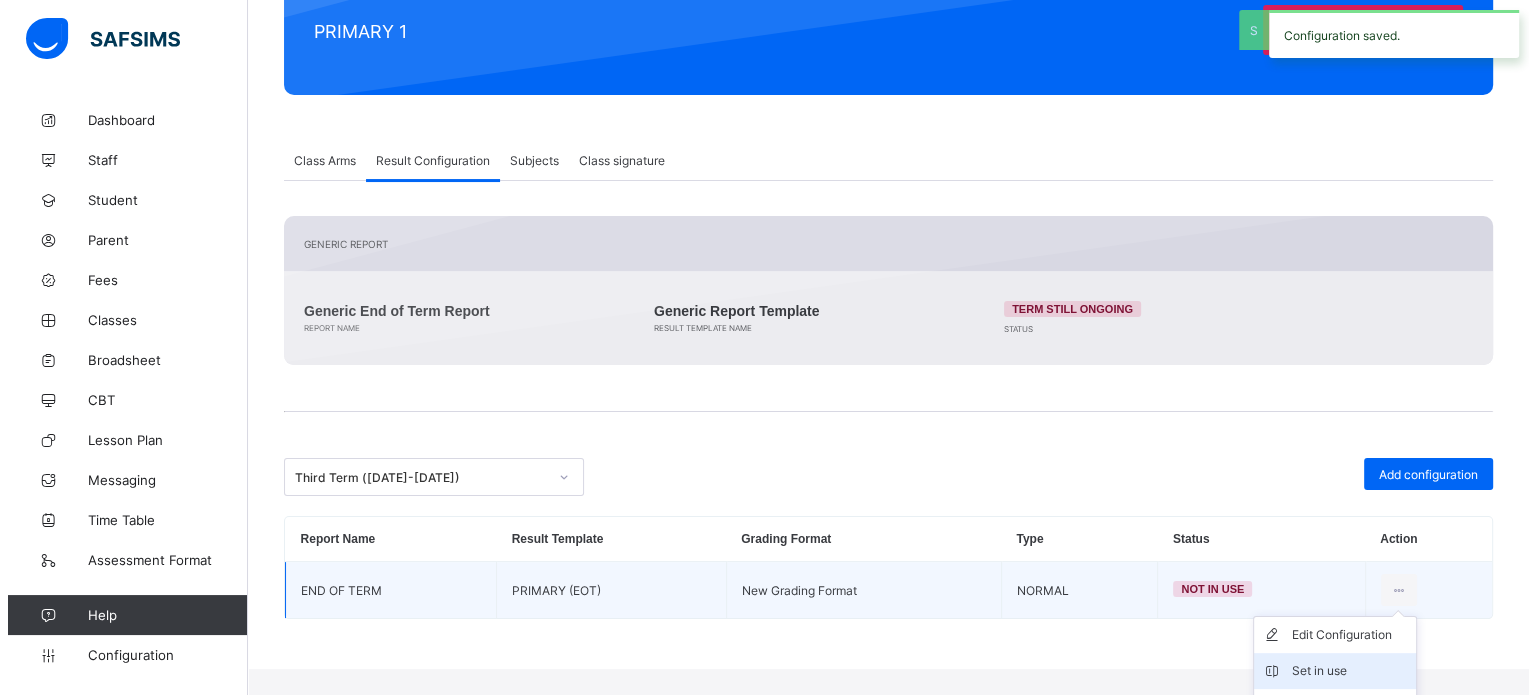 scroll, scrollTop: 244, scrollLeft: 0, axis: vertical 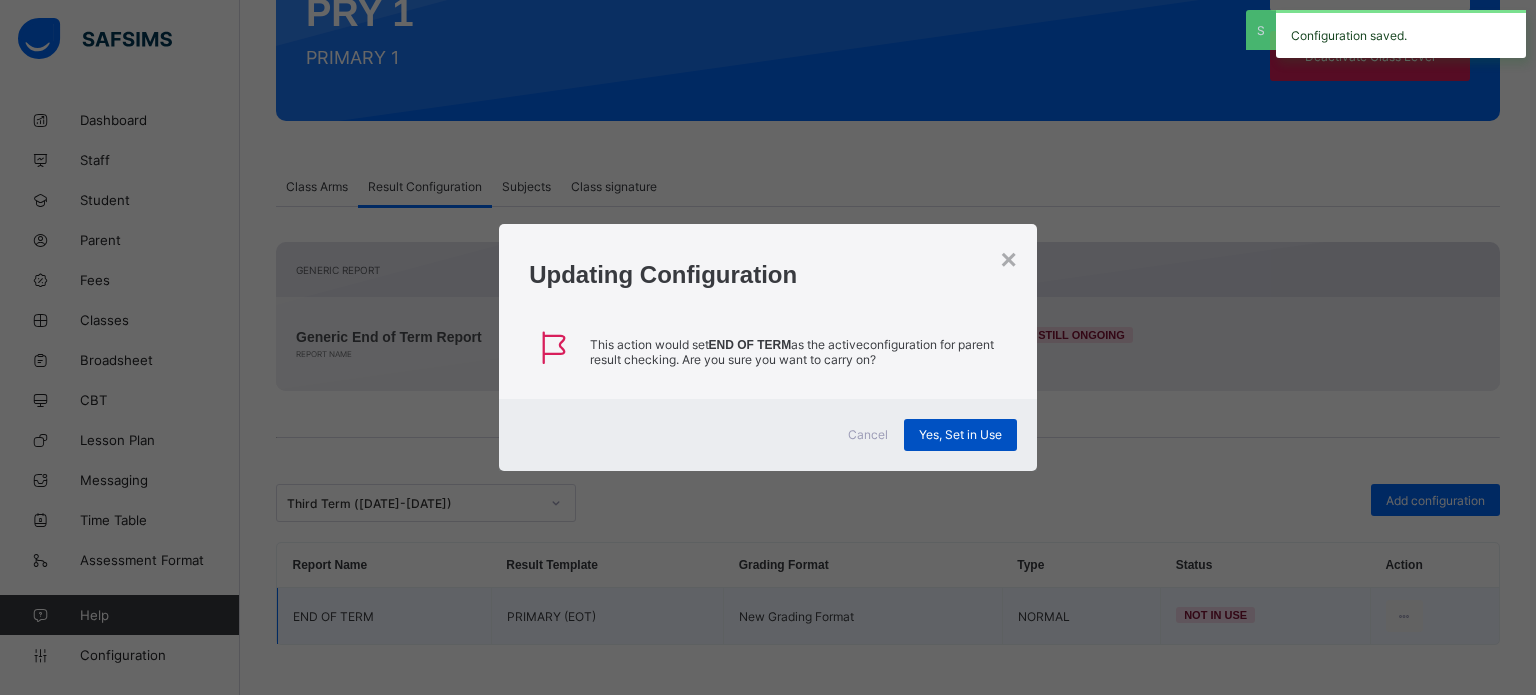 click on "Yes, Set in Use" at bounding box center [960, 434] 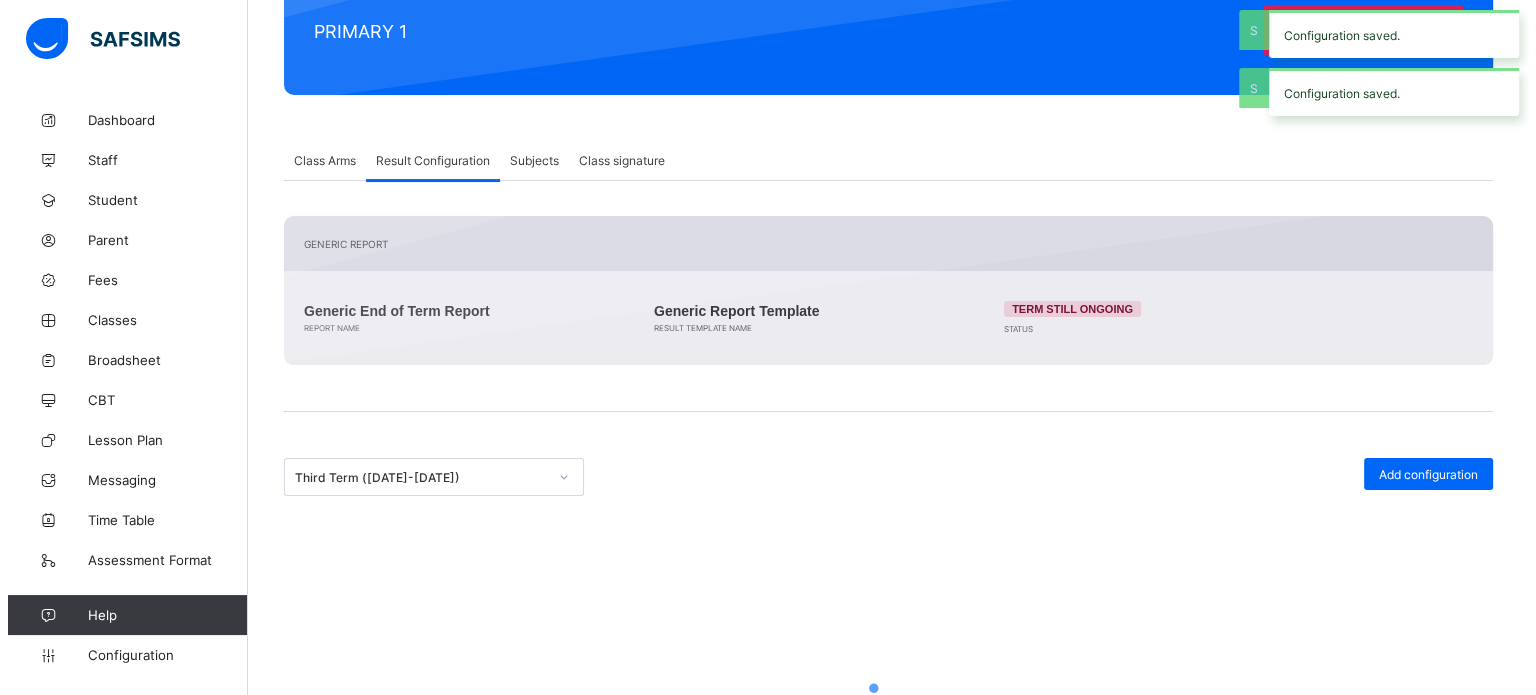 scroll, scrollTop: 244, scrollLeft: 0, axis: vertical 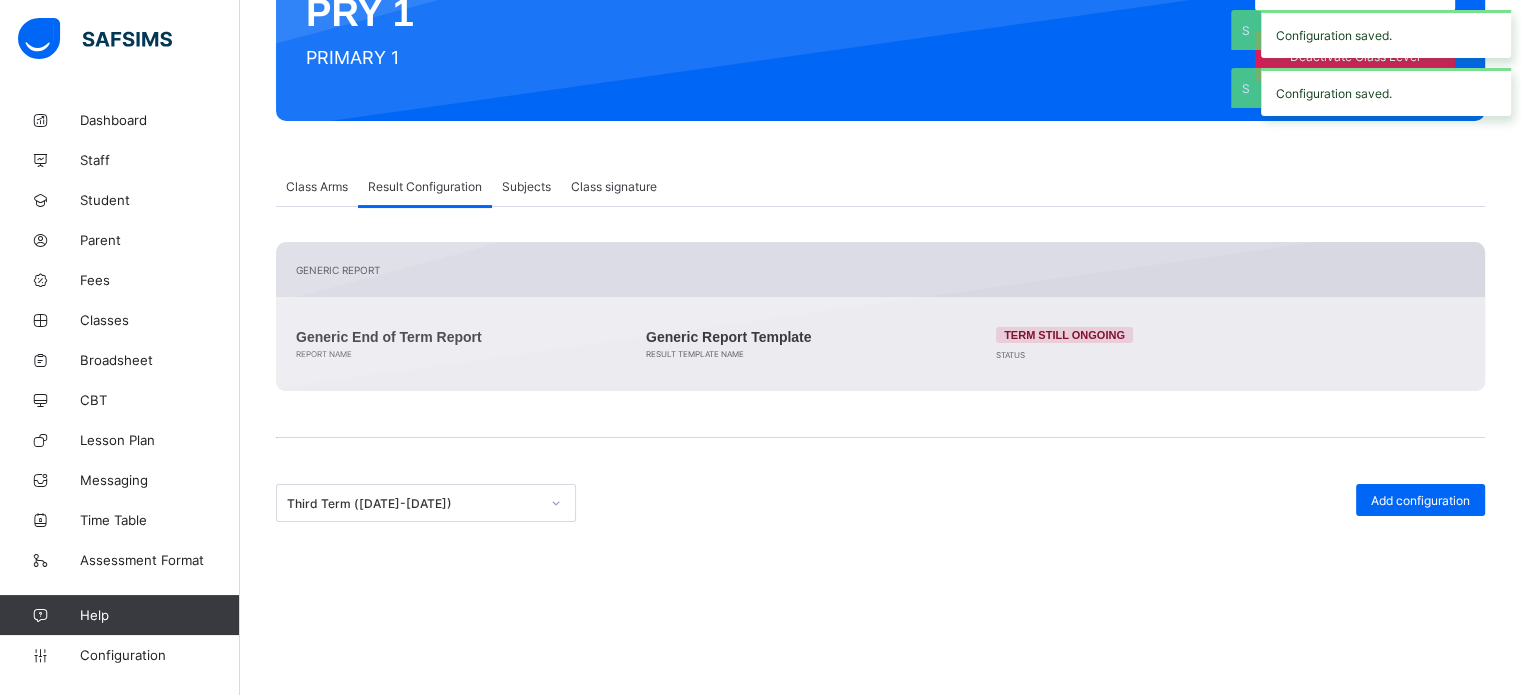click at bounding box center [880, 464] 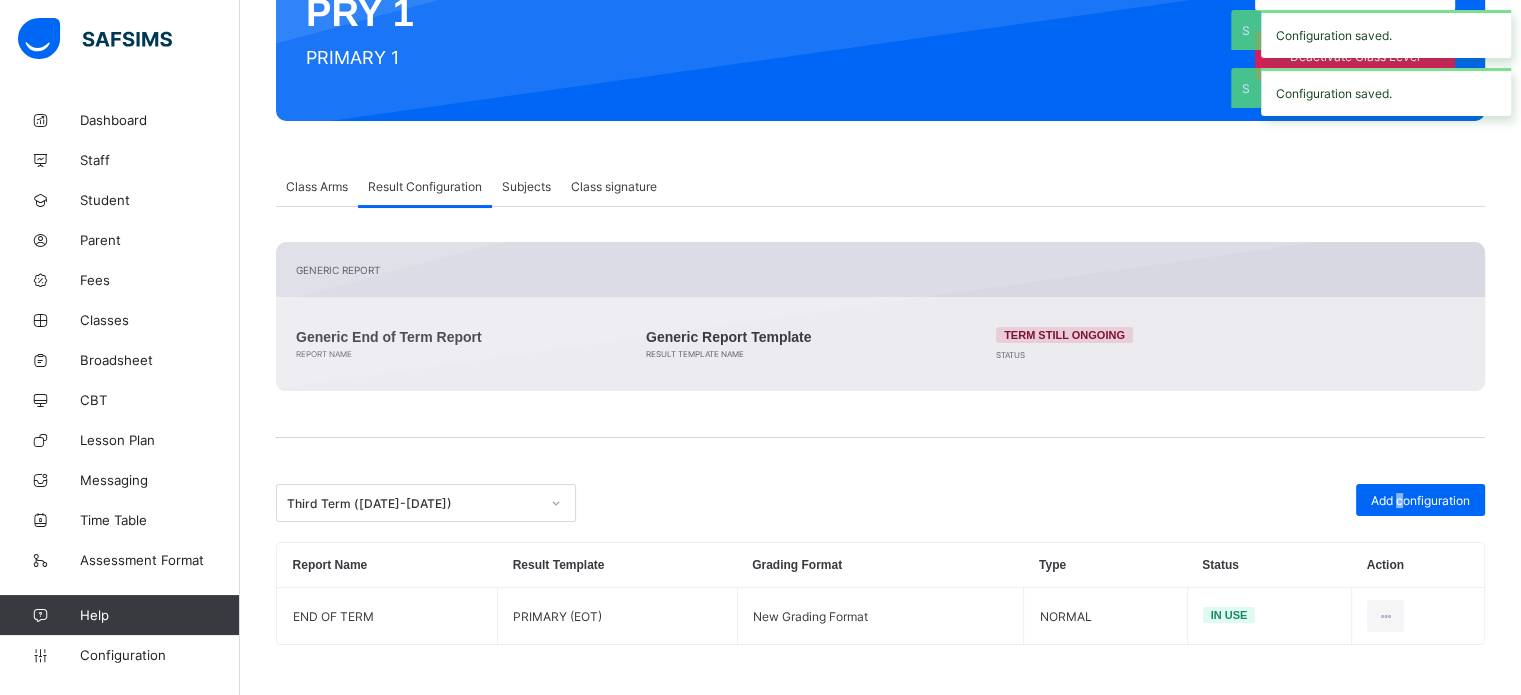 click on "Add configuration" at bounding box center (1420, 500) 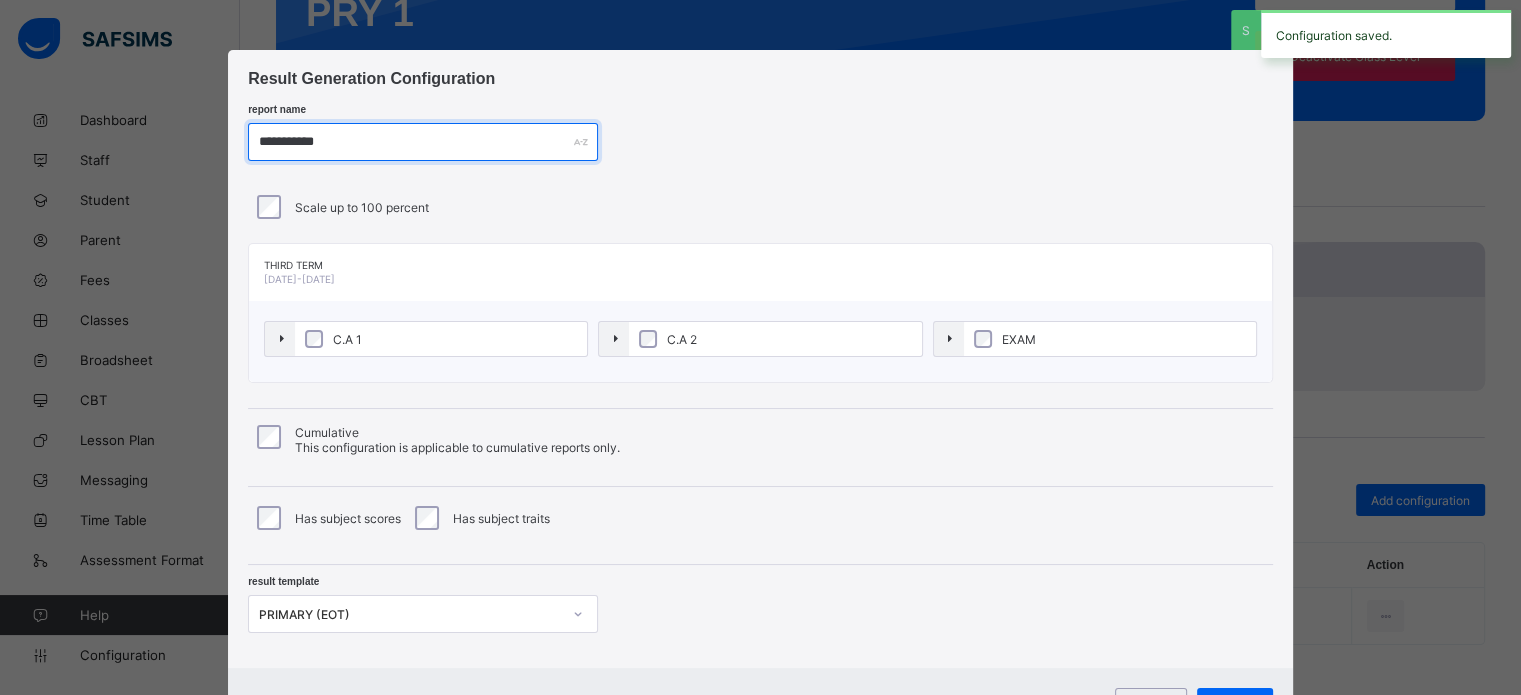 drag, startPoint x: 409, startPoint y: 140, endPoint x: 119, endPoint y: 127, distance: 290.29123 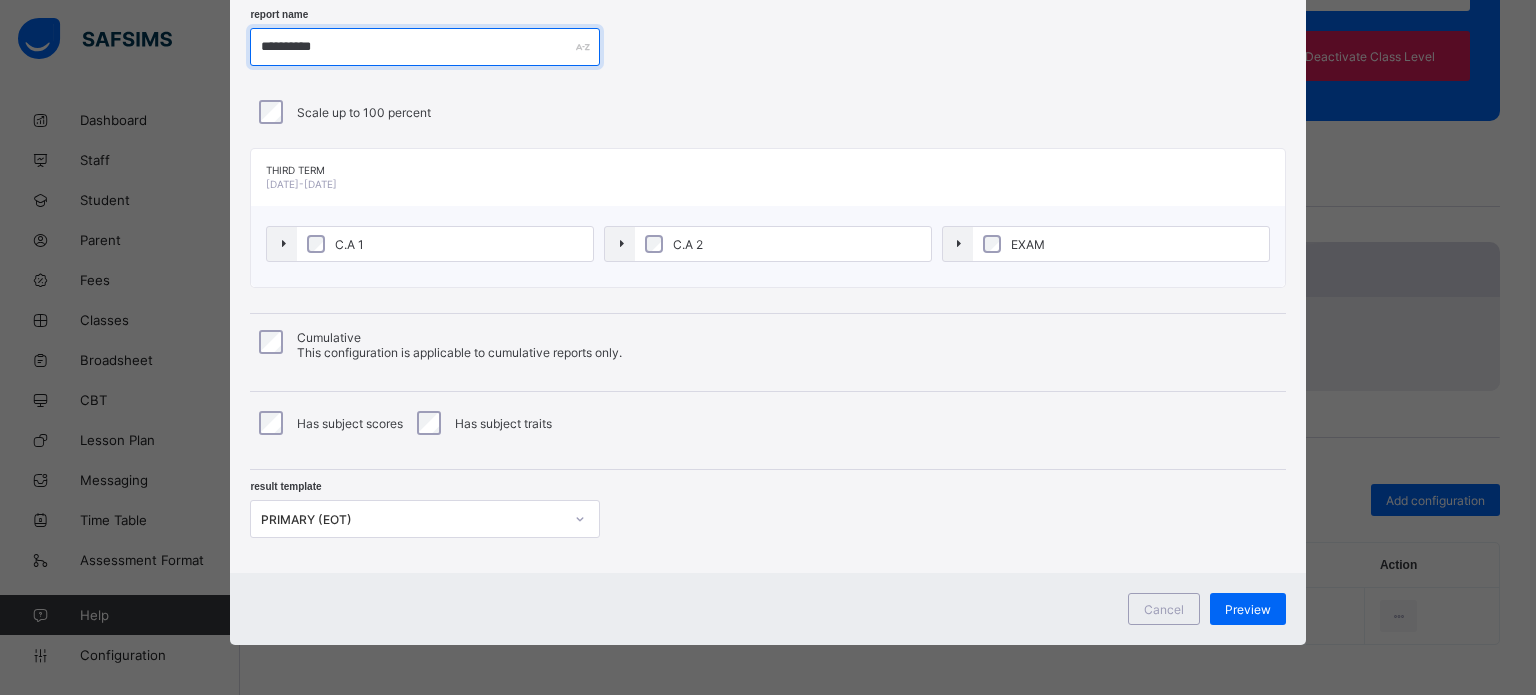 type on "**********" 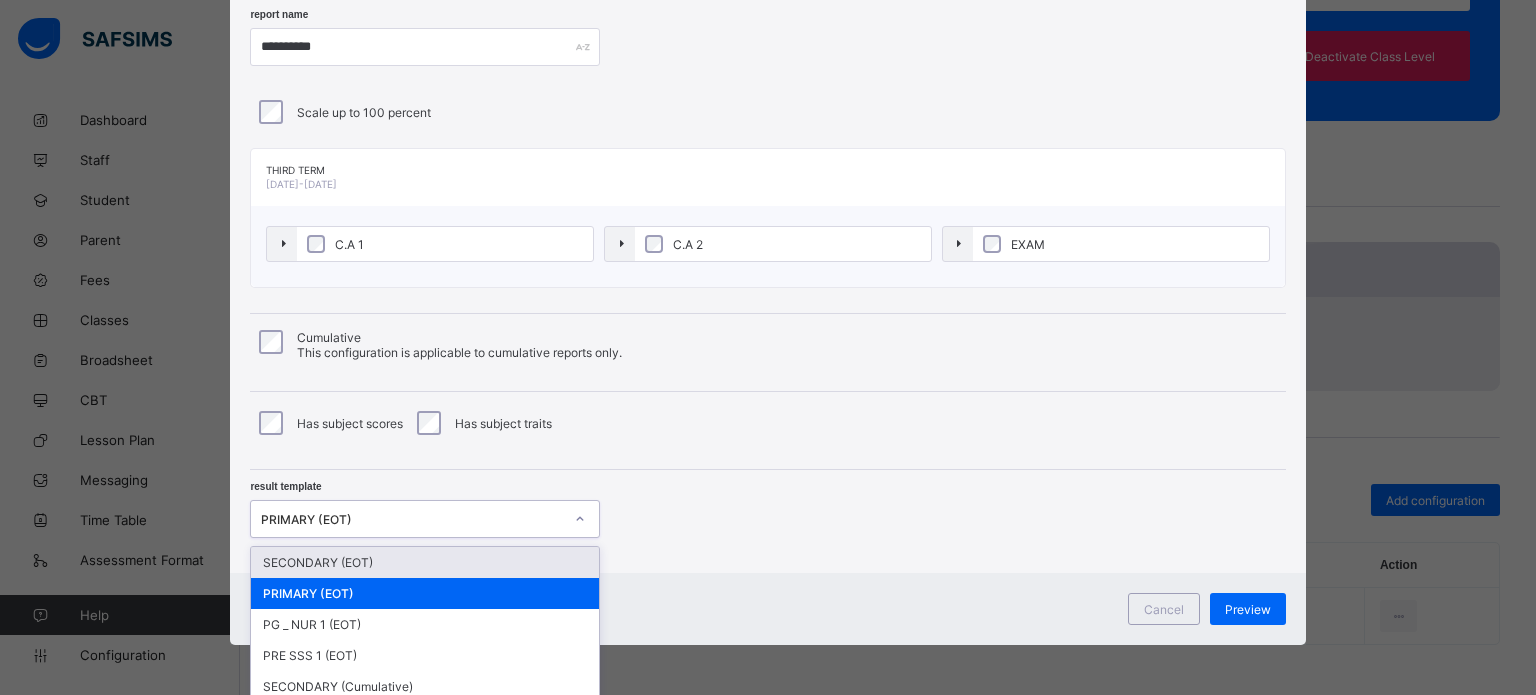 scroll, scrollTop: 134, scrollLeft: 0, axis: vertical 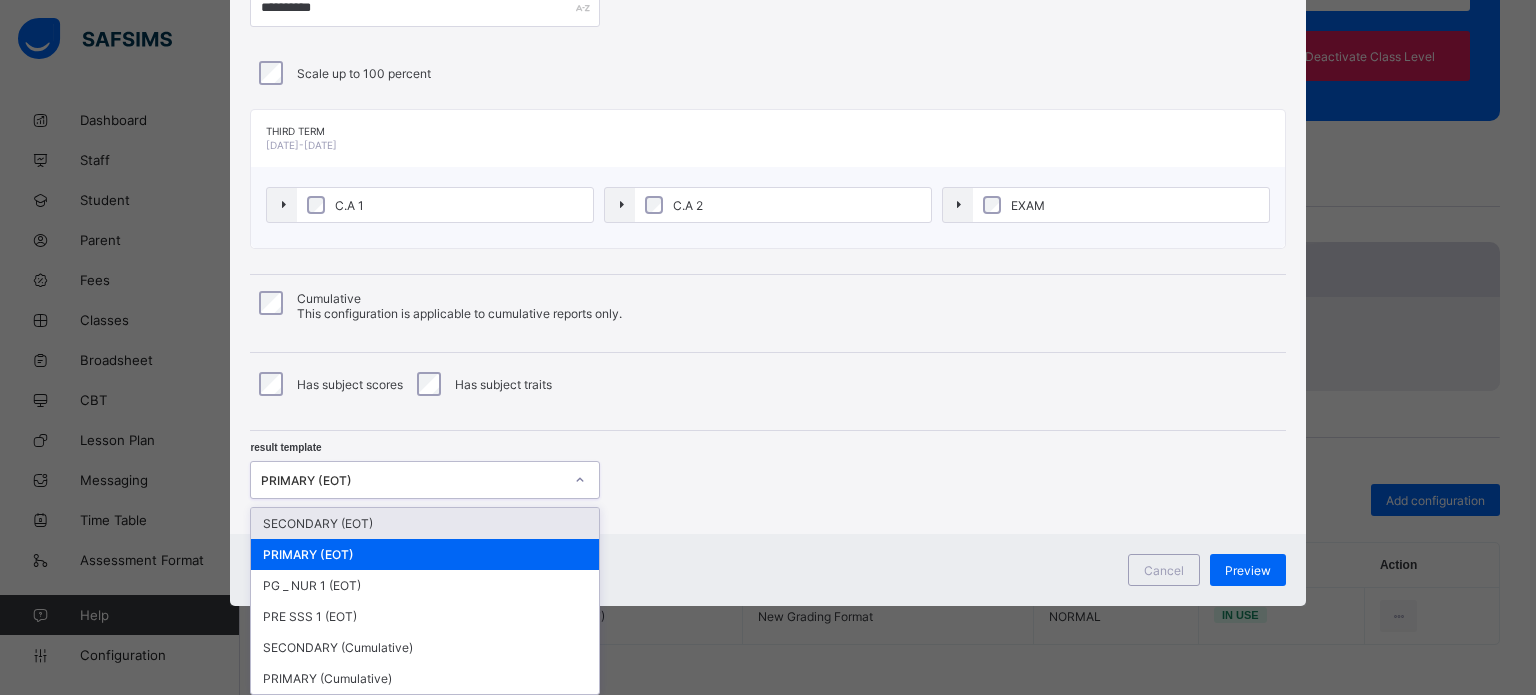 click on "option SECONDARY (EOT) focused, 1 of 6. 6 results available. Use Up and Down to choose options, press Enter to select the currently focused option, press Escape to exit the menu, press Tab to select the option and exit the menu. PRIMARY (EOT) SECONDARY (EOT) PRIMARY (EOT) PG _ NUR 1 (EOT) PRE SSS 1 (EOT)  SECONDARY (Cumulative)  PRIMARY (Cumulative)" at bounding box center [425, 480] 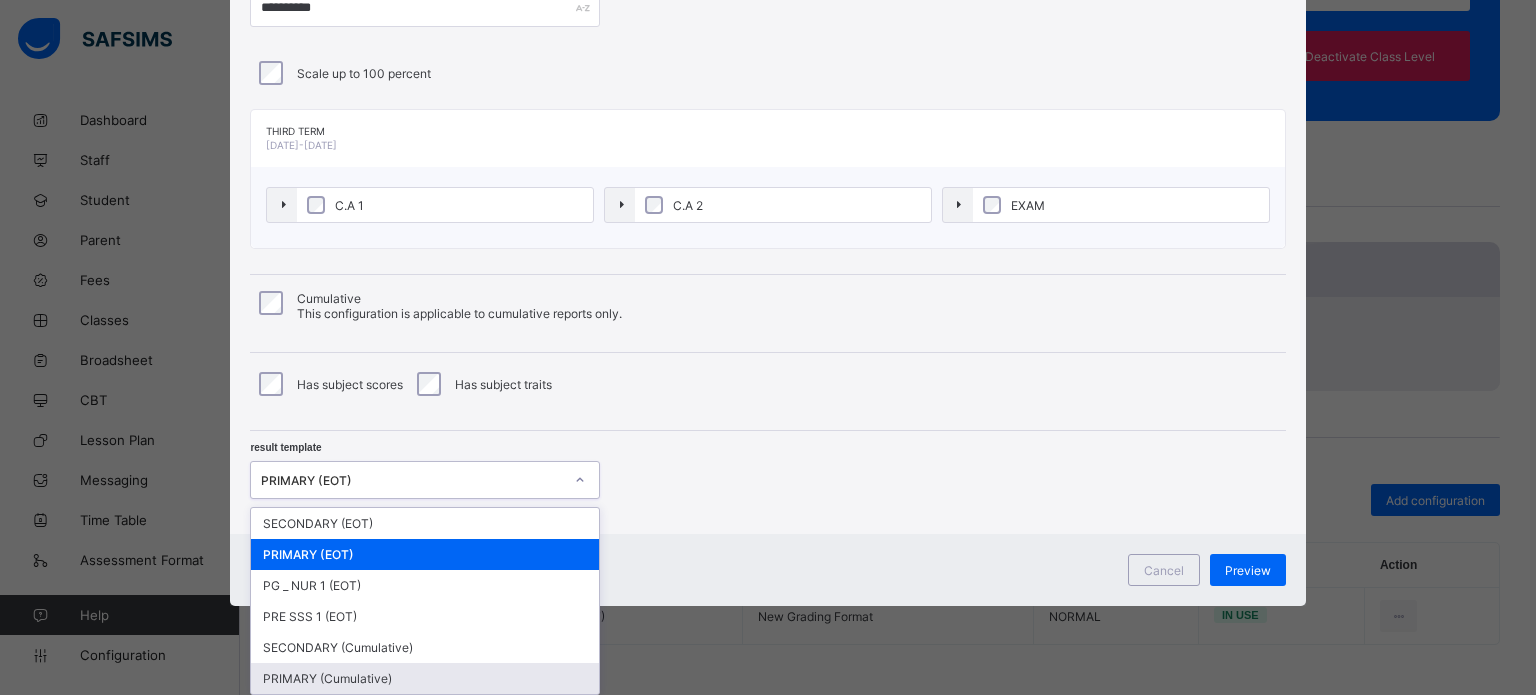 drag, startPoint x: 372, startPoint y: 675, endPoint x: 431, endPoint y: 661, distance: 60.63827 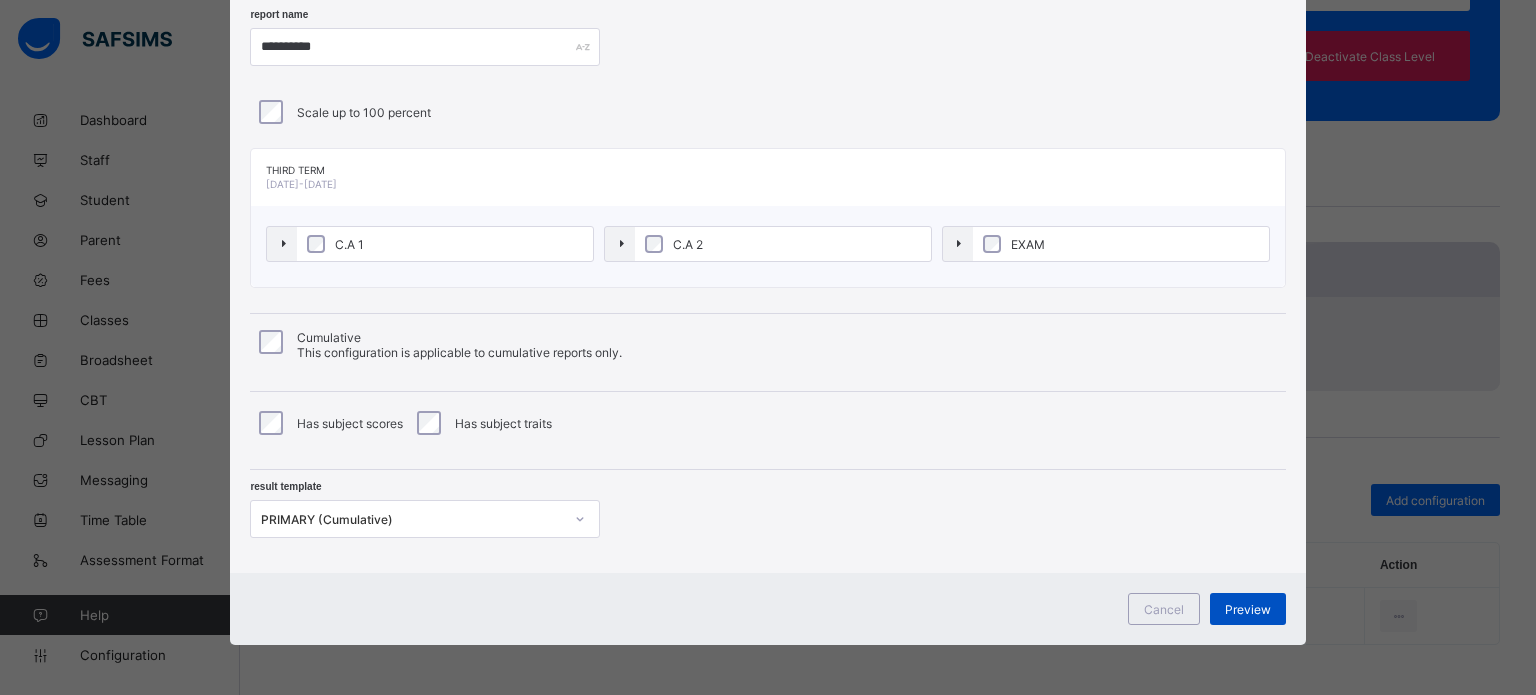 click on "Preview" at bounding box center (1248, 609) 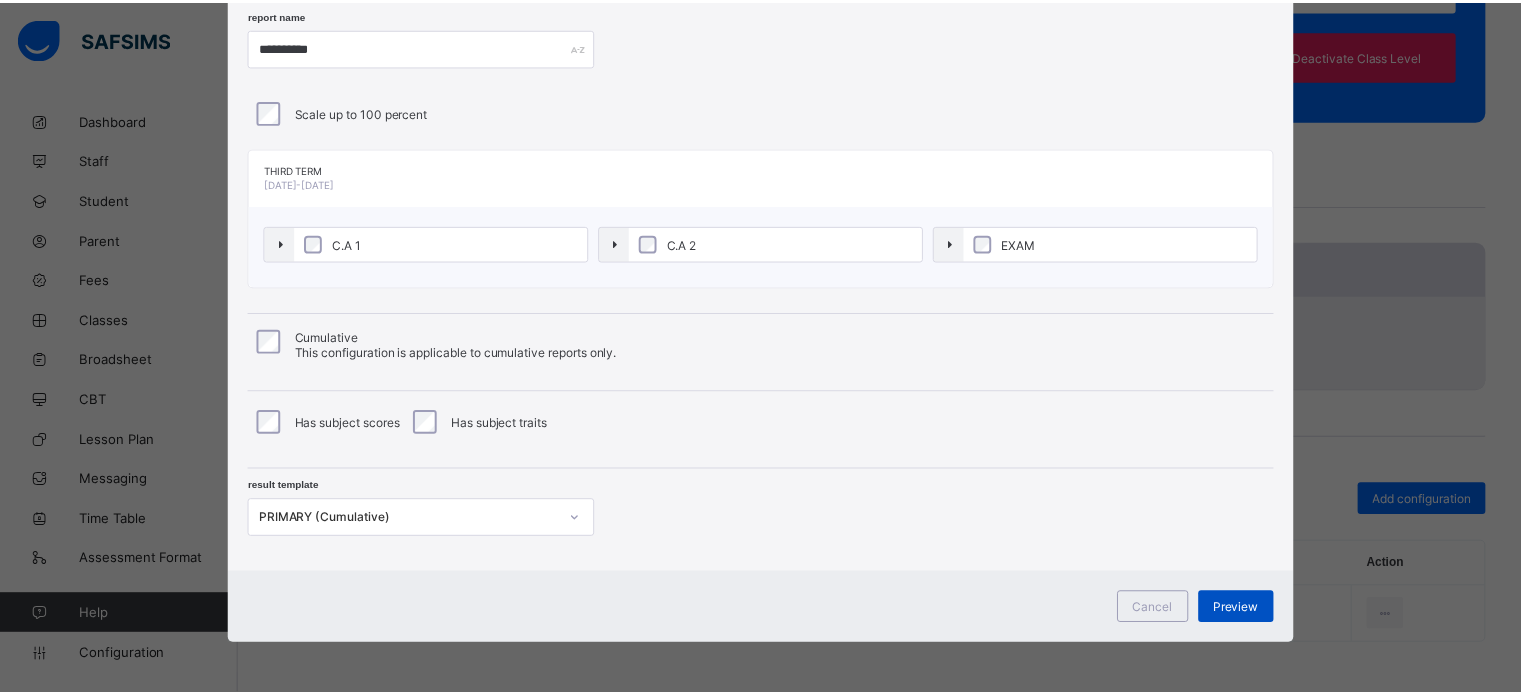 scroll, scrollTop: 0, scrollLeft: 0, axis: both 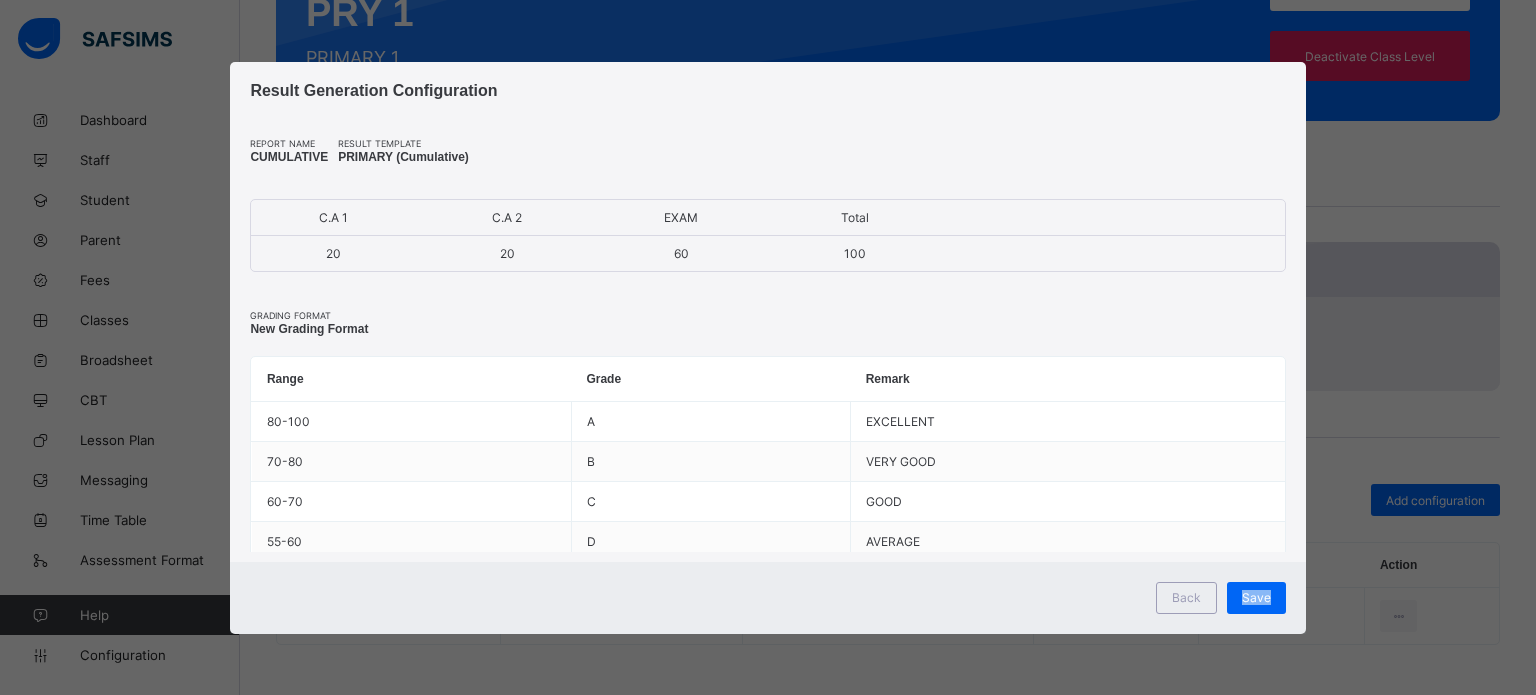 click on "Save" at bounding box center [1256, 598] 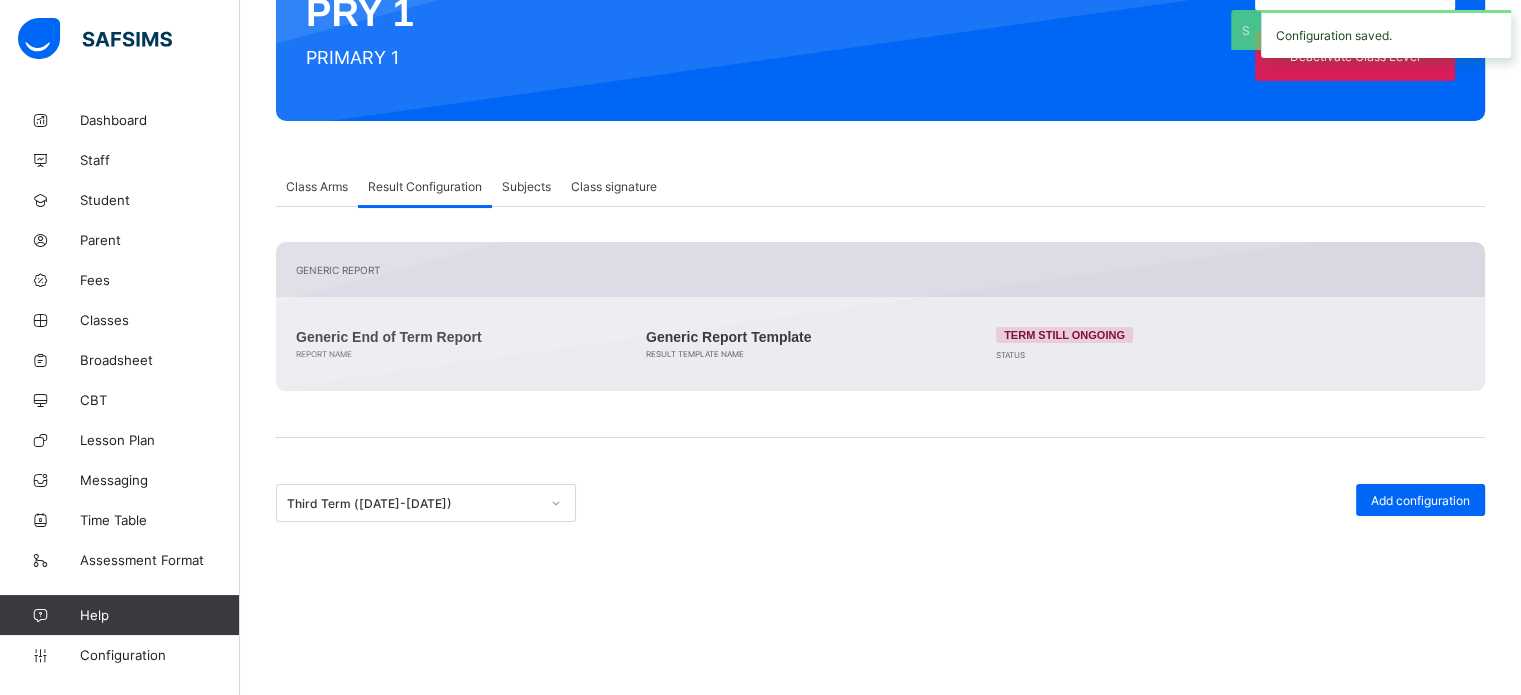 scroll, scrollTop: 301, scrollLeft: 0, axis: vertical 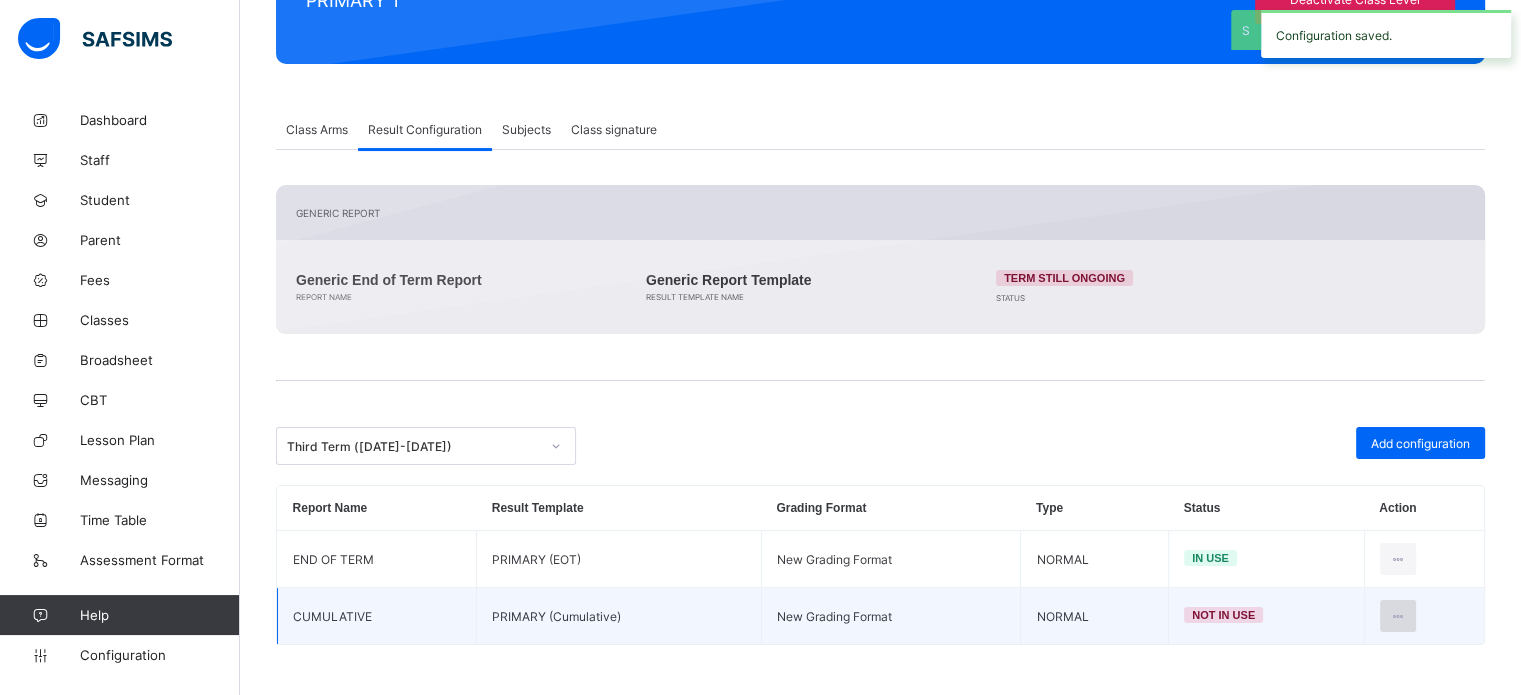 click at bounding box center (1398, 616) 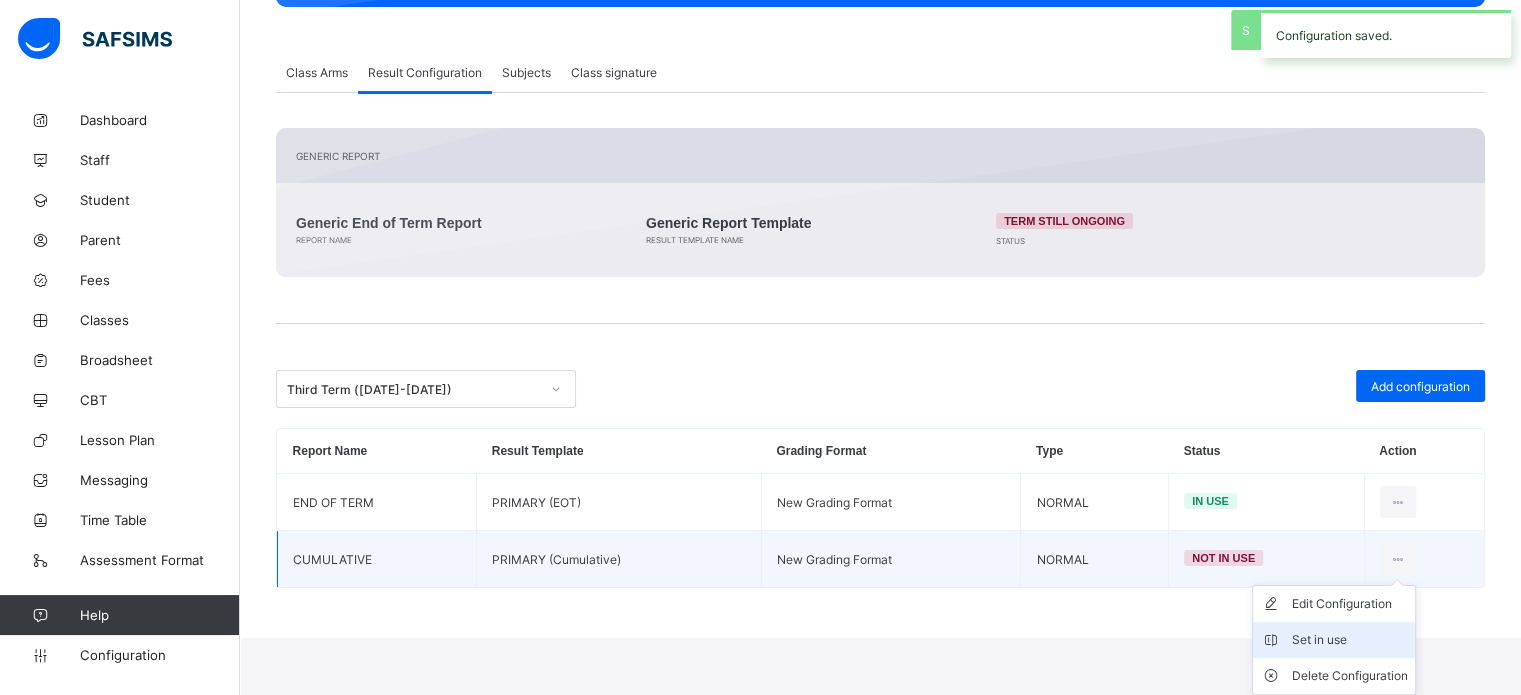 click on "Set in use" at bounding box center [1349, 640] 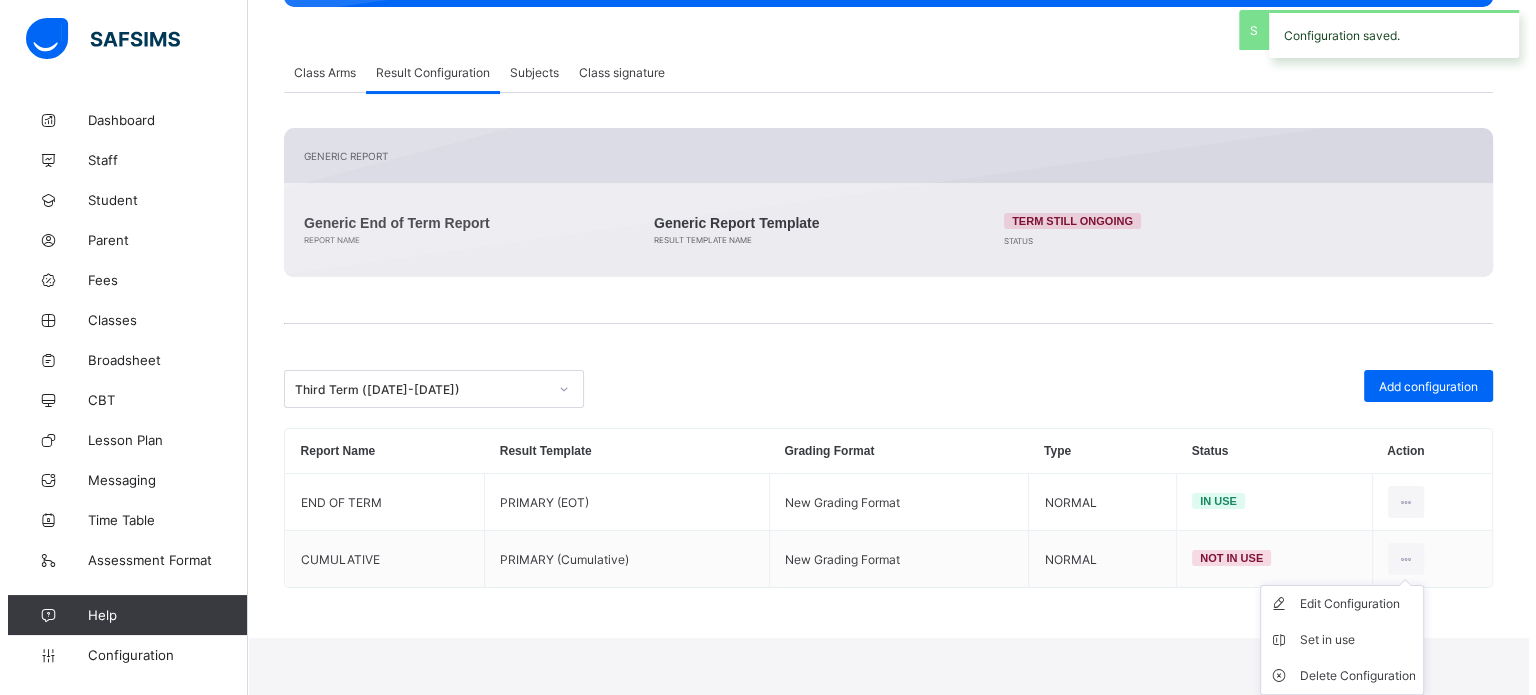 scroll, scrollTop: 301, scrollLeft: 0, axis: vertical 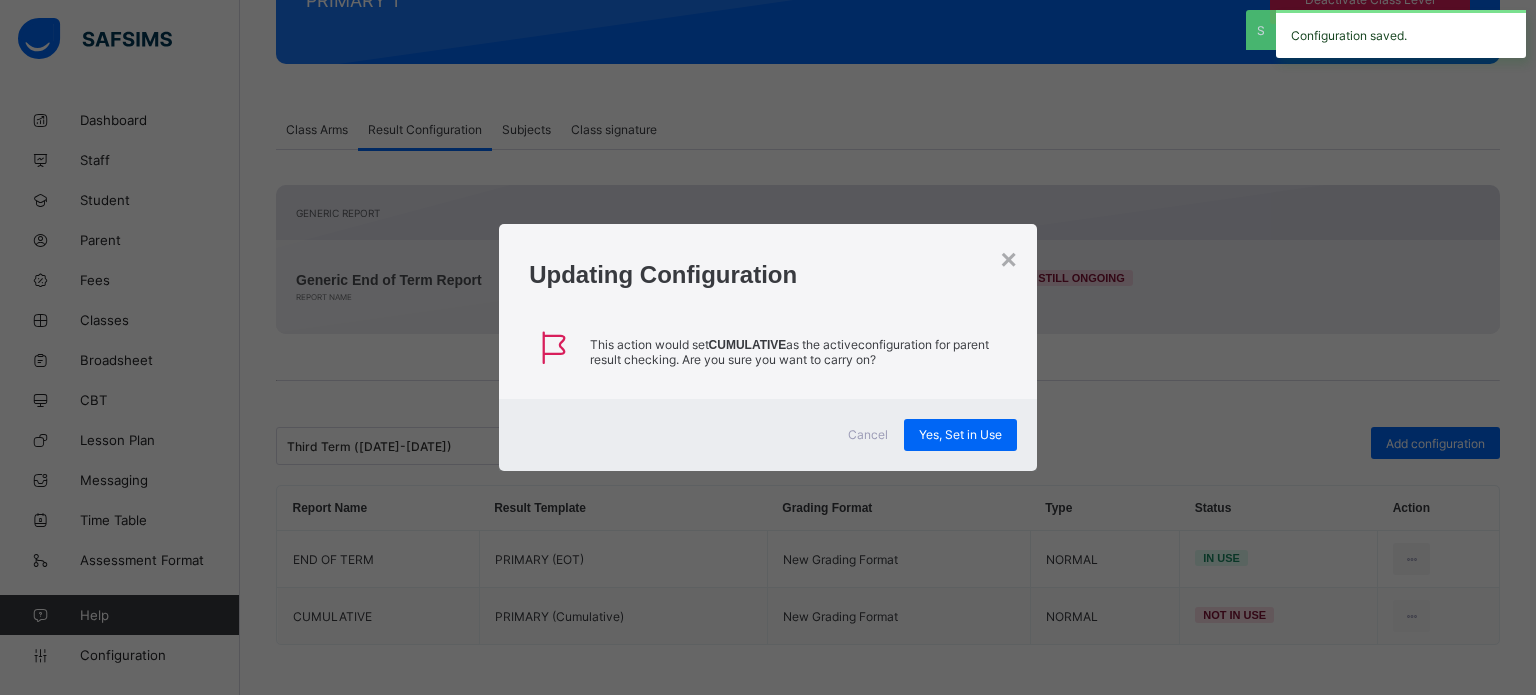 click on "Cancel Yes, Set in Use" at bounding box center [768, 435] 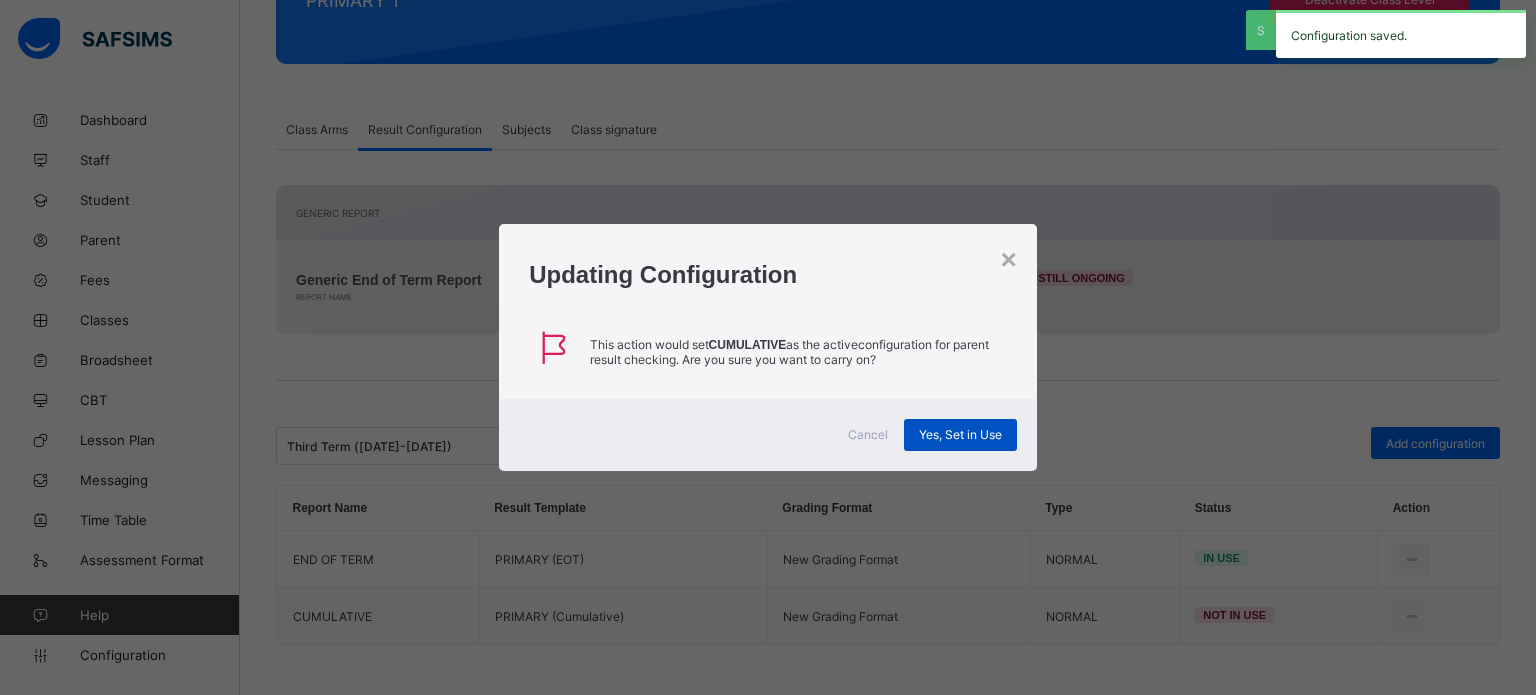 click on "Yes, Set in Use" at bounding box center [960, 434] 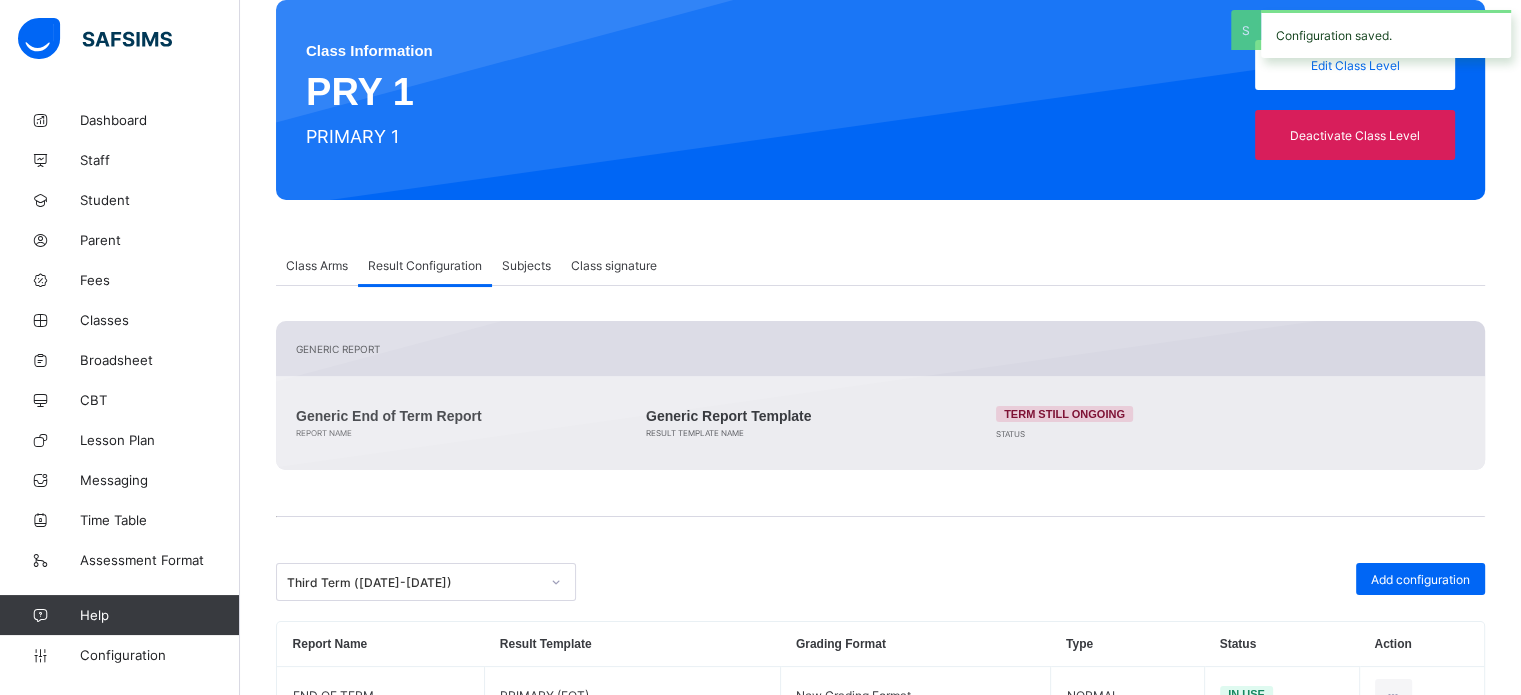 scroll, scrollTop: 1, scrollLeft: 0, axis: vertical 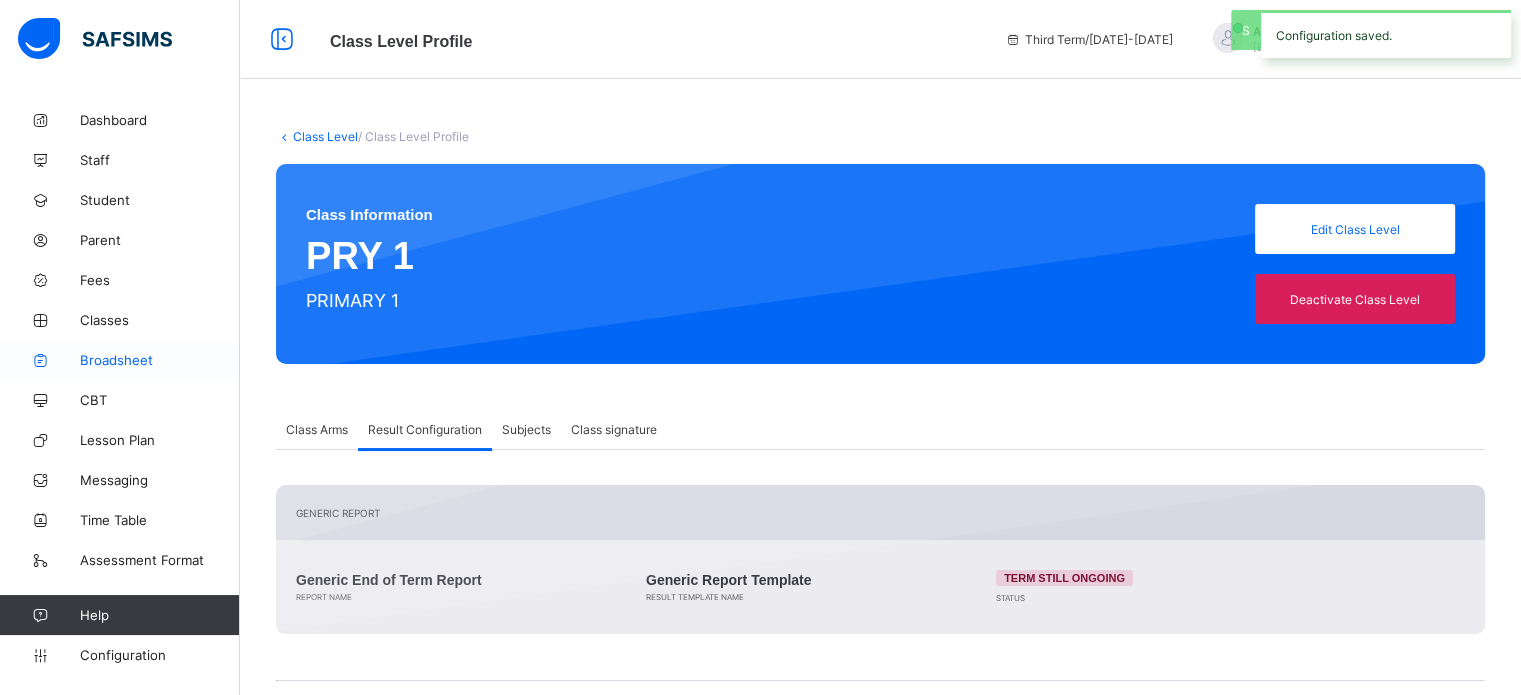 click on "Broadsheet" at bounding box center (120, 360) 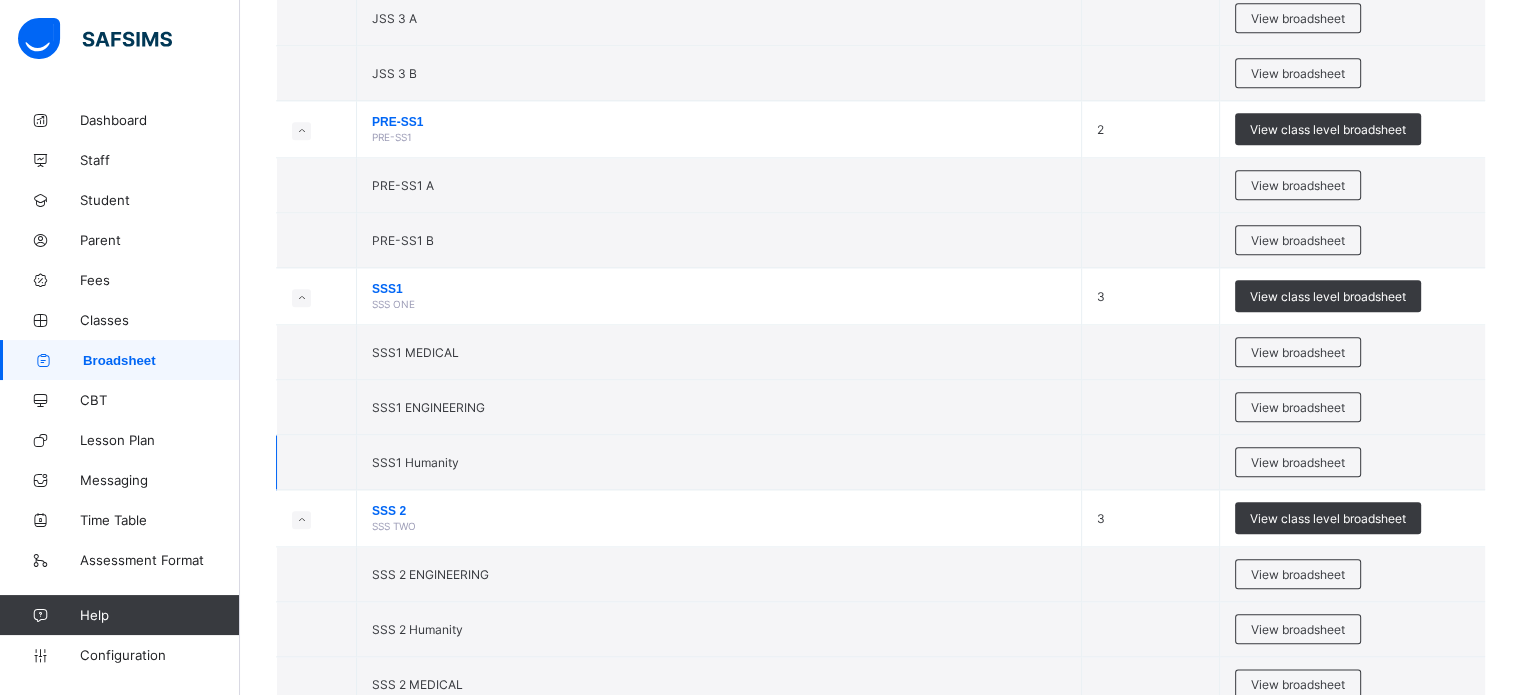 scroll, scrollTop: 2200, scrollLeft: 0, axis: vertical 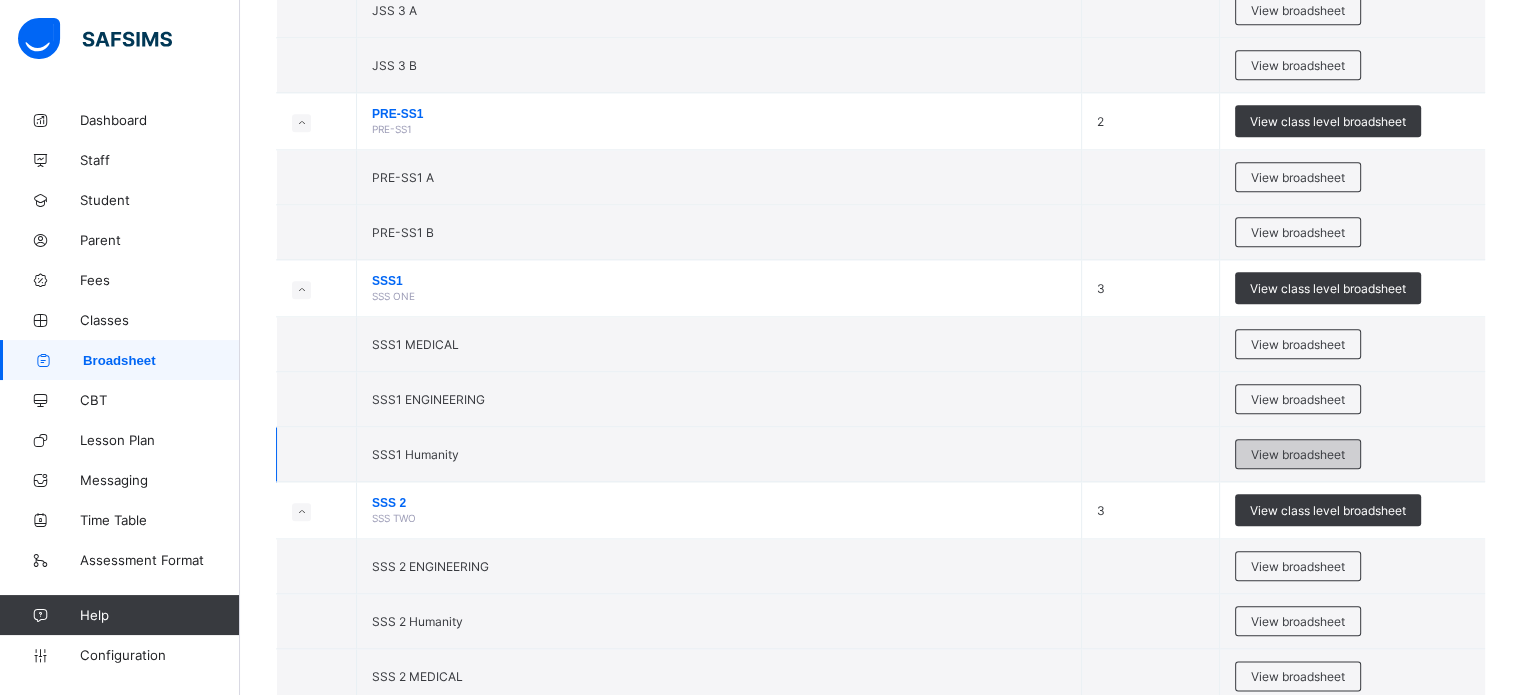 click on "View broadsheet" at bounding box center [1298, 454] 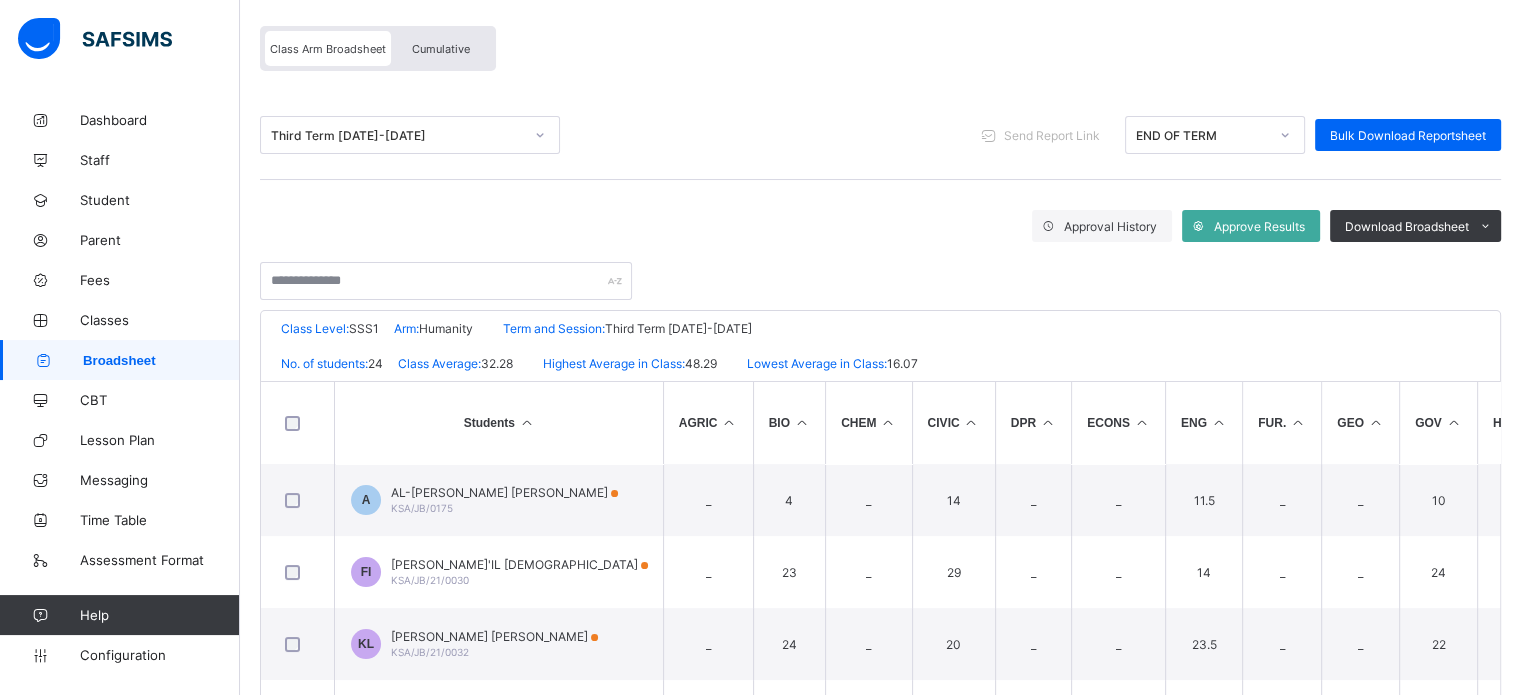 scroll, scrollTop: 0, scrollLeft: 0, axis: both 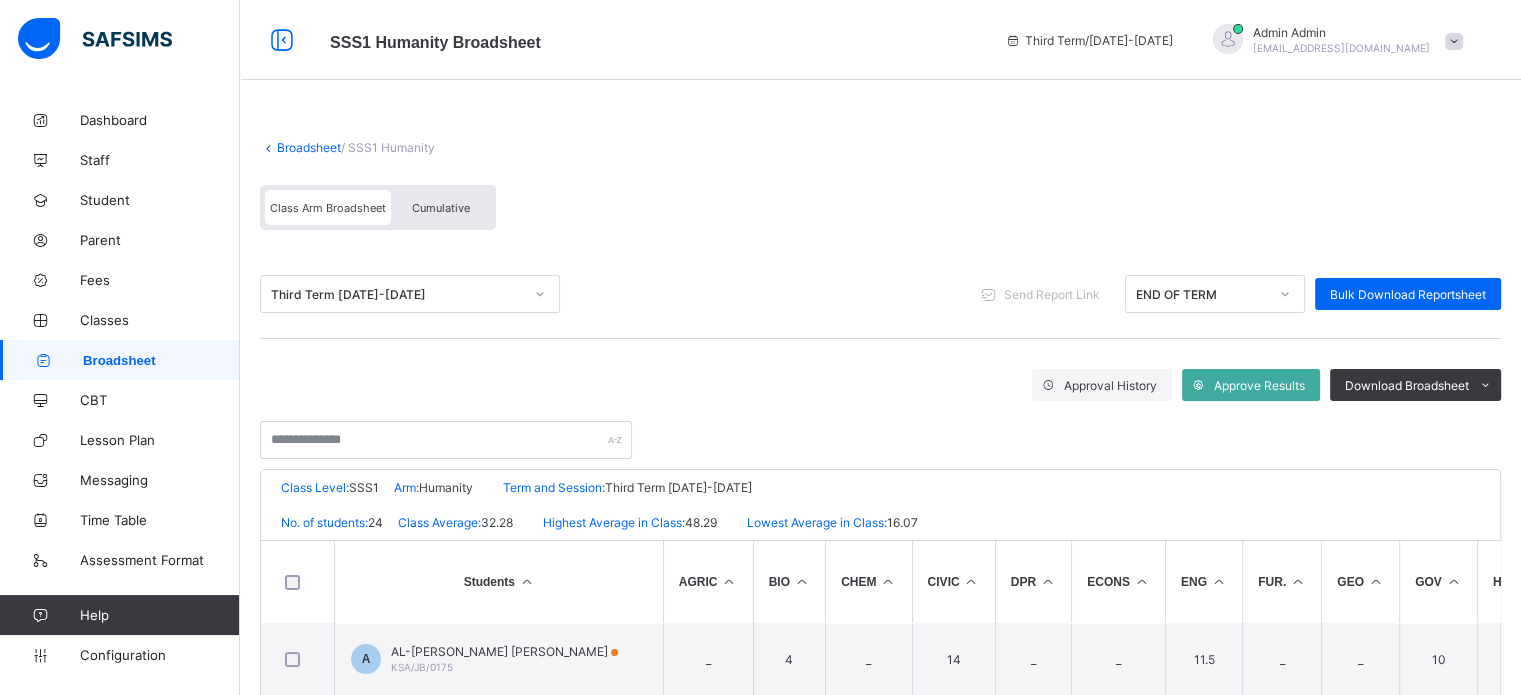 click on "Cumulative" at bounding box center (441, 208) 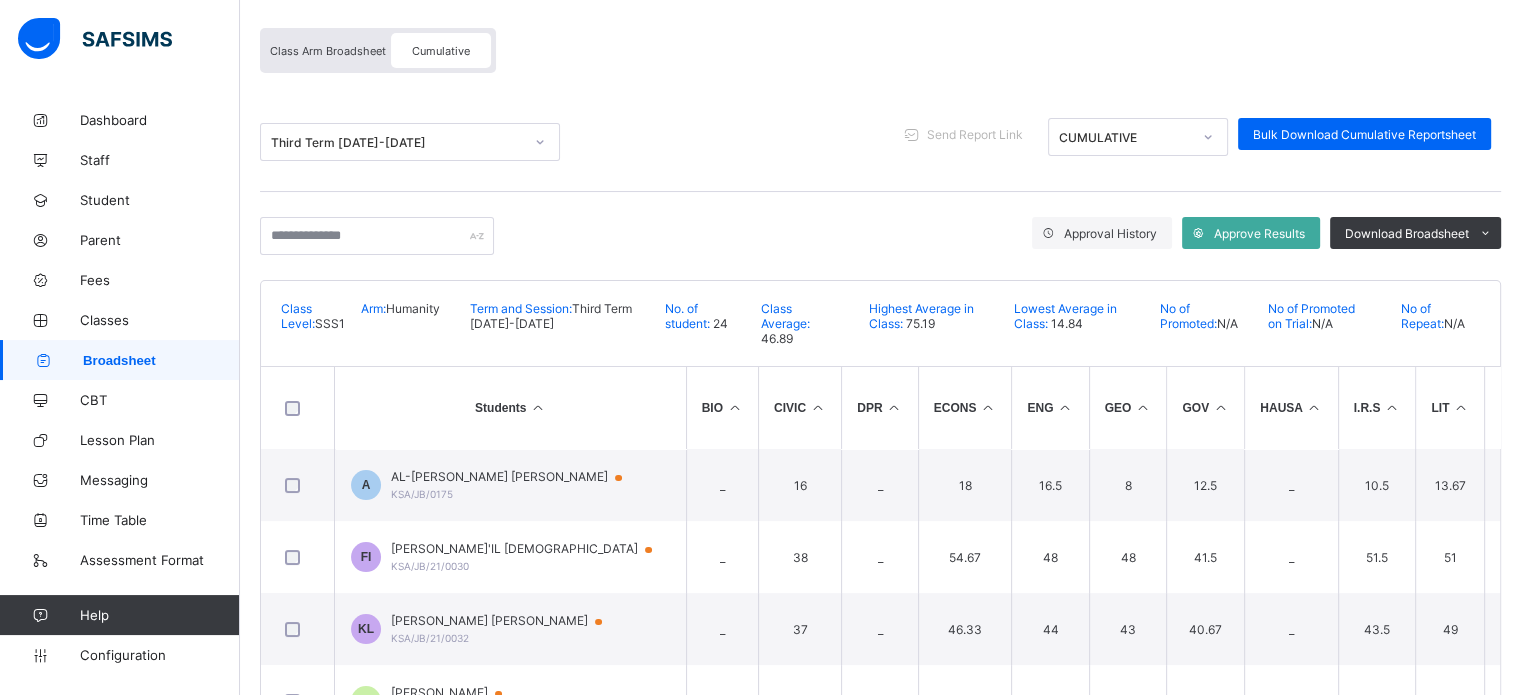 scroll, scrollTop: 369, scrollLeft: 0, axis: vertical 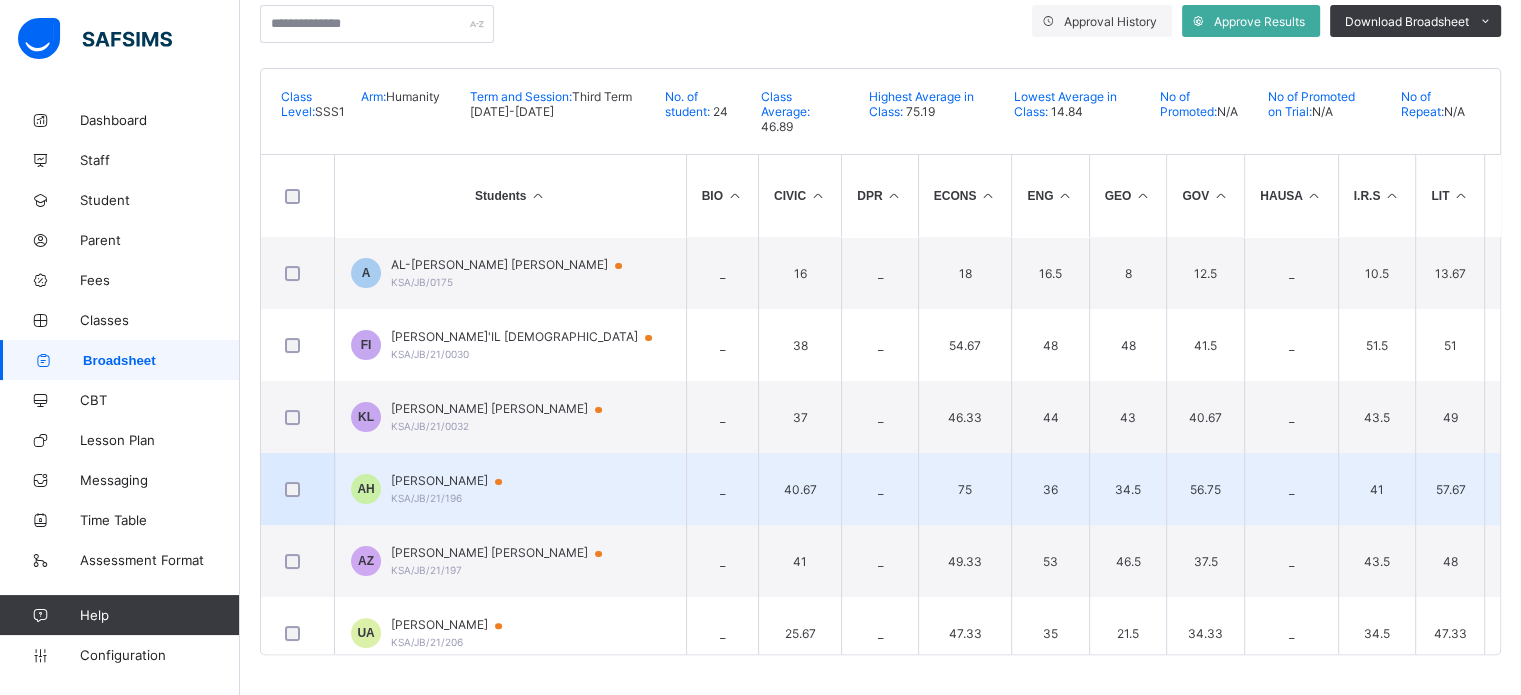 click on "ABUBAKAR IBRAHIM HAMISU" at bounding box center [456, 481] 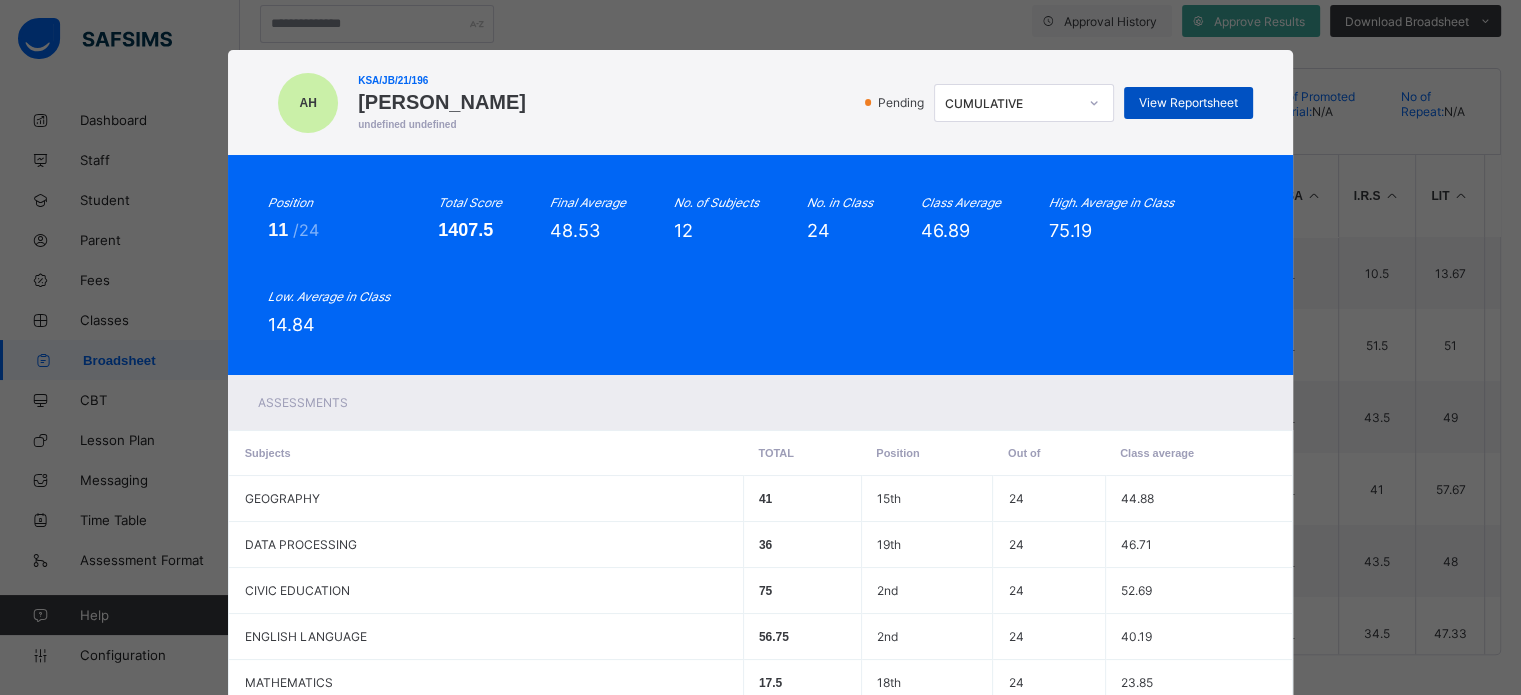 click on "View Reportsheet" at bounding box center (1188, 102) 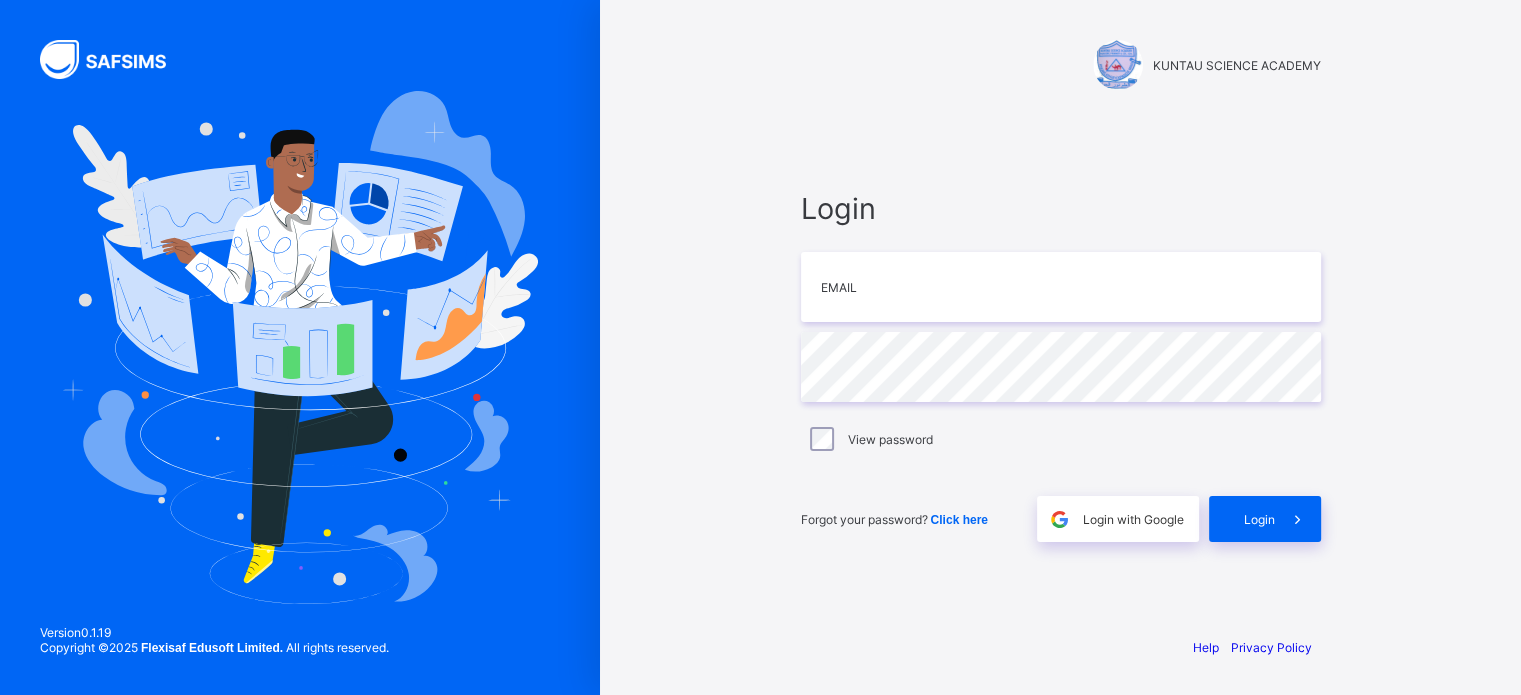 scroll, scrollTop: 0, scrollLeft: 0, axis: both 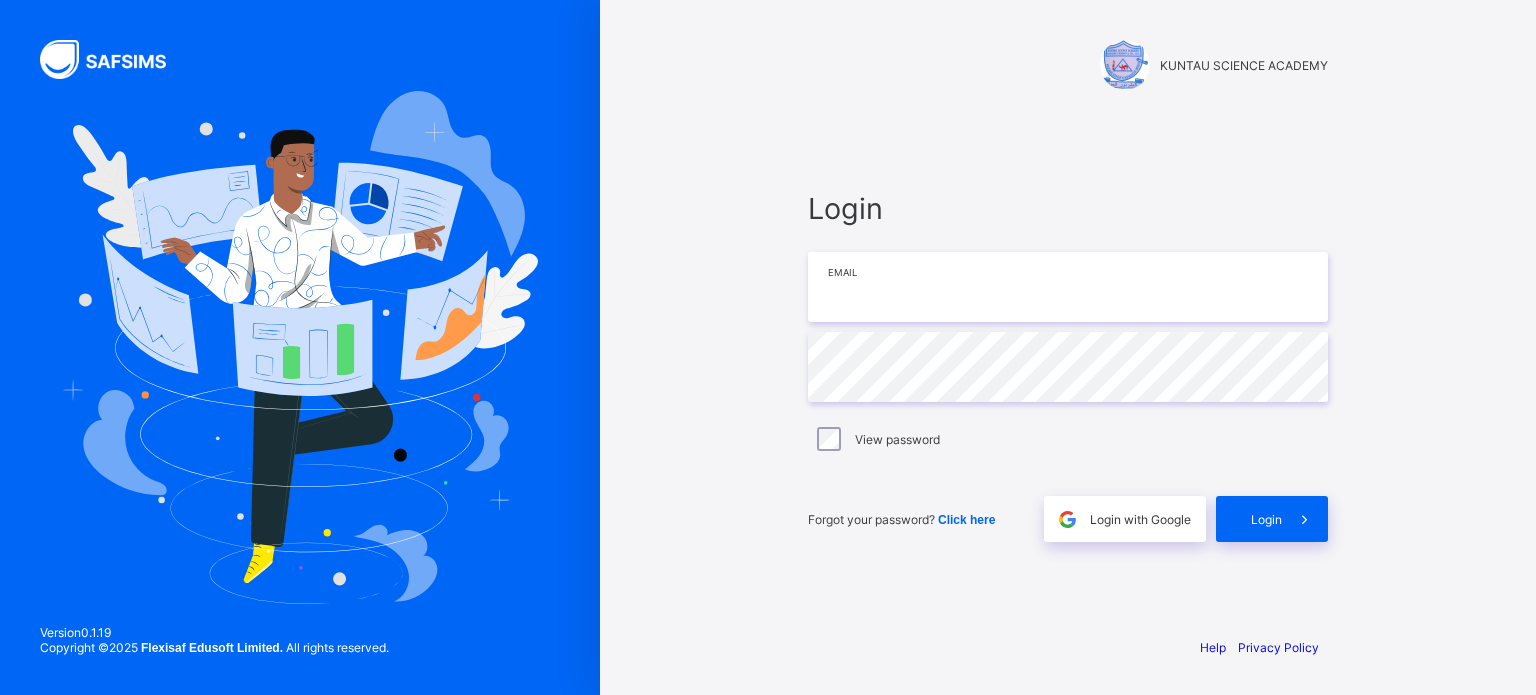 click at bounding box center (1068, 287) 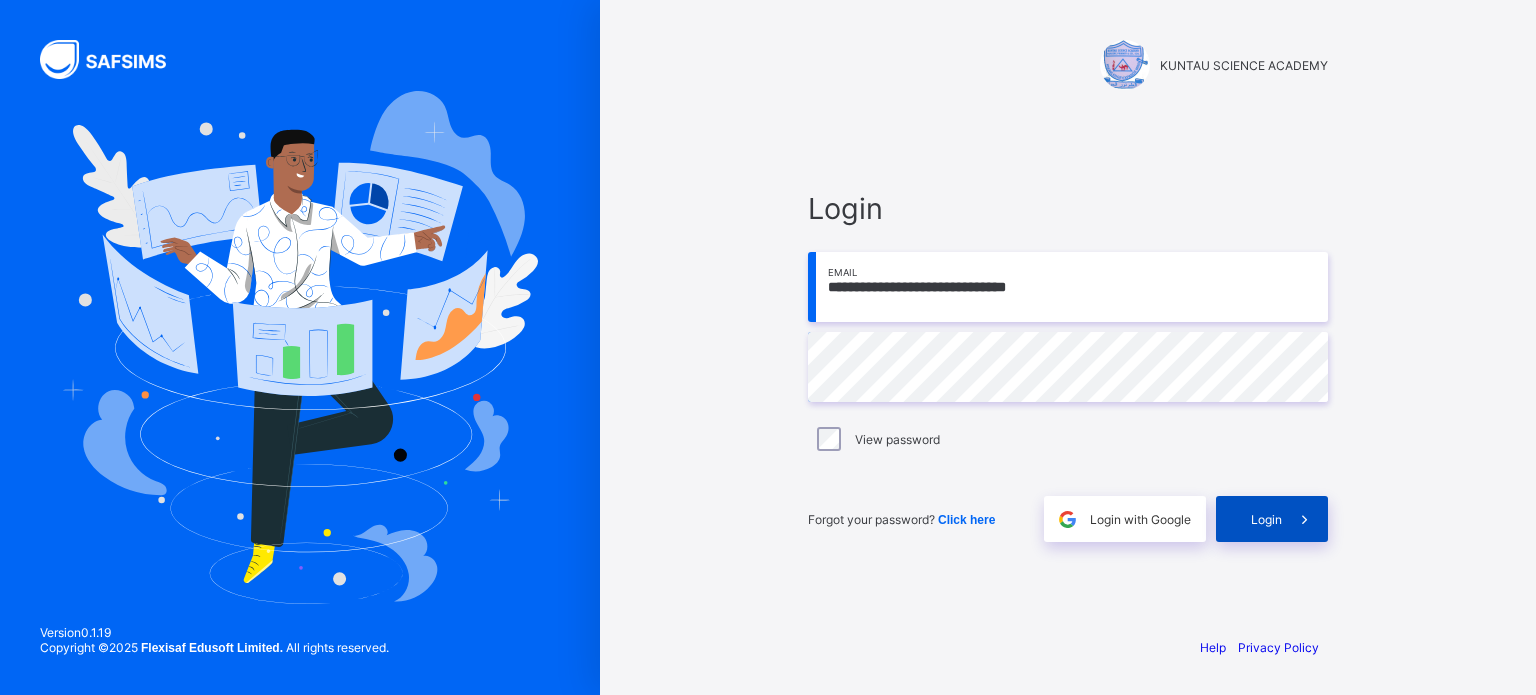 click at bounding box center (1305, 519) 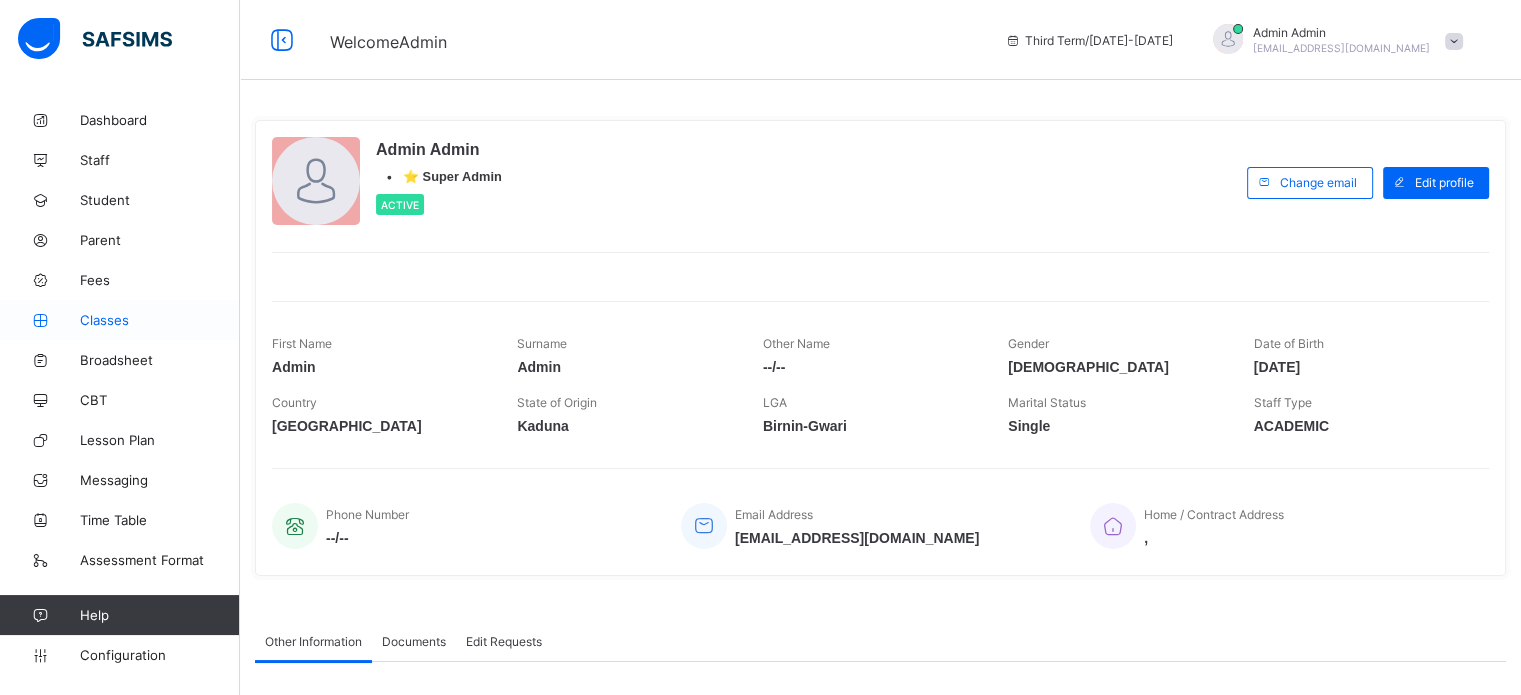 click on "Classes" at bounding box center (160, 320) 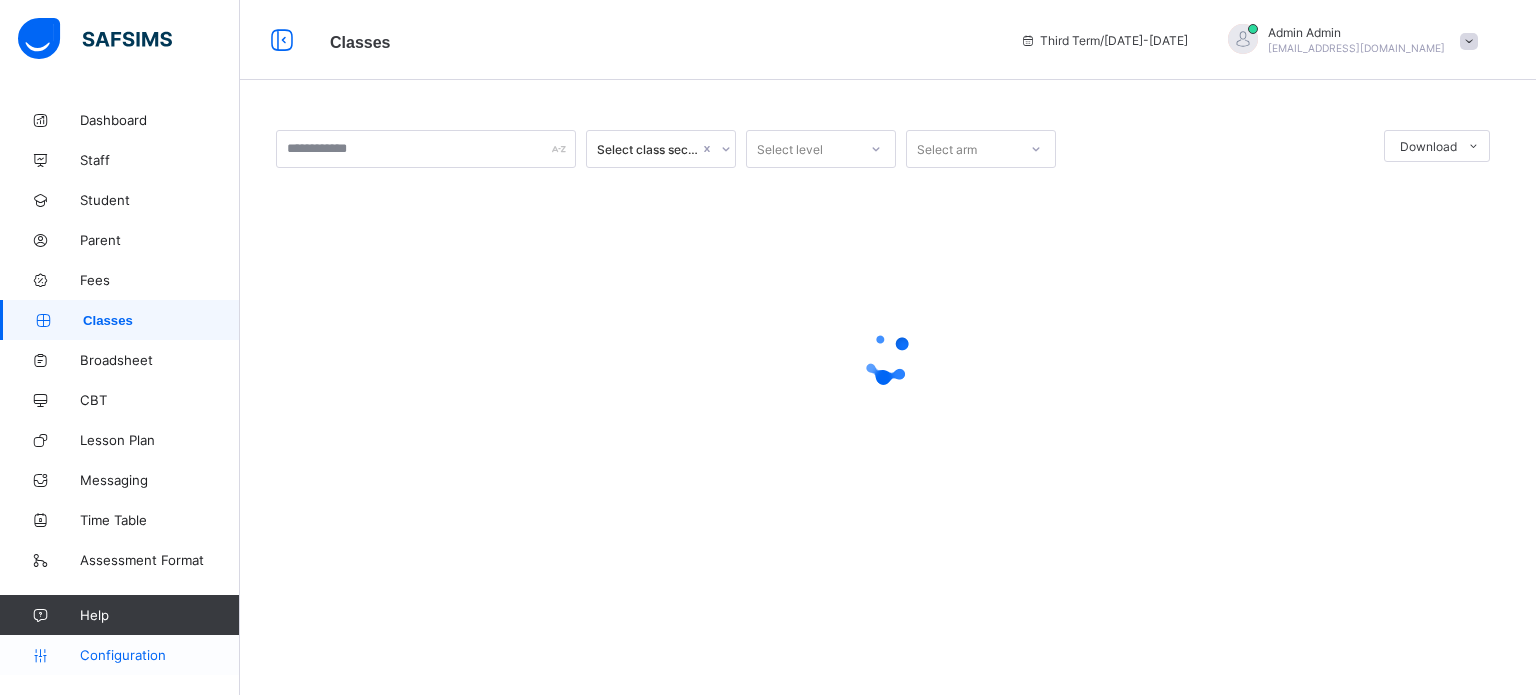click on "Configuration" at bounding box center (159, 655) 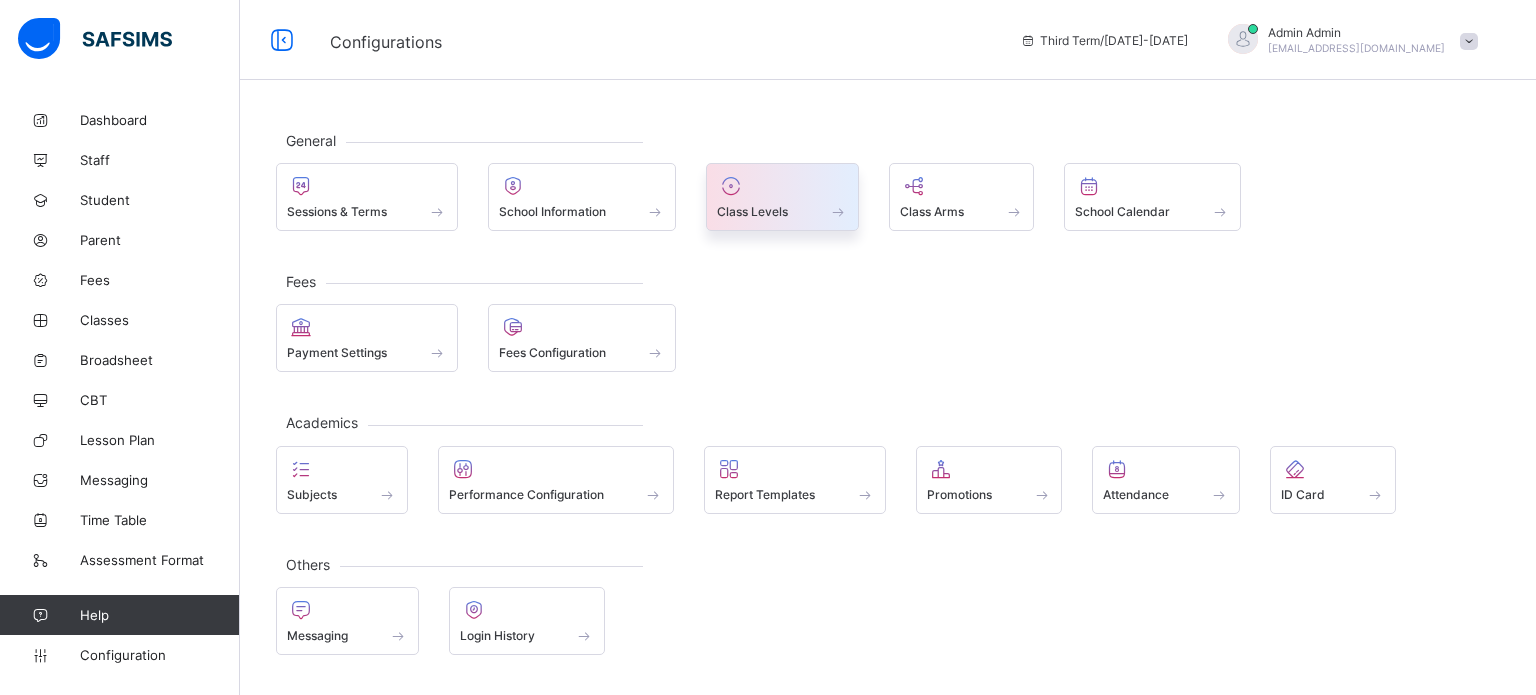 click at bounding box center (782, 200) 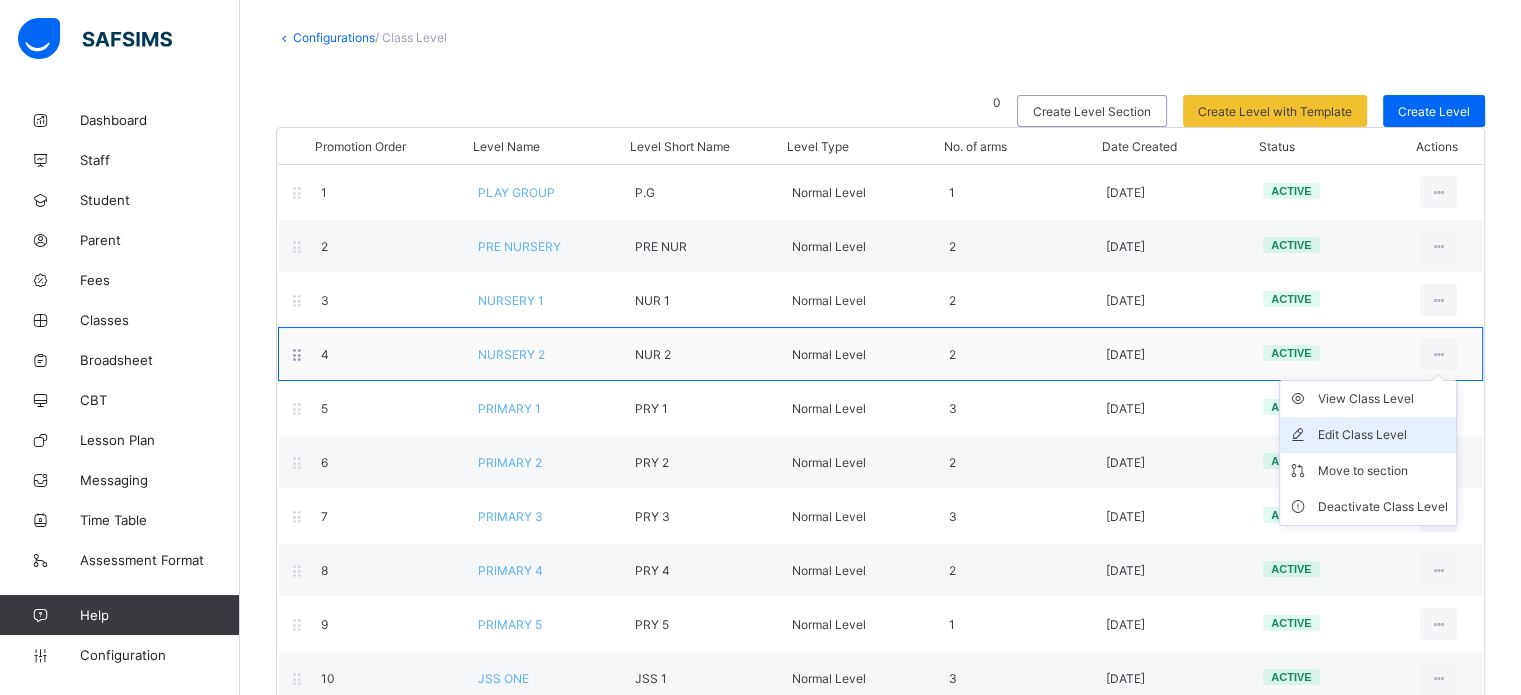 scroll, scrollTop: 200, scrollLeft: 0, axis: vertical 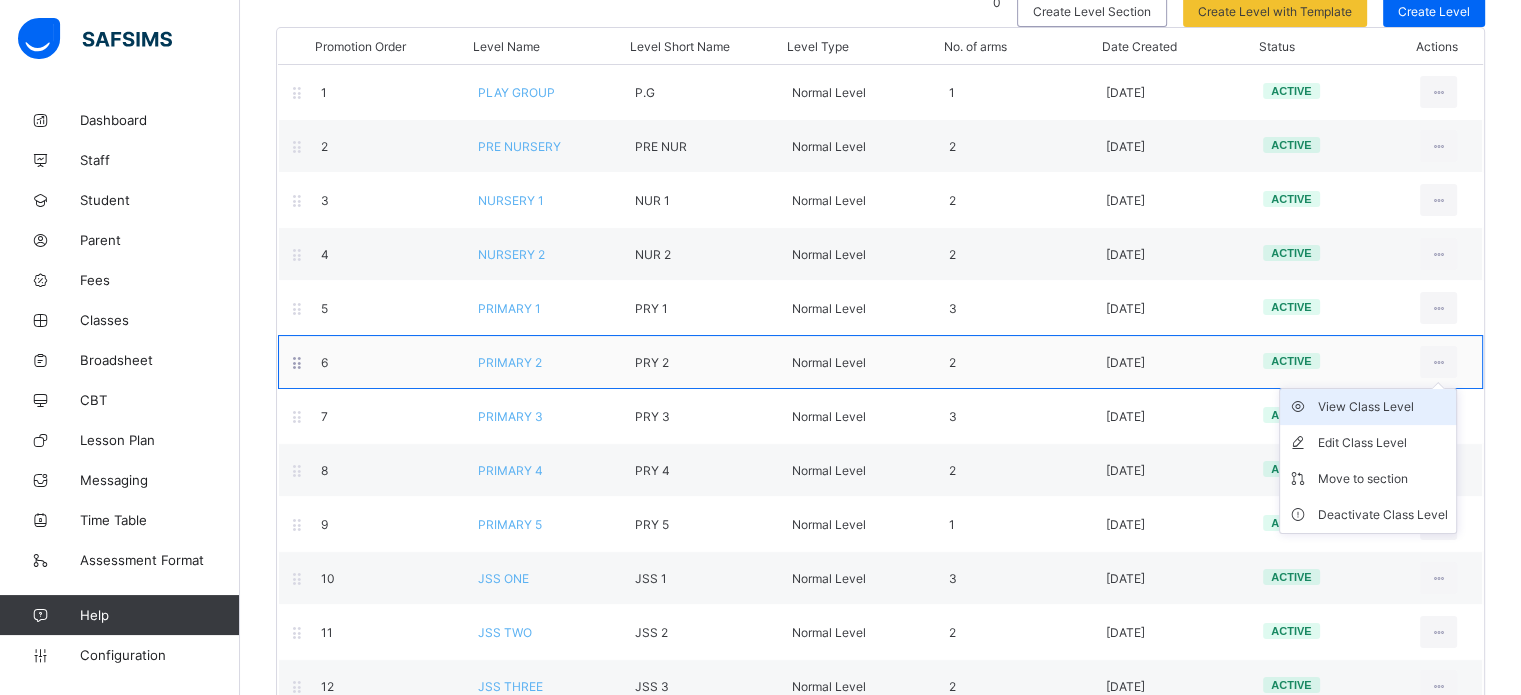 click on "View Class Level" at bounding box center [1383, 407] 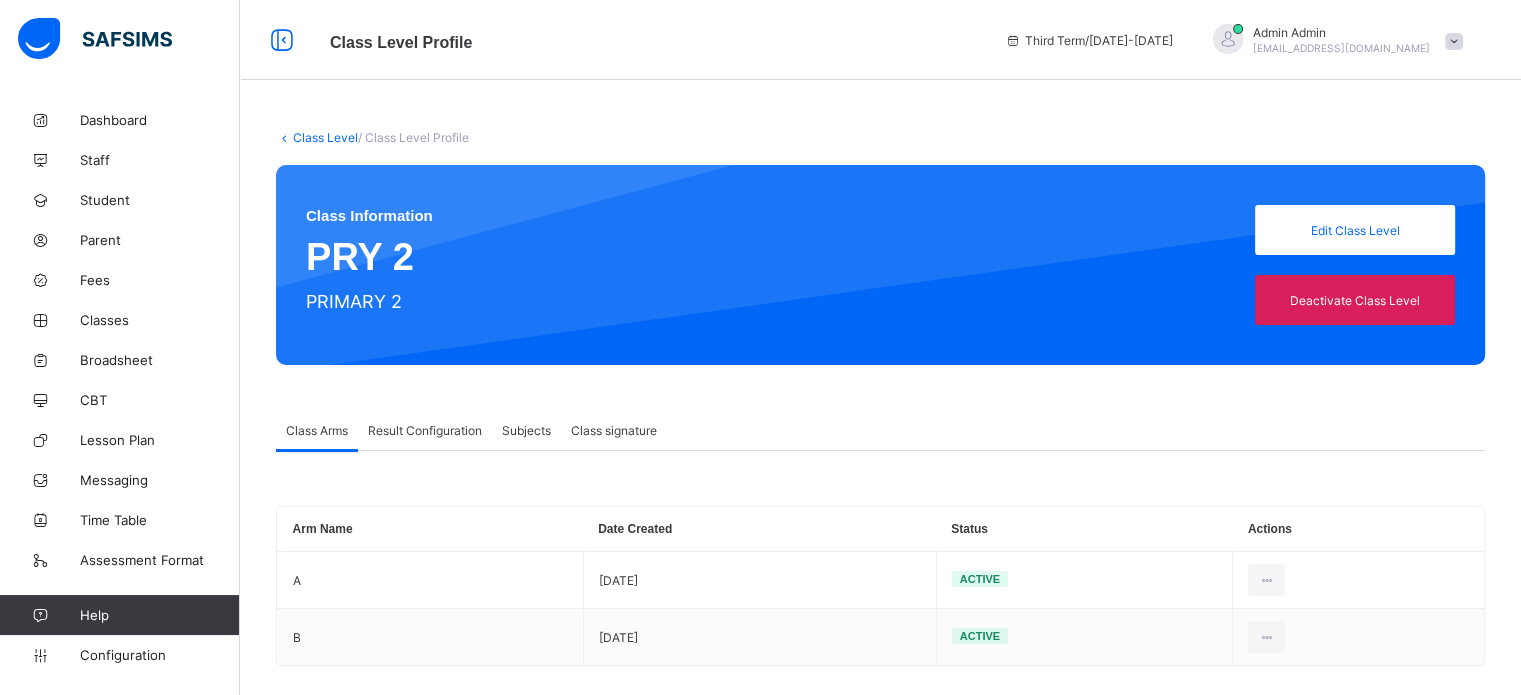 click on "Result Configuration" at bounding box center [425, 430] 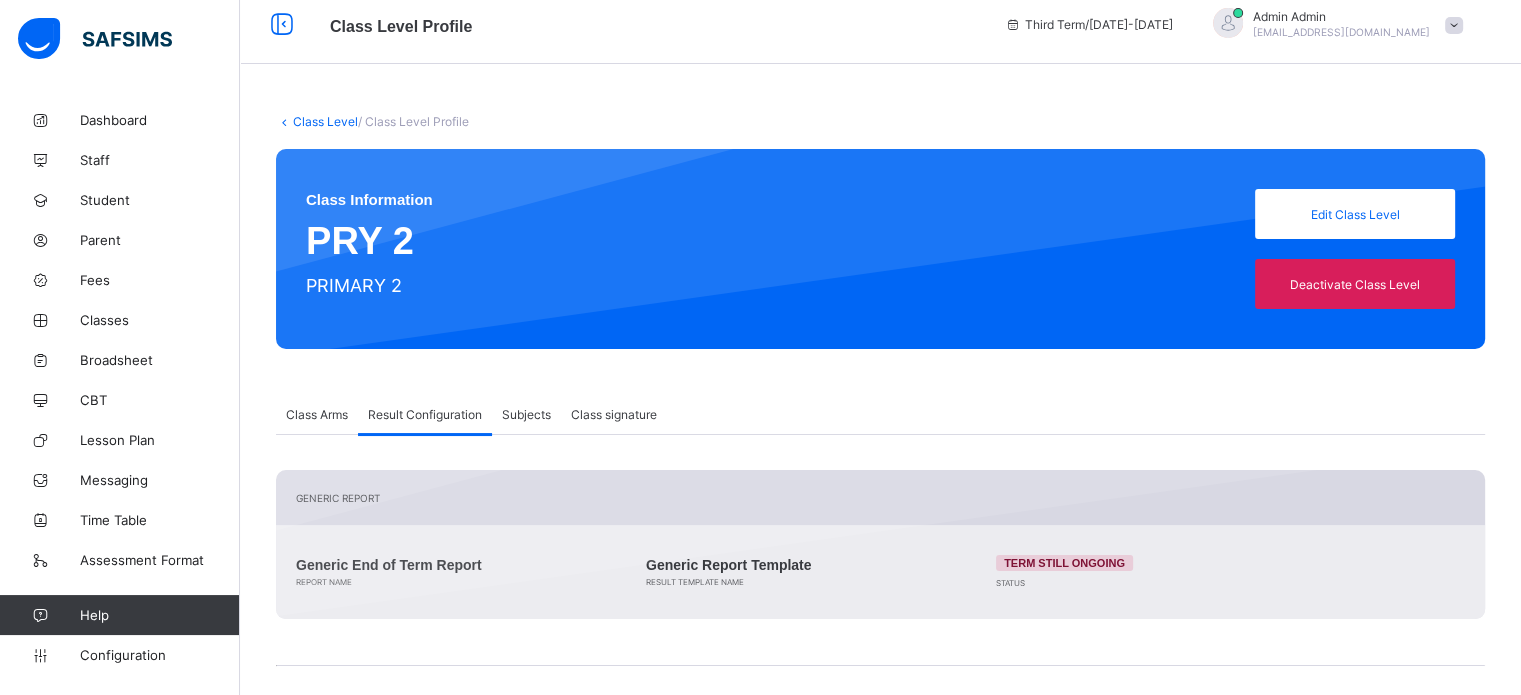 scroll, scrollTop: 508, scrollLeft: 0, axis: vertical 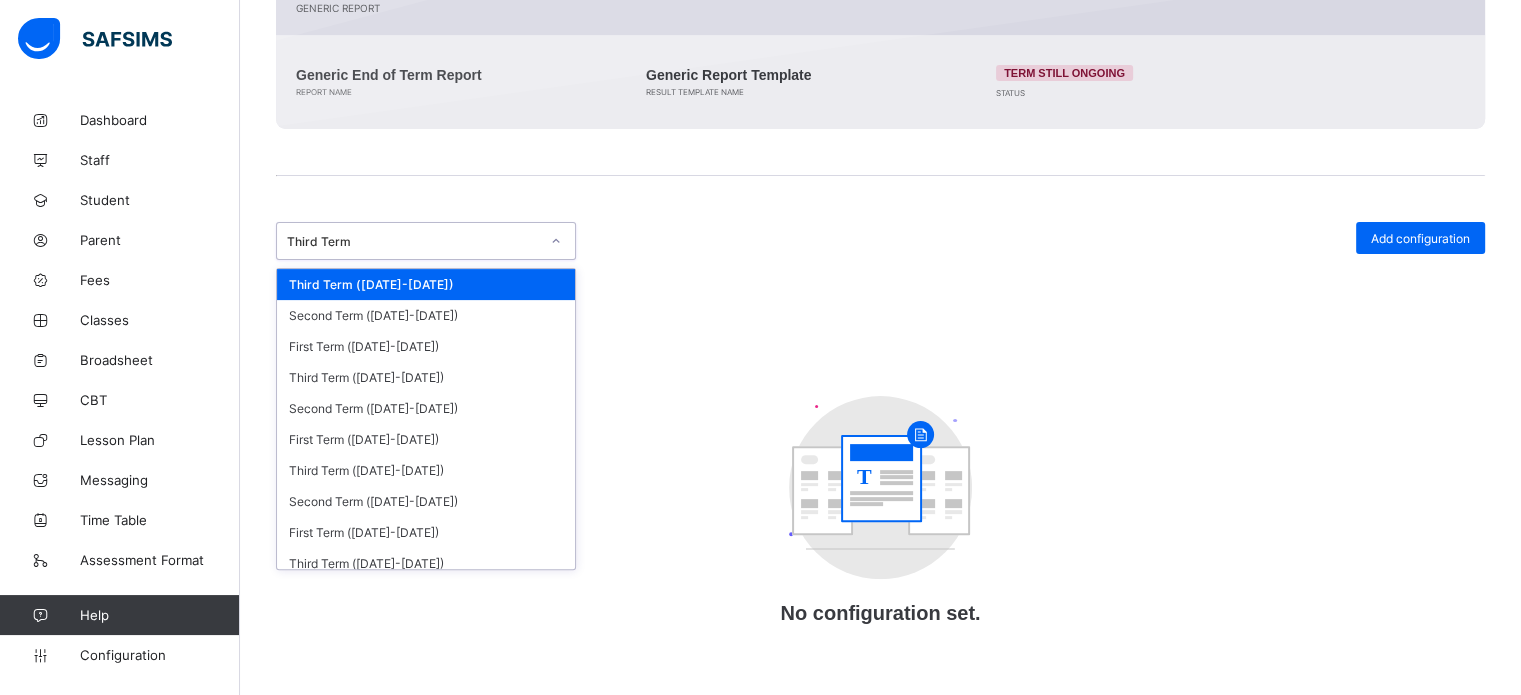 click on "Third Term" at bounding box center [413, 241] 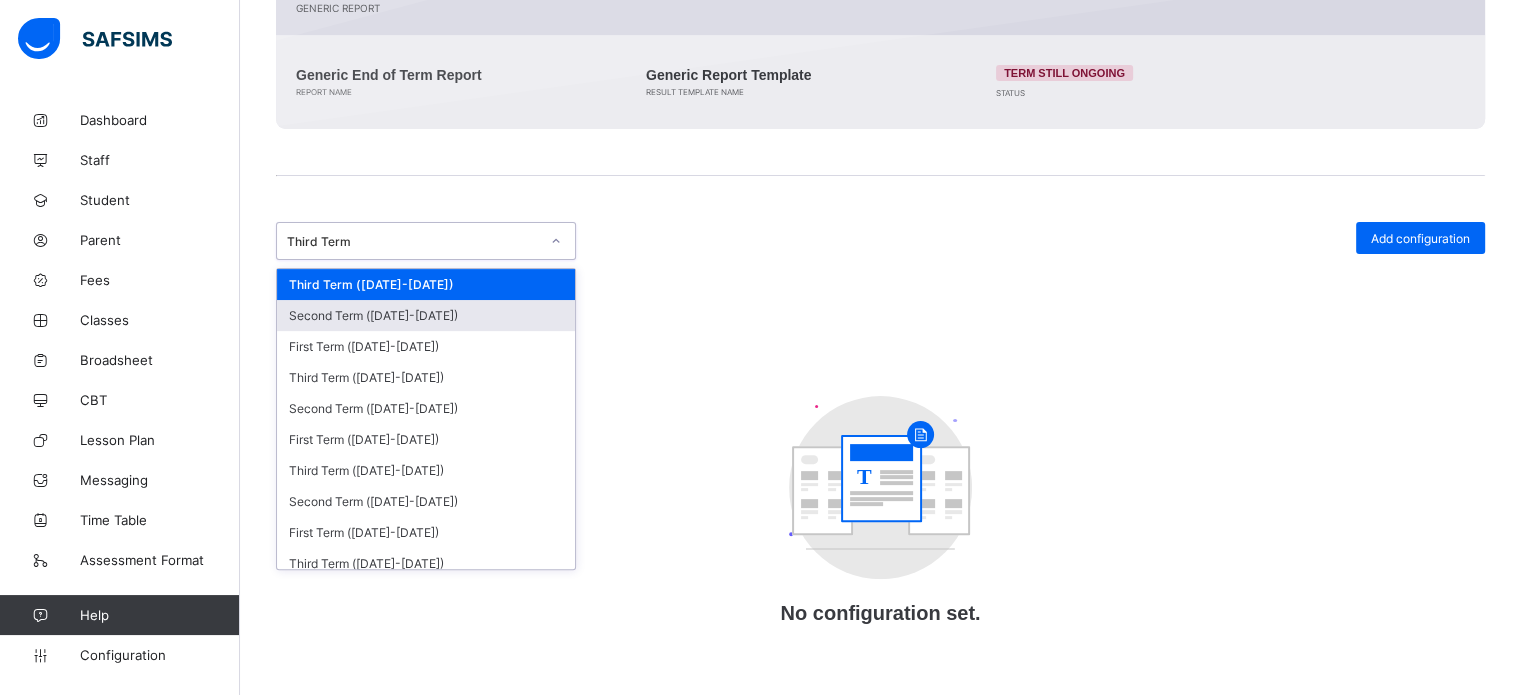 click on "Second Term (2024-2025)" at bounding box center (426, 315) 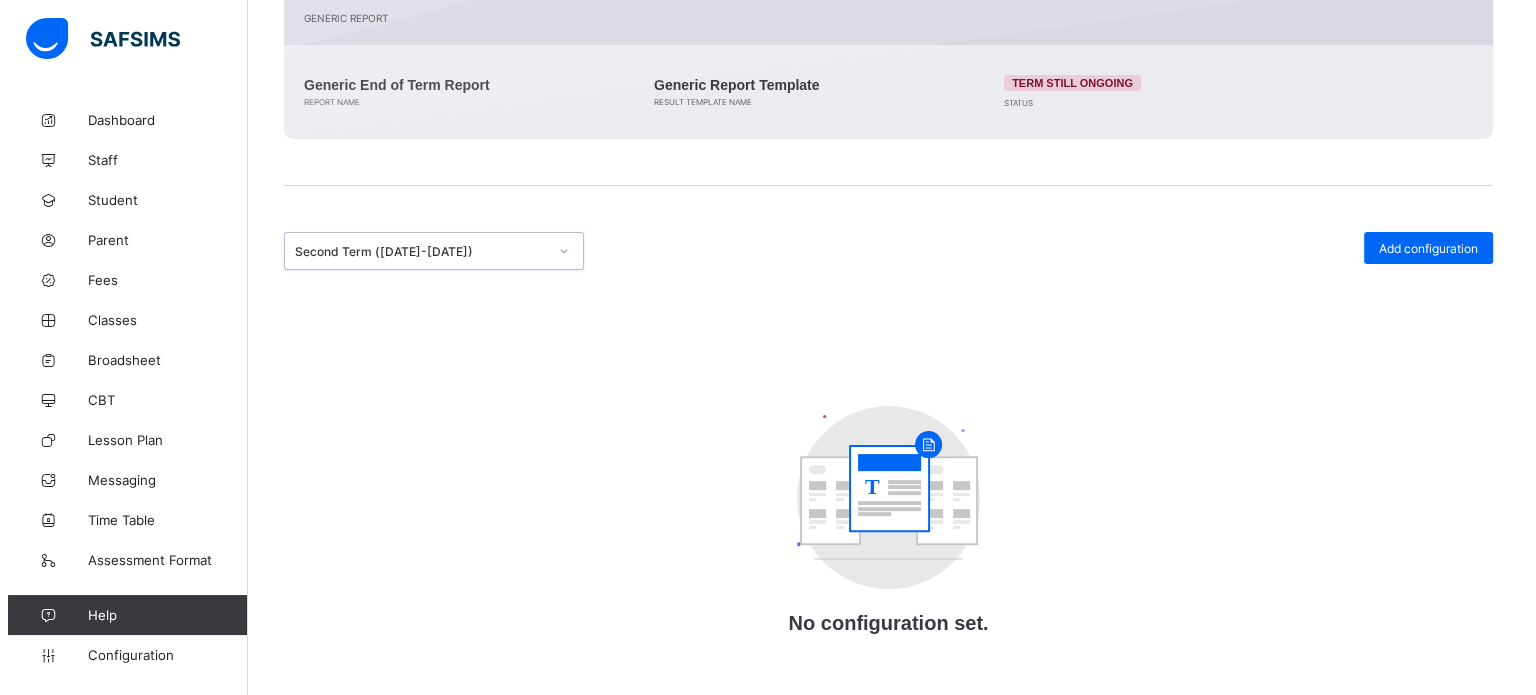 scroll, scrollTop: 508, scrollLeft: 0, axis: vertical 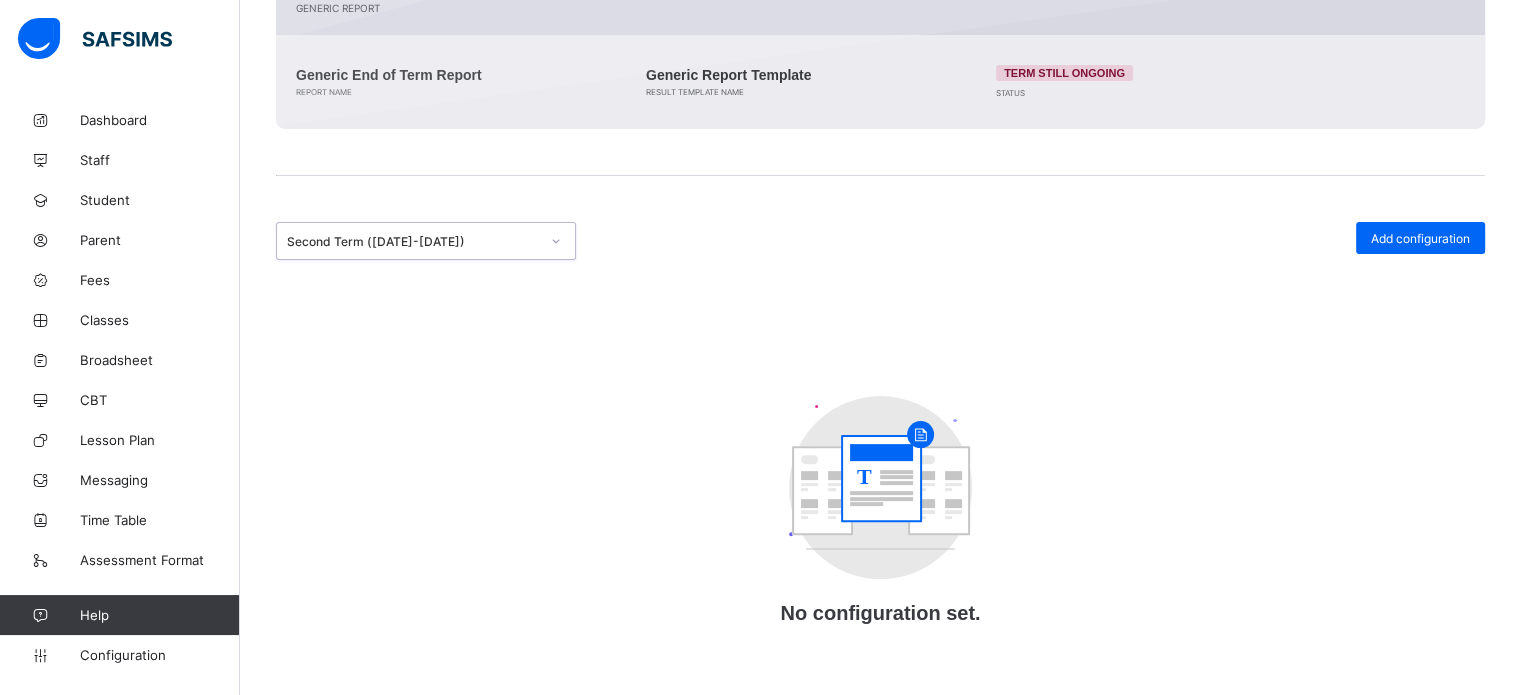 click on "Add configuration" at bounding box center (1420, 238) 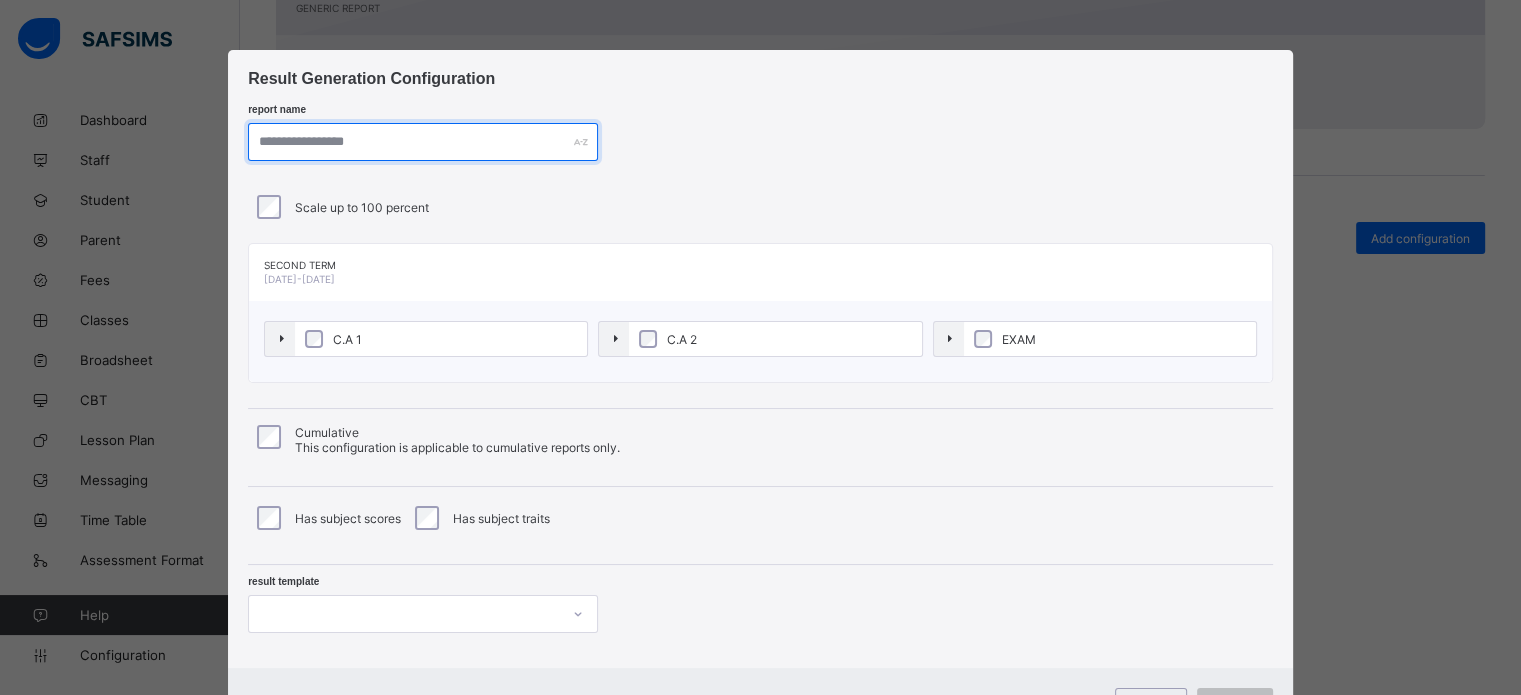 click at bounding box center (423, 142) 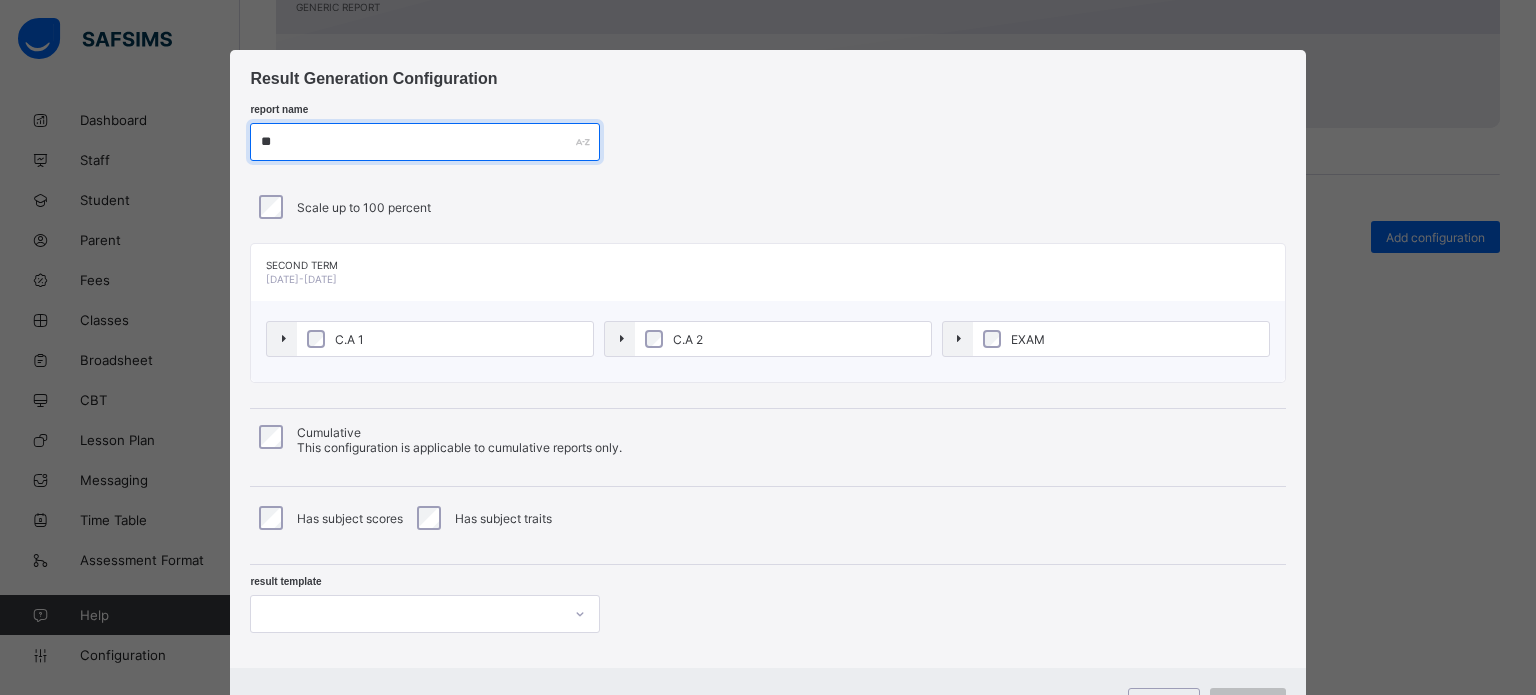 type on "*" 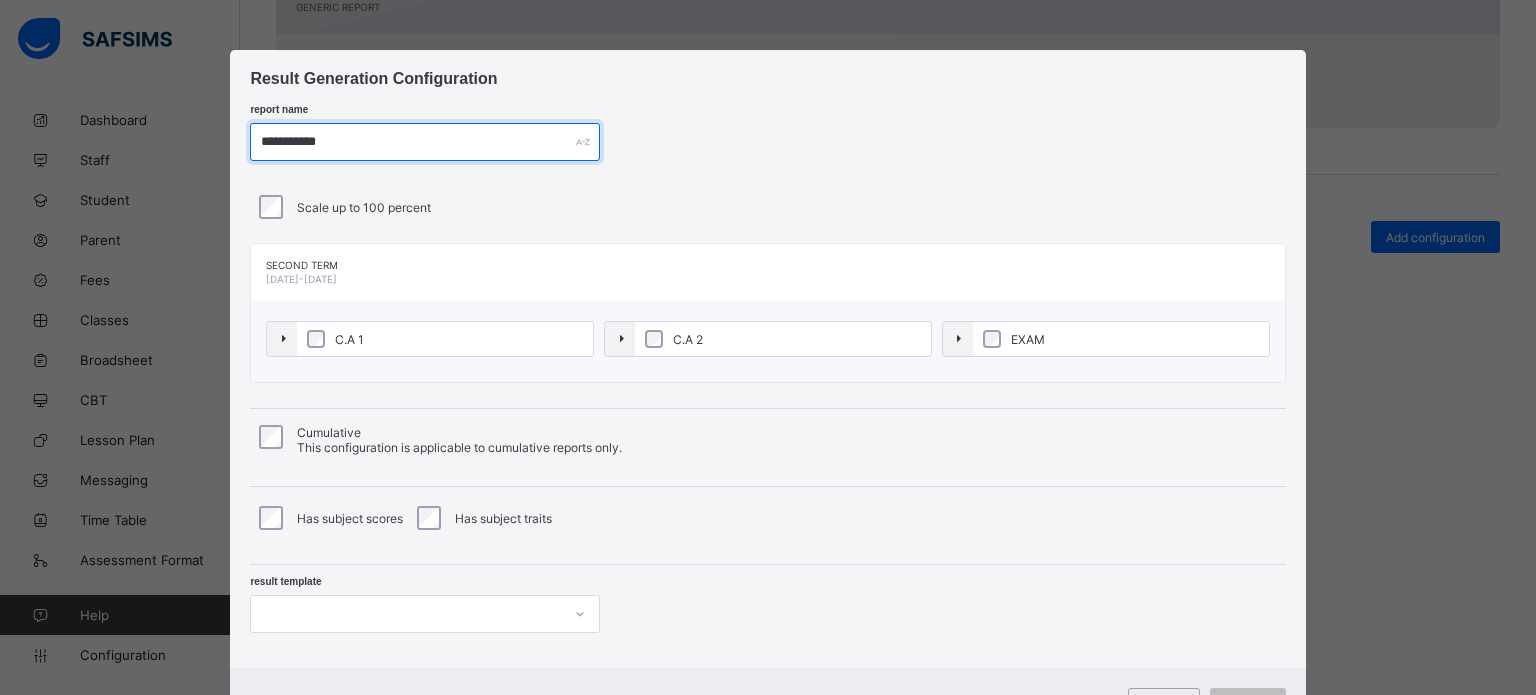 type on "**********" 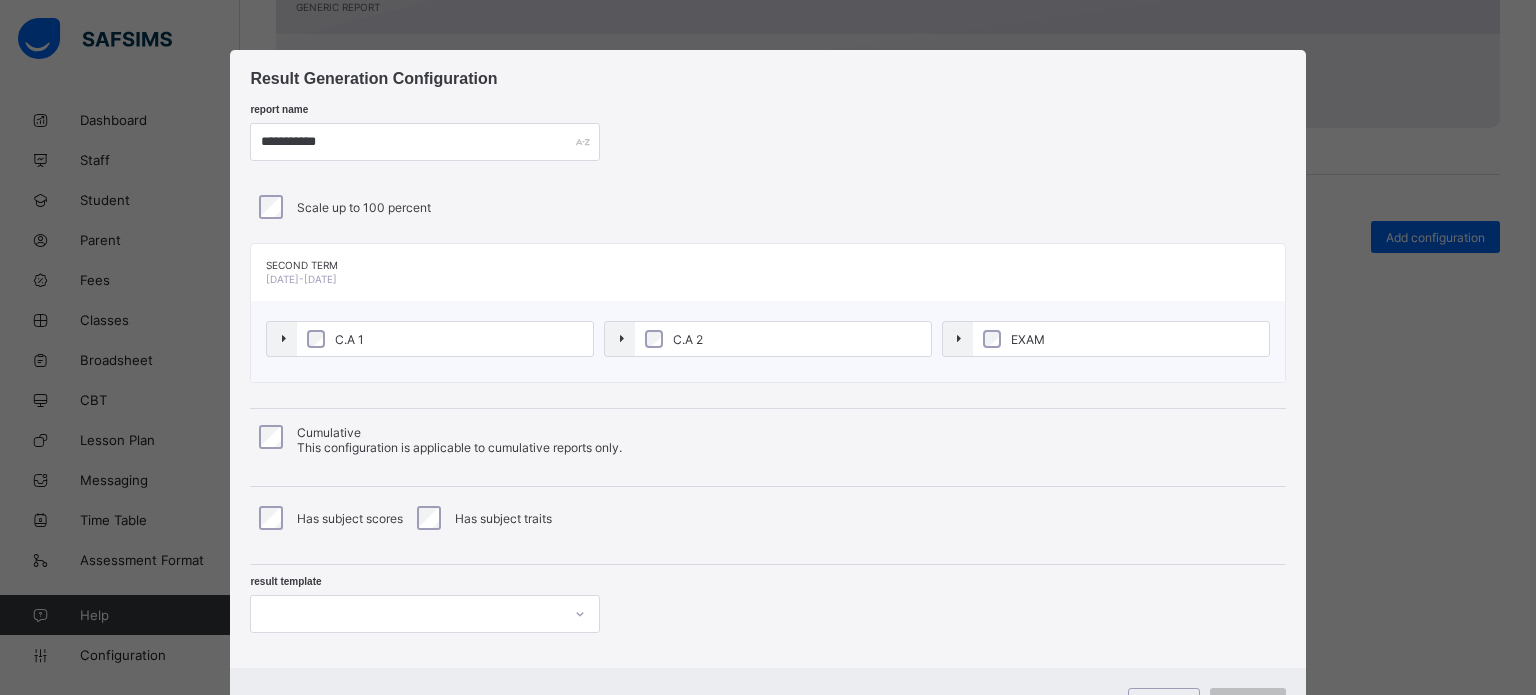 click on "EXAM" at bounding box center (1121, 339) 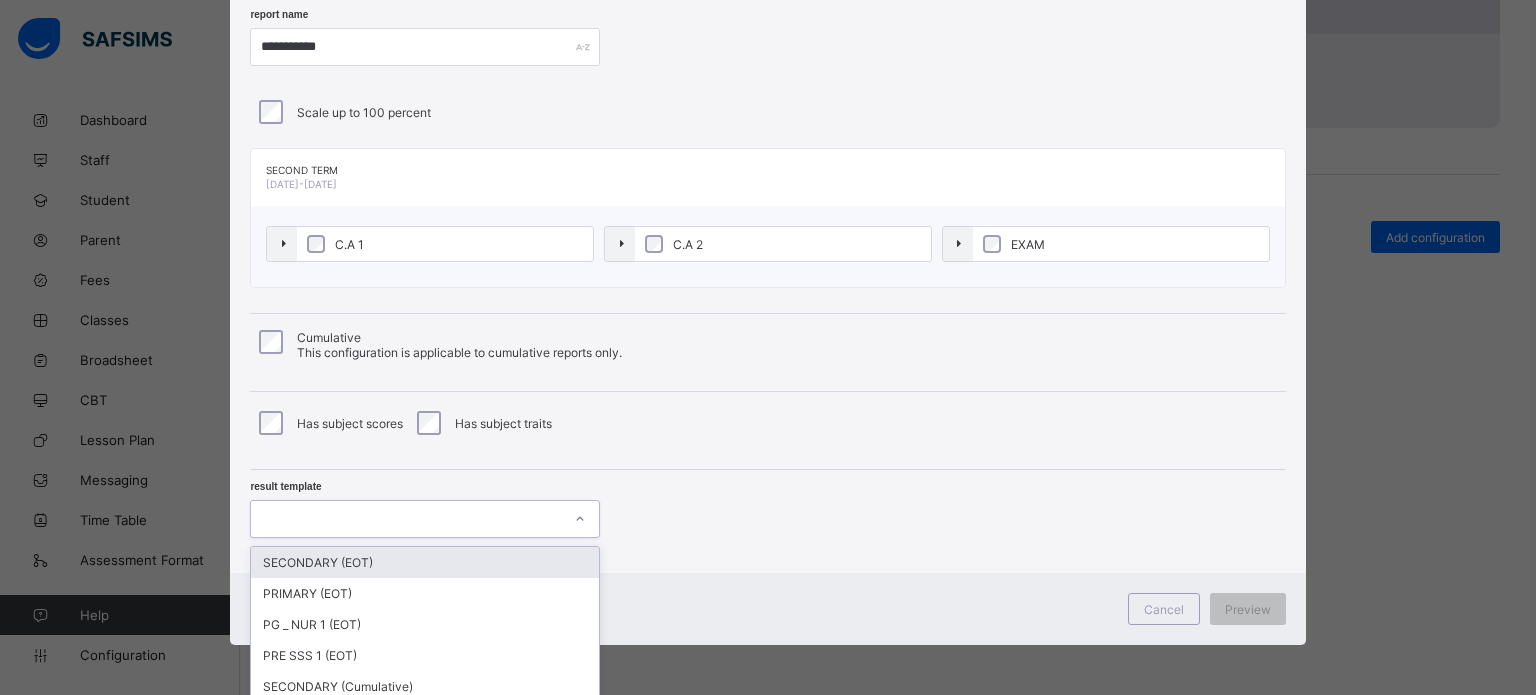 click on "option SECONDARY (EOT) focused, 1 of 6. 6 results available. Use Up and Down to choose options, press Enter to select the currently focused option, press Escape to exit the menu, press Tab to select the option and exit the menu. SECONDARY (EOT) PRIMARY (EOT) PG _ NUR 1 (EOT) PRE SSS 1 (EOT)  SECONDARY (Cumulative)  PRIMARY (Cumulative)" at bounding box center [425, 519] 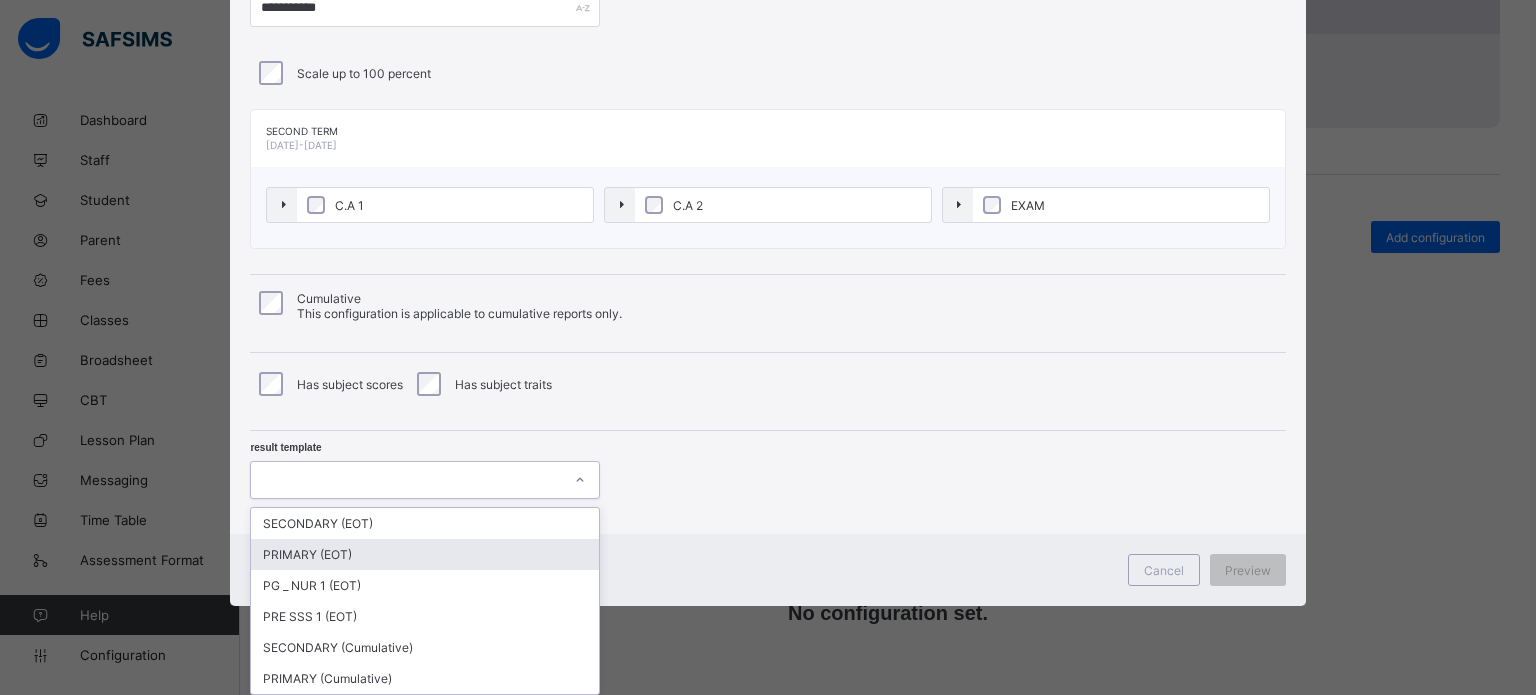 click on "PRIMARY (EOT)" at bounding box center (425, 554) 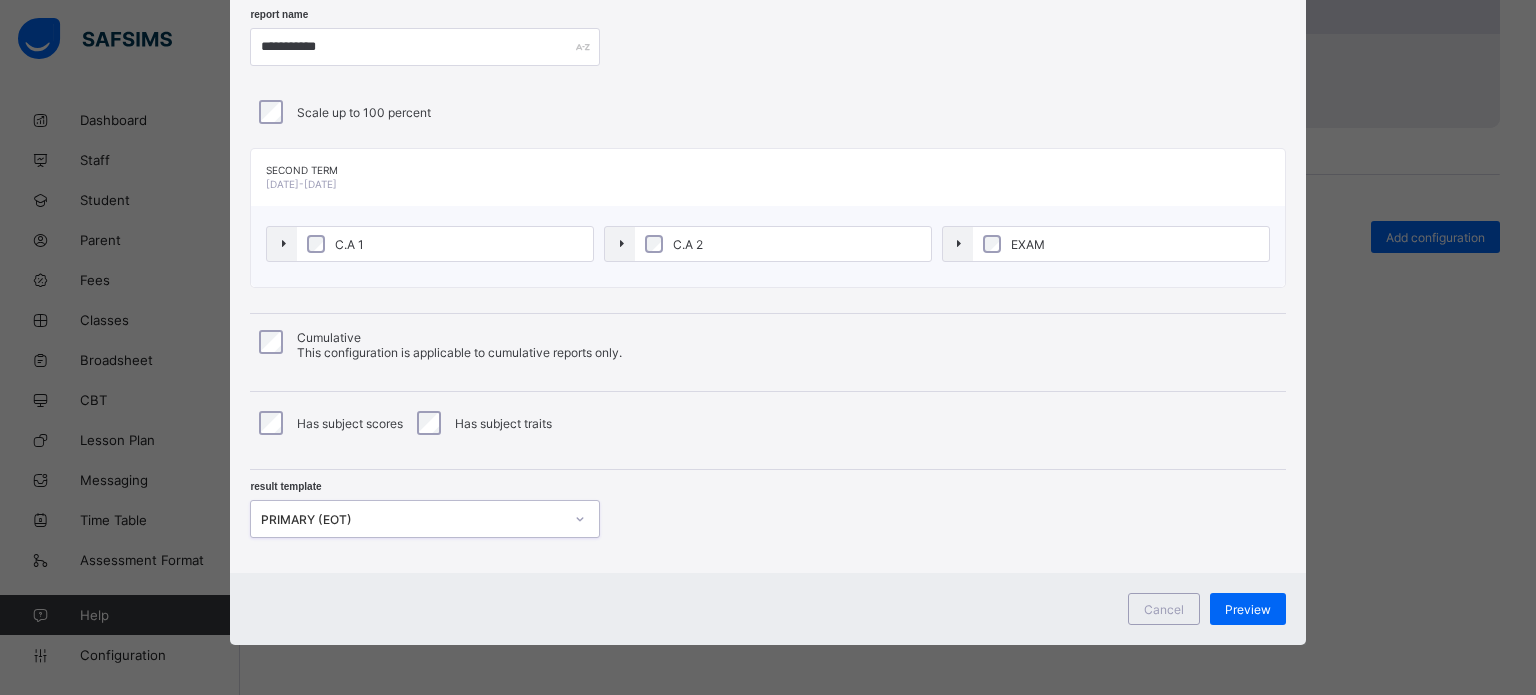 scroll, scrollTop: 95, scrollLeft: 0, axis: vertical 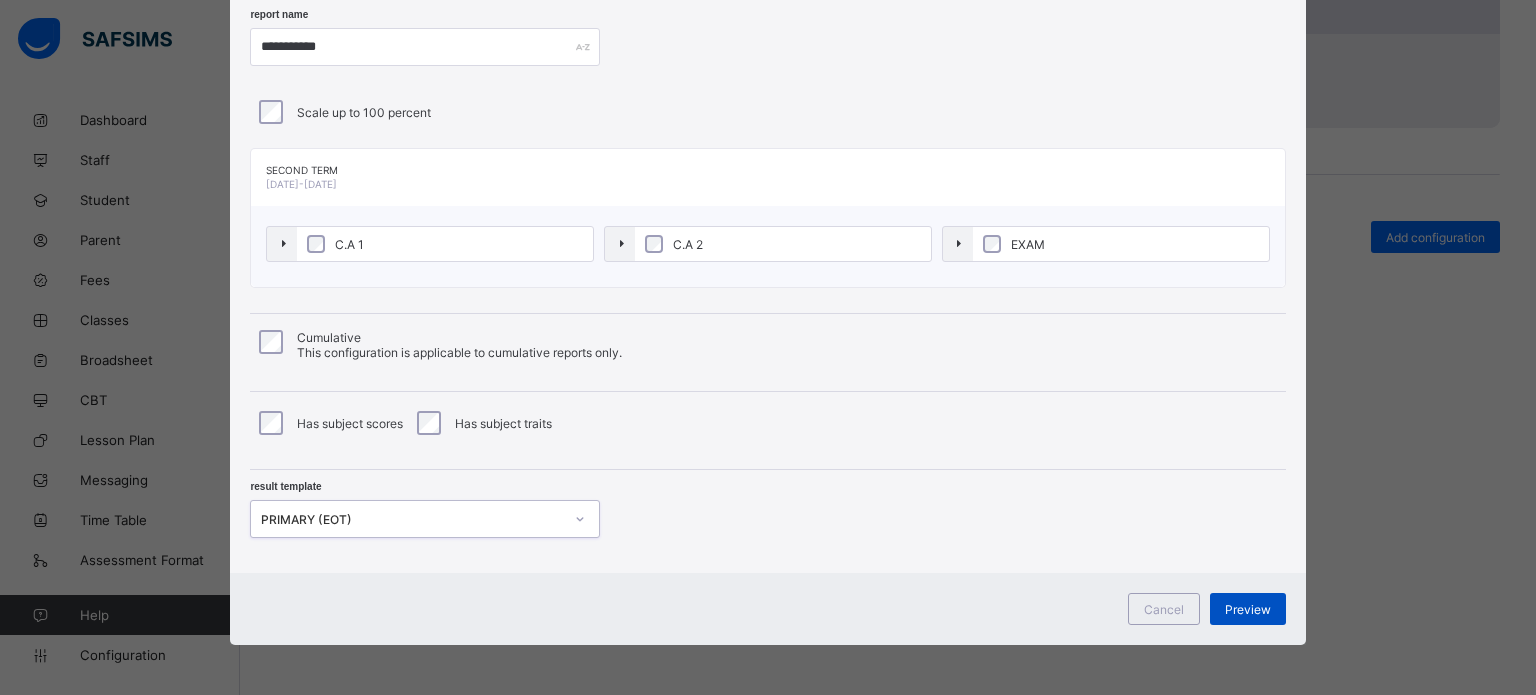 click on "Preview" at bounding box center (1248, 609) 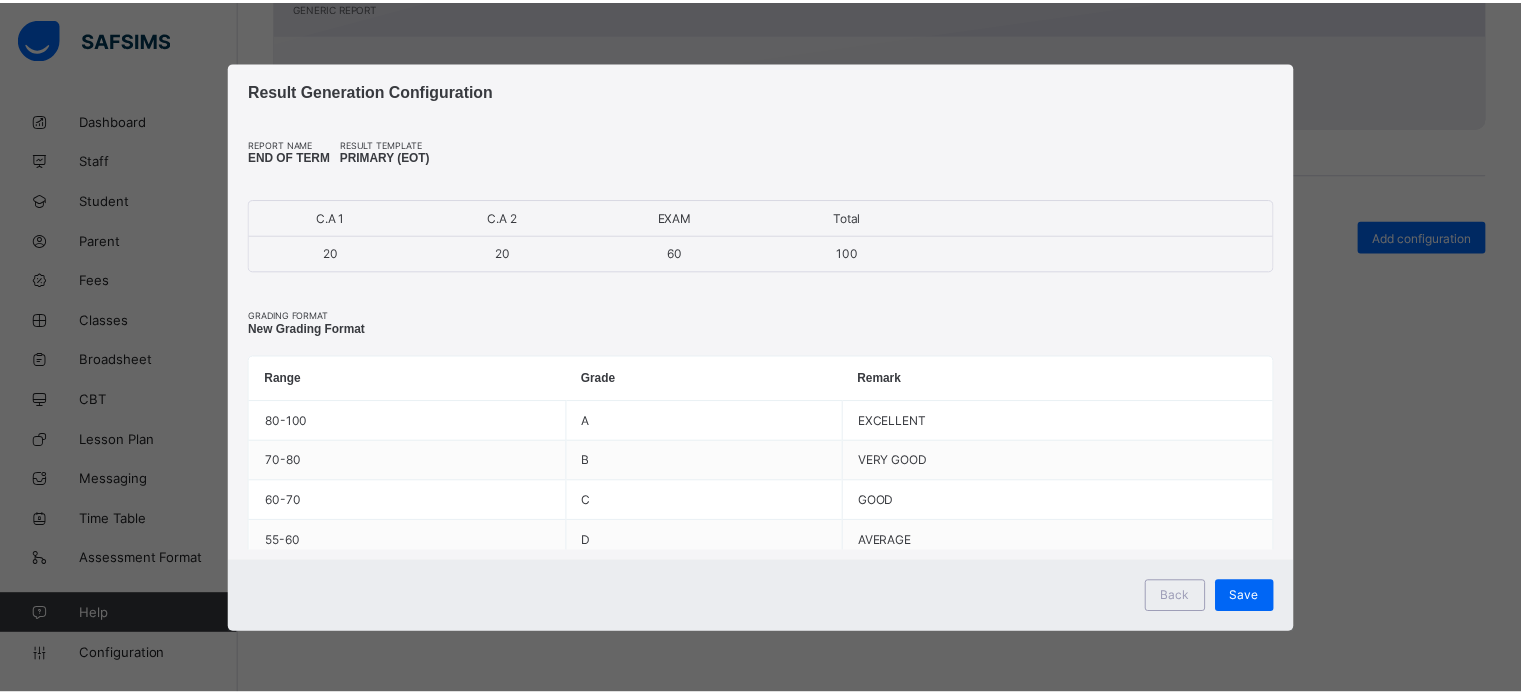 scroll, scrollTop: 0, scrollLeft: 0, axis: both 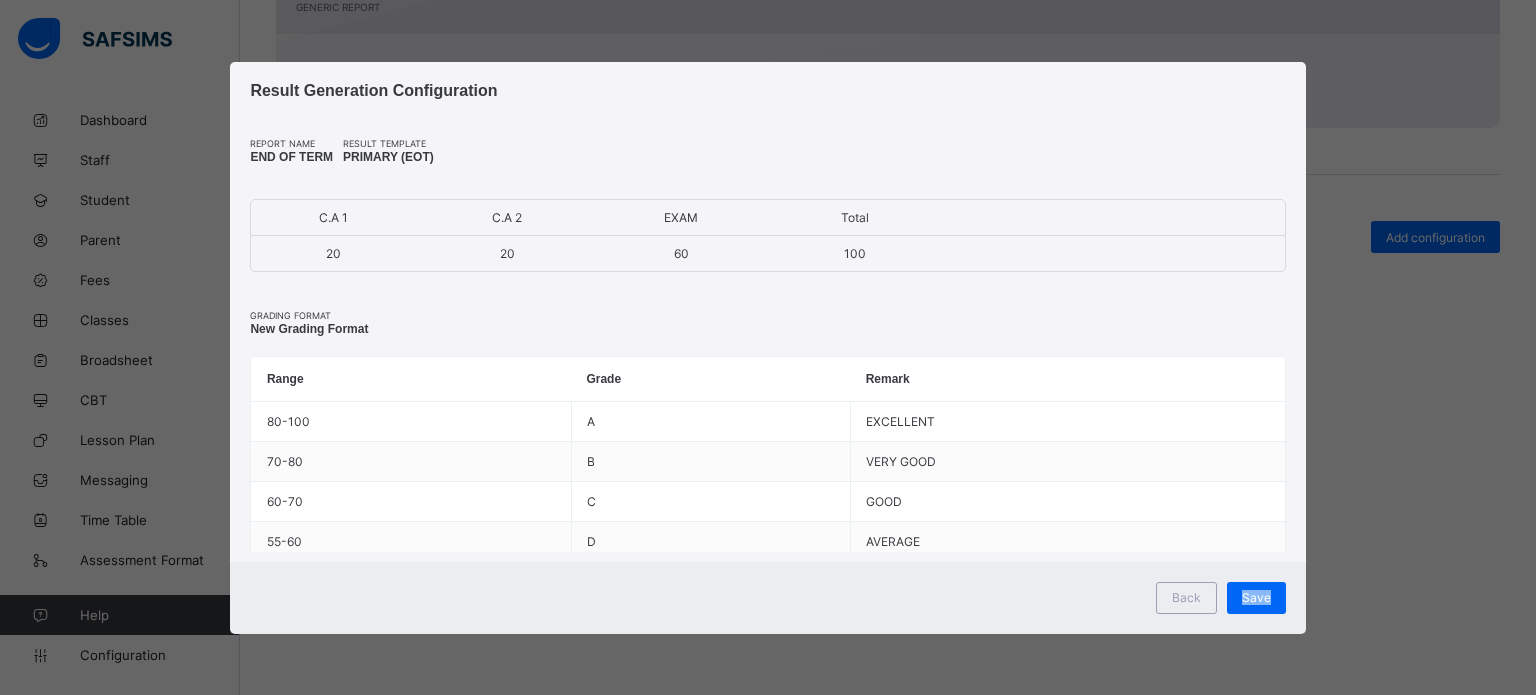 click on "Save" at bounding box center (1256, 597) 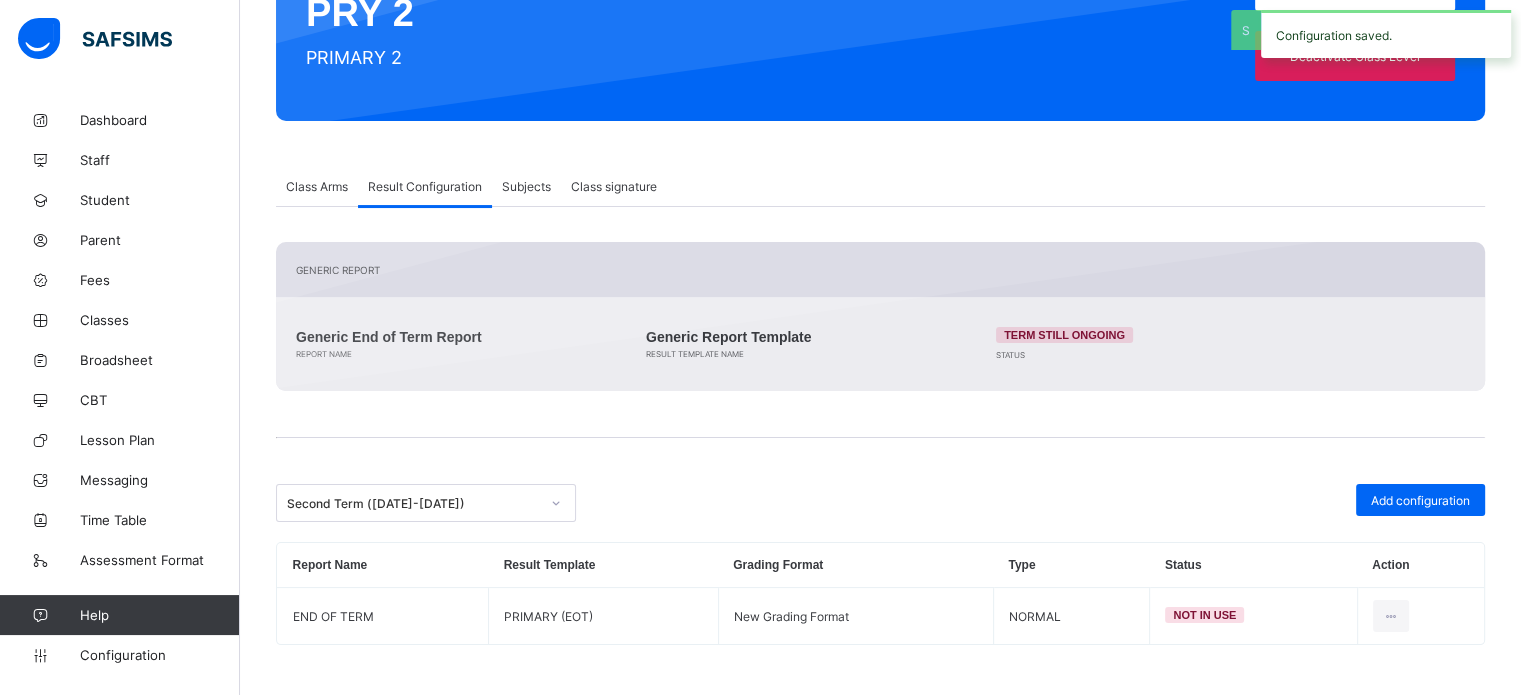 scroll, scrollTop: 244, scrollLeft: 0, axis: vertical 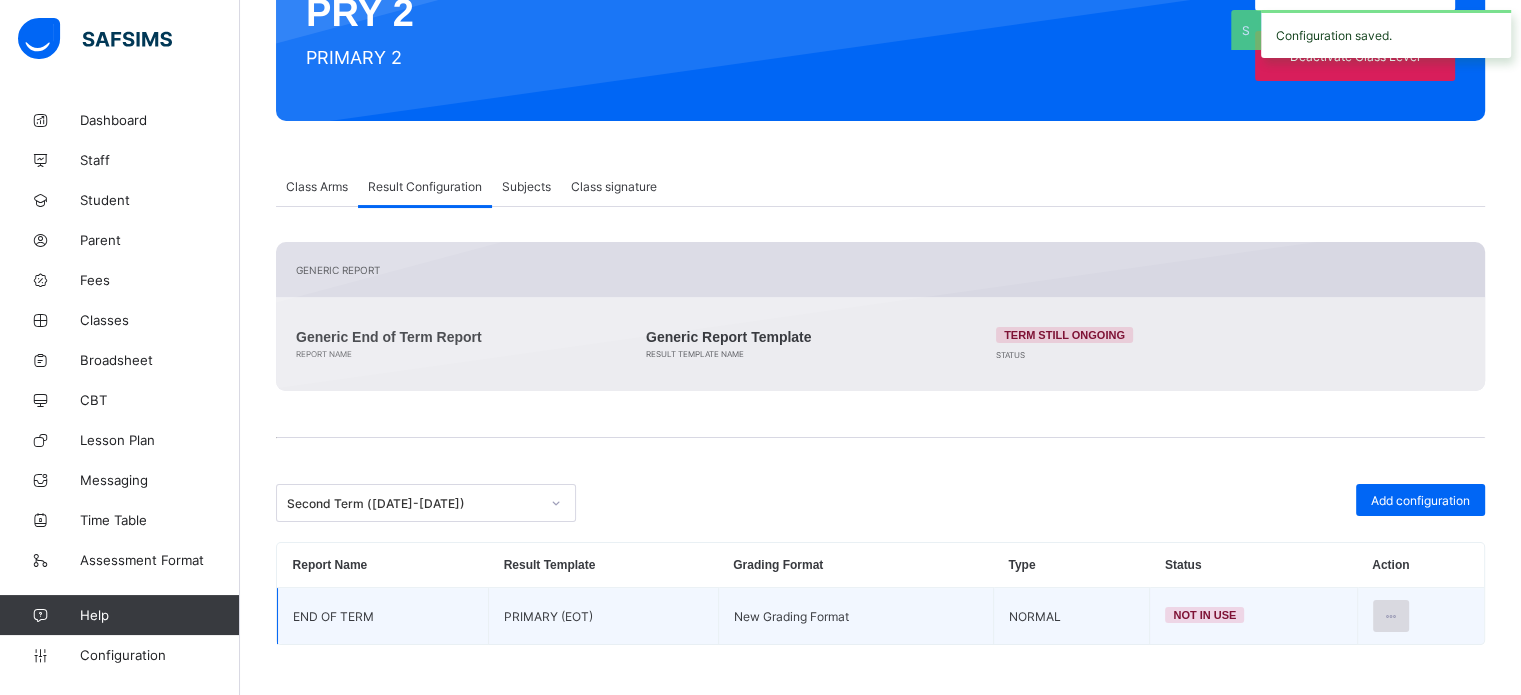 drag, startPoint x: 1413, startPoint y: 634, endPoint x: 1408, endPoint y: 623, distance: 12.083046 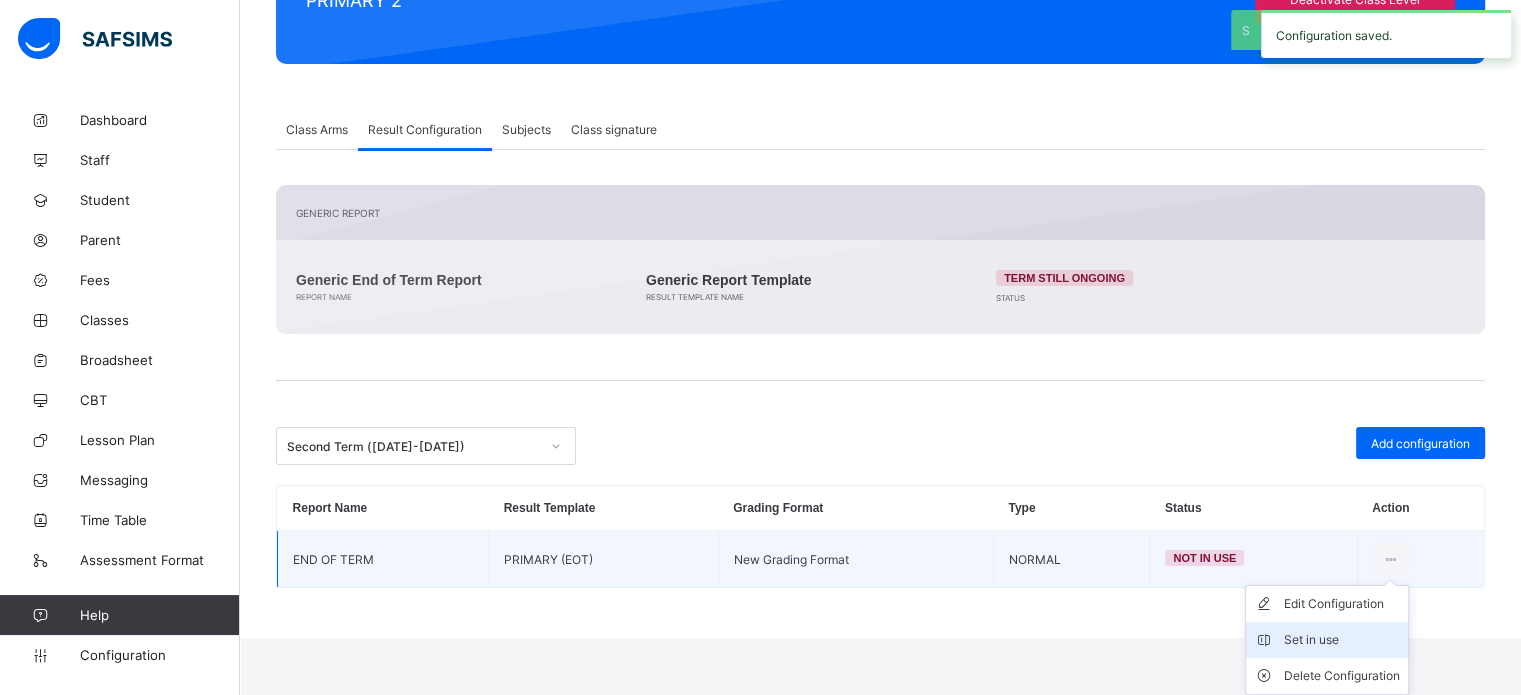 click on "Set in use" at bounding box center [1327, 640] 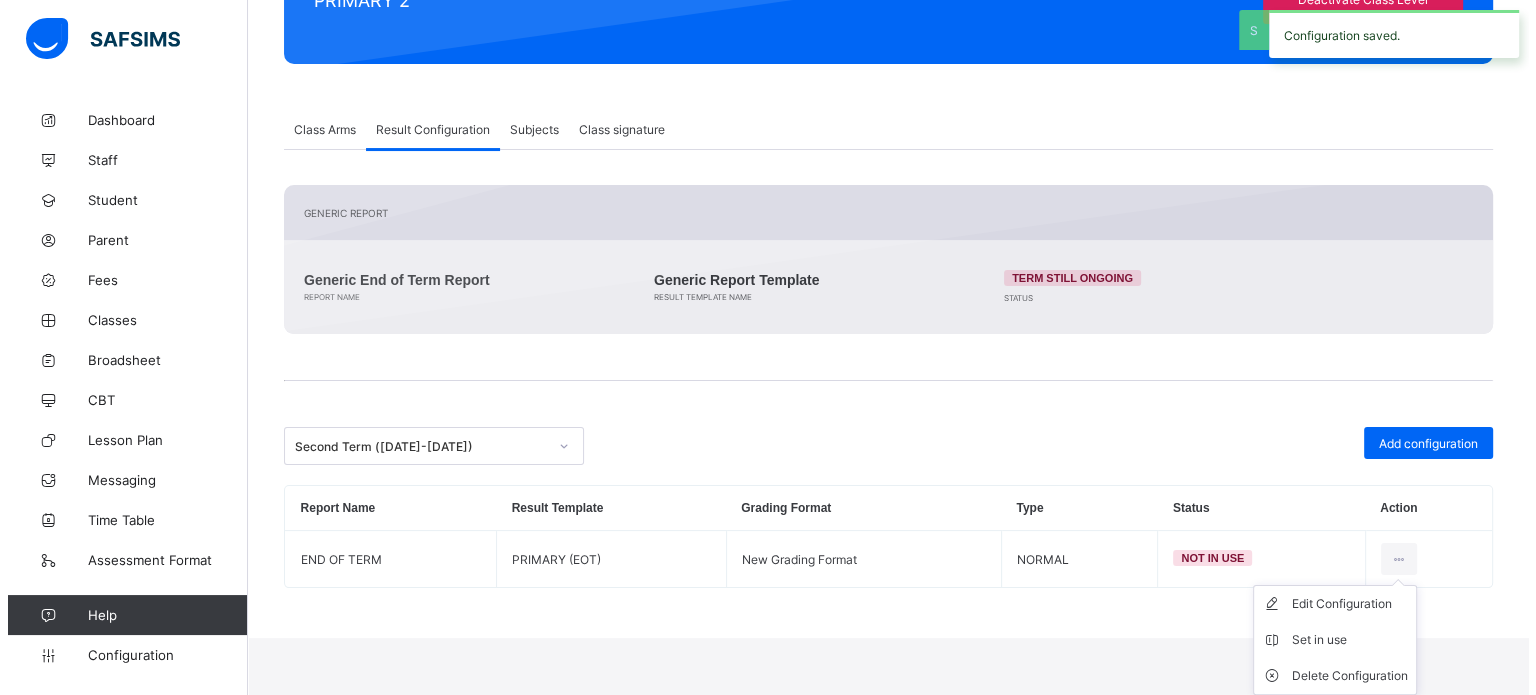 scroll, scrollTop: 244, scrollLeft: 0, axis: vertical 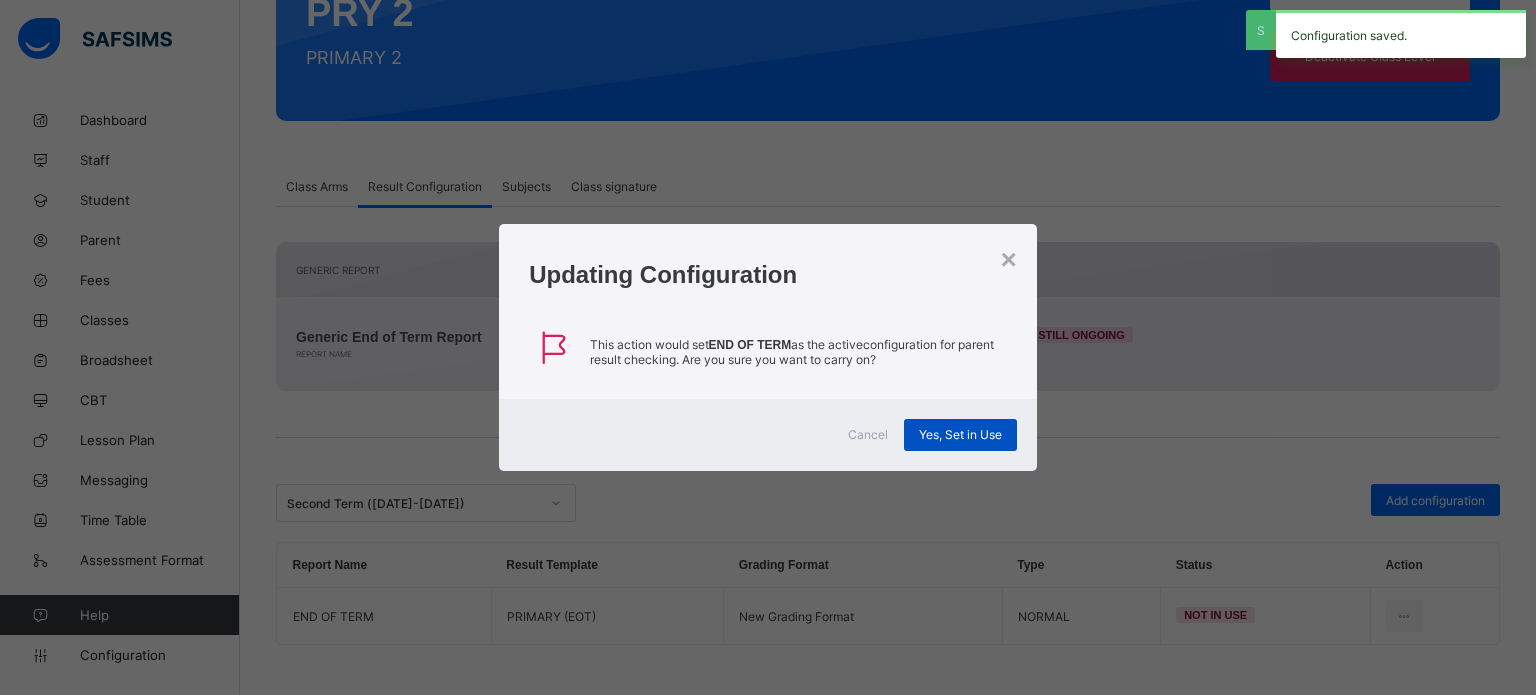 click on "Yes, Set in Use" at bounding box center (960, 435) 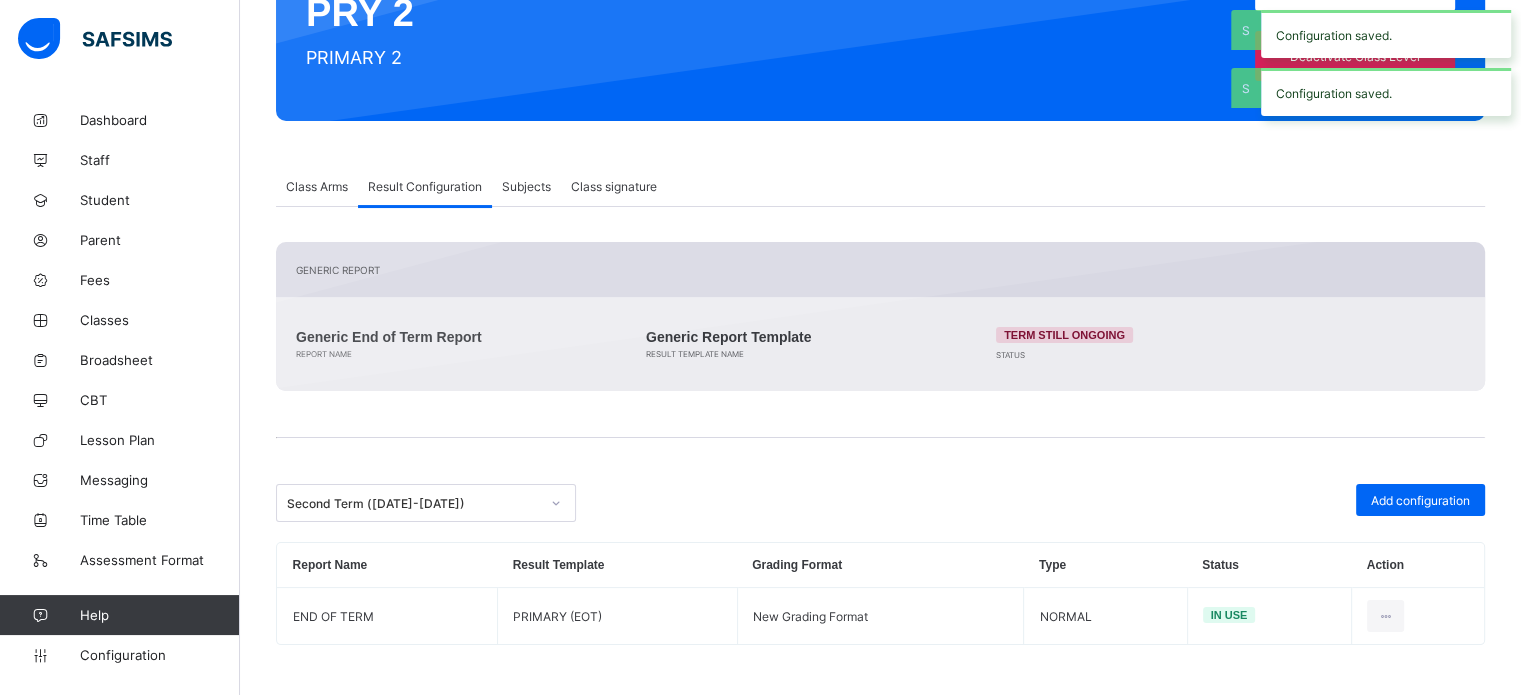 scroll, scrollTop: 244, scrollLeft: 0, axis: vertical 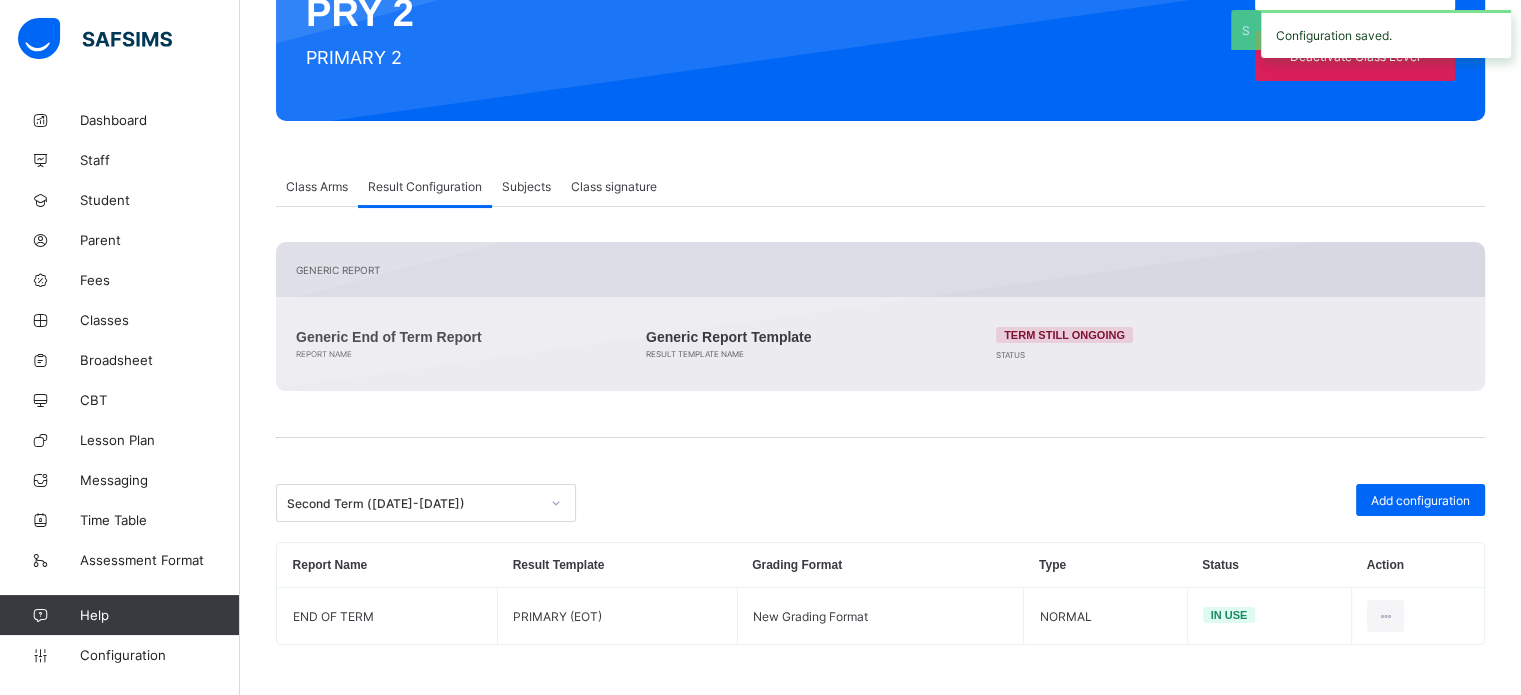 click on "Second Term (2024-2025)" at bounding box center [407, 503] 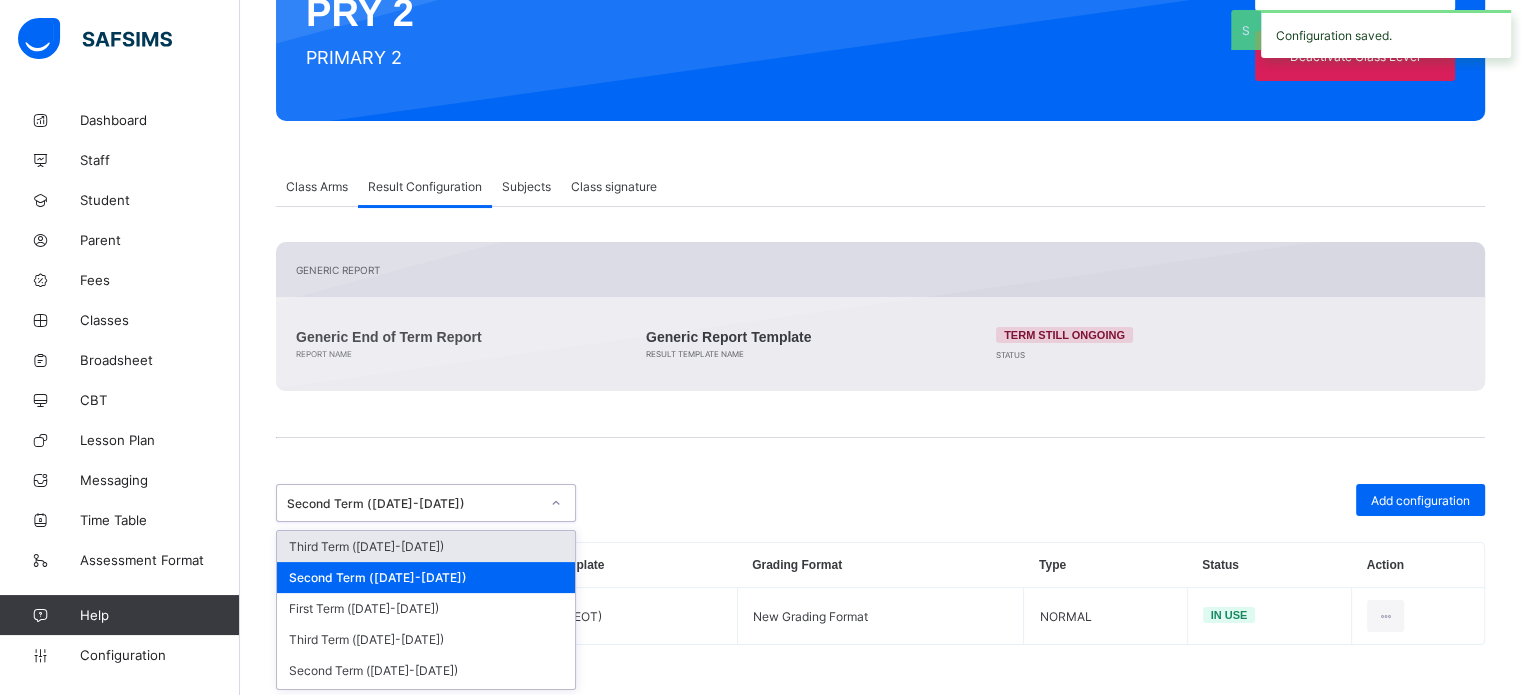 click on "Third Term (2024-2025)" at bounding box center (426, 546) 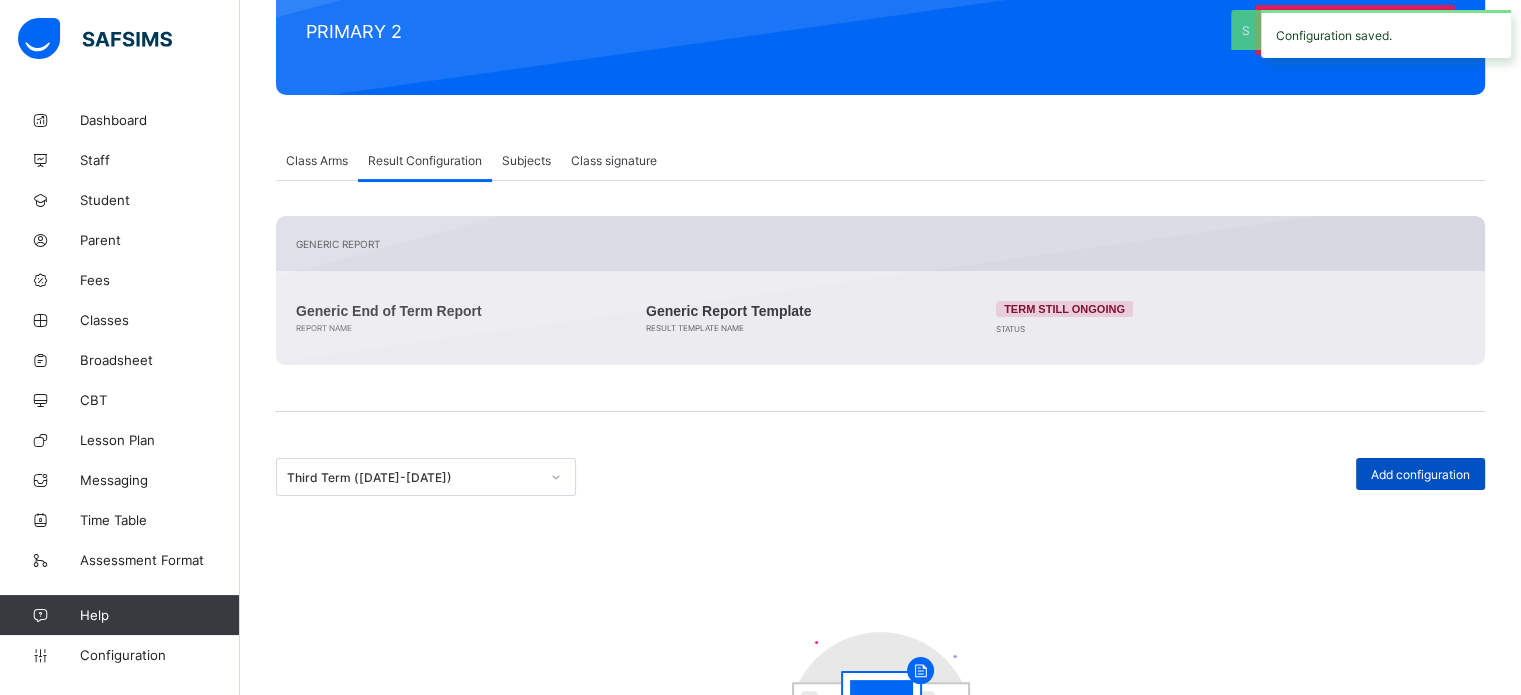 click on "Add configuration" at bounding box center [1420, 474] 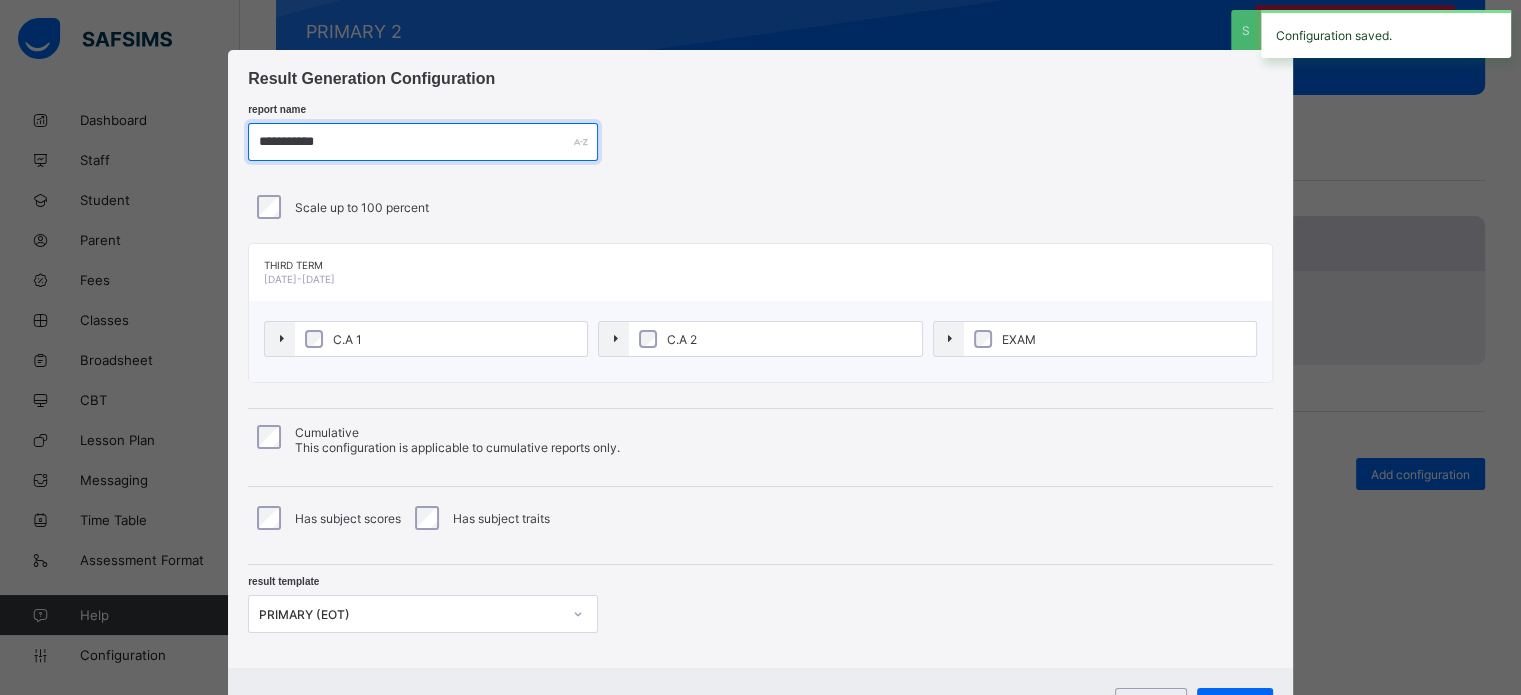 click on "**********" at bounding box center (423, 142) 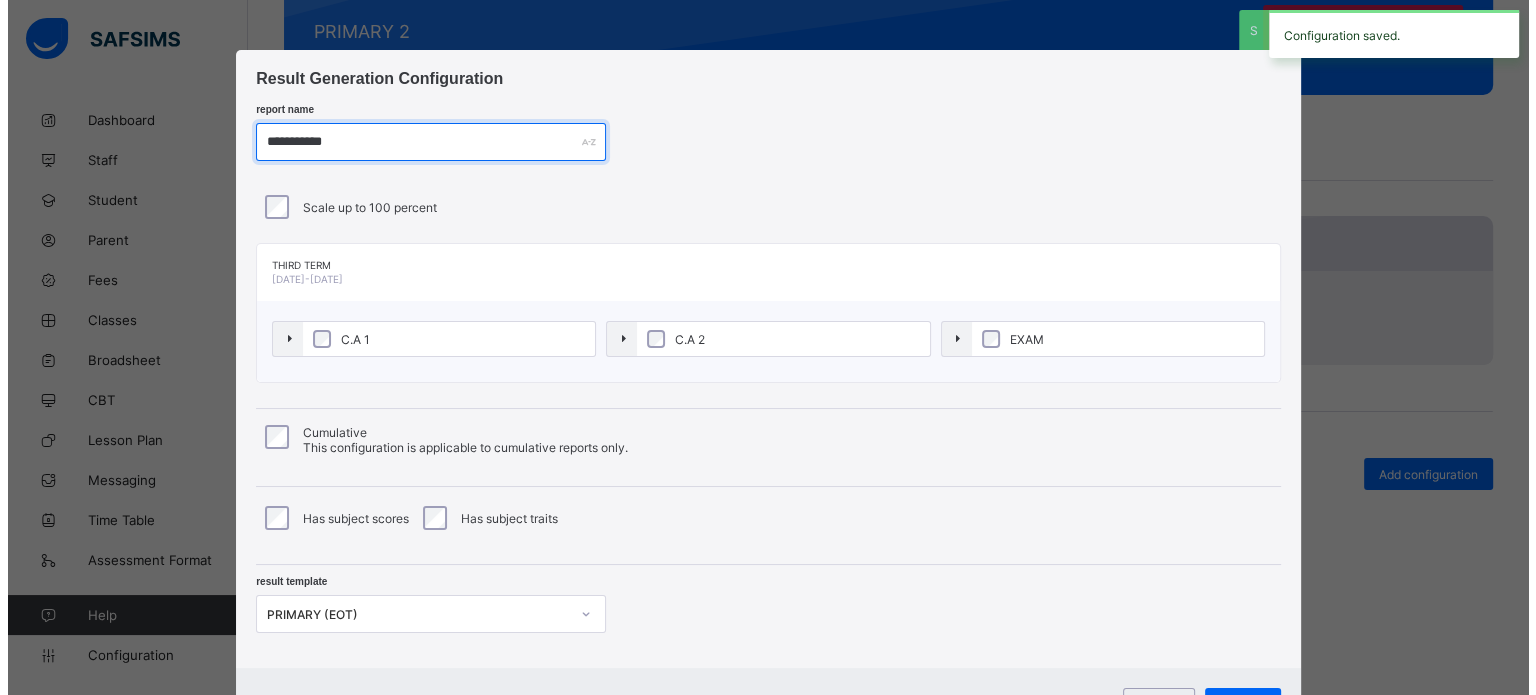 scroll, scrollTop: 95, scrollLeft: 0, axis: vertical 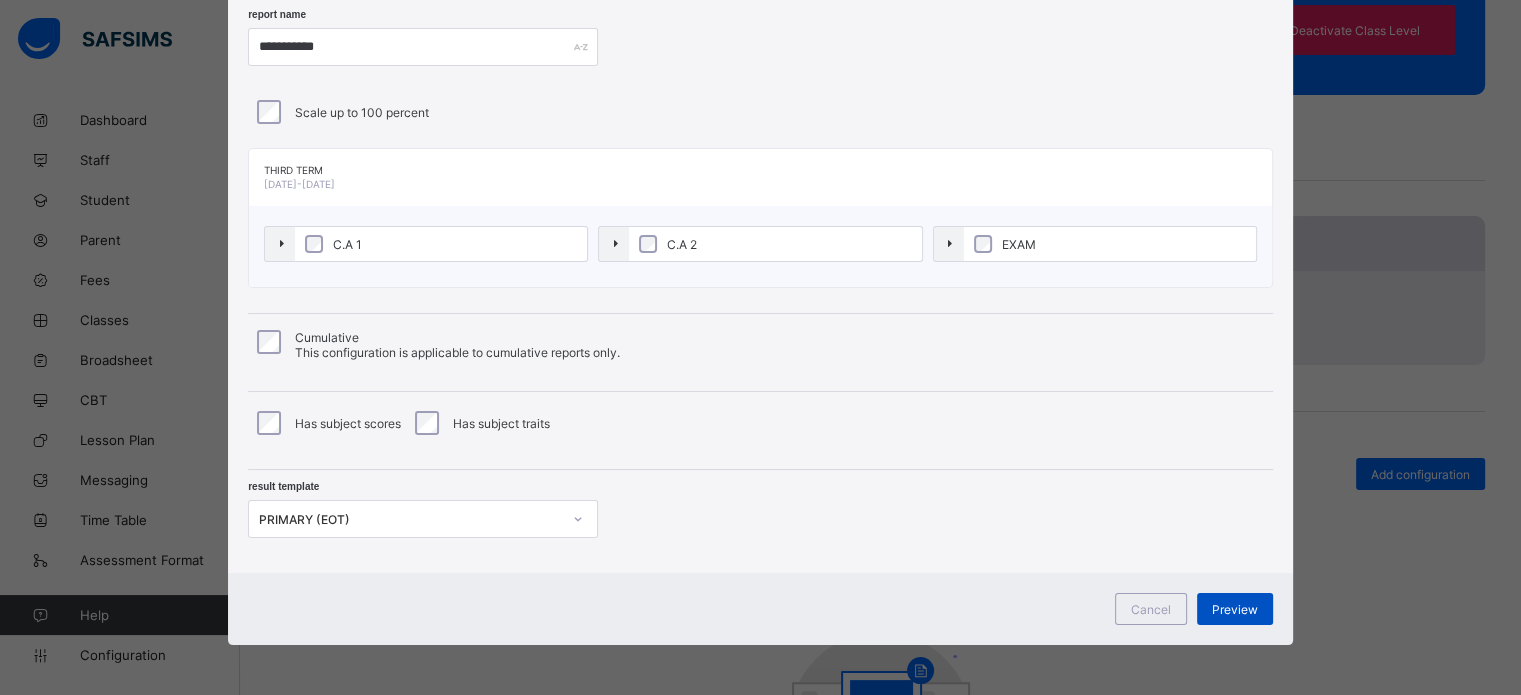 click on "Preview" at bounding box center (1235, 609) 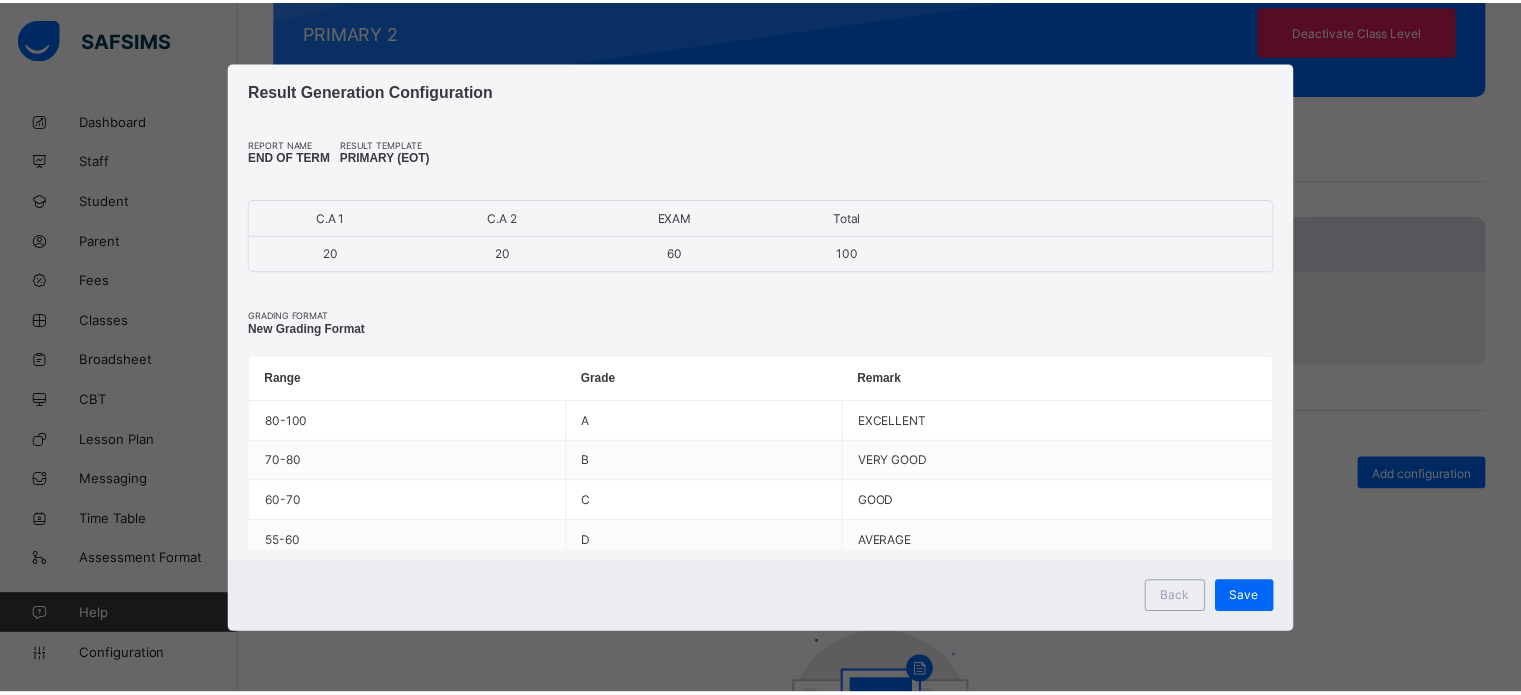 scroll, scrollTop: 0, scrollLeft: 0, axis: both 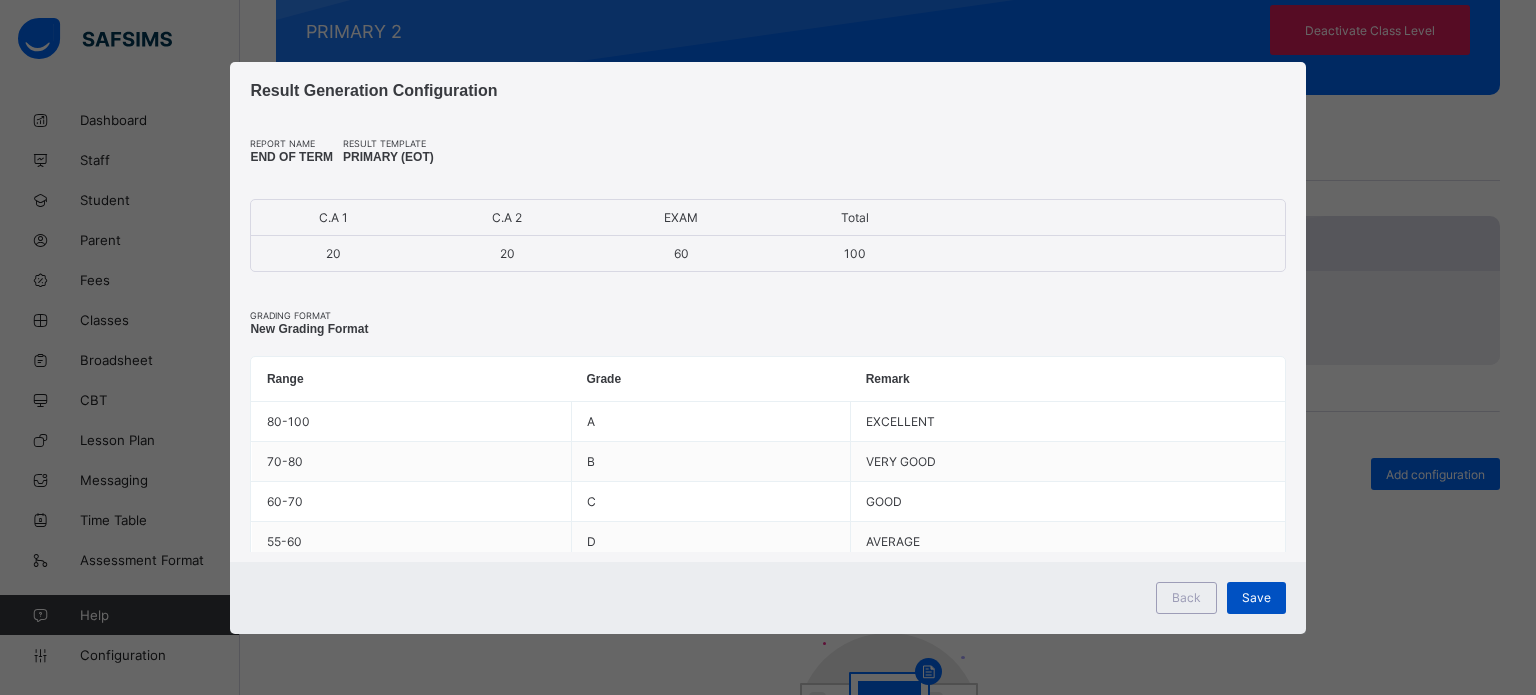 click on "Save" at bounding box center [1256, 597] 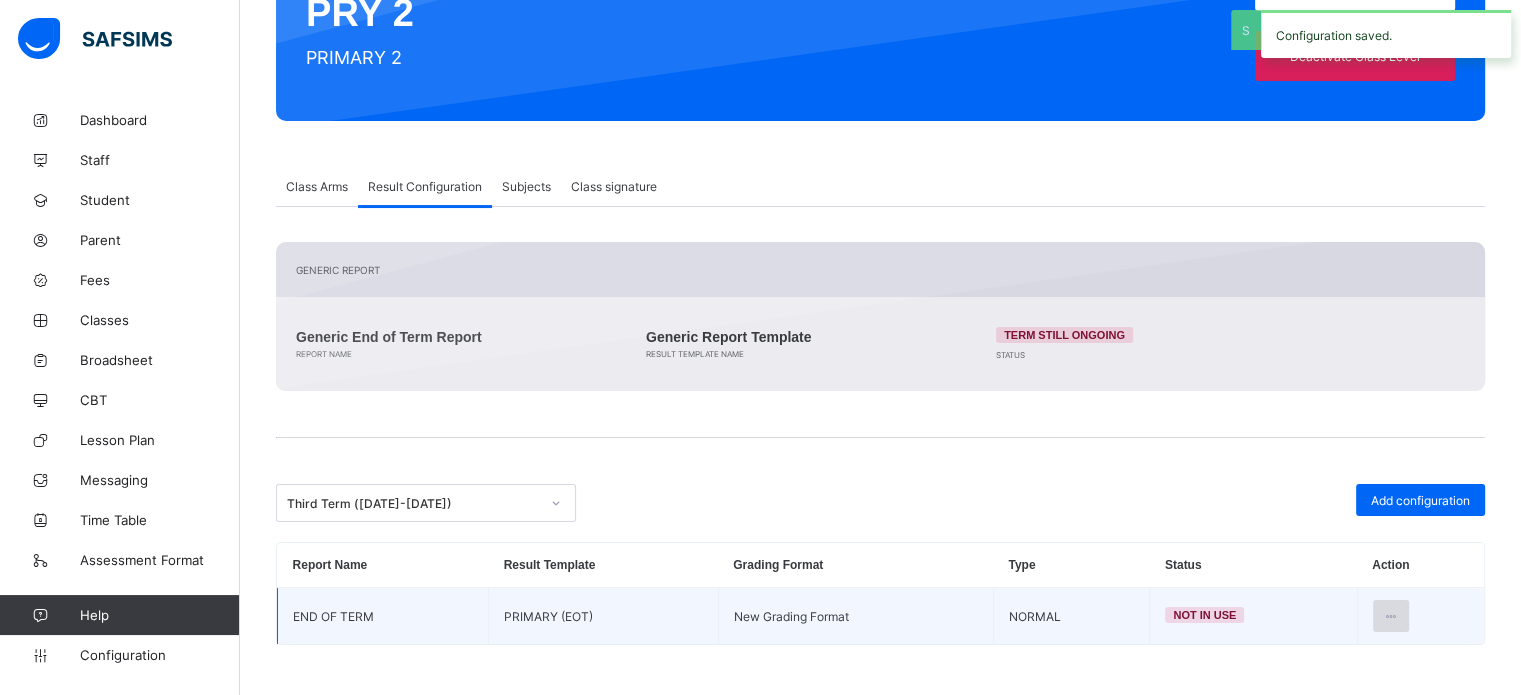 click at bounding box center [1391, 616] 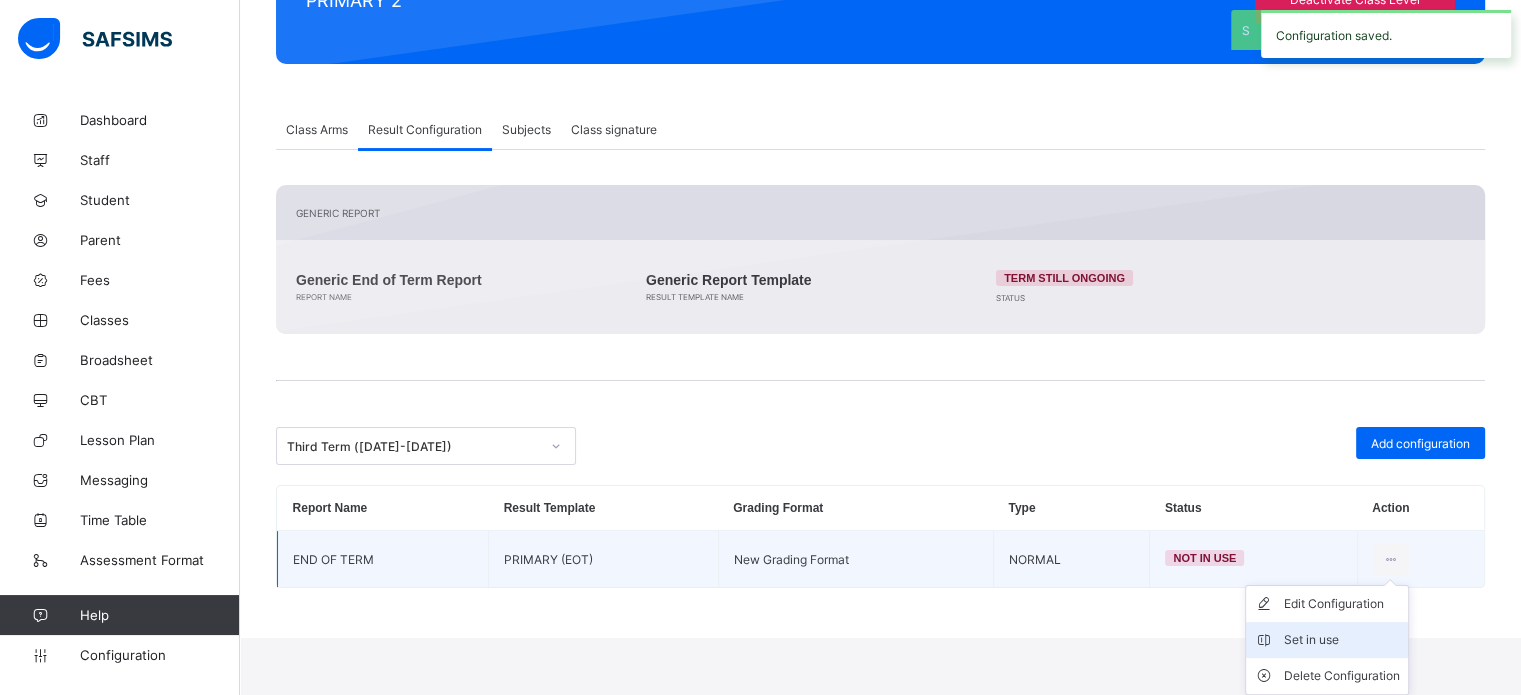 click on "Set in use" at bounding box center (1342, 640) 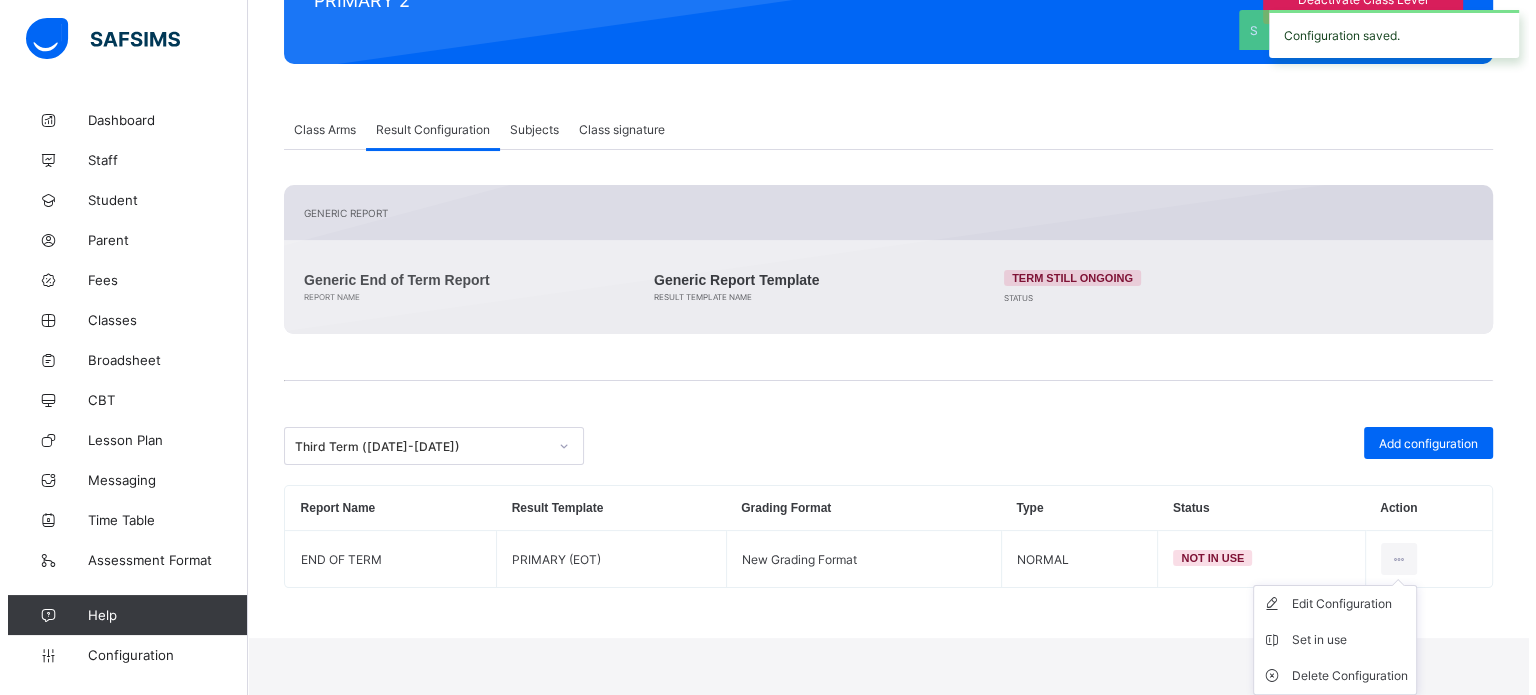 scroll, scrollTop: 244, scrollLeft: 0, axis: vertical 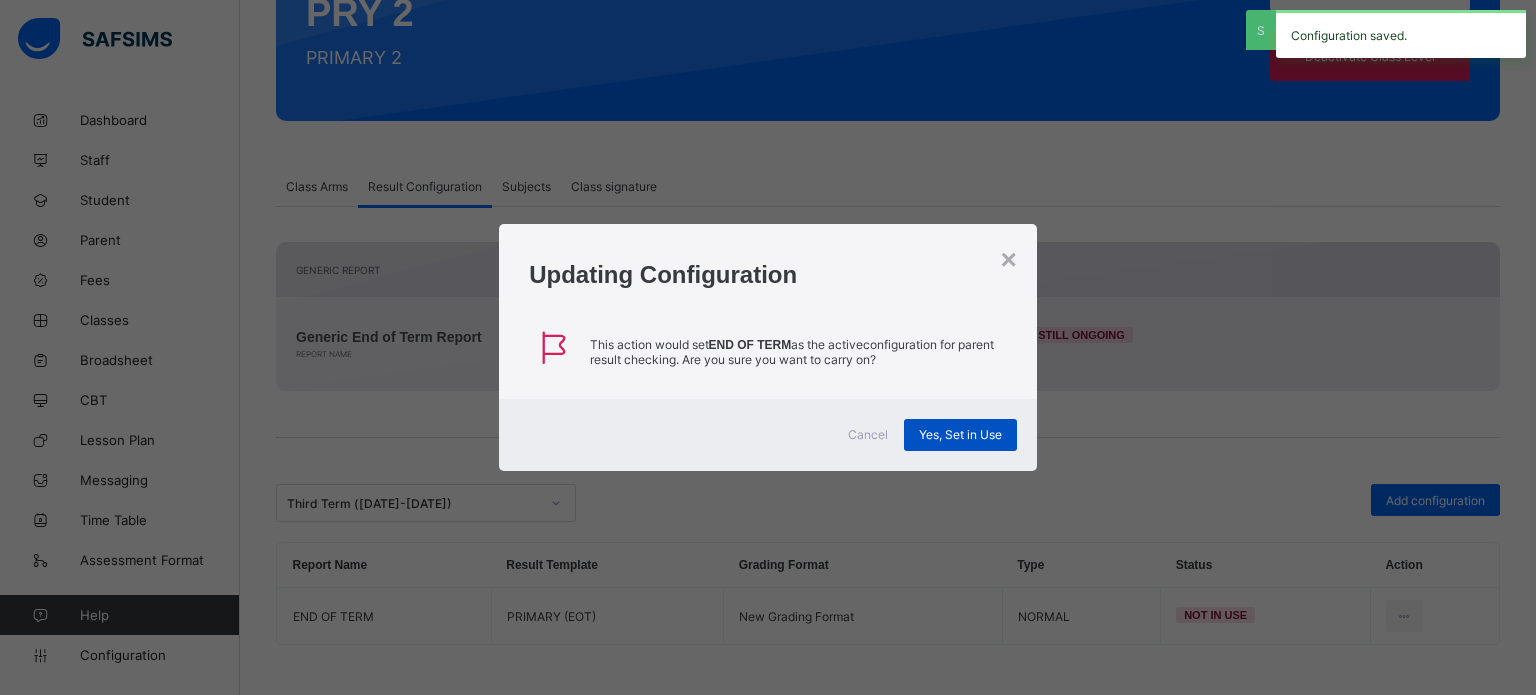 click on "Yes, Set in Use" at bounding box center [960, 435] 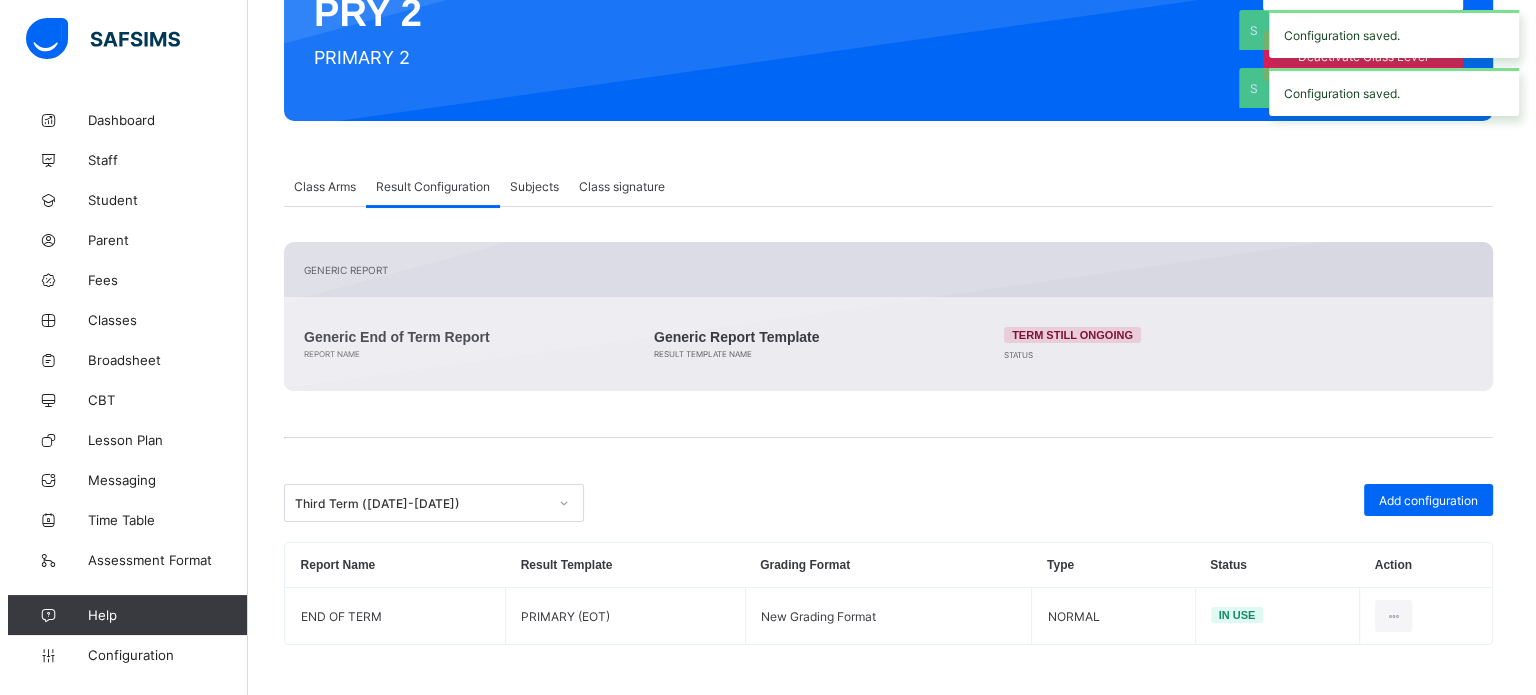 scroll, scrollTop: 244, scrollLeft: 0, axis: vertical 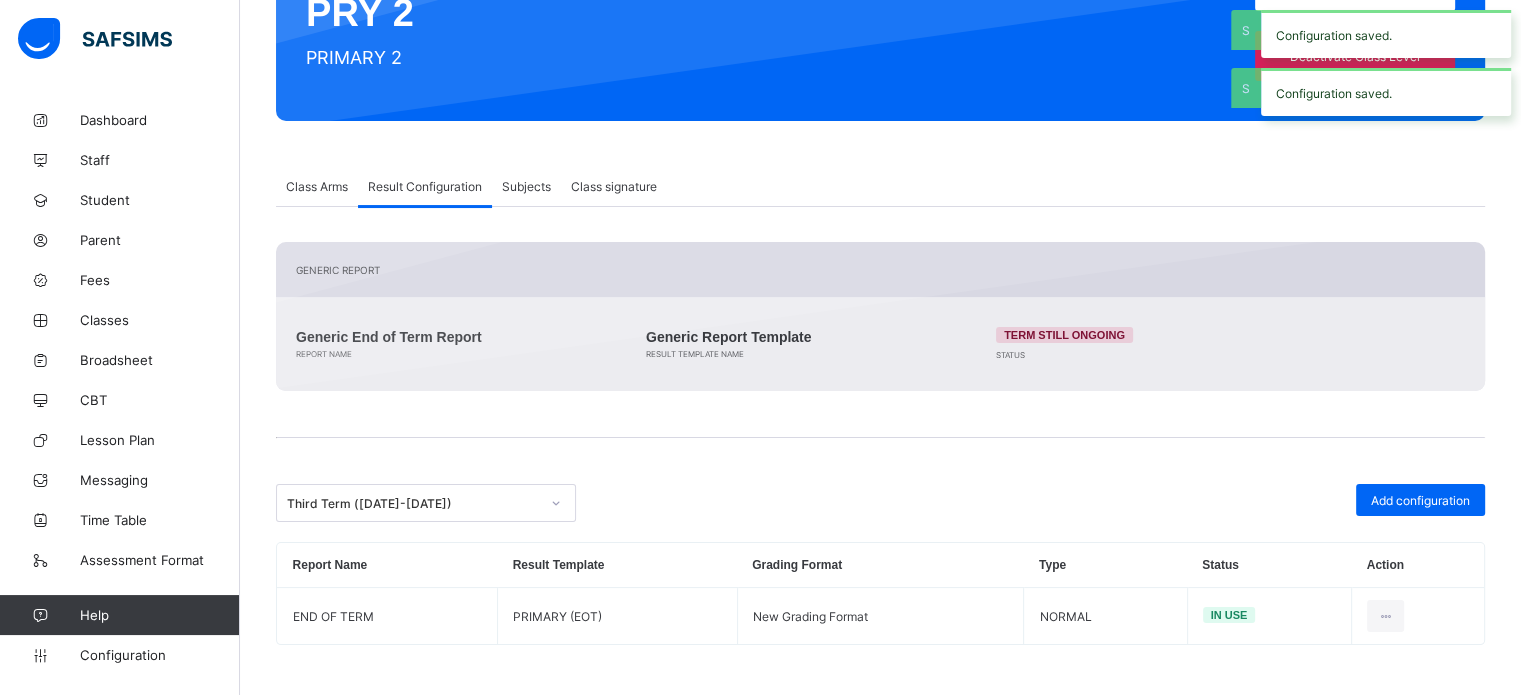 click on "**********" at bounding box center (880, 443) 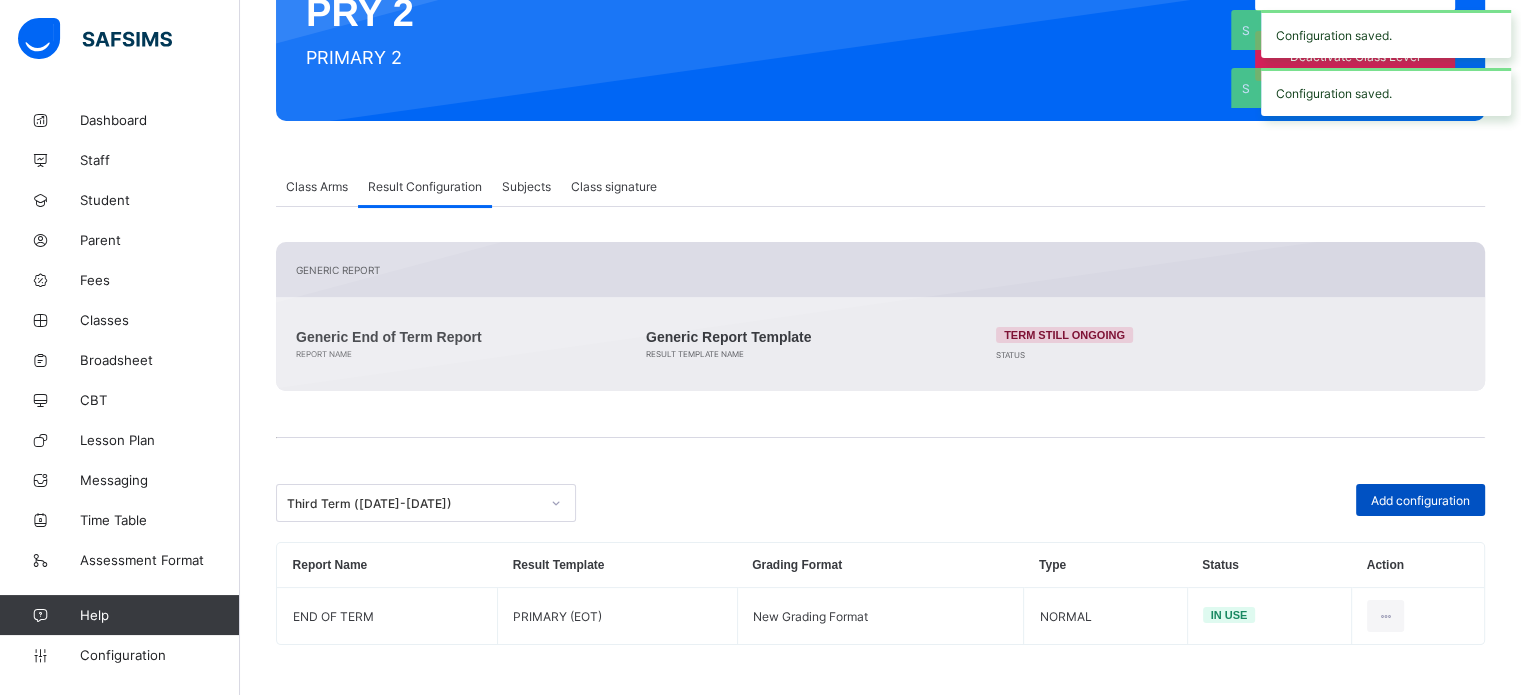 click on "Add configuration" at bounding box center [1420, 500] 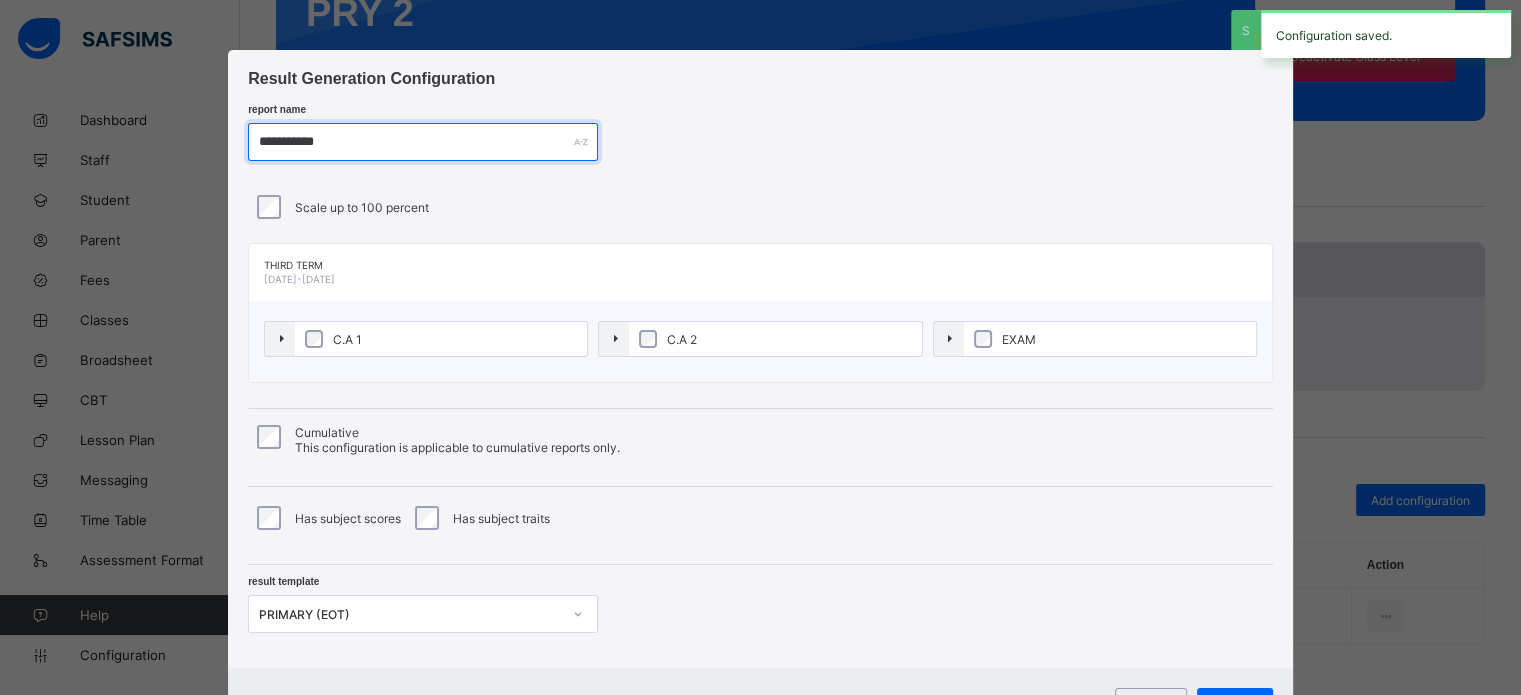 drag, startPoint x: 465, startPoint y: 140, endPoint x: 73, endPoint y: 135, distance: 392.0319 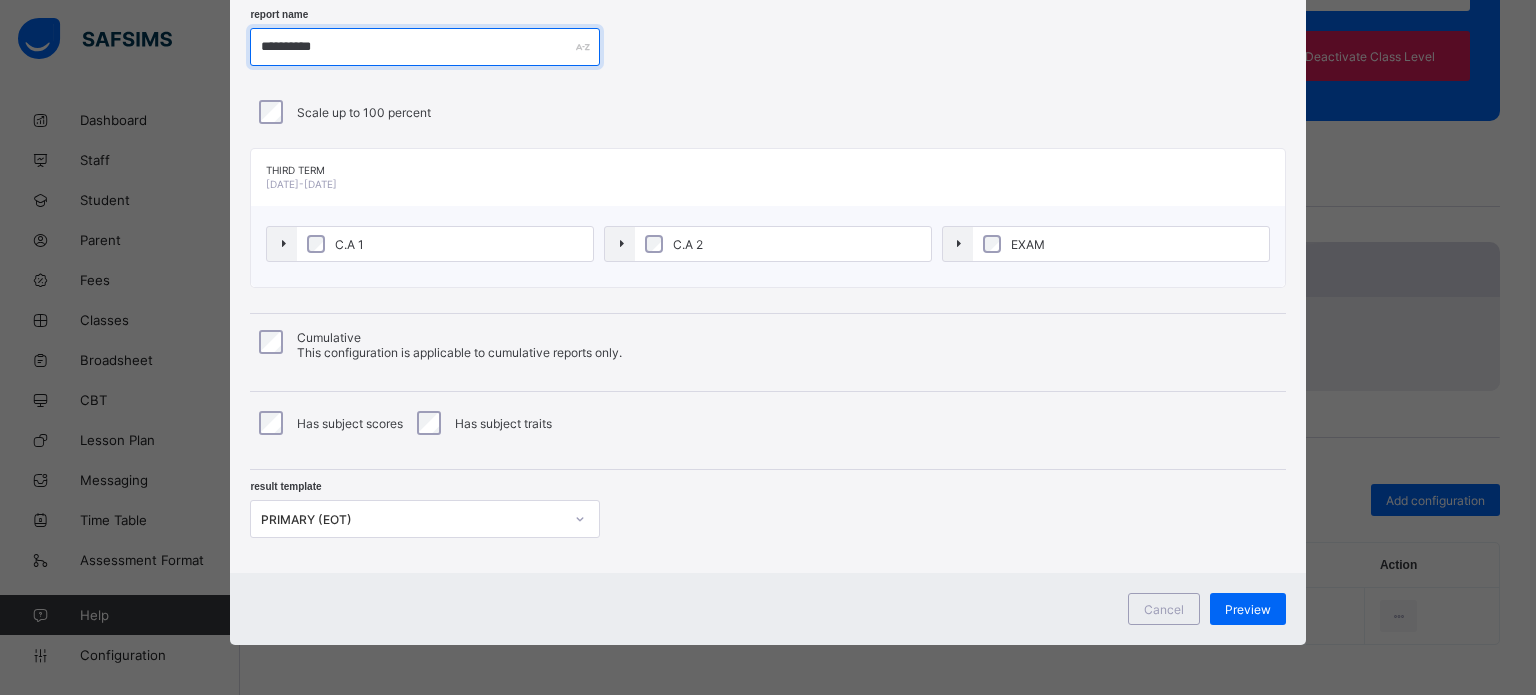 type on "**********" 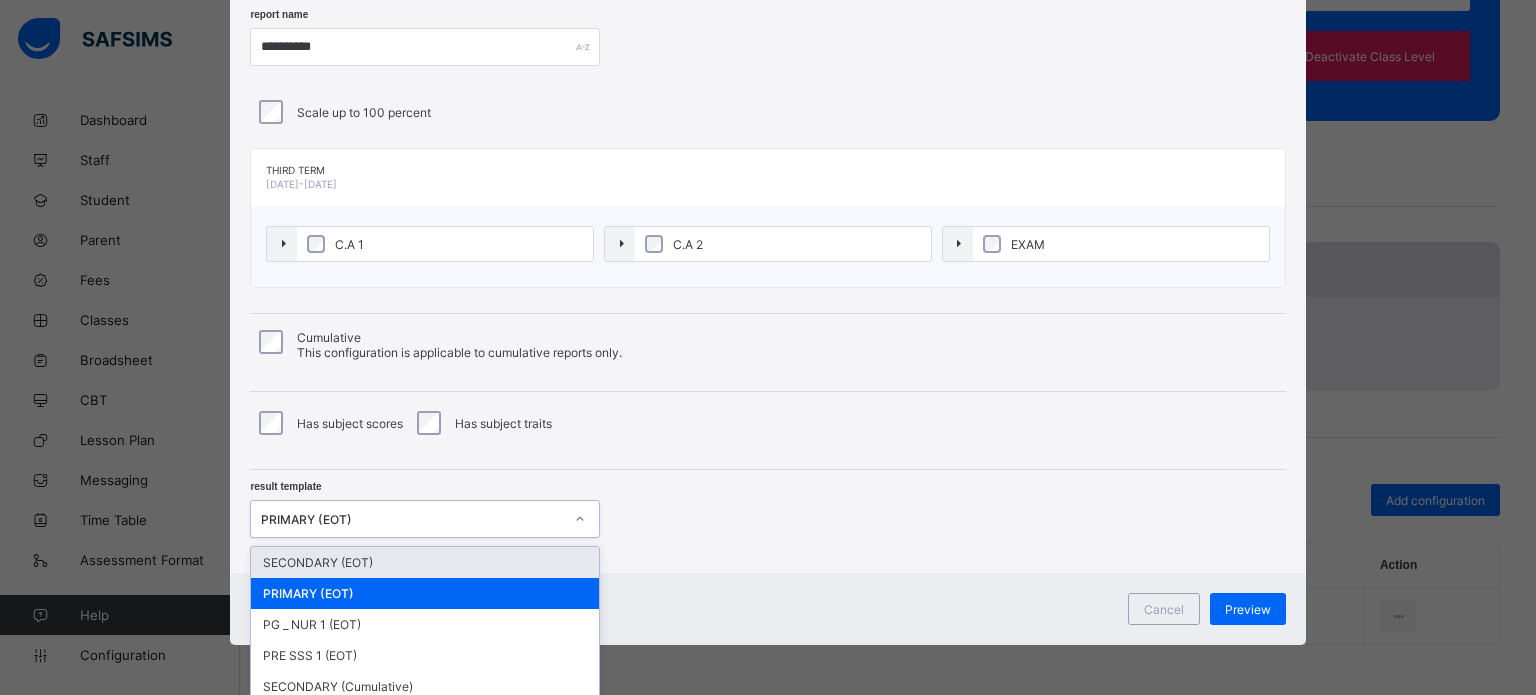 click on "option SECONDARY (EOT) focused, 1 of 6. 6 results available. Use Up and Down to choose options, press Enter to select the currently focused option, press Escape to exit the menu, press Tab to select the option and exit the menu. PRIMARY (EOT) SECONDARY (EOT) PRIMARY (EOT) PG _ NUR 1 (EOT) PRE SSS 1 (EOT)  SECONDARY (Cumulative)  PRIMARY (Cumulative)" at bounding box center (425, 519) 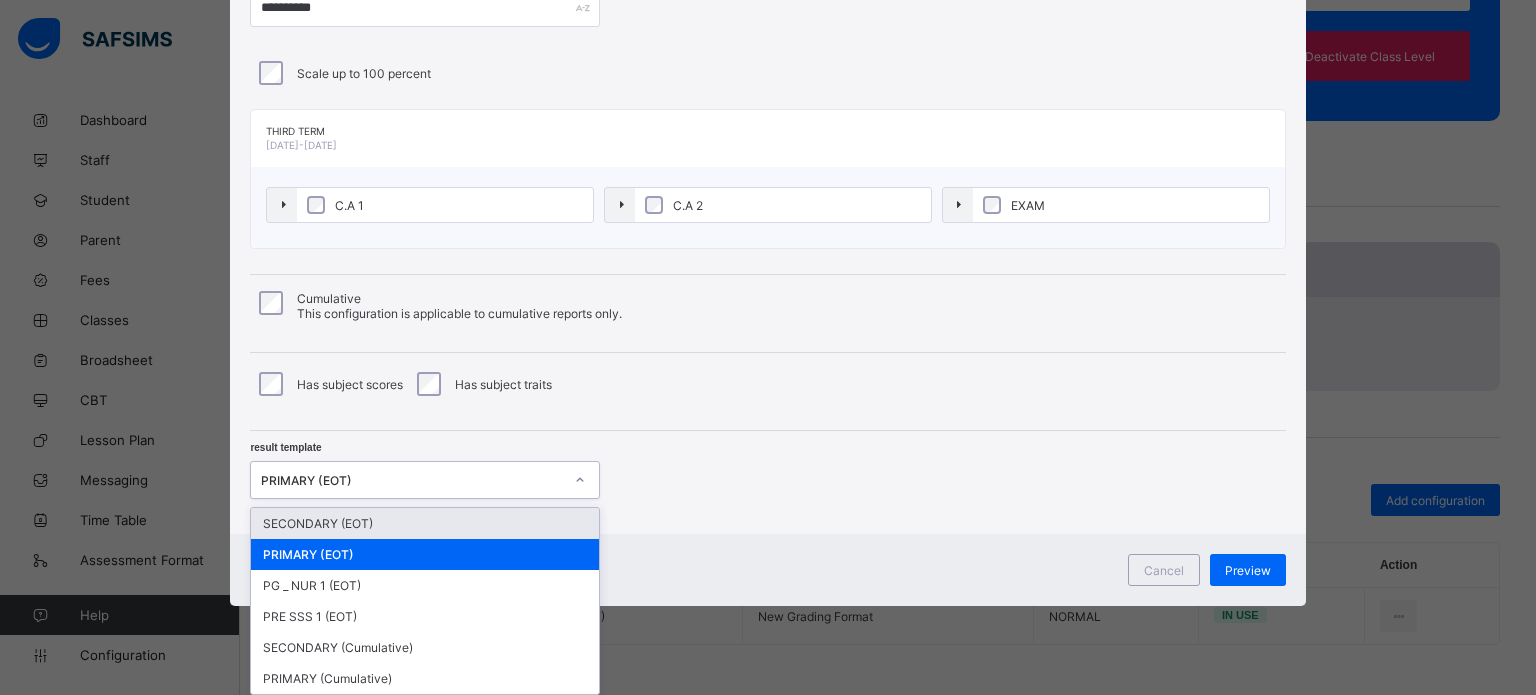 click on "SECONDARY (EOT)" at bounding box center (425, 523) 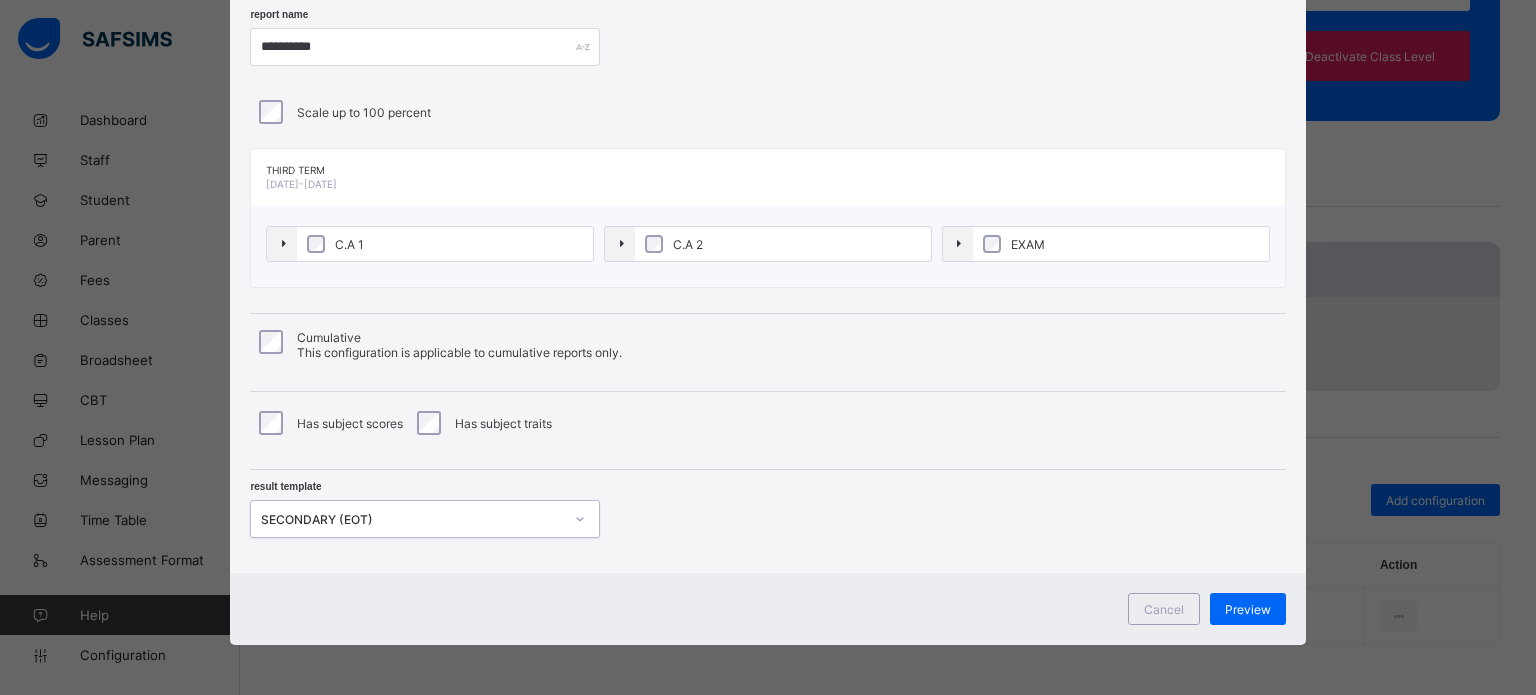 scroll, scrollTop: 95, scrollLeft: 0, axis: vertical 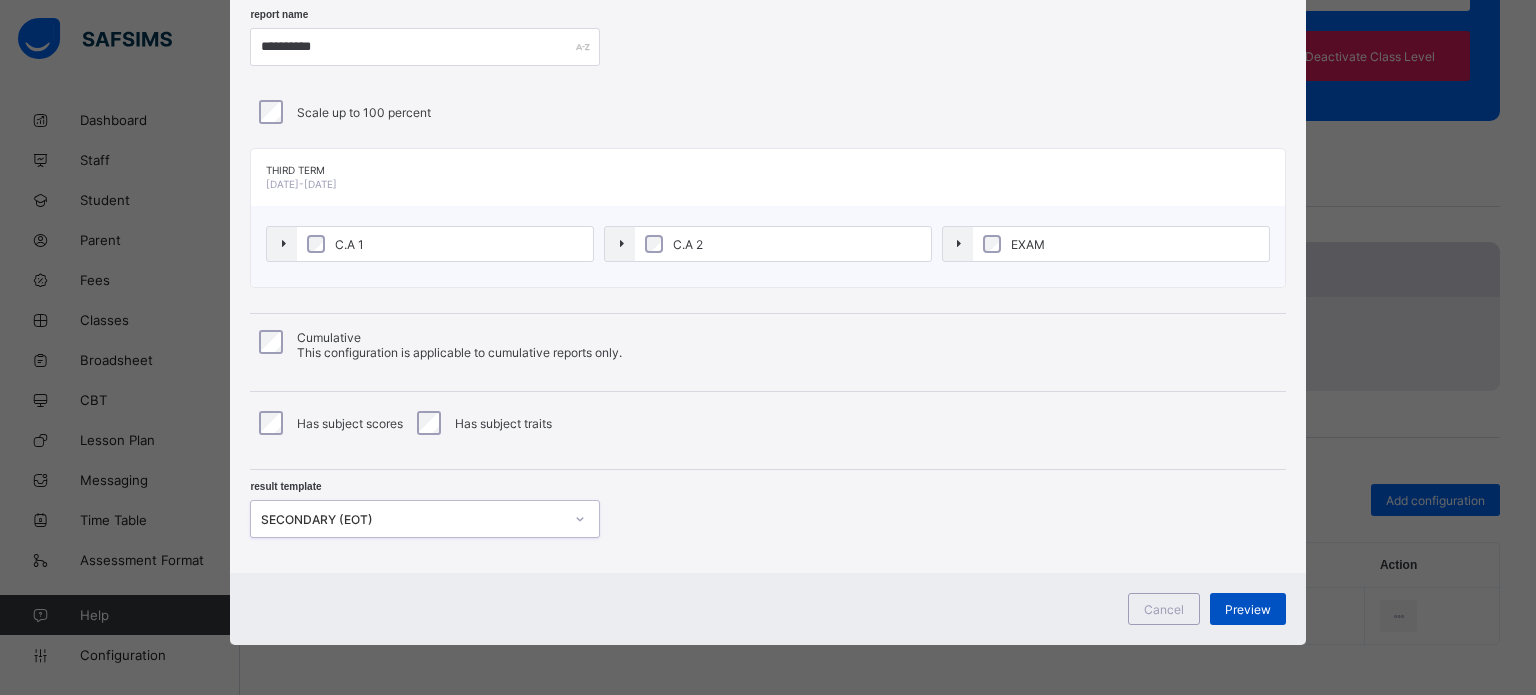 click on "Preview" at bounding box center [1248, 609] 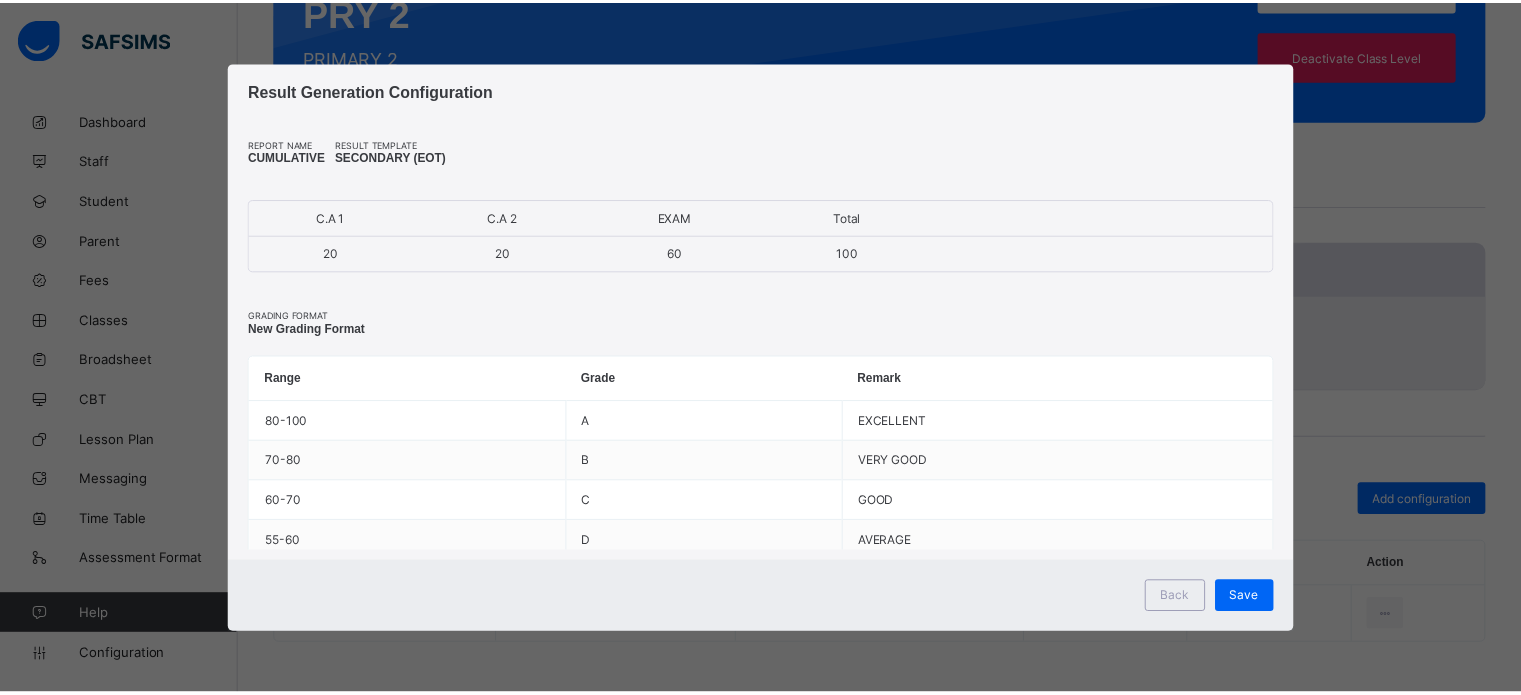 scroll, scrollTop: 0, scrollLeft: 0, axis: both 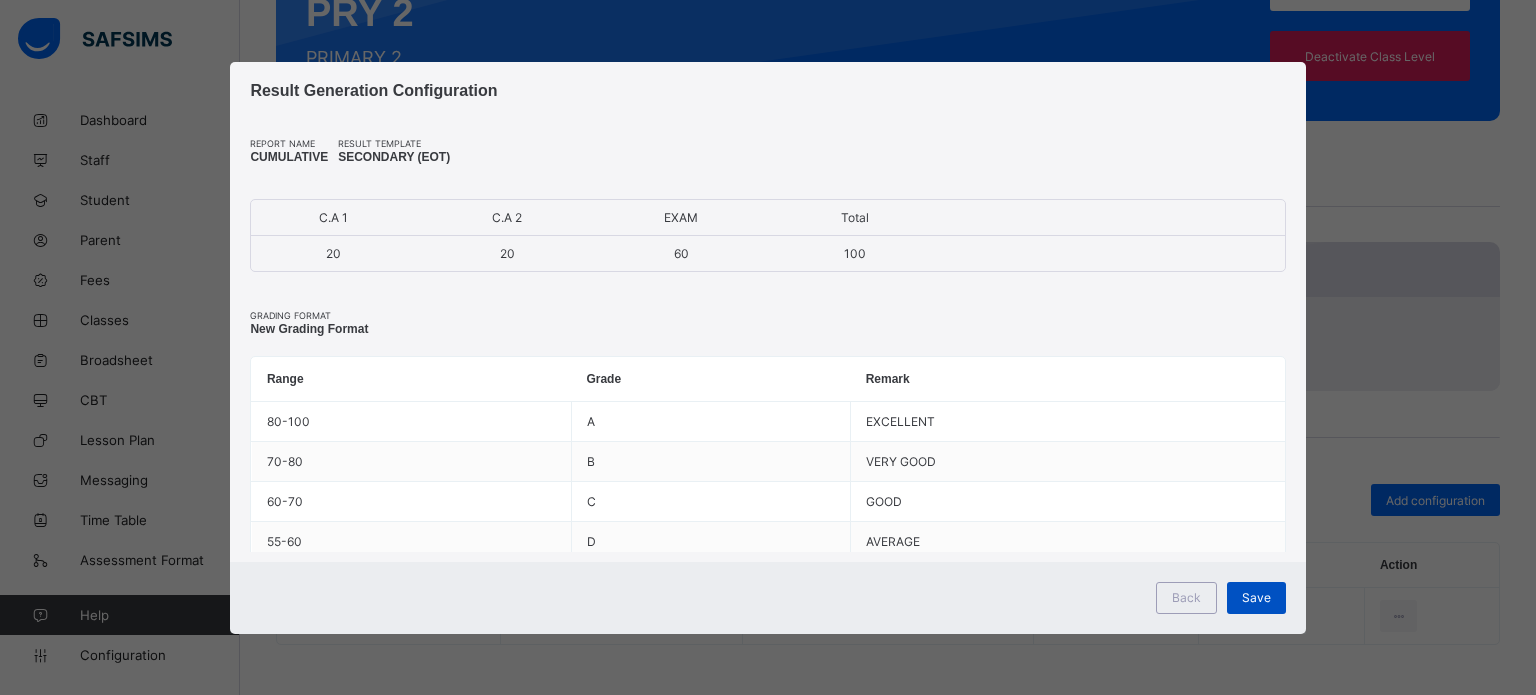 click on "Save" at bounding box center (1256, 598) 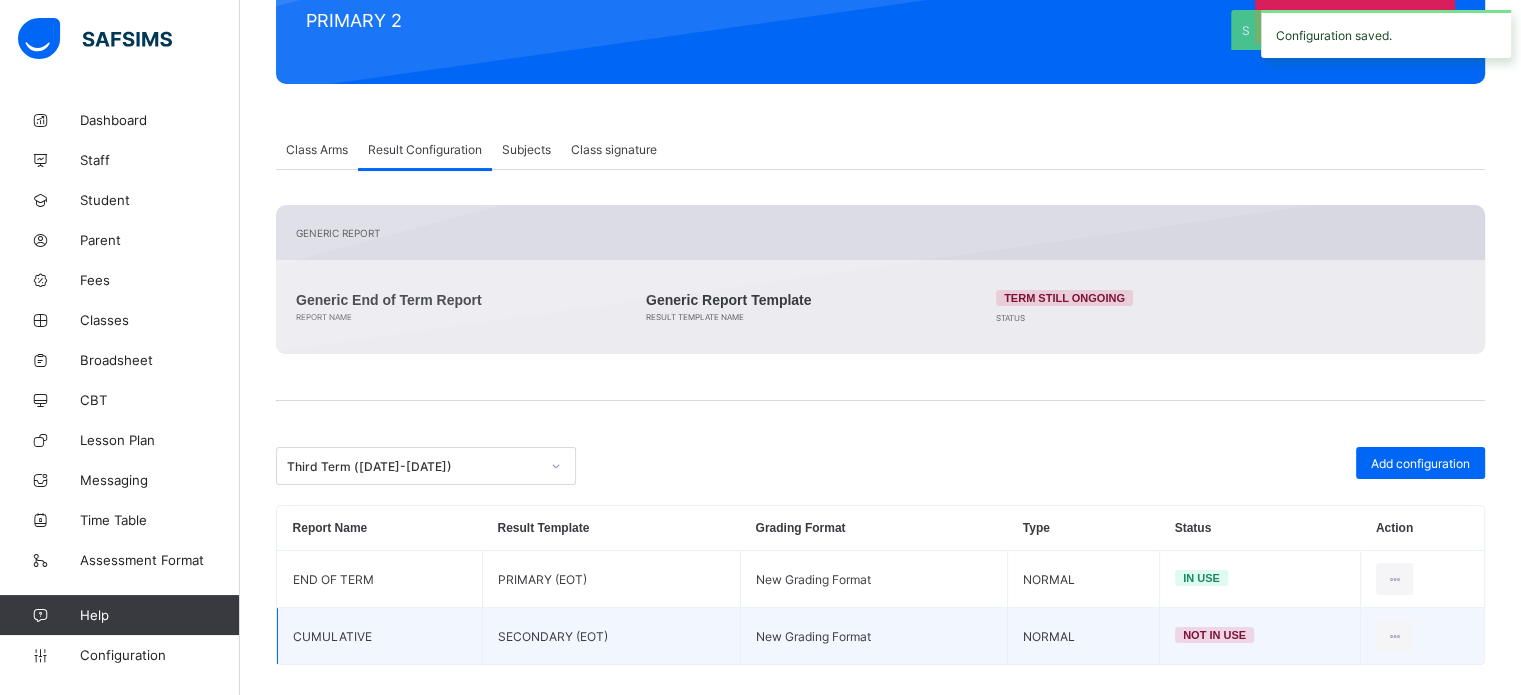 scroll, scrollTop: 301, scrollLeft: 0, axis: vertical 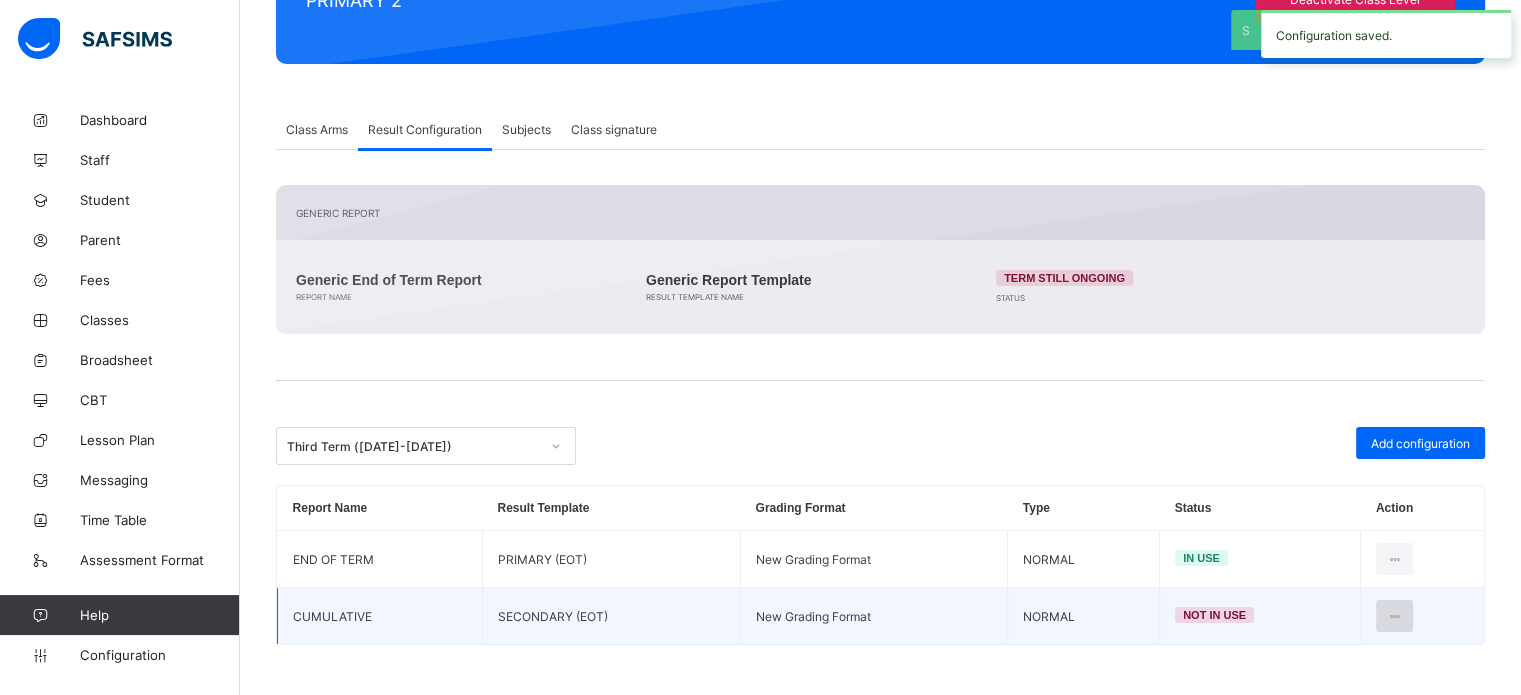 click at bounding box center (1394, 616) 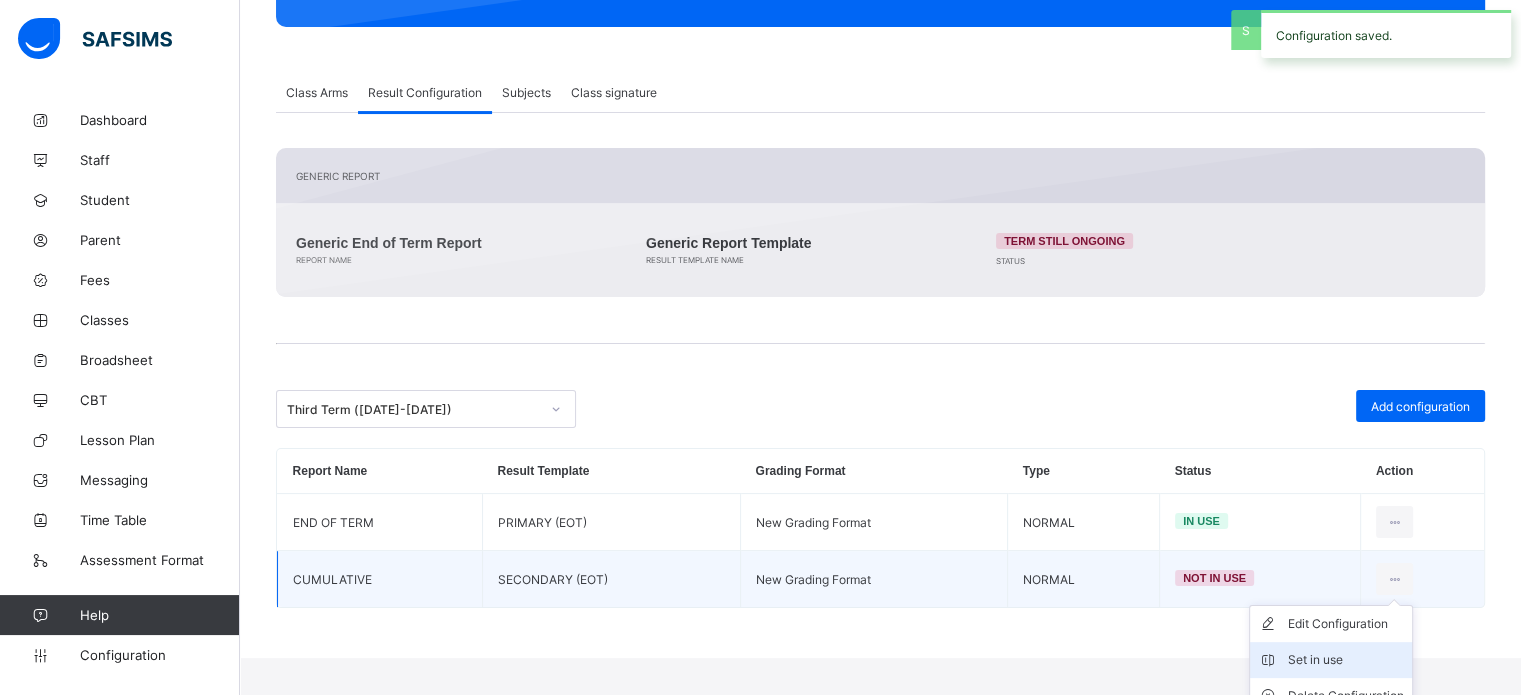 scroll, scrollTop: 358, scrollLeft: 0, axis: vertical 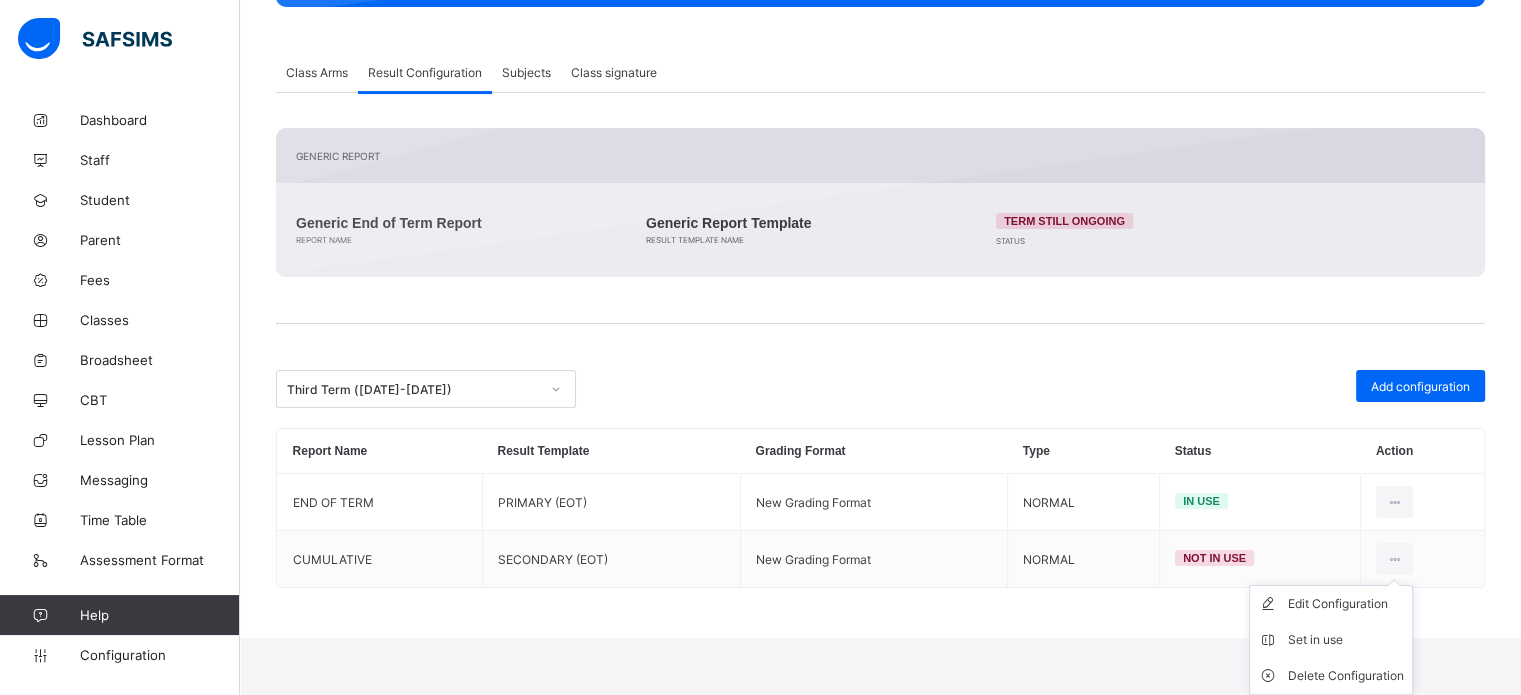 click on "Edit Configuration" at bounding box center [1346, 604] 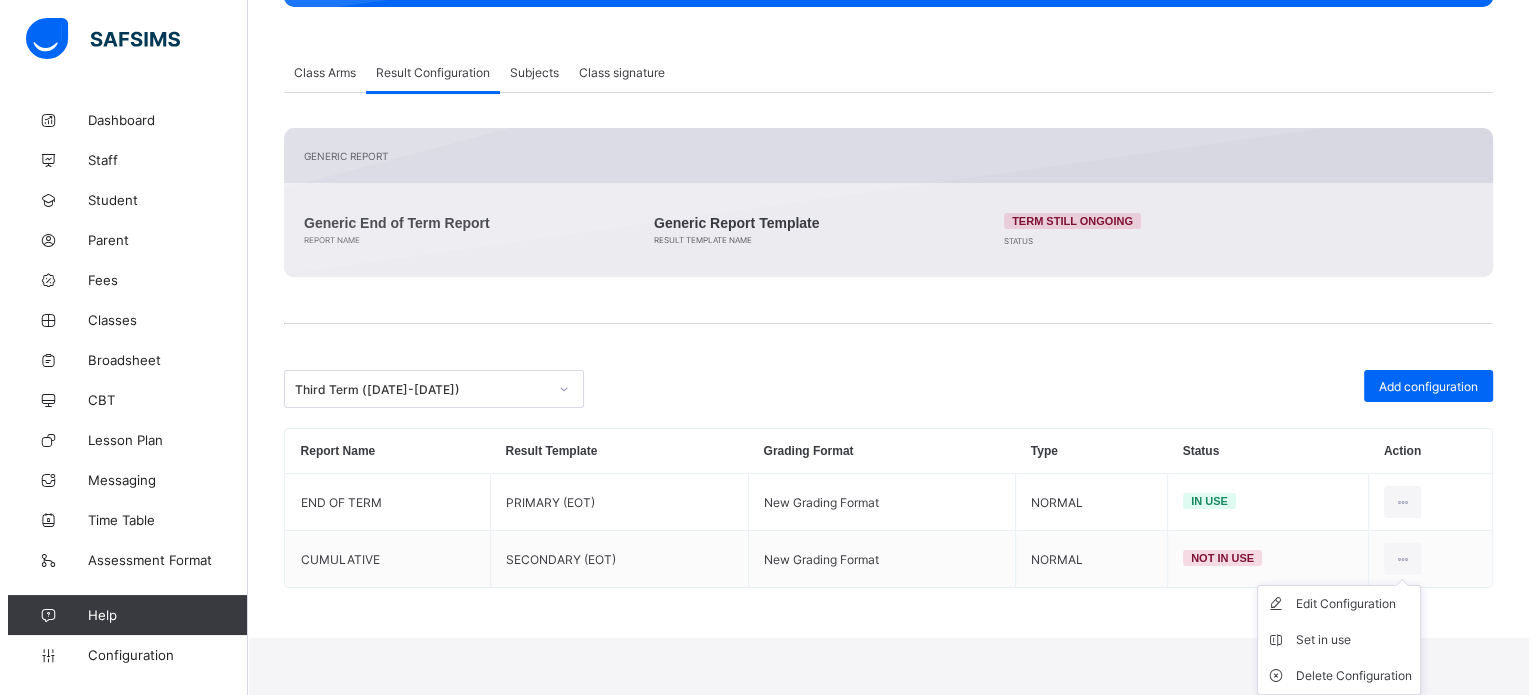 scroll, scrollTop: 301, scrollLeft: 0, axis: vertical 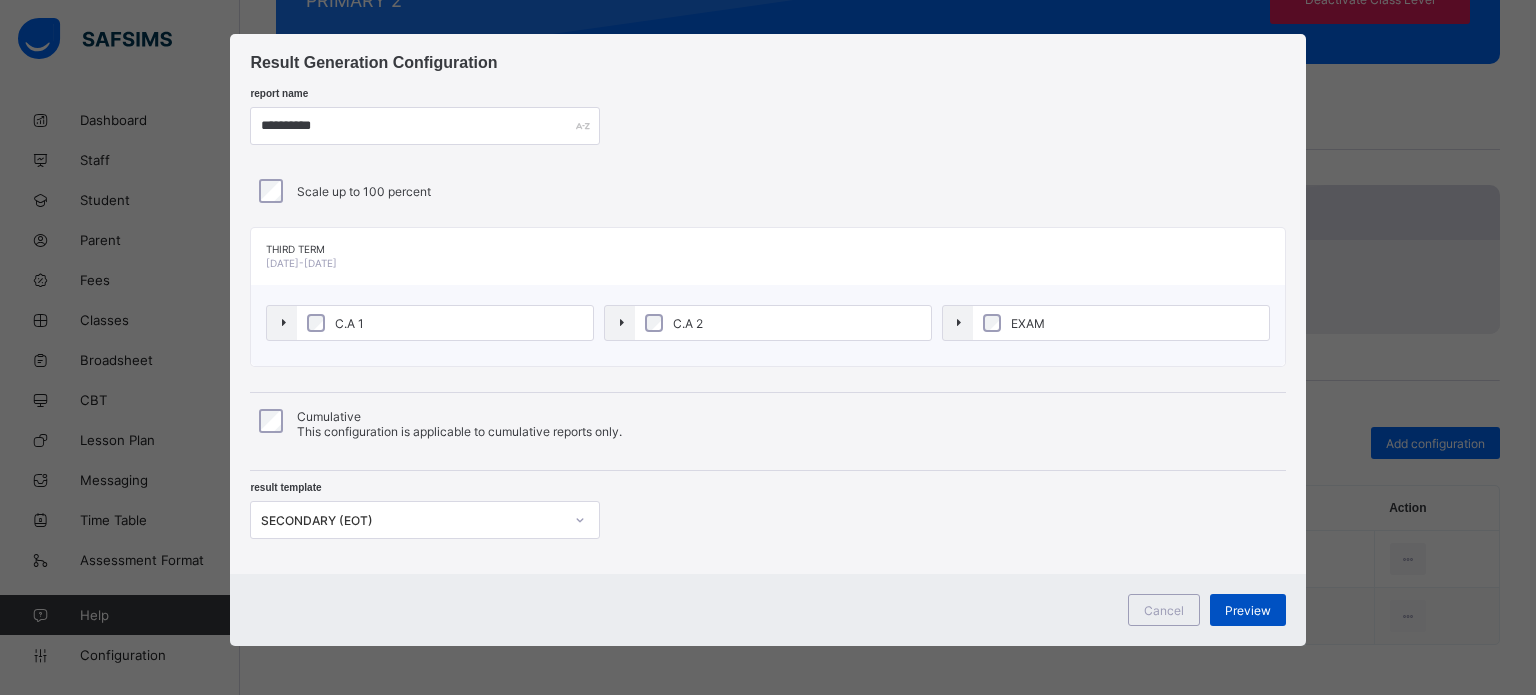 click on "Preview" at bounding box center [1248, 610] 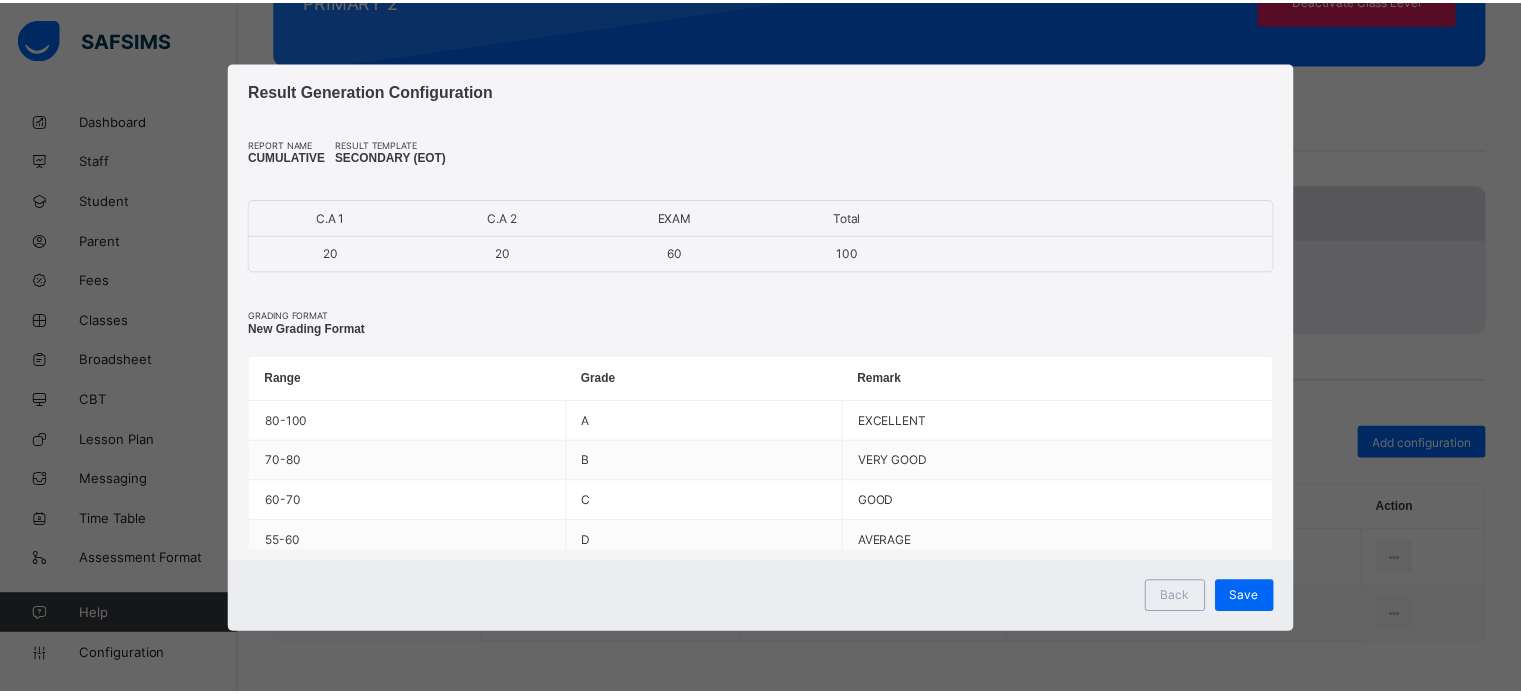 scroll, scrollTop: 0, scrollLeft: 0, axis: both 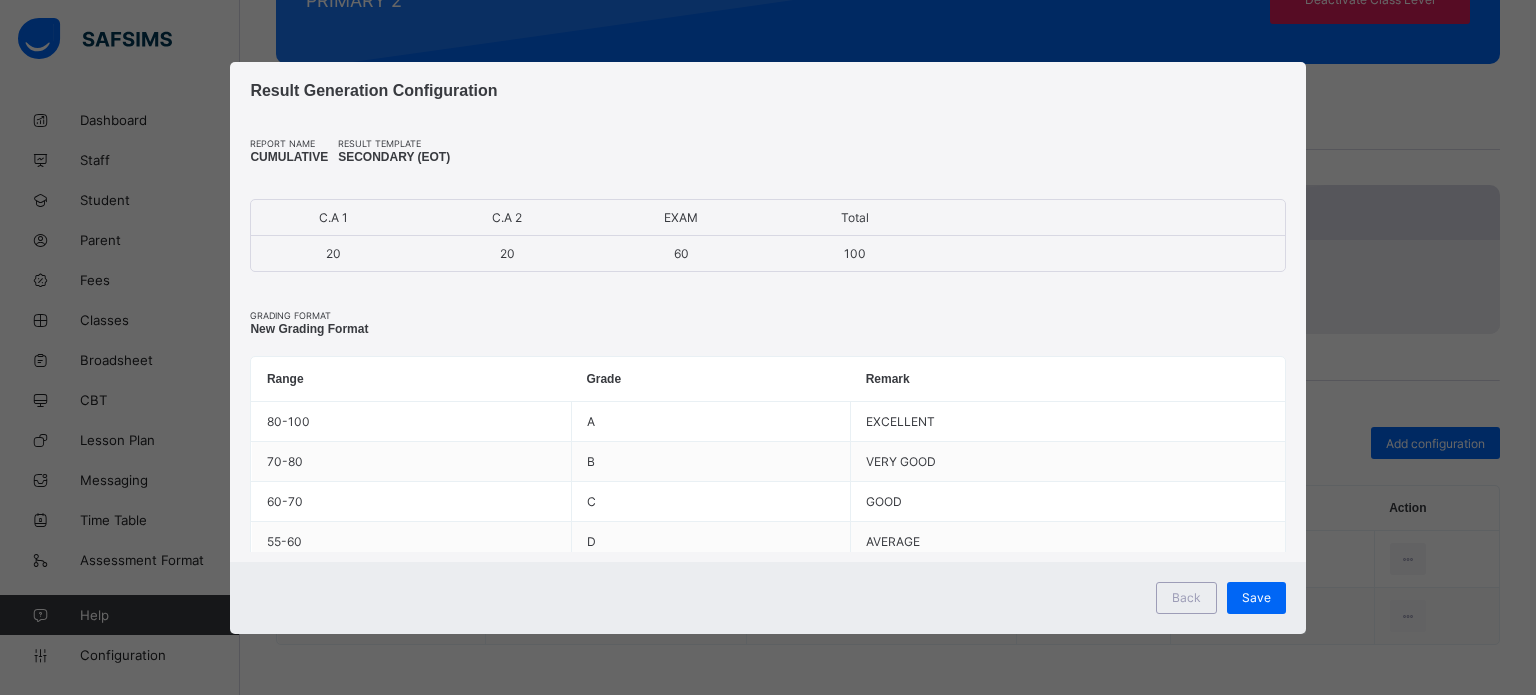 click on "Back   Save" at bounding box center [767, 598] 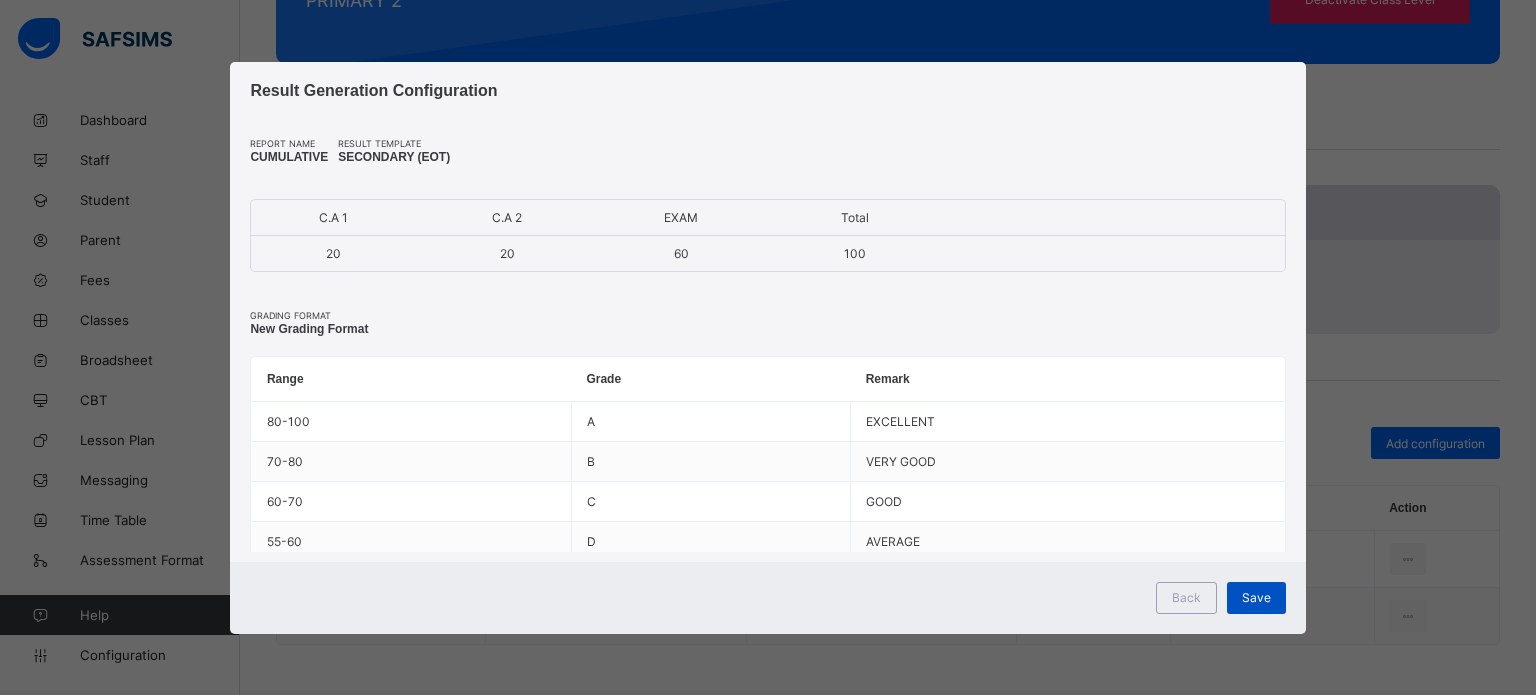 click on "Save" at bounding box center [1256, 597] 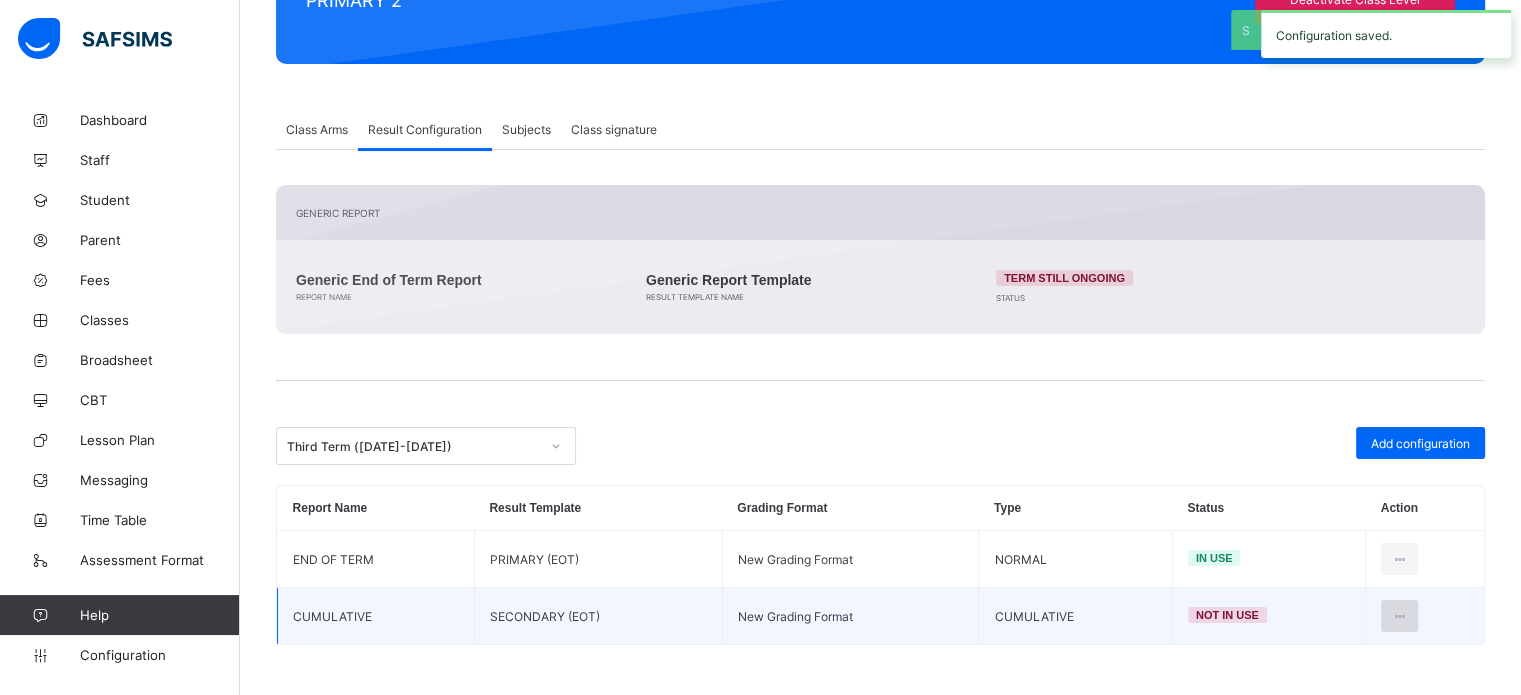 click at bounding box center (1399, 616) 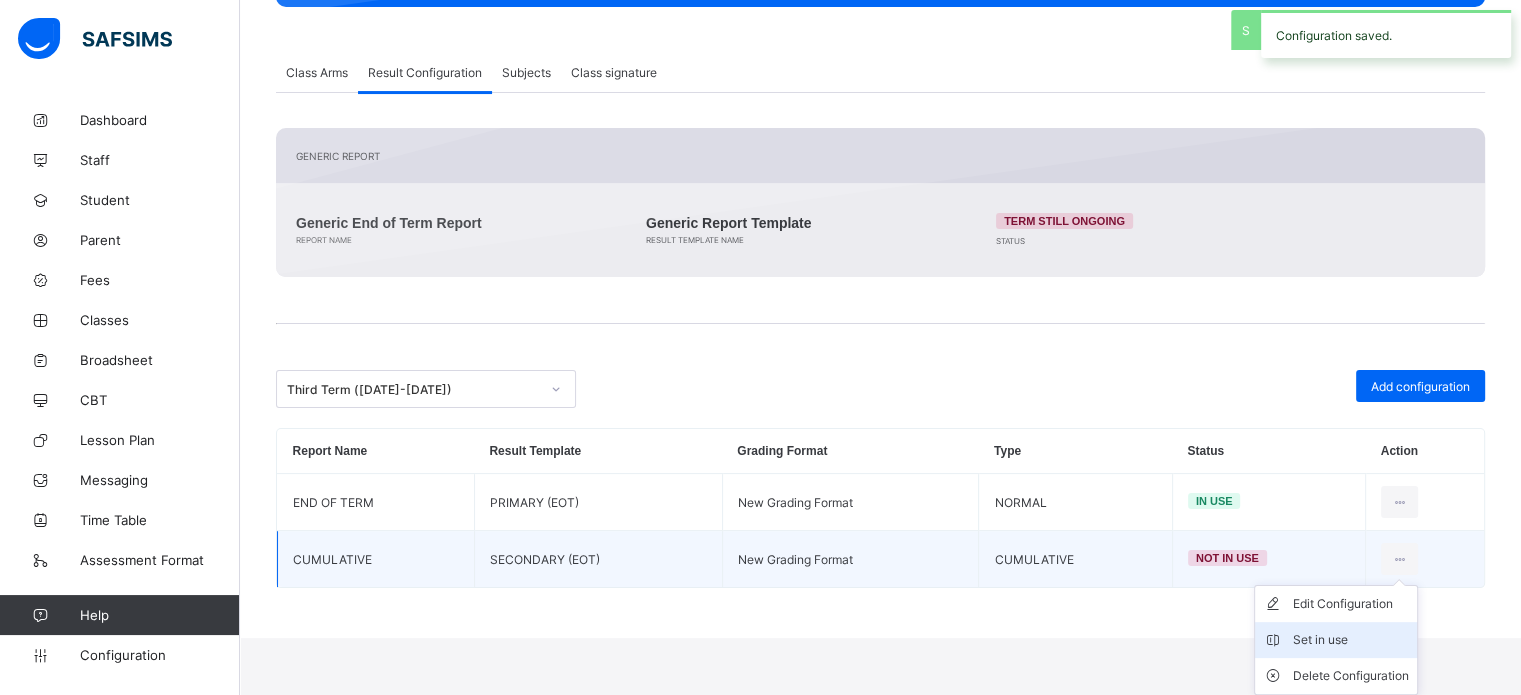 click on "Set in use" at bounding box center [1351, 640] 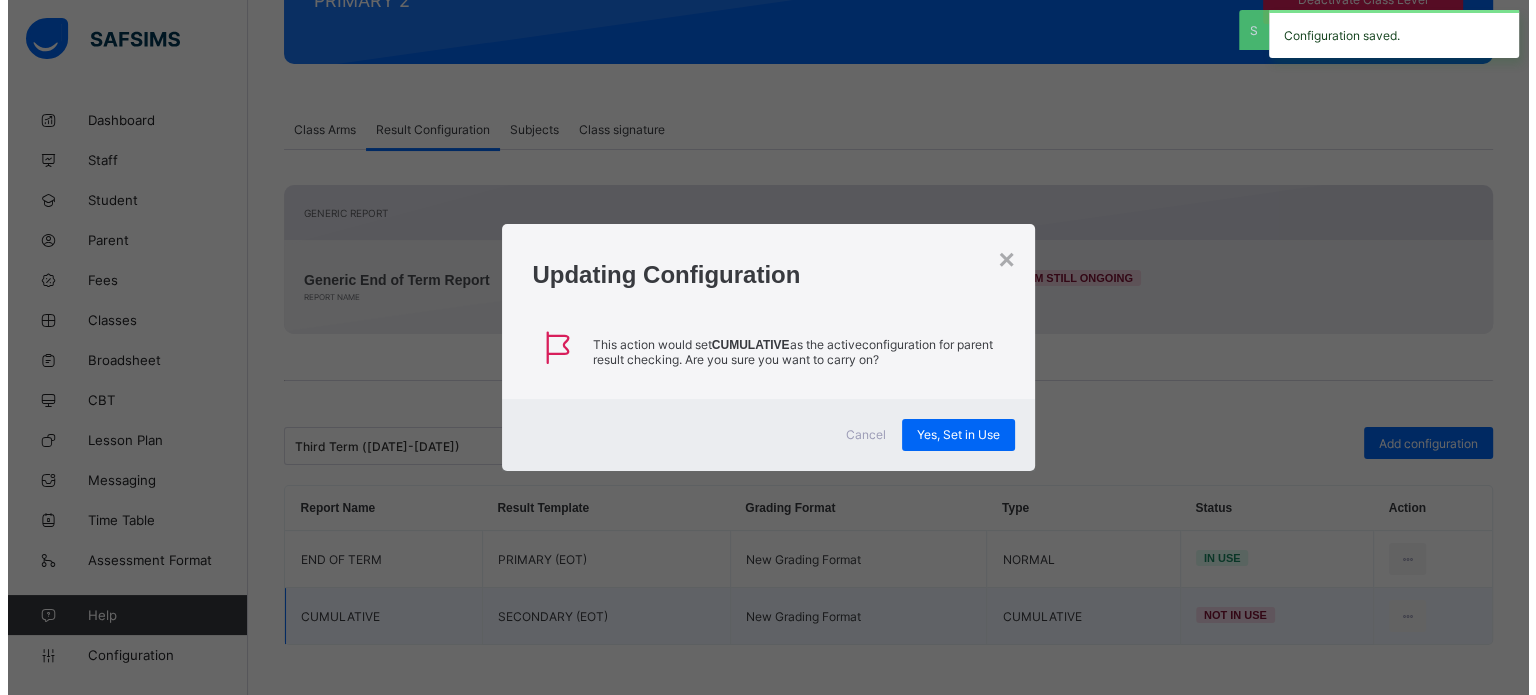 scroll, scrollTop: 301, scrollLeft: 0, axis: vertical 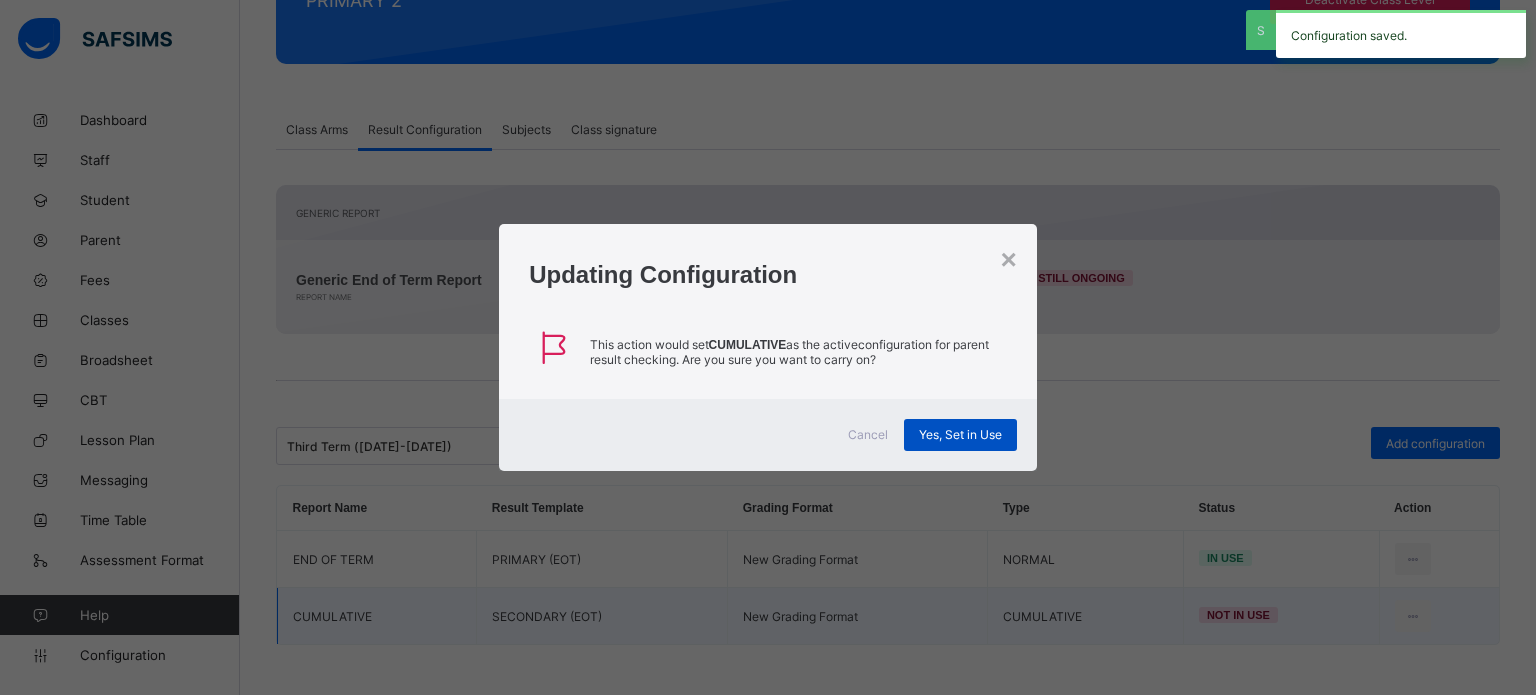click on "Yes, Set in Use" at bounding box center (960, 434) 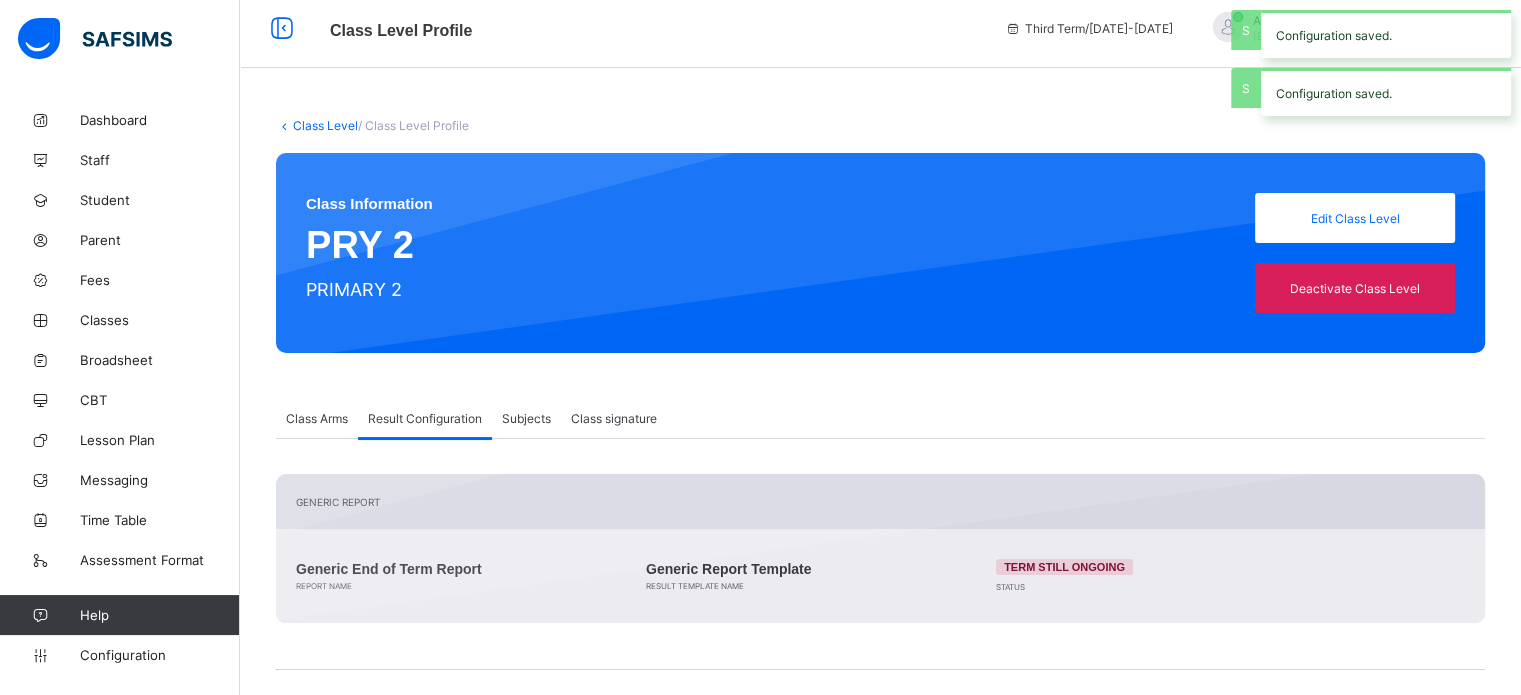scroll, scrollTop: 0, scrollLeft: 0, axis: both 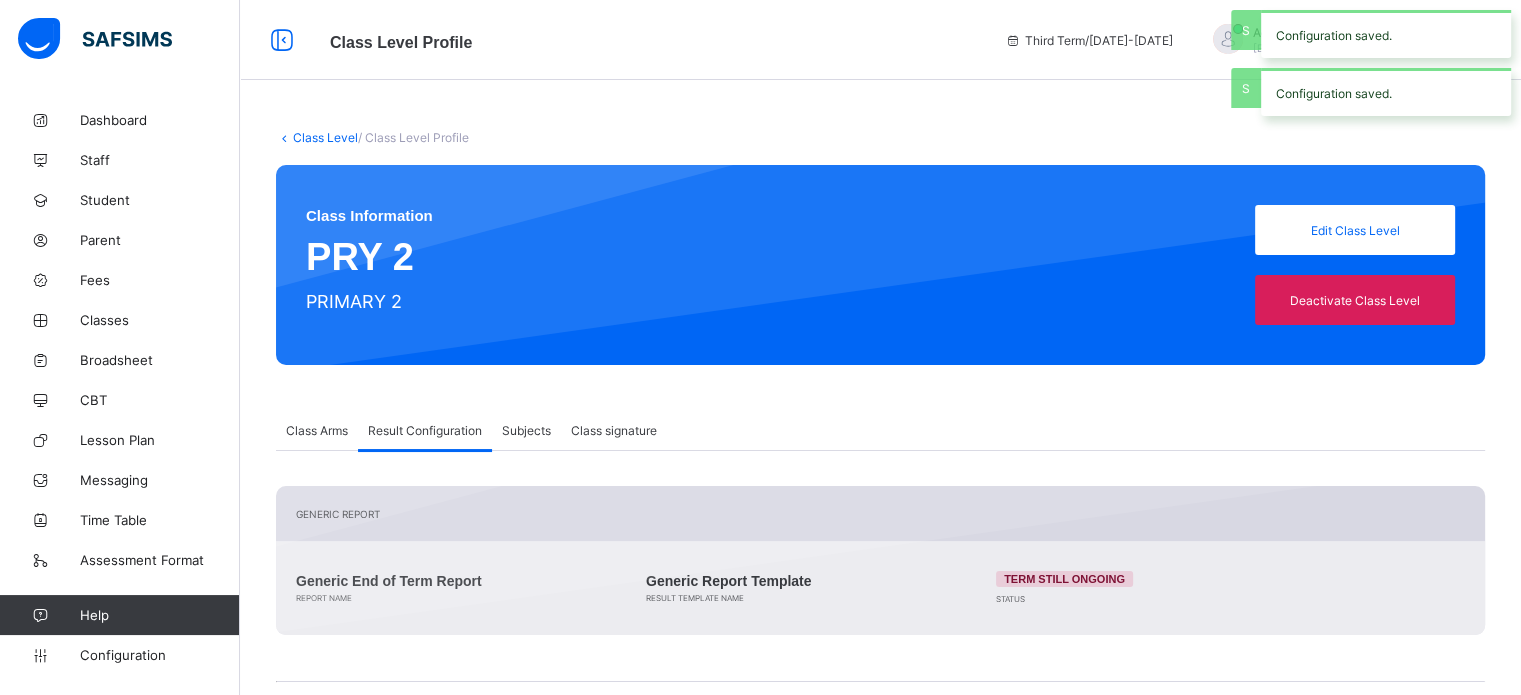 click on "Class Level" at bounding box center (325, 137) 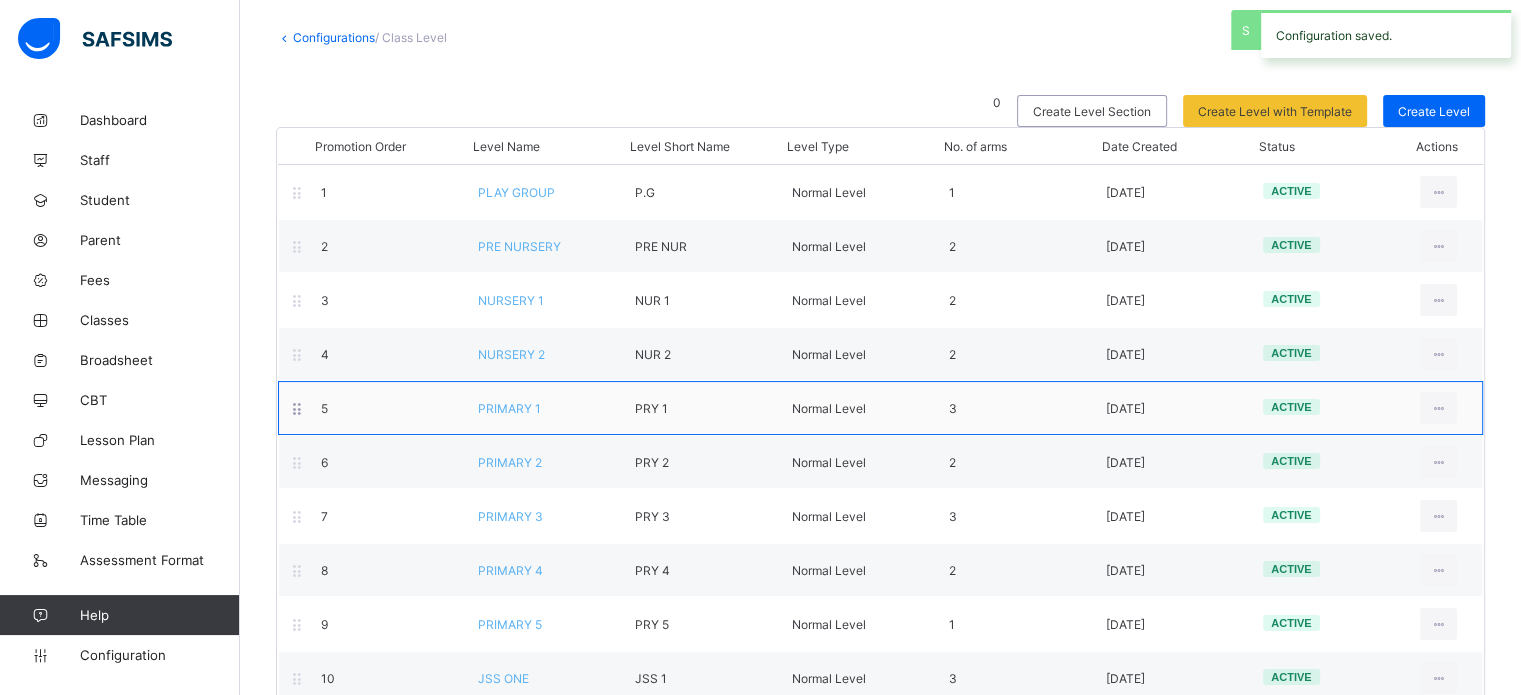 scroll, scrollTop: 200, scrollLeft: 0, axis: vertical 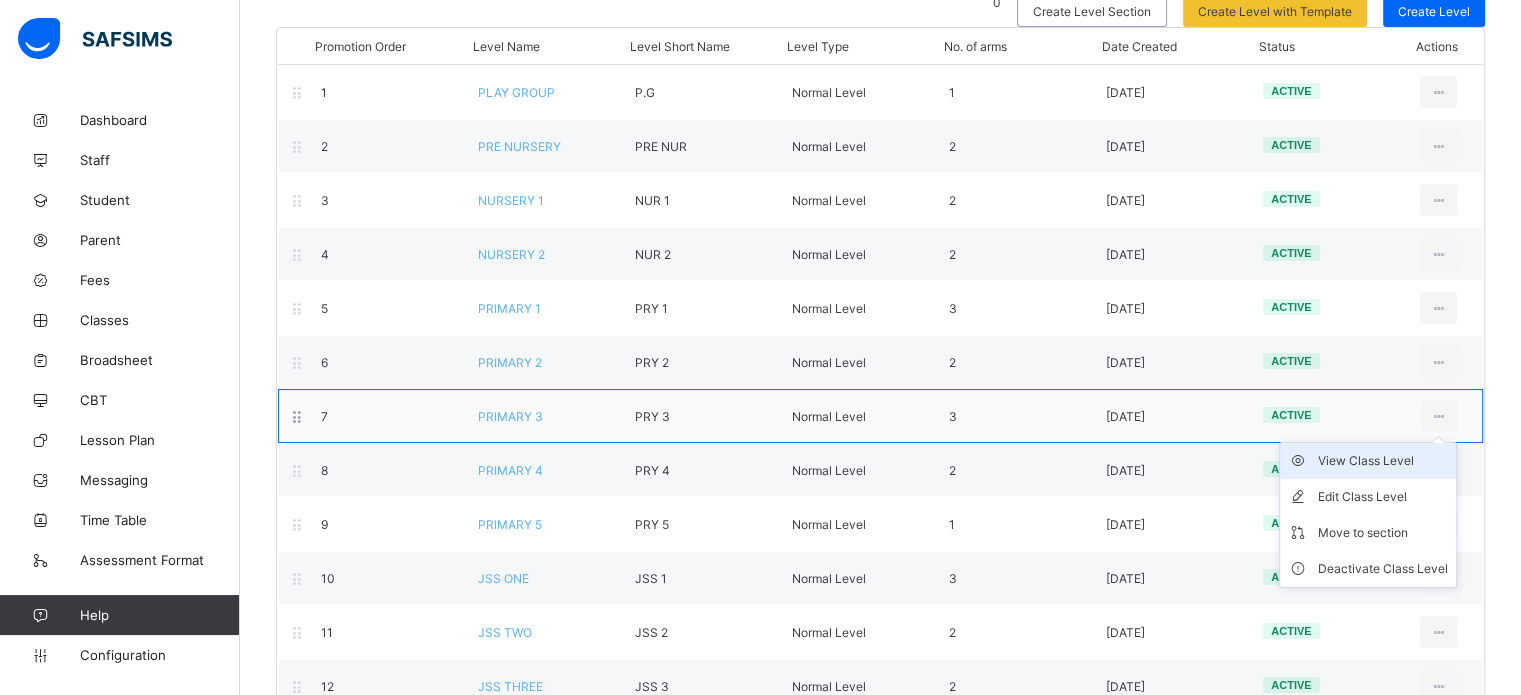 click on "View Class Level" at bounding box center (1383, 461) 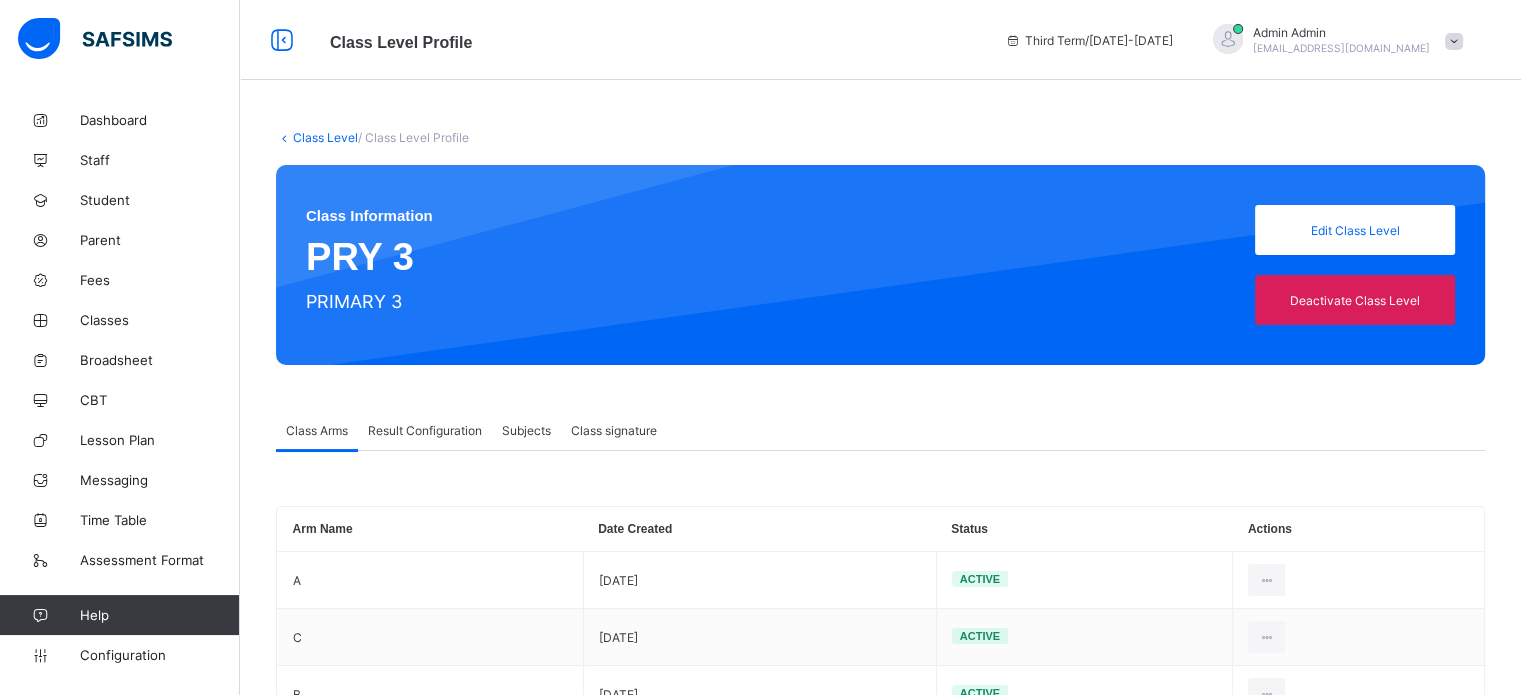 click on "Result Configuration" at bounding box center [425, 430] 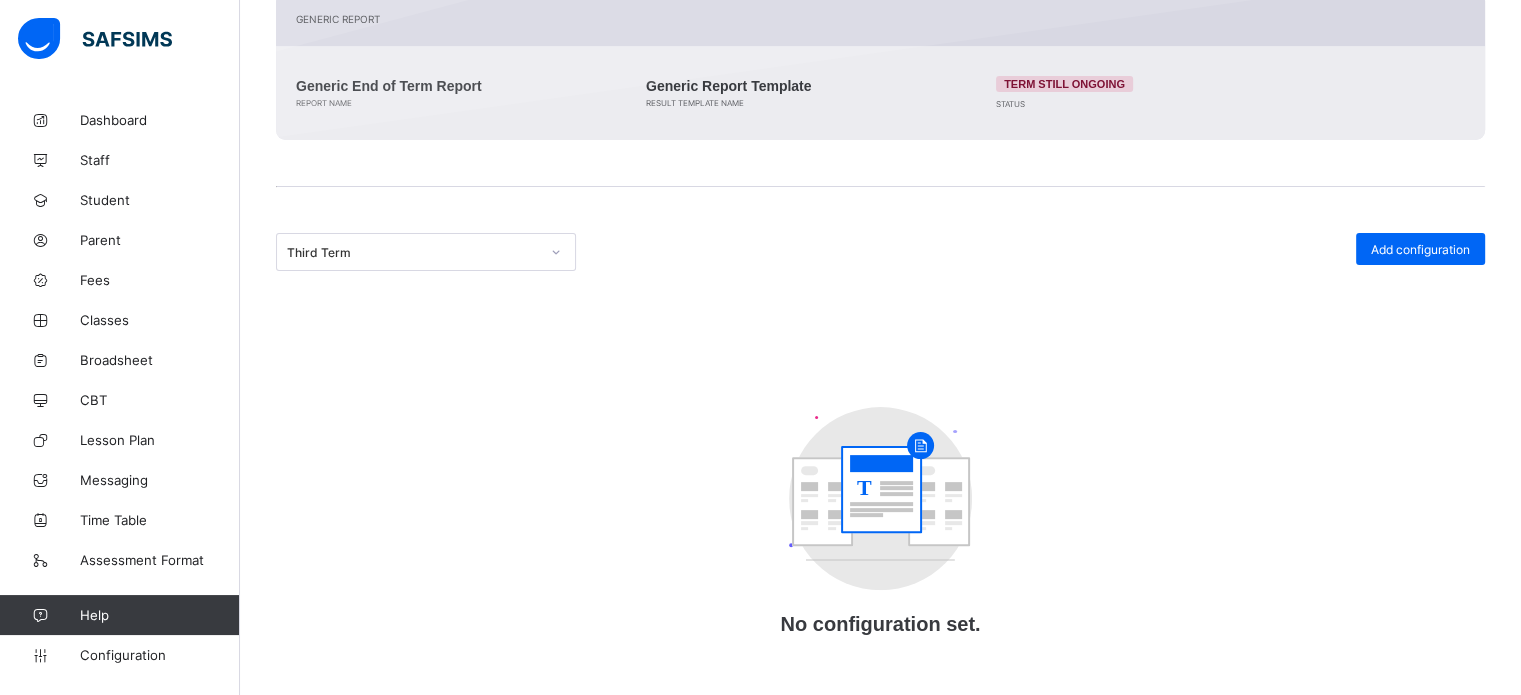 scroll, scrollTop: 508, scrollLeft: 0, axis: vertical 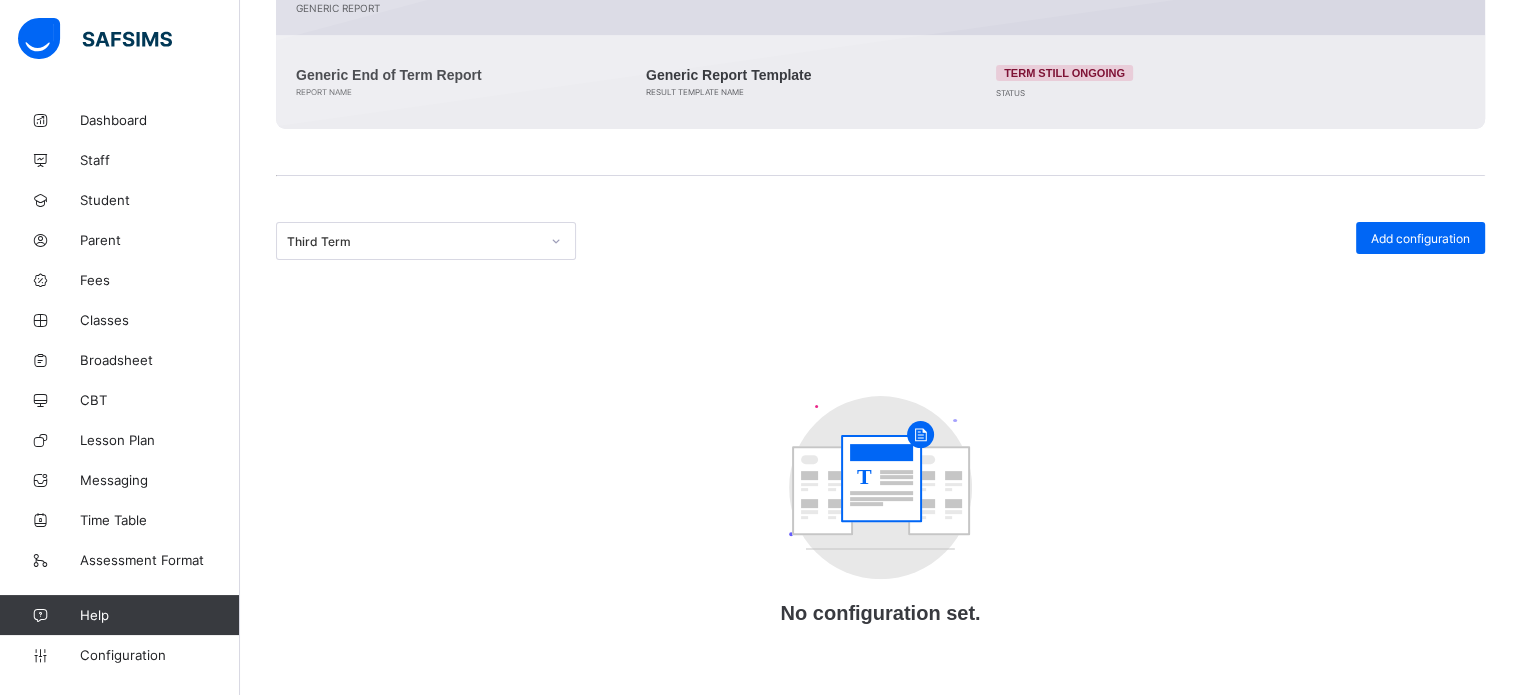 click at bounding box center [556, 241] 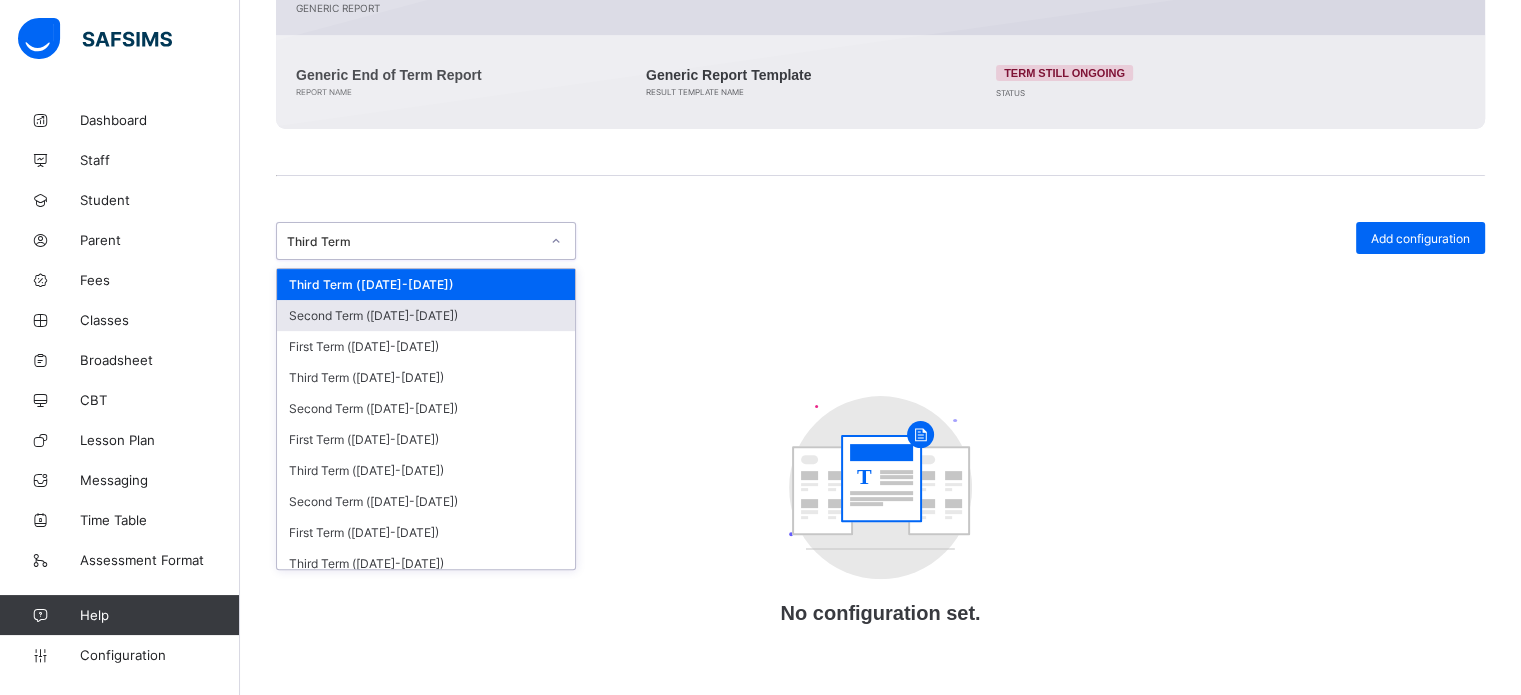 click on "Second Term (2024-2025)" at bounding box center (426, 315) 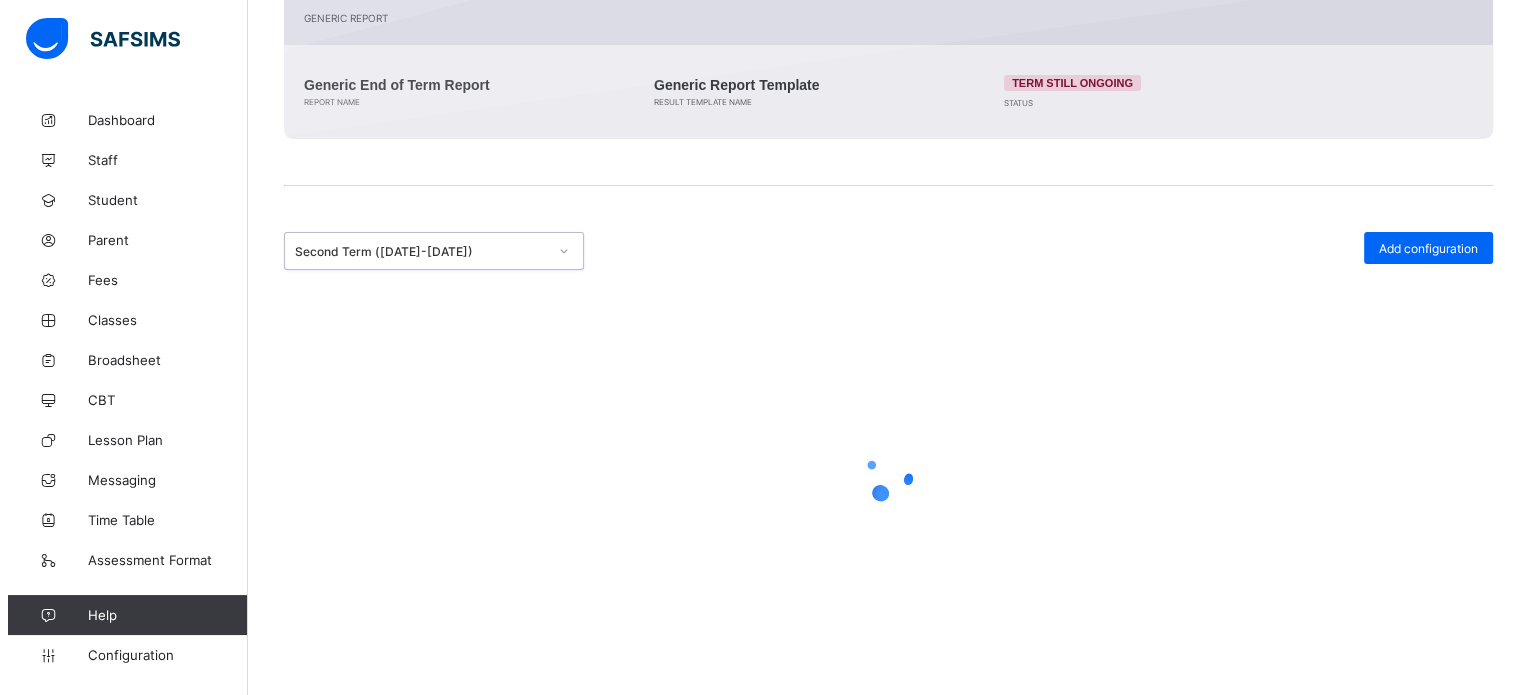 scroll, scrollTop: 508, scrollLeft: 0, axis: vertical 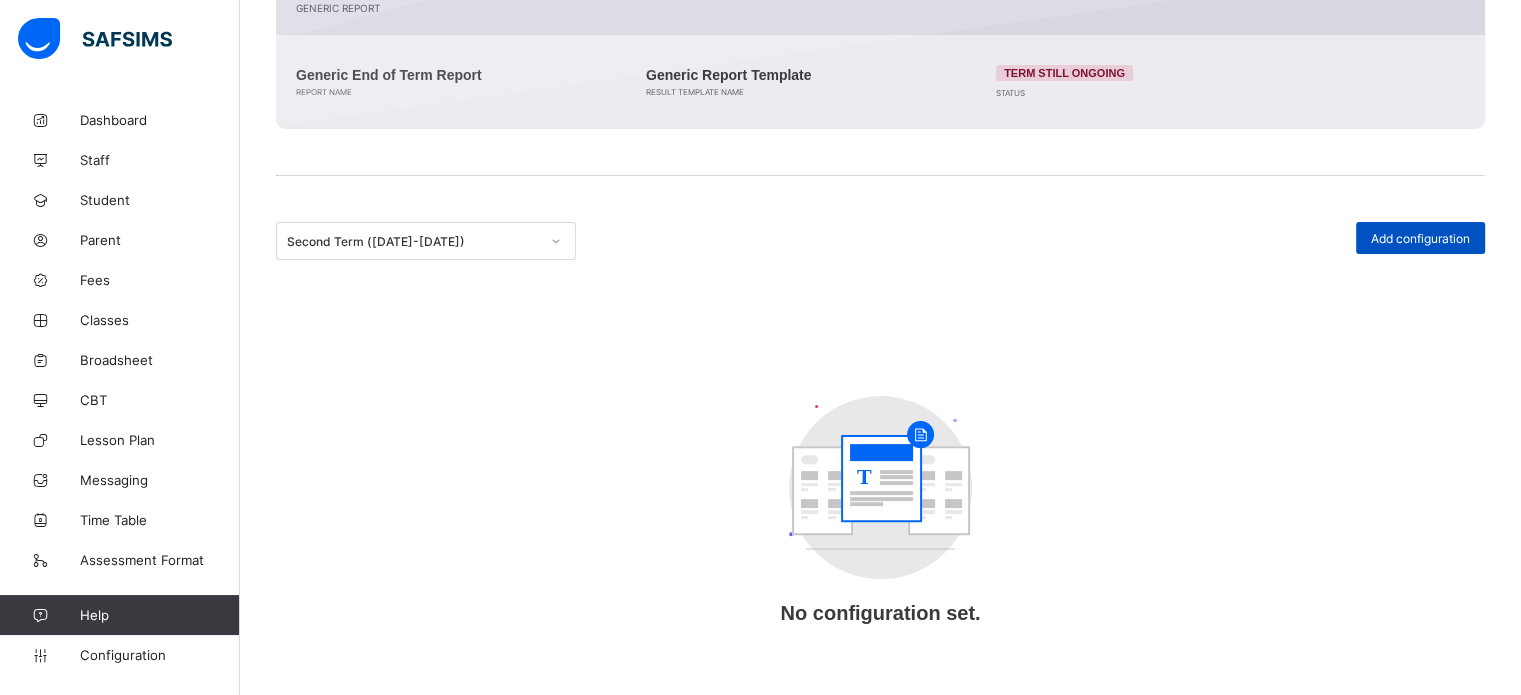 click on "Add configuration" at bounding box center (1420, 238) 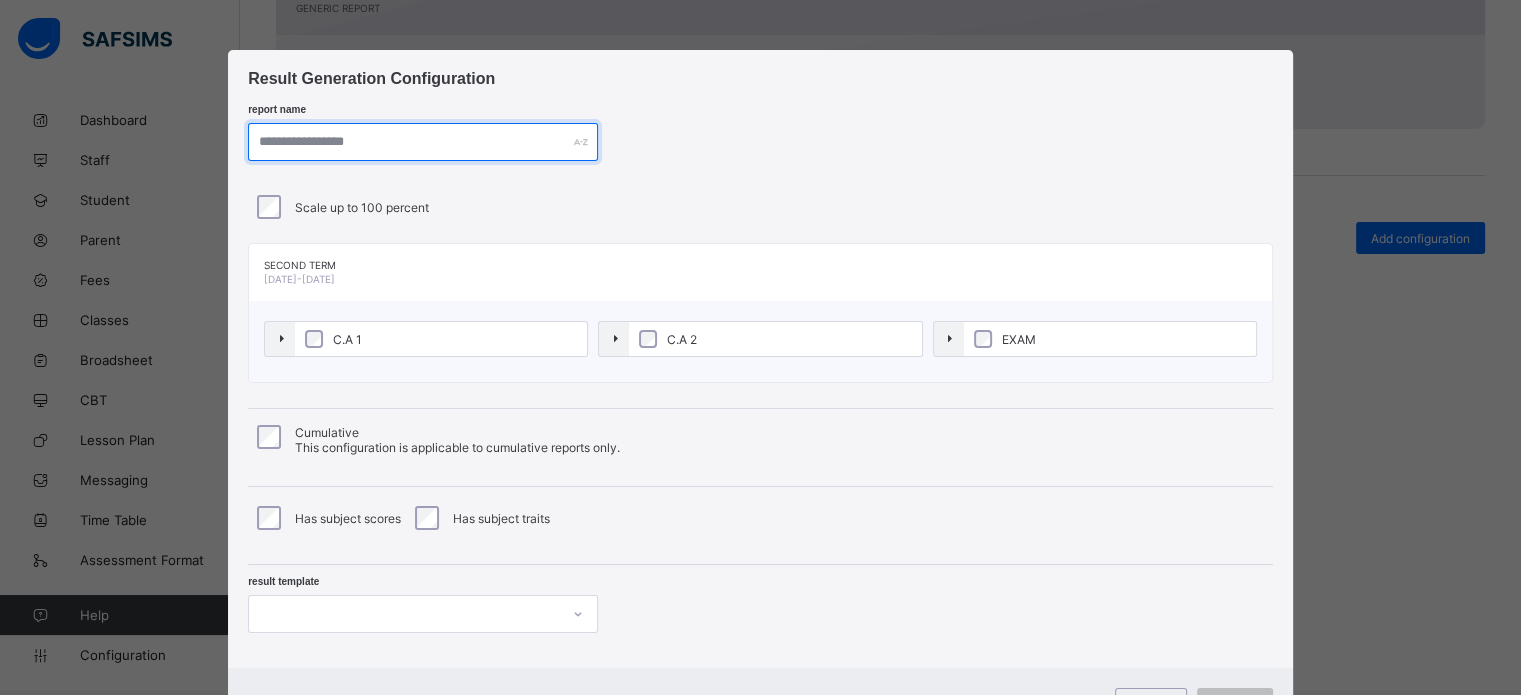 click at bounding box center (423, 142) 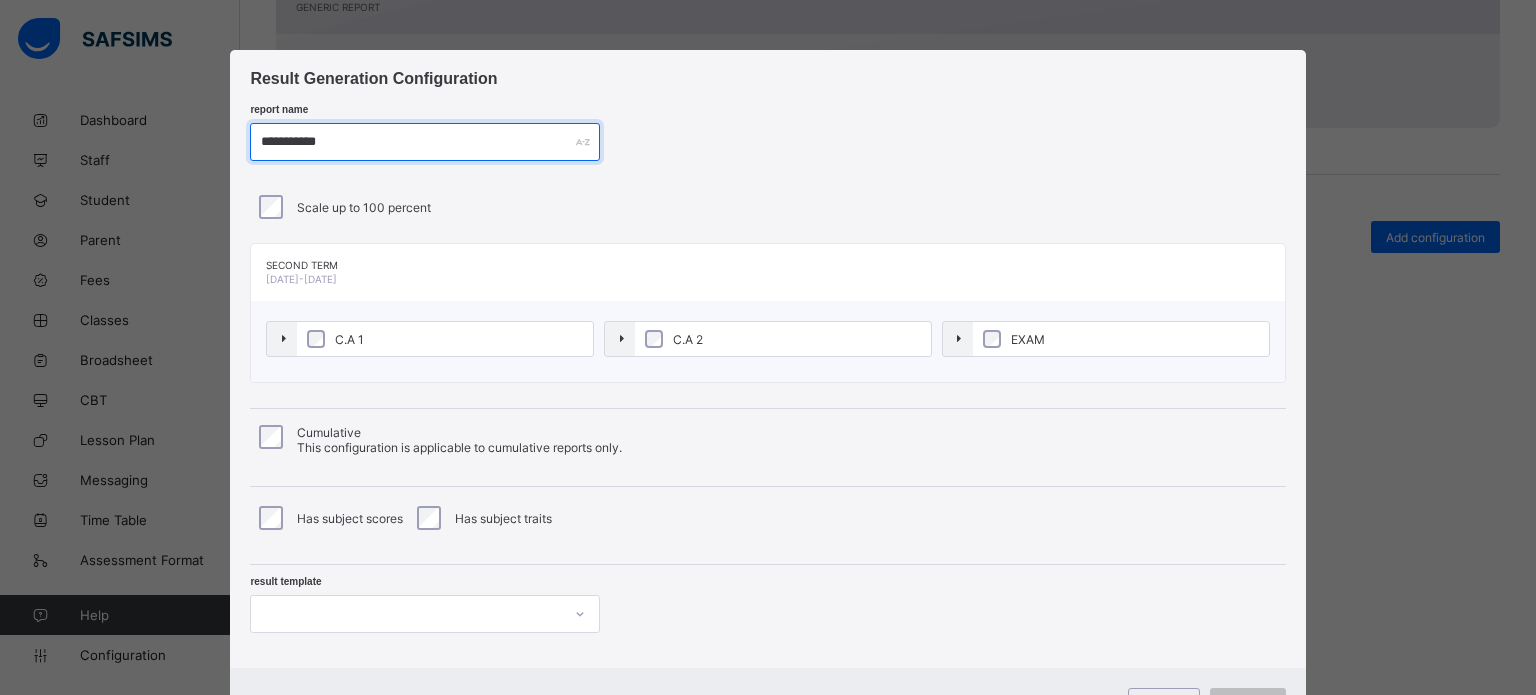 type on "**********" 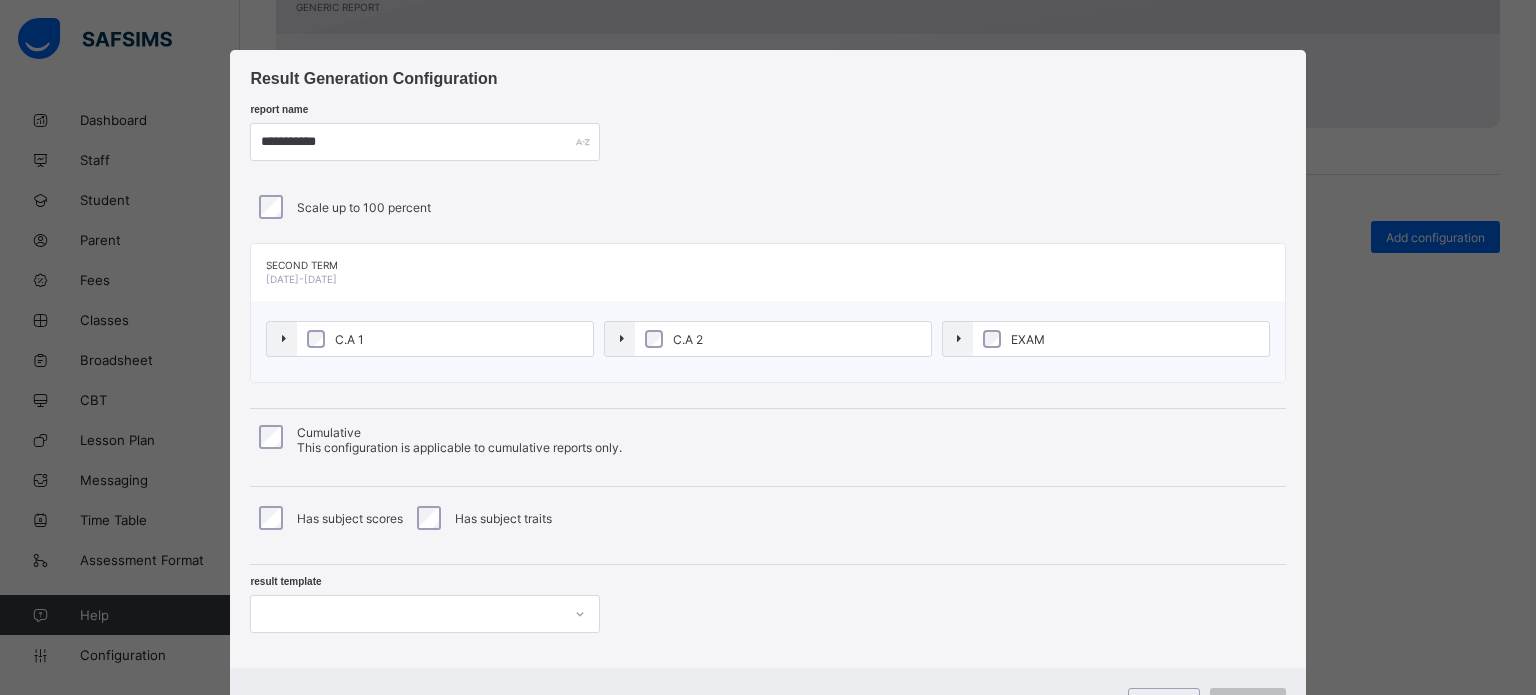click on "C.A 2" at bounding box center (783, 339) 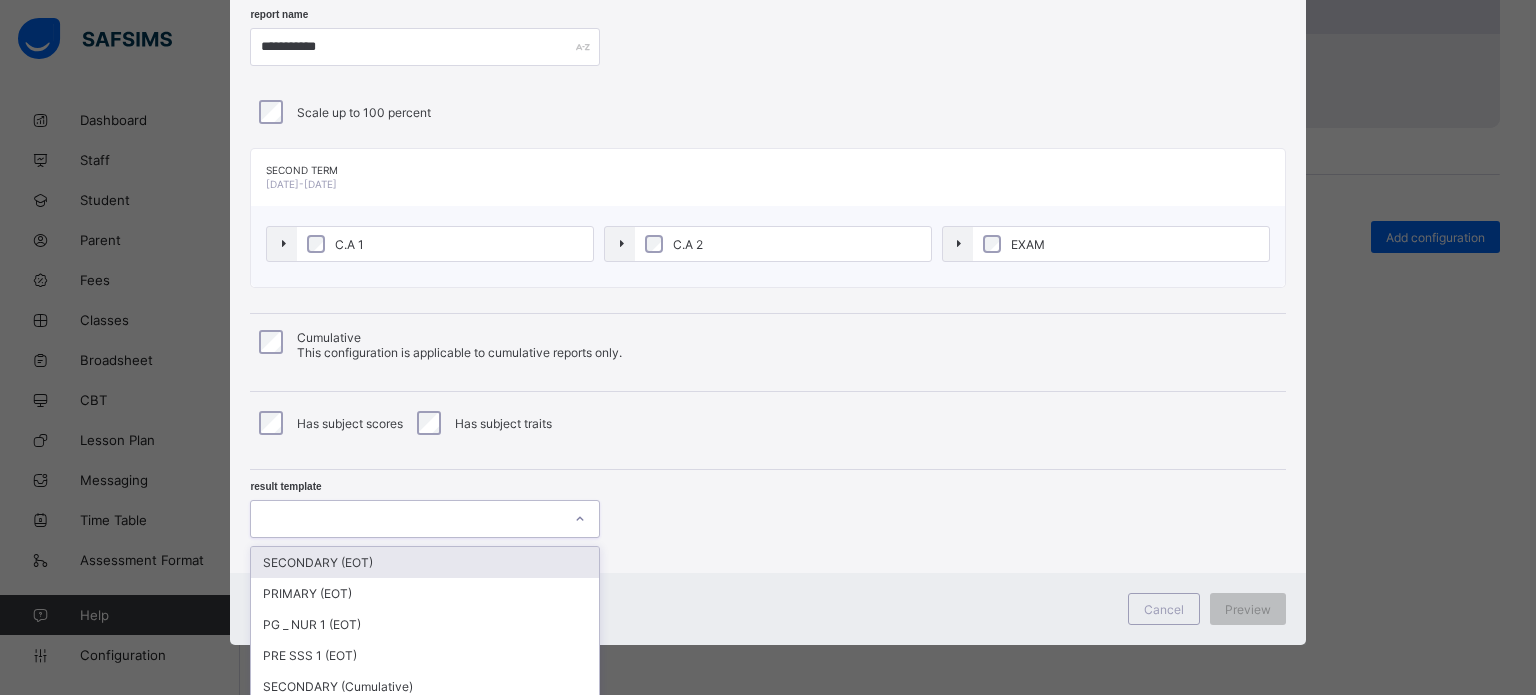 click on "option SECONDARY (EOT) focused, 1 of 6. 6 results available. Use Up and Down to choose options, press Enter to select the currently focused option, press Escape to exit the menu, press Tab to select the option and exit the menu. SECONDARY (EOT) PRIMARY (EOT) PG _ NUR 1 (EOT) PRE SSS 1 (EOT)  SECONDARY (Cumulative)  PRIMARY (Cumulative)" at bounding box center [425, 519] 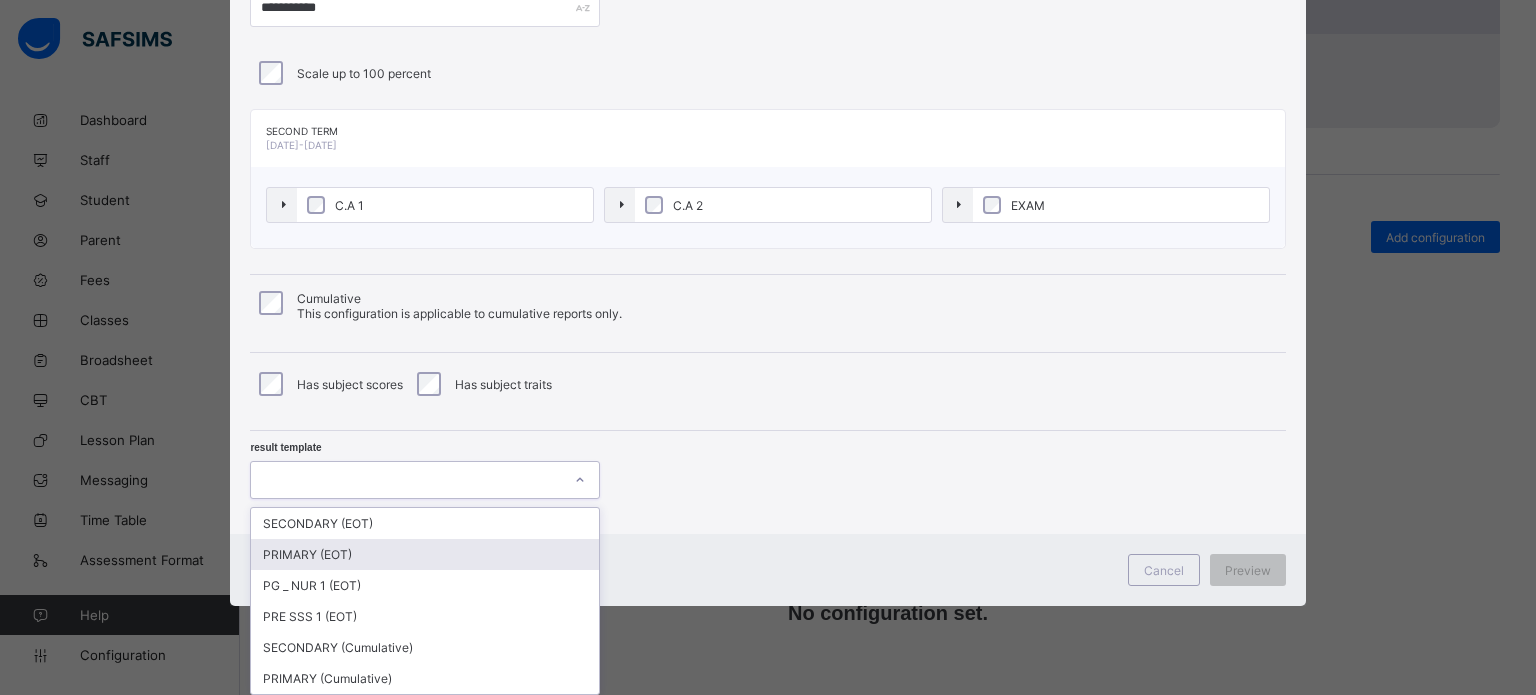 click on "PRIMARY (EOT)" at bounding box center (425, 554) 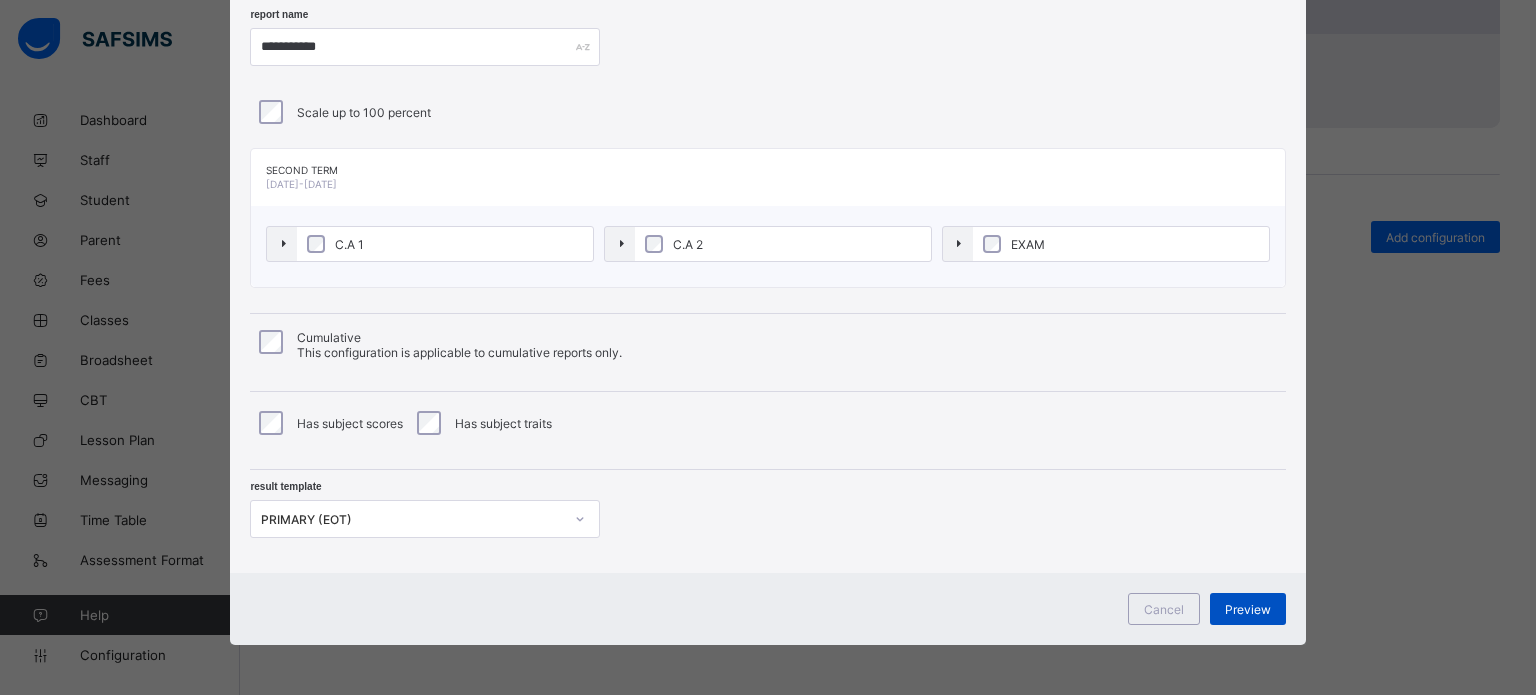 click on "Preview" at bounding box center (1248, 609) 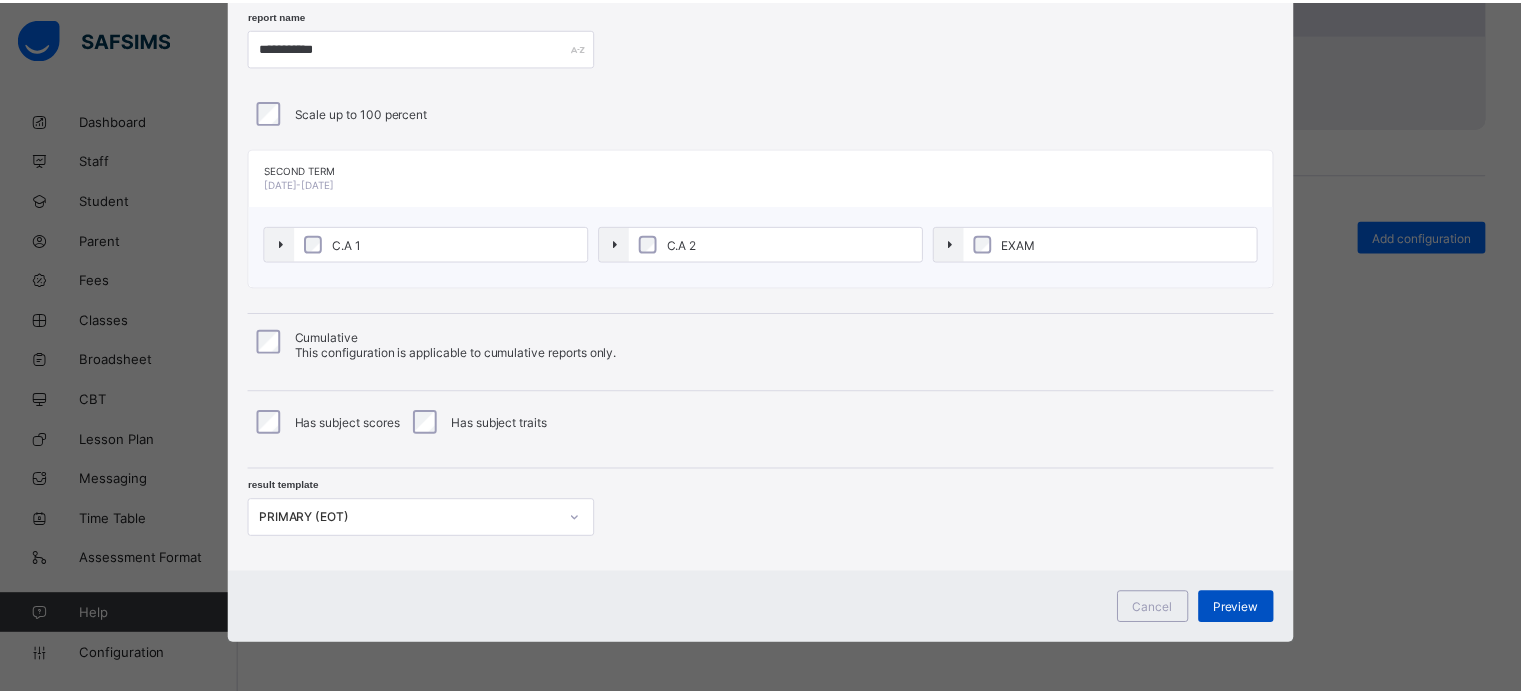 scroll, scrollTop: 0, scrollLeft: 0, axis: both 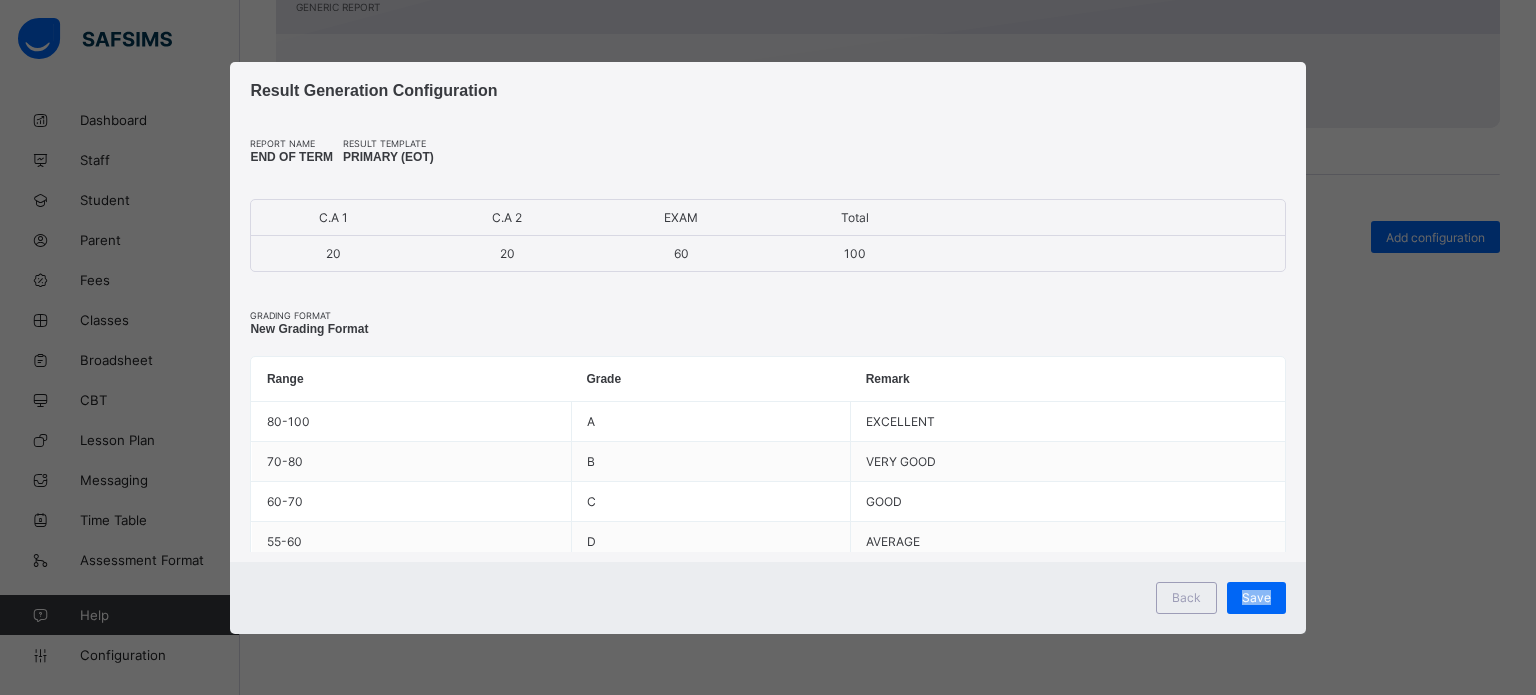click on "Save" at bounding box center [1256, 598] 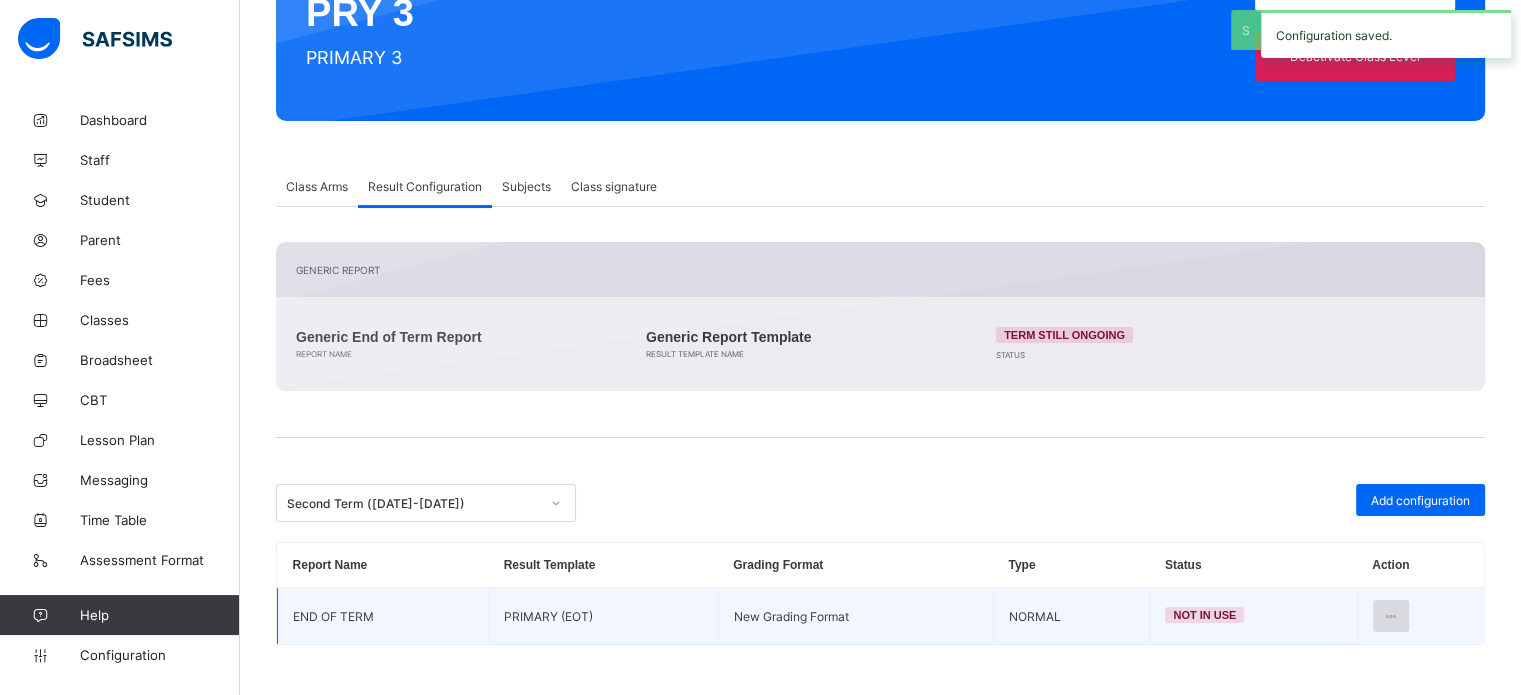 click at bounding box center [1391, 616] 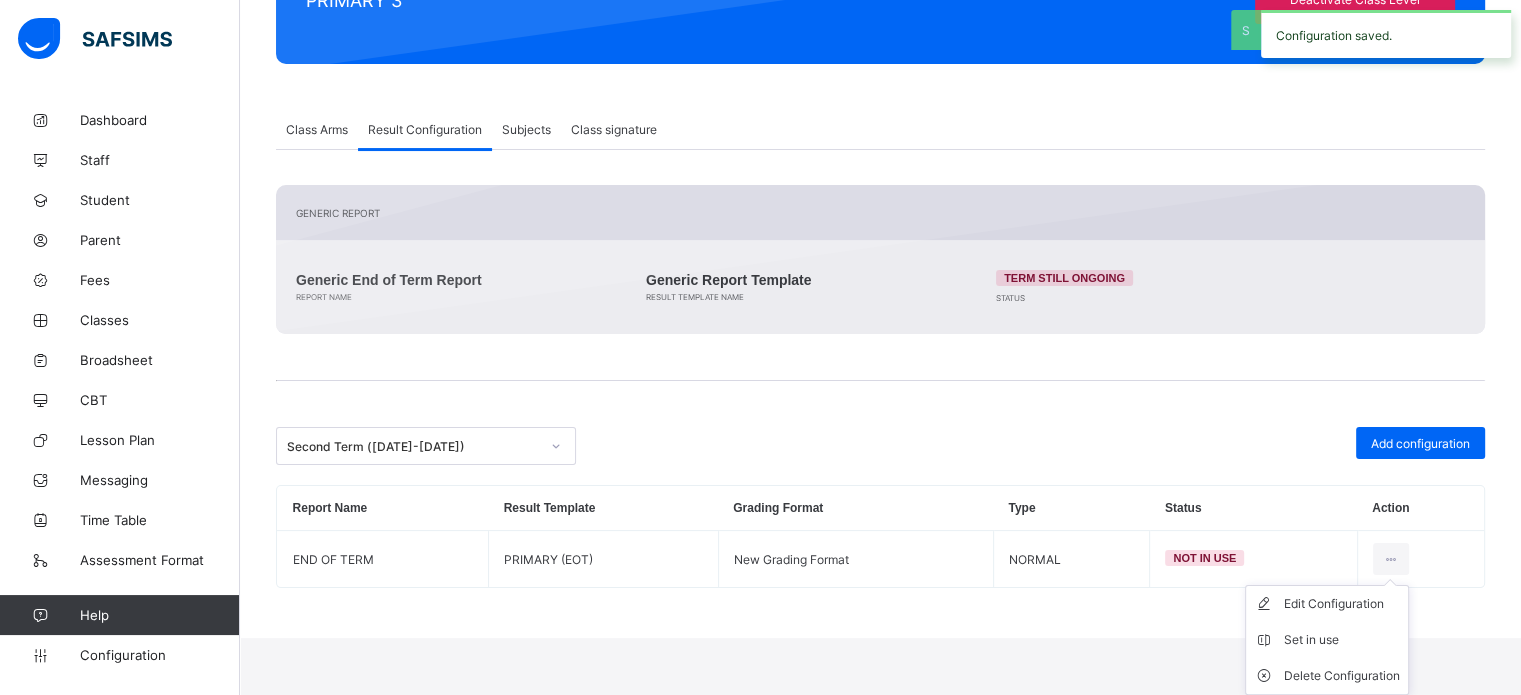 drag, startPoint x: 1347, startPoint y: 638, endPoint x: 1301, endPoint y: 613, distance: 52.35456 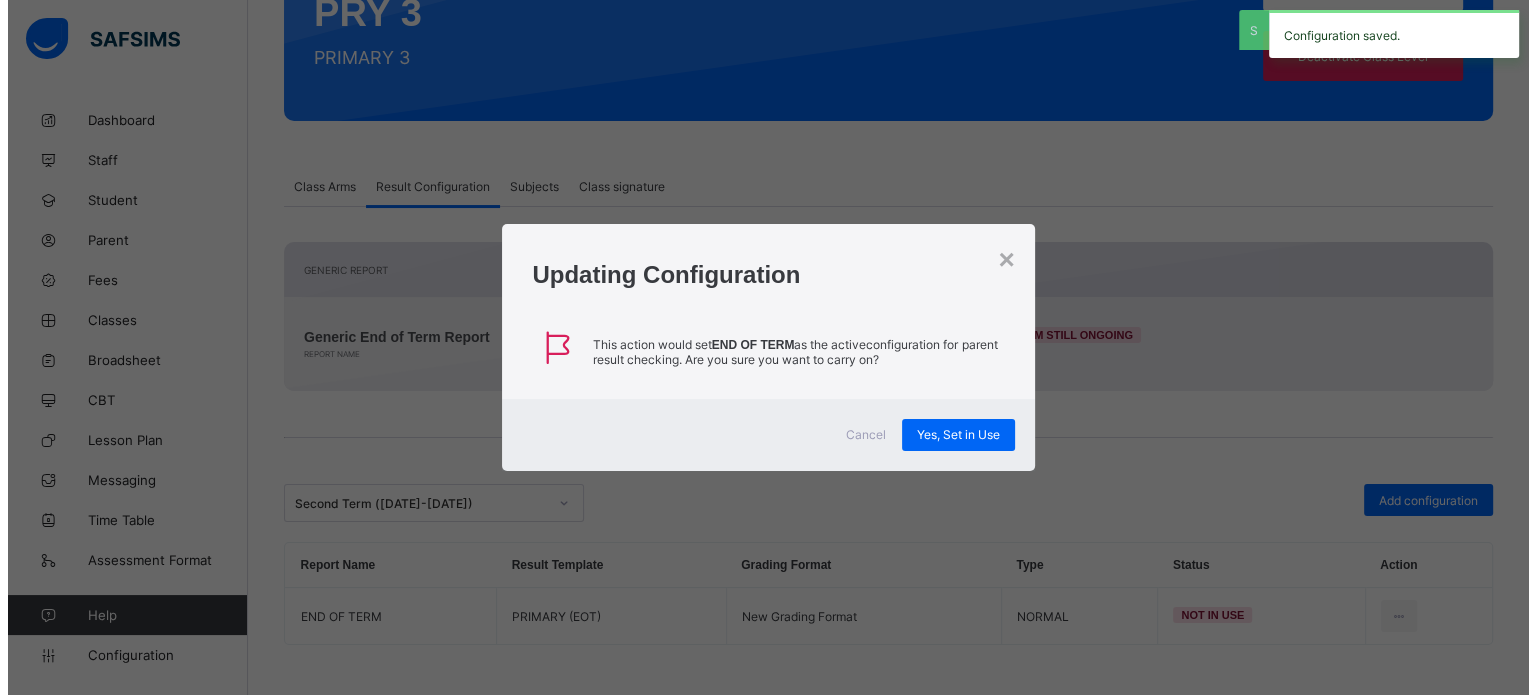 scroll, scrollTop: 244, scrollLeft: 0, axis: vertical 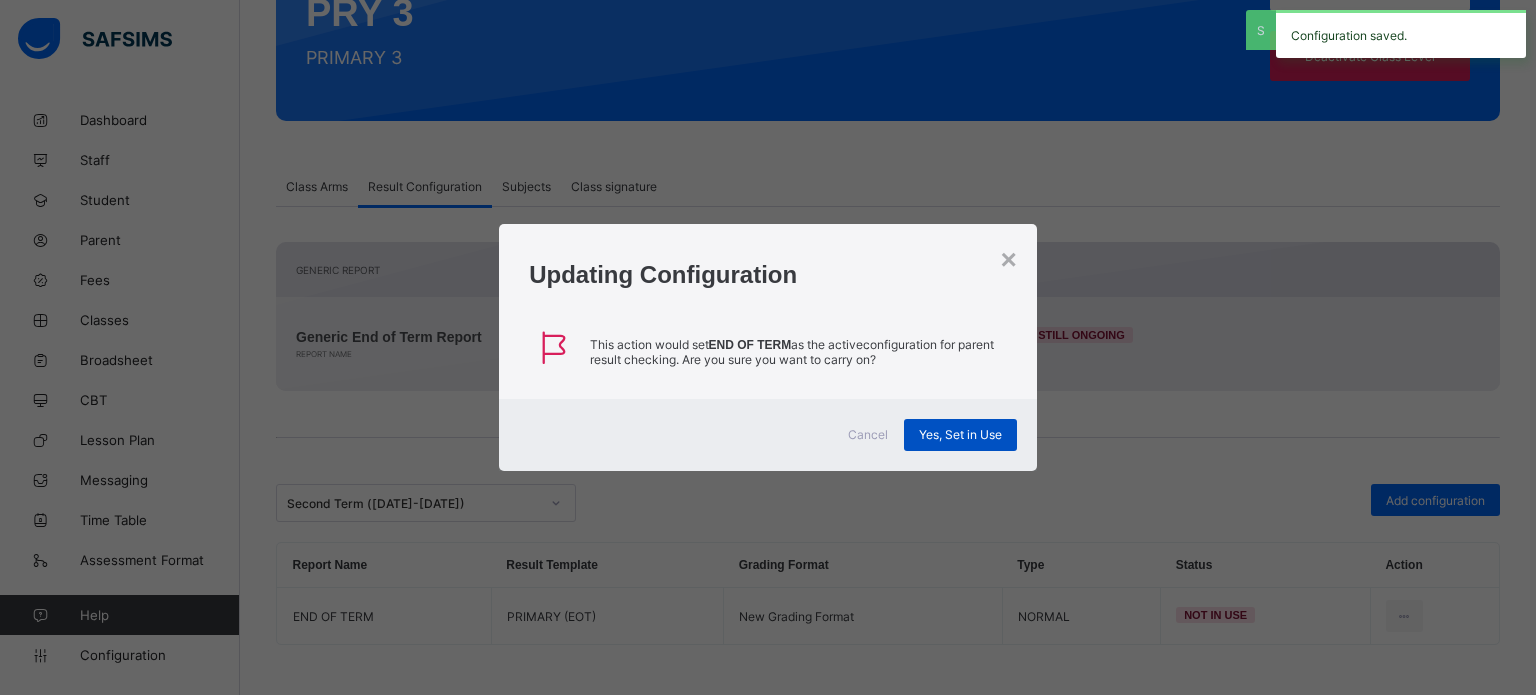 click on "Yes, Set in Use" at bounding box center [960, 435] 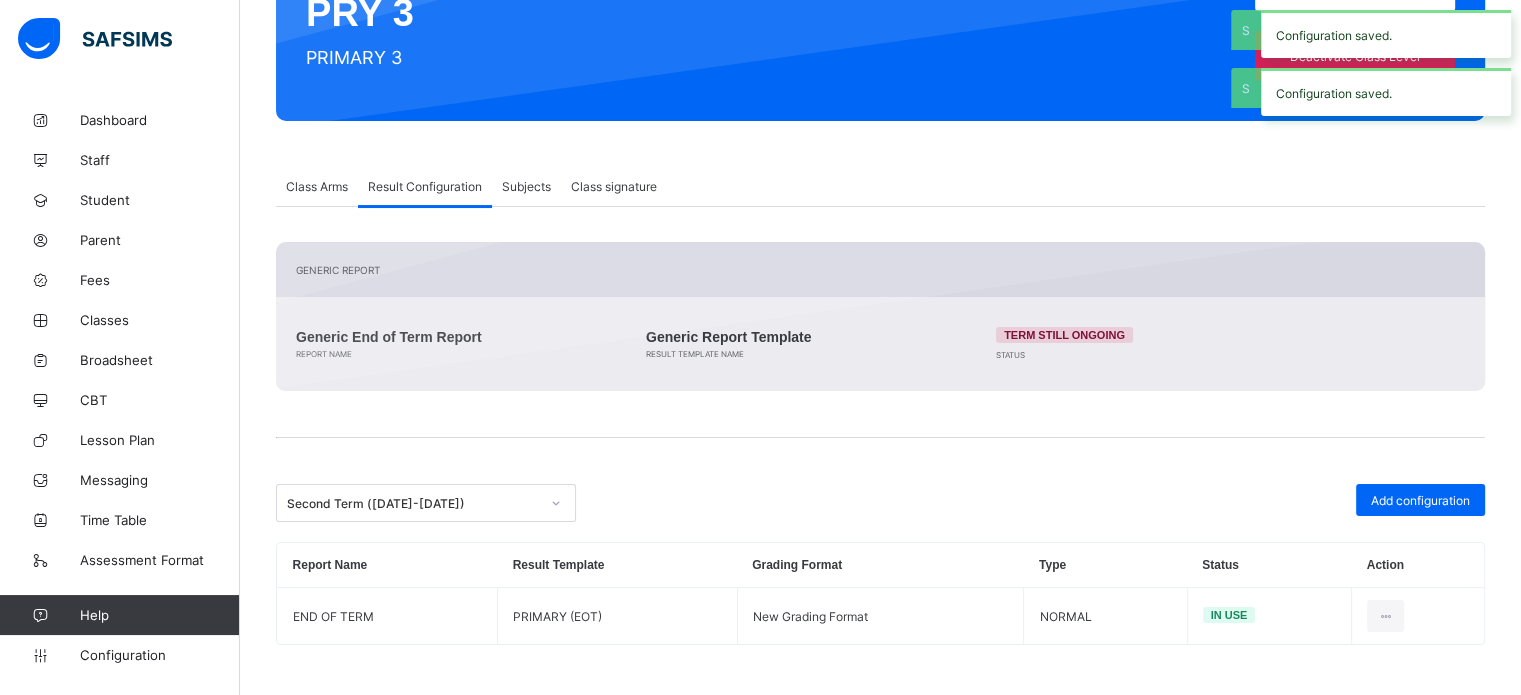 scroll, scrollTop: 244, scrollLeft: 0, axis: vertical 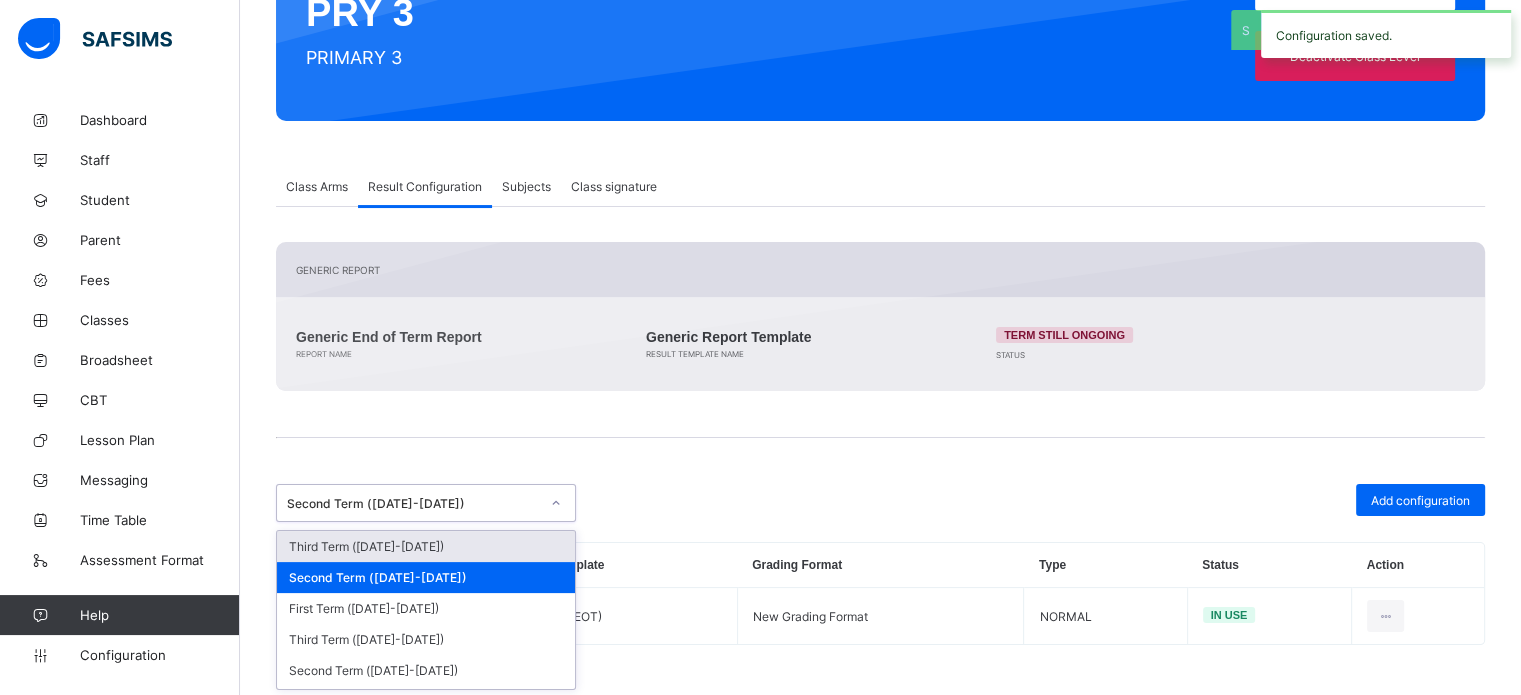 click on "Third Term (2024-2025)" at bounding box center [426, 546] 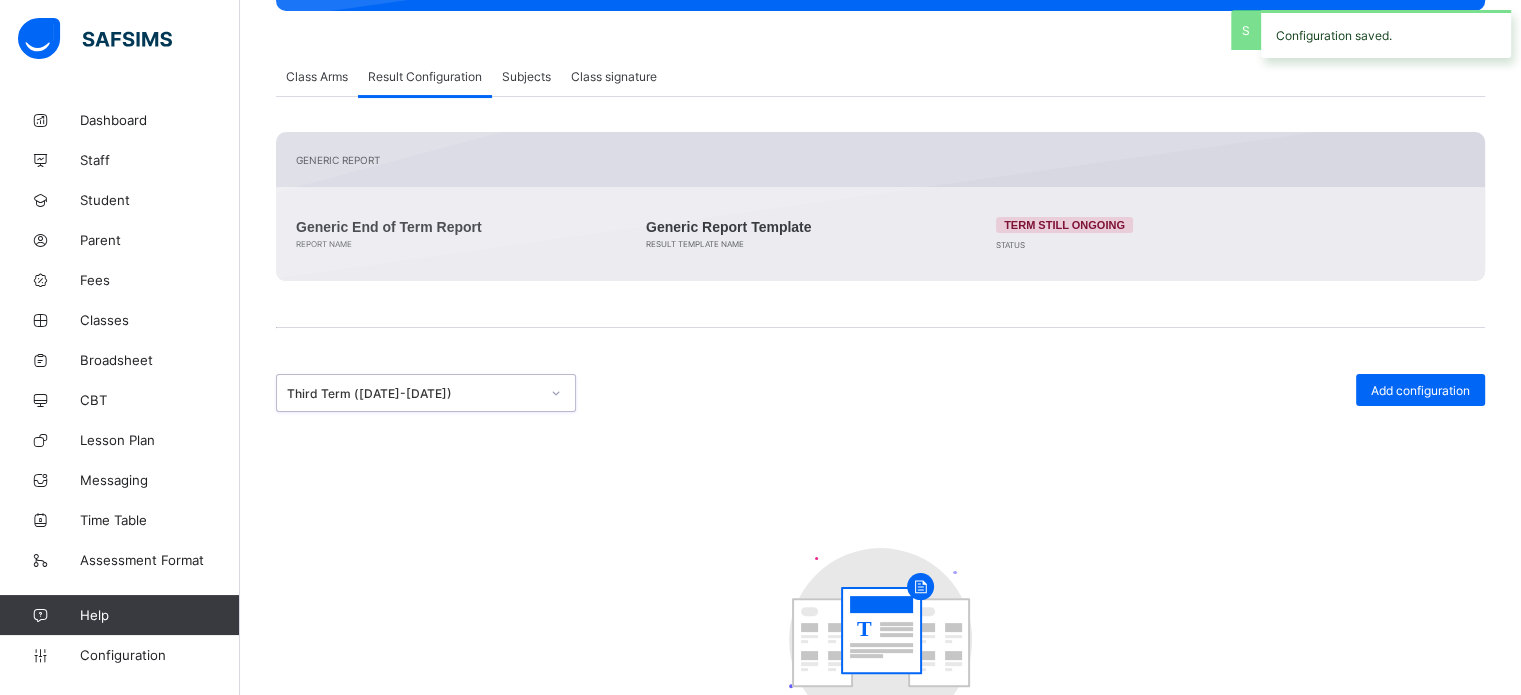 scroll, scrollTop: 508, scrollLeft: 0, axis: vertical 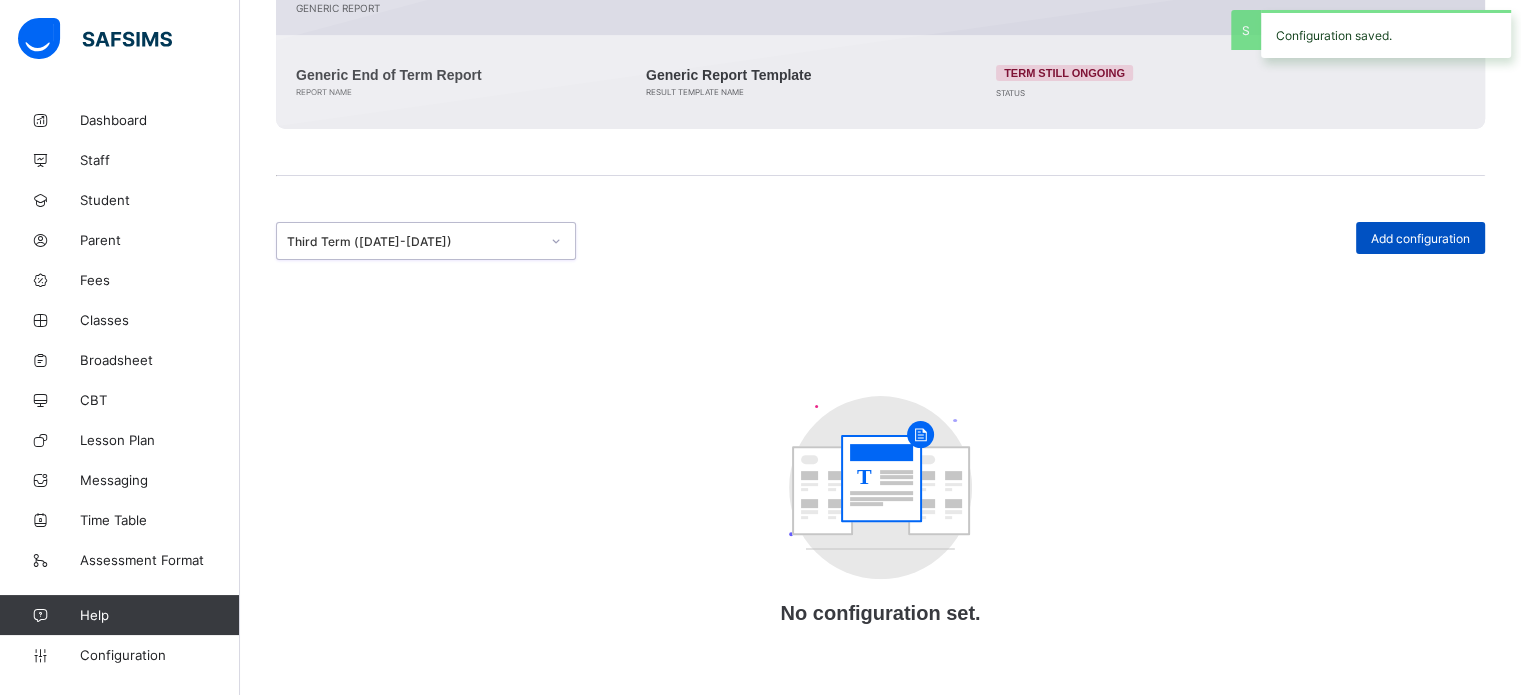 drag, startPoint x: 1406, startPoint y: 255, endPoint x: 1368, endPoint y: 245, distance: 39.293766 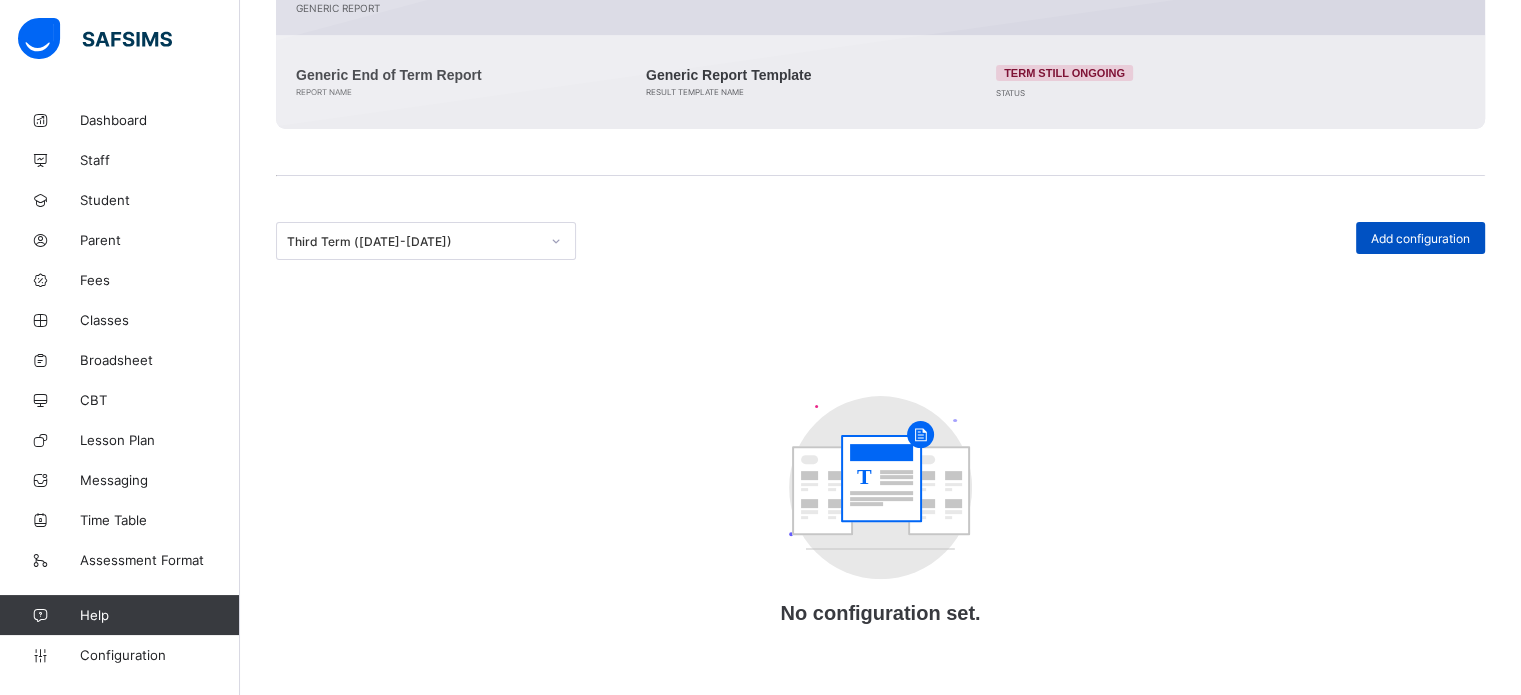 click on "Add configuration" at bounding box center (1420, 238) 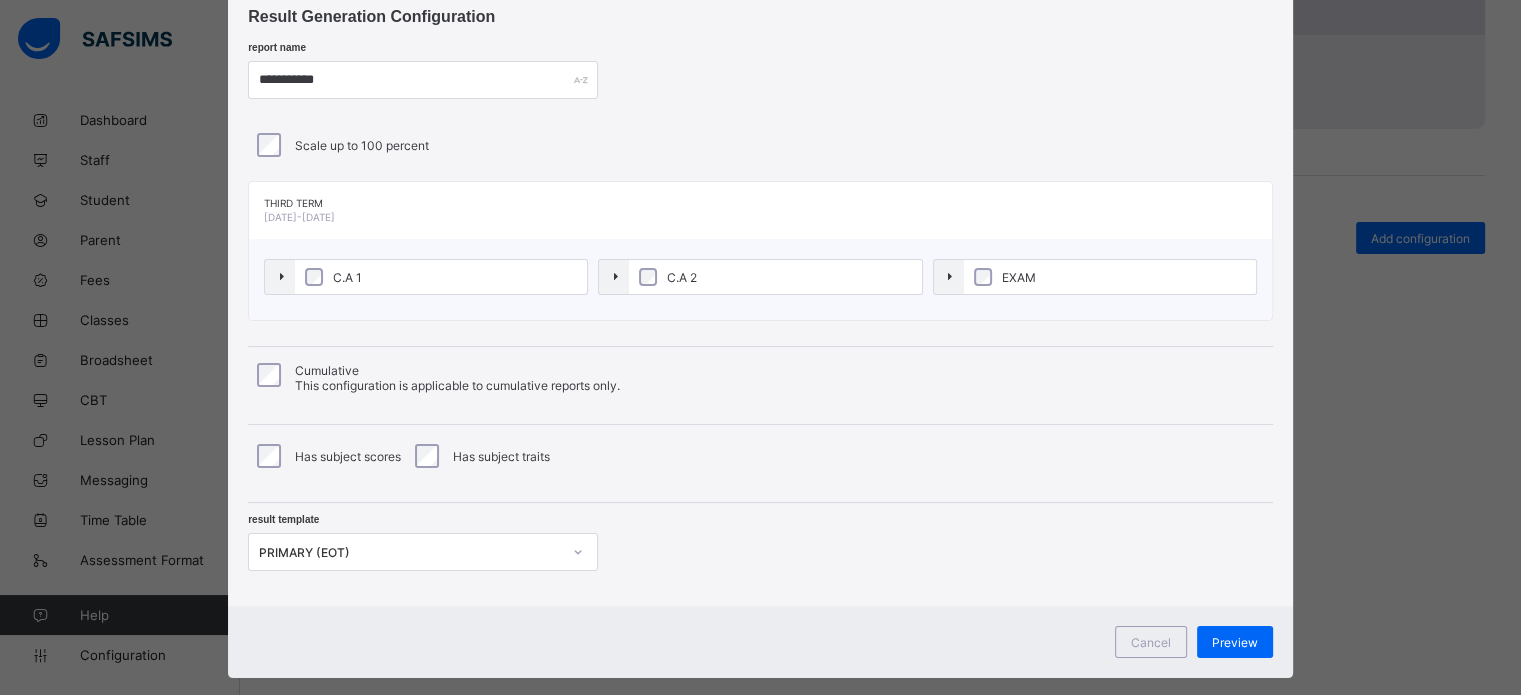 scroll, scrollTop: 95, scrollLeft: 0, axis: vertical 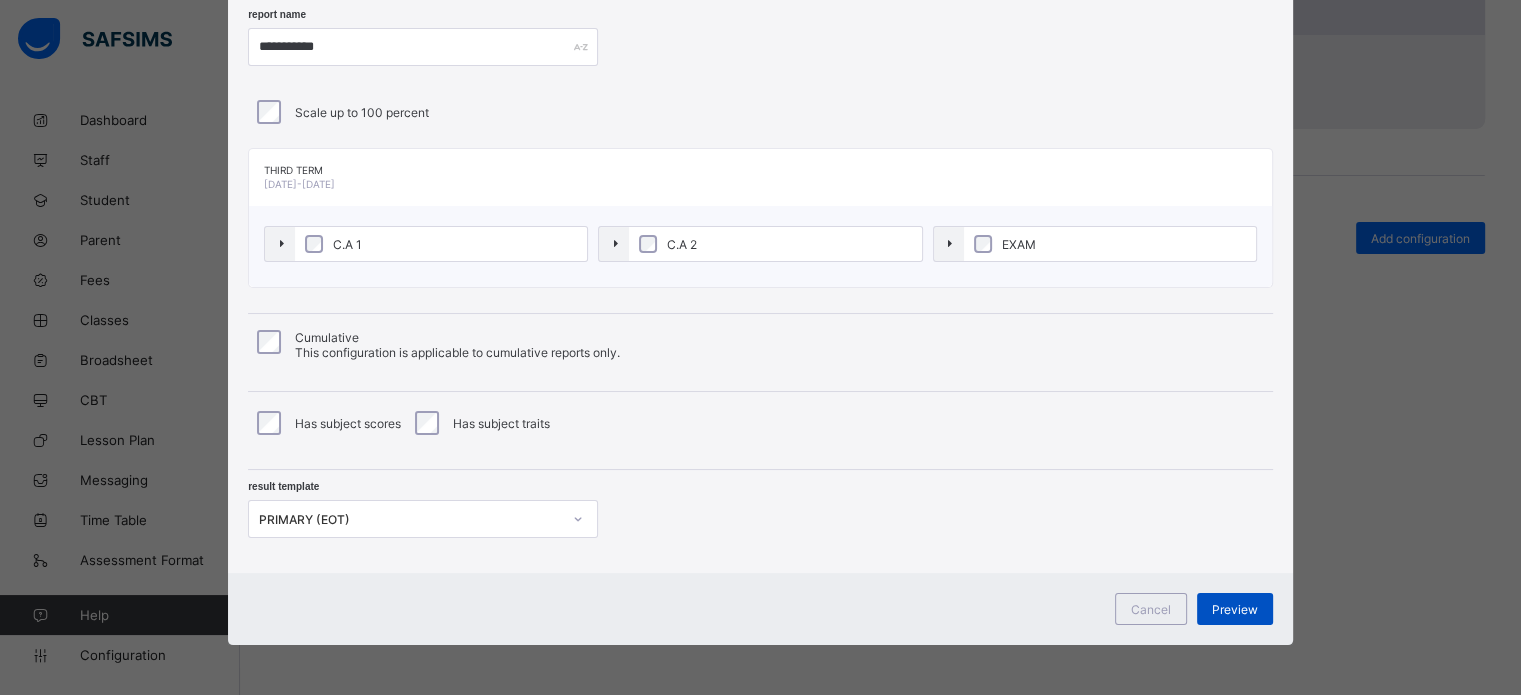 click on "Preview" at bounding box center (1235, 609) 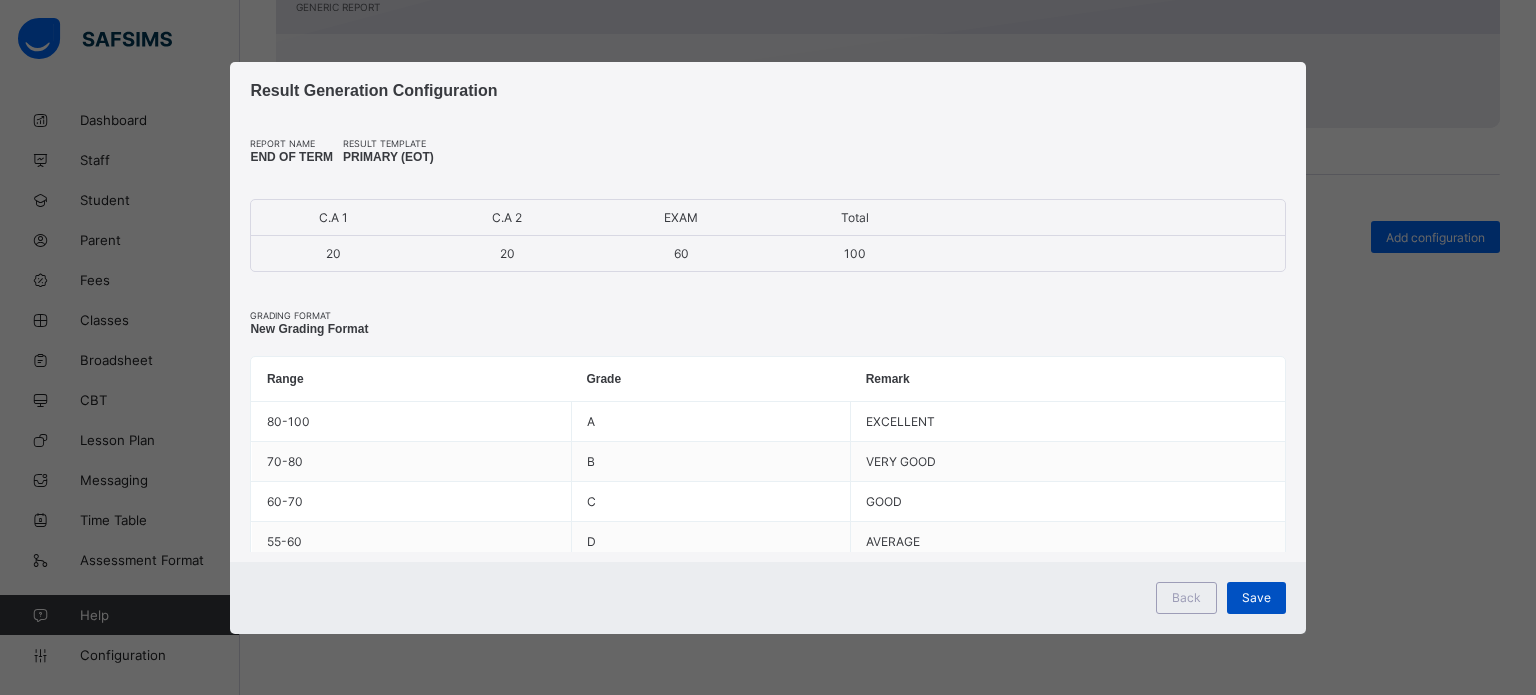 click on "Save" at bounding box center [1256, 598] 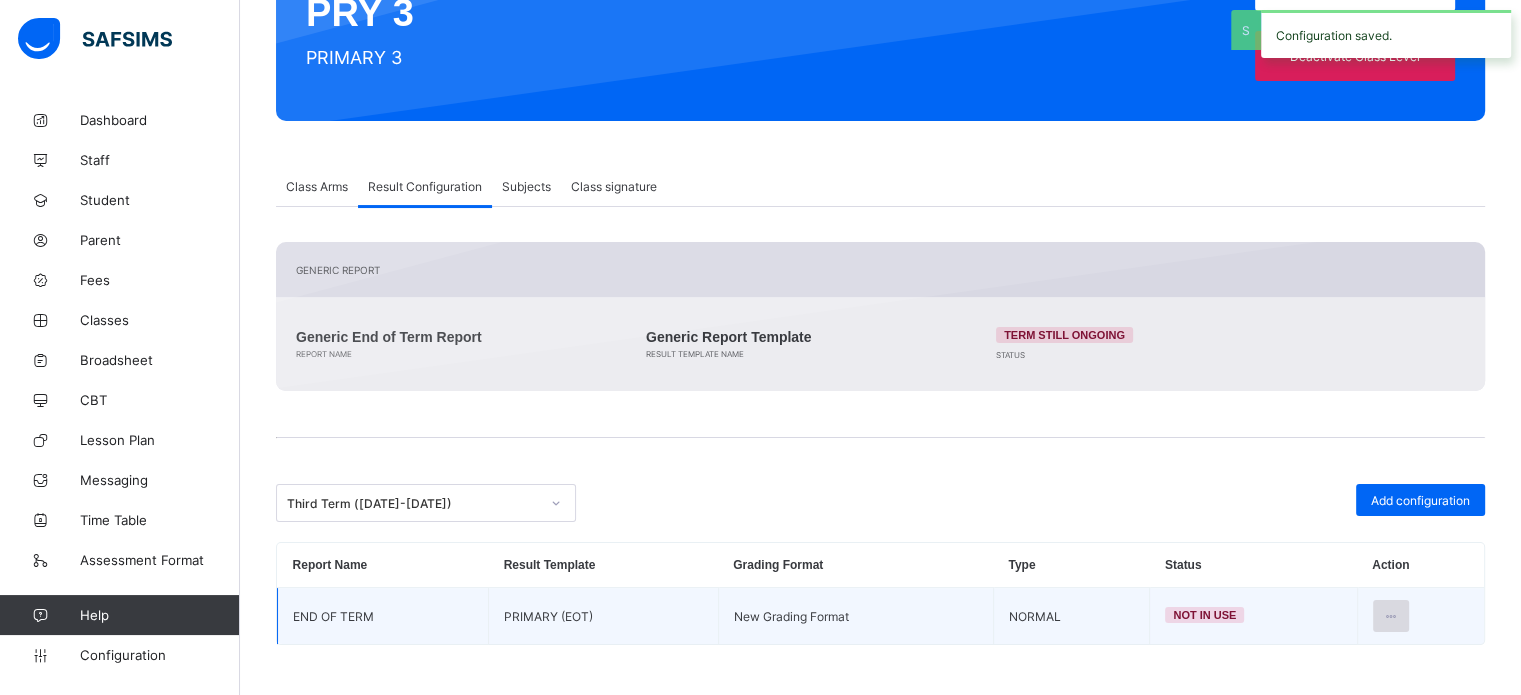 click at bounding box center [1391, 616] 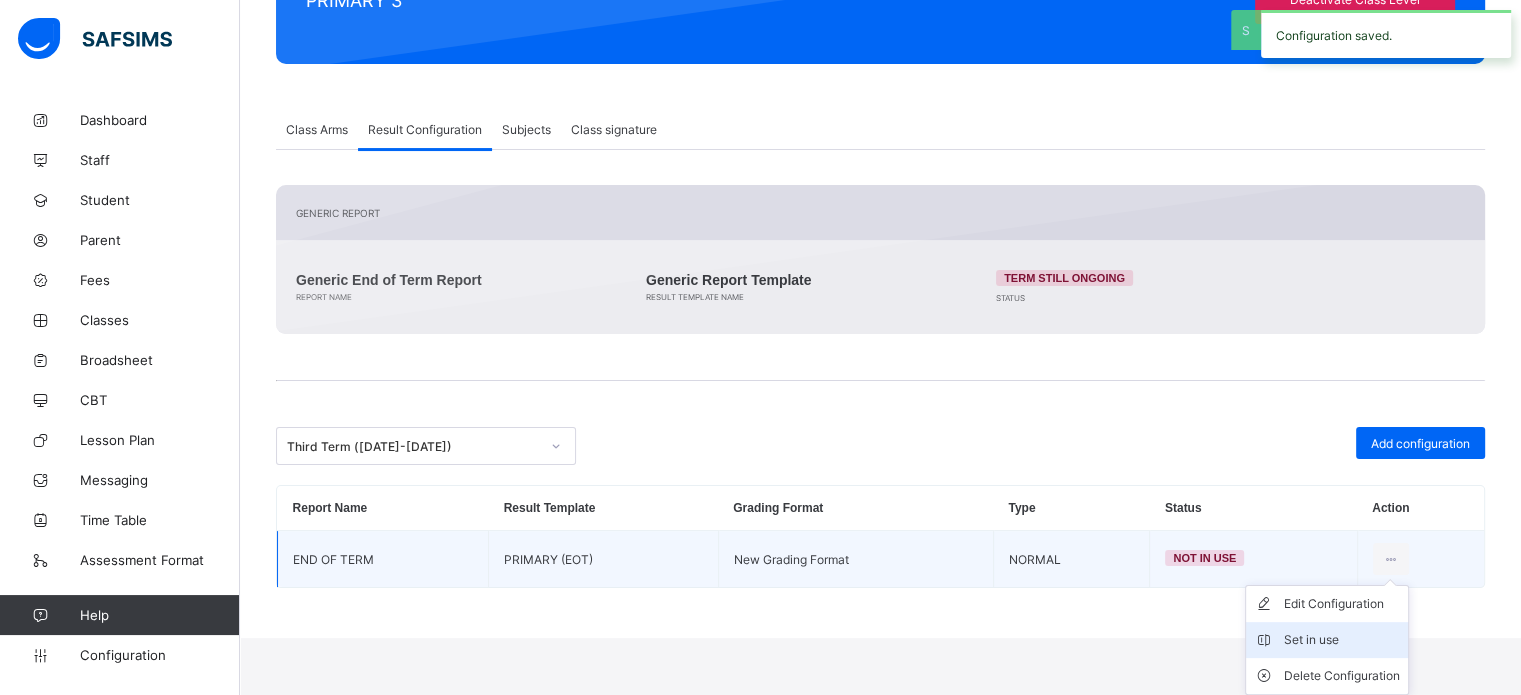 click on "Set in use" at bounding box center (1342, 640) 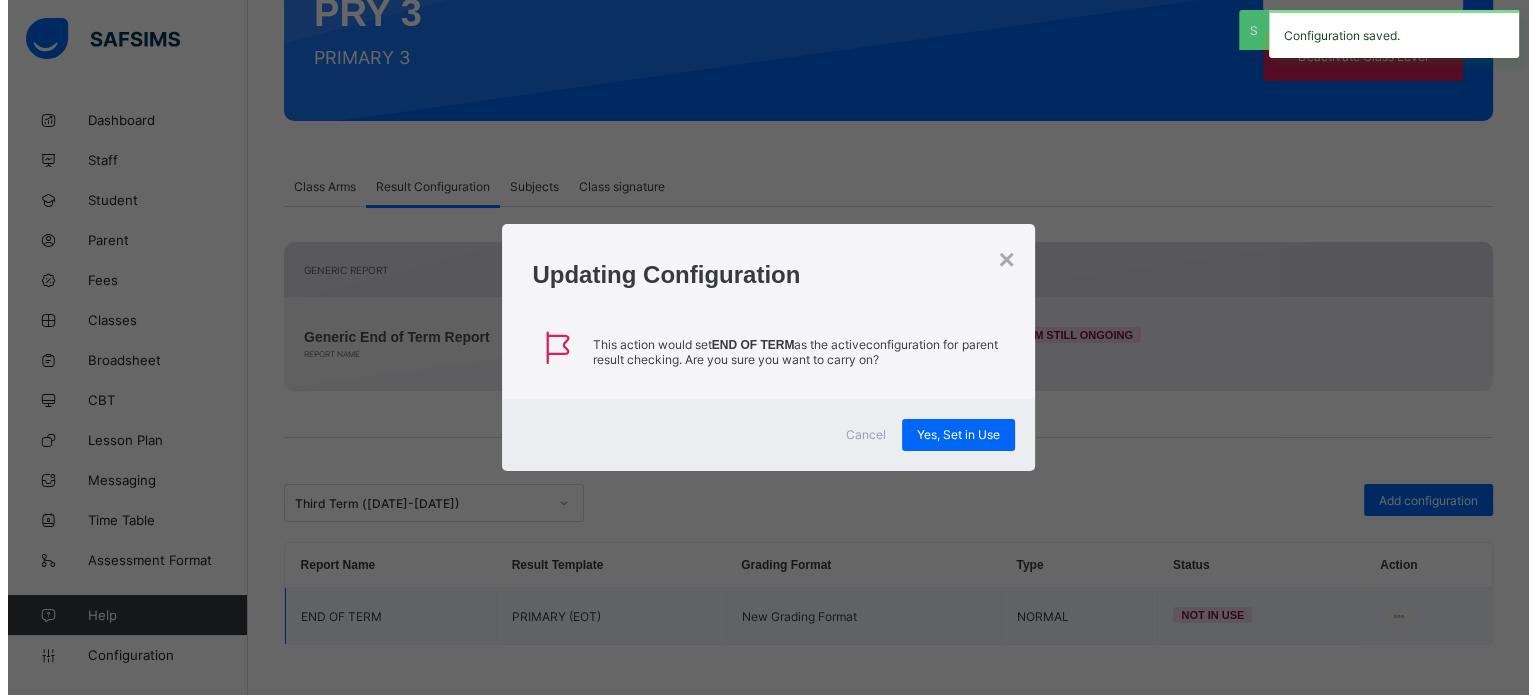 scroll, scrollTop: 244, scrollLeft: 0, axis: vertical 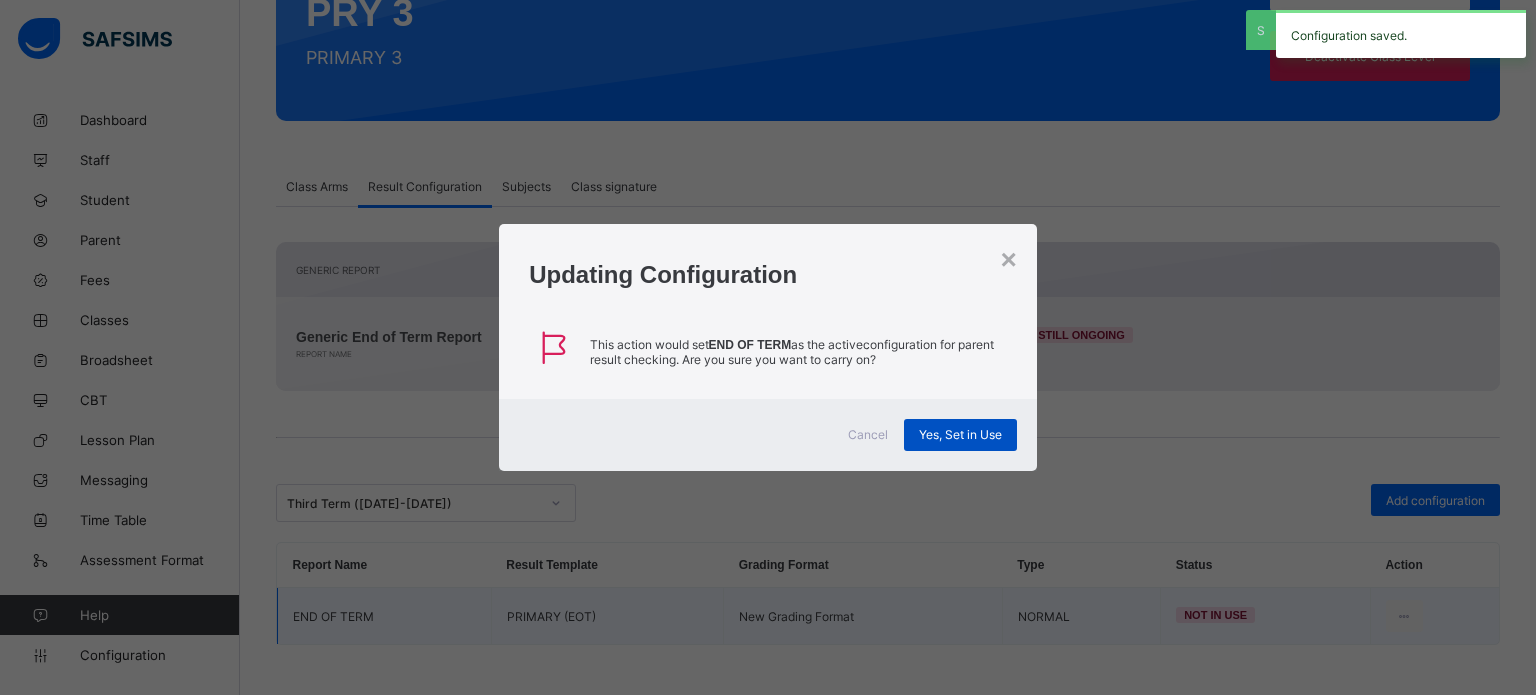 click on "Yes, Set in Use" at bounding box center [960, 435] 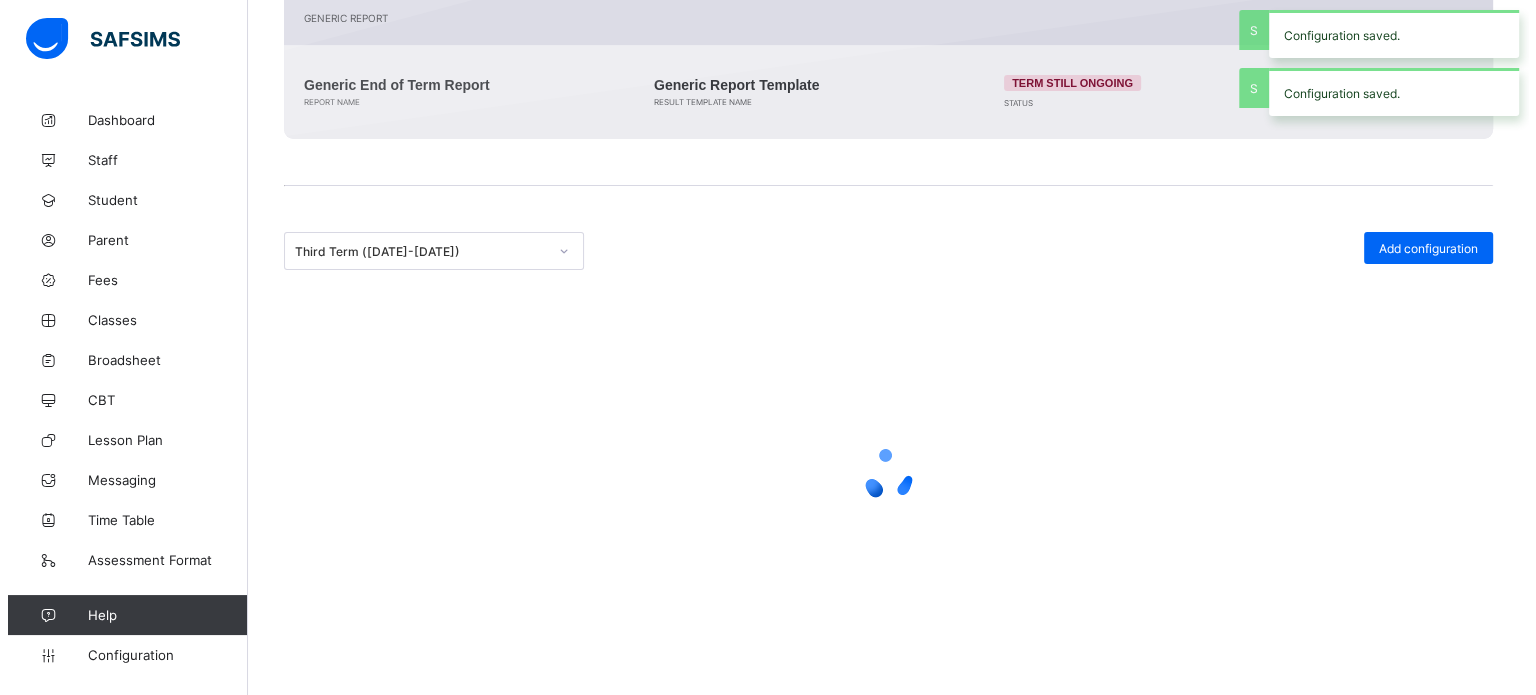 scroll, scrollTop: 244, scrollLeft: 0, axis: vertical 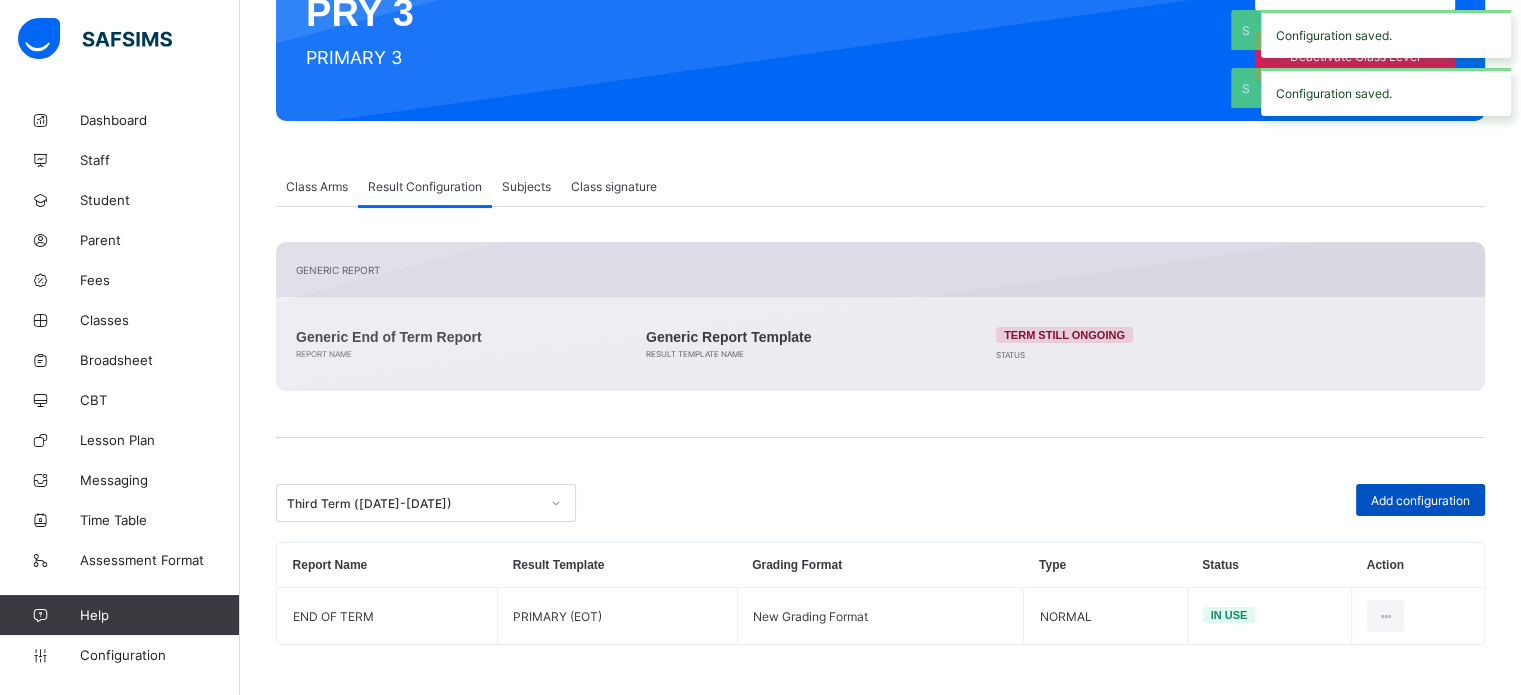 click on "Add configuration" at bounding box center (1420, 500) 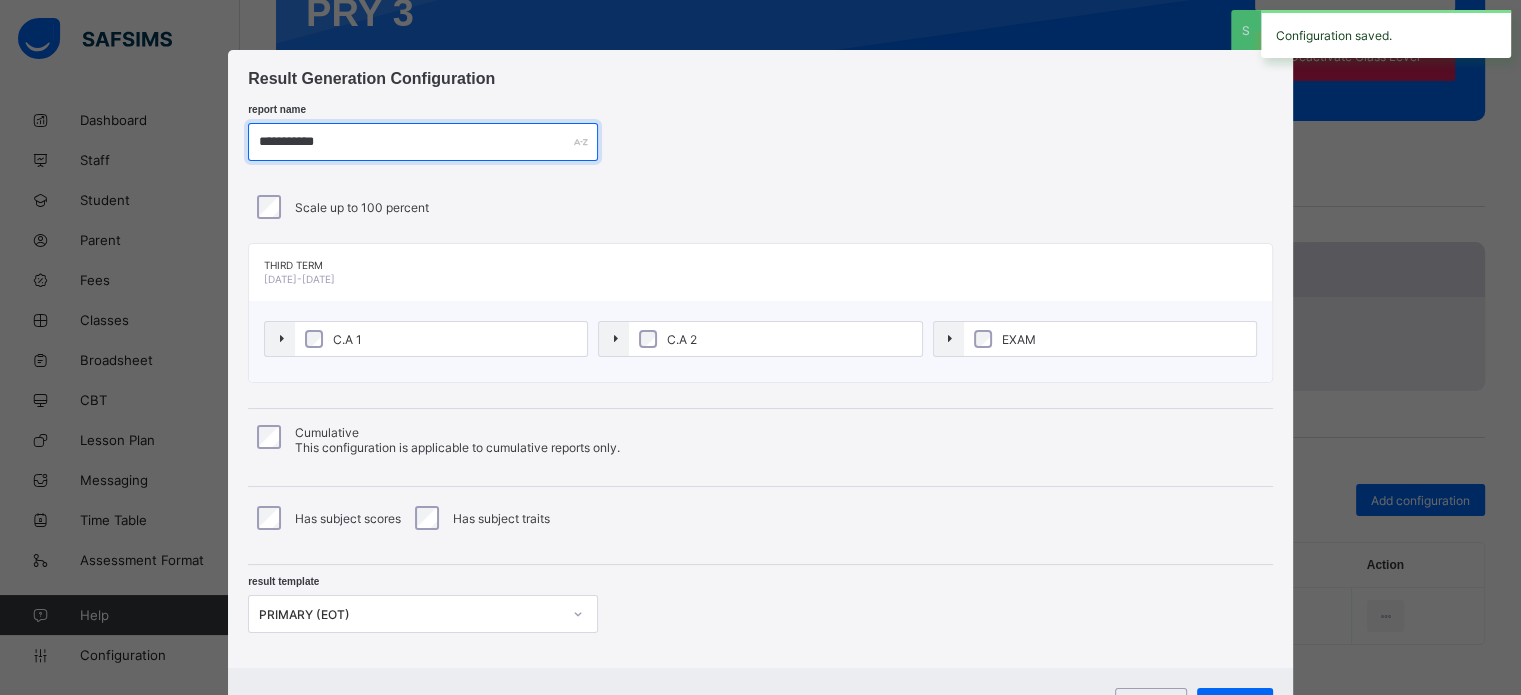 drag, startPoint x: 372, startPoint y: 137, endPoint x: 72, endPoint y: 139, distance: 300.00665 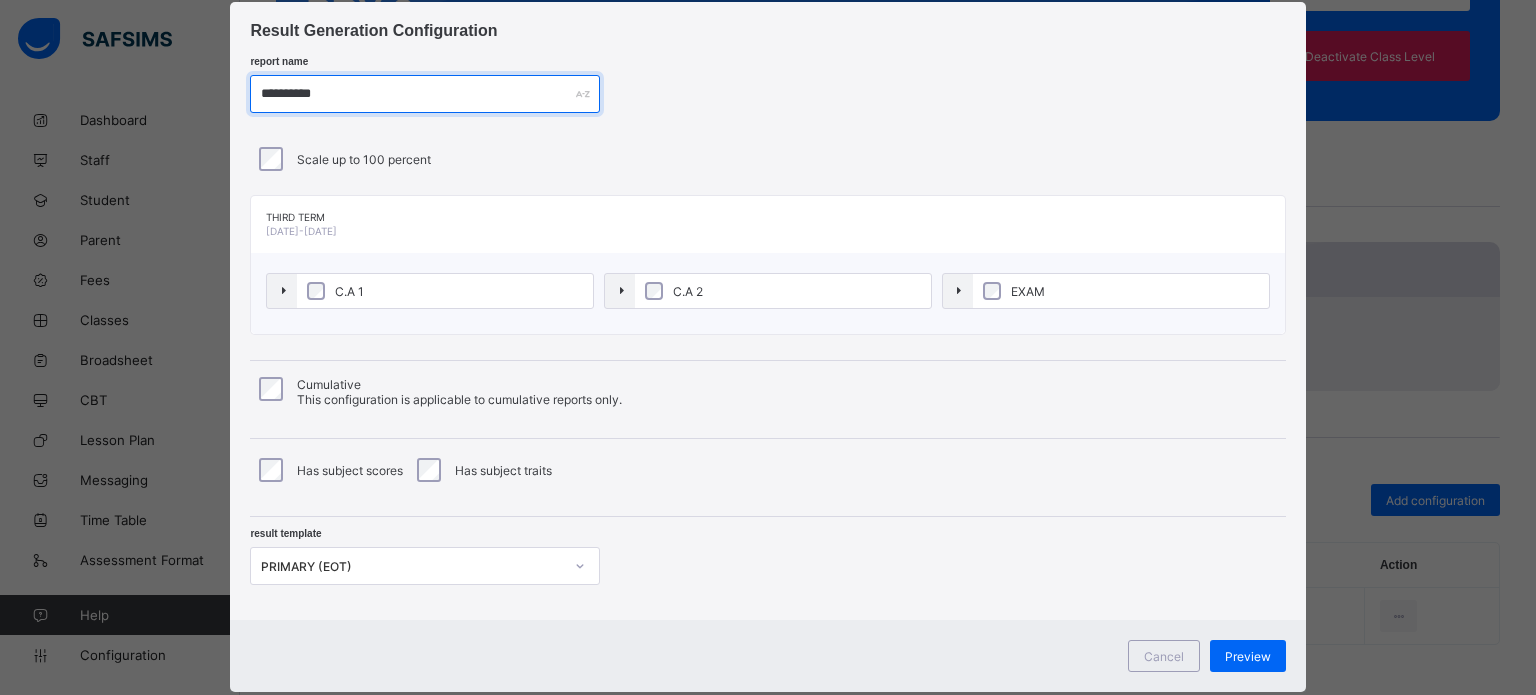 scroll, scrollTop: 95, scrollLeft: 0, axis: vertical 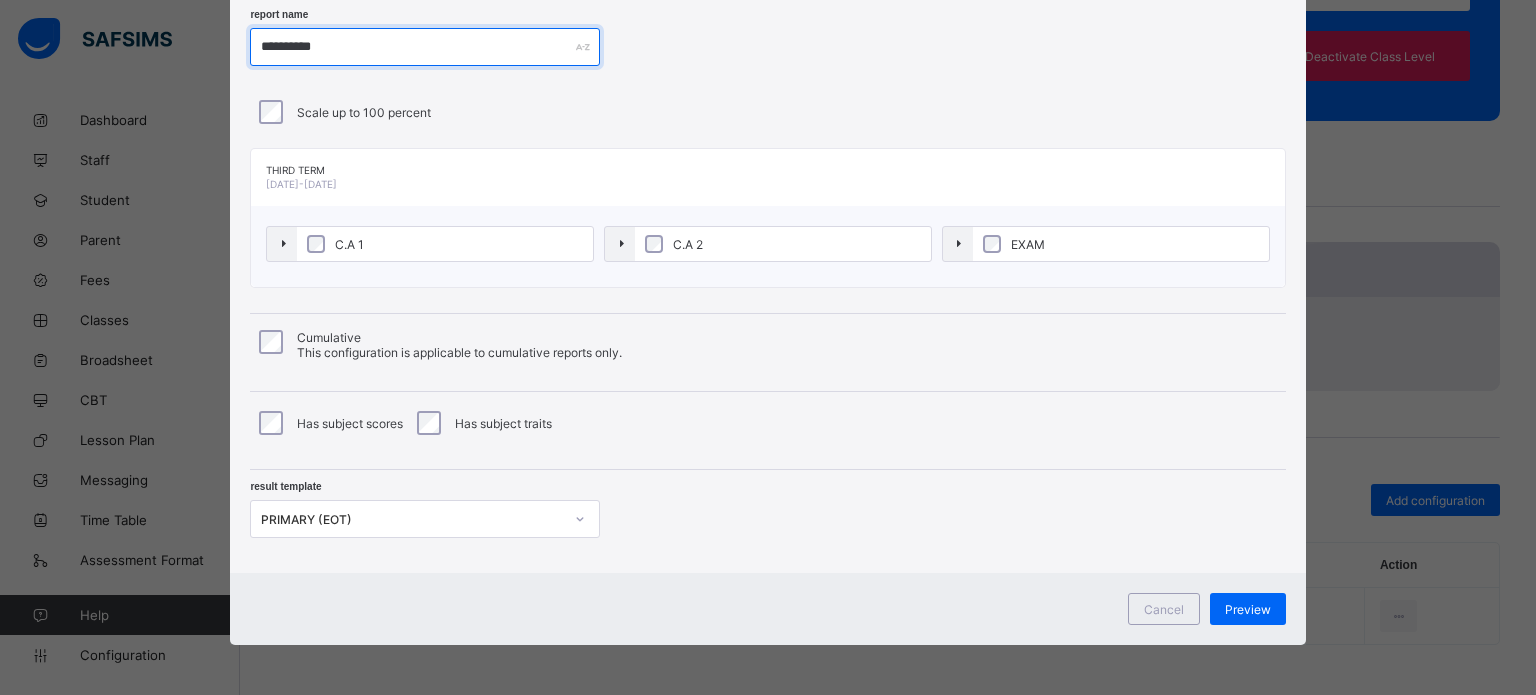 type on "**********" 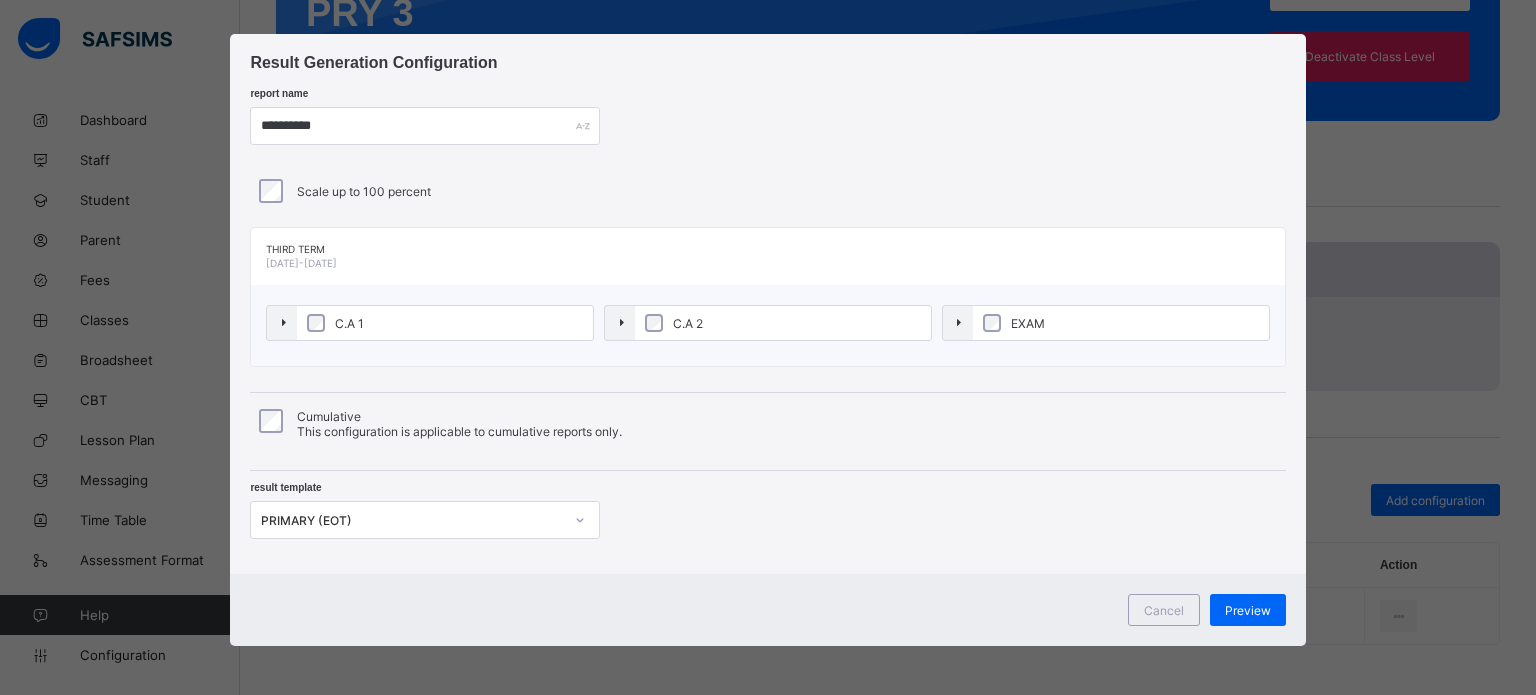 click on "PRIMARY (EOT)" at bounding box center [425, 520] 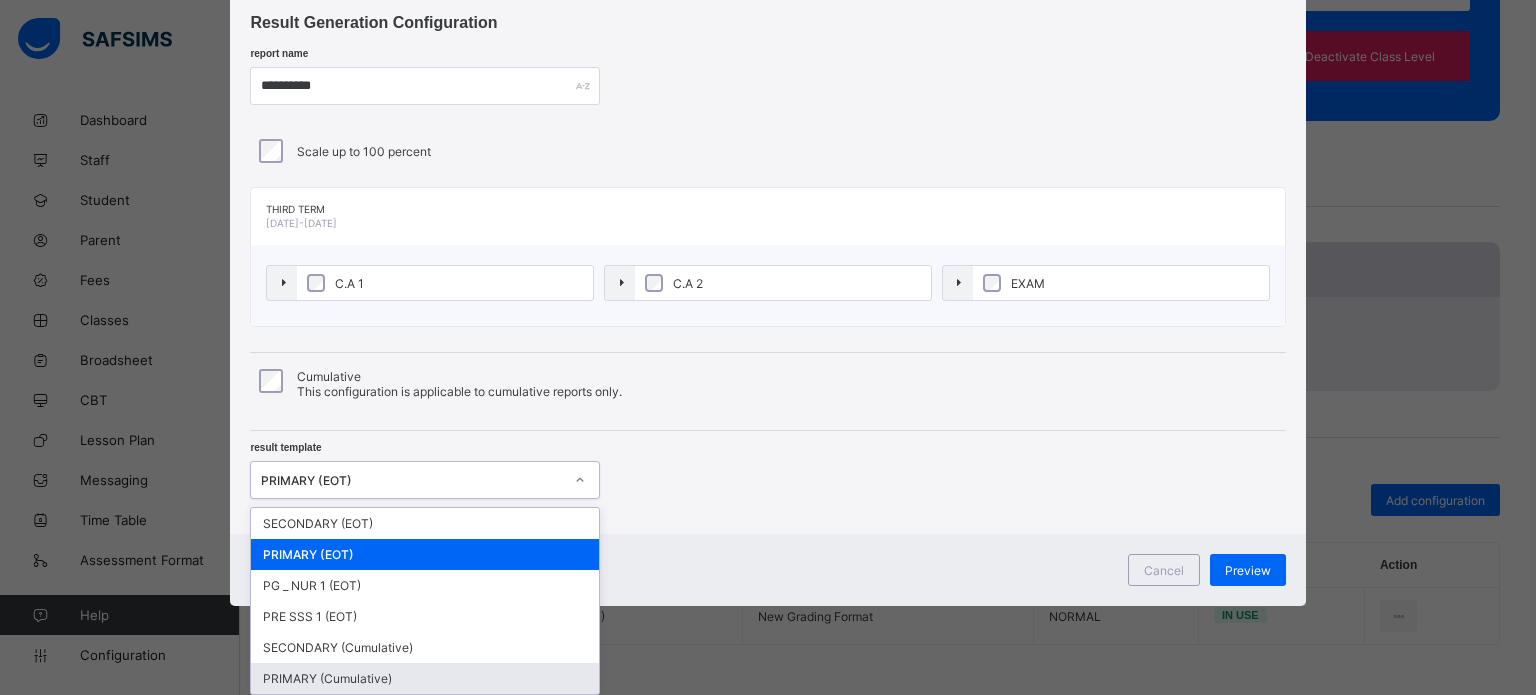 click on "PRIMARY (Cumulative)" at bounding box center [425, 678] 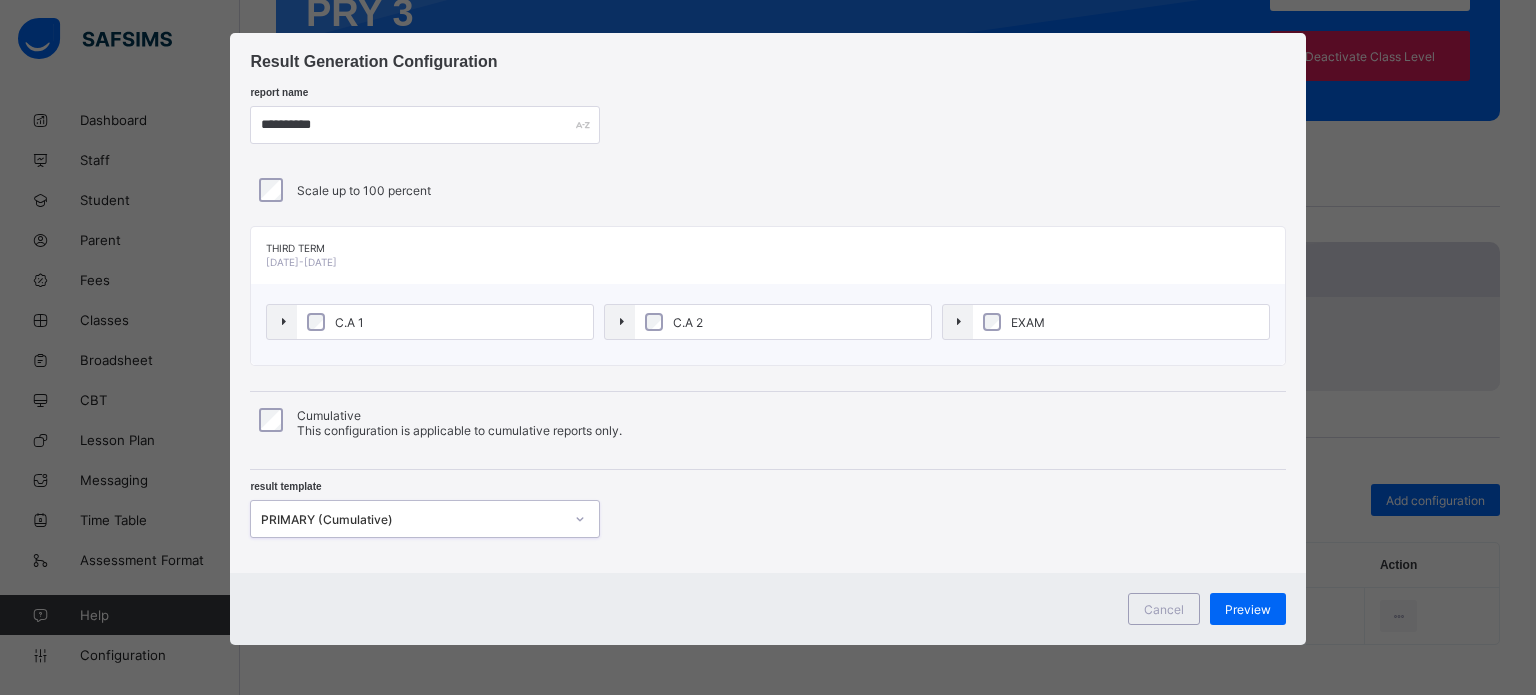 scroll, scrollTop: 16, scrollLeft: 0, axis: vertical 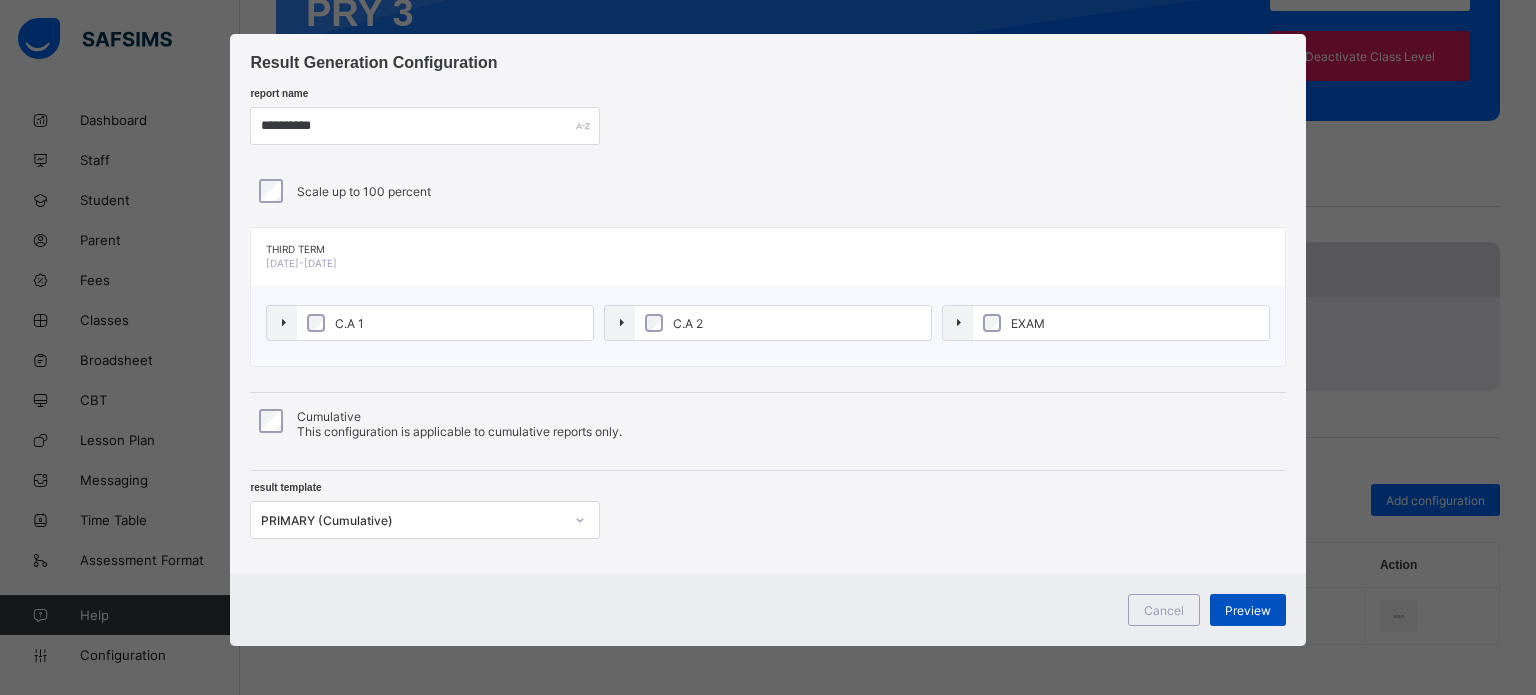 click on "Preview" at bounding box center (1248, 610) 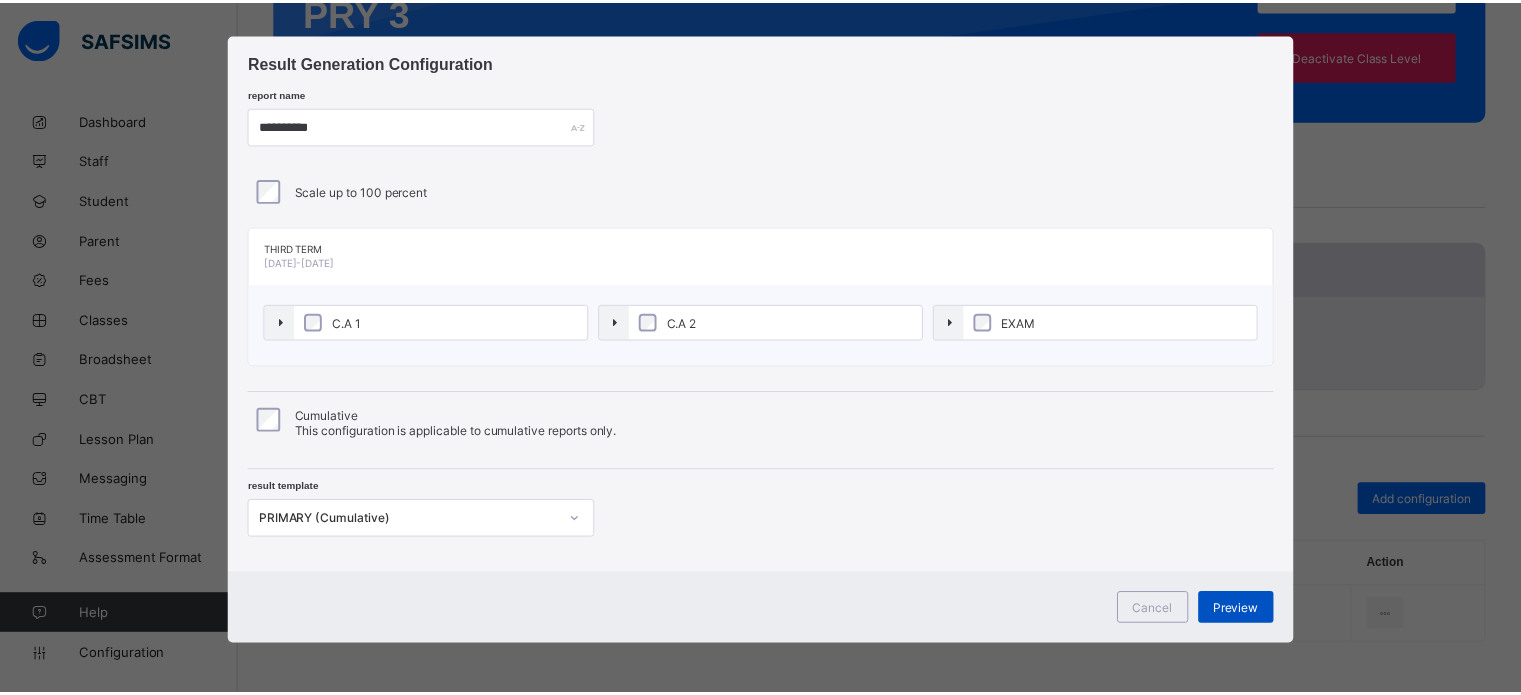 scroll, scrollTop: 0, scrollLeft: 0, axis: both 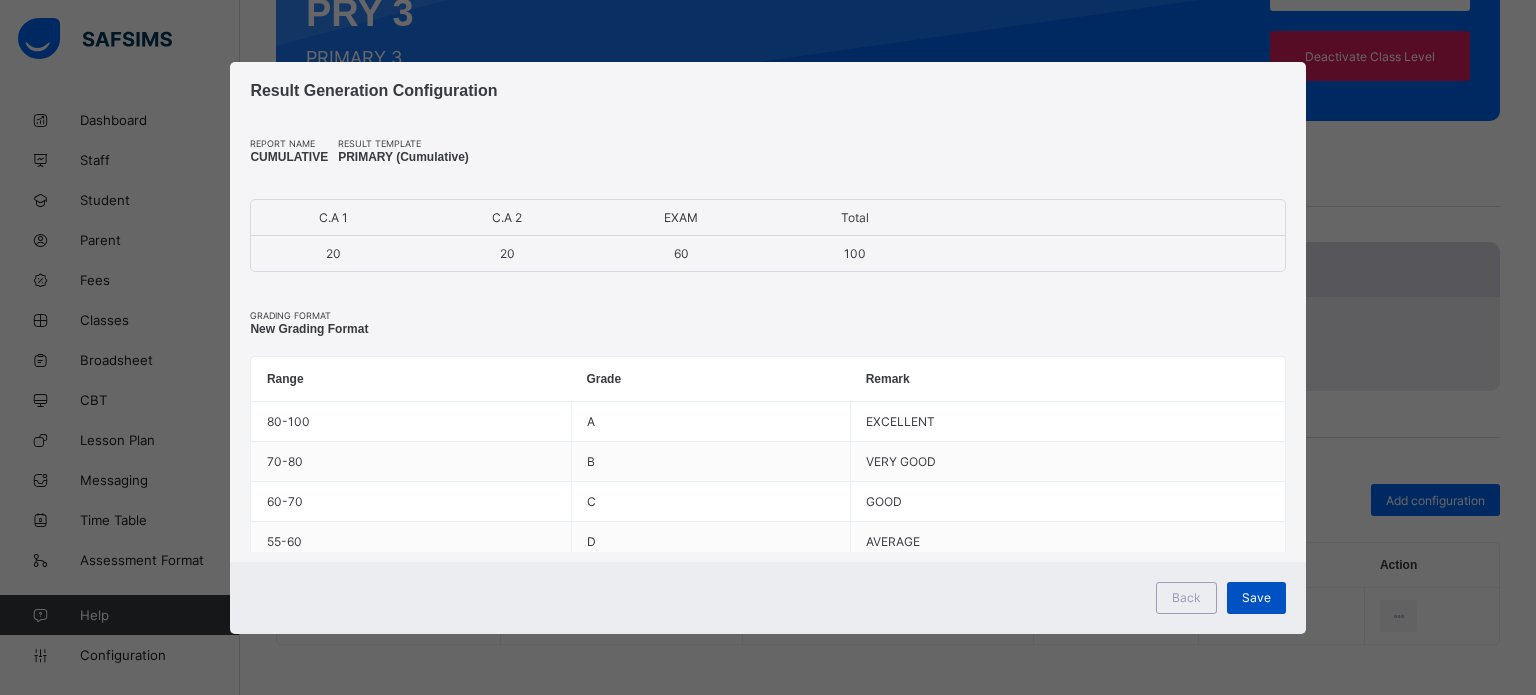 click on "Save" at bounding box center (1256, 597) 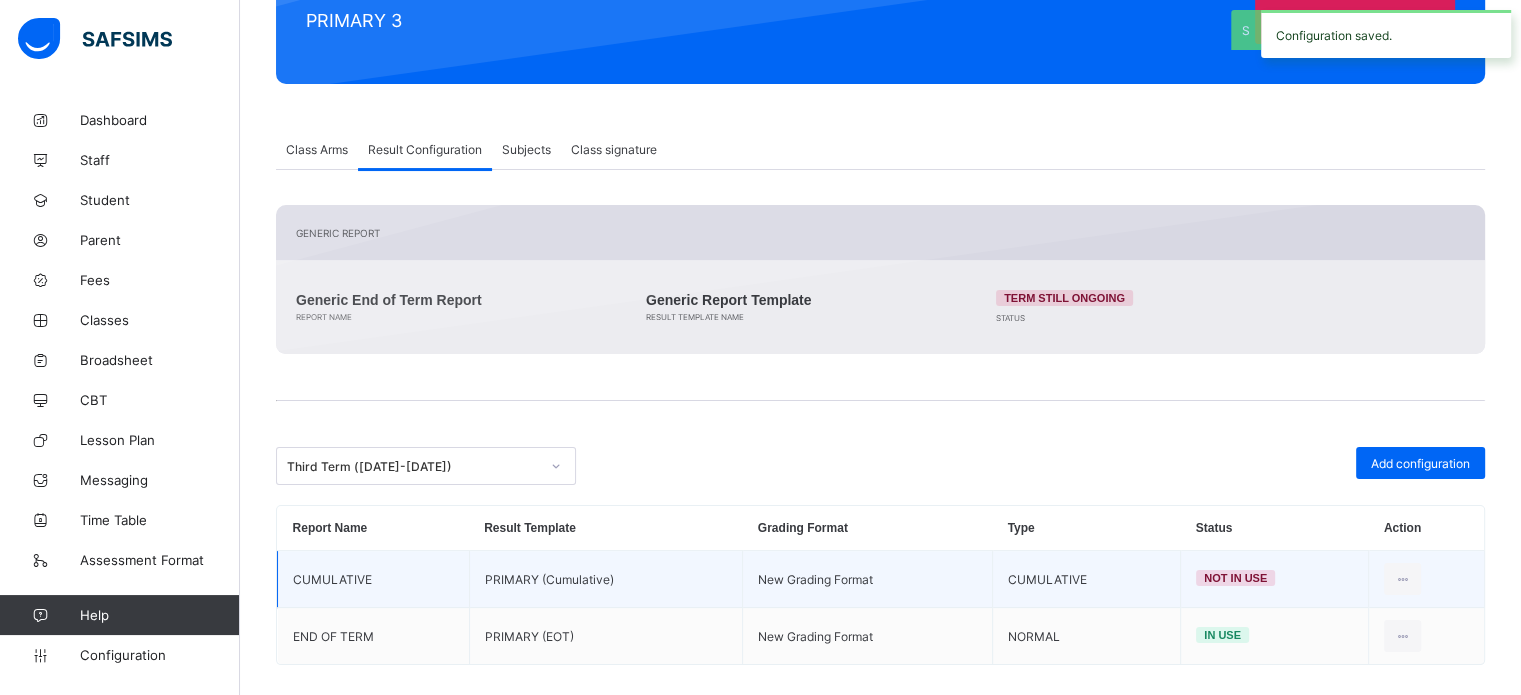 scroll, scrollTop: 301, scrollLeft: 0, axis: vertical 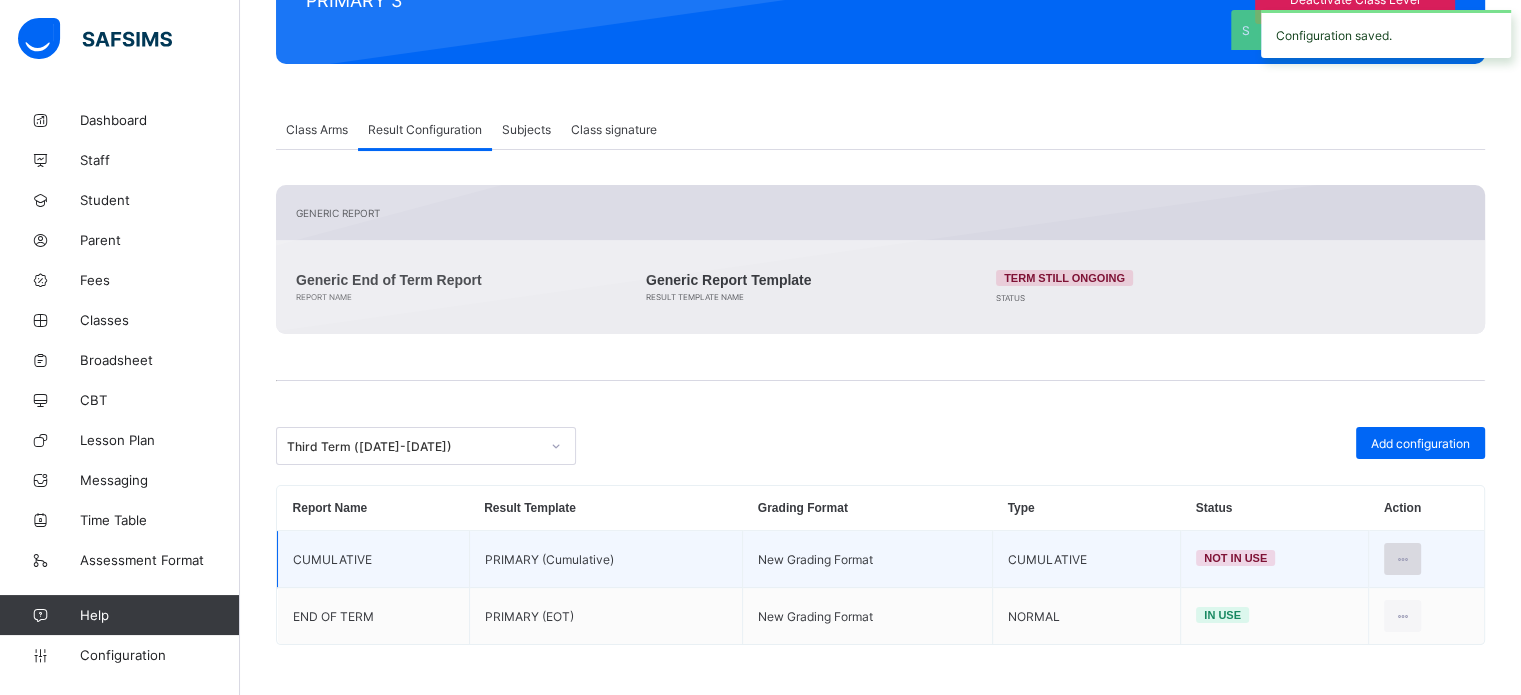click at bounding box center (1402, 559) 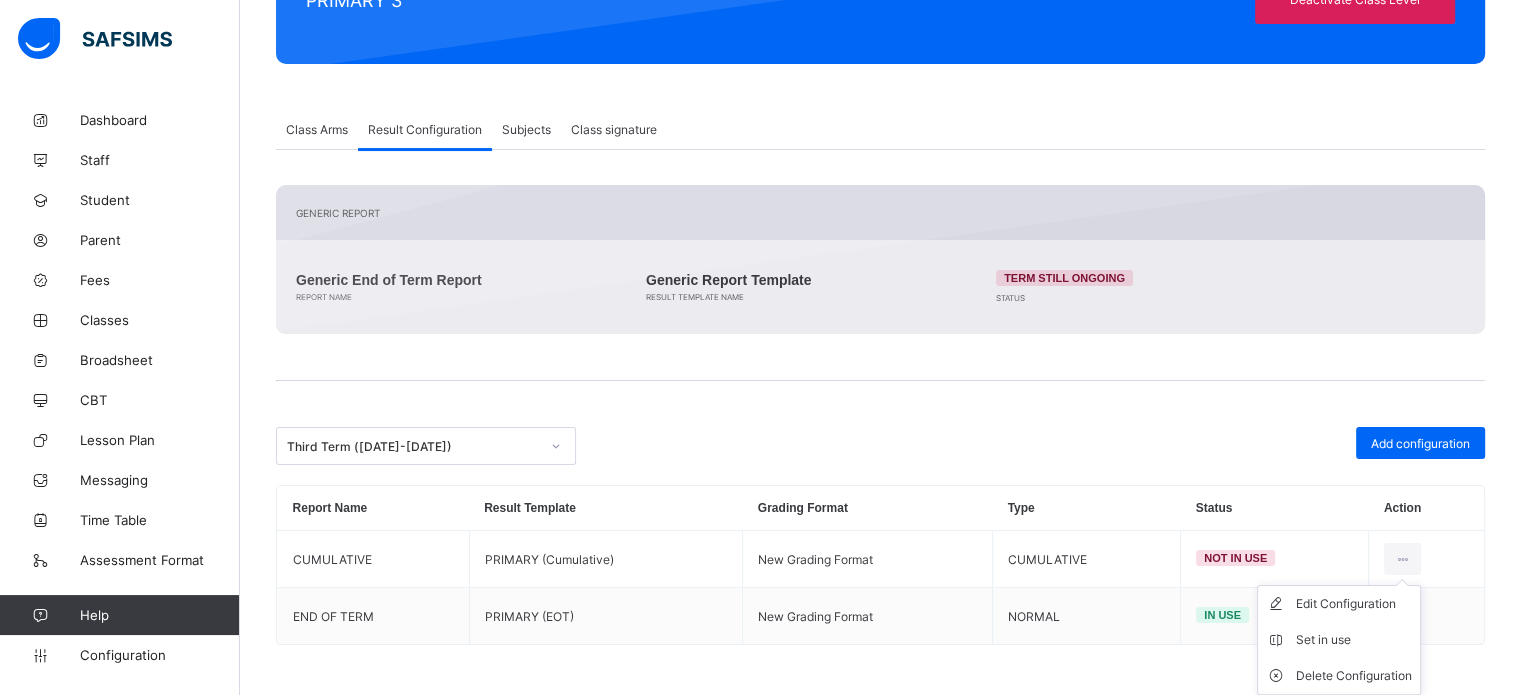 click on "Set in use" at bounding box center [1354, 640] 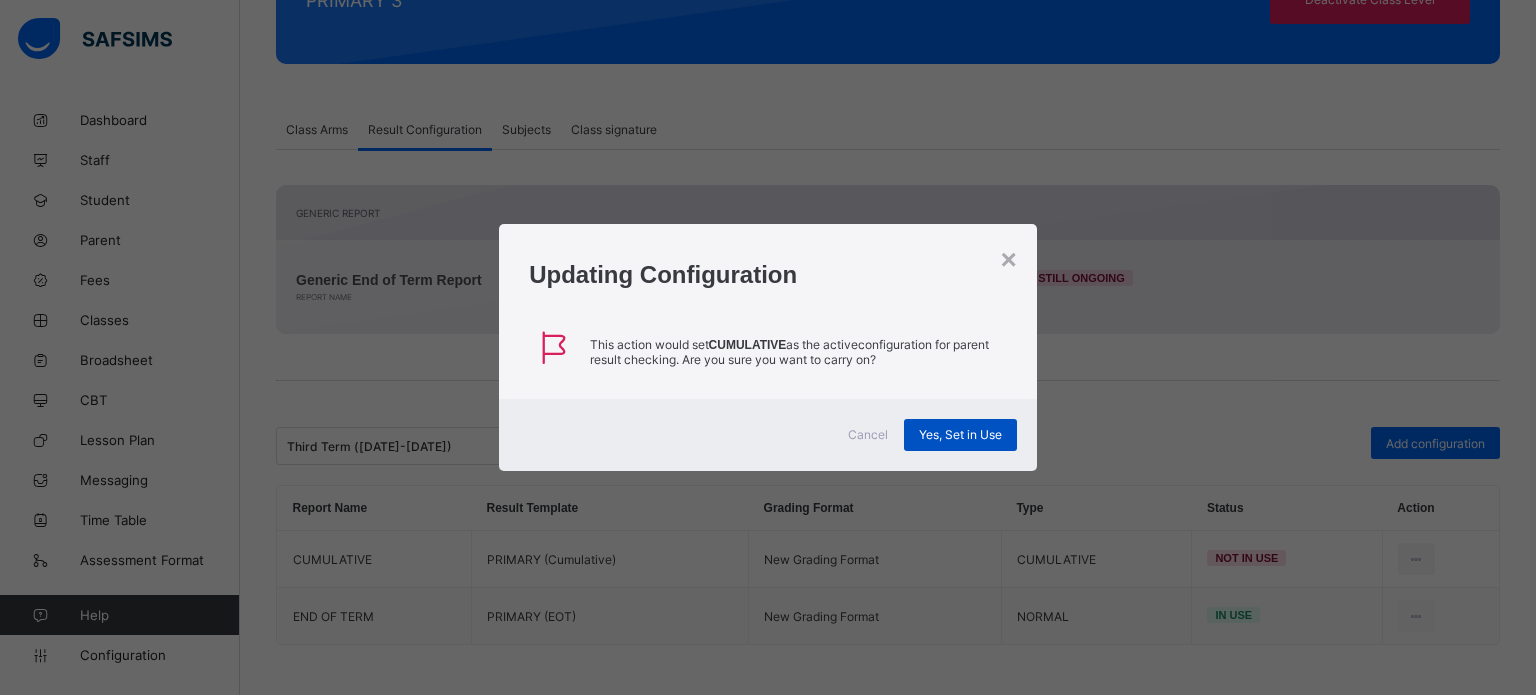 click on "Yes, Set in Use" at bounding box center [960, 435] 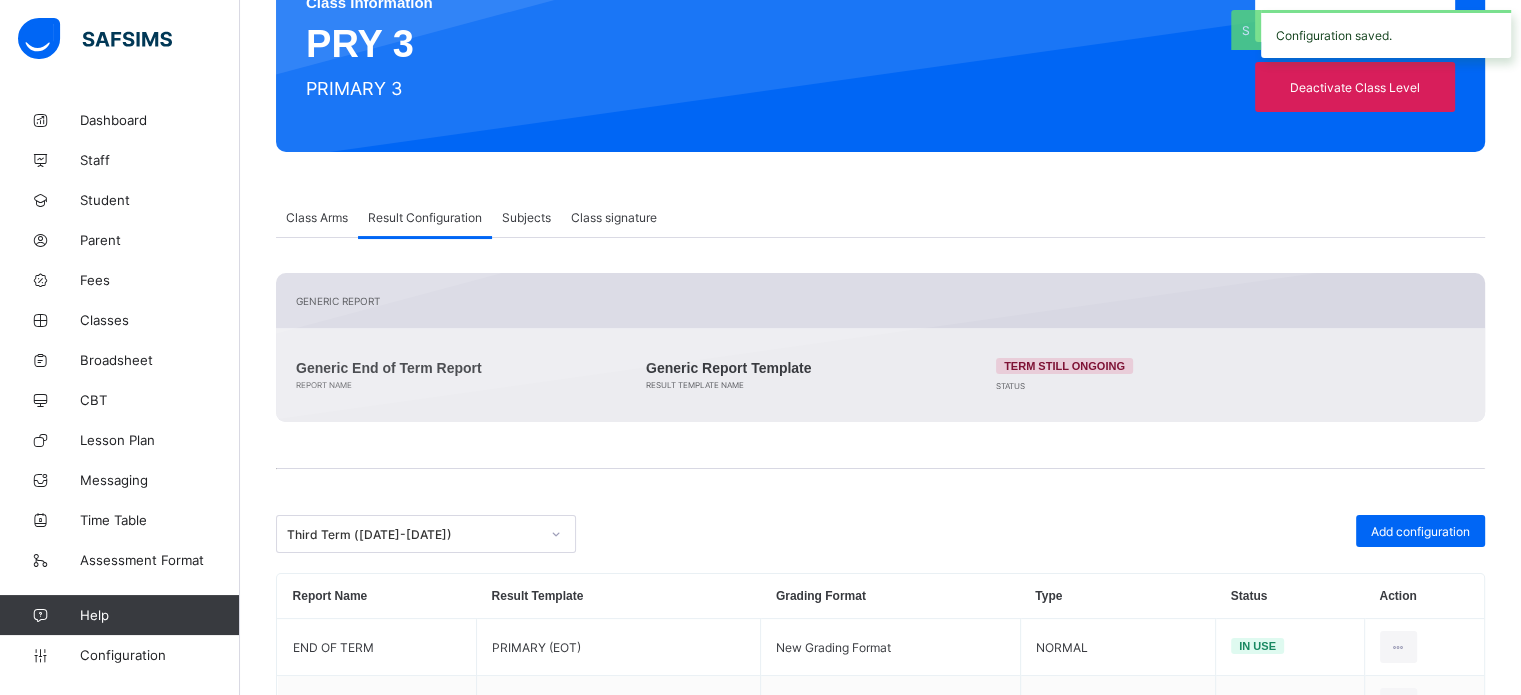 scroll, scrollTop: 0, scrollLeft: 0, axis: both 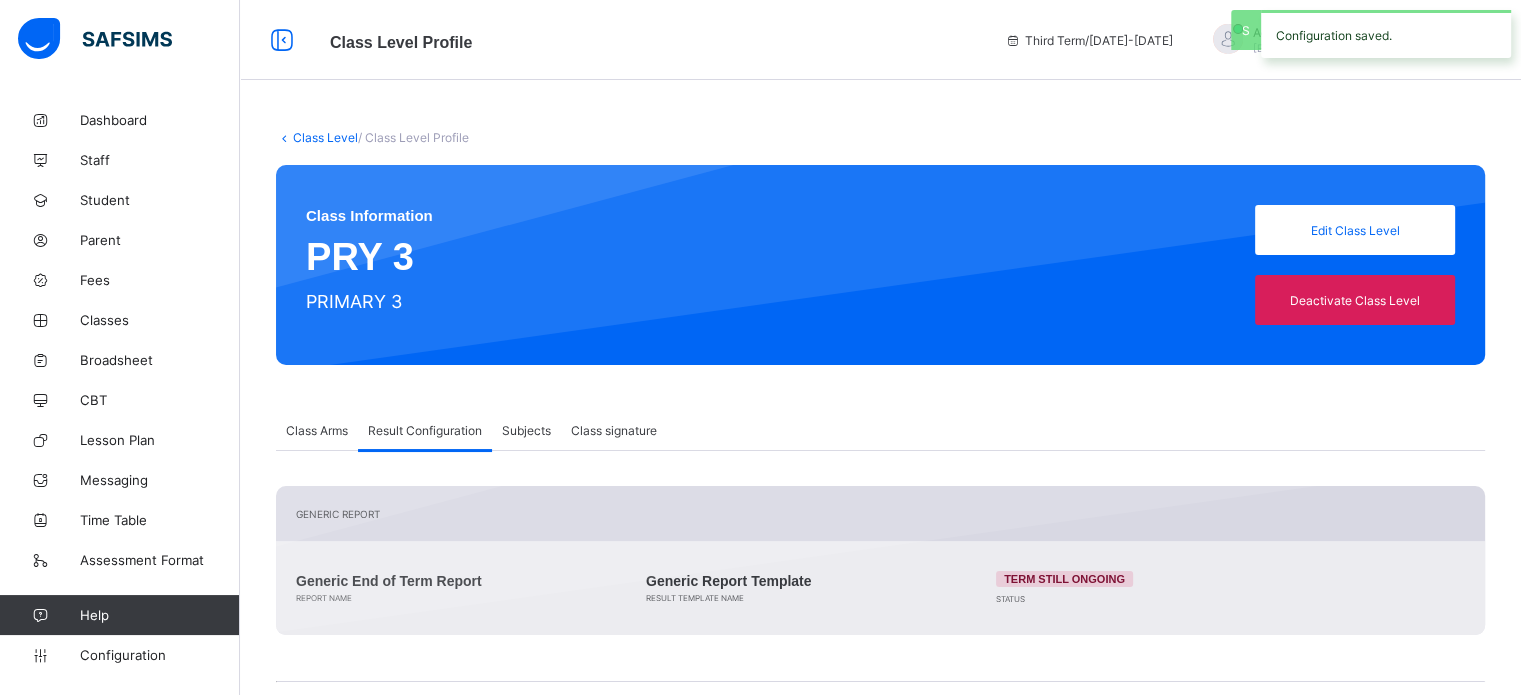 click on "Class Level" at bounding box center (325, 137) 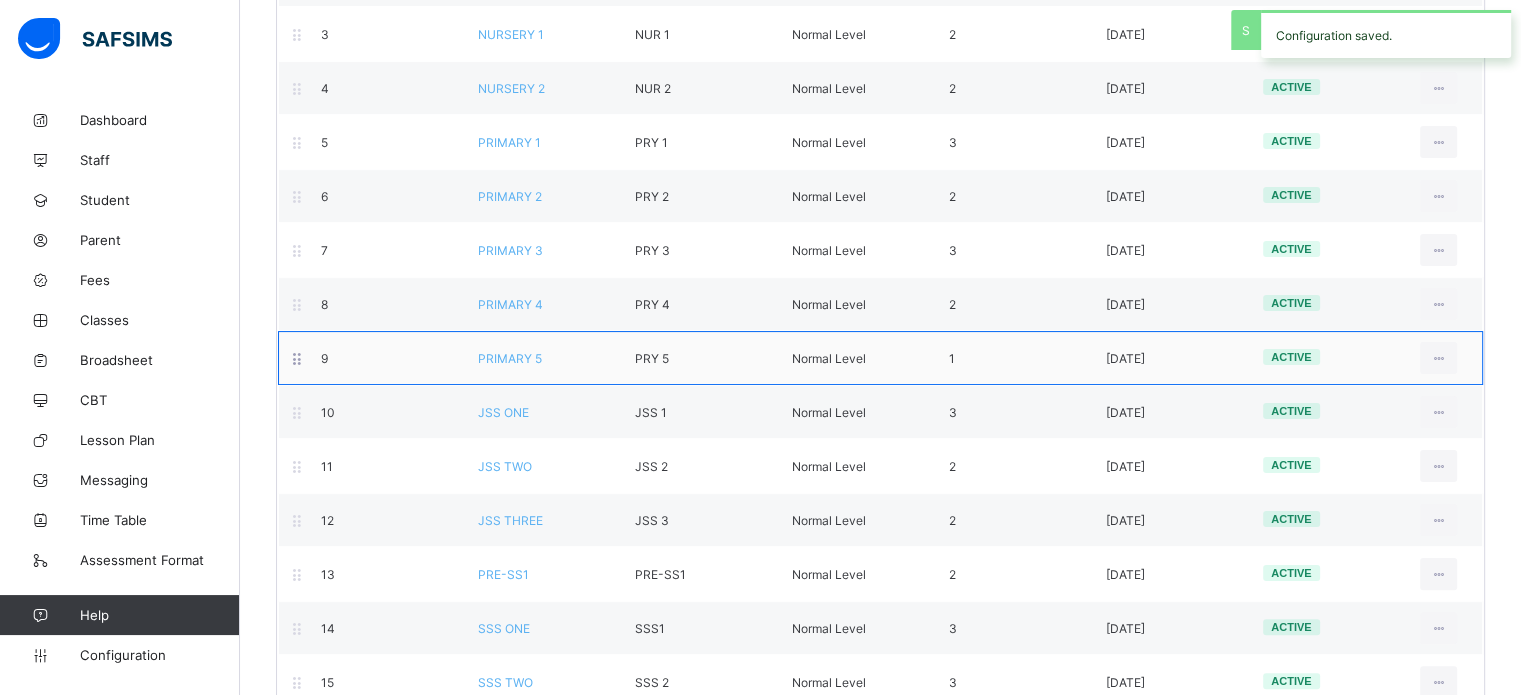 scroll, scrollTop: 400, scrollLeft: 0, axis: vertical 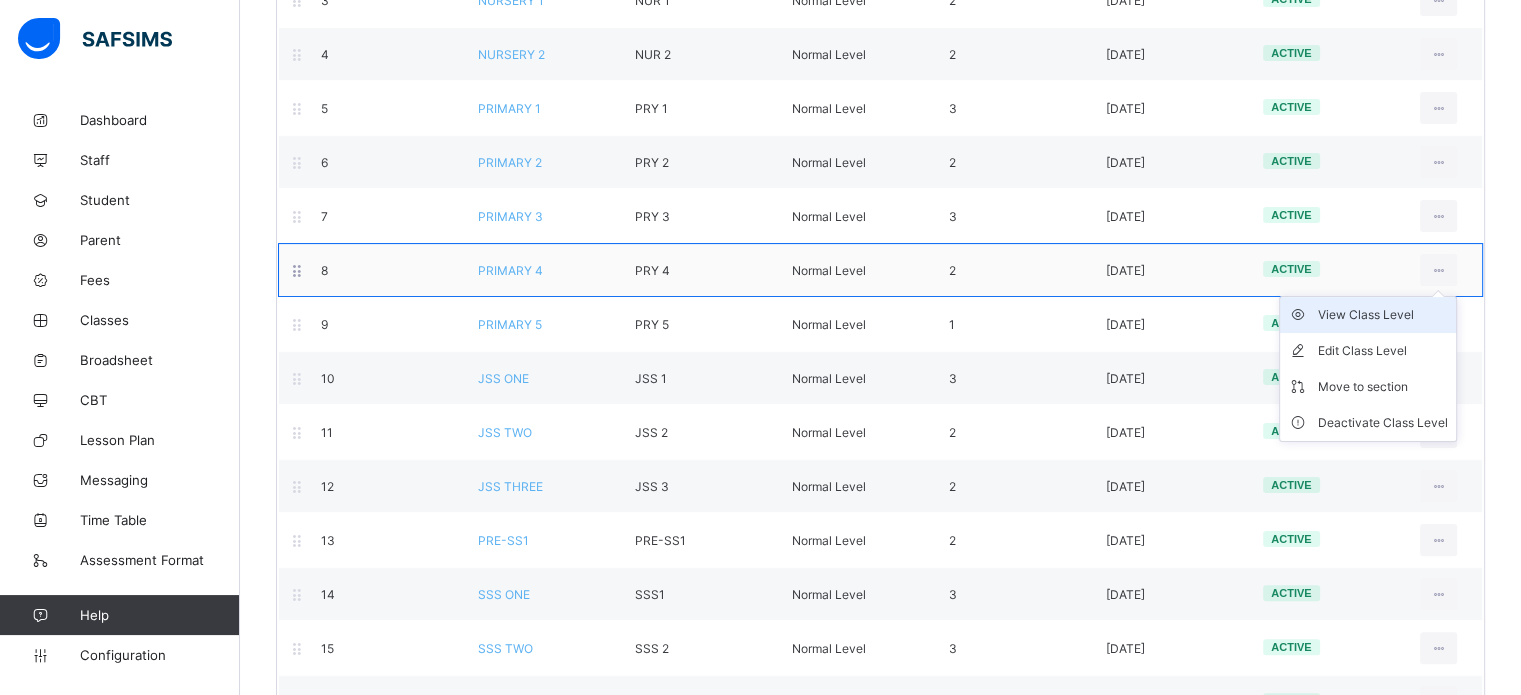 click on "View Class Level" at bounding box center [1383, 315] 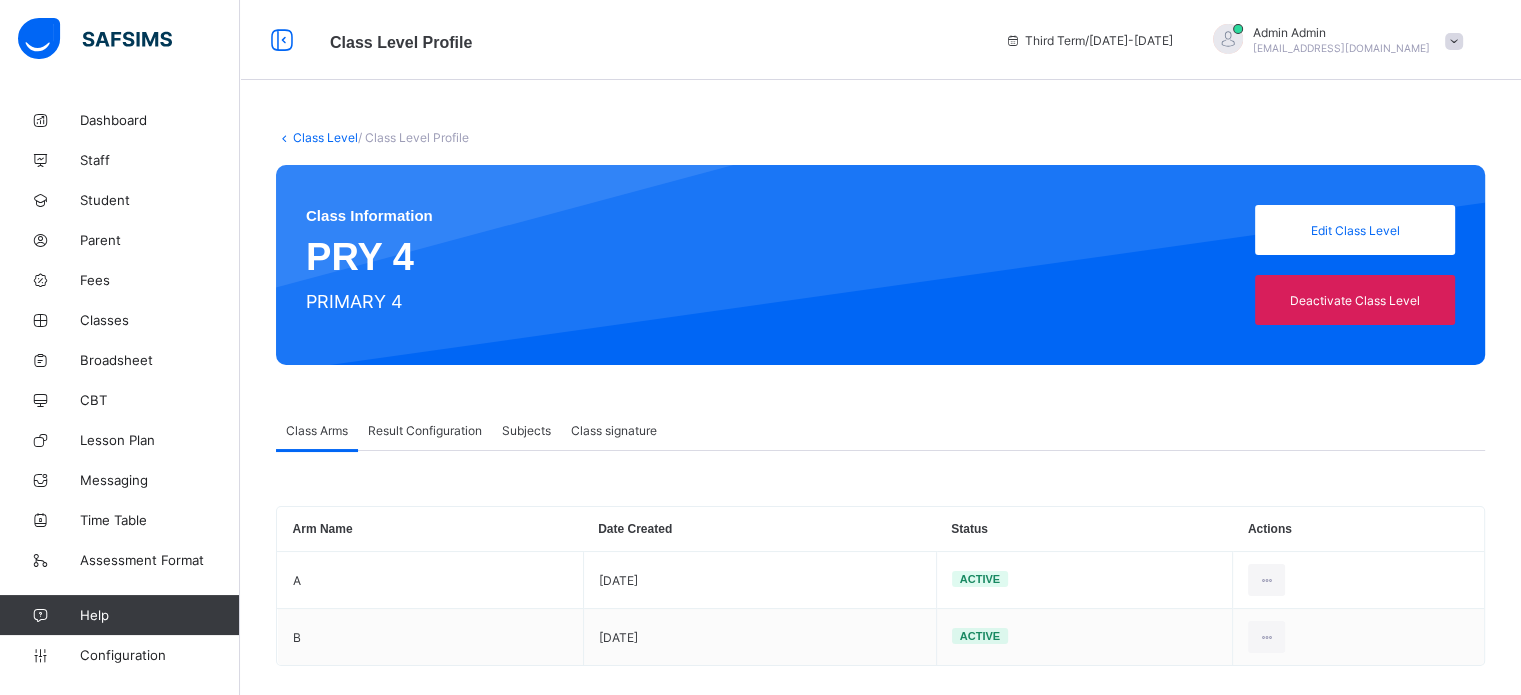click on "Result Configuration" at bounding box center (425, 430) 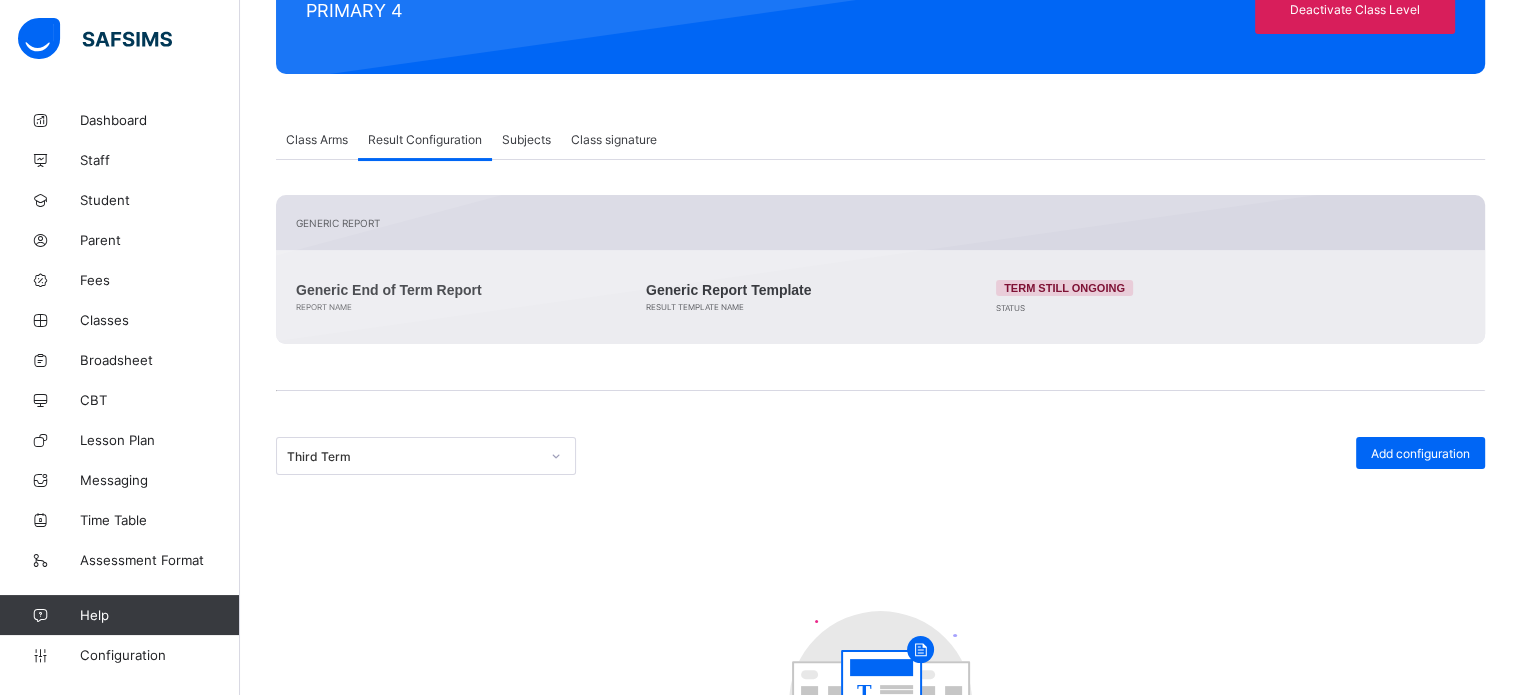 scroll, scrollTop: 508, scrollLeft: 0, axis: vertical 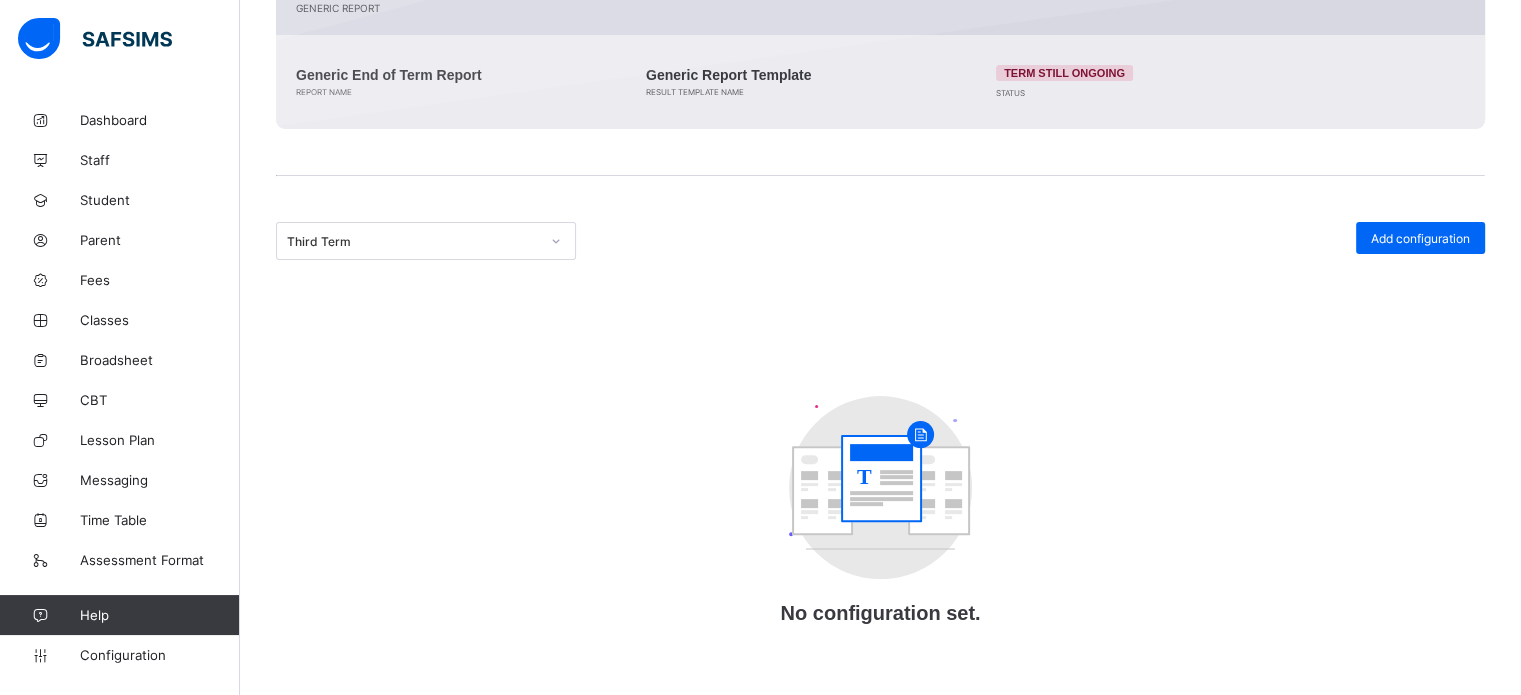 click on "Third Term" at bounding box center [426, 241] 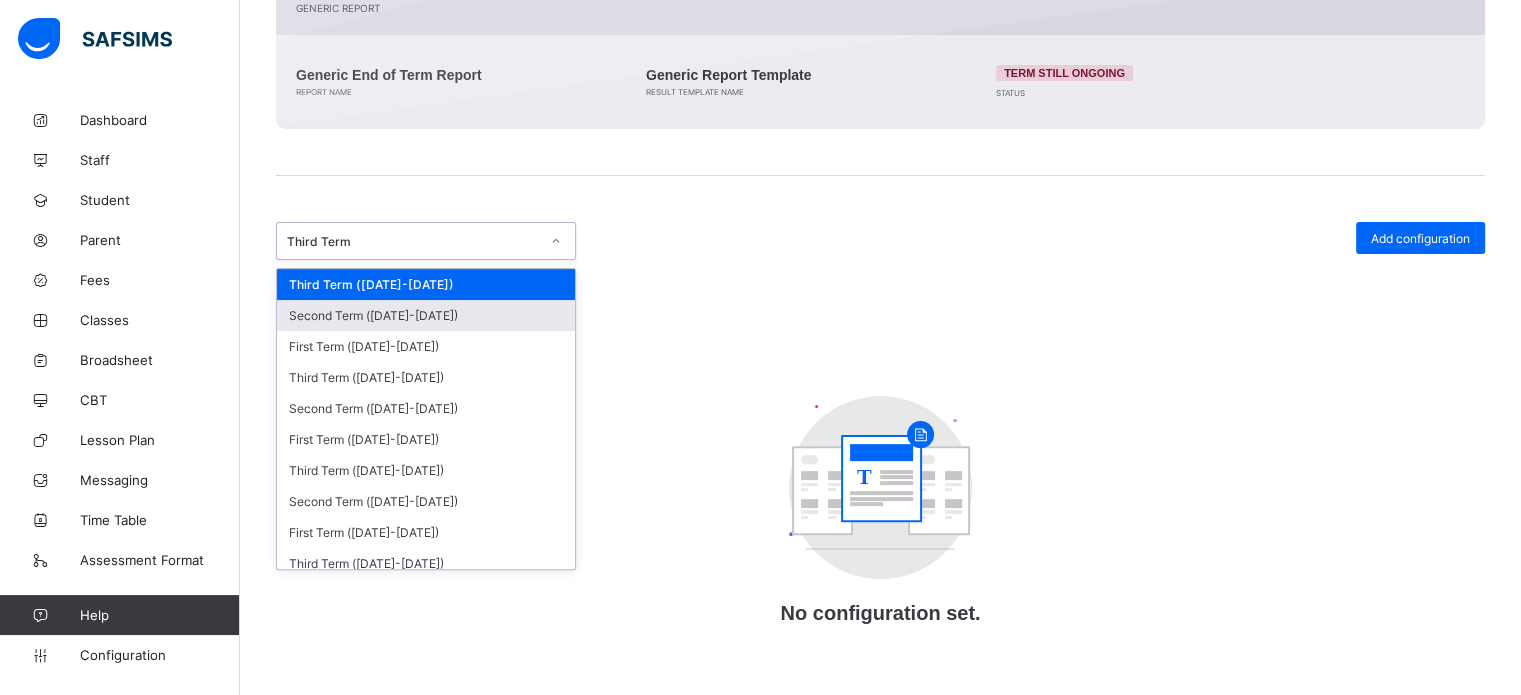 click on "Second Term (2024-2025)" at bounding box center (426, 315) 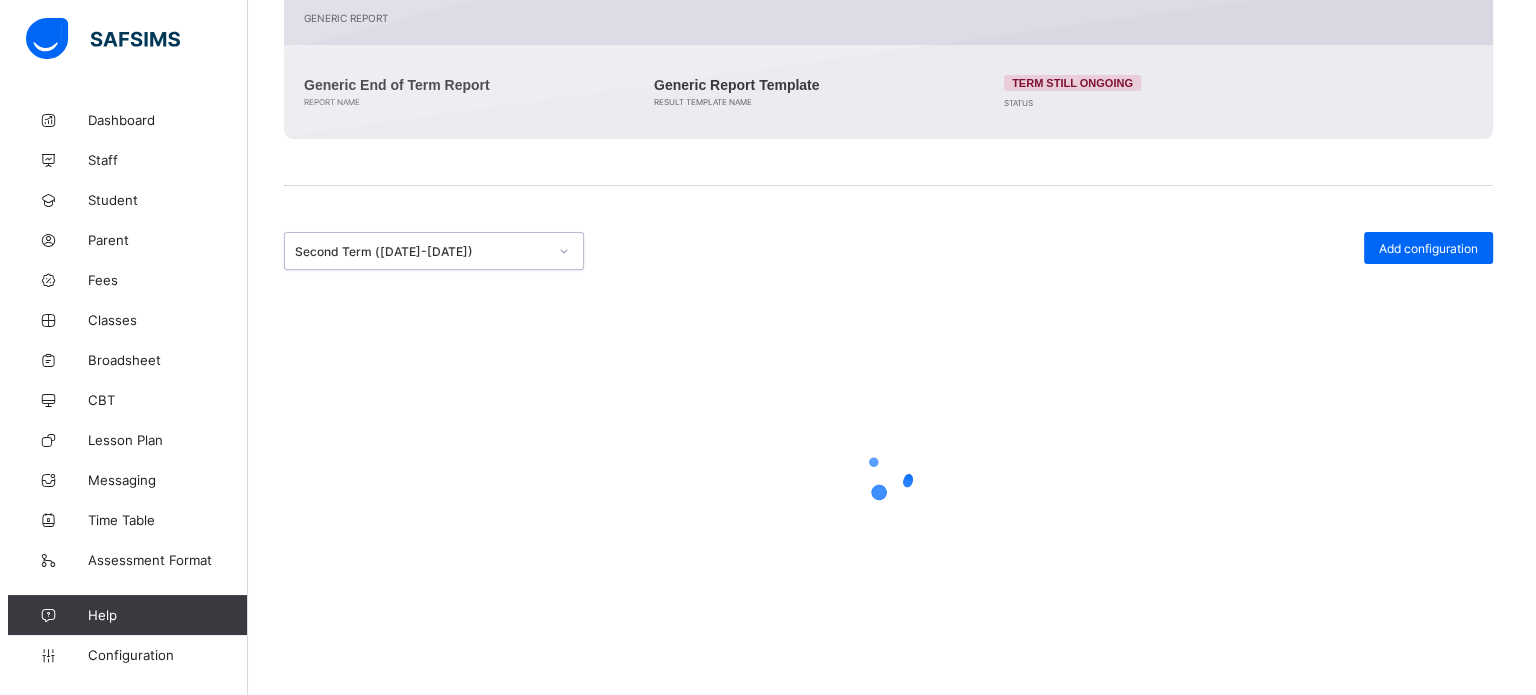 scroll, scrollTop: 508, scrollLeft: 0, axis: vertical 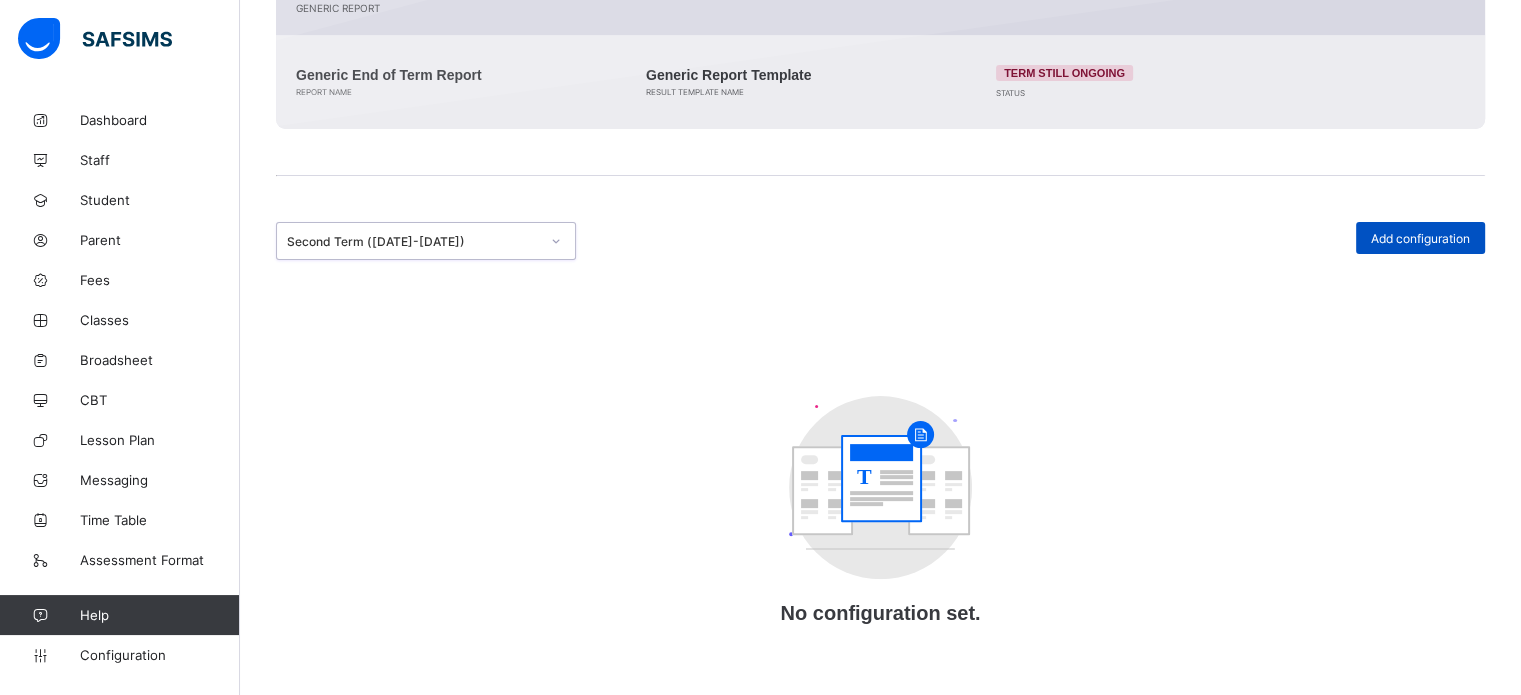 click on "Add configuration" at bounding box center (1420, 238) 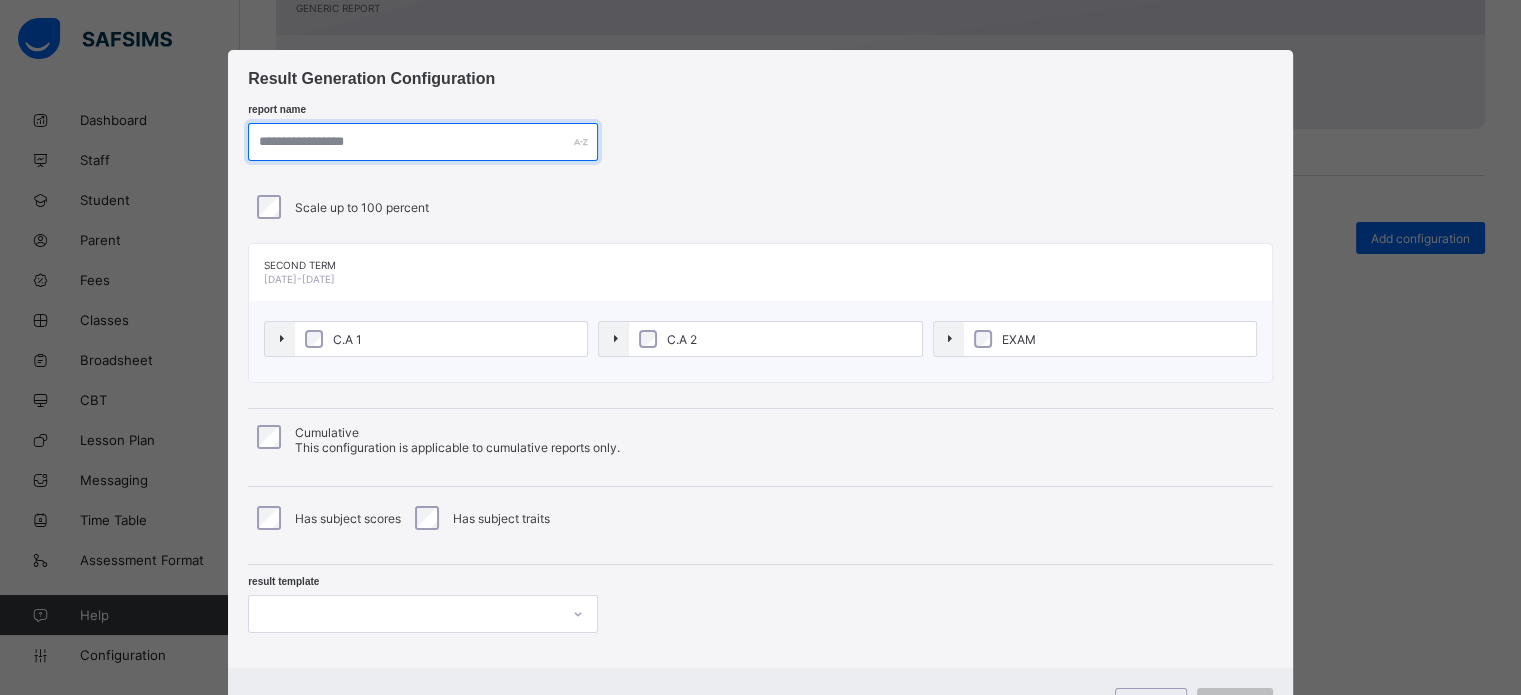 click at bounding box center [423, 142] 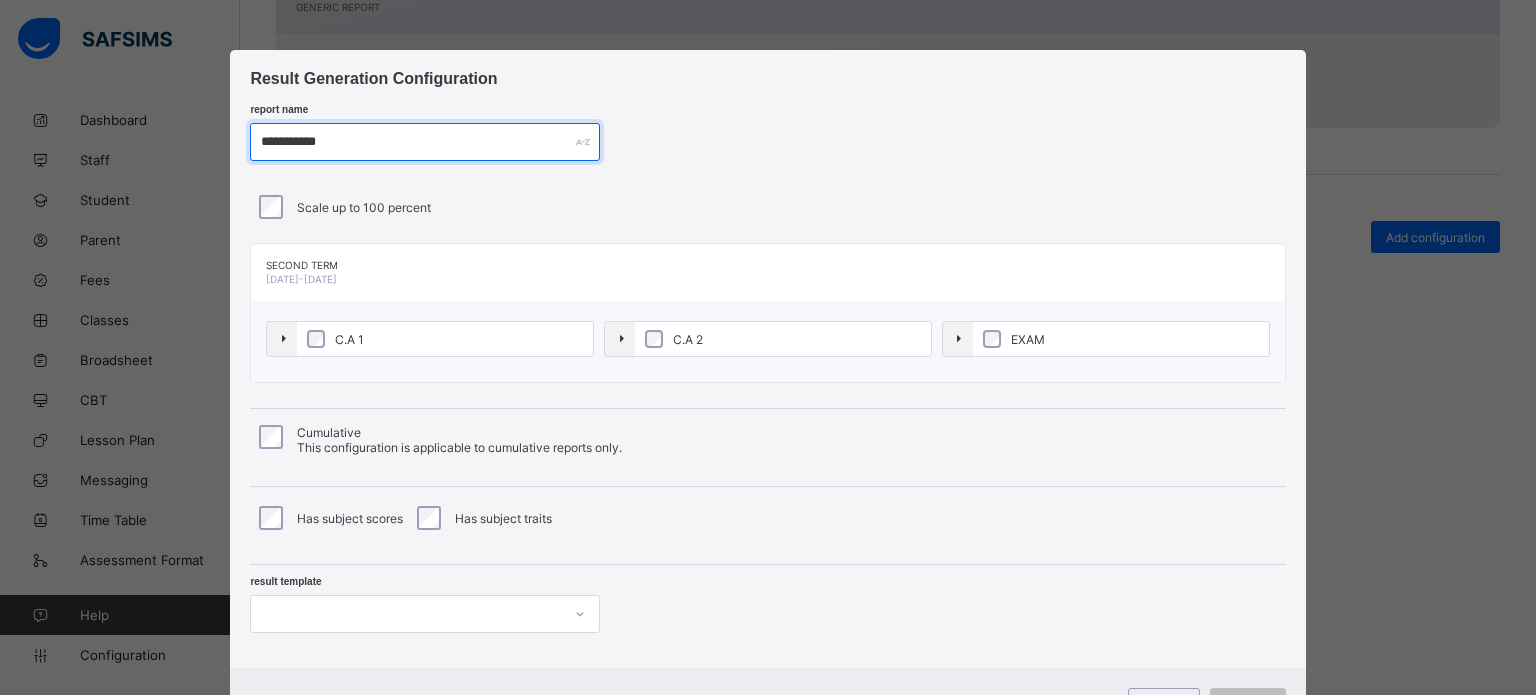 type on "**********" 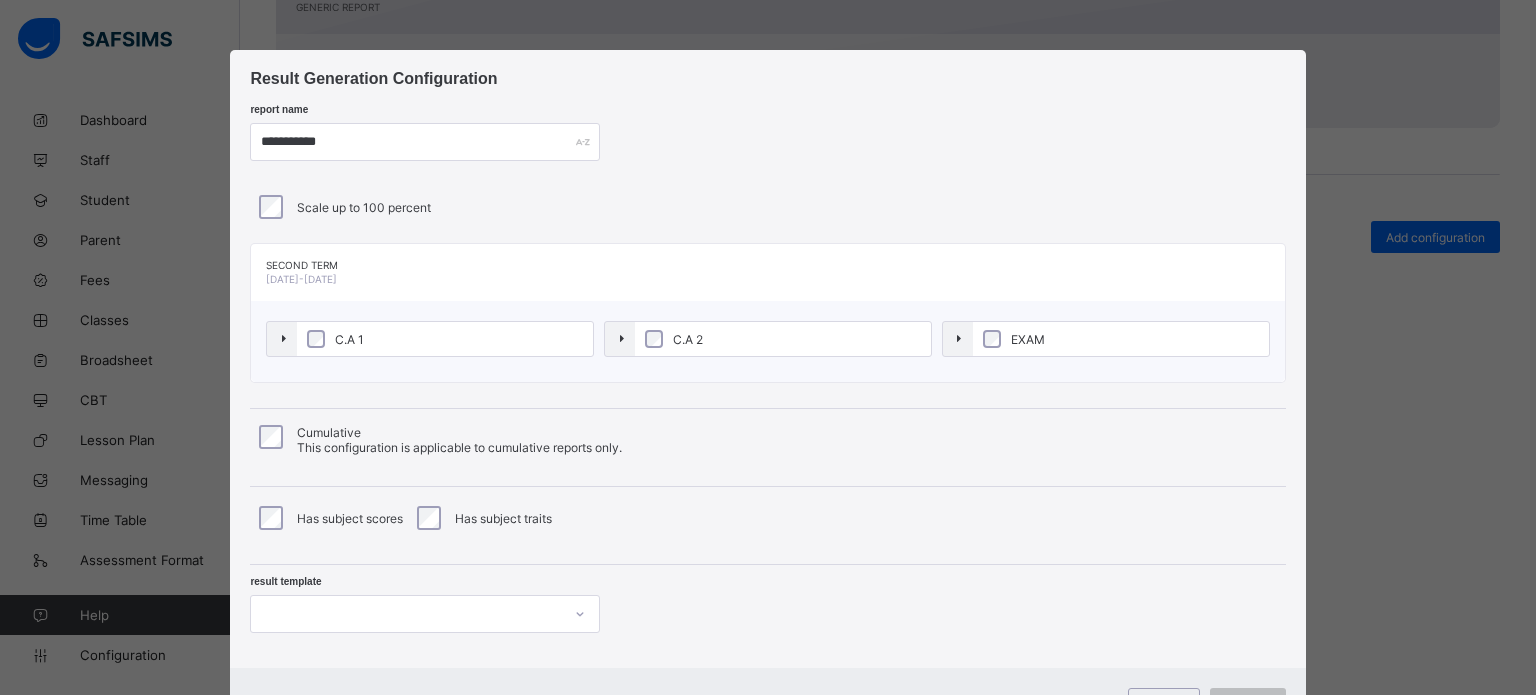 click on "C.A 2" at bounding box center (783, 339) 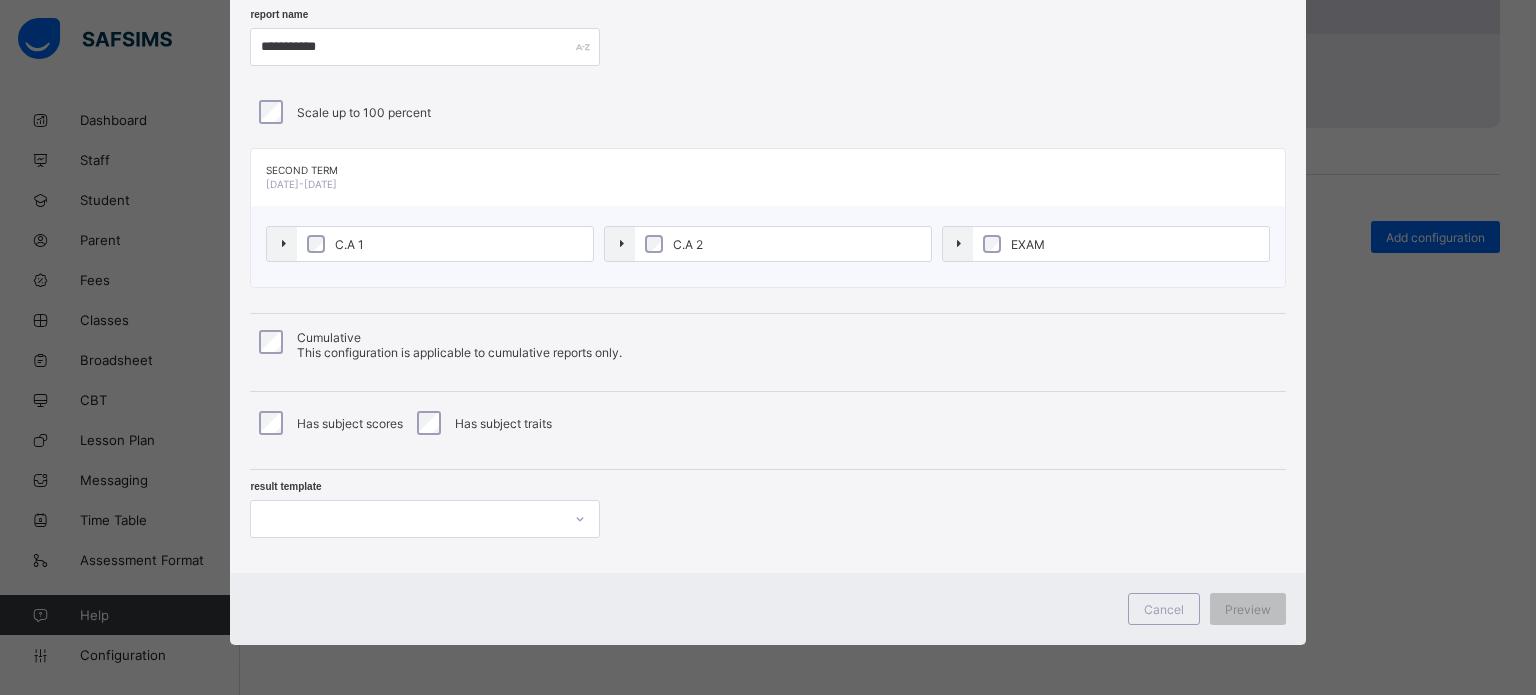 click at bounding box center [425, 519] 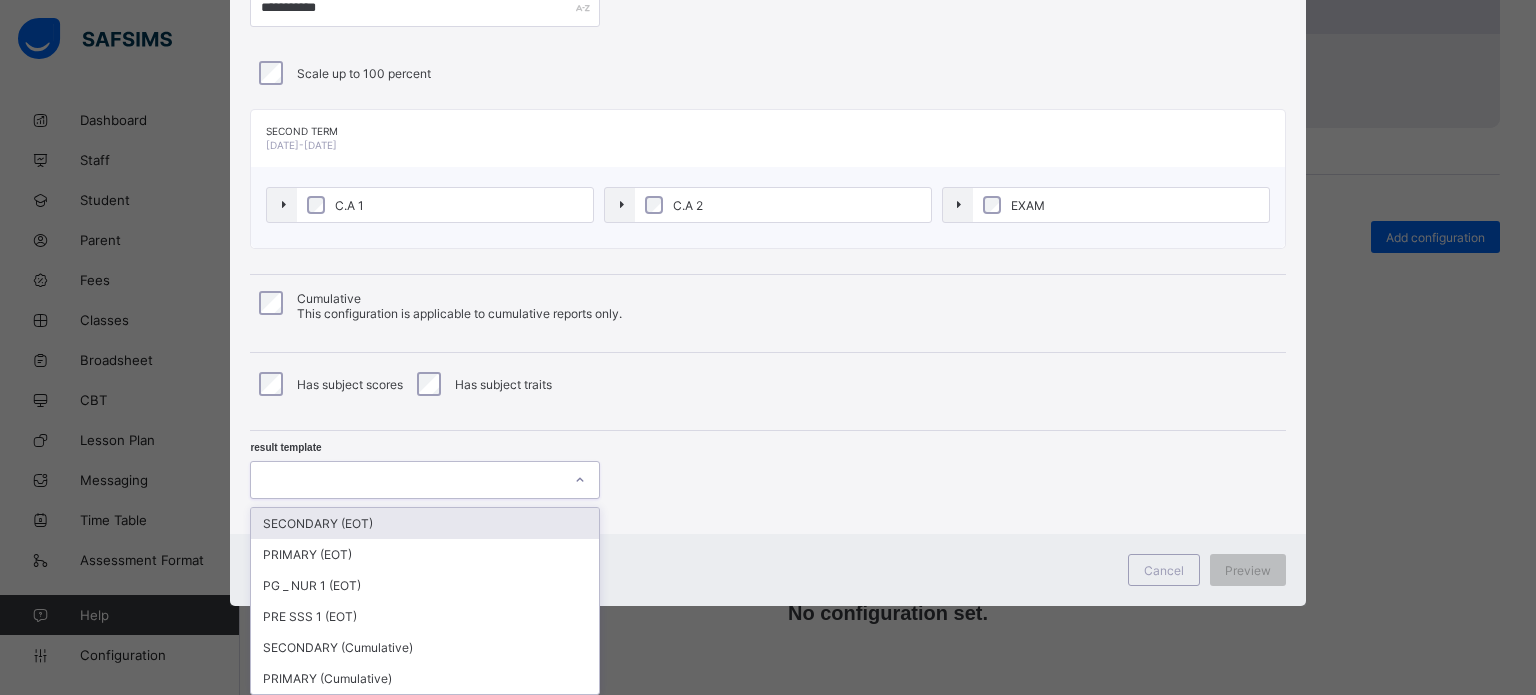 click on "SECONDARY (EOT)" at bounding box center (425, 523) 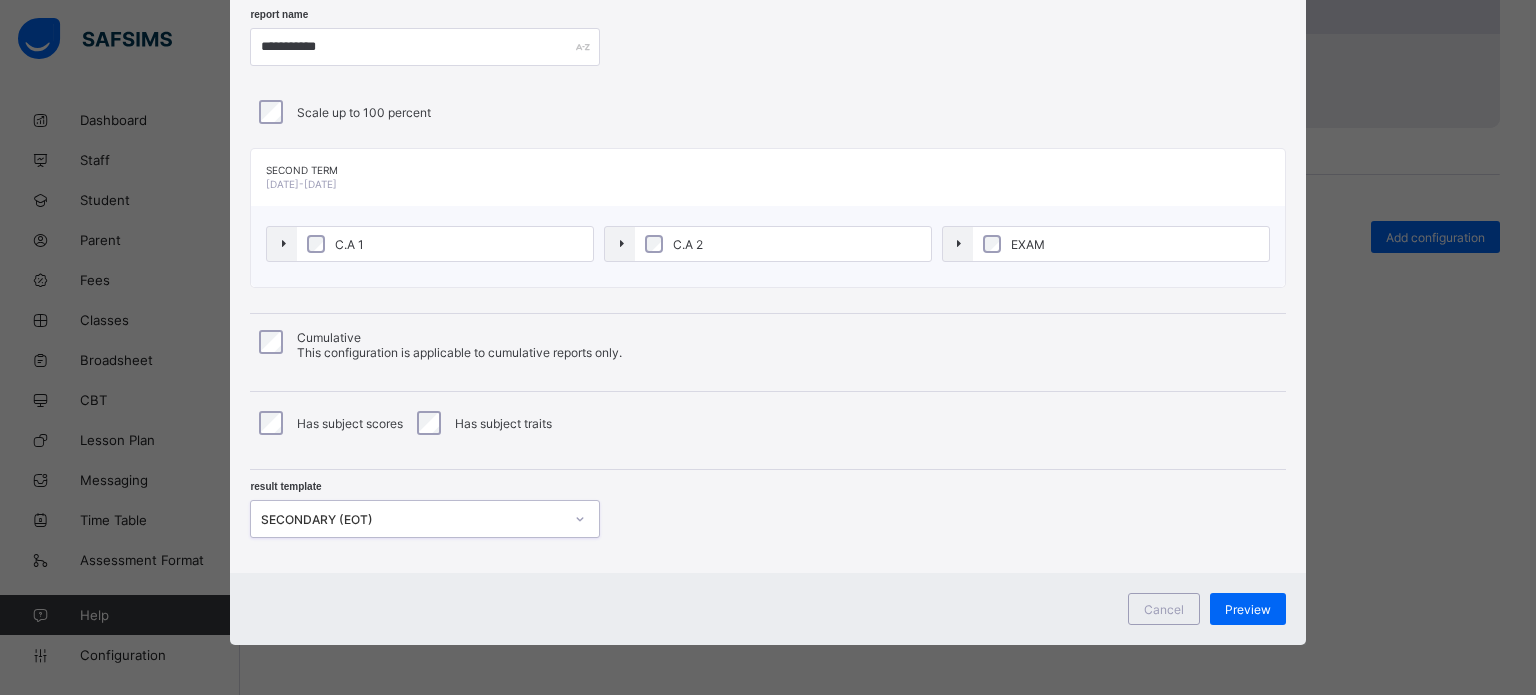 click on "option SECONDARY (EOT), selected.     0 results available. Select is focused ,type to refine list, press Down to open the menu,  SECONDARY (EOT)" at bounding box center (425, 519) 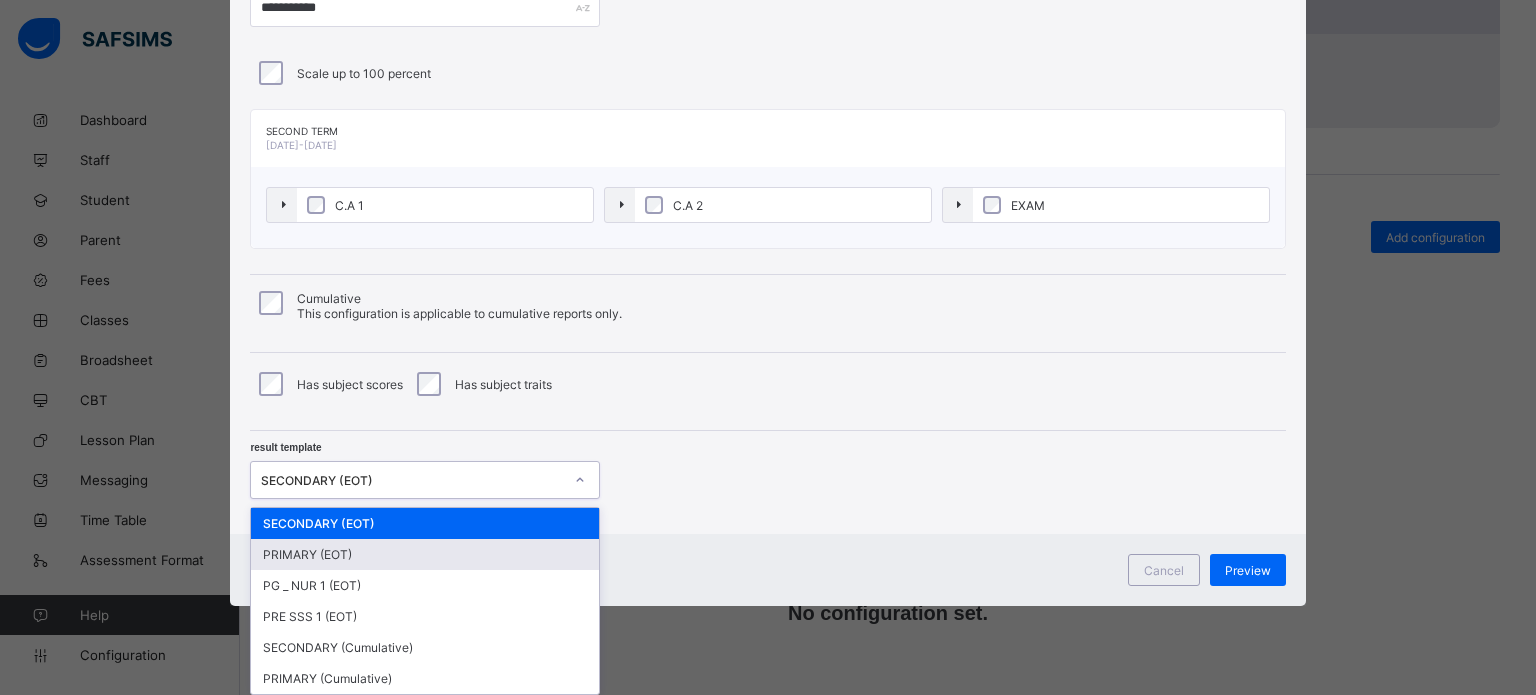 click on "PRIMARY (EOT)" at bounding box center (425, 554) 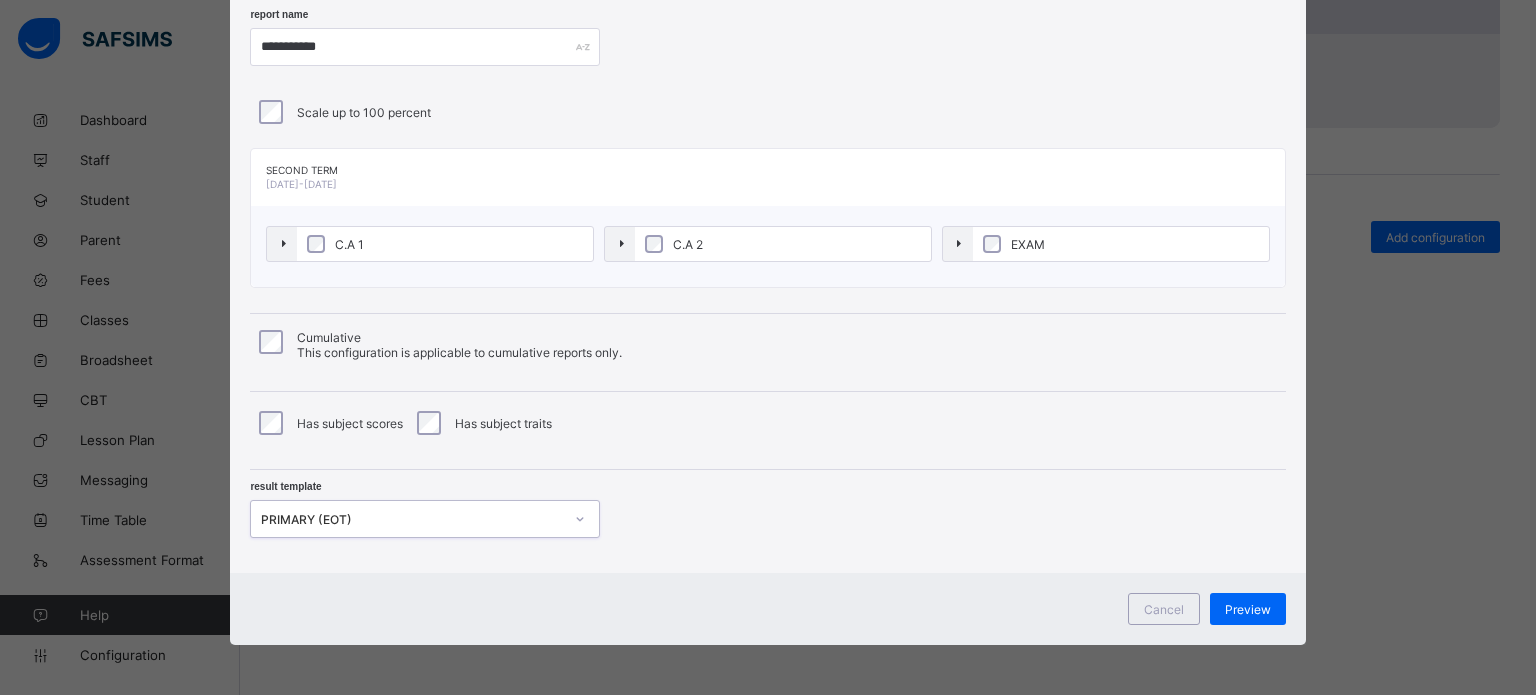 scroll, scrollTop: 95, scrollLeft: 0, axis: vertical 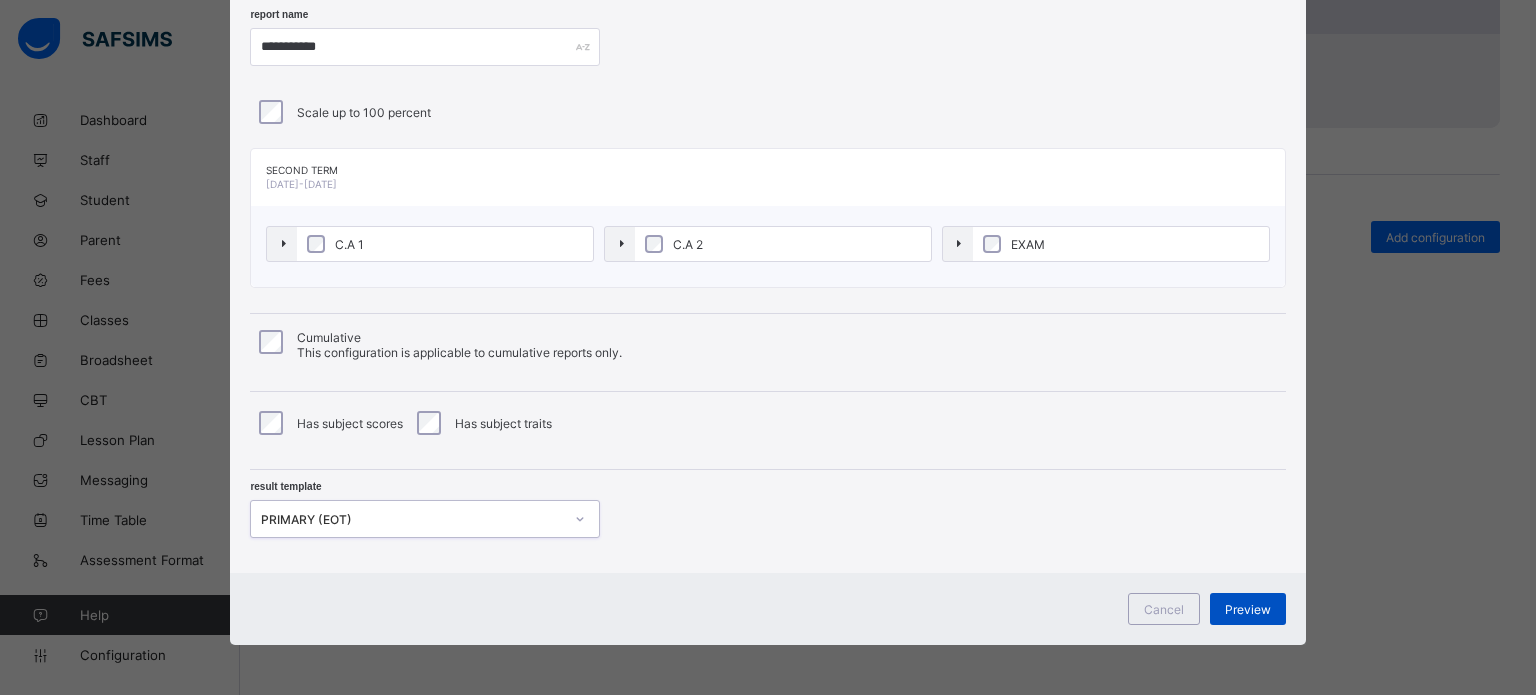 click on "Preview" at bounding box center (1248, 609) 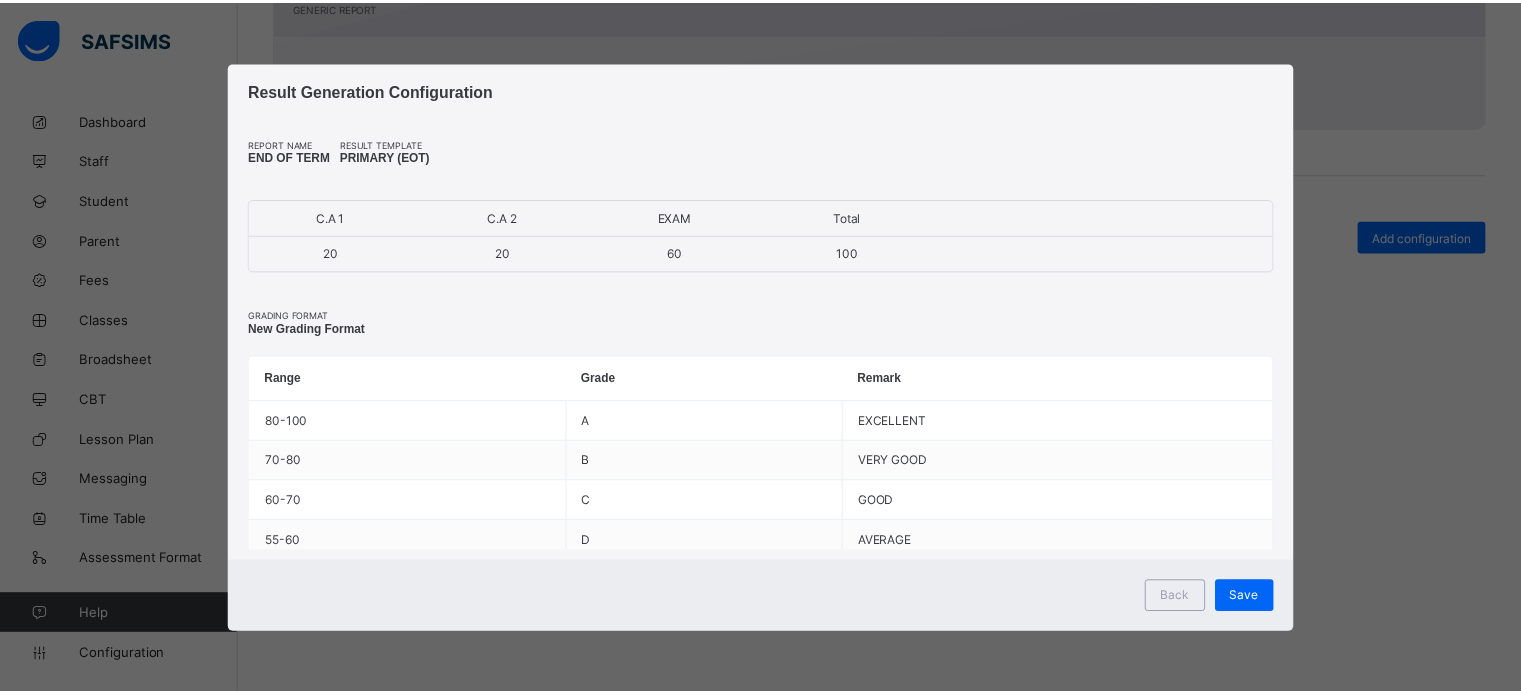 scroll, scrollTop: 0, scrollLeft: 0, axis: both 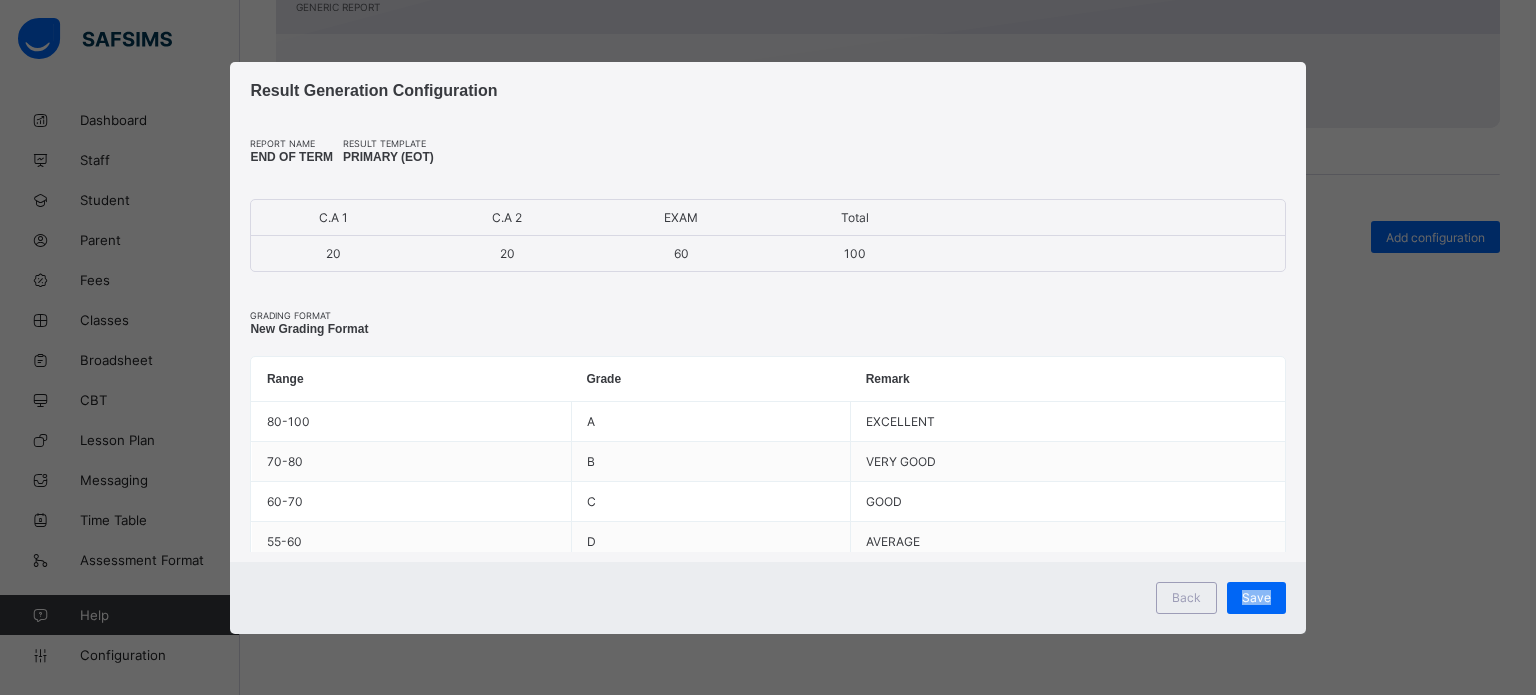 click on "Save" at bounding box center [1256, 598] 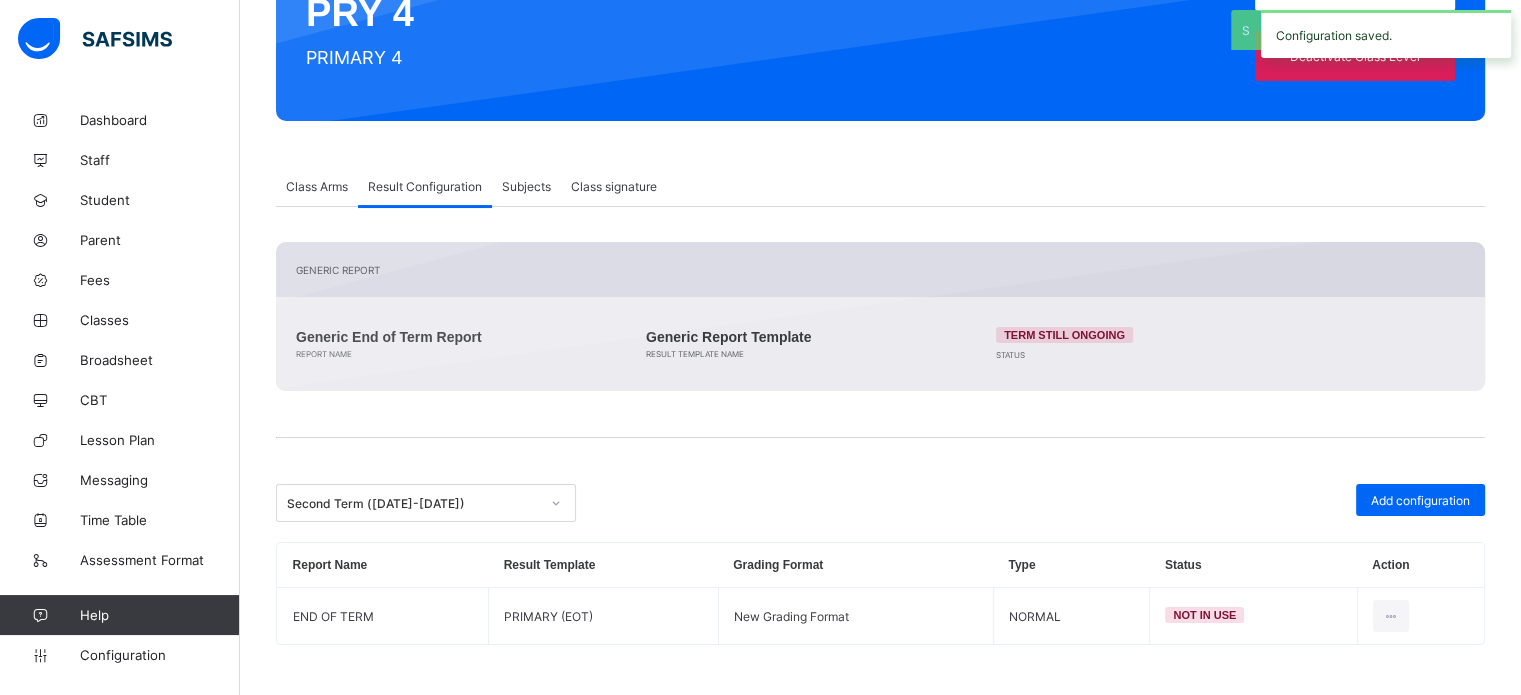 scroll, scrollTop: 244, scrollLeft: 0, axis: vertical 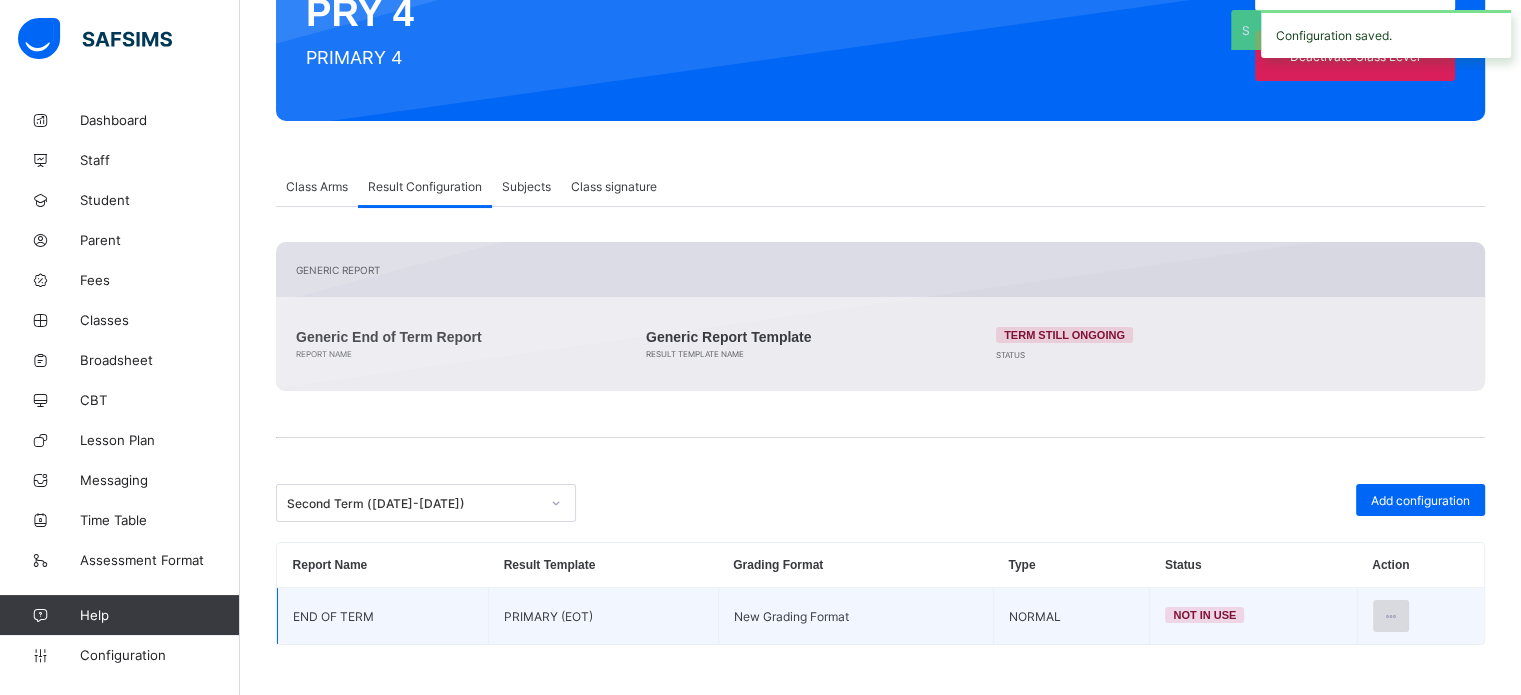 click at bounding box center (1391, 616) 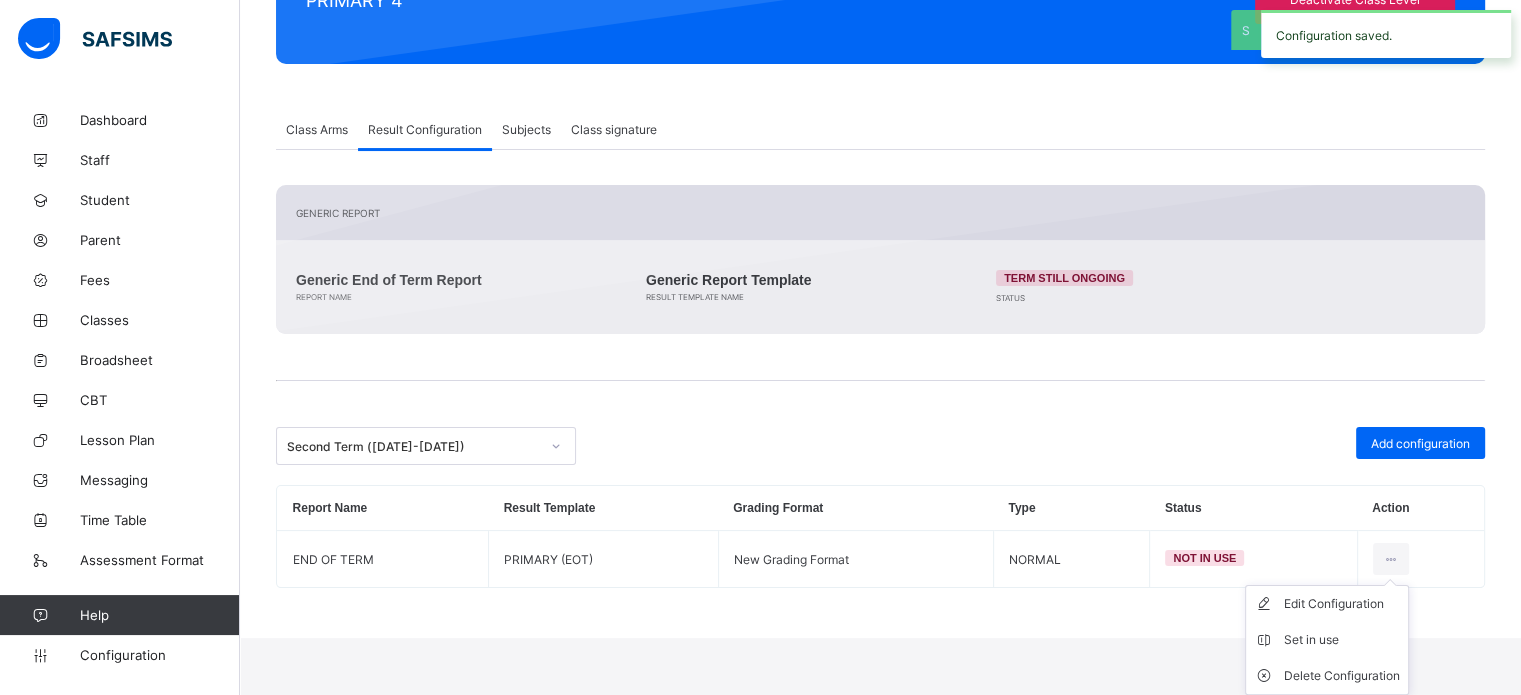 drag, startPoint x: 1348, startPoint y: 645, endPoint x: 1120, endPoint y: 538, distance: 251.85909 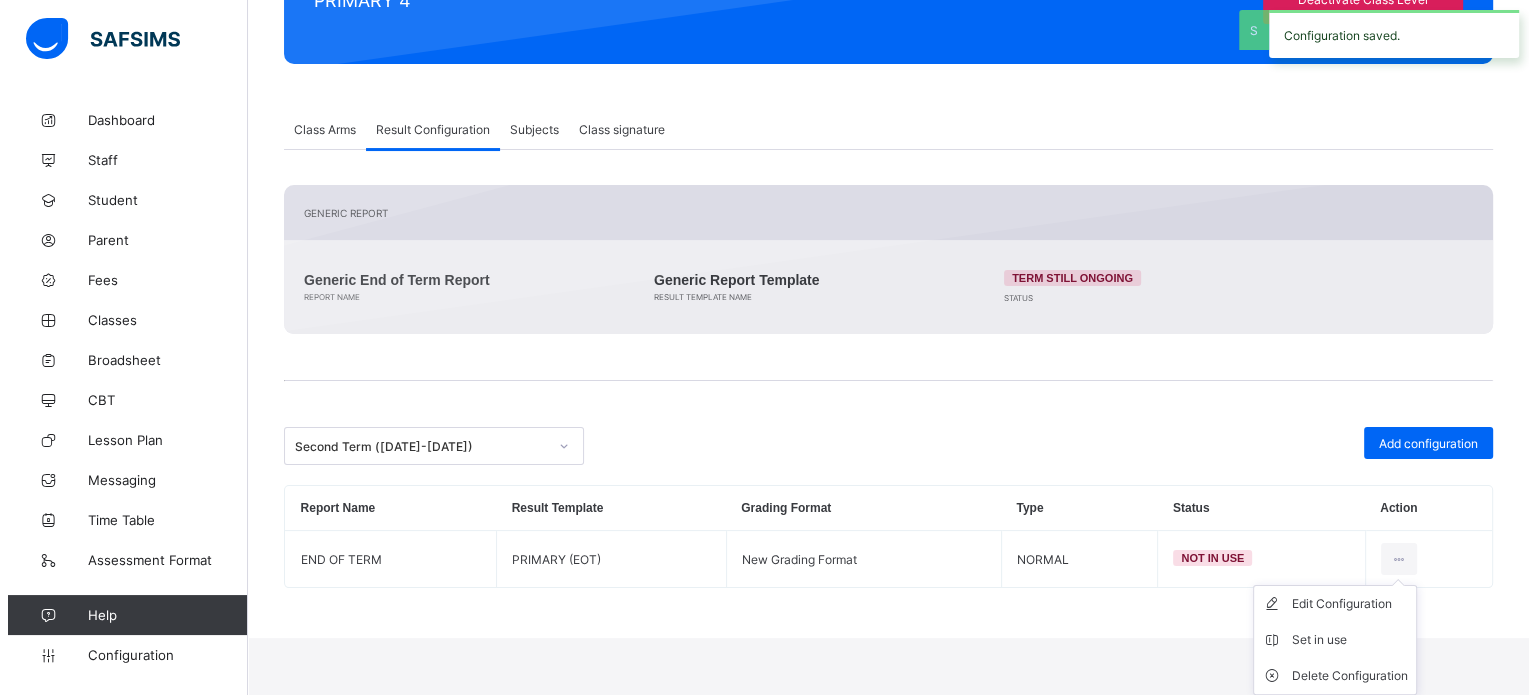 scroll, scrollTop: 244, scrollLeft: 0, axis: vertical 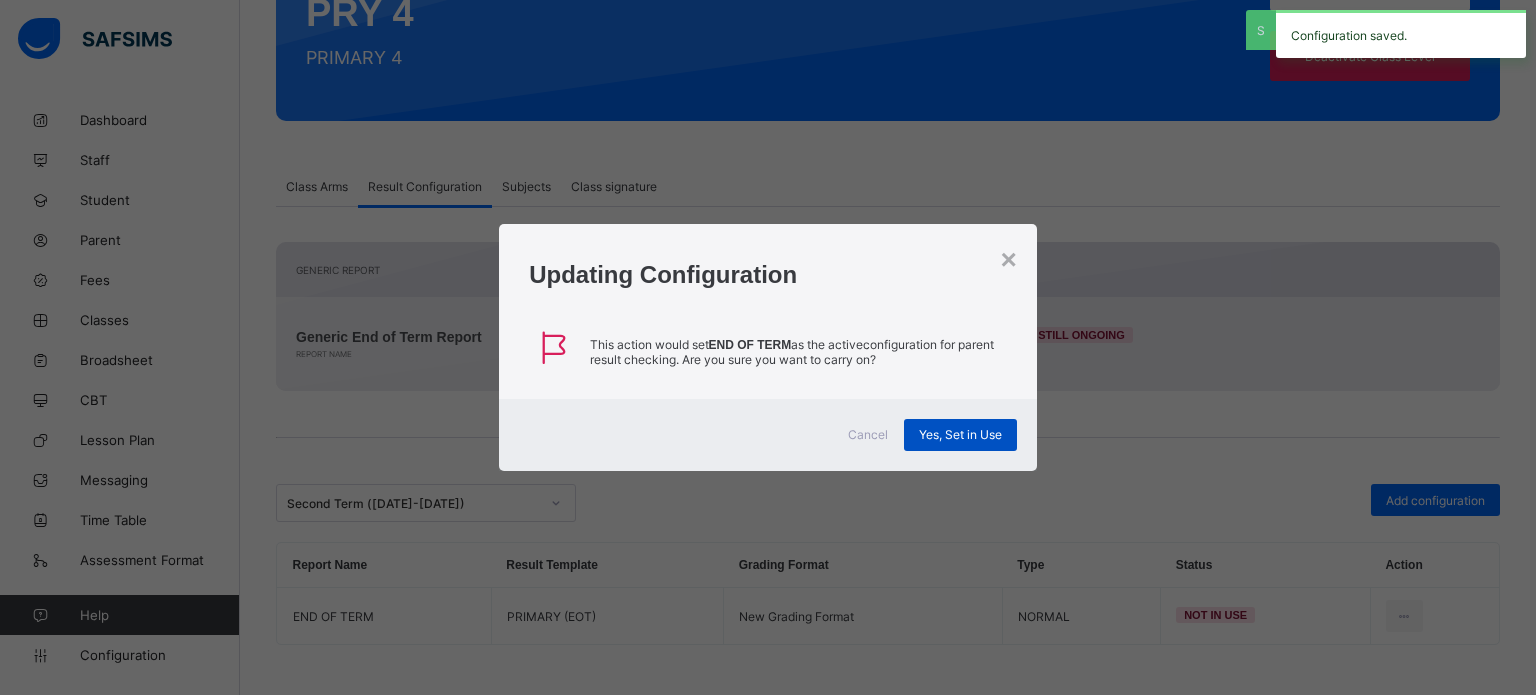 drag, startPoint x: 981, startPoint y: 441, endPoint x: 933, endPoint y: 440, distance: 48.010414 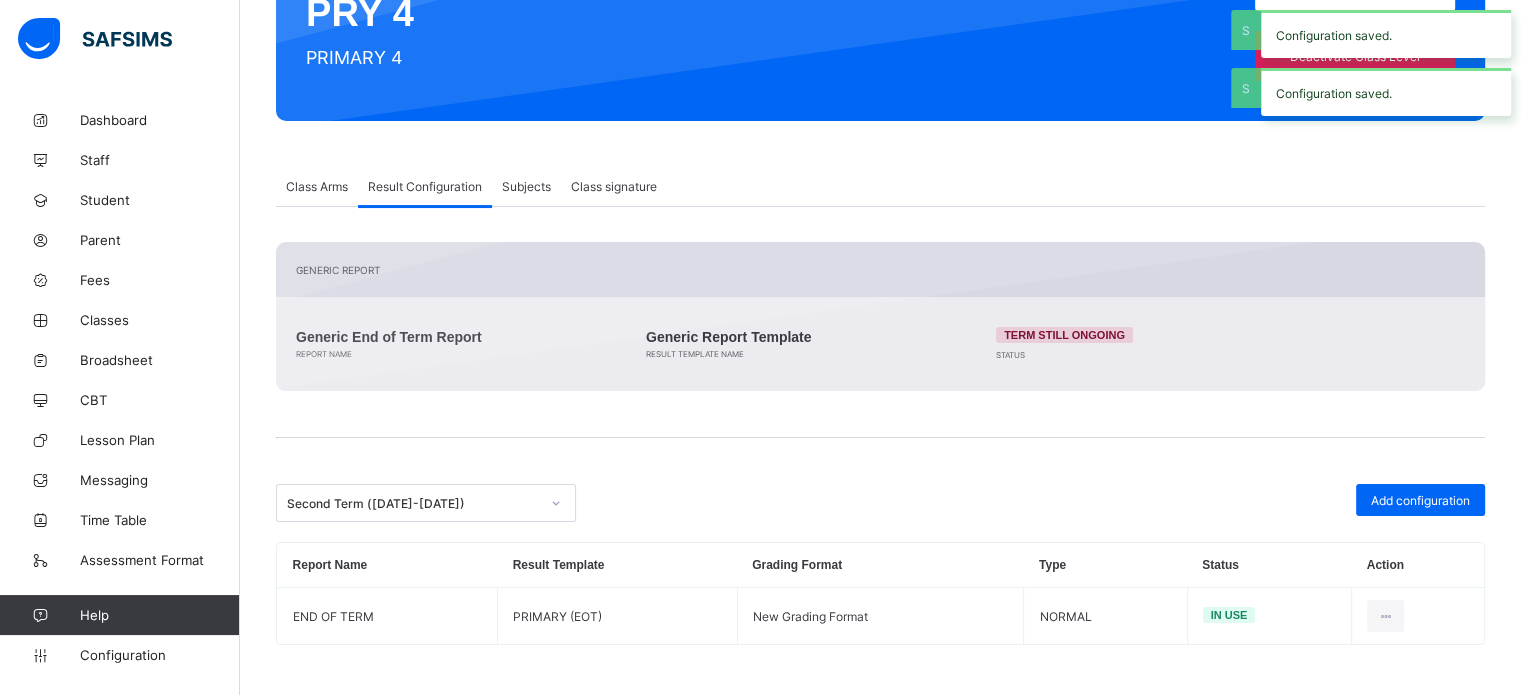 scroll, scrollTop: 244, scrollLeft: 0, axis: vertical 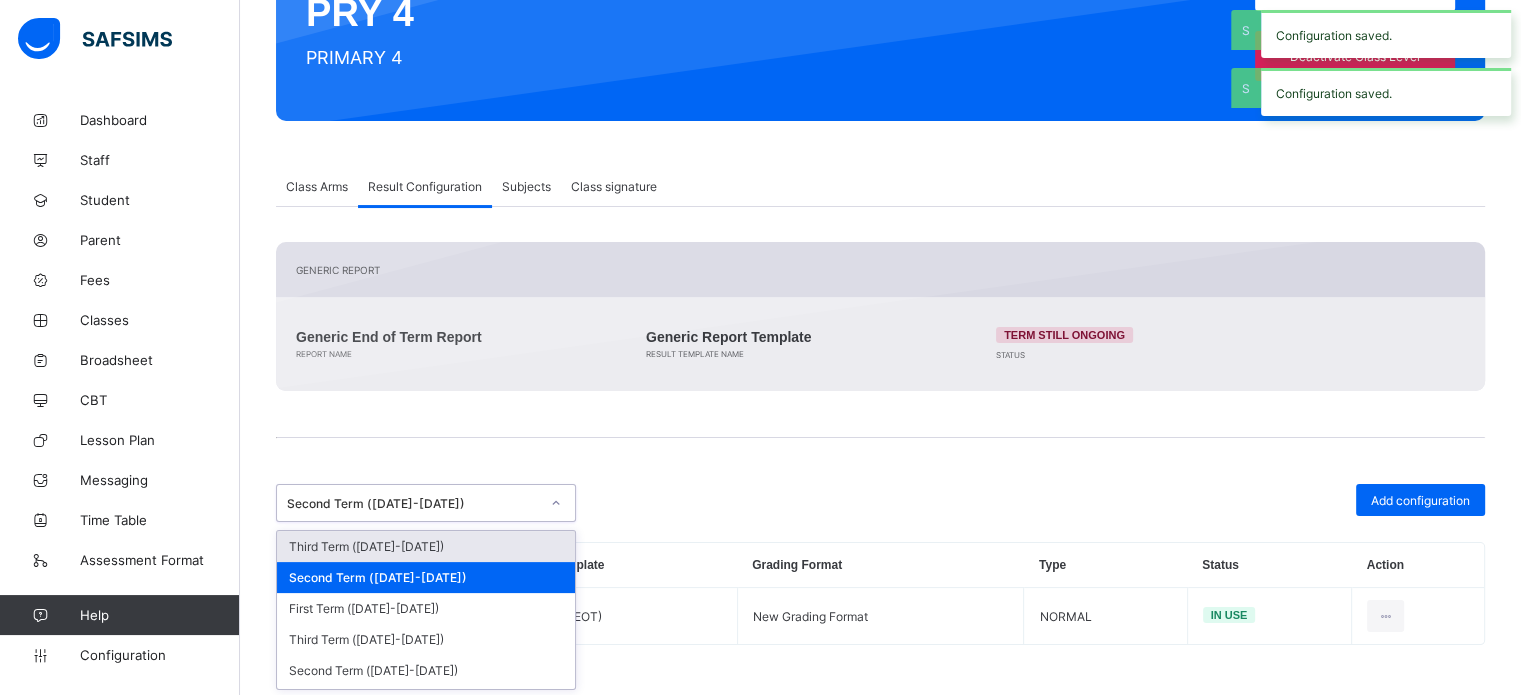 click on "Second Term (2024-2025)" at bounding box center [413, 503] 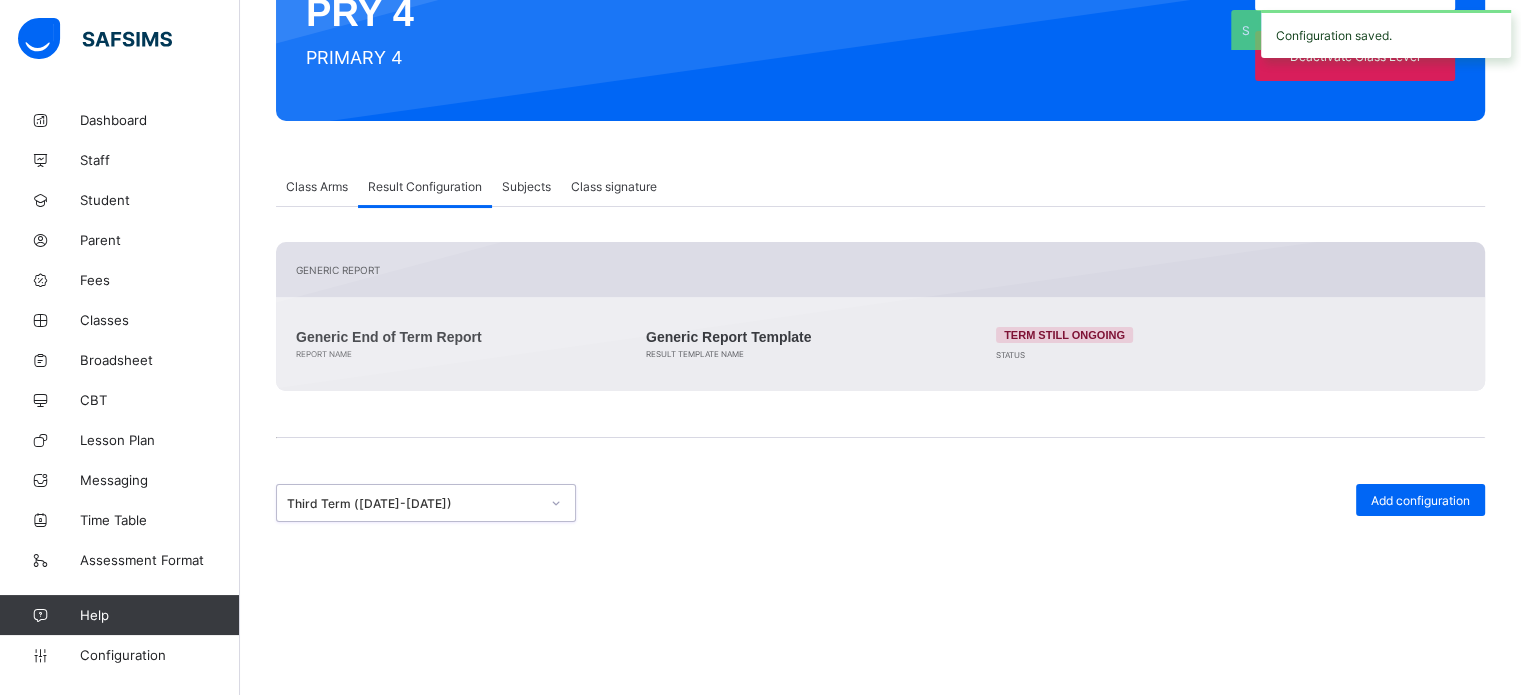 scroll, scrollTop: 270, scrollLeft: 0, axis: vertical 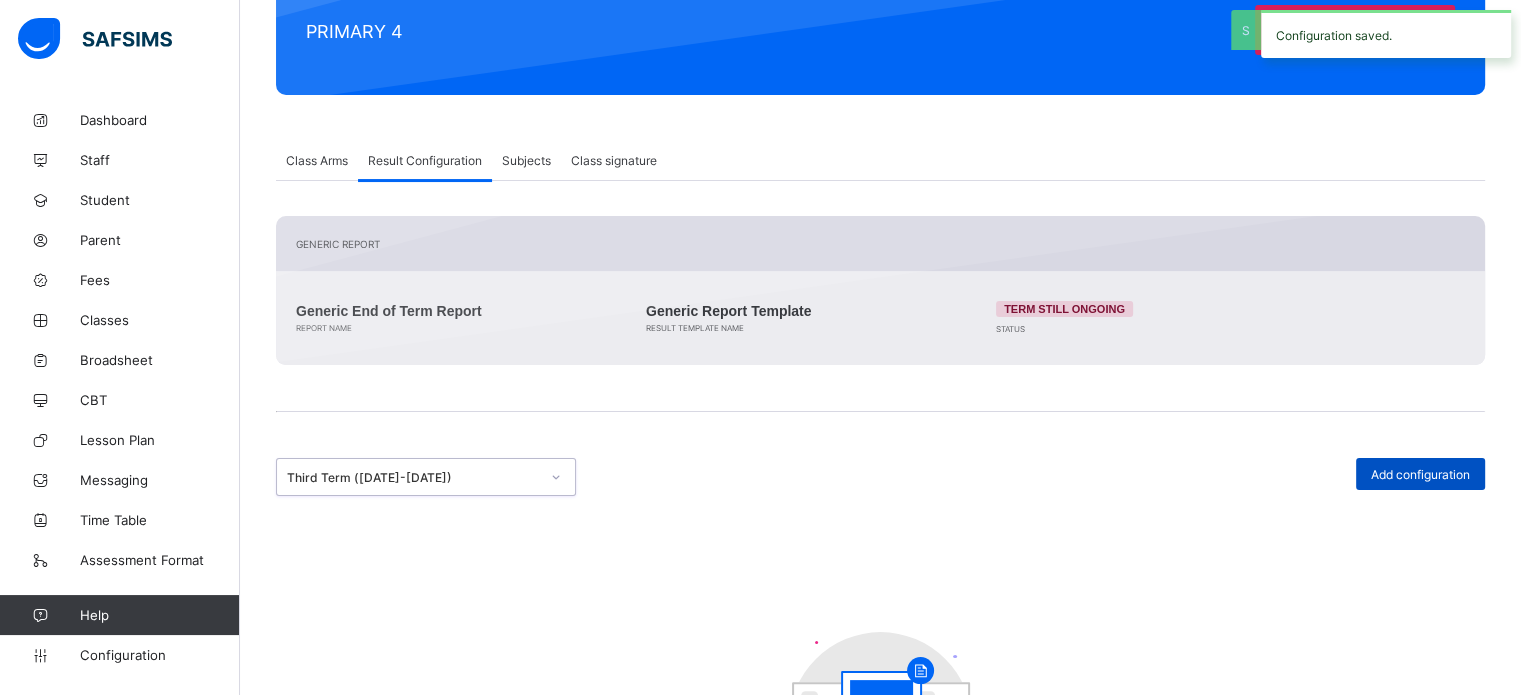 click on "Add configuration" at bounding box center [1420, 474] 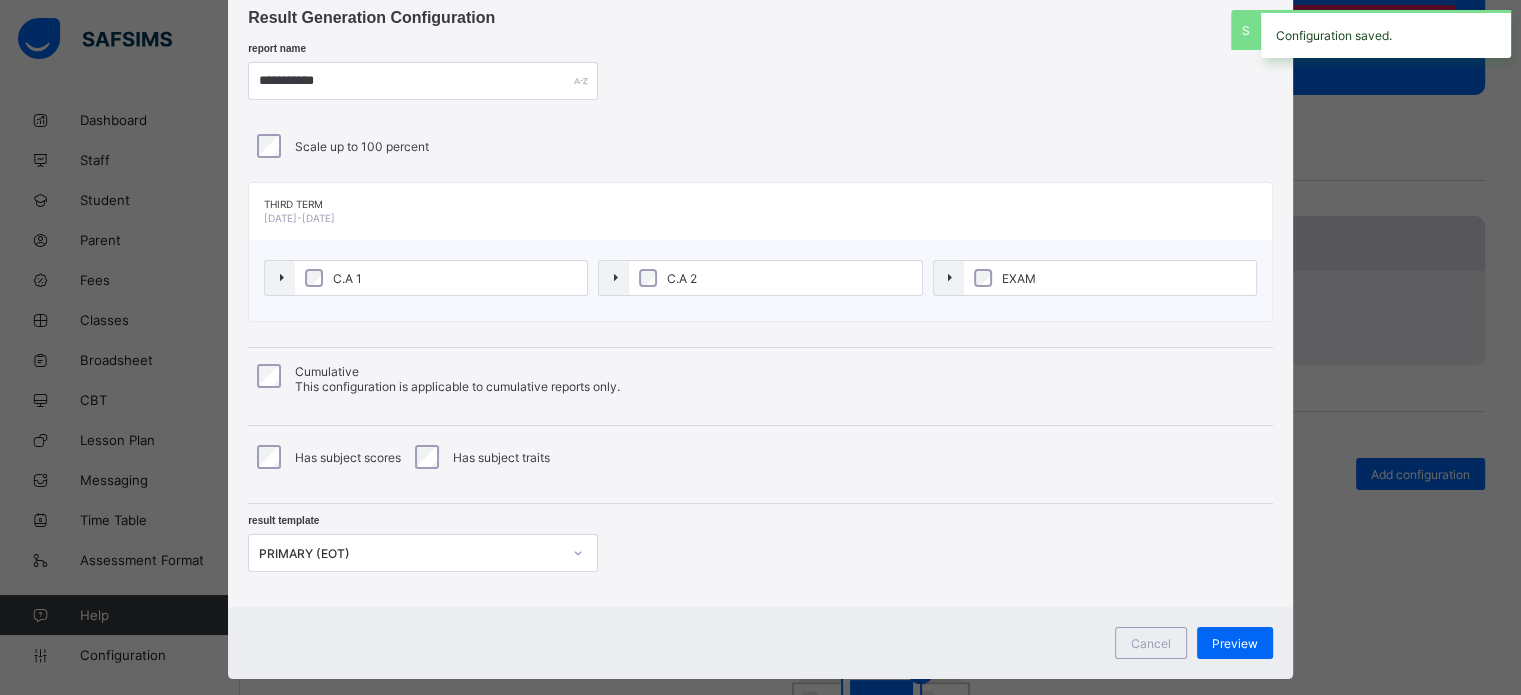 scroll, scrollTop: 95, scrollLeft: 0, axis: vertical 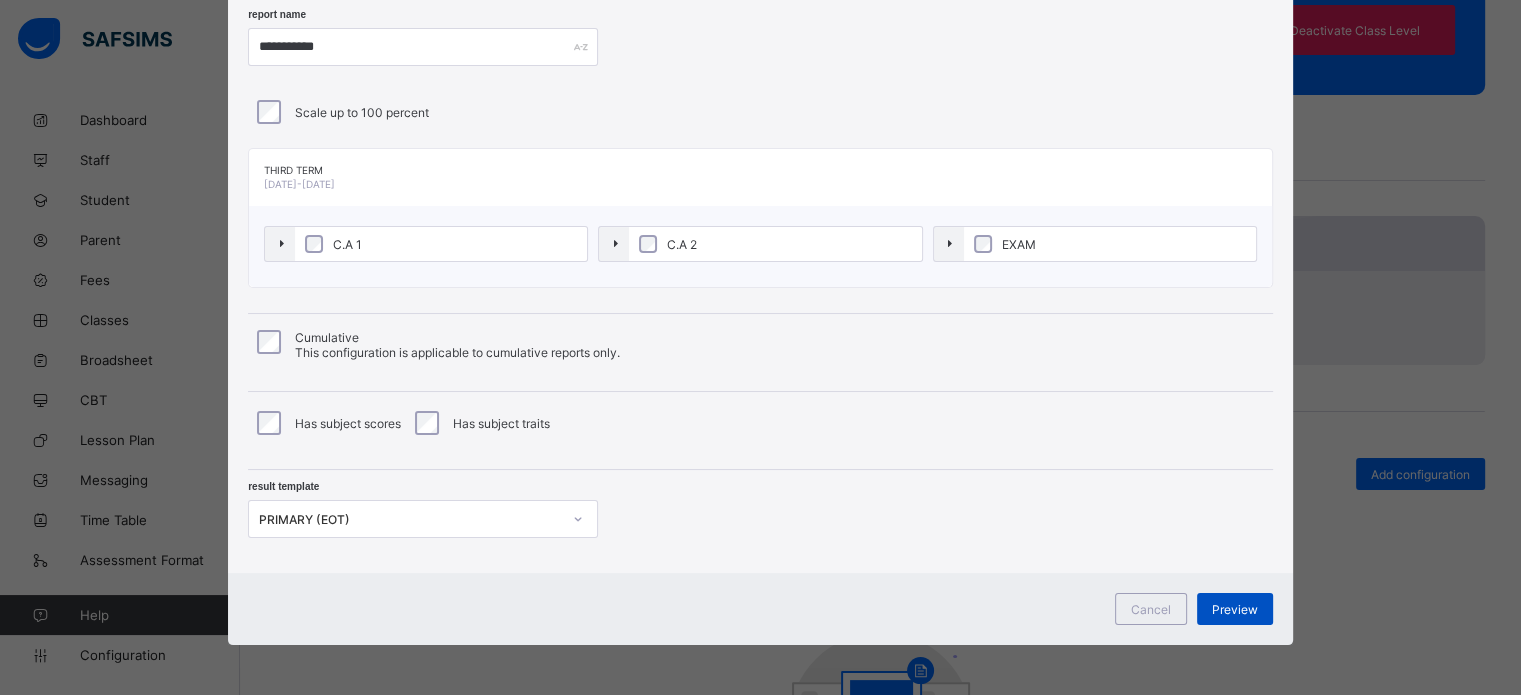click on "Preview" at bounding box center [1235, 609] 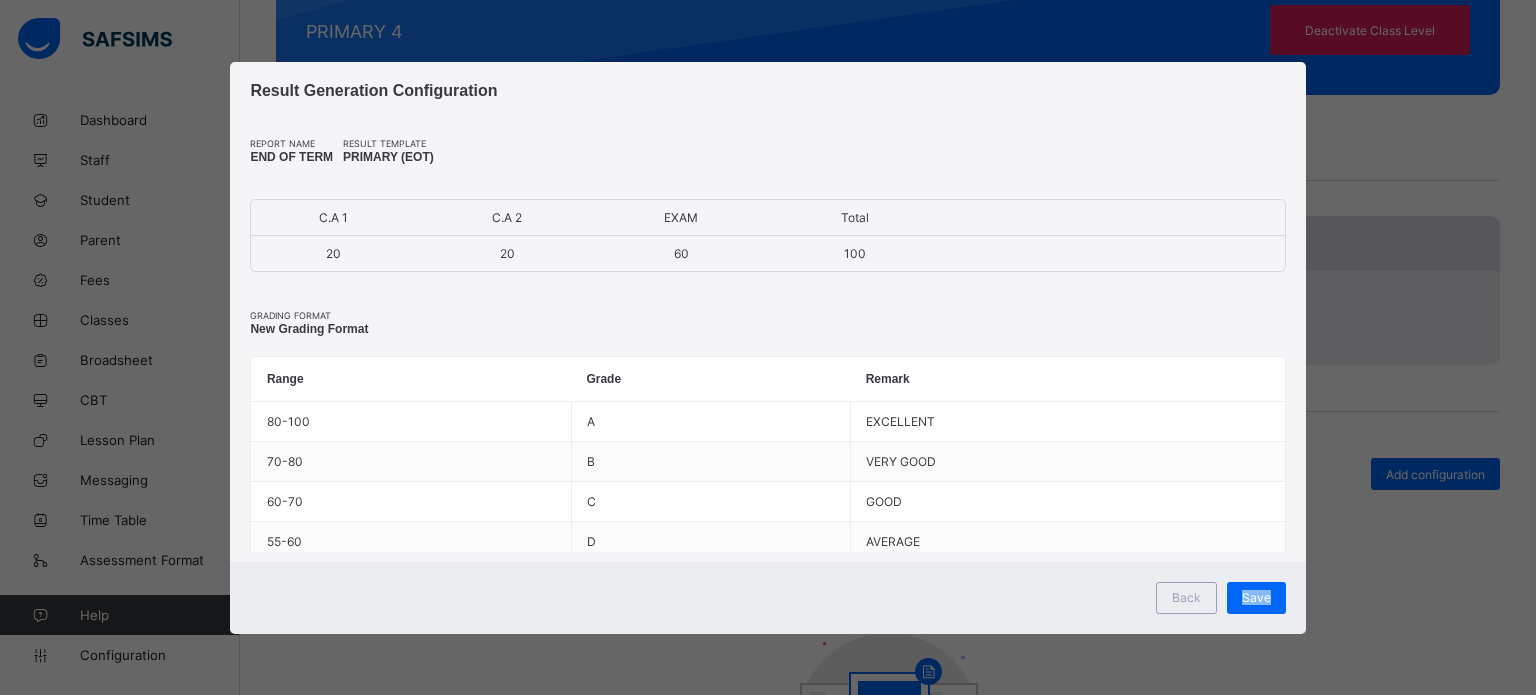 click on "Save" at bounding box center [1256, 598] 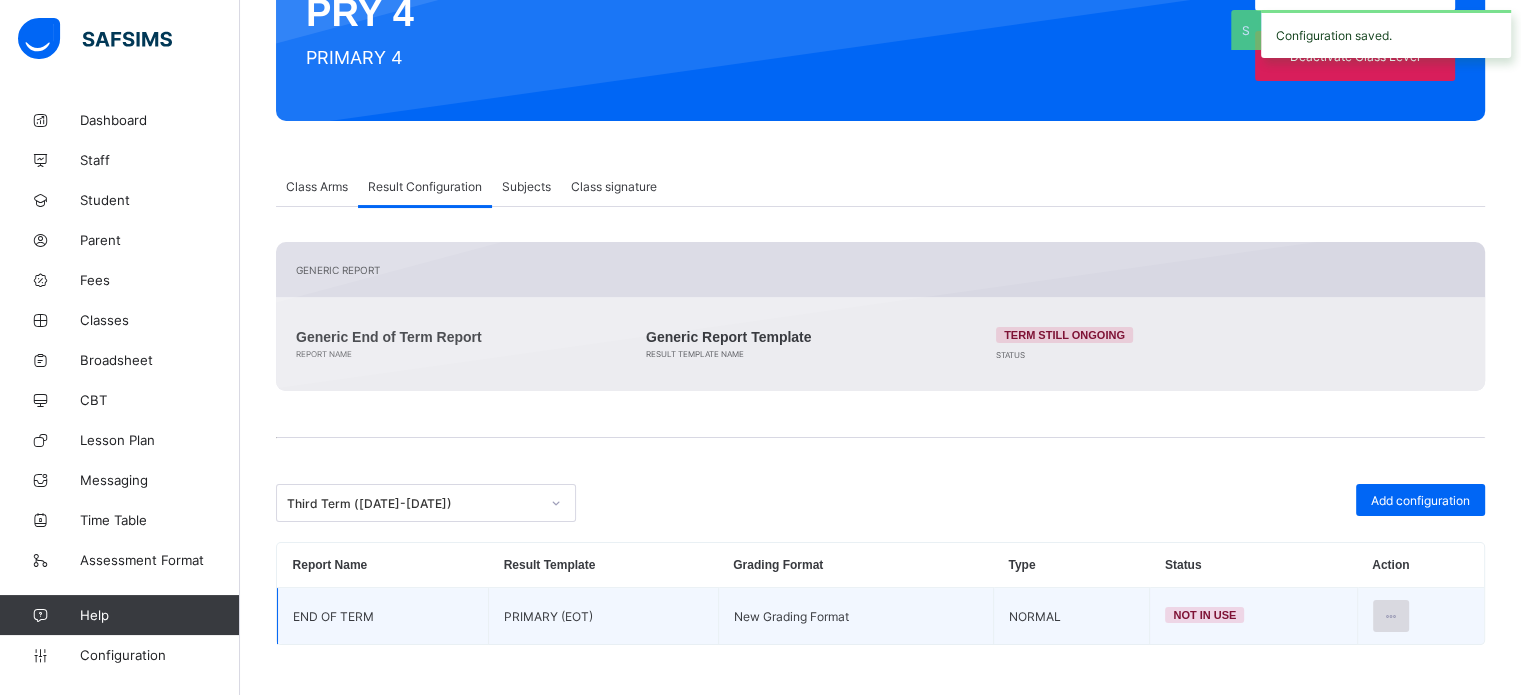 click at bounding box center (1391, 616) 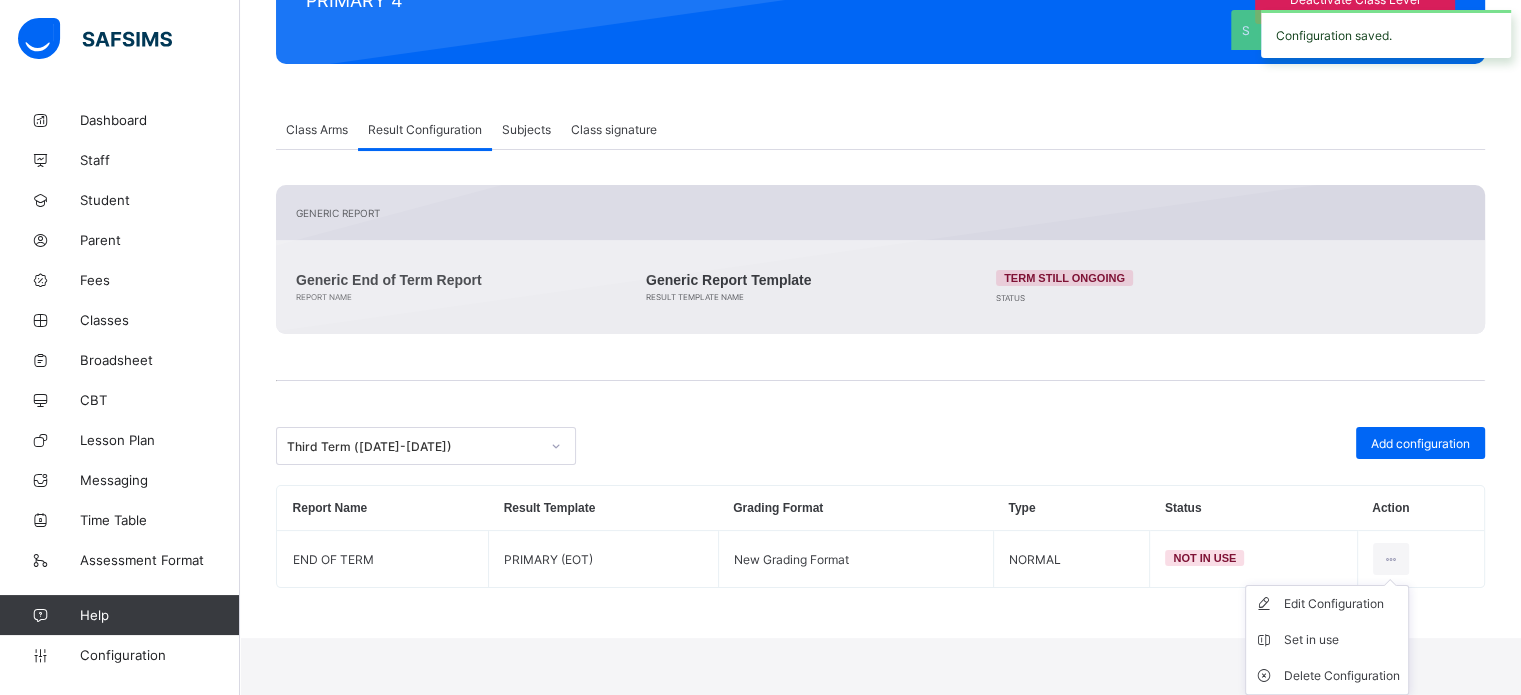 drag, startPoint x: 1341, startPoint y: 639, endPoint x: 1213, endPoint y: 555, distance: 153.10127 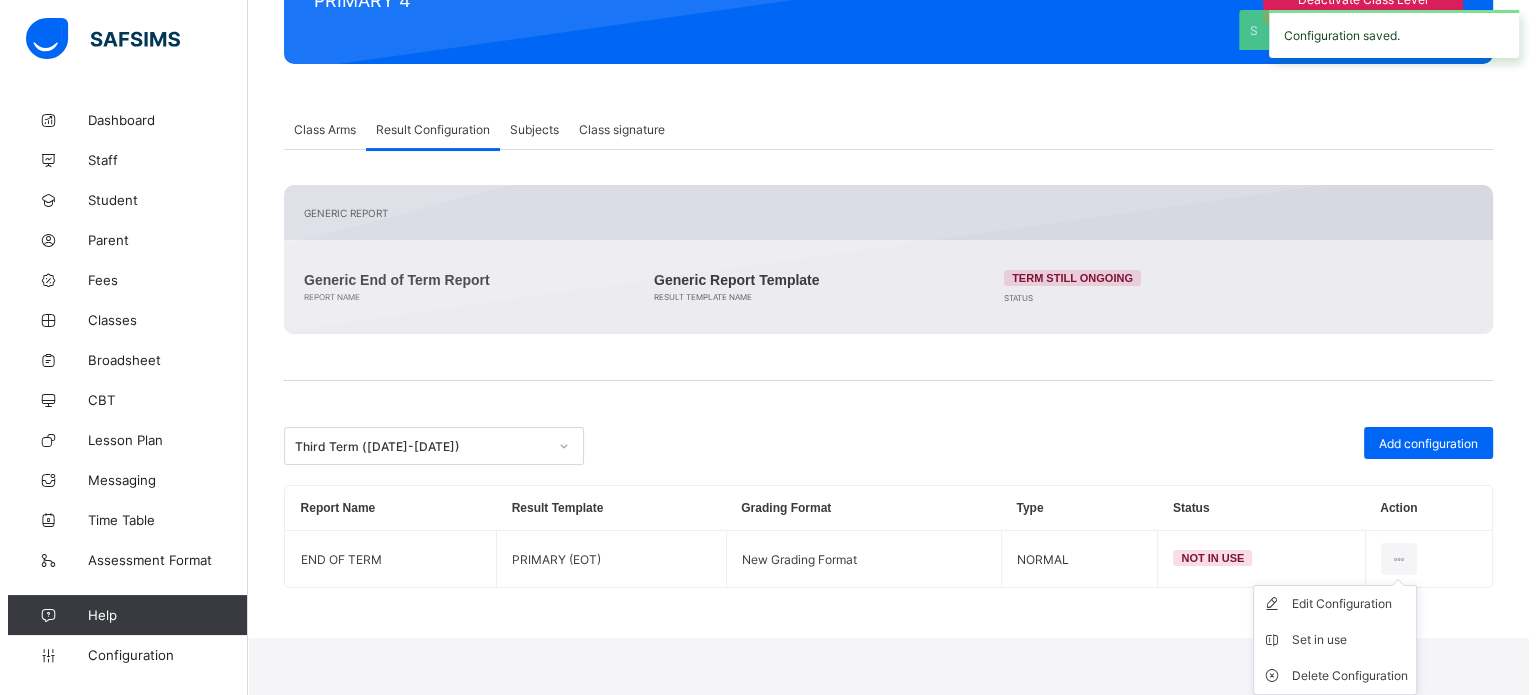 scroll, scrollTop: 244, scrollLeft: 0, axis: vertical 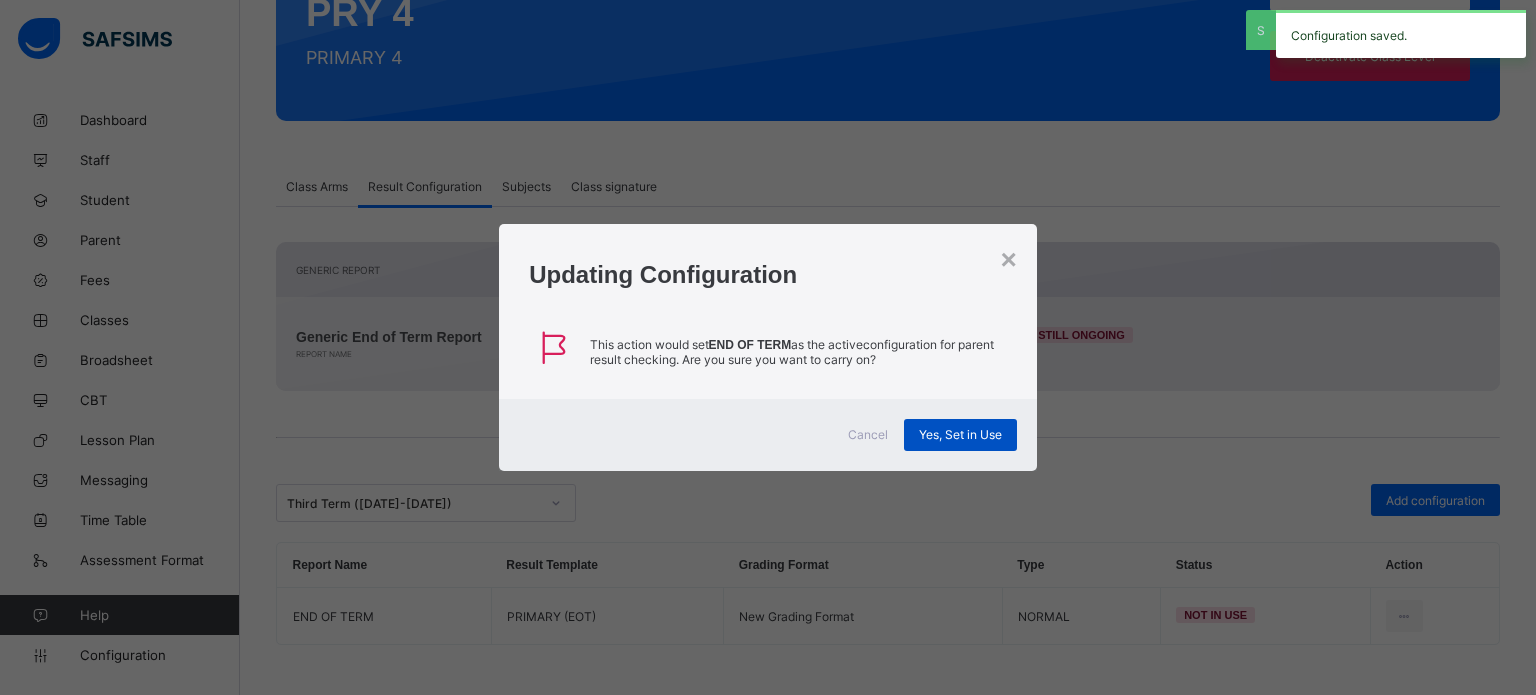 click on "Yes, Set in Use" at bounding box center (960, 434) 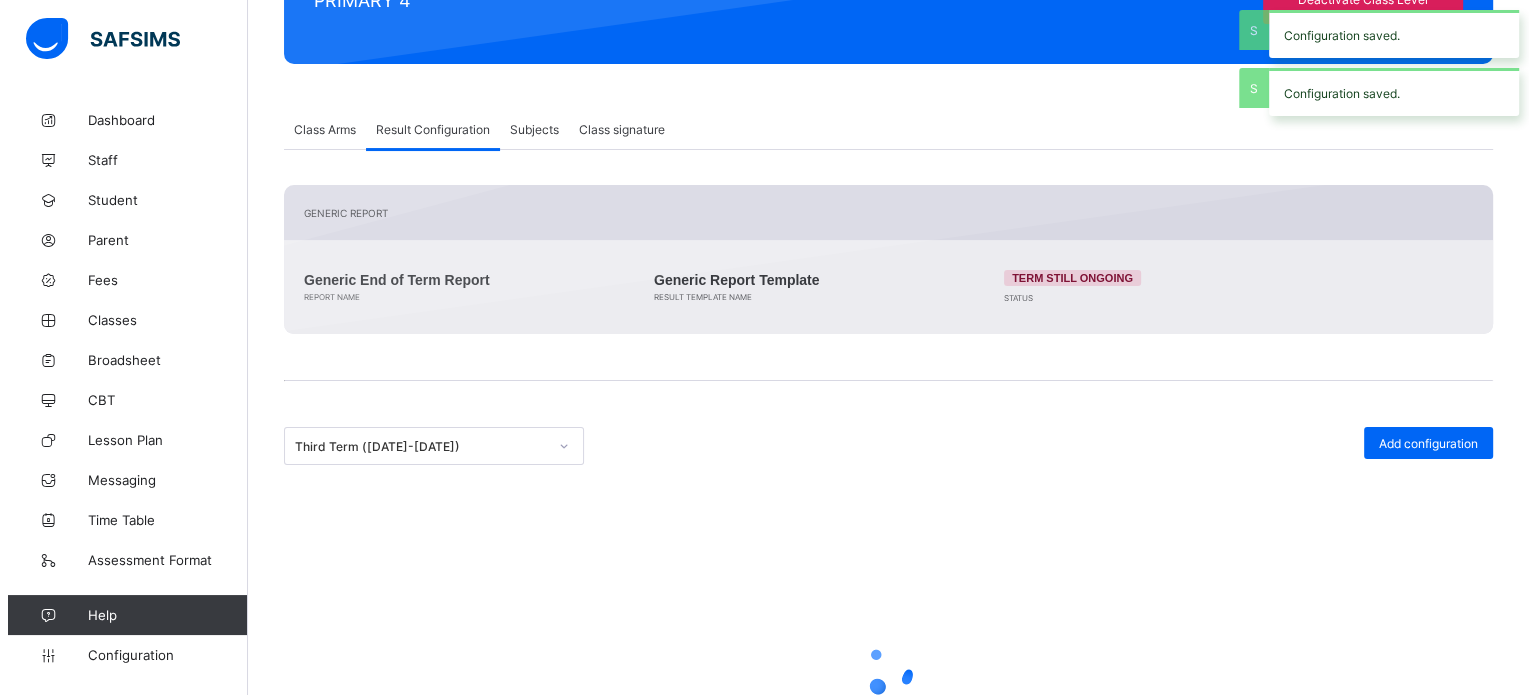 scroll, scrollTop: 244, scrollLeft: 0, axis: vertical 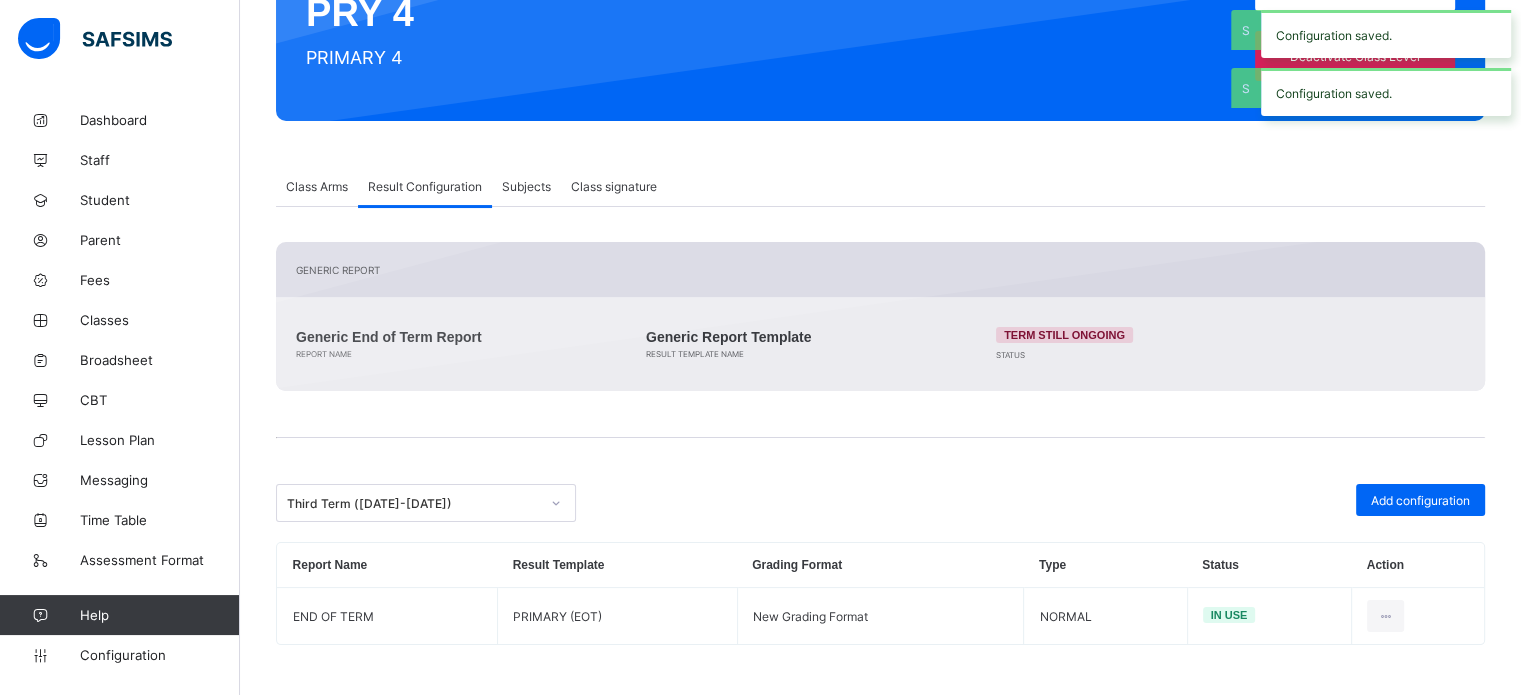 click on "Add configuration" at bounding box center [1186, 503] 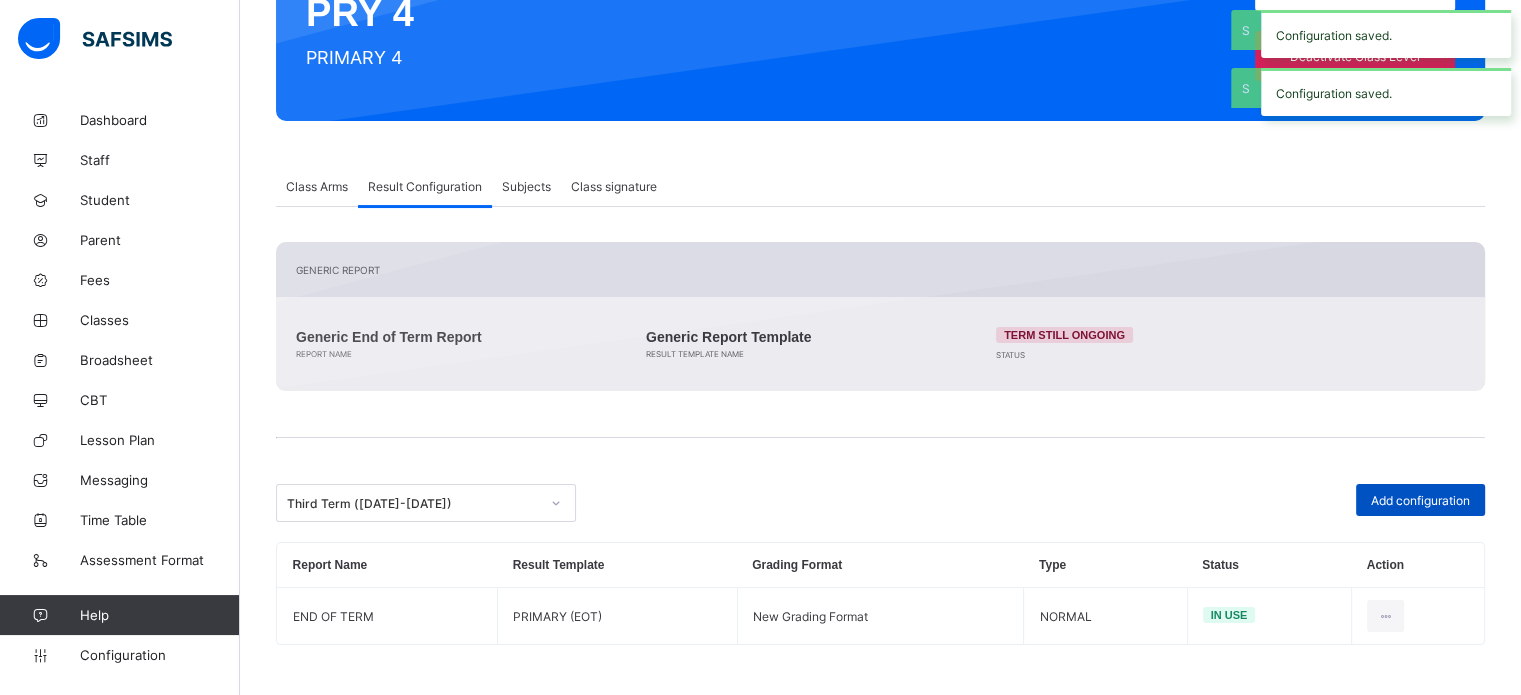click on "Add configuration" at bounding box center [1420, 500] 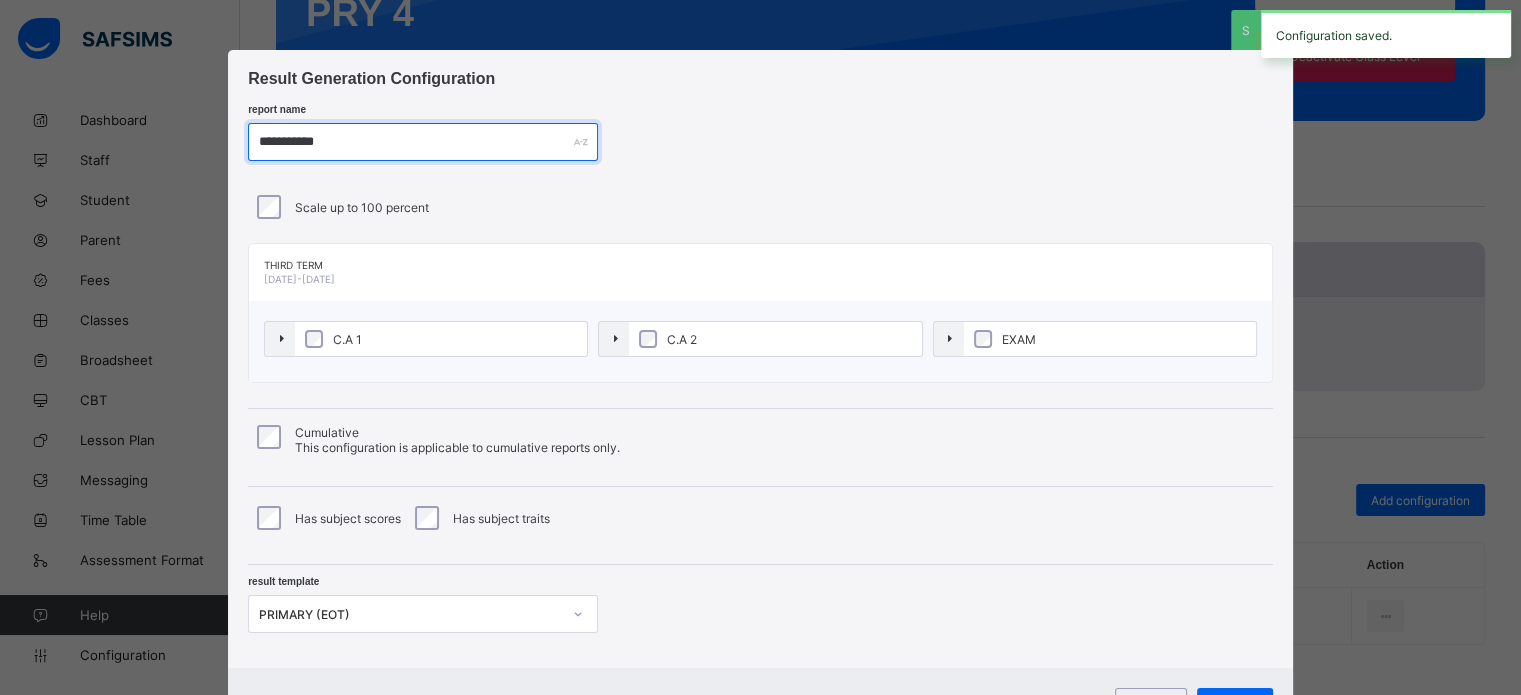 drag, startPoint x: 415, startPoint y: 151, endPoint x: 176, endPoint y: 127, distance: 240.202 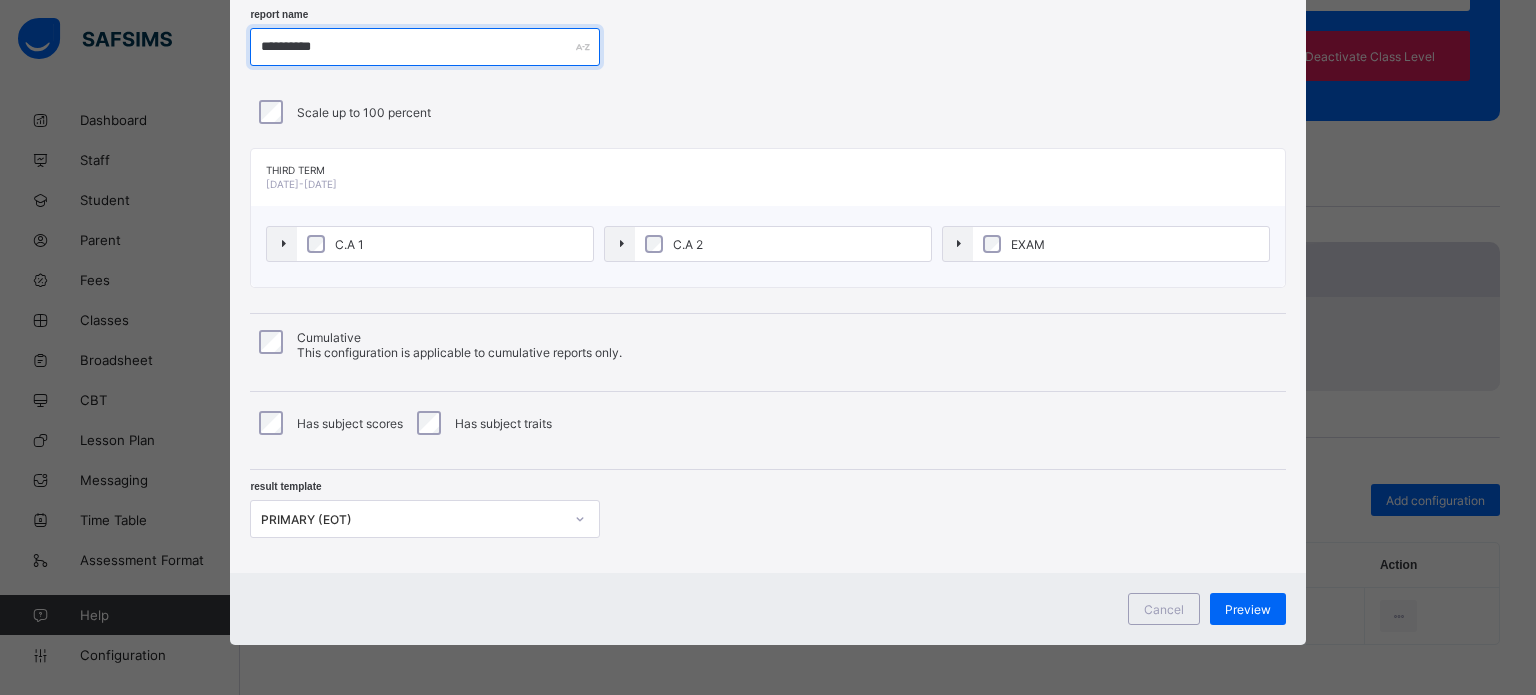 type on "**********" 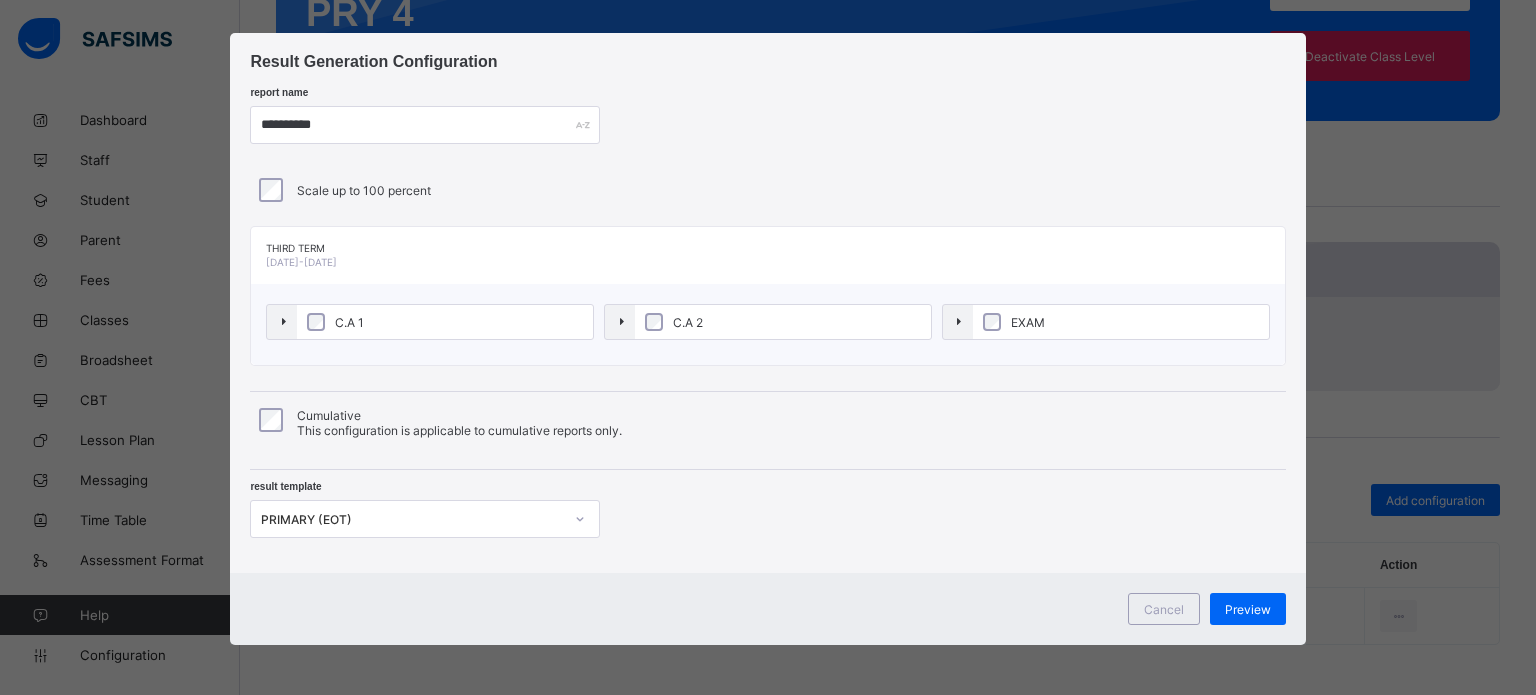 scroll, scrollTop: 16, scrollLeft: 0, axis: vertical 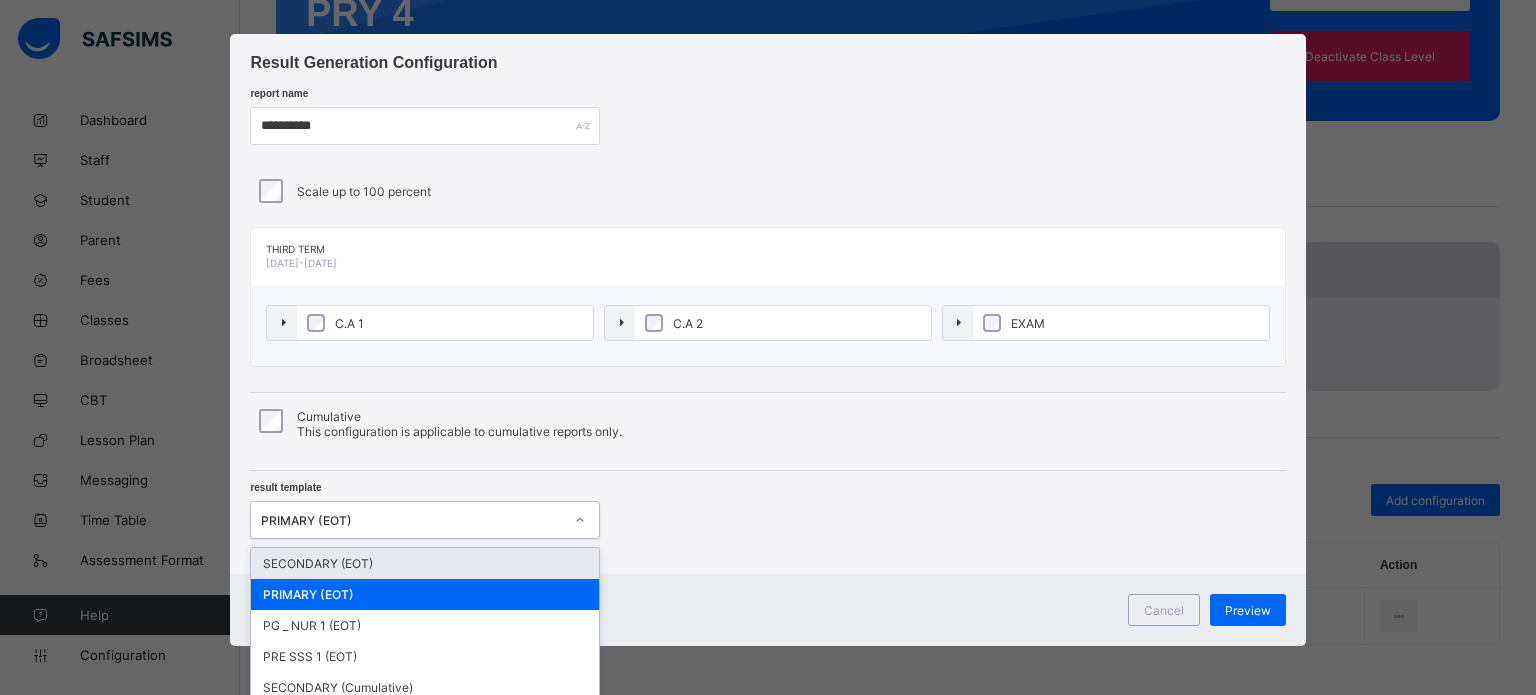 click on "option SECONDARY (EOT) focused, 1 of 6. 6 results available. Use Up and Down to choose options, press Enter to select the currently focused option, press Escape to exit the menu, press Tab to select the option and exit the menu. PRIMARY (EOT) SECONDARY (EOT) PRIMARY (EOT) PG _ NUR 1 (EOT) PRE SSS 1 (EOT)  SECONDARY (Cumulative)  PRIMARY (Cumulative)" at bounding box center (425, 520) 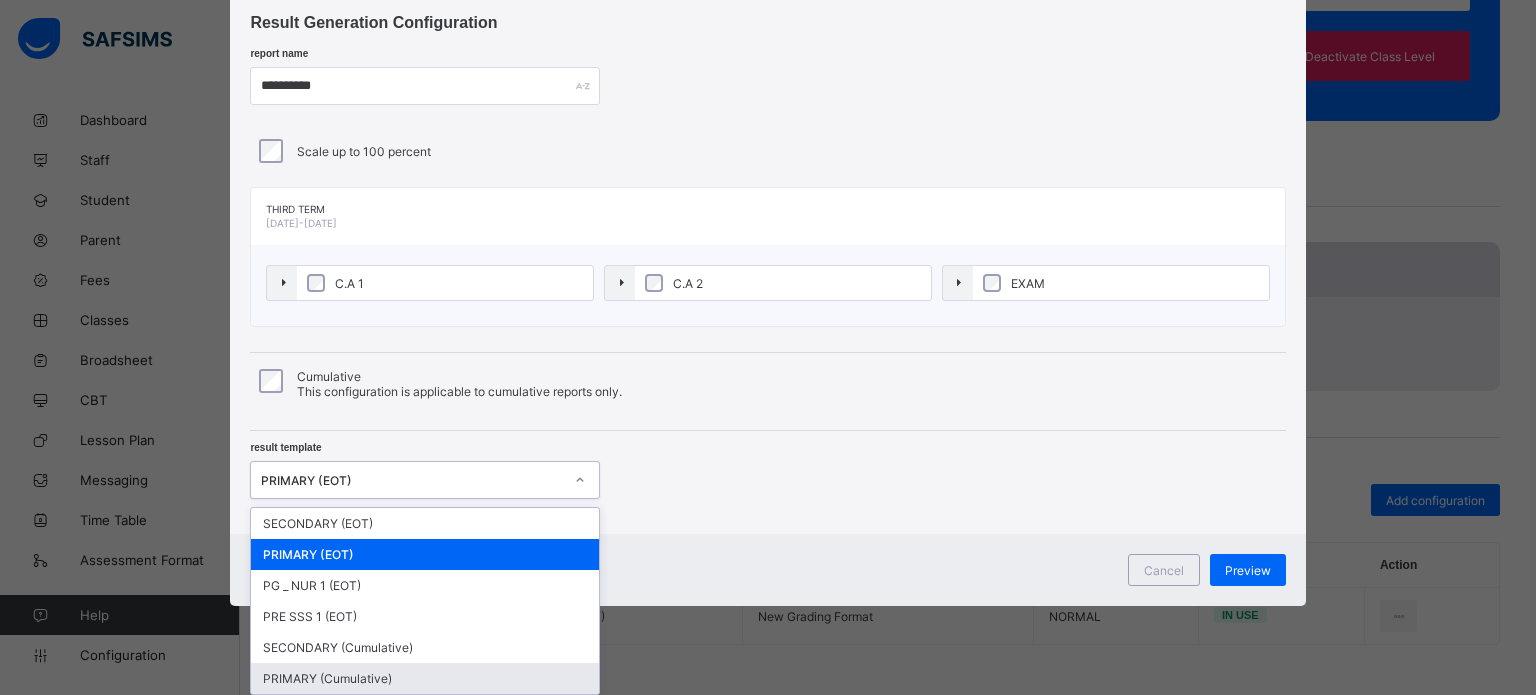 click on "PRIMARY (Cumulative)" at bounding box center (425, 678) 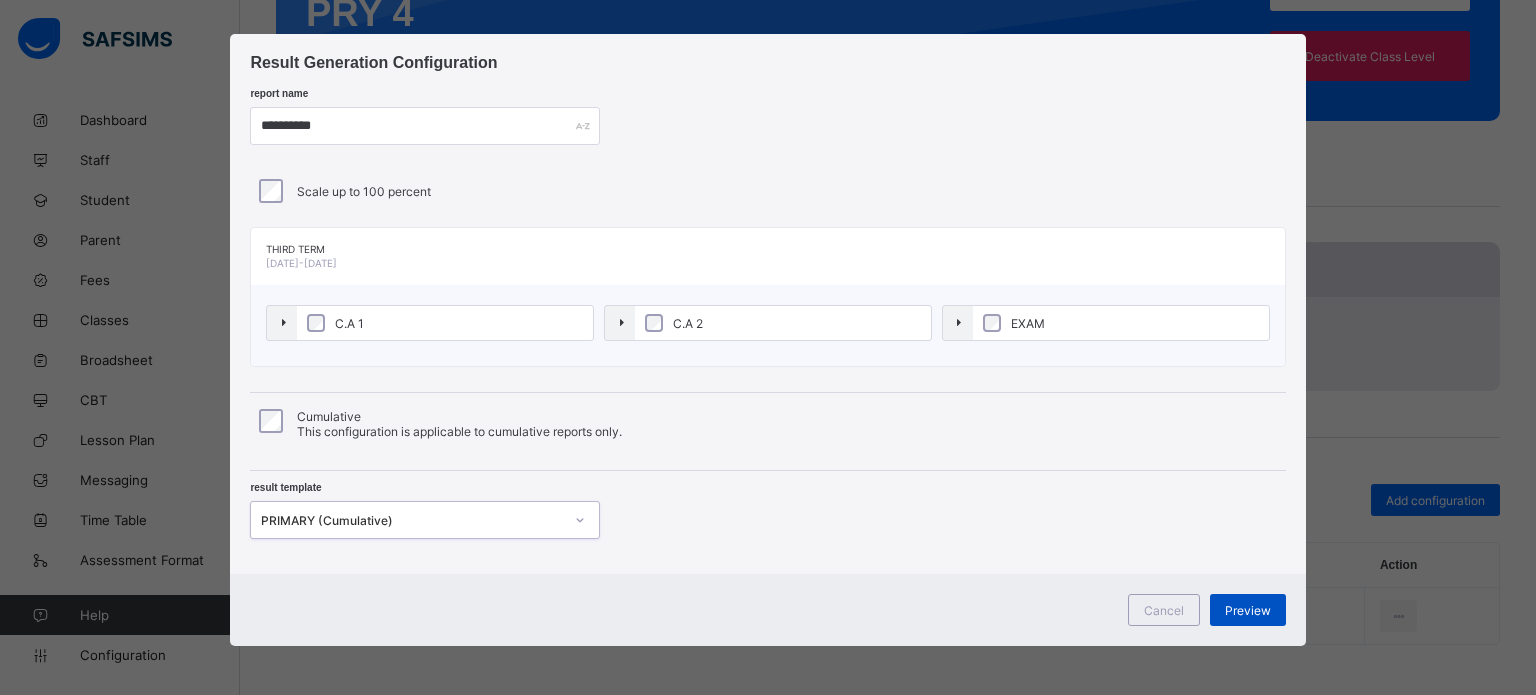 click on "Preview" at bounding box center (1248, 610) 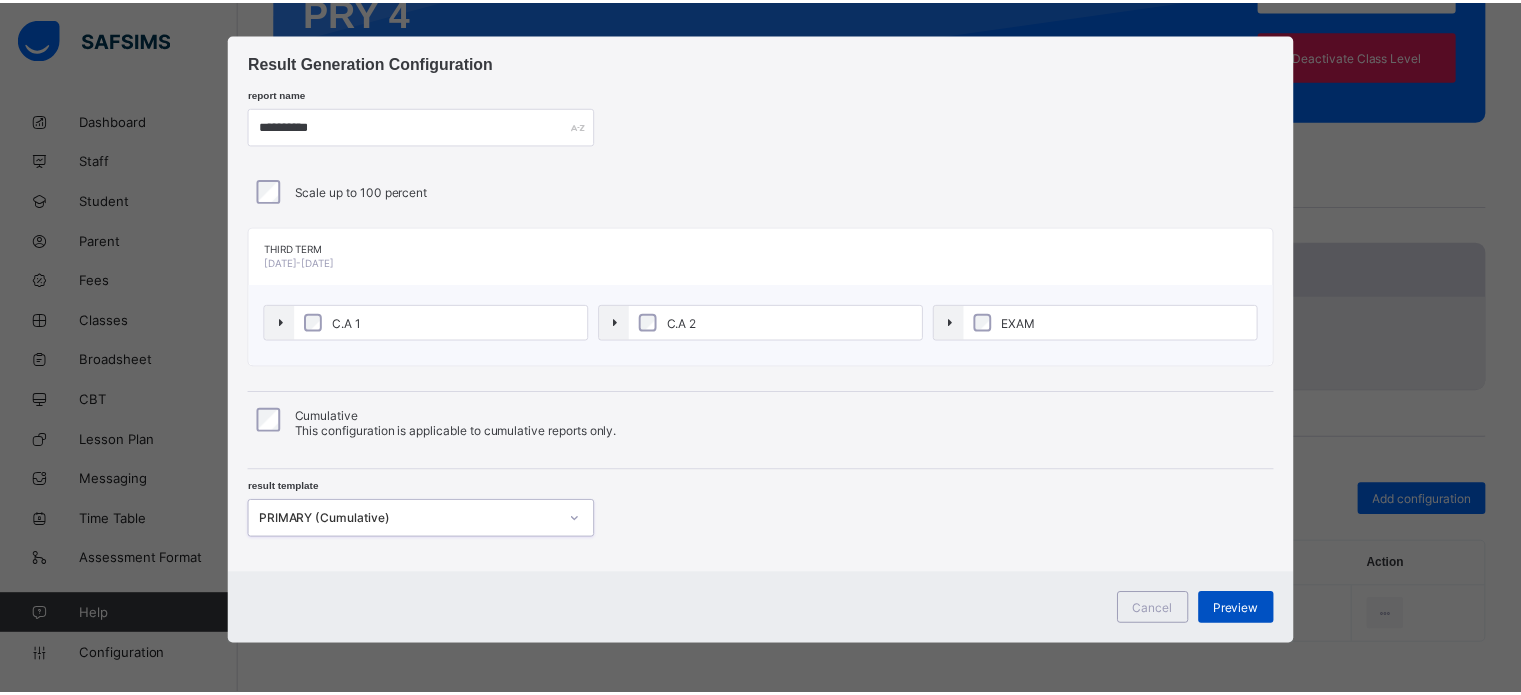 scroll, scrollTop: 0, scrollLeft: 0, axis: both 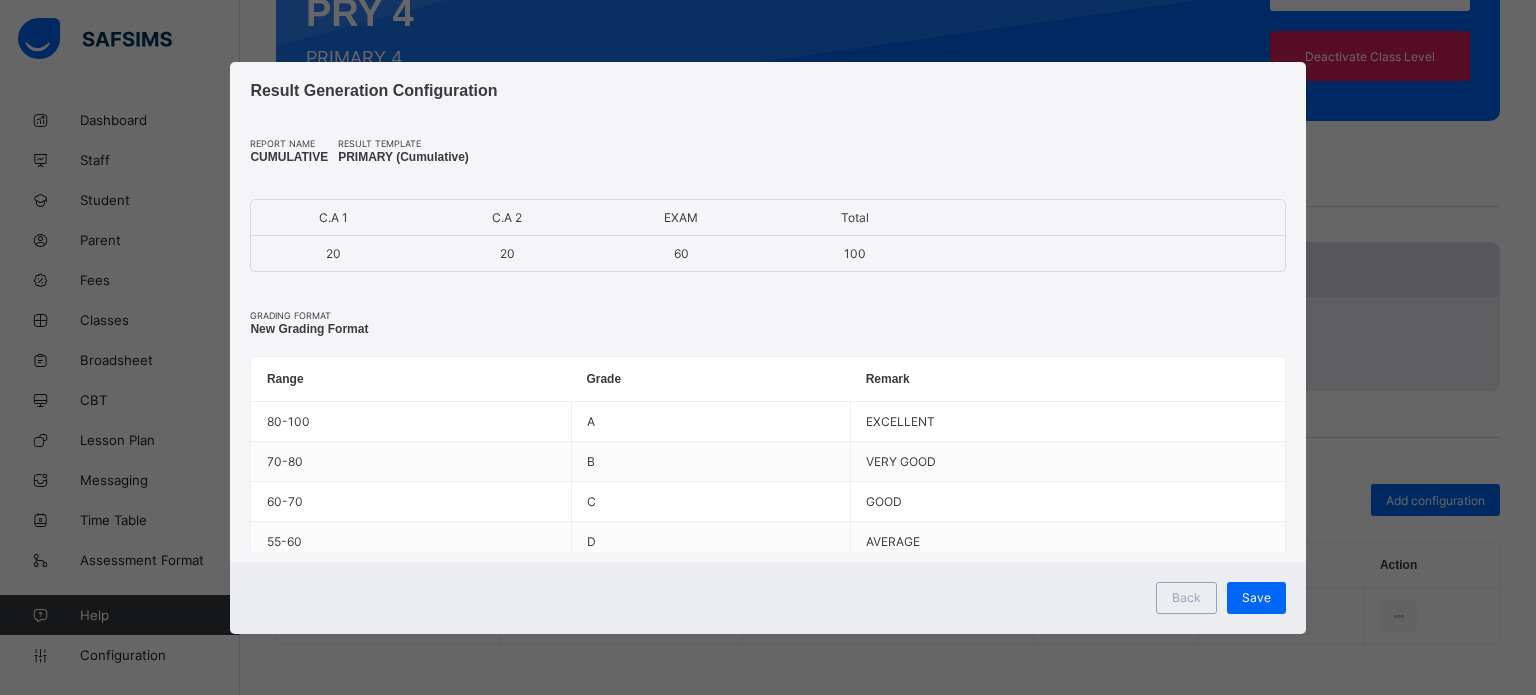 click on "Save" at bounding box center (1256, 598) 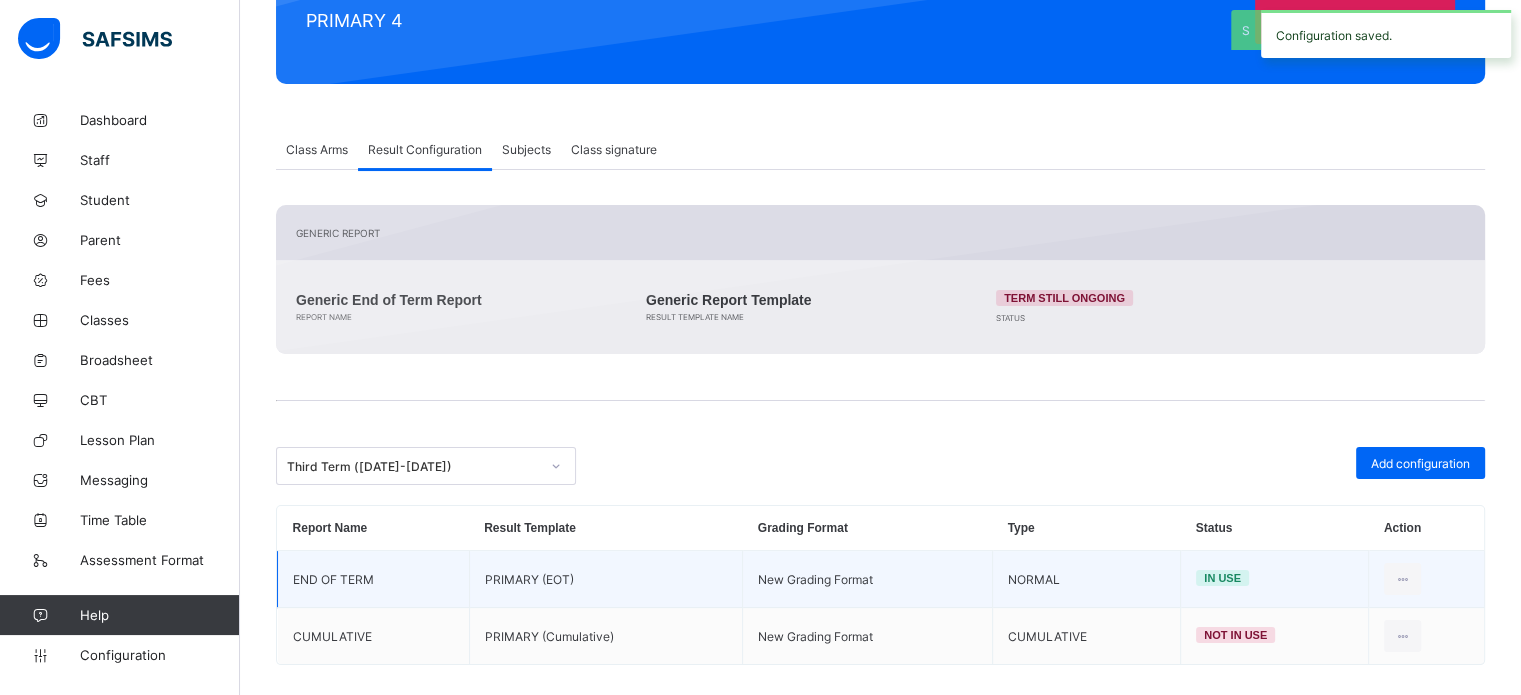 scroll, scrollTop: 301, scrollLeft: 0, axis: vertical 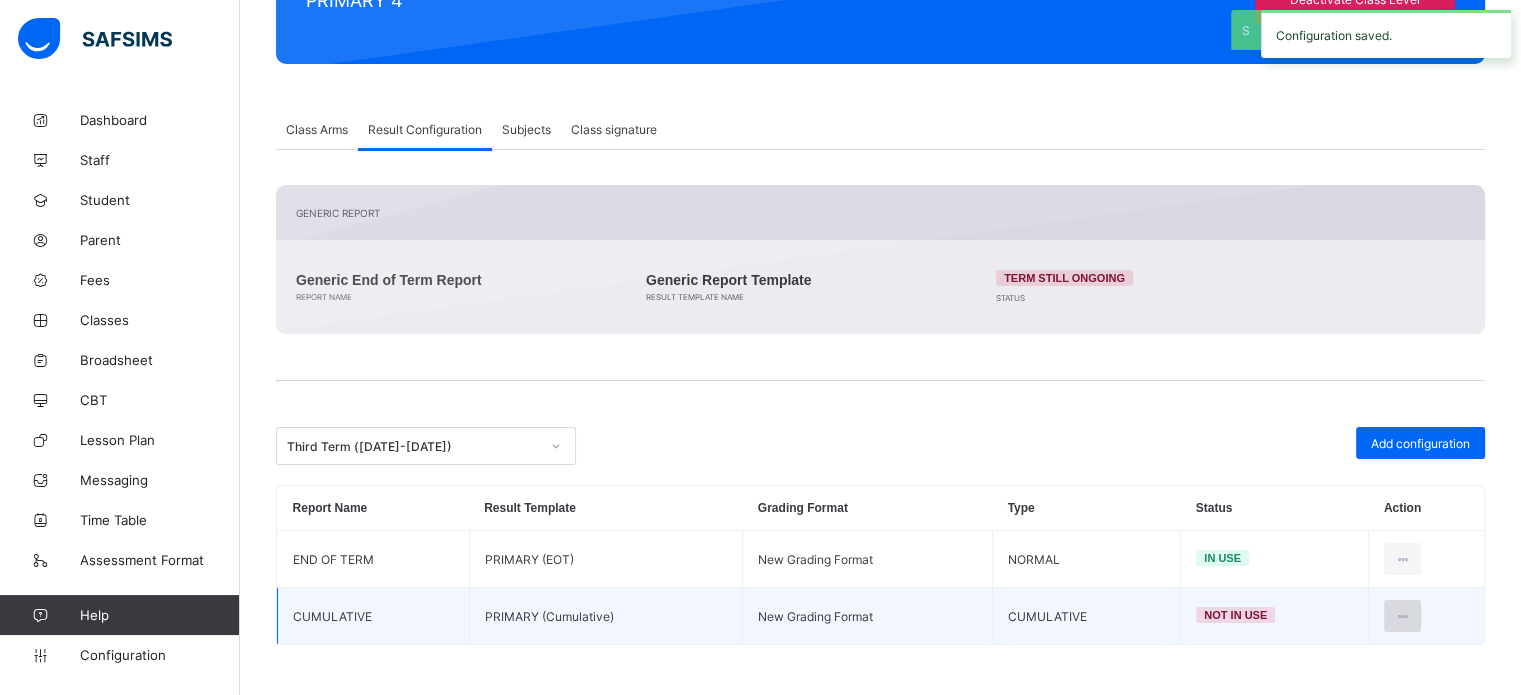 click at bounding box center (1402, 616) 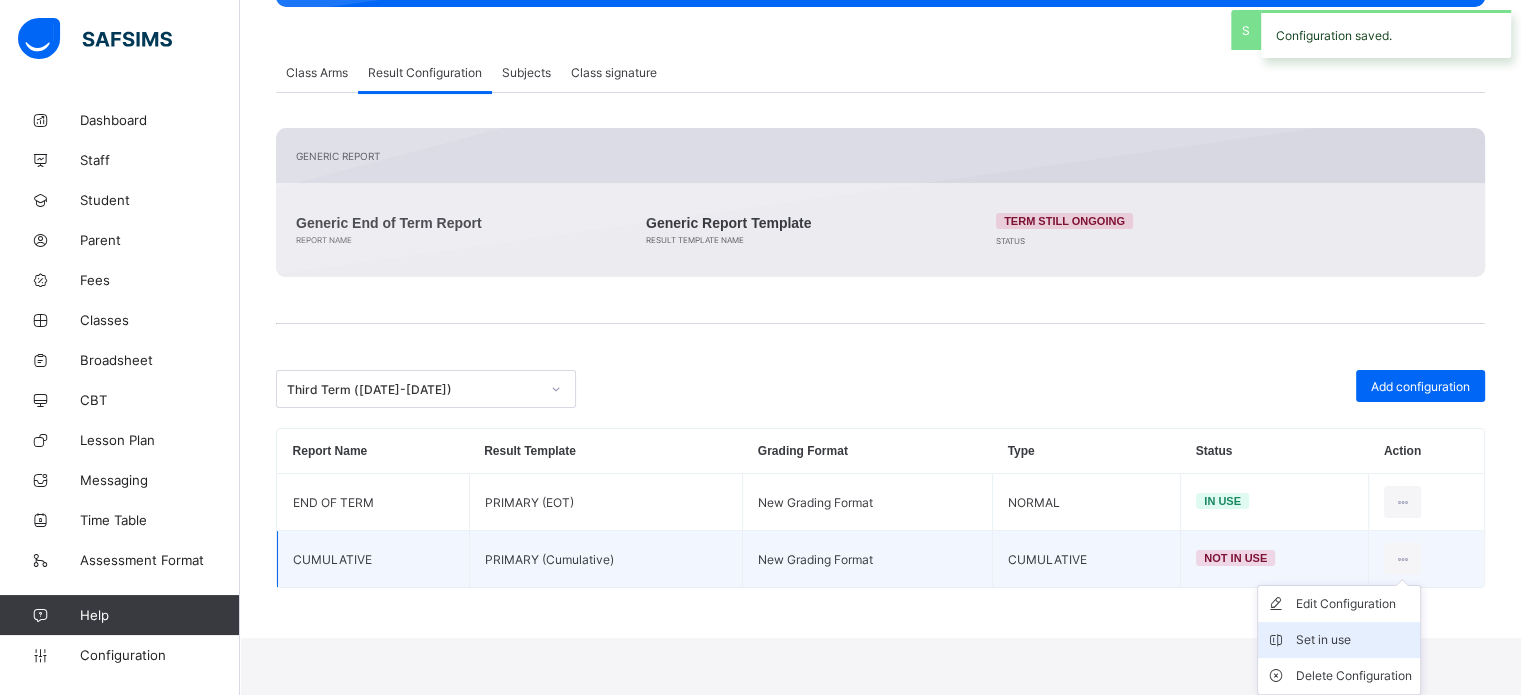 click on "Set in use" at bounding box center (1354, 640) 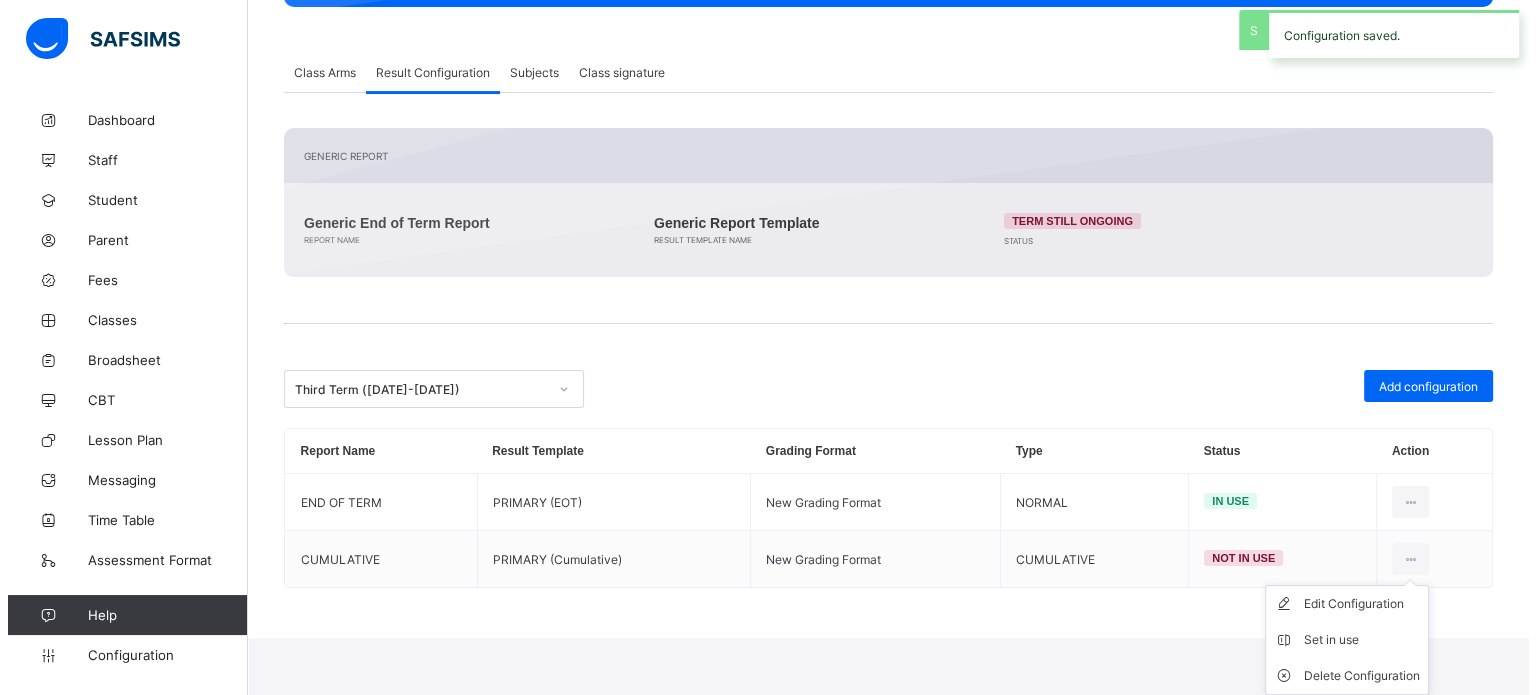 scroll, scrollTop: 301, scrollLeft: 0, axis: vertical 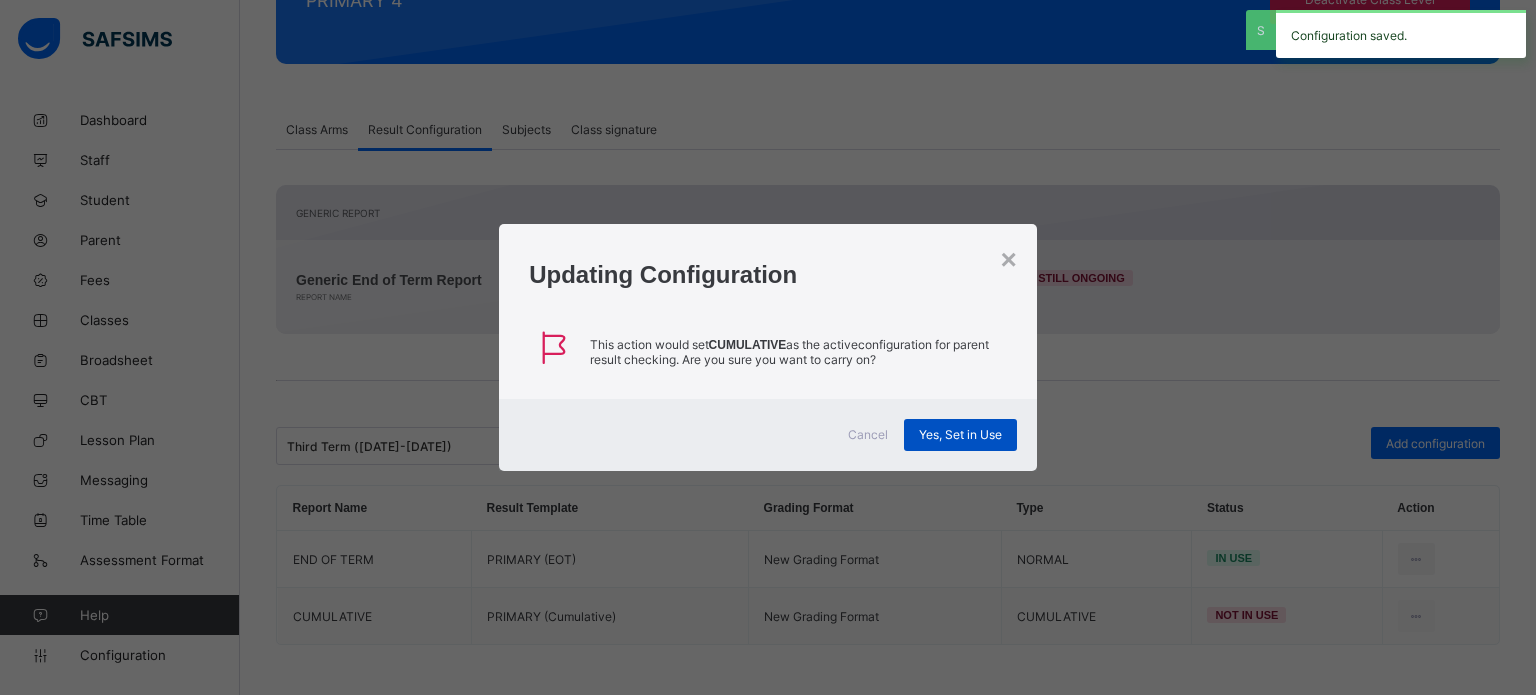 click on "Yes, Set in Use" at bounding box center [960, 434] 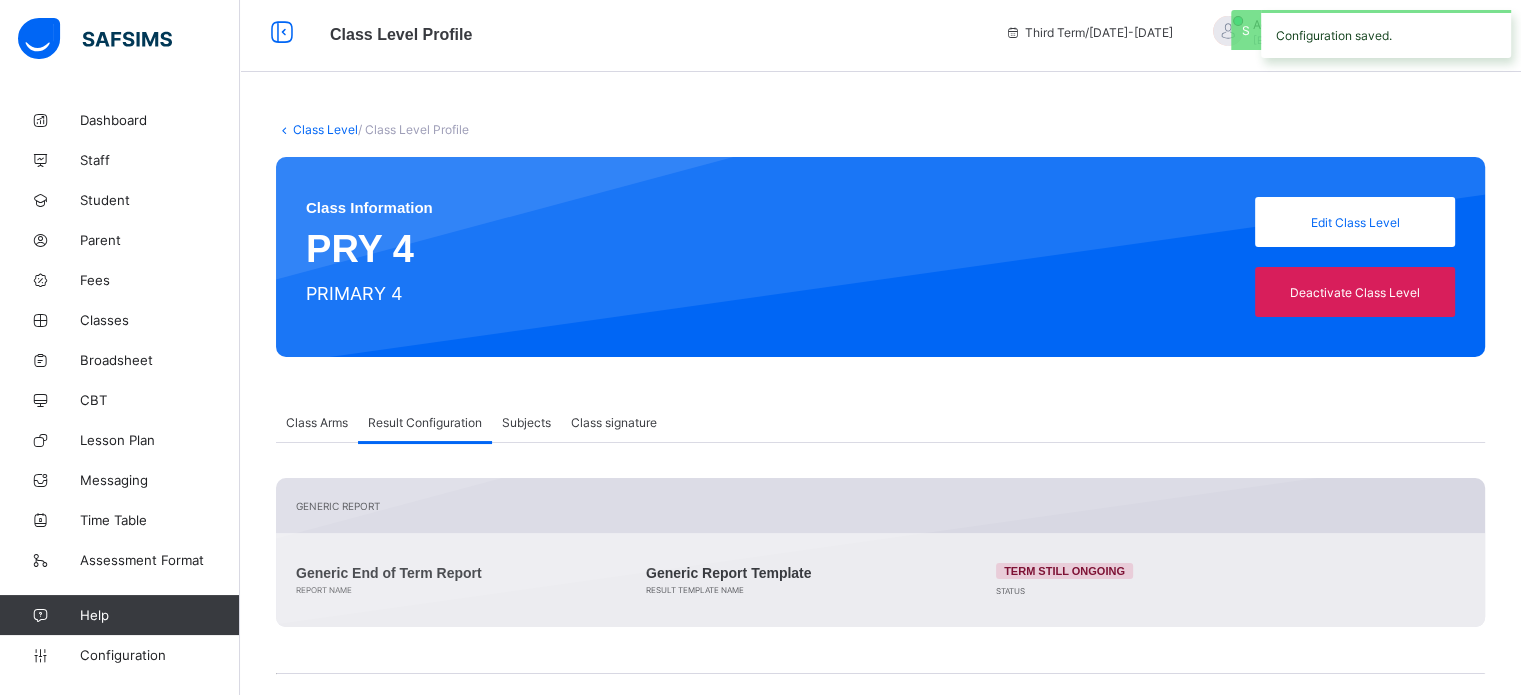 scroll, scrollTop: 0, scrollLeft: 0, axis: both 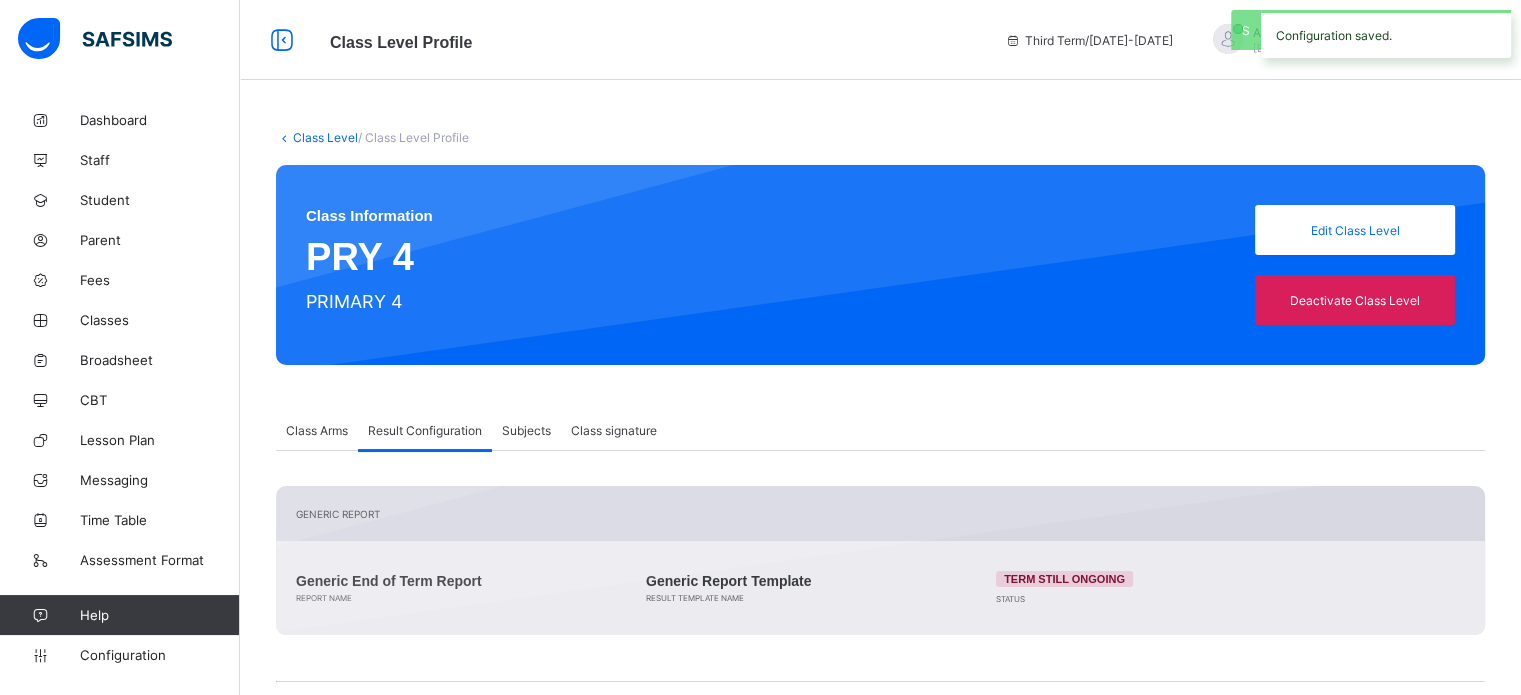click on "Class Level" at bounding box center (325, 137) 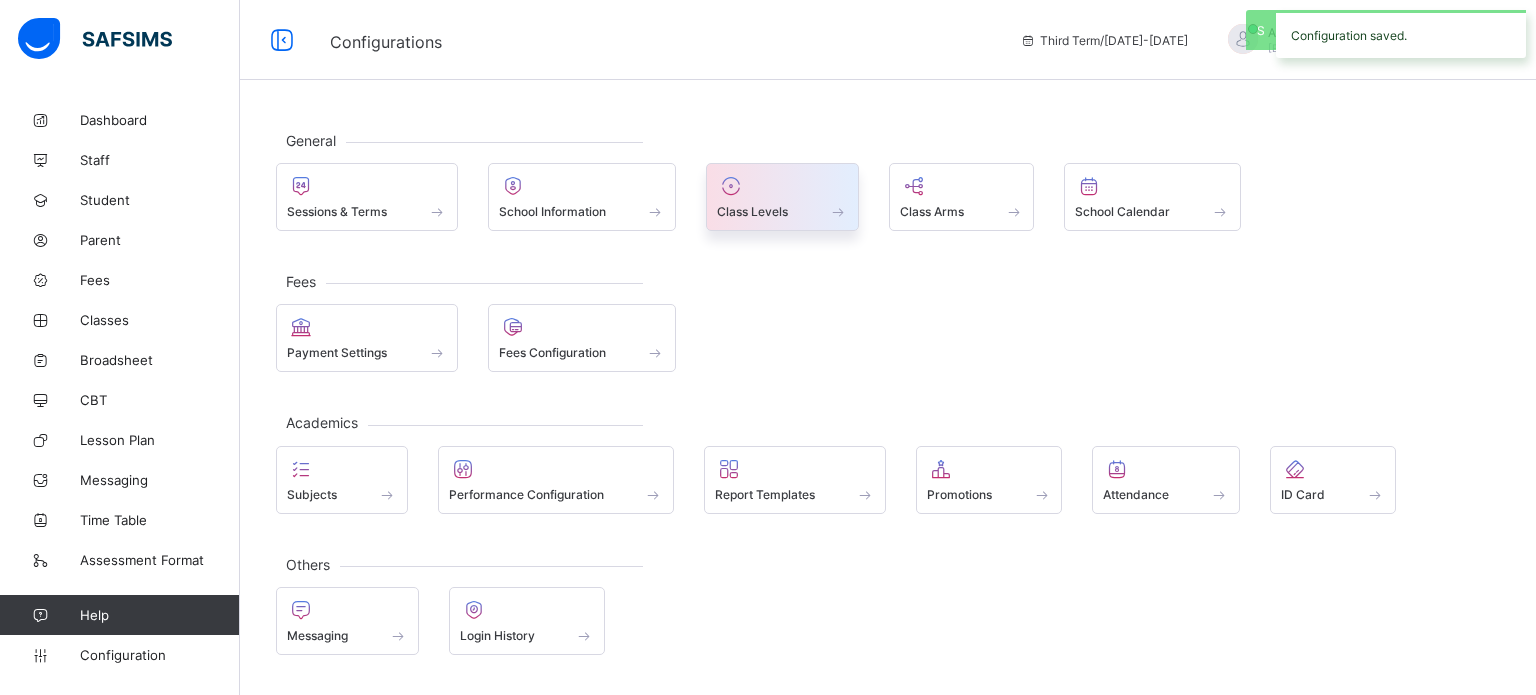 click on "Class Levels" at bounding box center (752, 211) 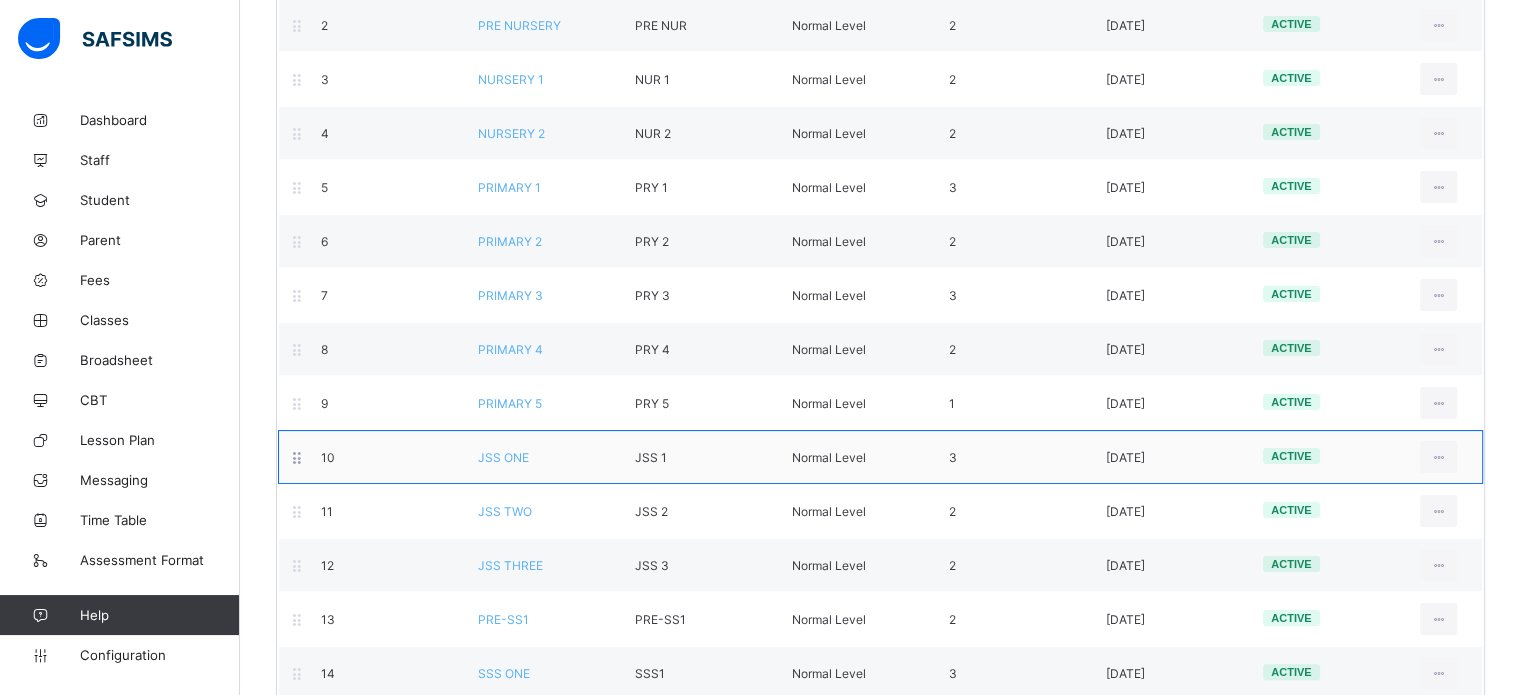 scroll, scrollTop: 400, scrollLeft: 0, axis: vertical 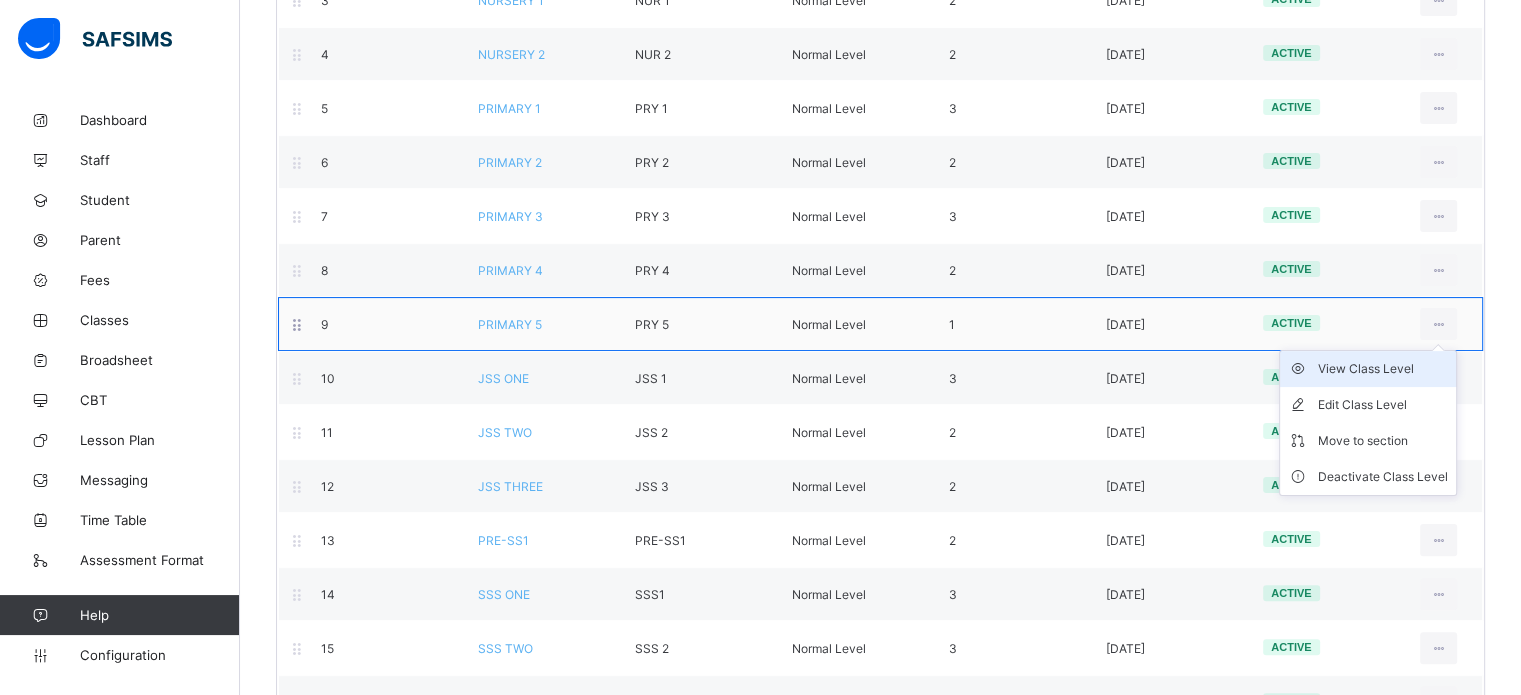 click on "View Class Level" at bounding box center [1383, 369] 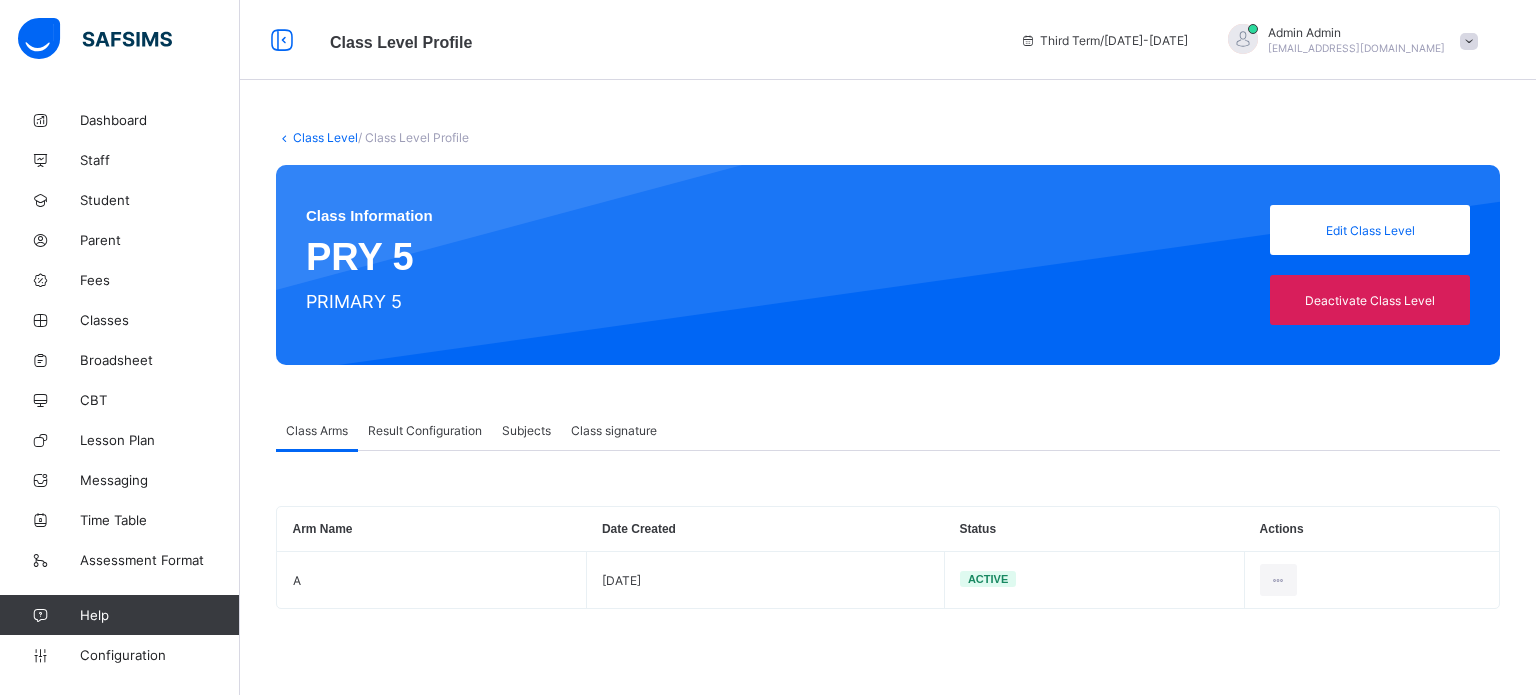 click on "Result Configuration" at bounding box center (425, 430) 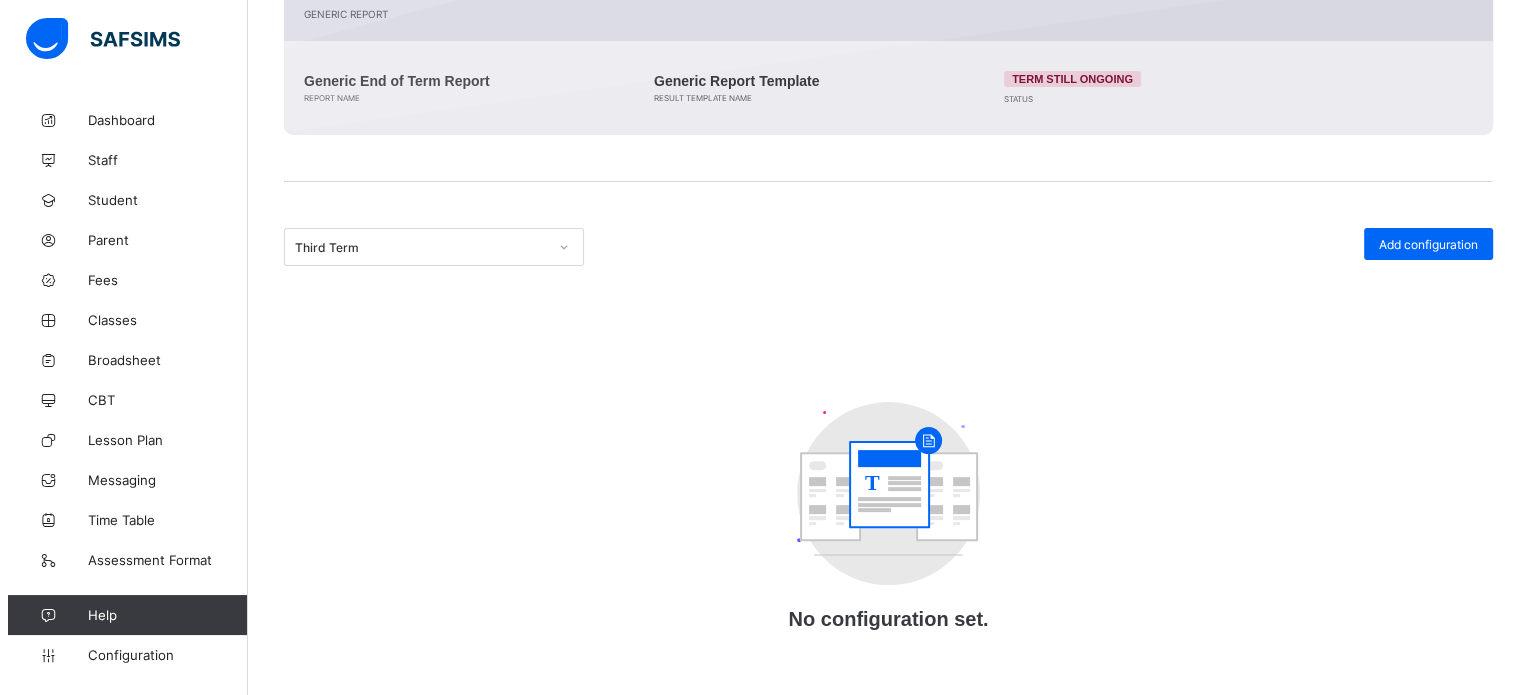 scroll, scrollTop: 508, scrollLeft: 0, axis: vertical 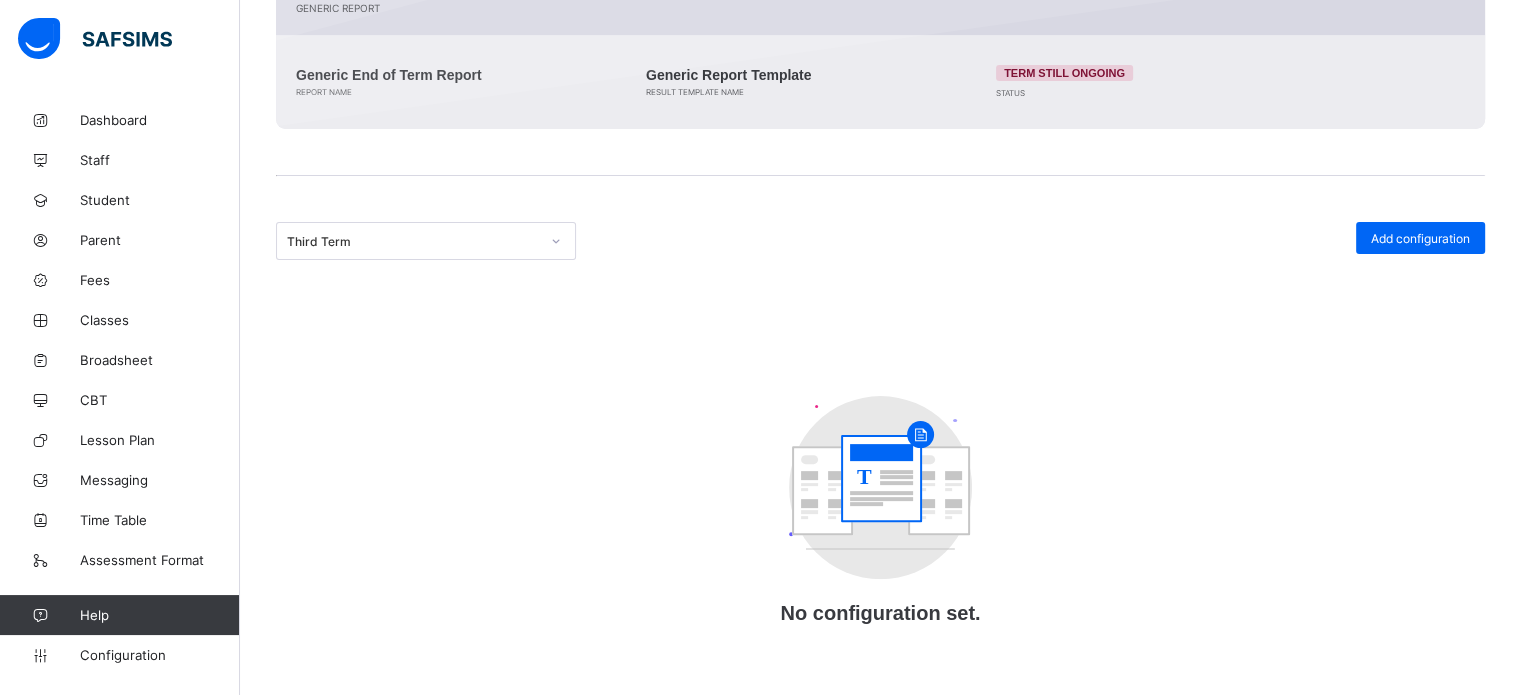 drag, startPoint x: 1450, startPoint y: 235, endPoint x: 948, endPoint y: 104, distance: 518.81116 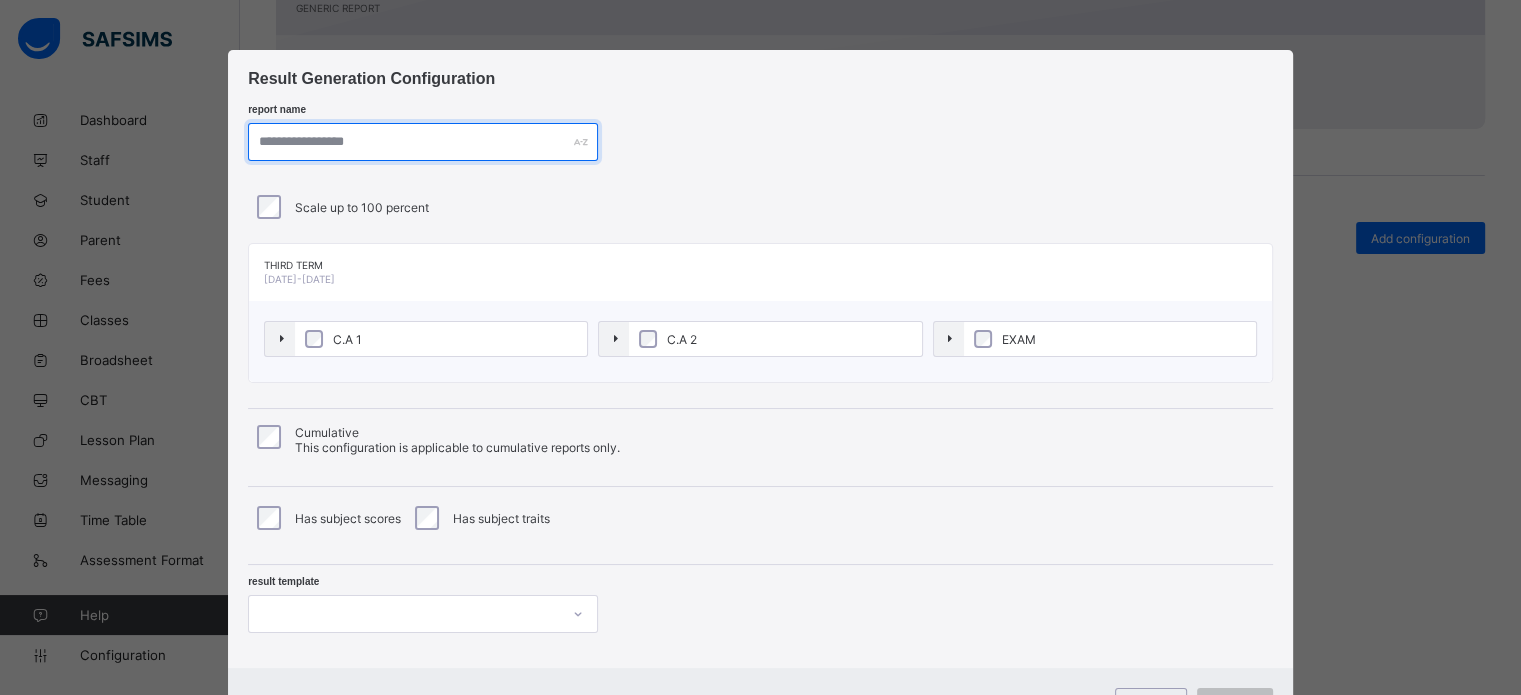 click at bounding box center [423, 142] 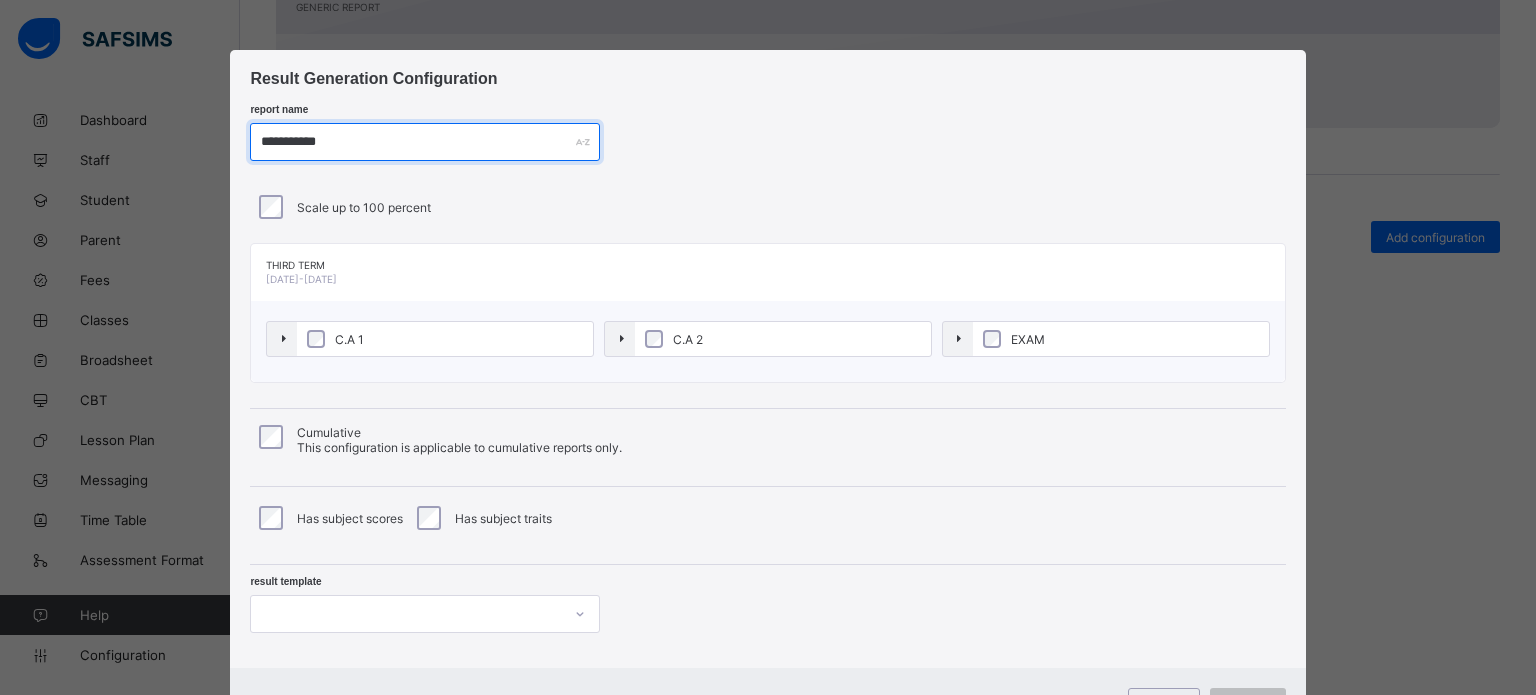 type on "**********" 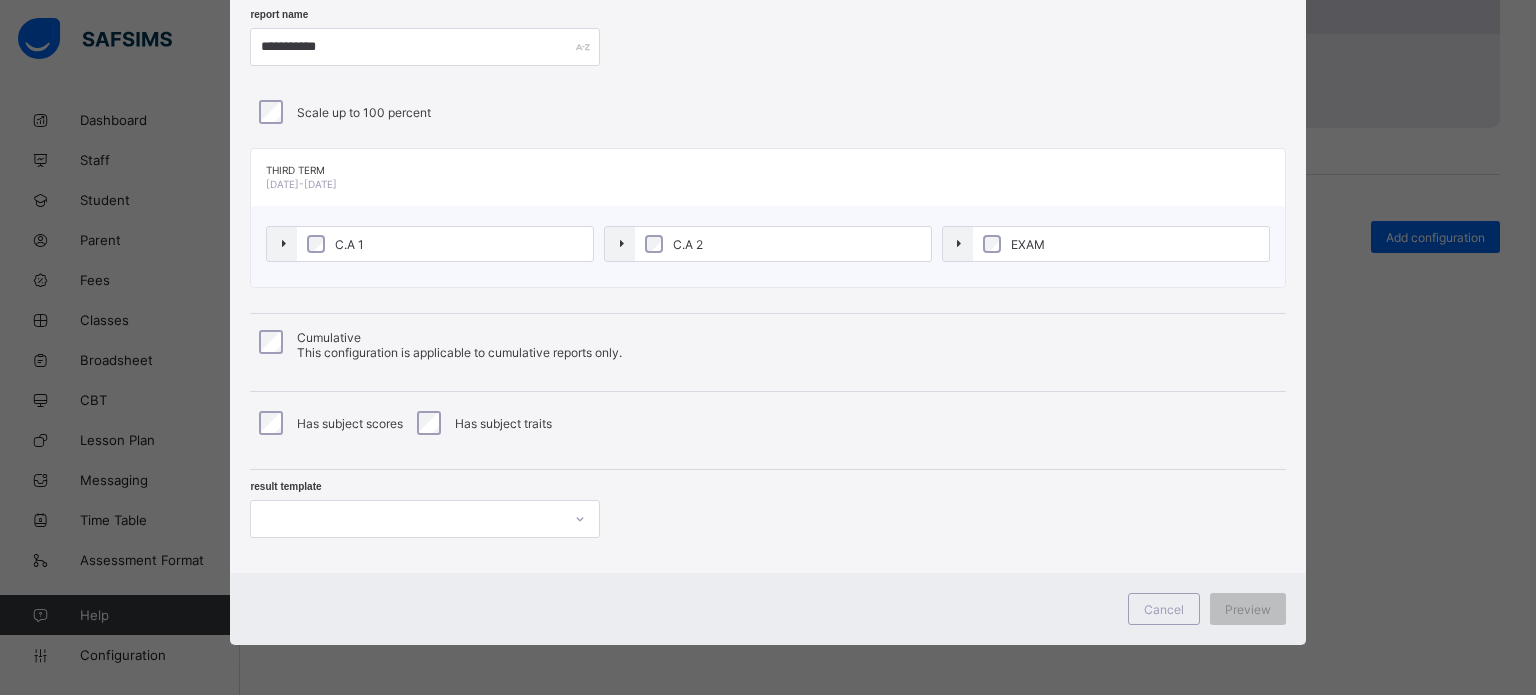 click at bounding box center [425, 519] 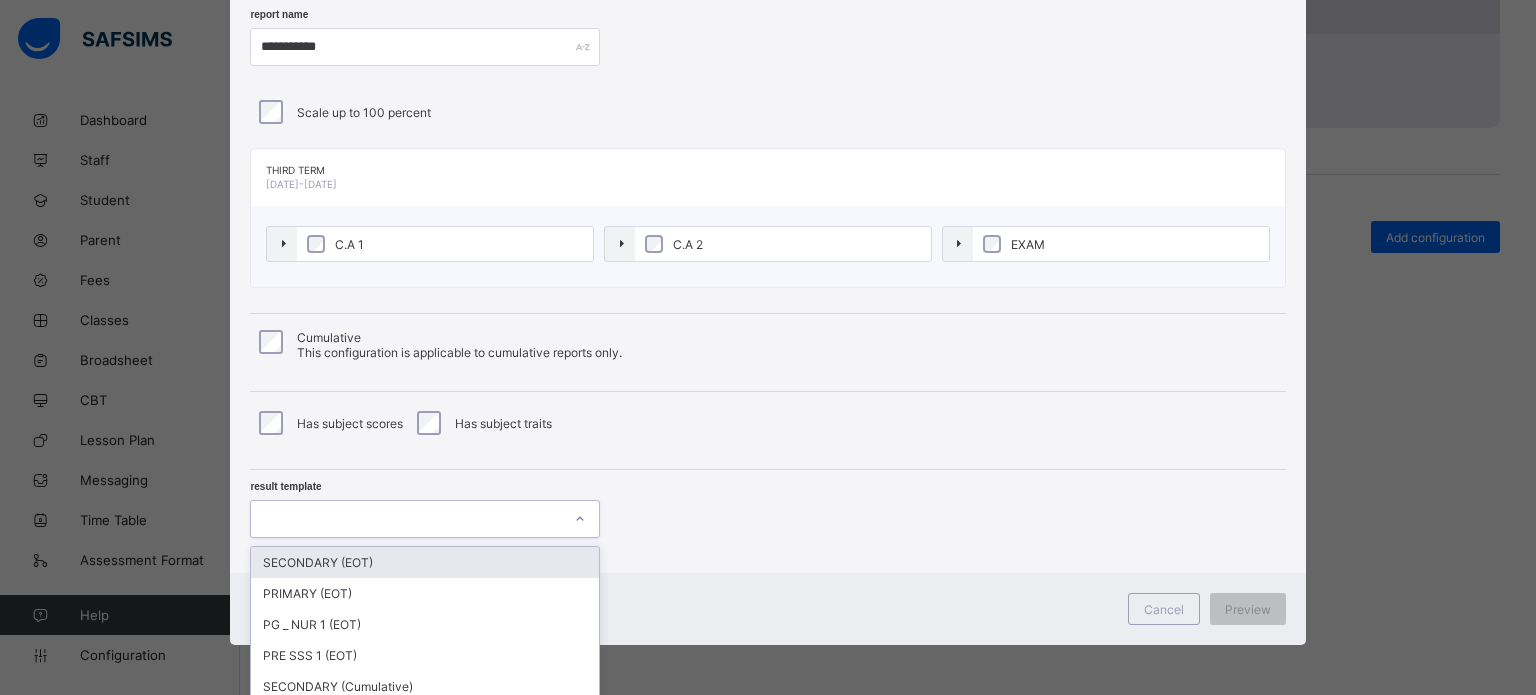 scroll, scrollTop: 134, scrollLeft: 0, axis: vertical 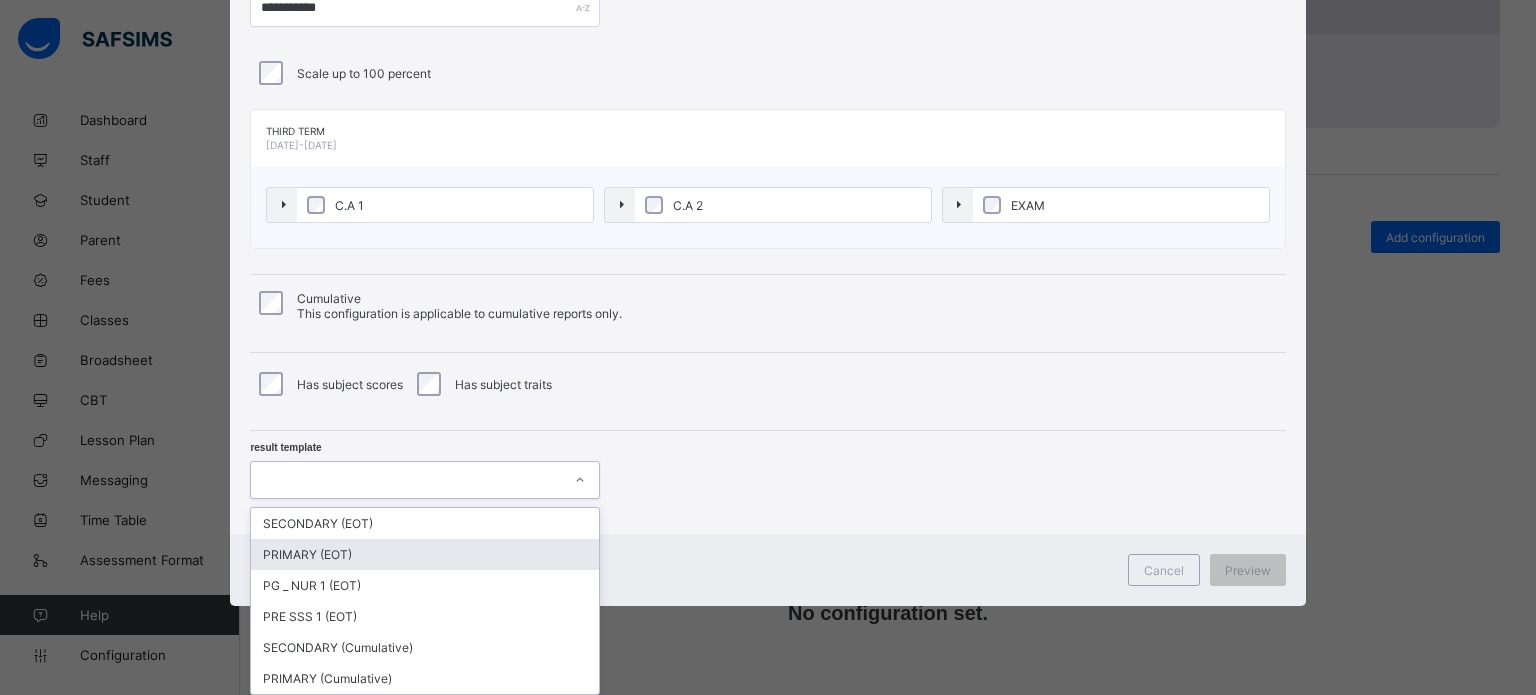 click on "PRIMARY (EOT)" at bounding box center [425, 554] 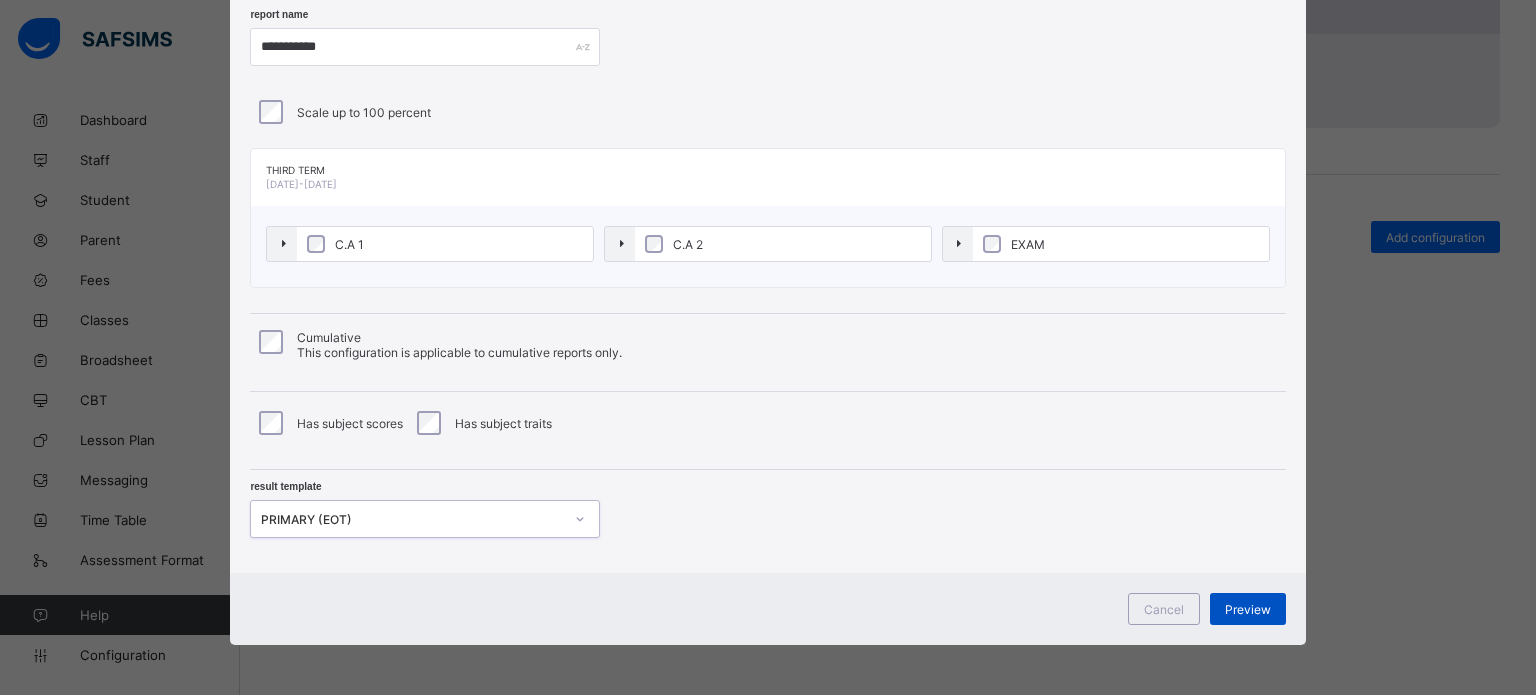click on "Preview" at bounding box center [1248, 609] 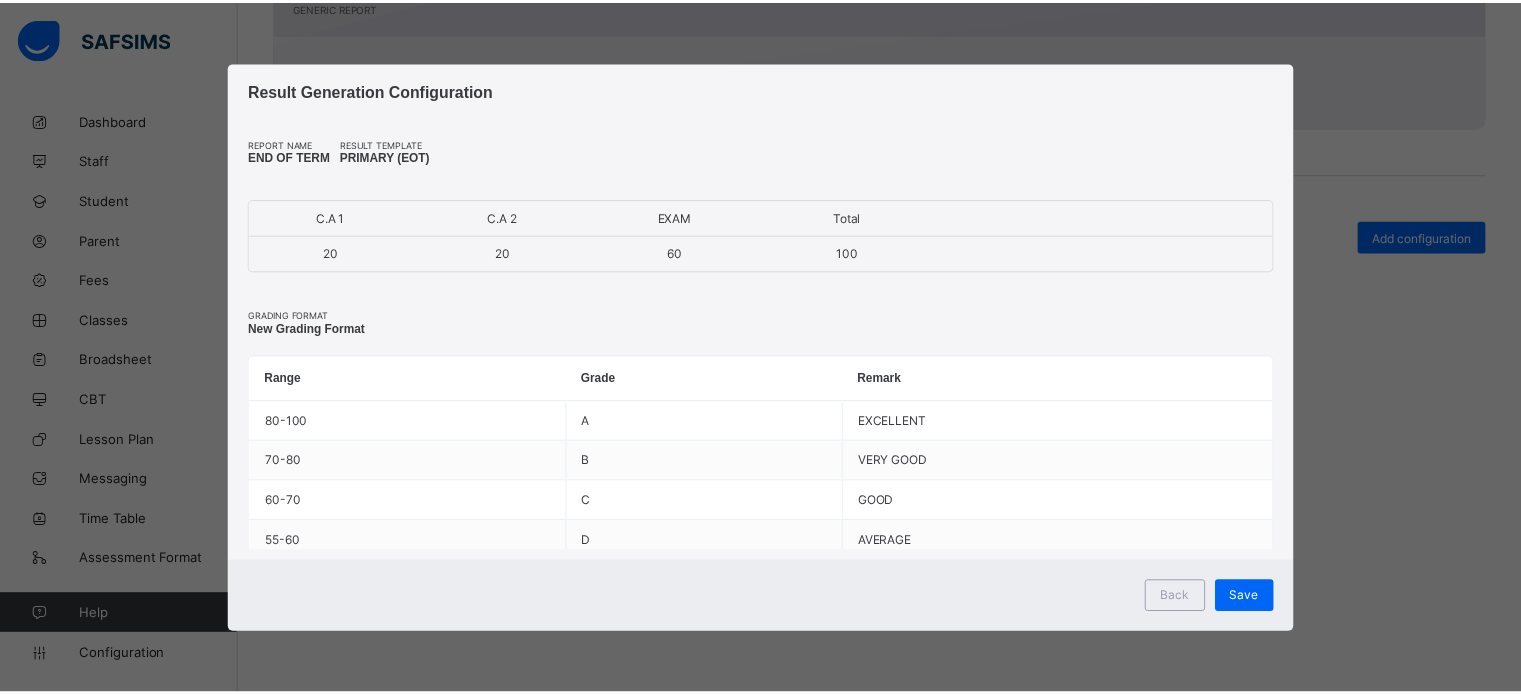 scroll, scrollTop: 0, scrollLeft: 0, axis: both 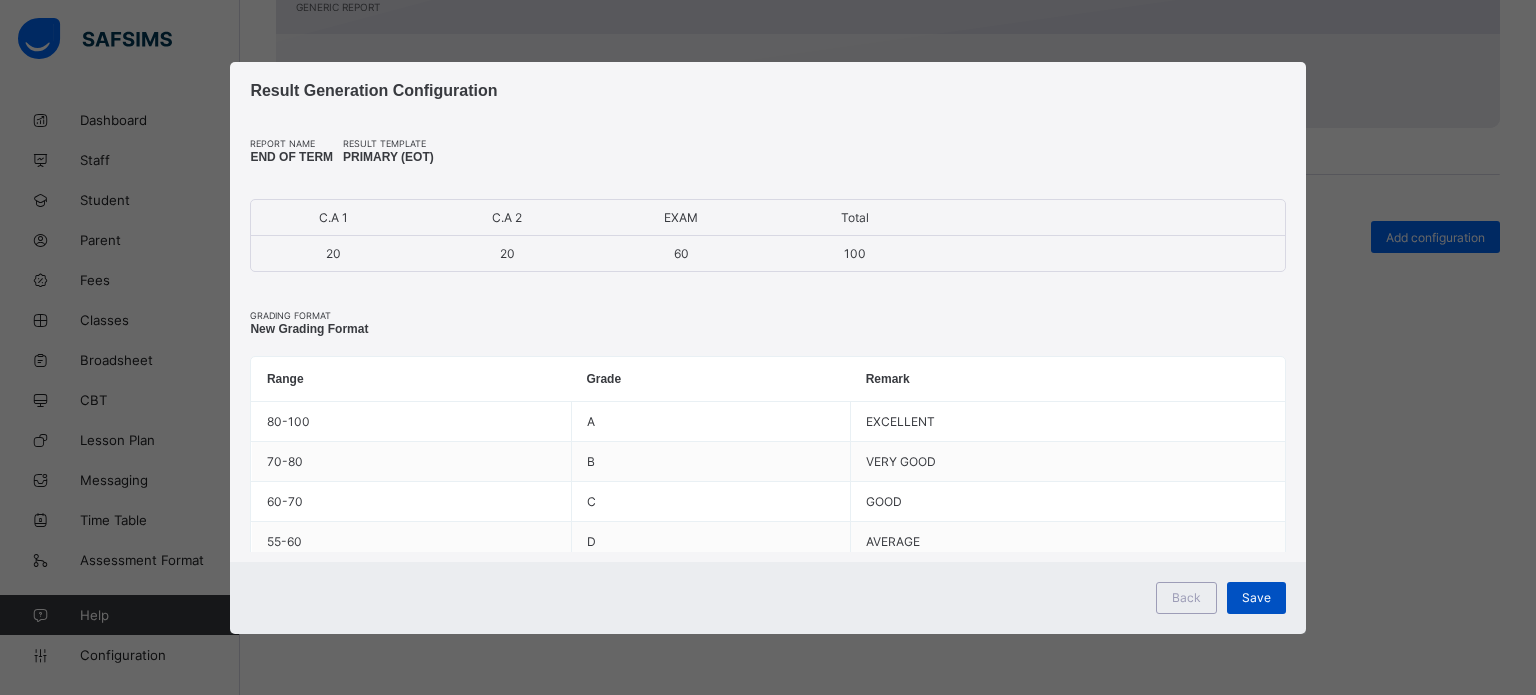 click on "Save" at bounding box center (1256, 598) 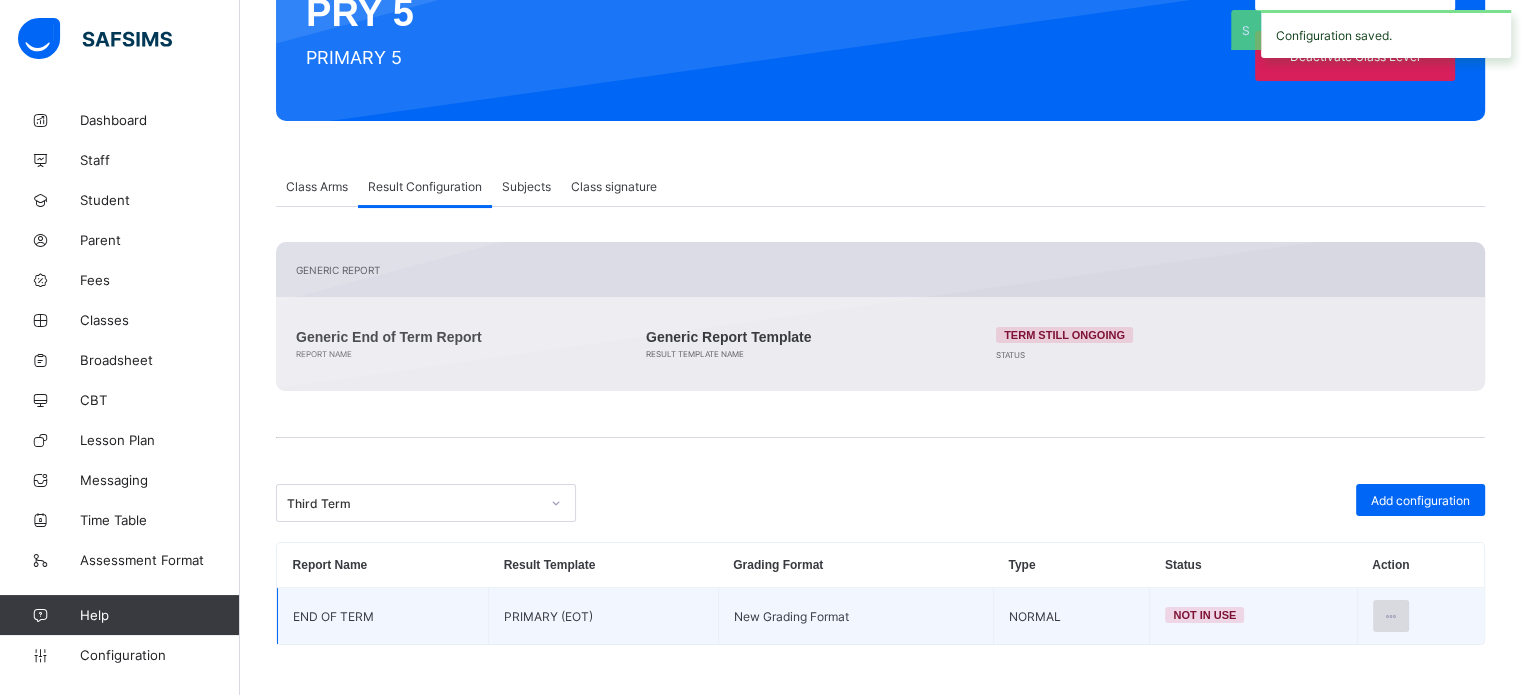 click at bounding box center [1391, 616] 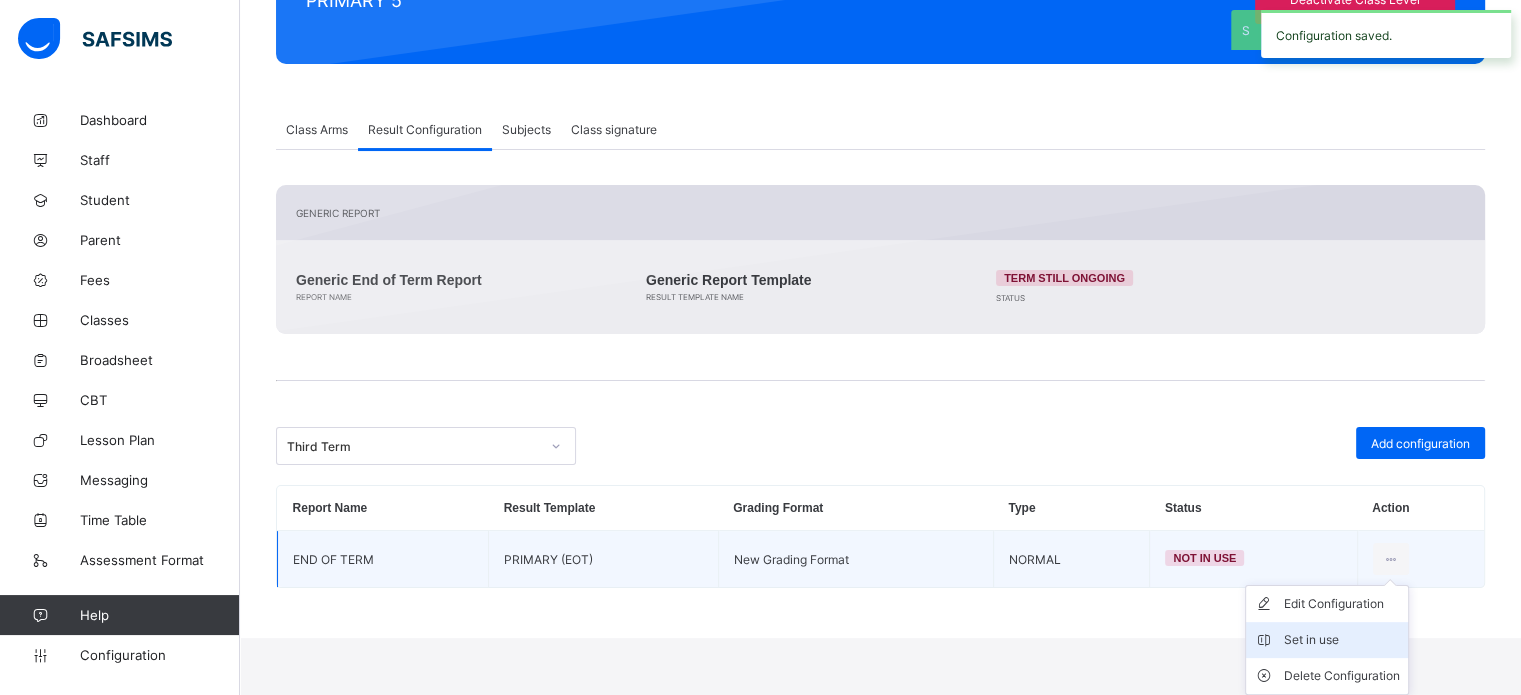click on "Set in use" at bounding box center [1342, 640] 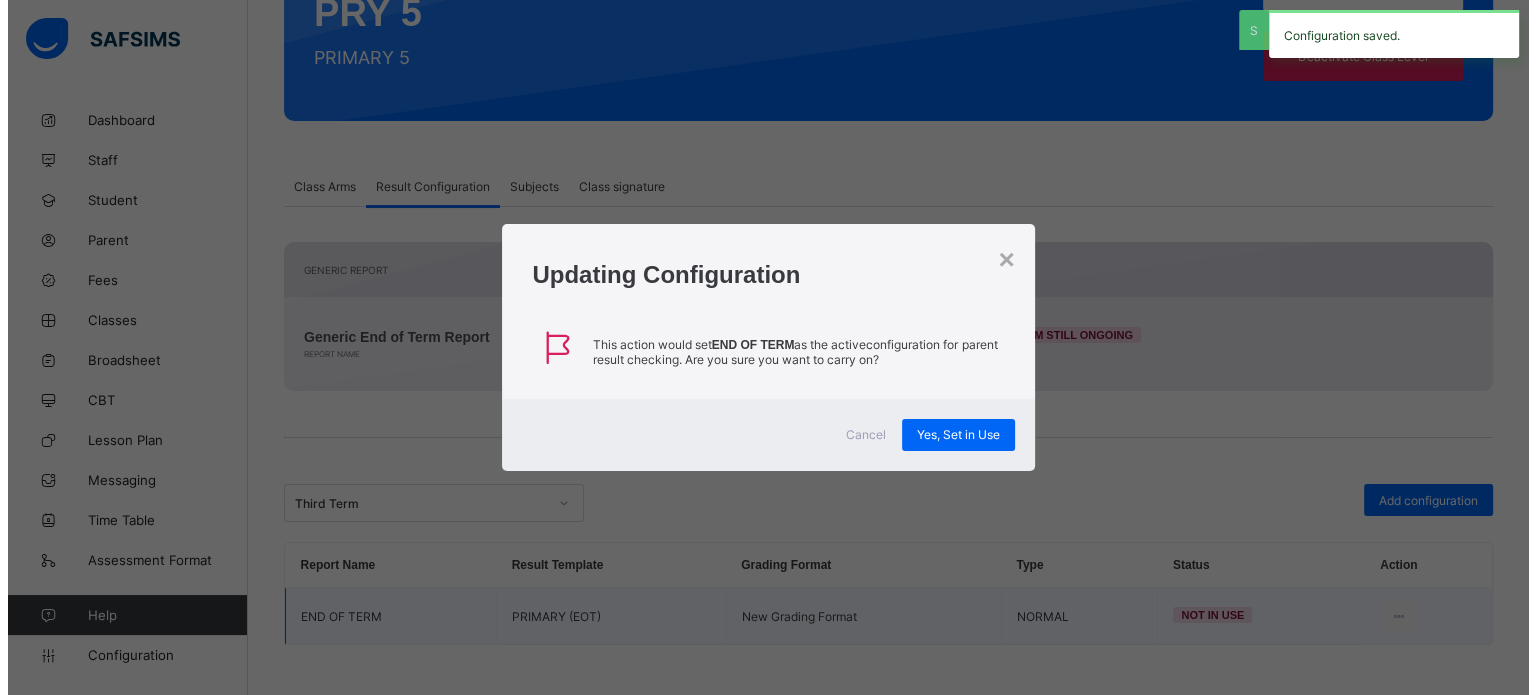 scroll, scrollTop: 244, scrollLeft: 0, axis: vertical 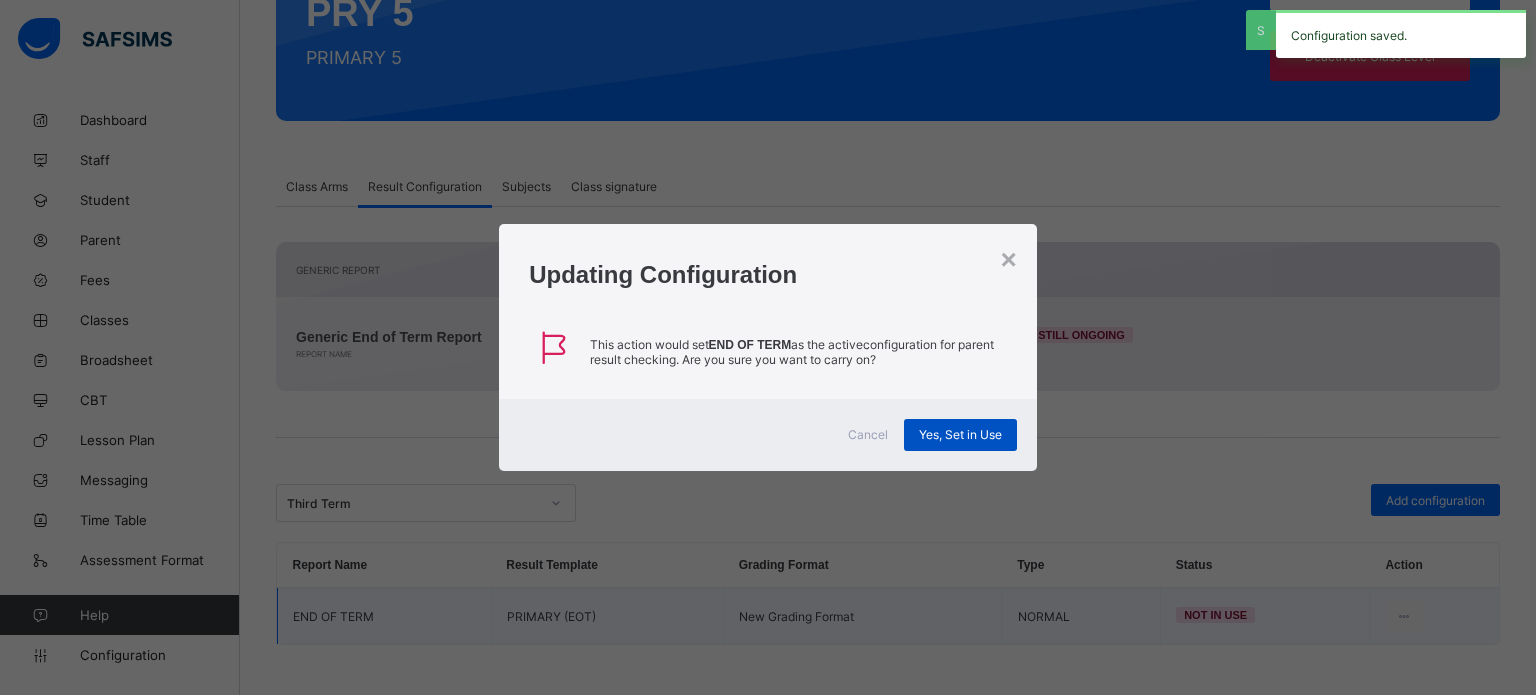 click on "Yes, Set in Use" at bounding box center (960, 435) 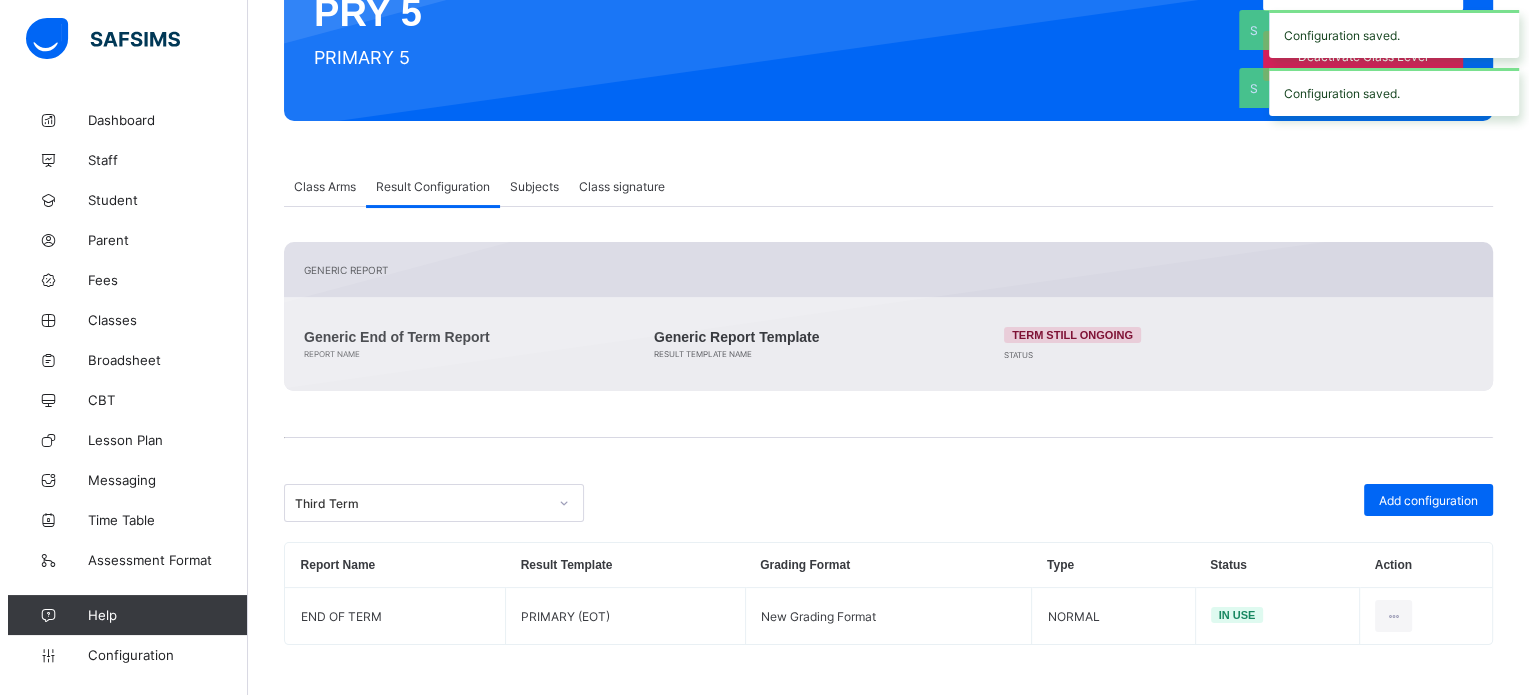 scroll, scrollTop: 244, scrollLeft: 0, axis: vertical 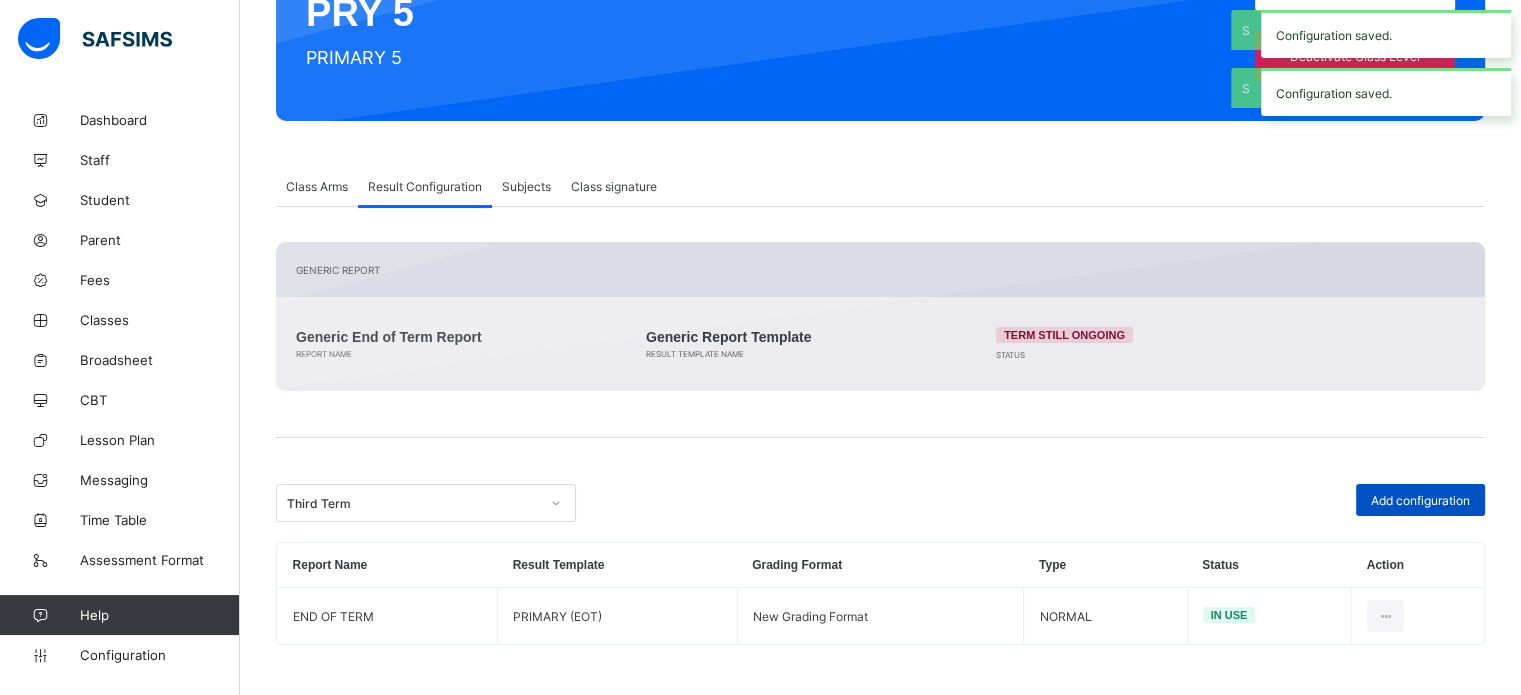click on "Add configuration" at bounding box center (1420, 500) 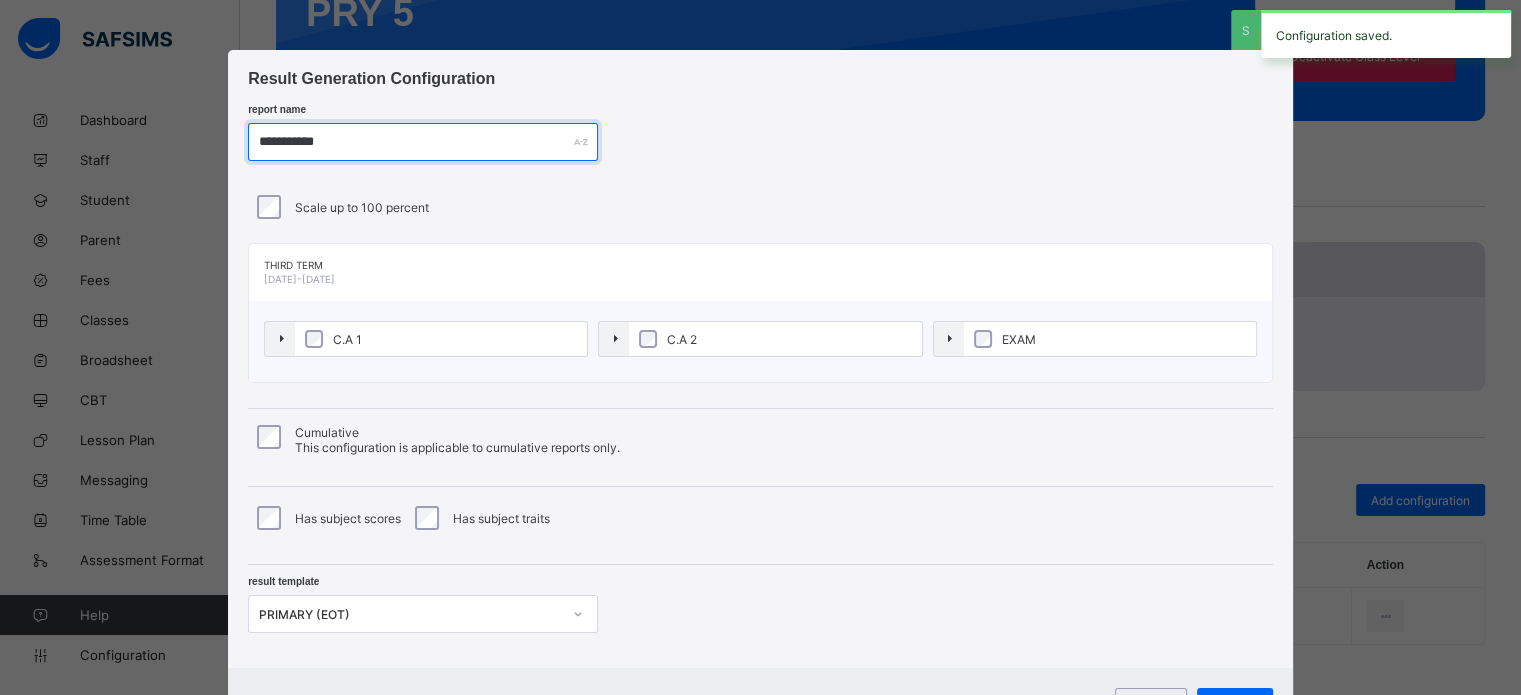 drag, startPoint x: 395, startPoint y: 148, endPoint x: 160, endPoint y: 127, distance: 235.93643 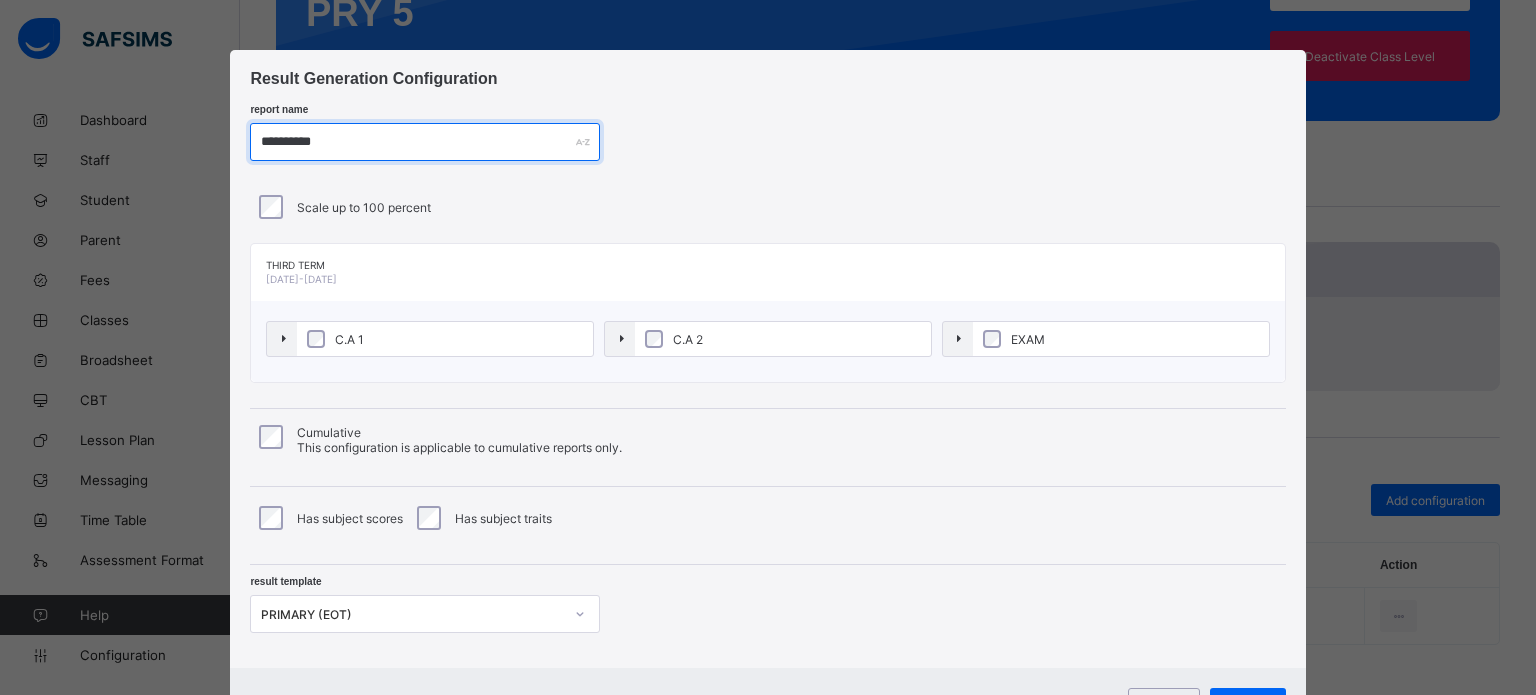 type on "**********" 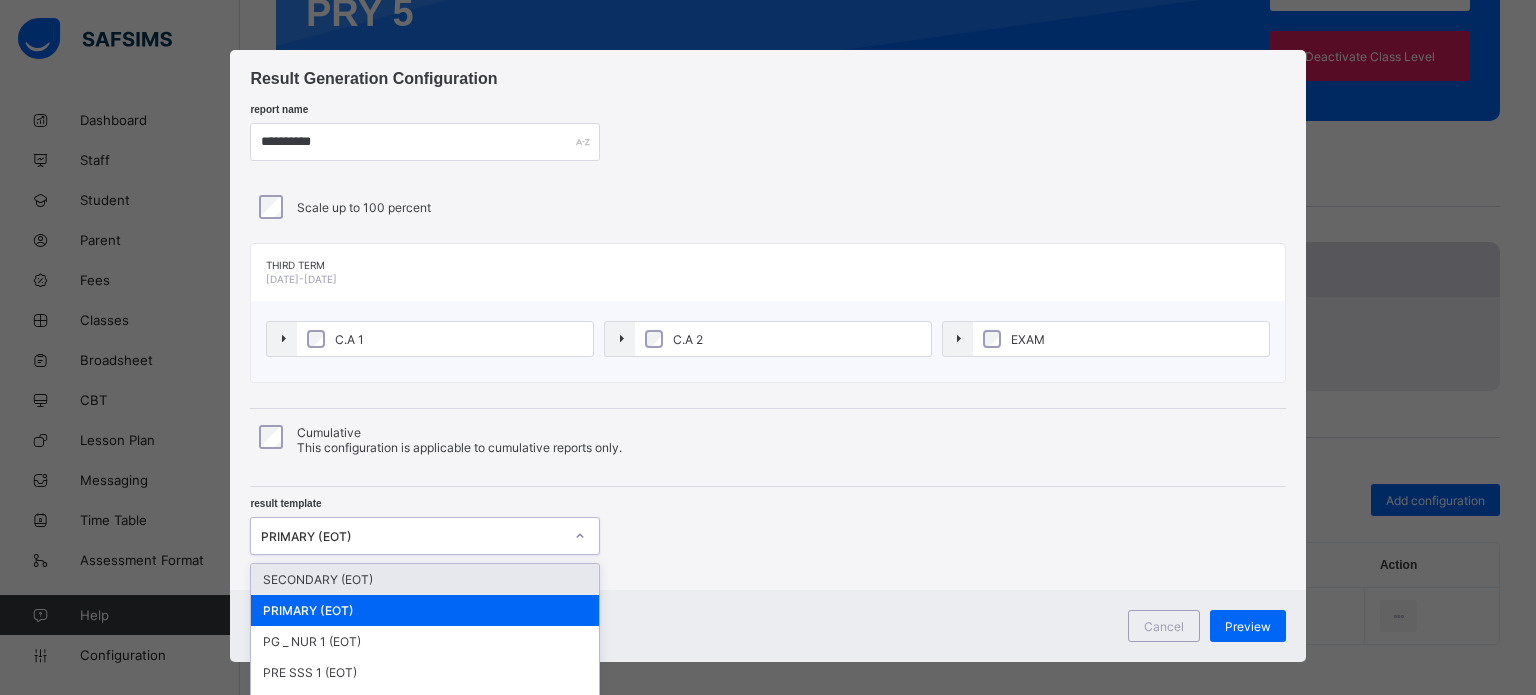 scroll, scrollTop: 56, scrollLeft: 0, axis: vertical 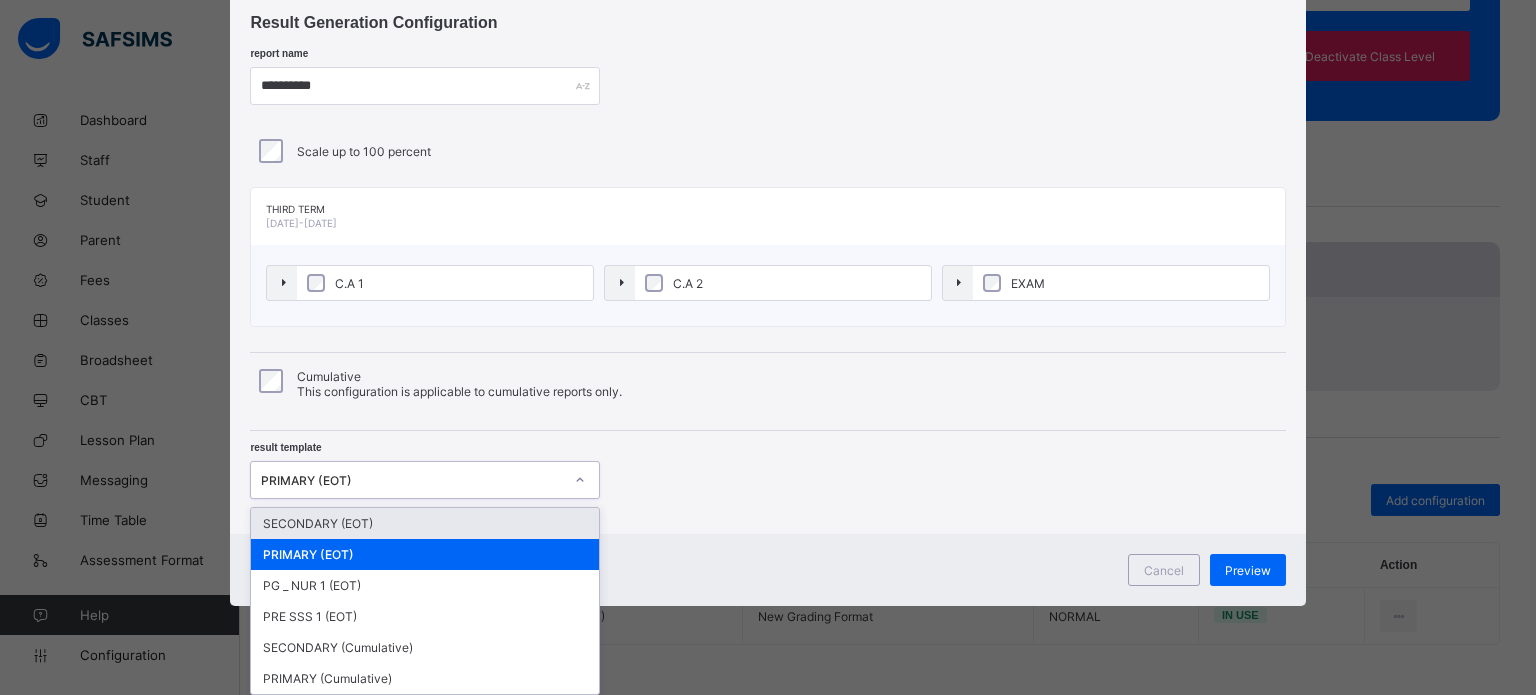 click on "option SECONDARY (EOT) focused, 1 of 6. 6 results available. Use Up and Down to choose options, press Enter to select the currently focused option, press Escape to exit the menu, press Tab to select the option and exit the menu. PRIMARY (EOT) SECONDARY (EOT) PRIMARY (EOT) PG _ NUR 1 (EOT) PRE SSS 1 (EOT)  SECONDARY (Cumulative)  PRIMARY (Cumulative)" at bounding box center [425, 480] 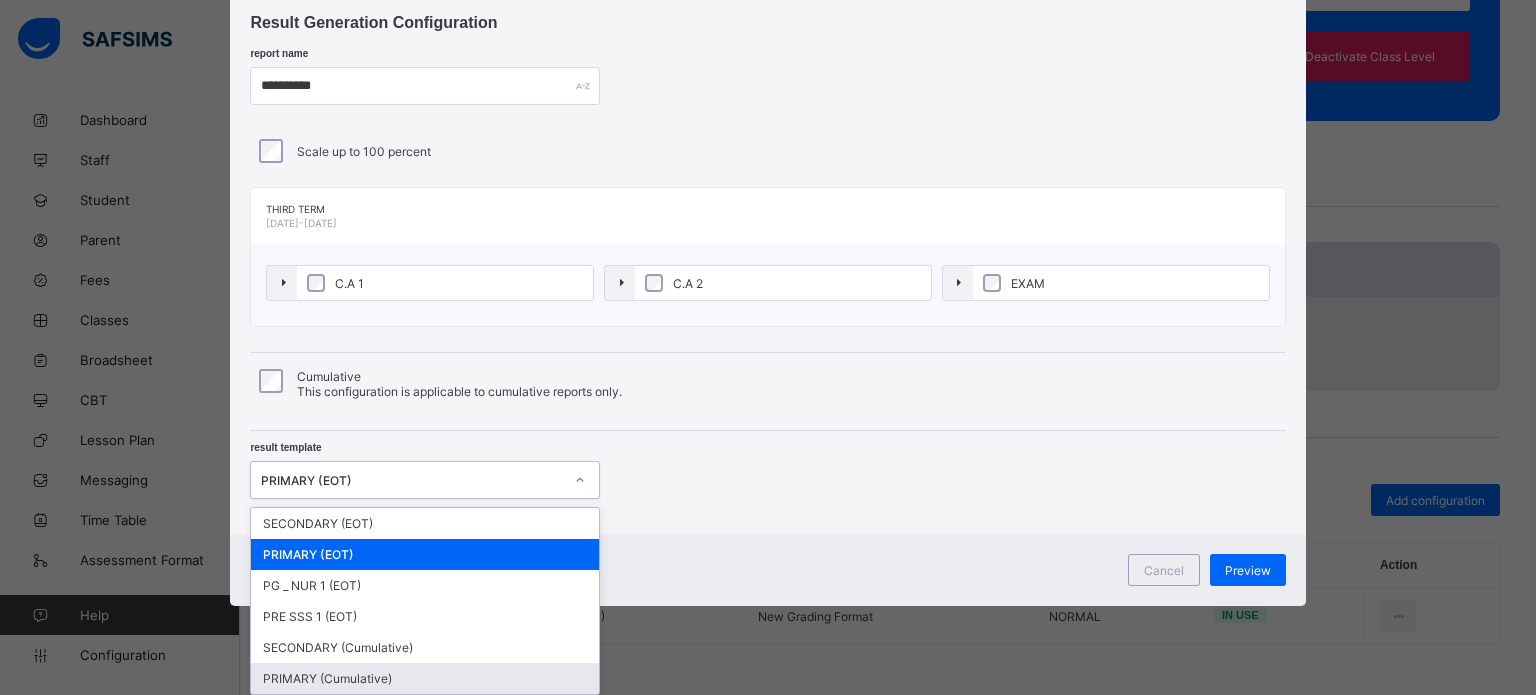 click on "PRIMARY (Cumulative)" at bounding box center (425, 678) 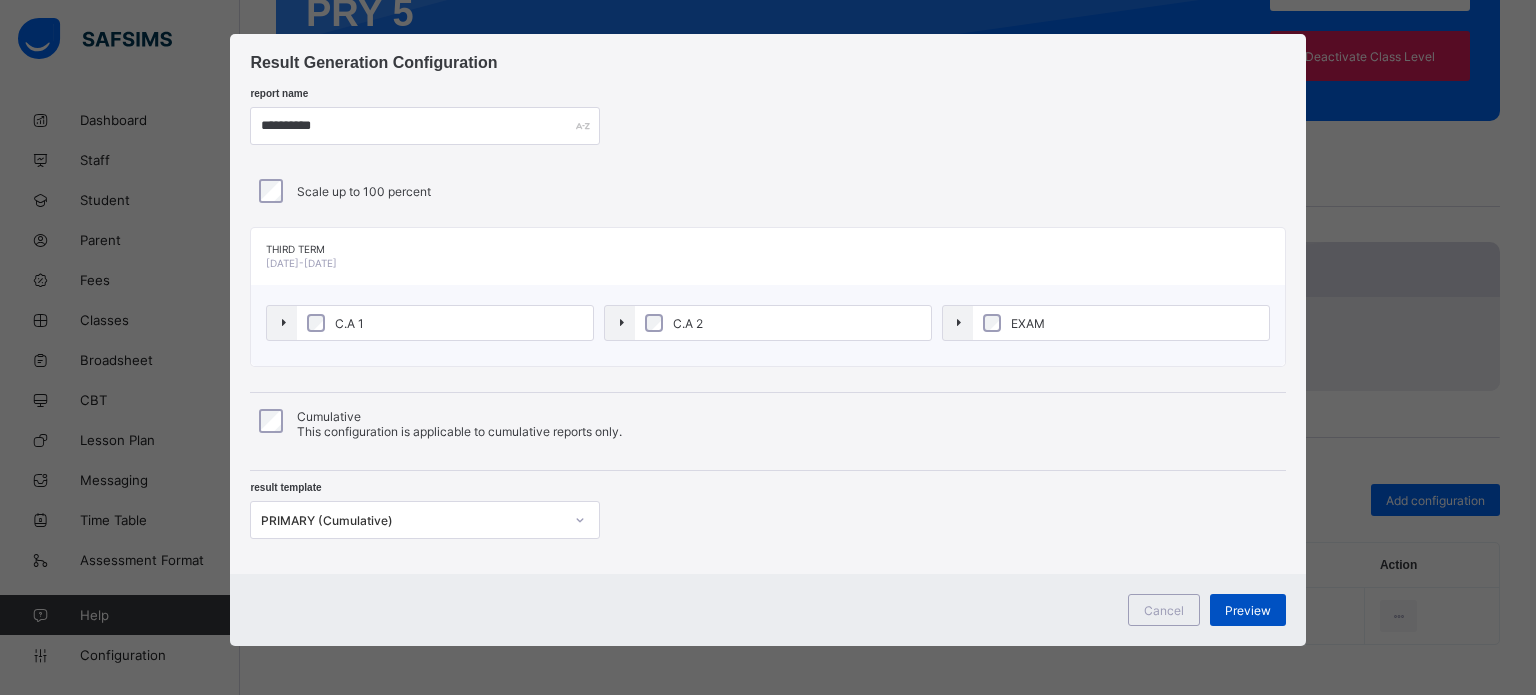 click on "Preview" at bounding box center [1248, 610] 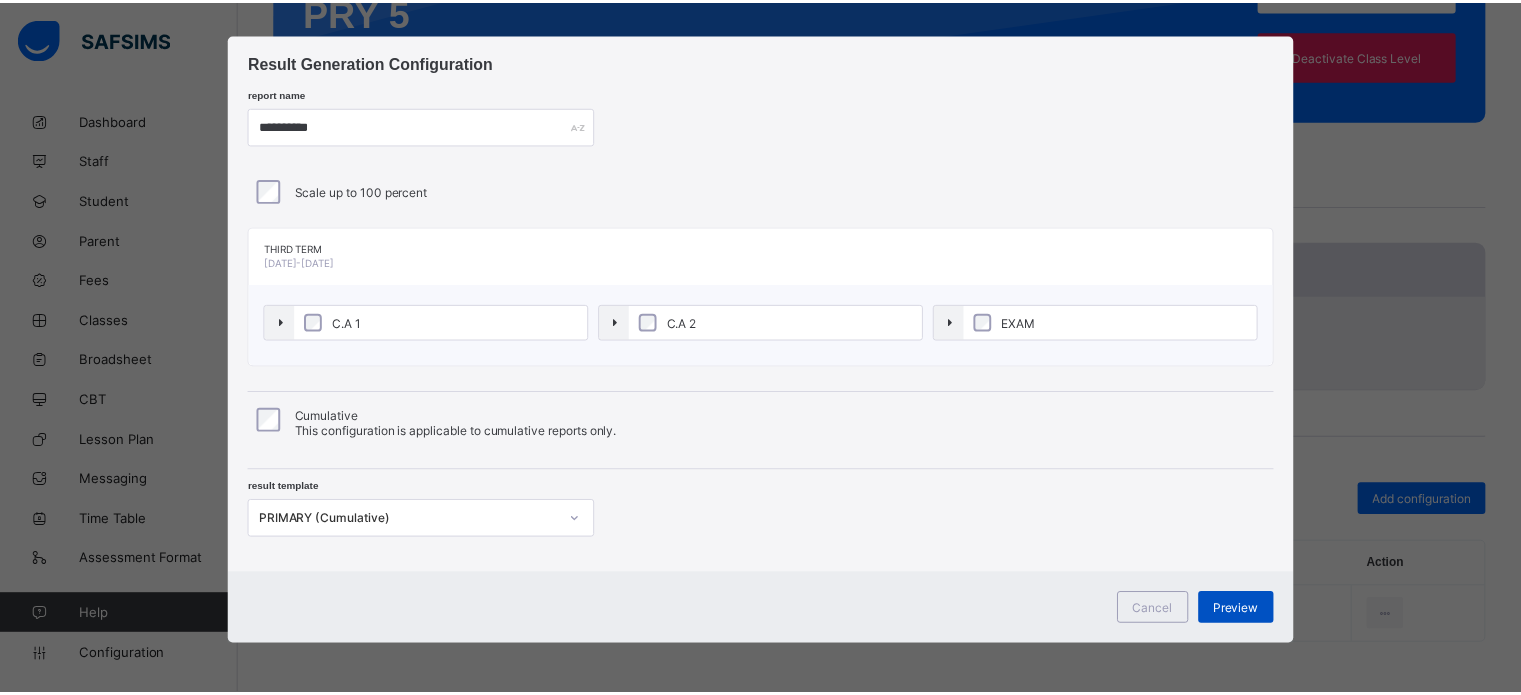scroll, scrollTop: 0, scrollLeft: 0, axis: both 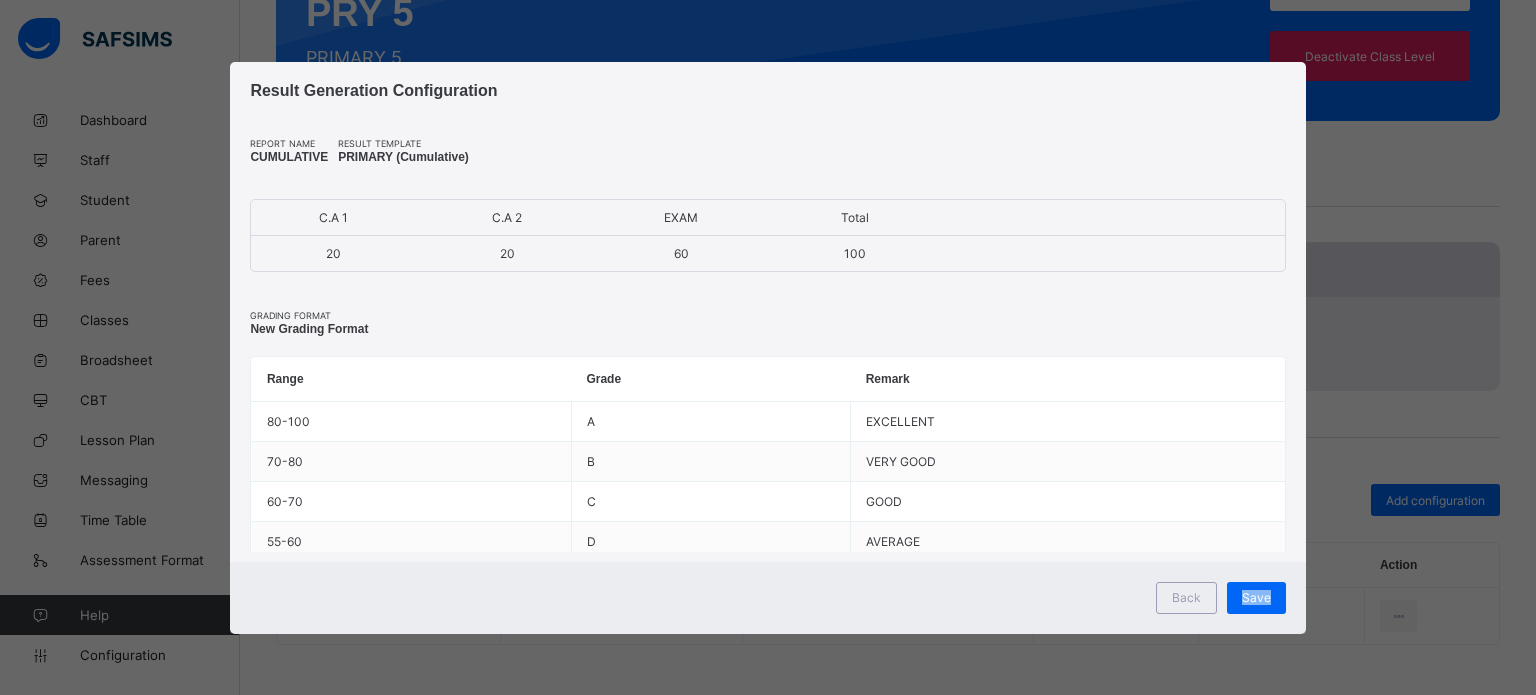 click on "Save" at bounding box center [1256, 597] 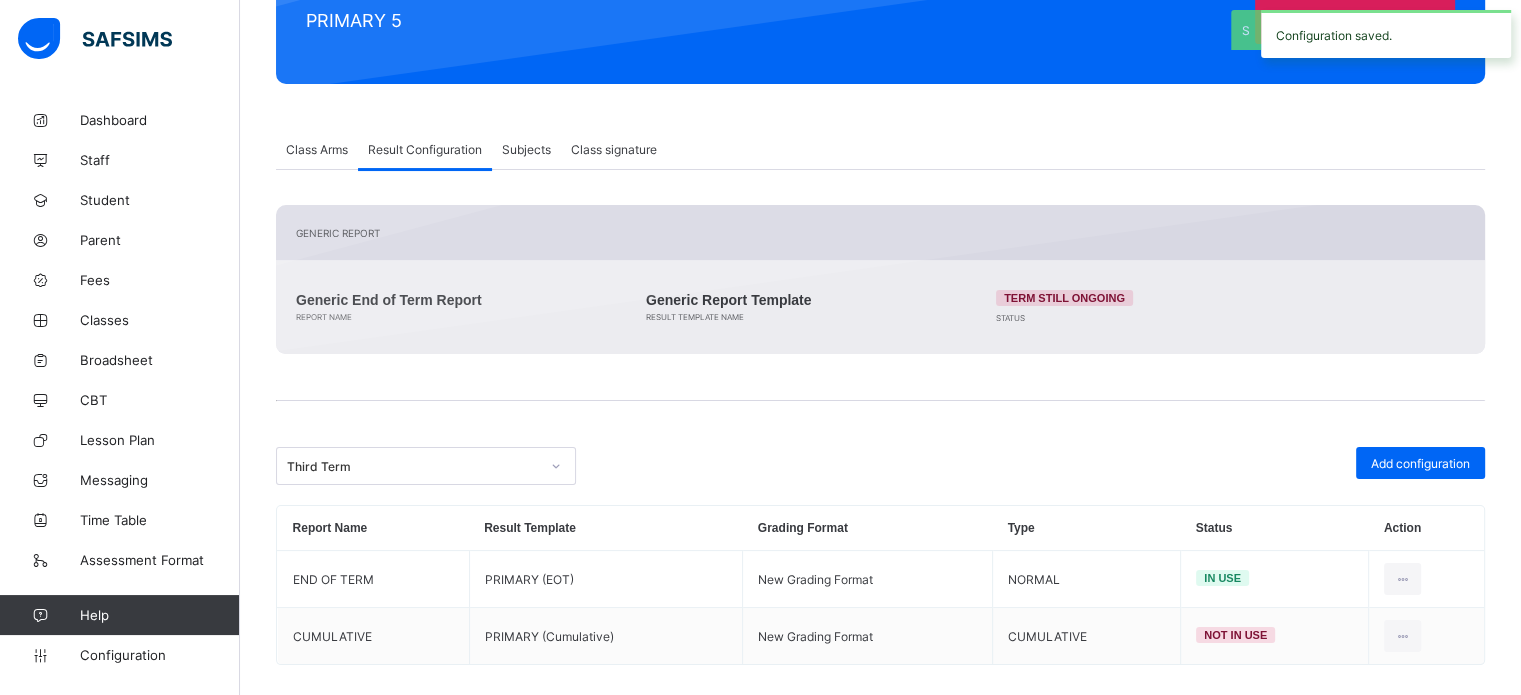 scroll, scrollTop: 301, scrollLeft: 0, axis: vertical 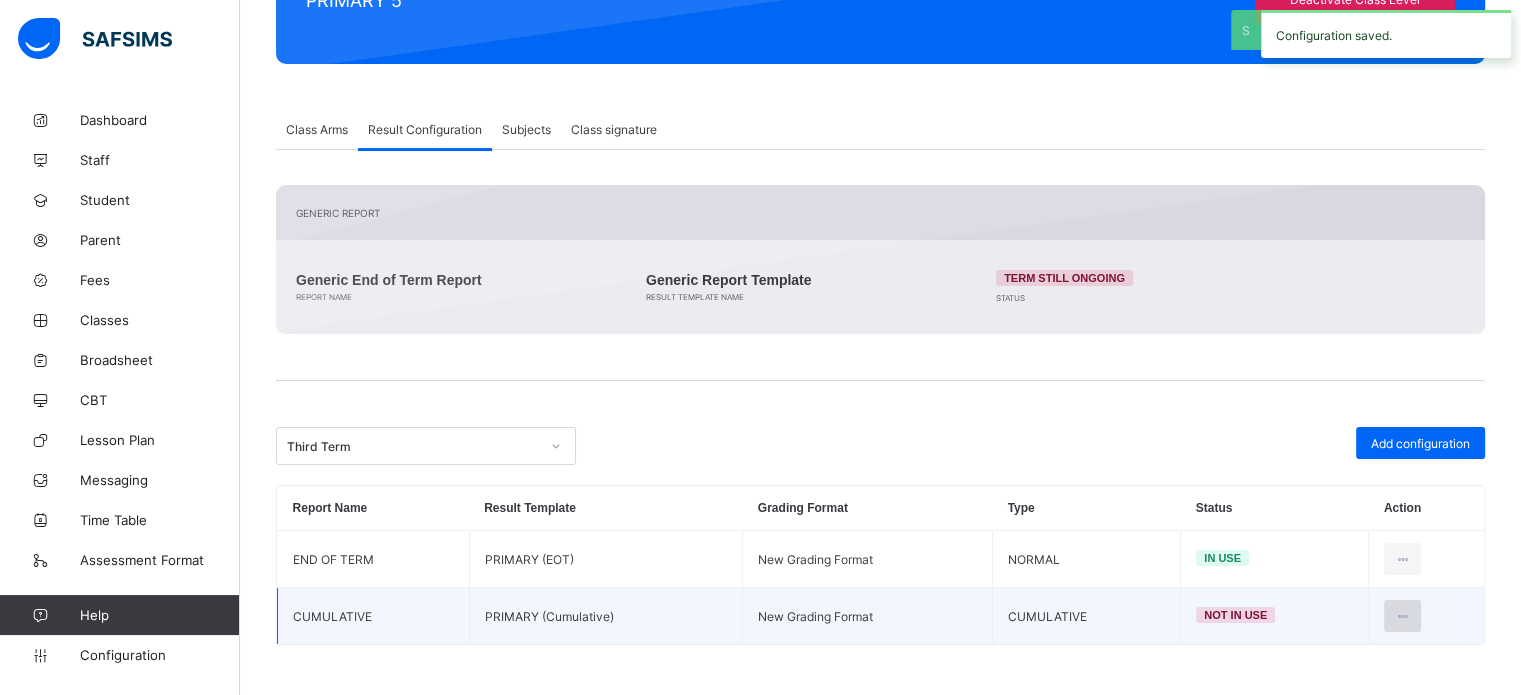 click at bounding box center (1402, 616) 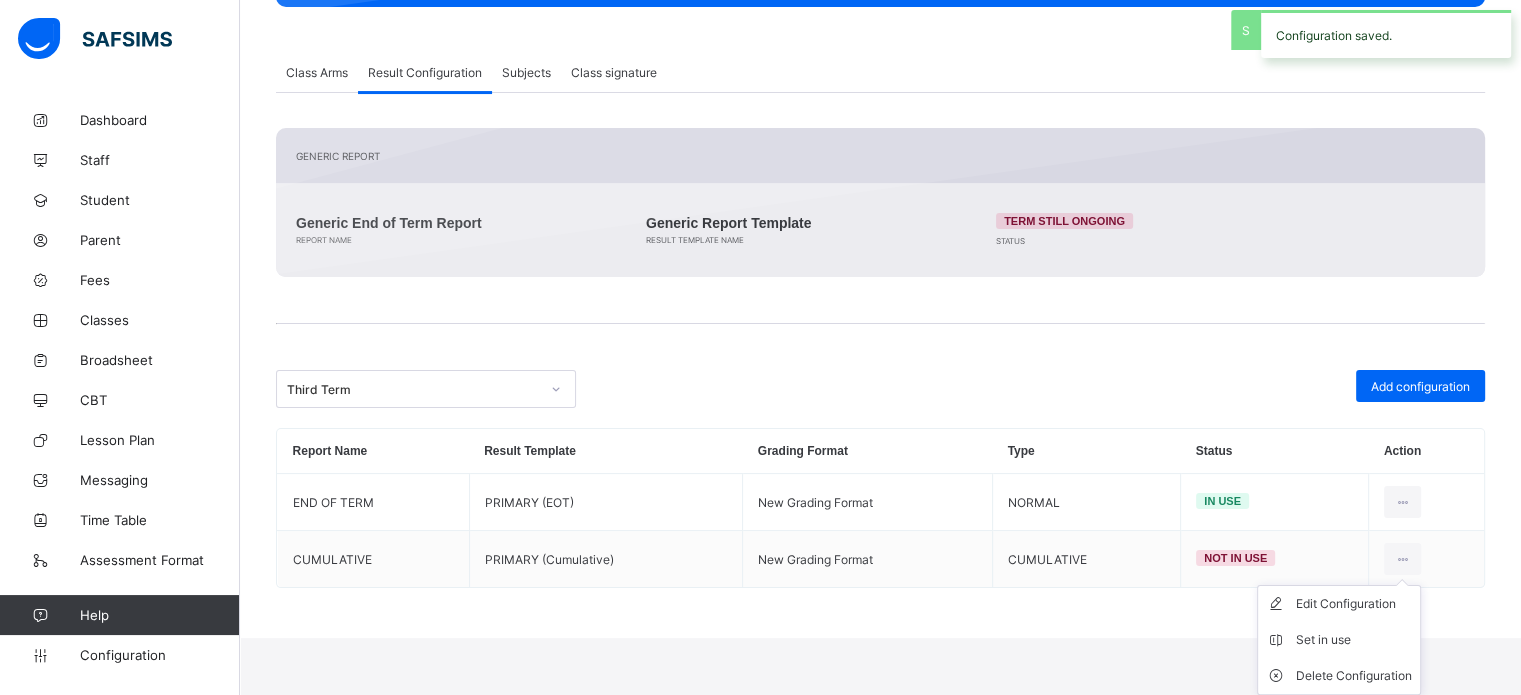 drag, startPoint x: 1348, startPoint y: 639, endPoint x: 1249, endPoint y: 605, distance: 104.67569 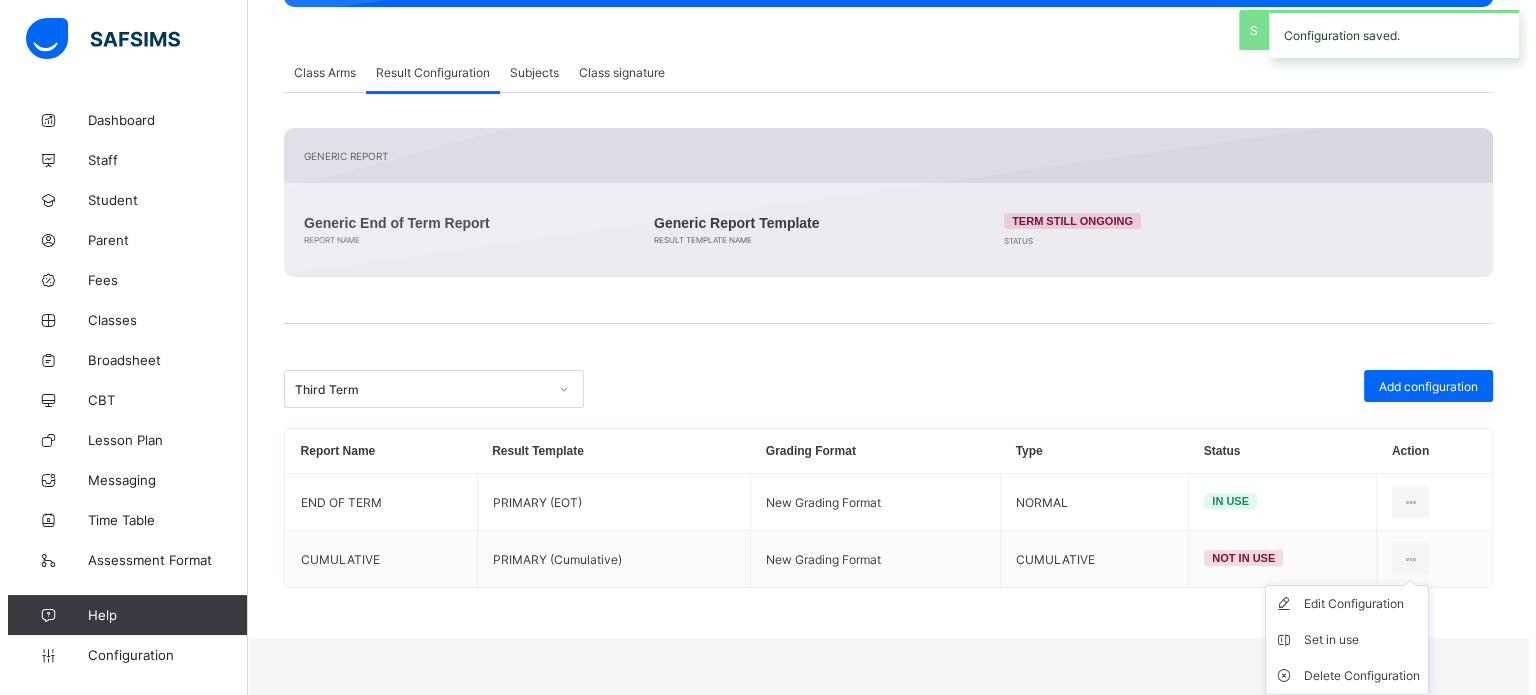 scroll, scrollTop: 301, scrollLeft: 0, axis: vertical 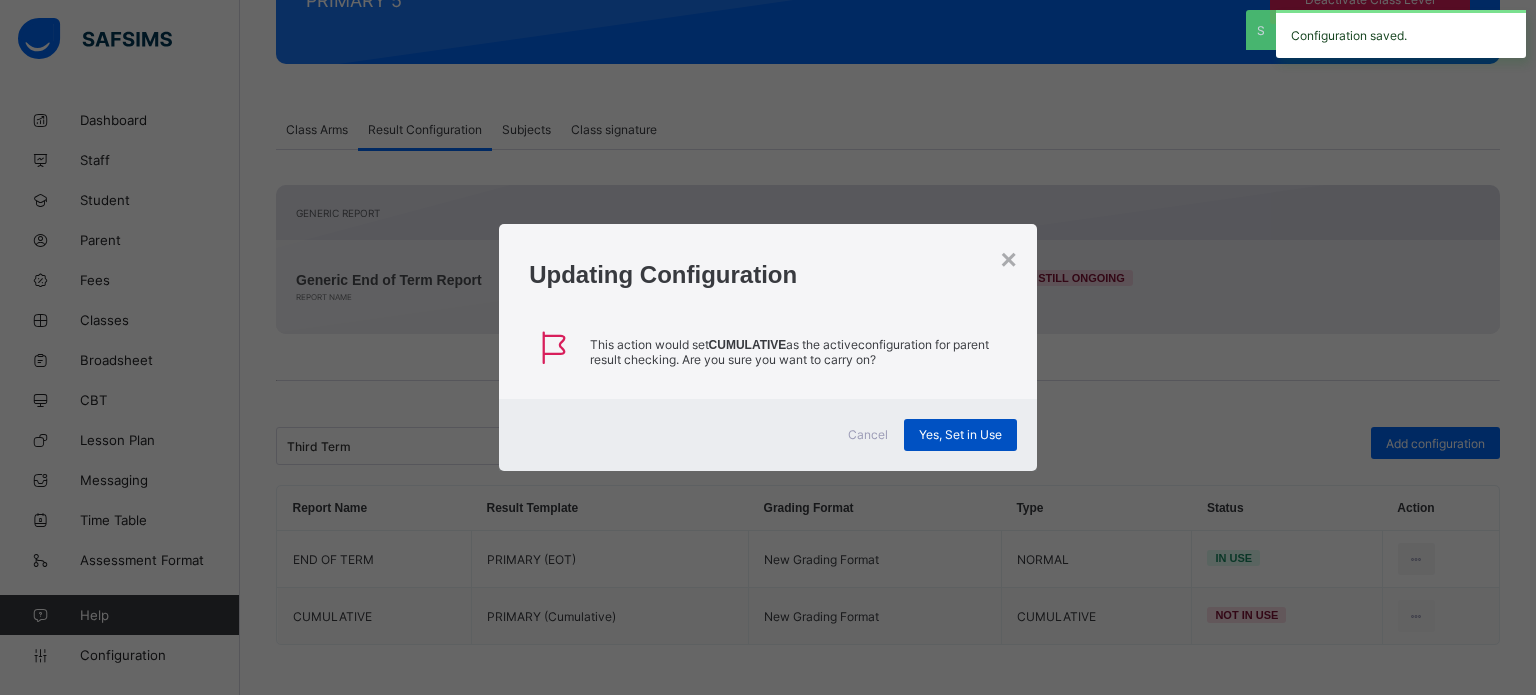 click on "Yes, Set in Use" at bounding box center [960, 434] 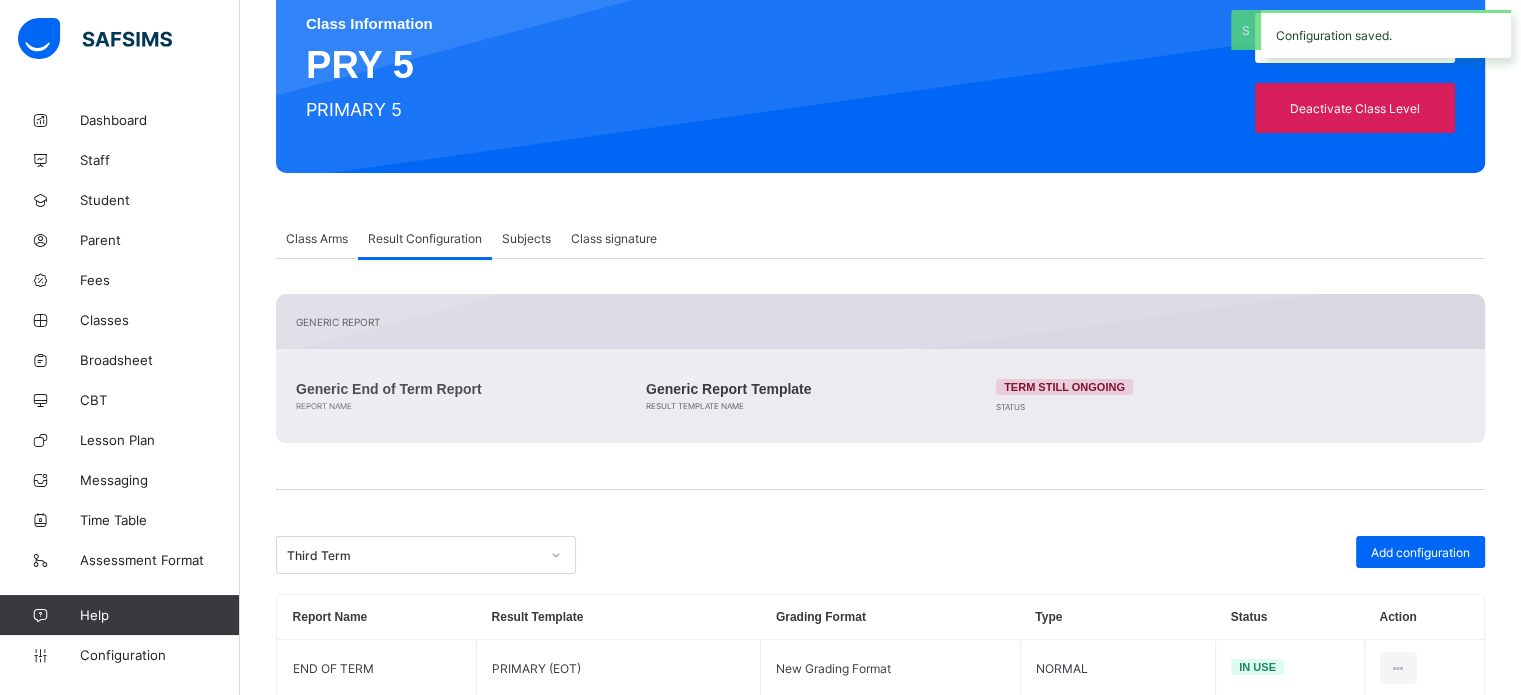 scroll, scrollTop: 301, scrollLeft: 0, axis: vertical 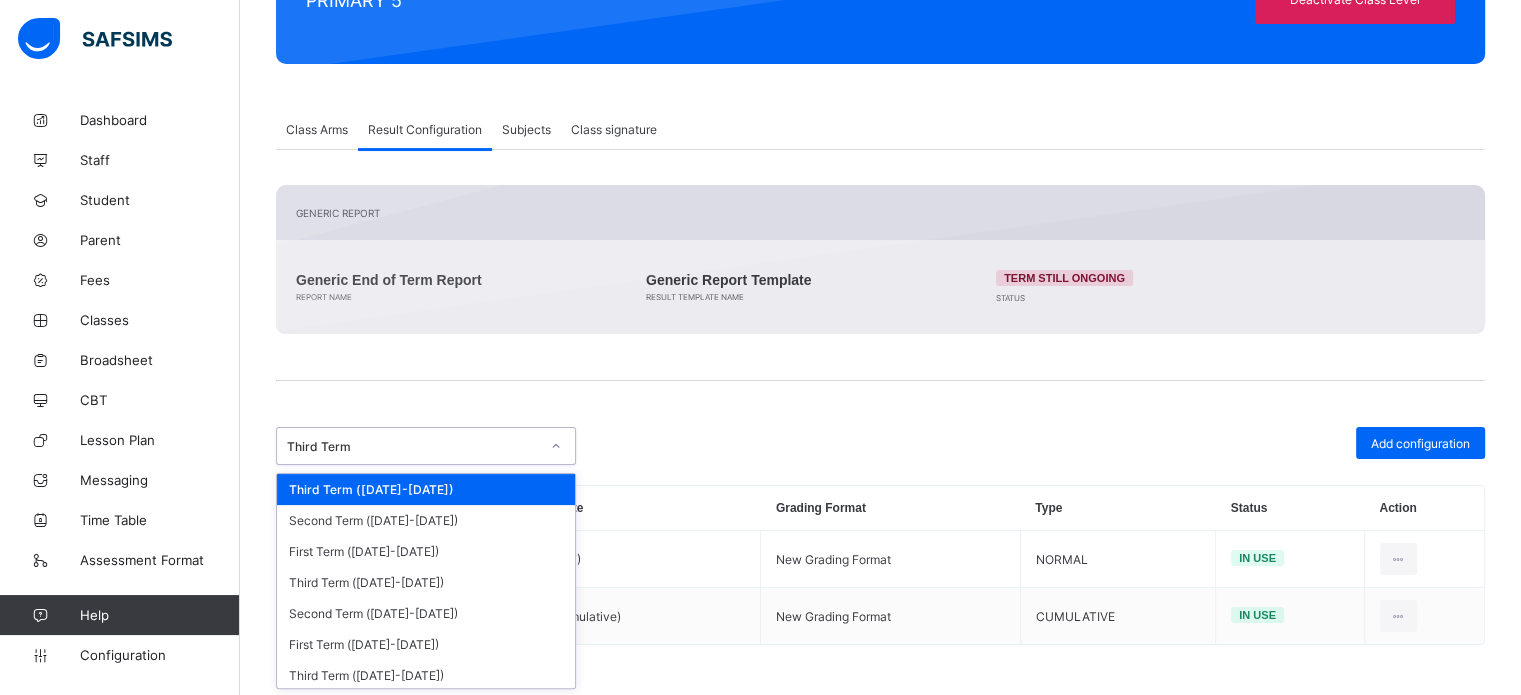 click on "Third Term" at bounding box center [413, 446] 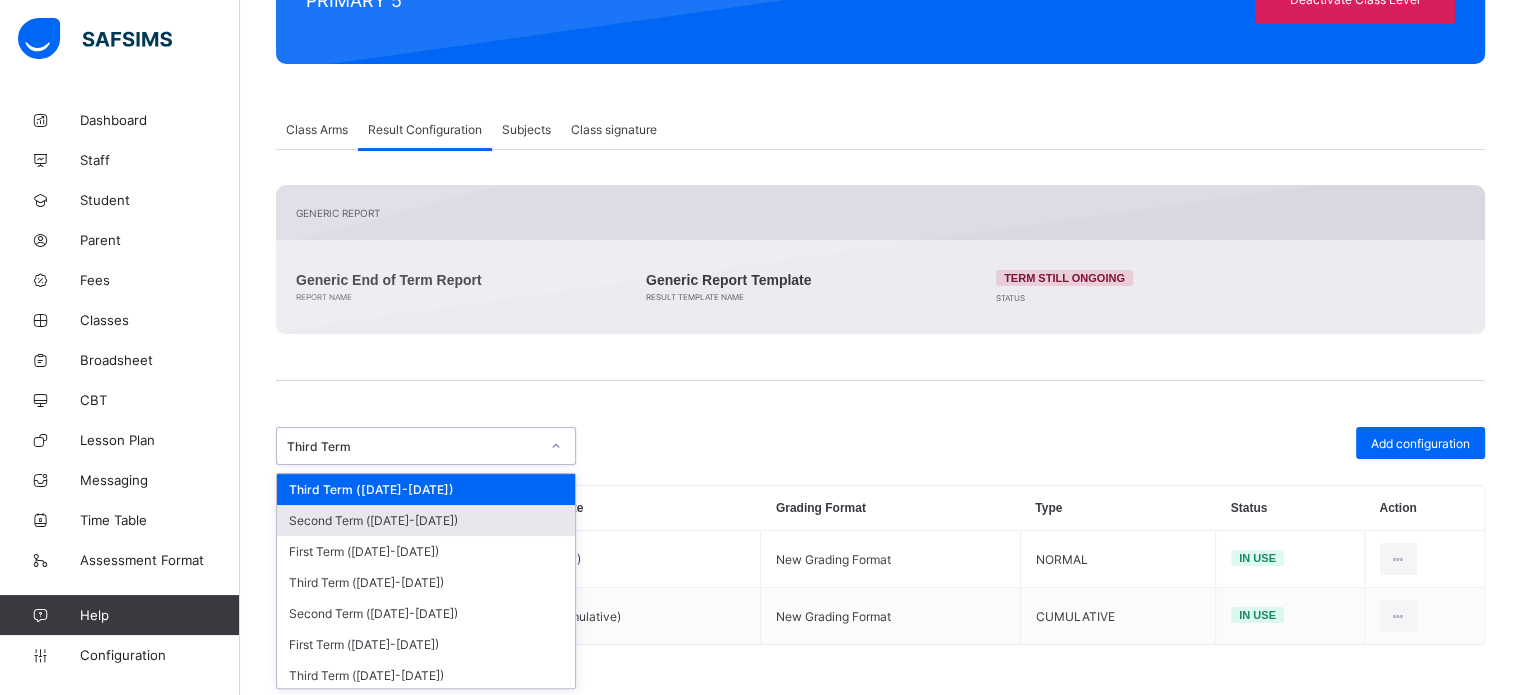 click on "Second Term (2024-2025)" at bounding box center [426, 520] 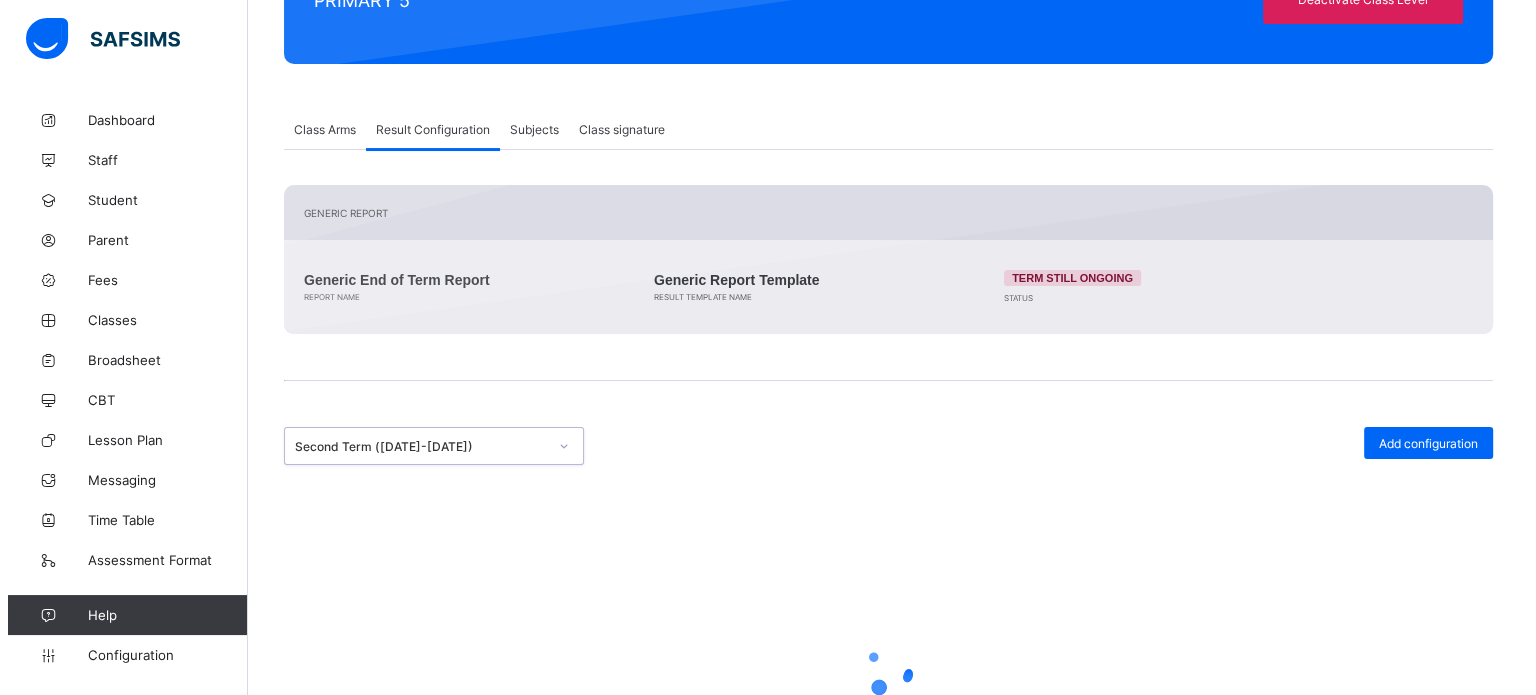 scroll, scrollTop: 316, scrollLeft: 0, axis: vertical 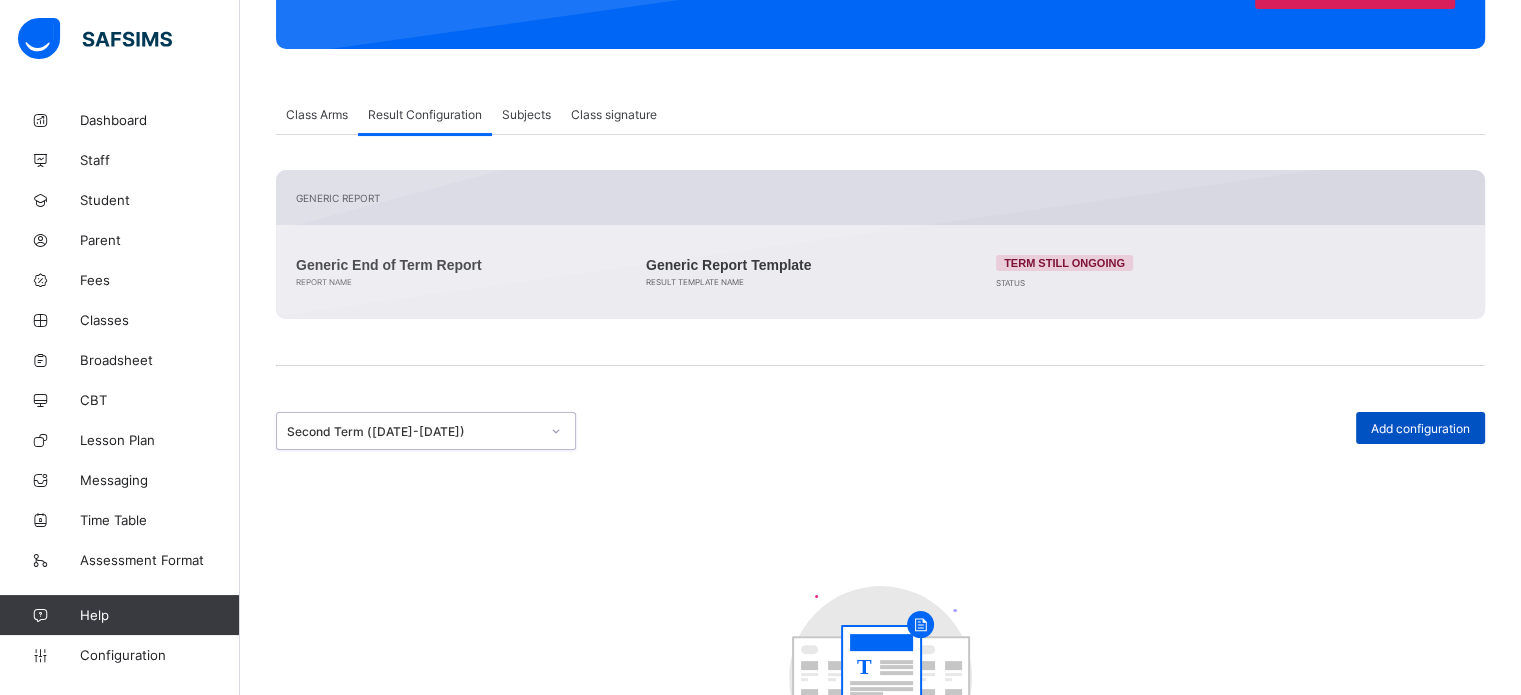 click on "Add configuration" at bounding box center (1420, 428) 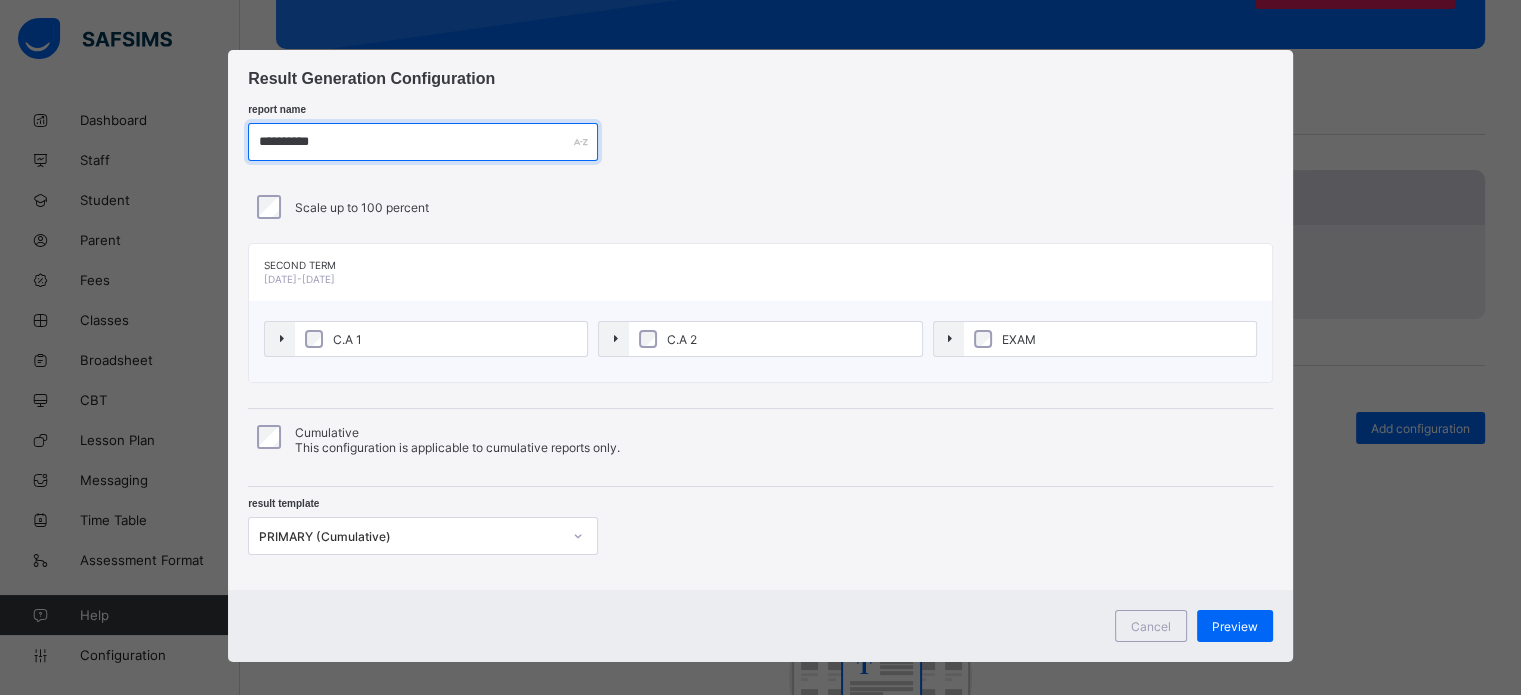 click on "**********" at bounding box center (423, 142) 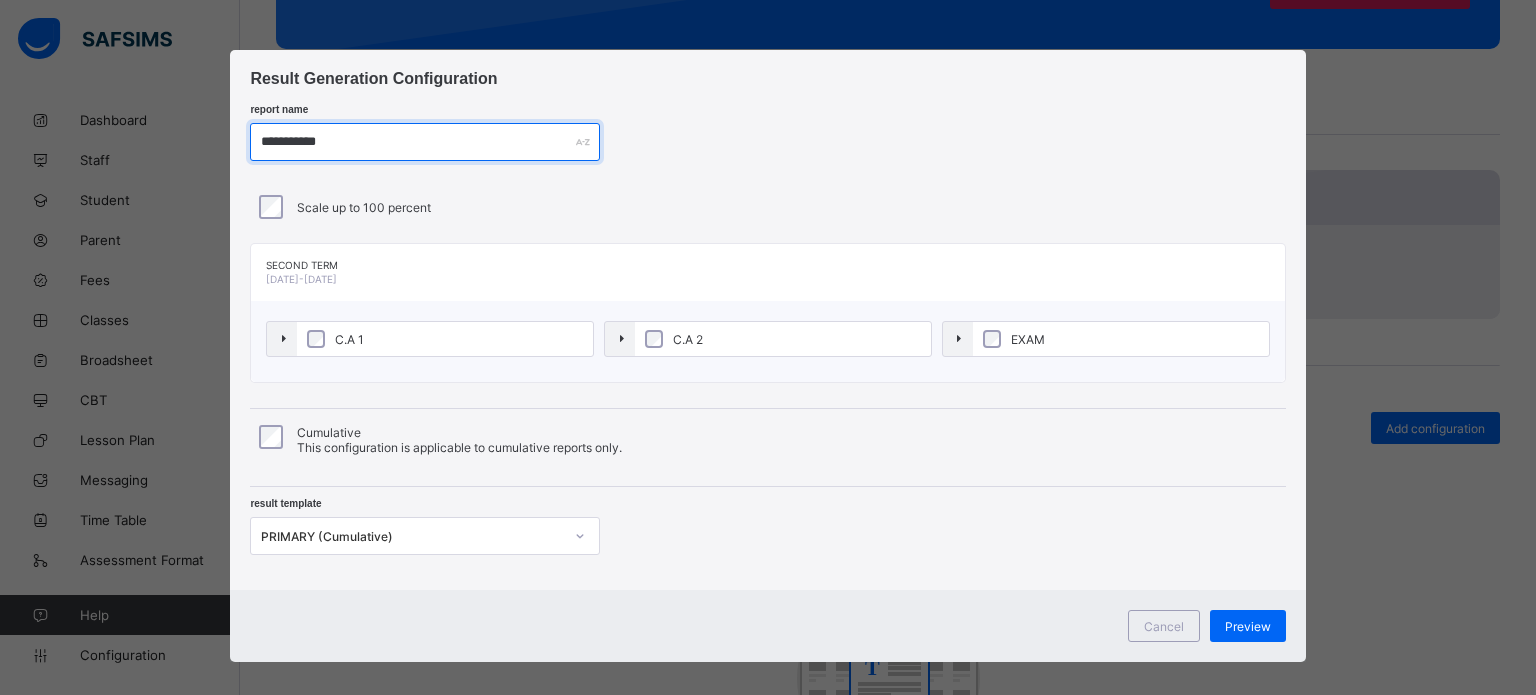 type on "**********" 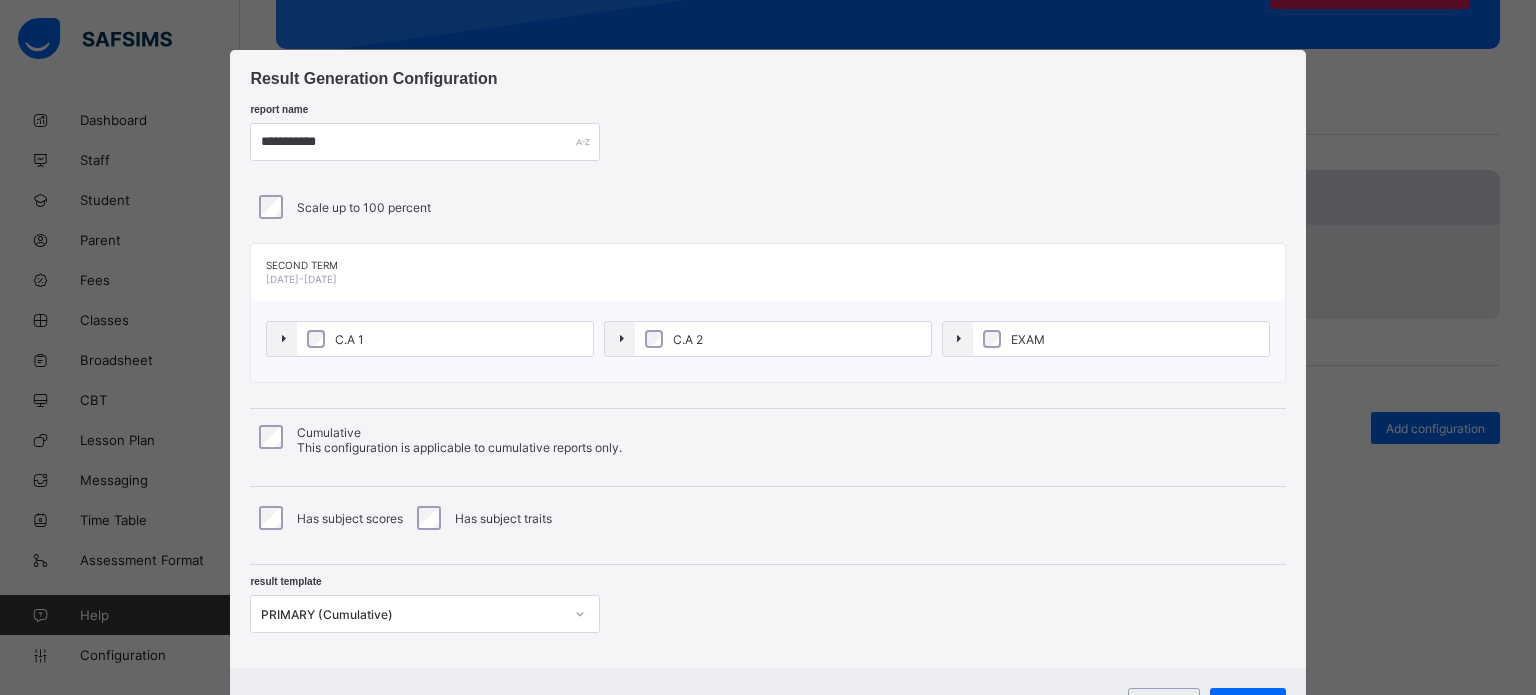 click on "PRIMARY (Cumulative)" at bounding box center (425, 614) 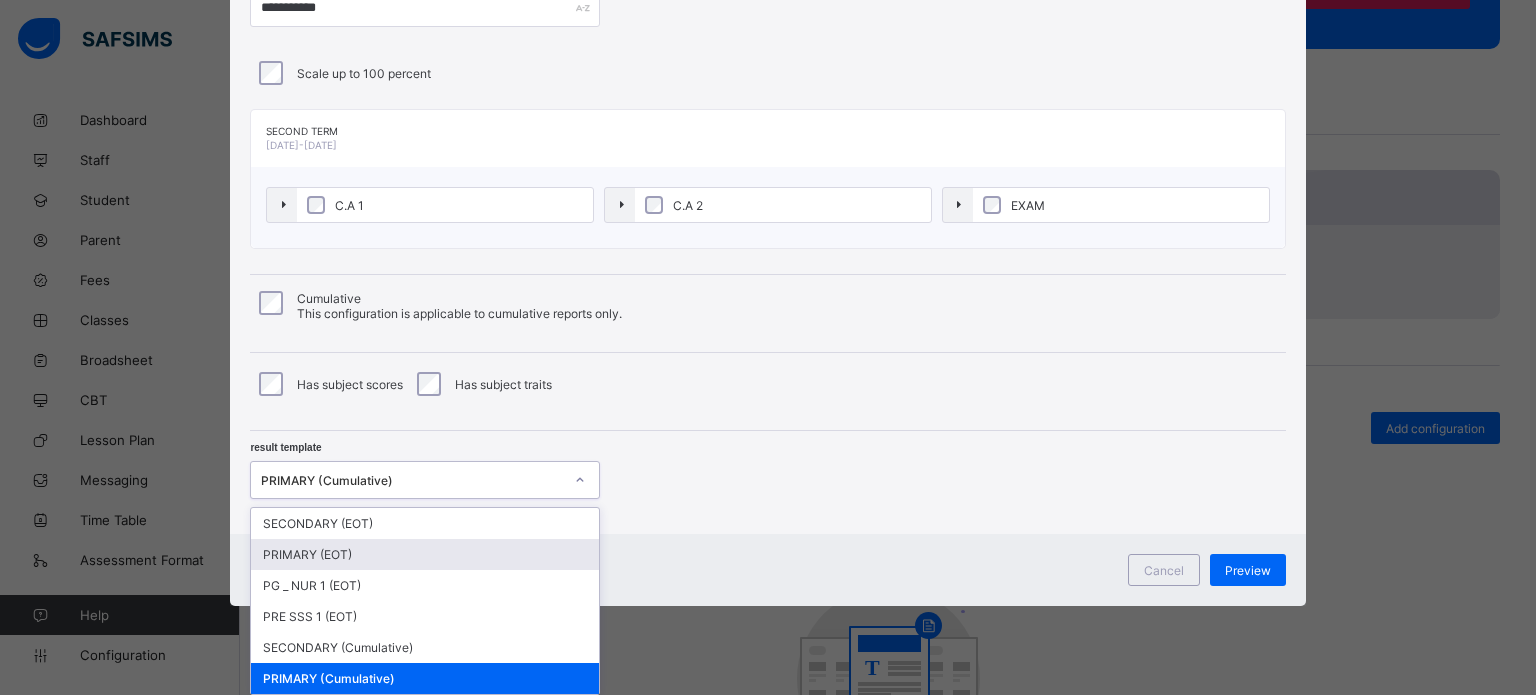 click on "PRIMARY (EOT)" at bounding box center [425, 554] 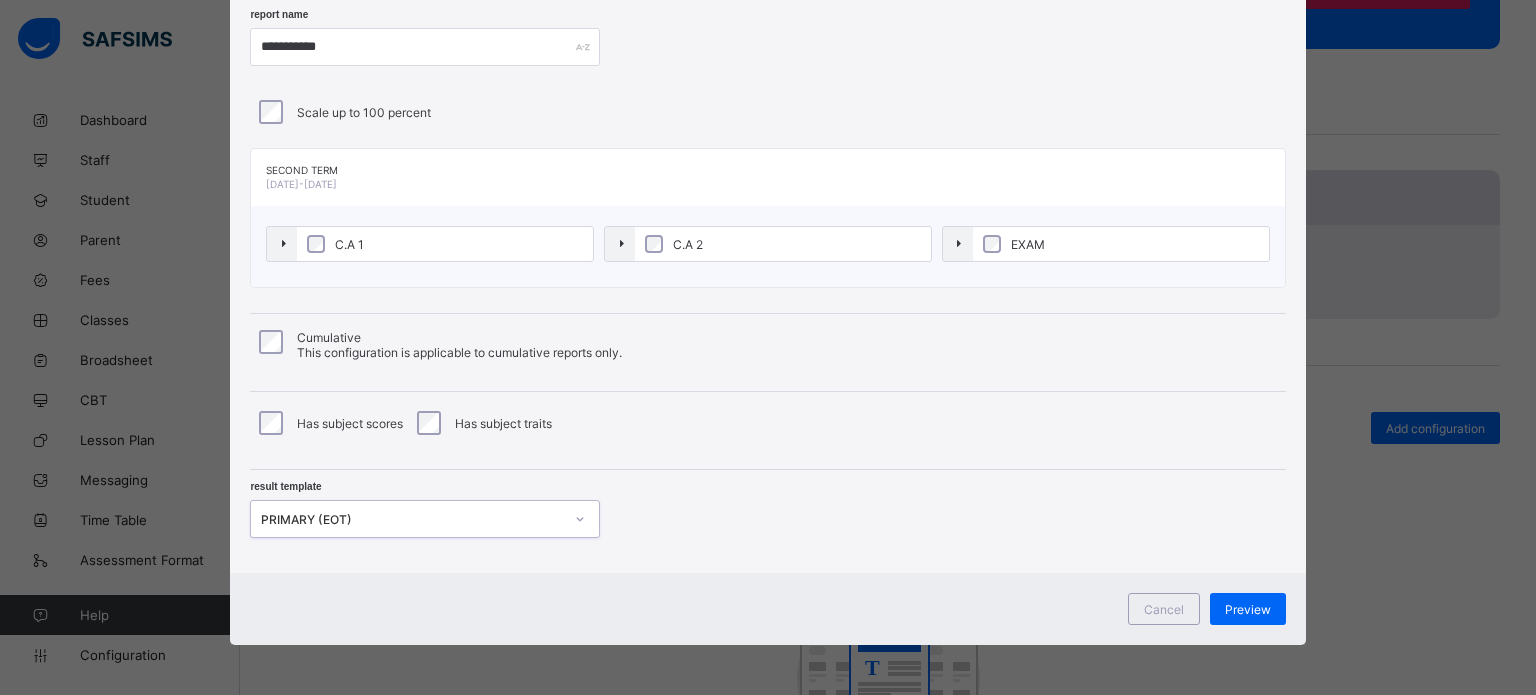 scroll, scrollTop: 95, scrollLeft: 0, axis: vertical 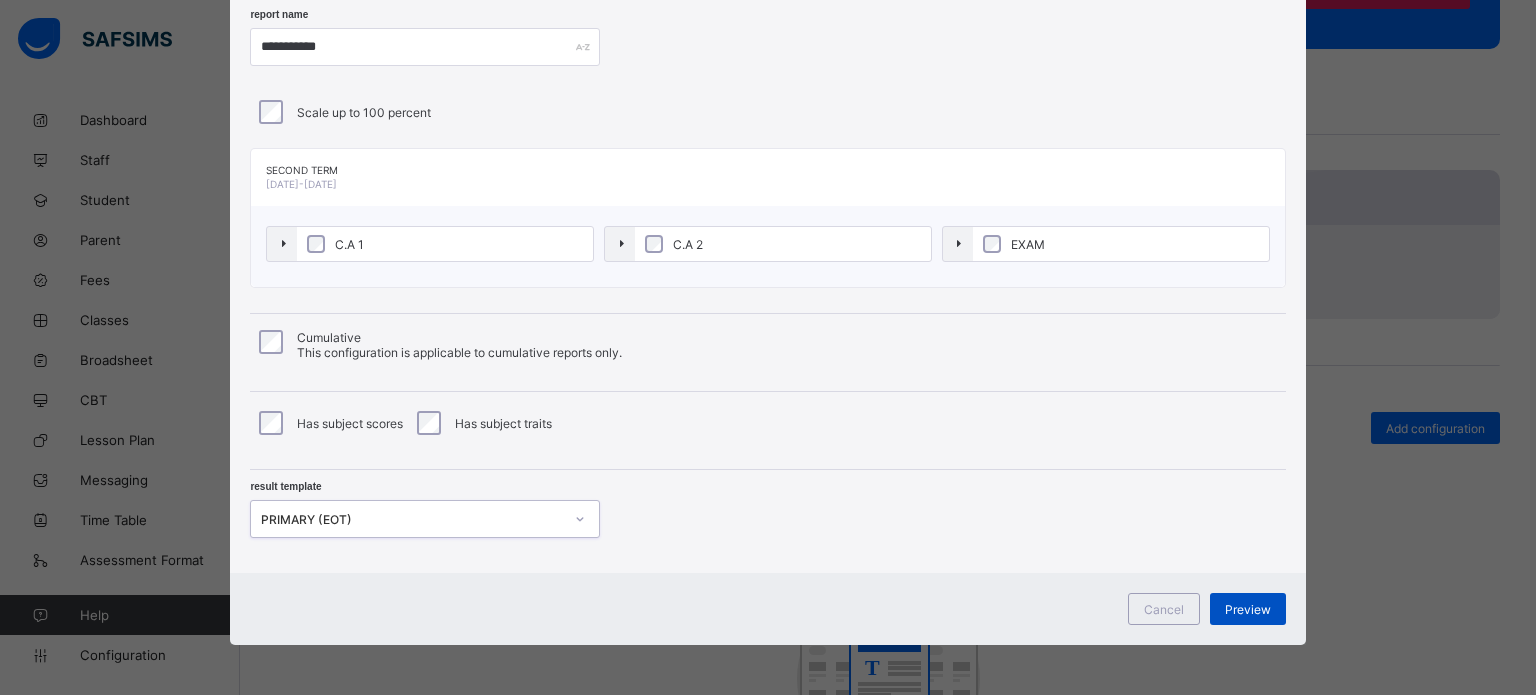 click on "Preview" at bounding box center [1248, 609] 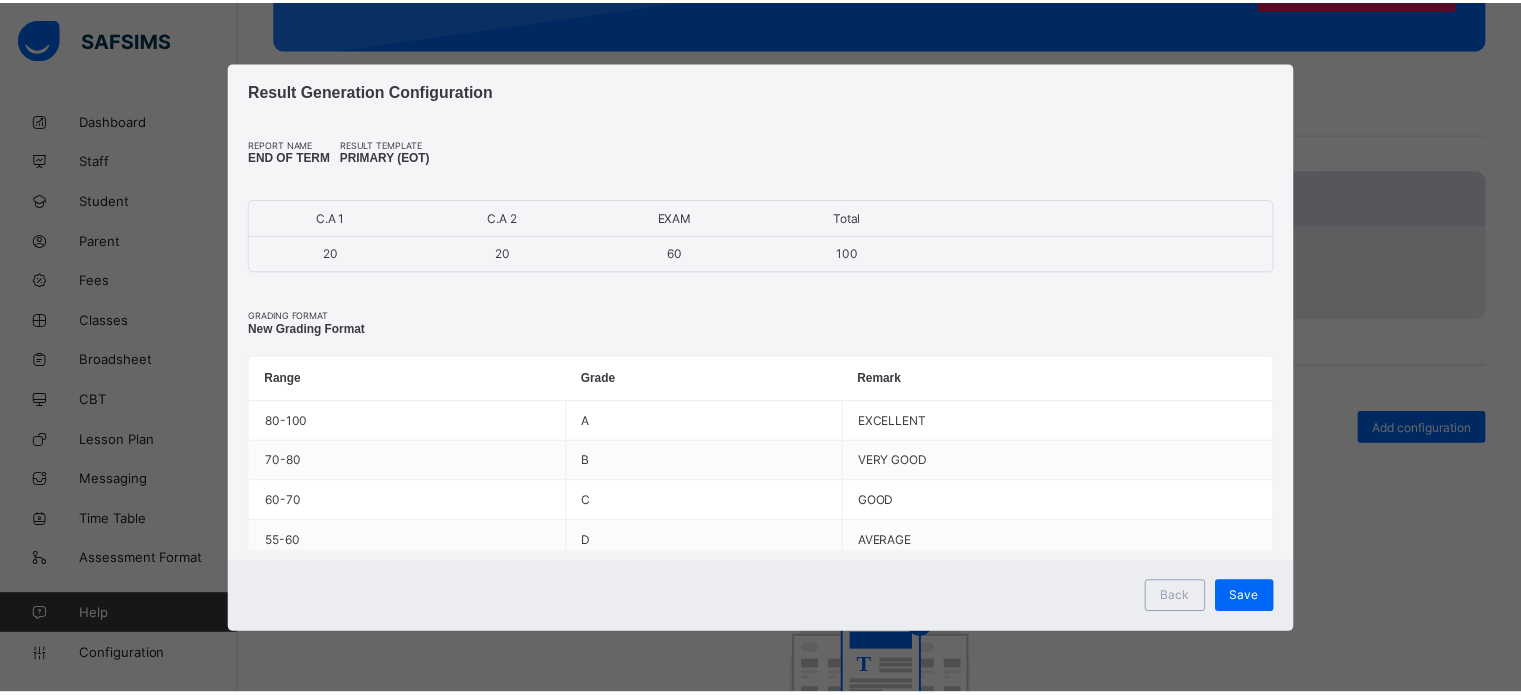 scroll, scrollTop: 0, scrollLeft: 0, axis: both 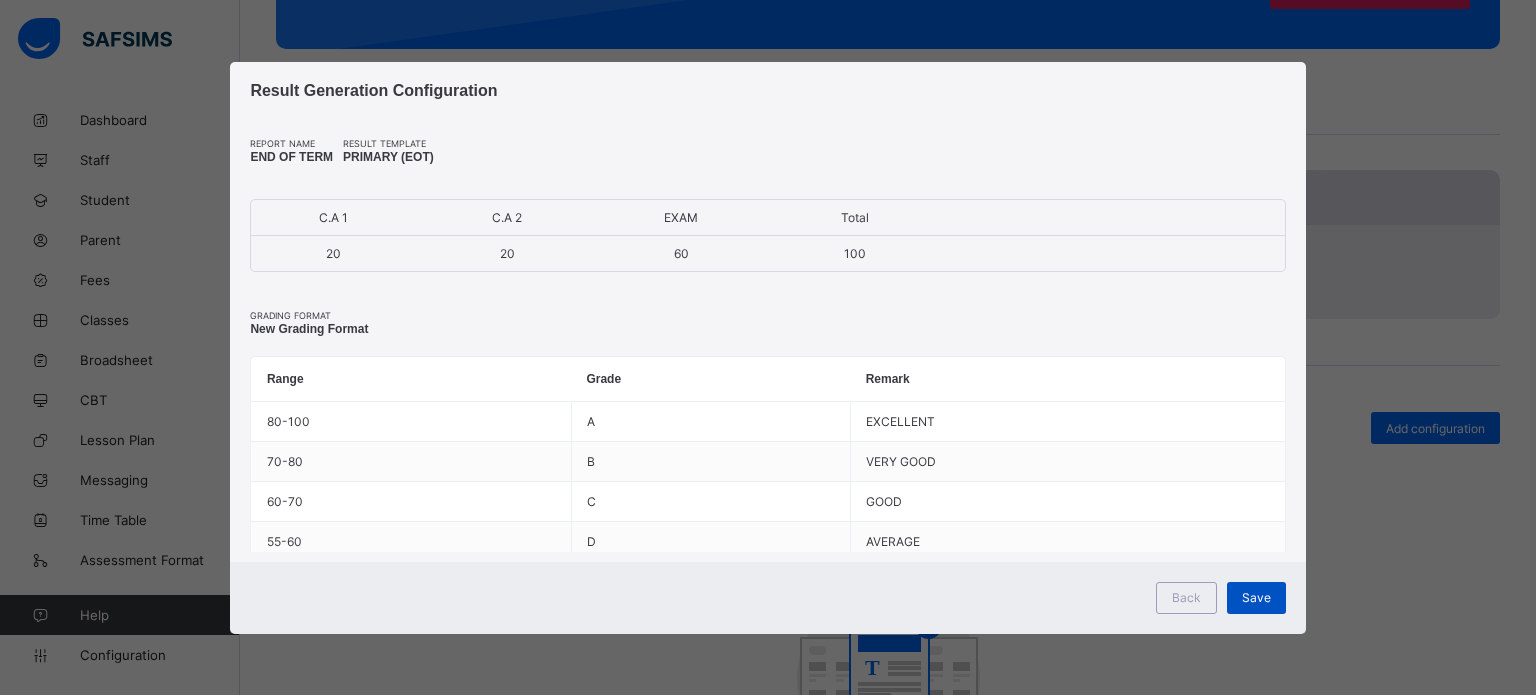 click on "Save" at bounding box center [1256, 598] 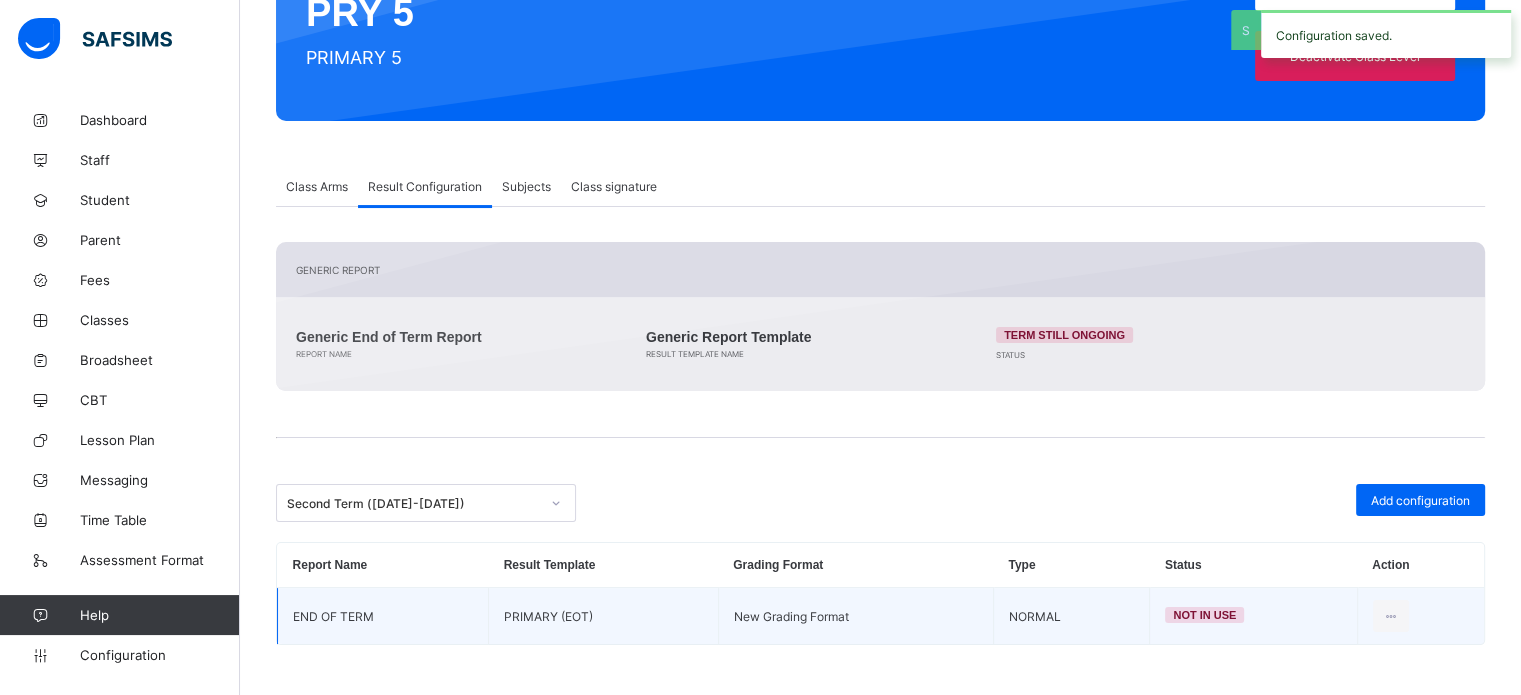 scroll, scrollTop: 244, scrollLeft: 0, axis: vertical 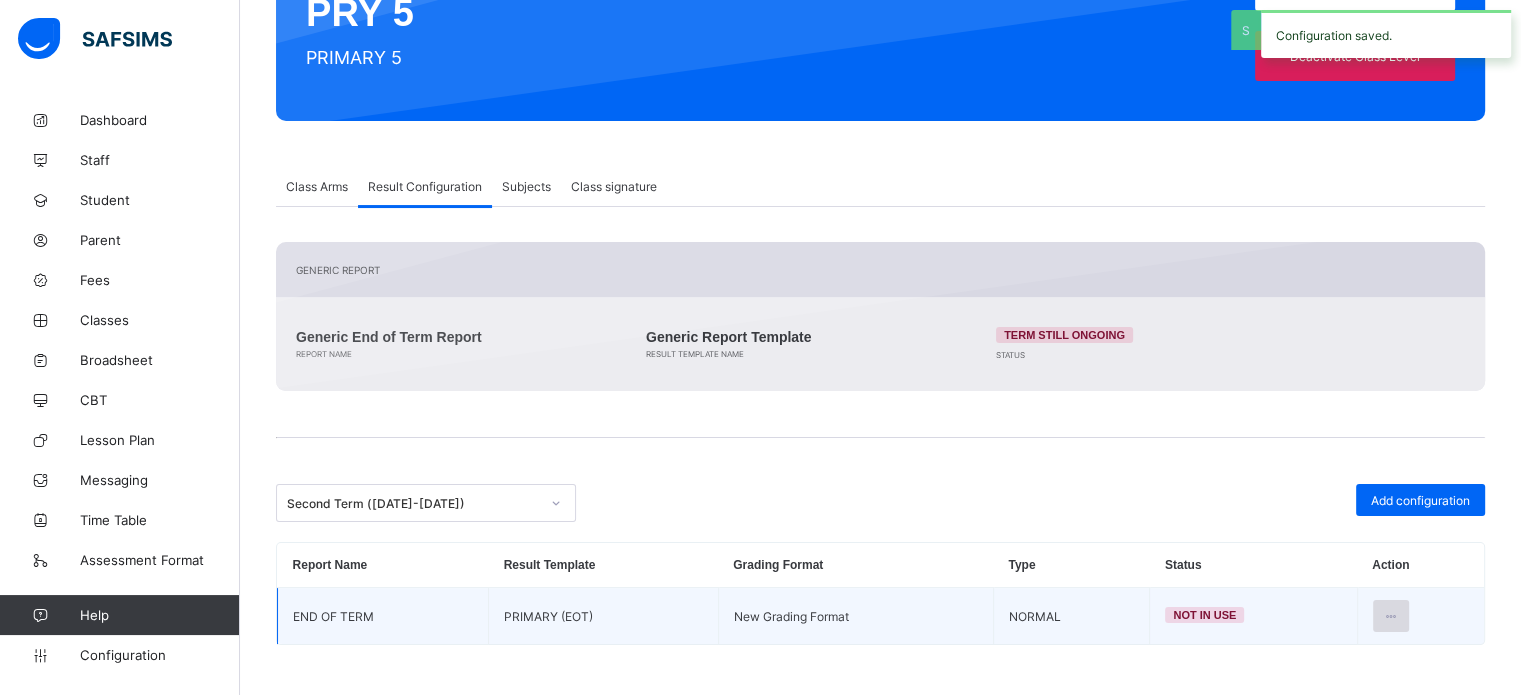 click at bounding box center (1391, 616) 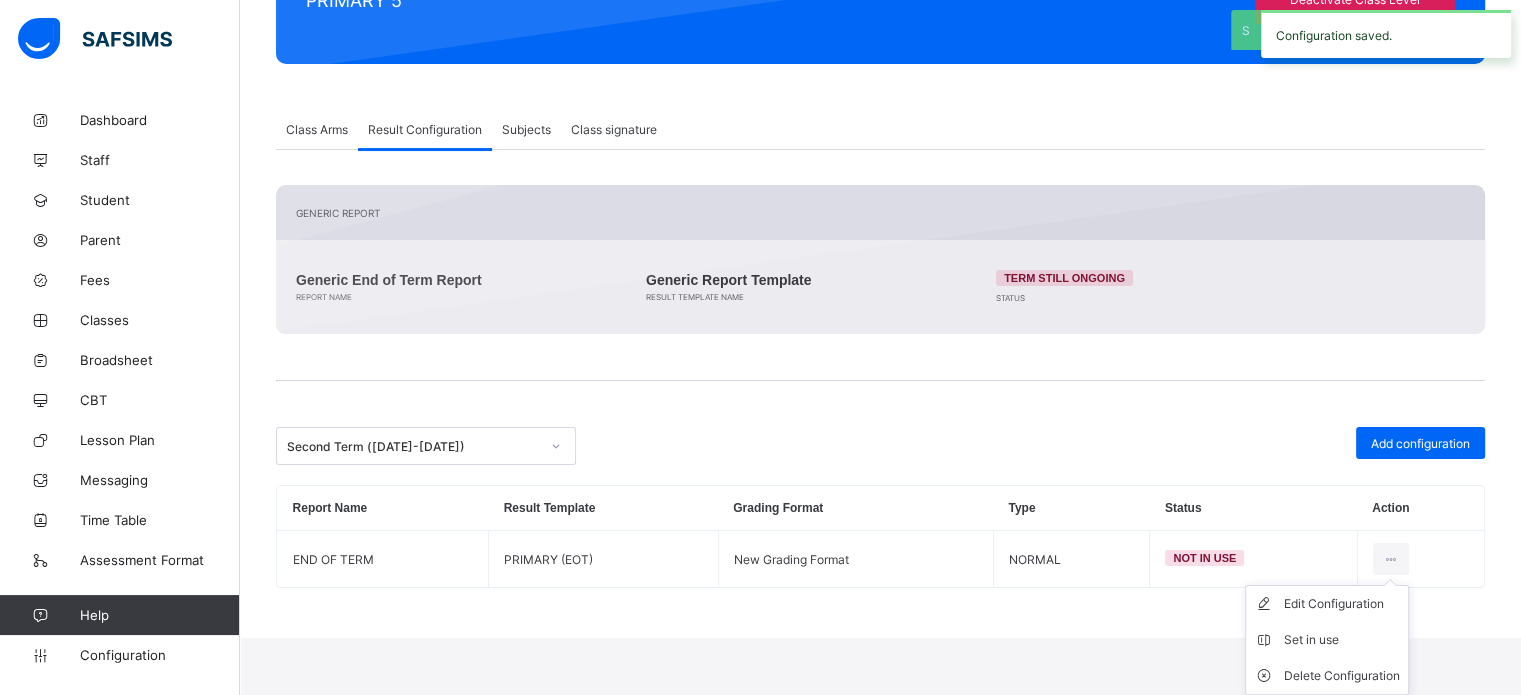 drag, startPoint x: 1345, startPoint y: 644, endPoint x: 1127, endPoint y: 512, distance: 254.84897 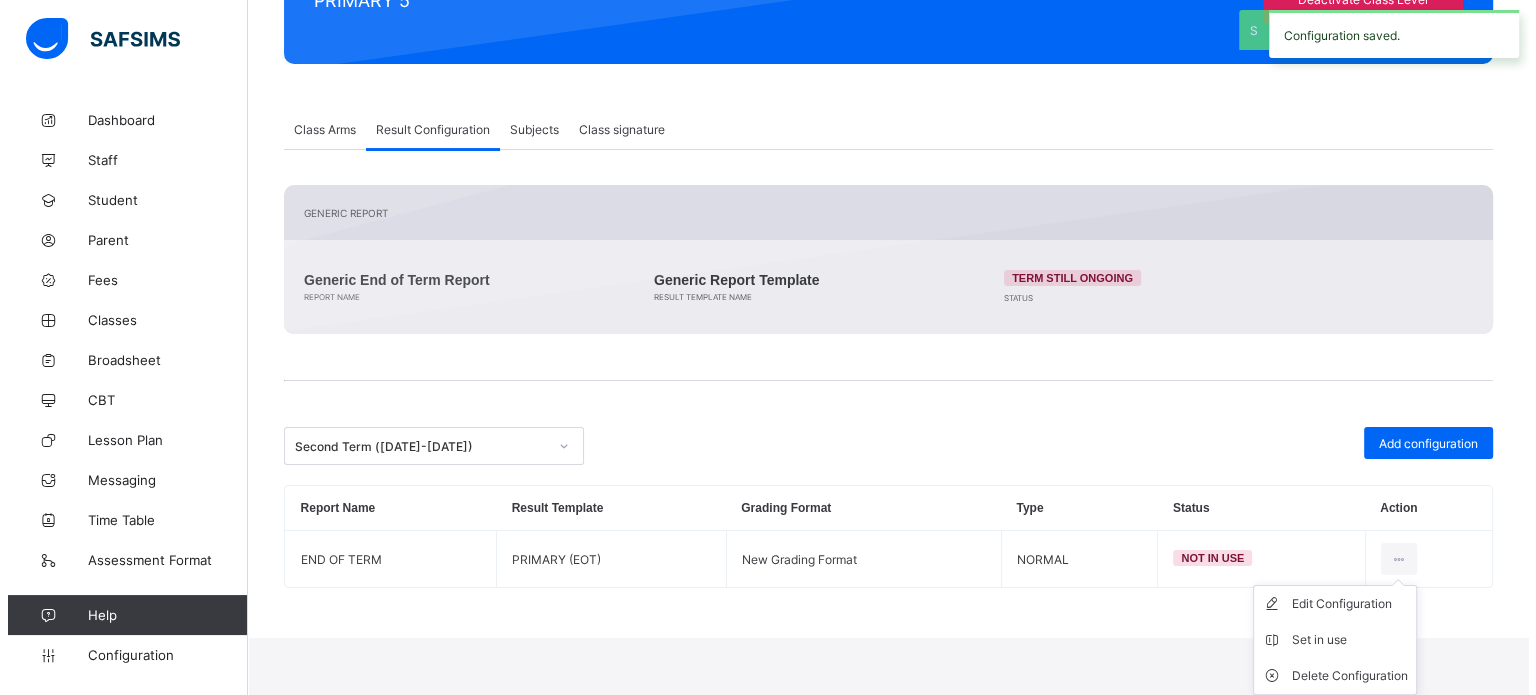 scroll, scrollTop: 244, scrollLeft: 0, axis: vertical 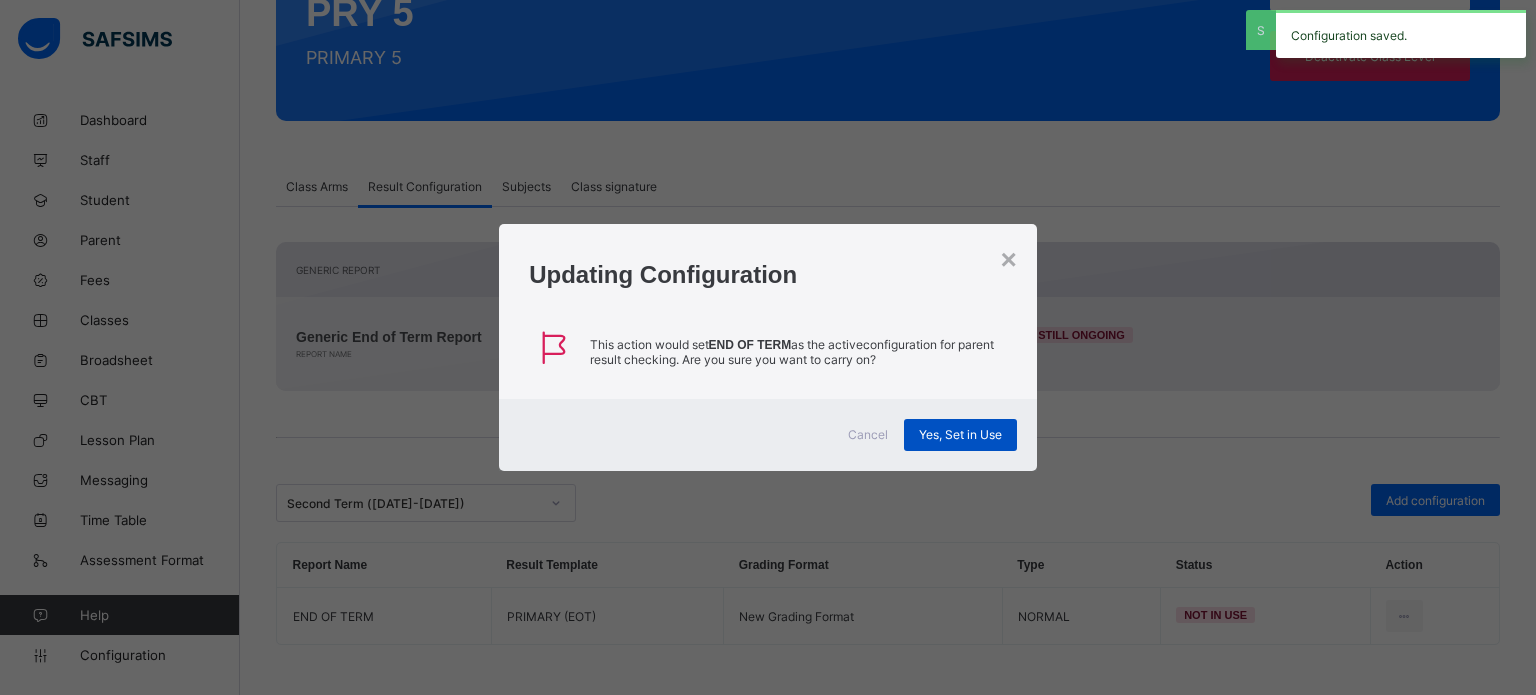click on "Yes, Set in Use" at bounding box center (960, 434) 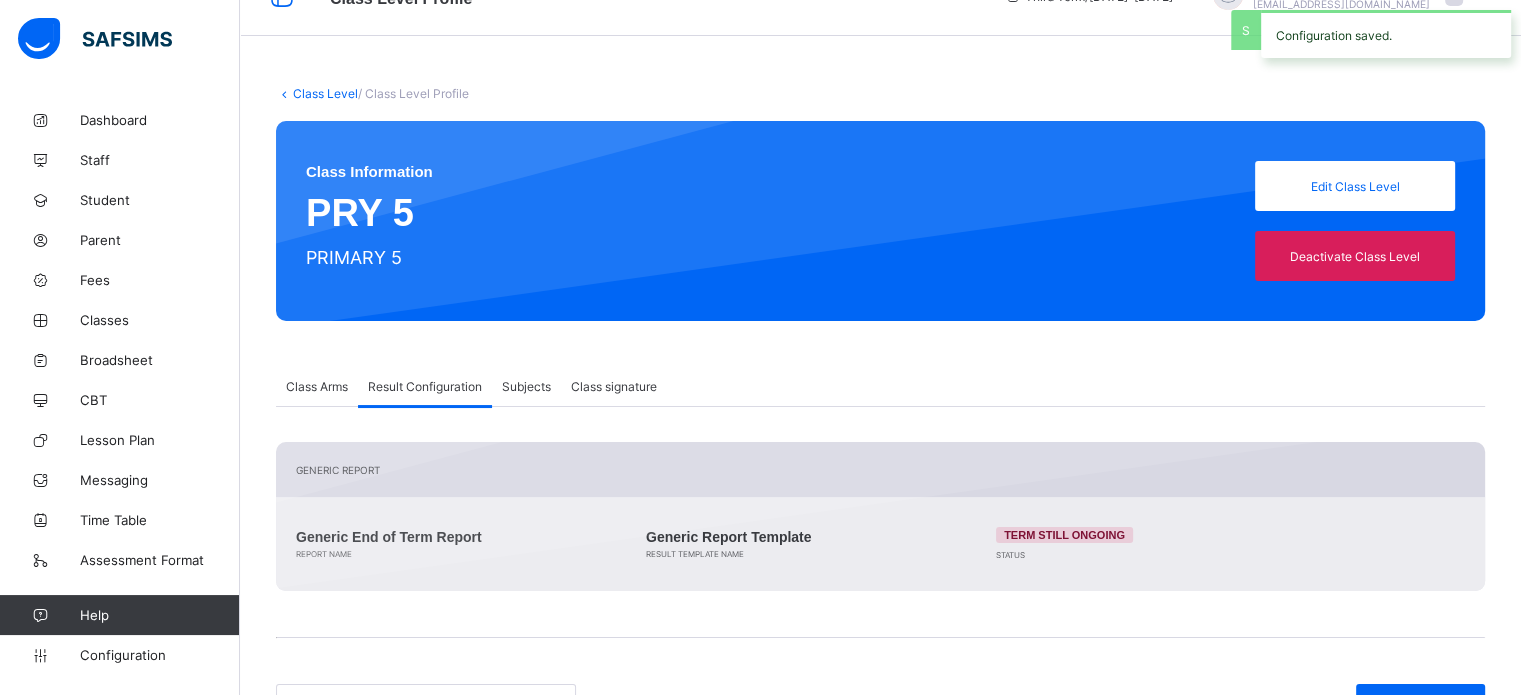 scroll, scrollTop: 244, scrollLeft: 0, axis: vertical 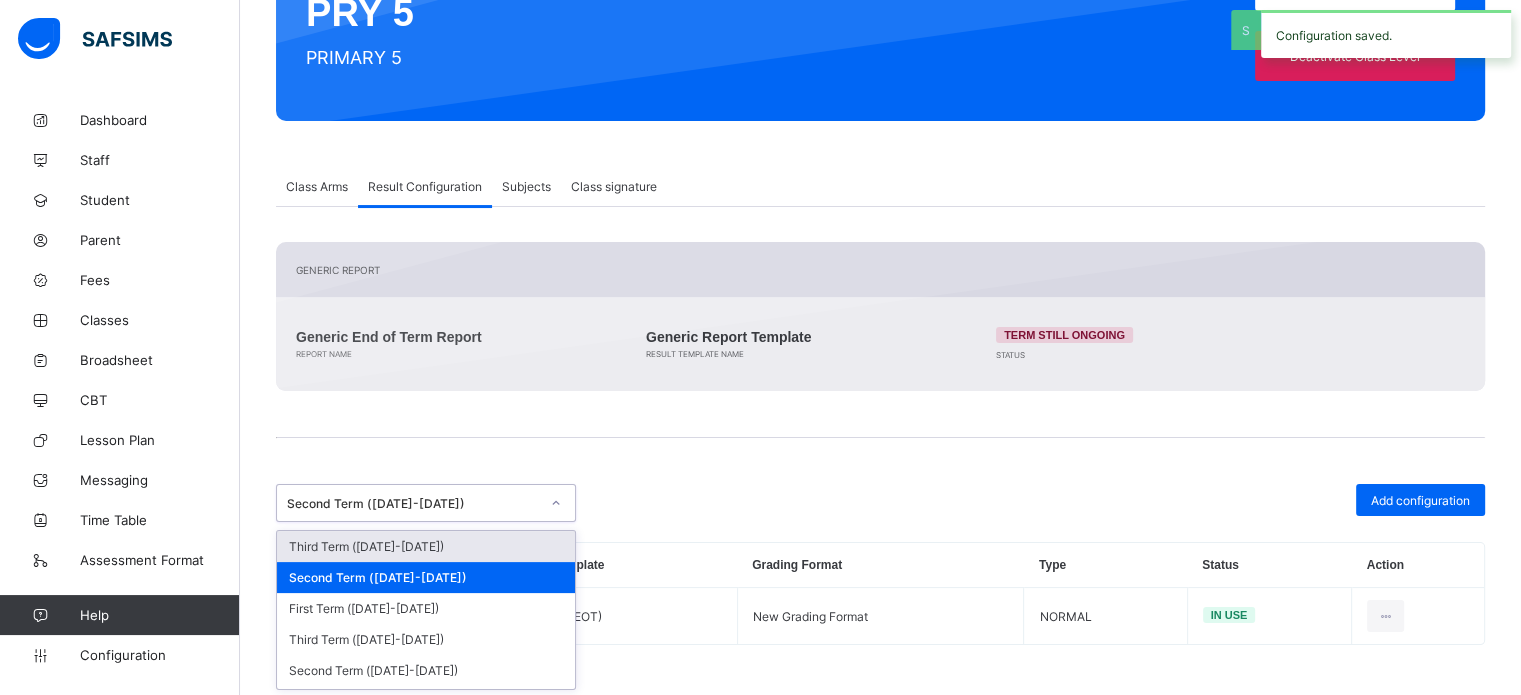 click on "Second Term (2024-2025)" at bounding box center [413, 503] 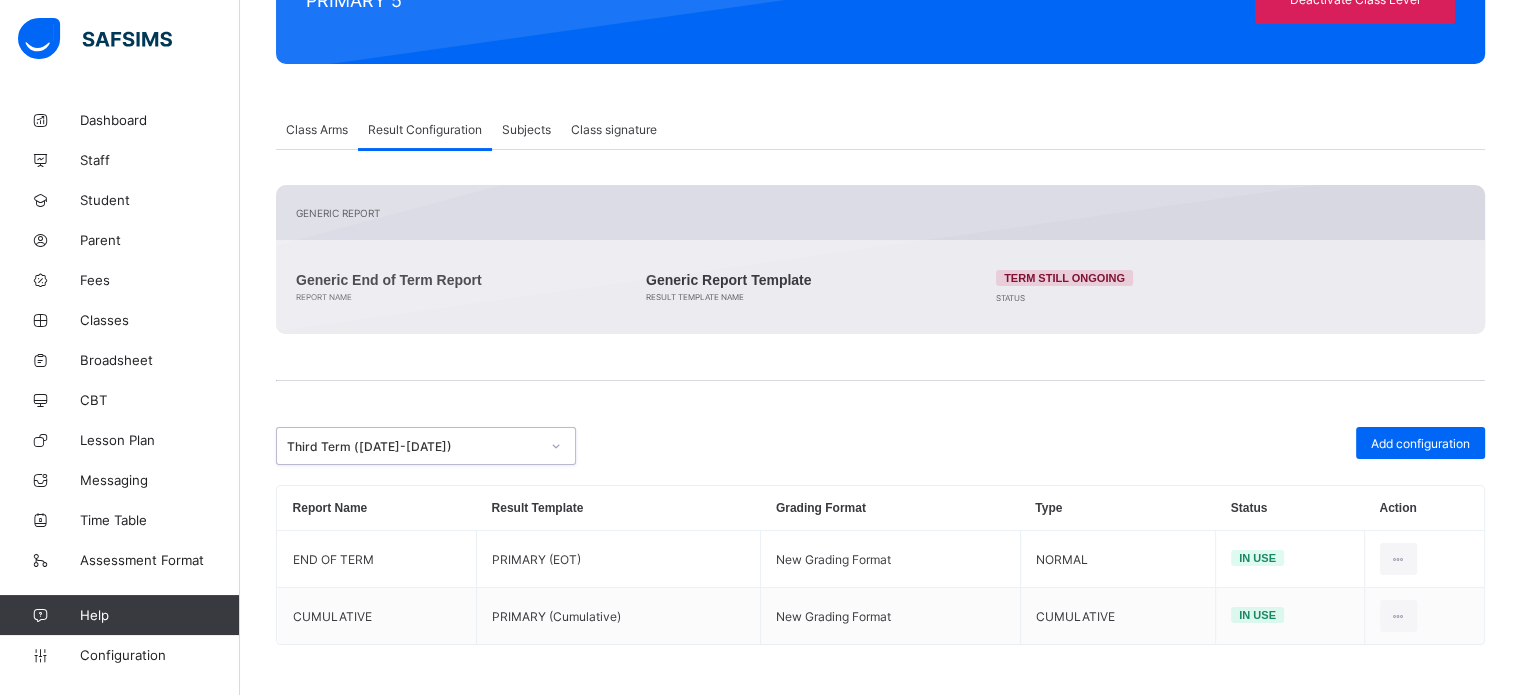 scroll, scrollTop: 101, scrollLeft: 0, axis: vertical 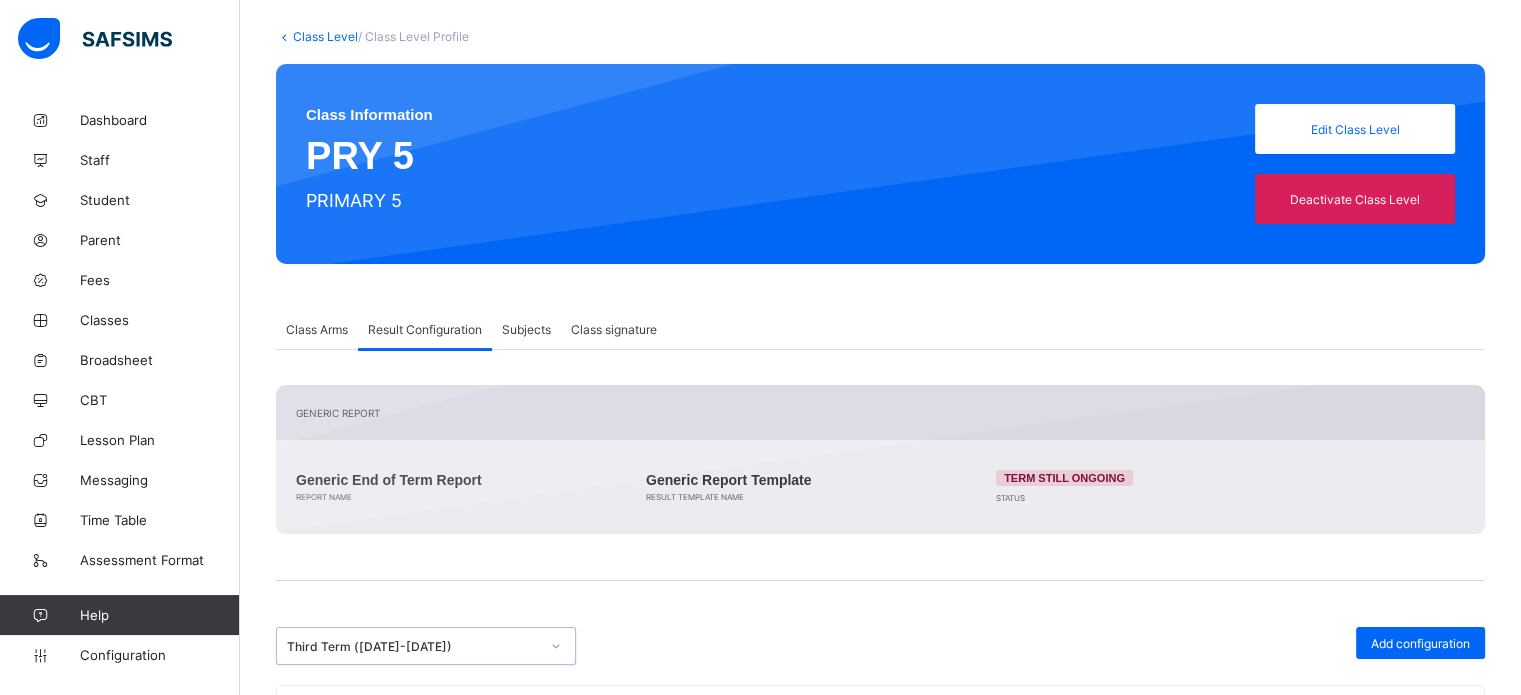 click on "Class Level" at bounding box center (325, 36) 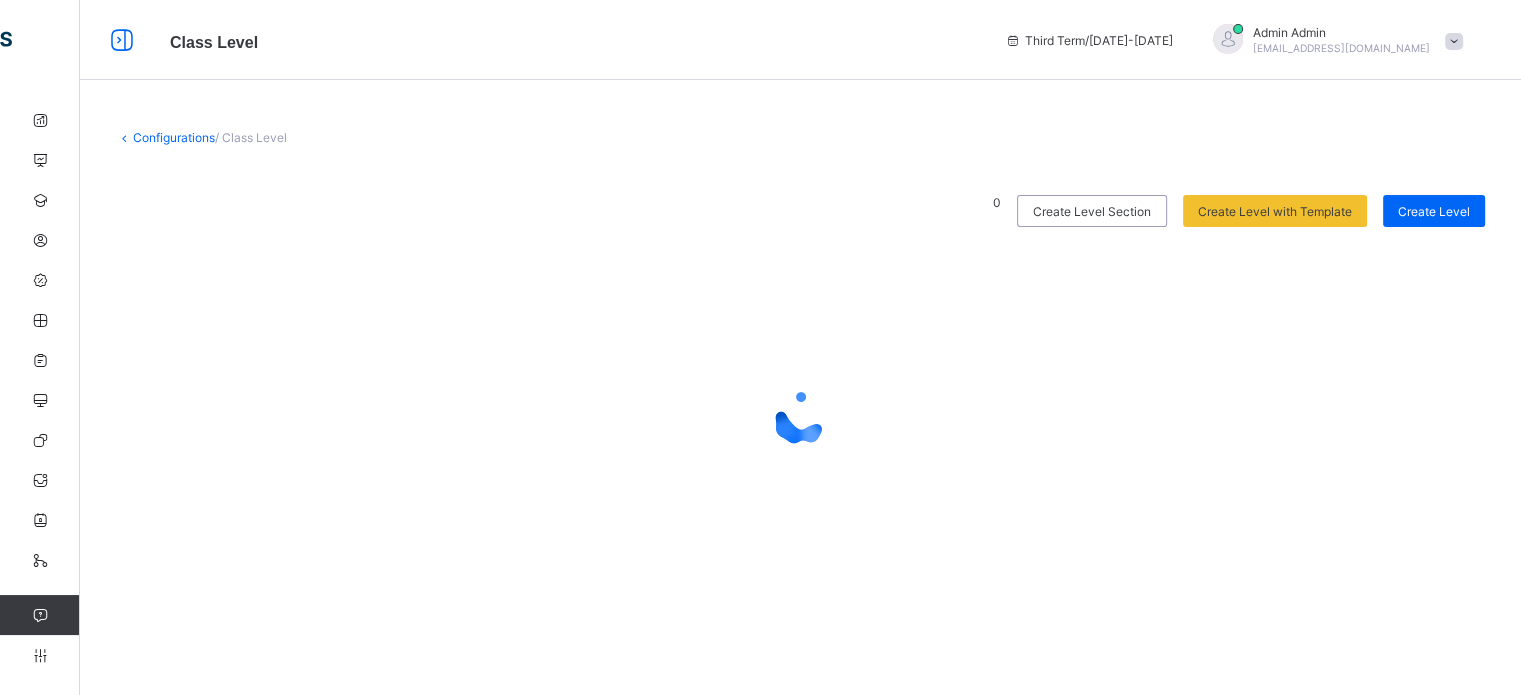 scroll, scrollTop: 0, scrollLeft: 0, axis: both 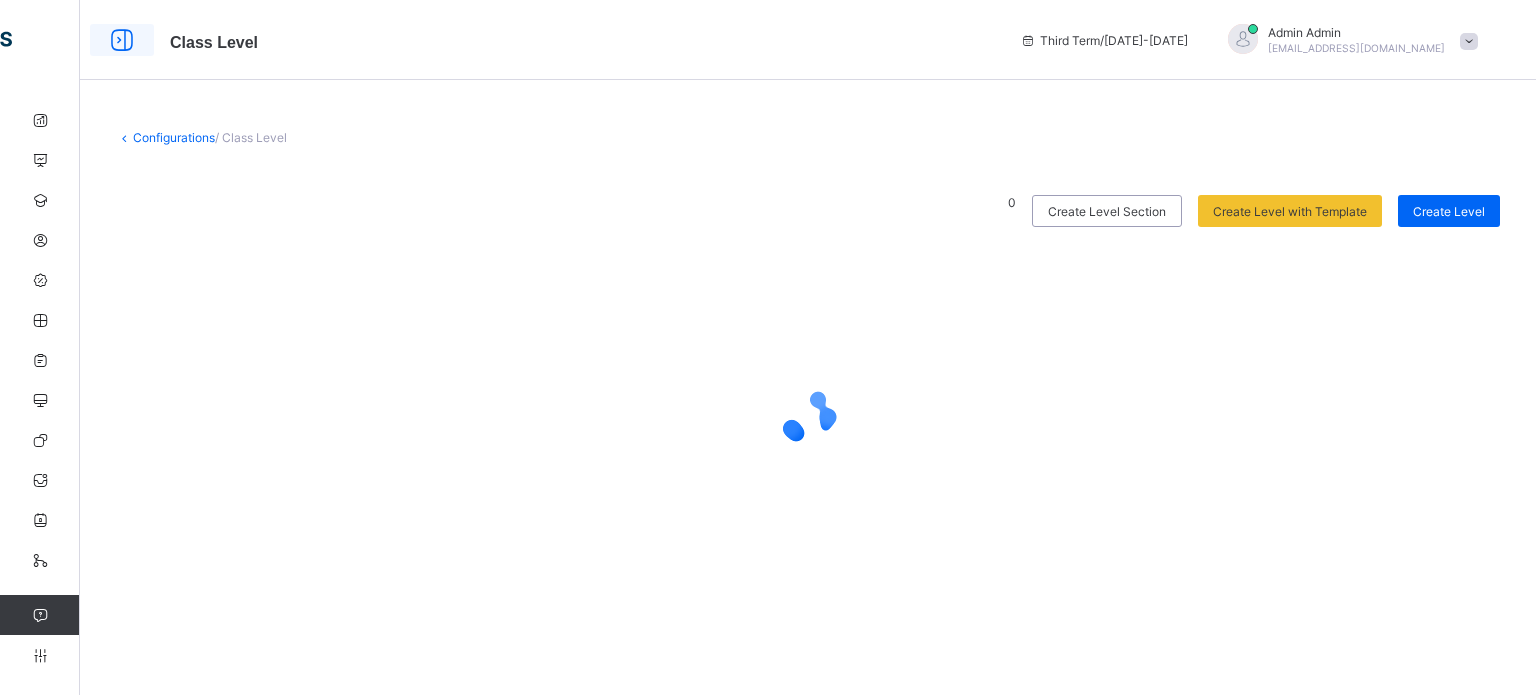 click at bounding box center (122, 40) 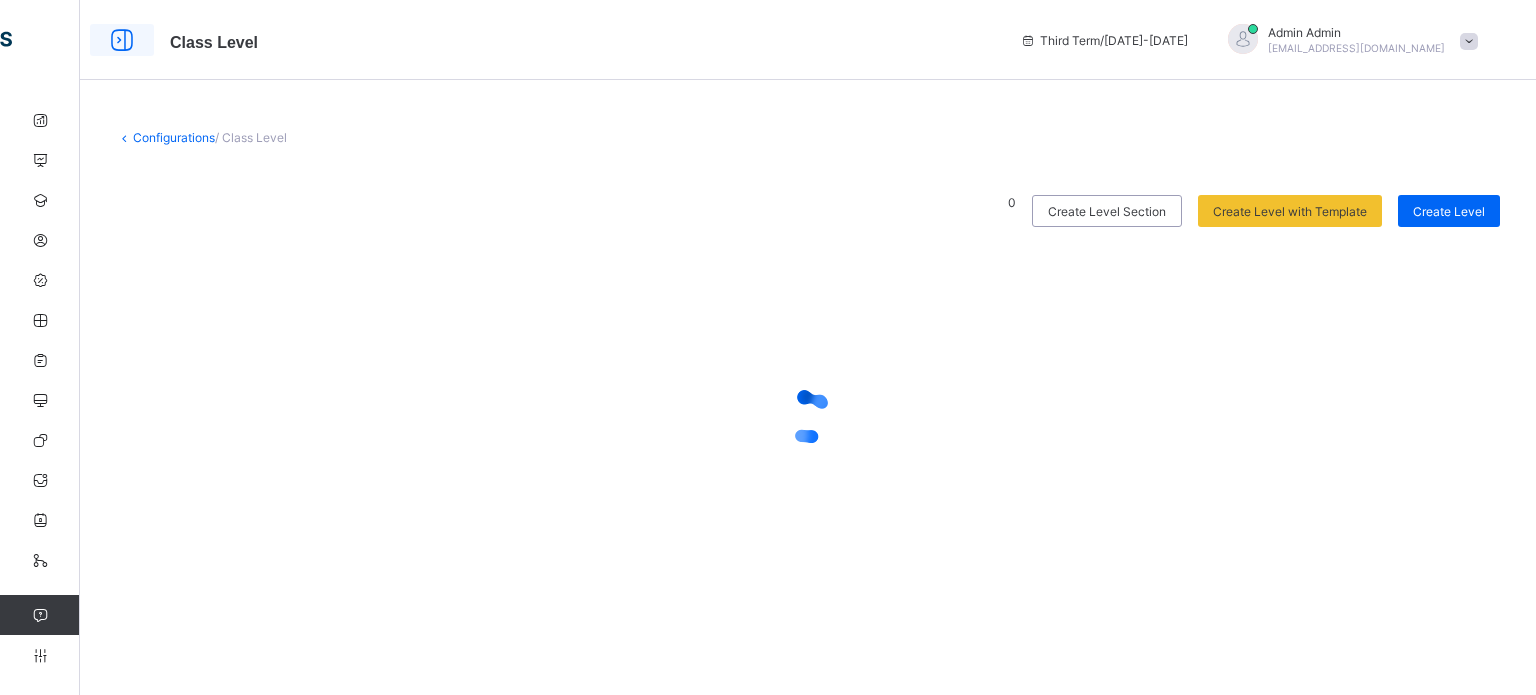 click at bounding box center (122, 40) 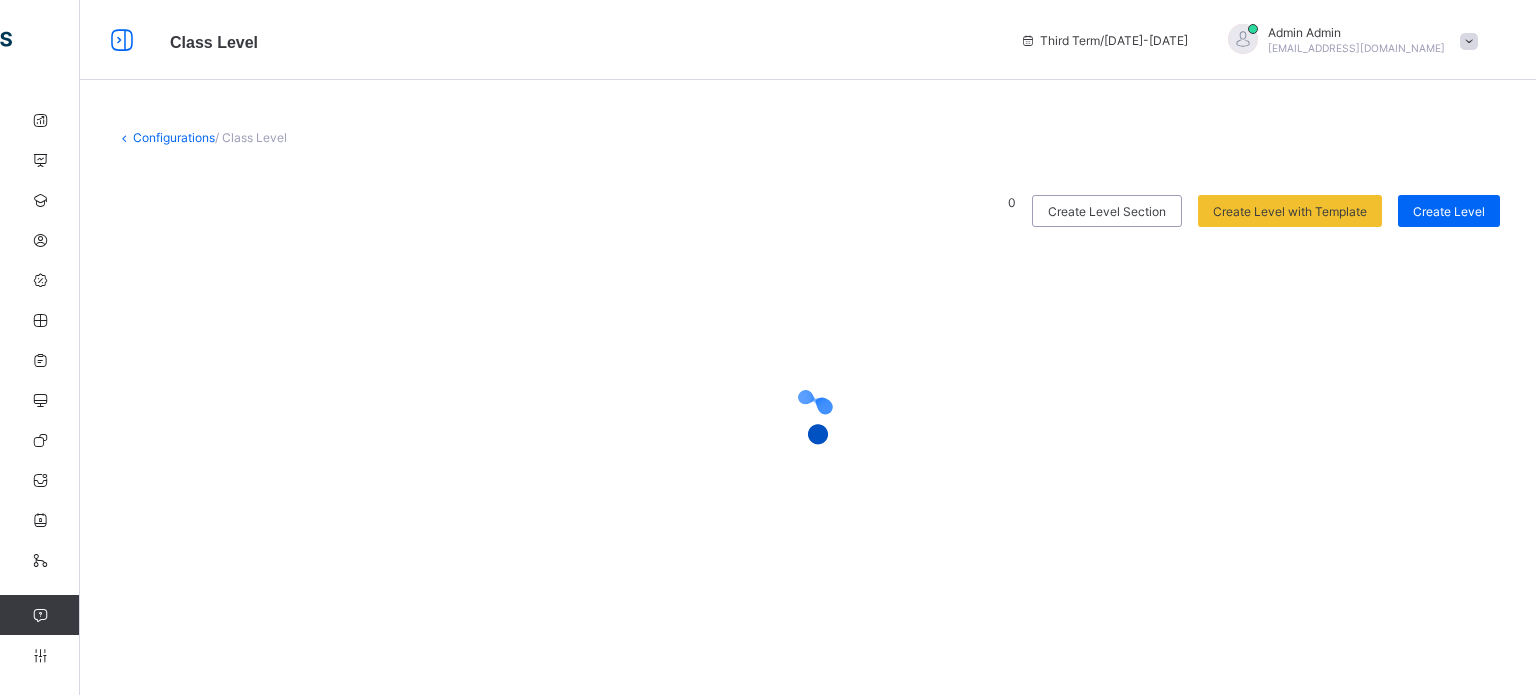 click at bounding box center [122, 40] 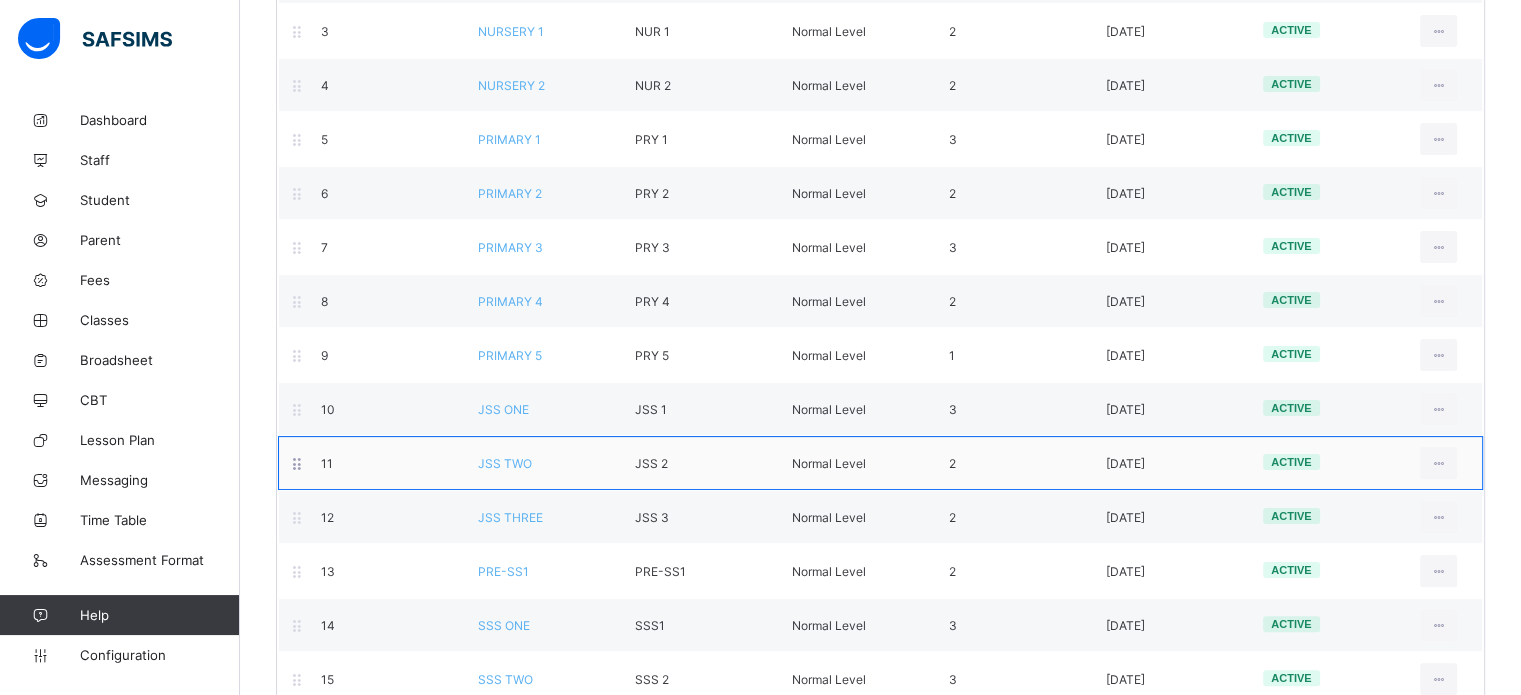 scroll, scrollTop: 500, scrollLeft: 0, axis: vertical 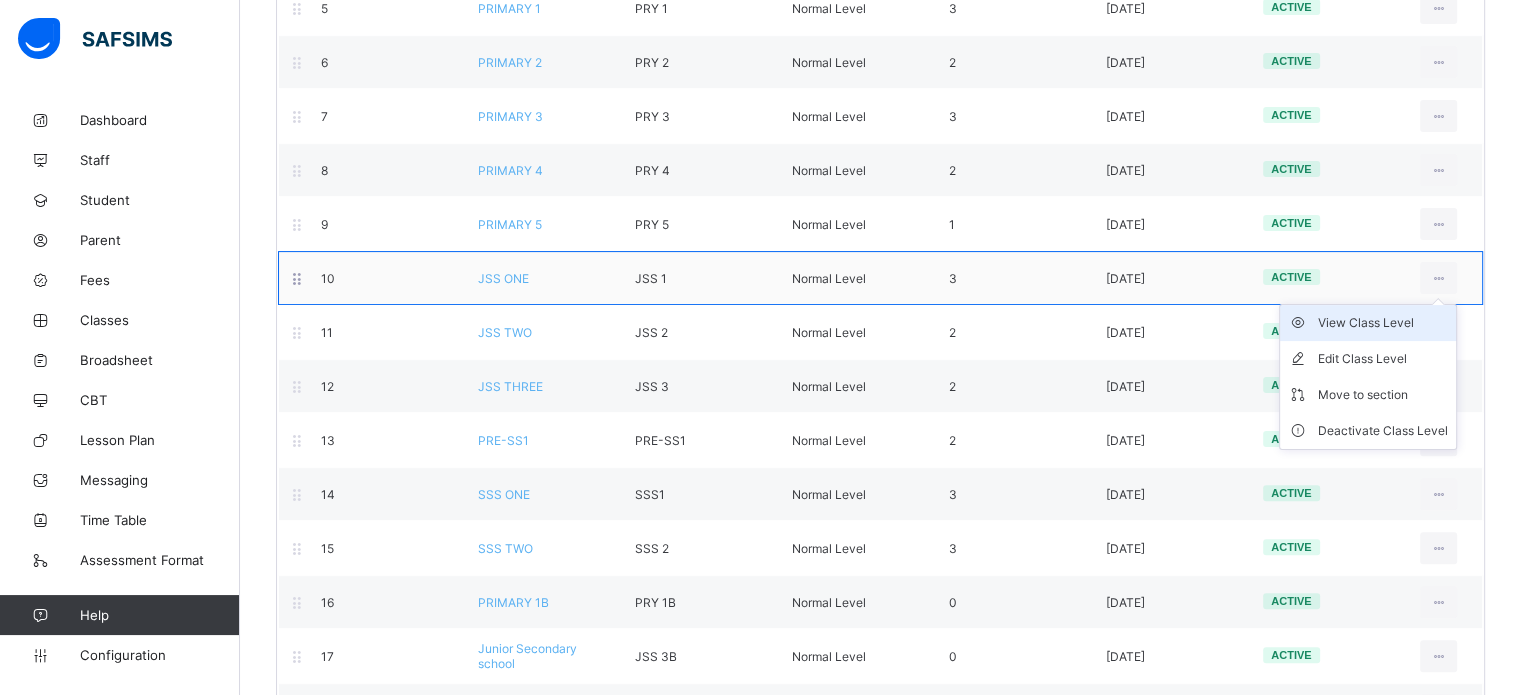 click on "View Class Level" at bounding box center [1383, 323] 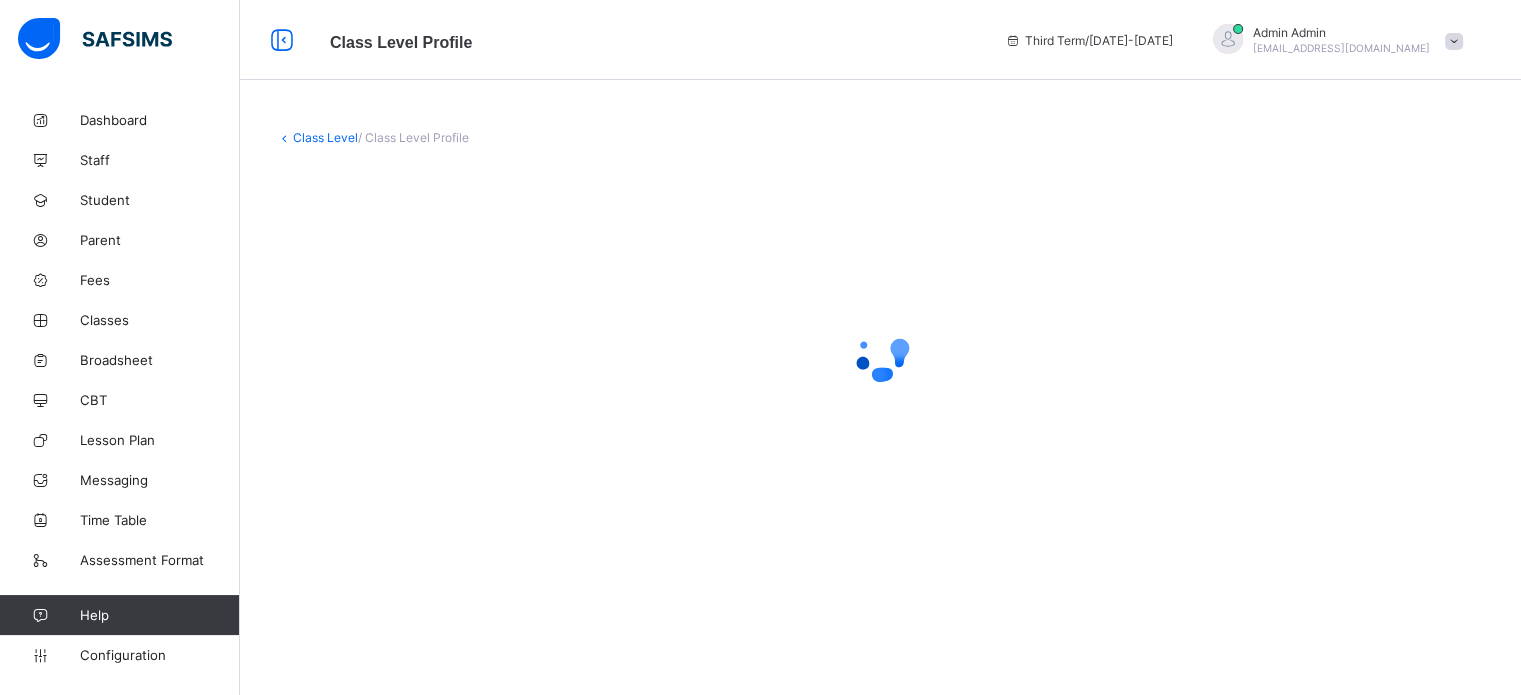 scroll, scrollTop: 0, scrollLeft: 0, axis: both 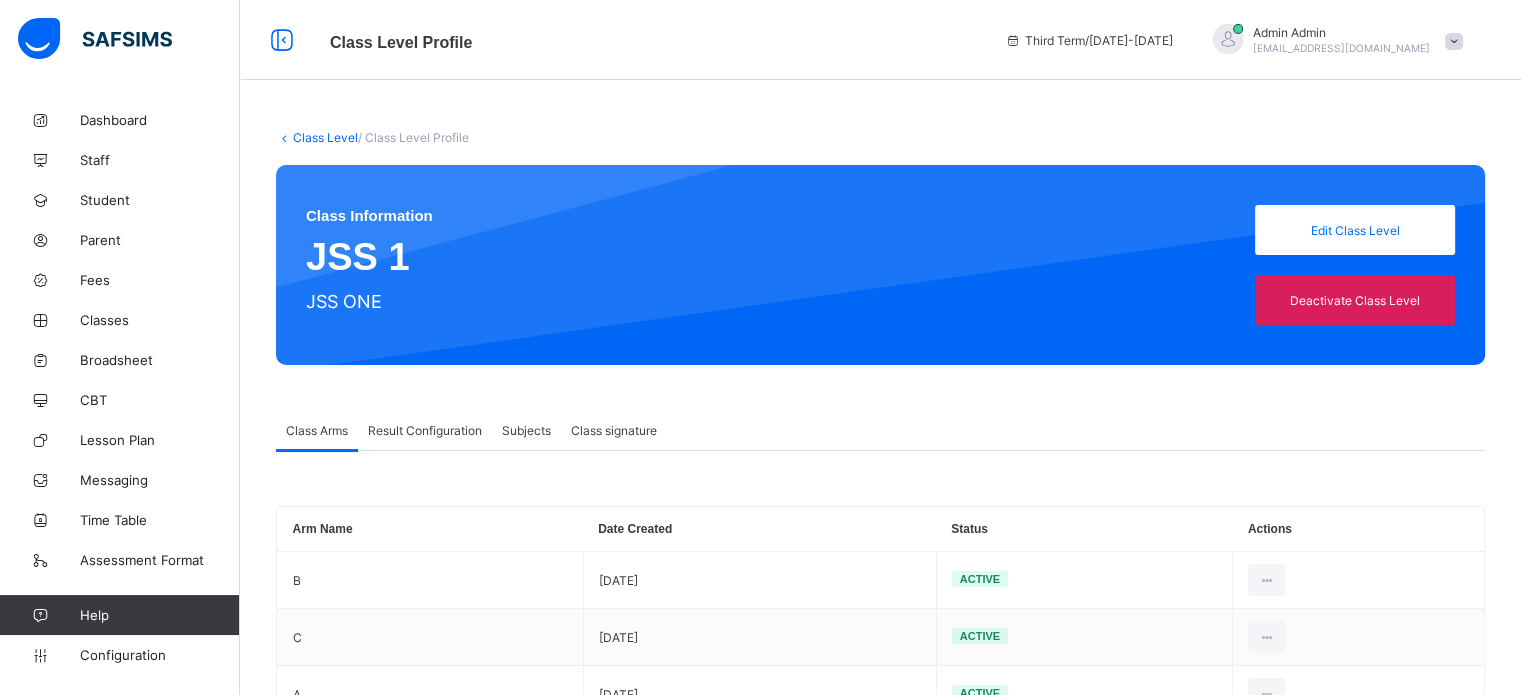 click on "Result Configuration" at bounding box center [425, 430] 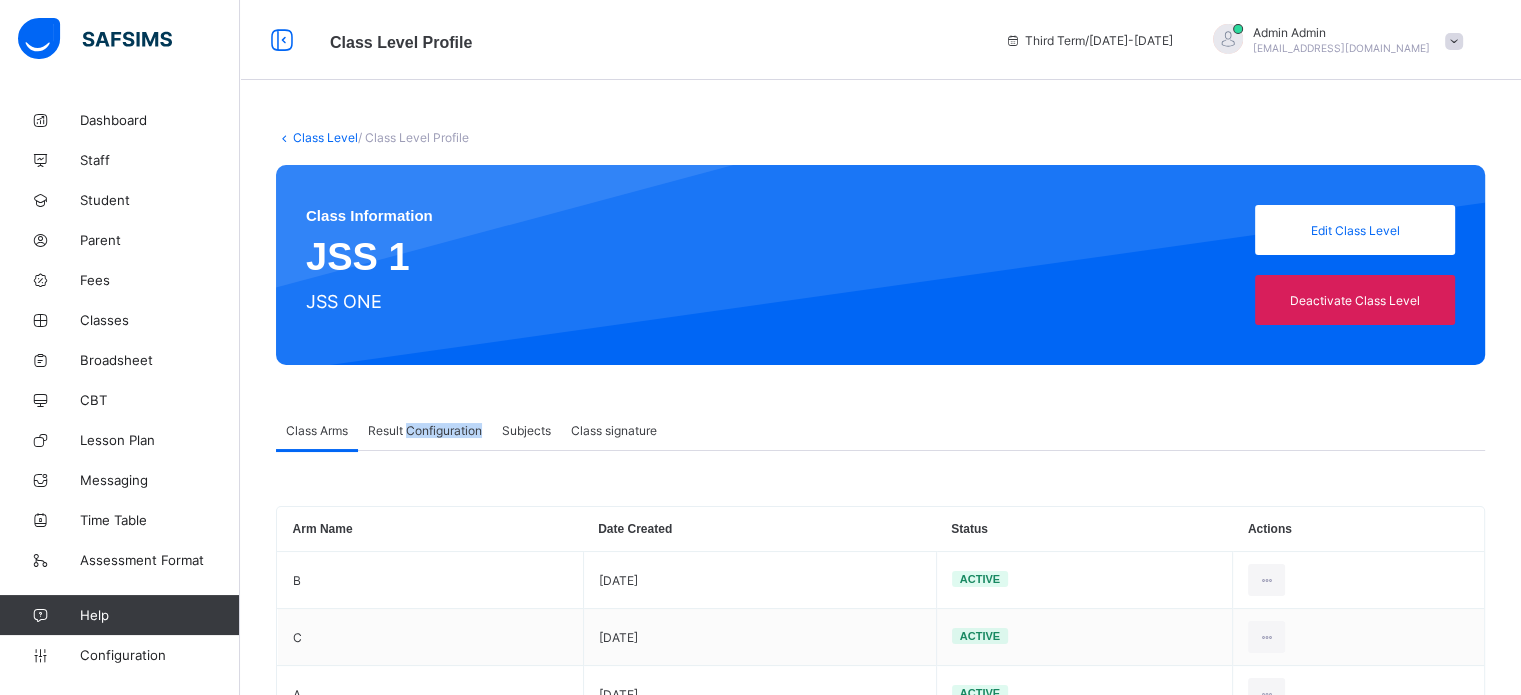 click on "Result Configuration" at bounding box center (425, 430) 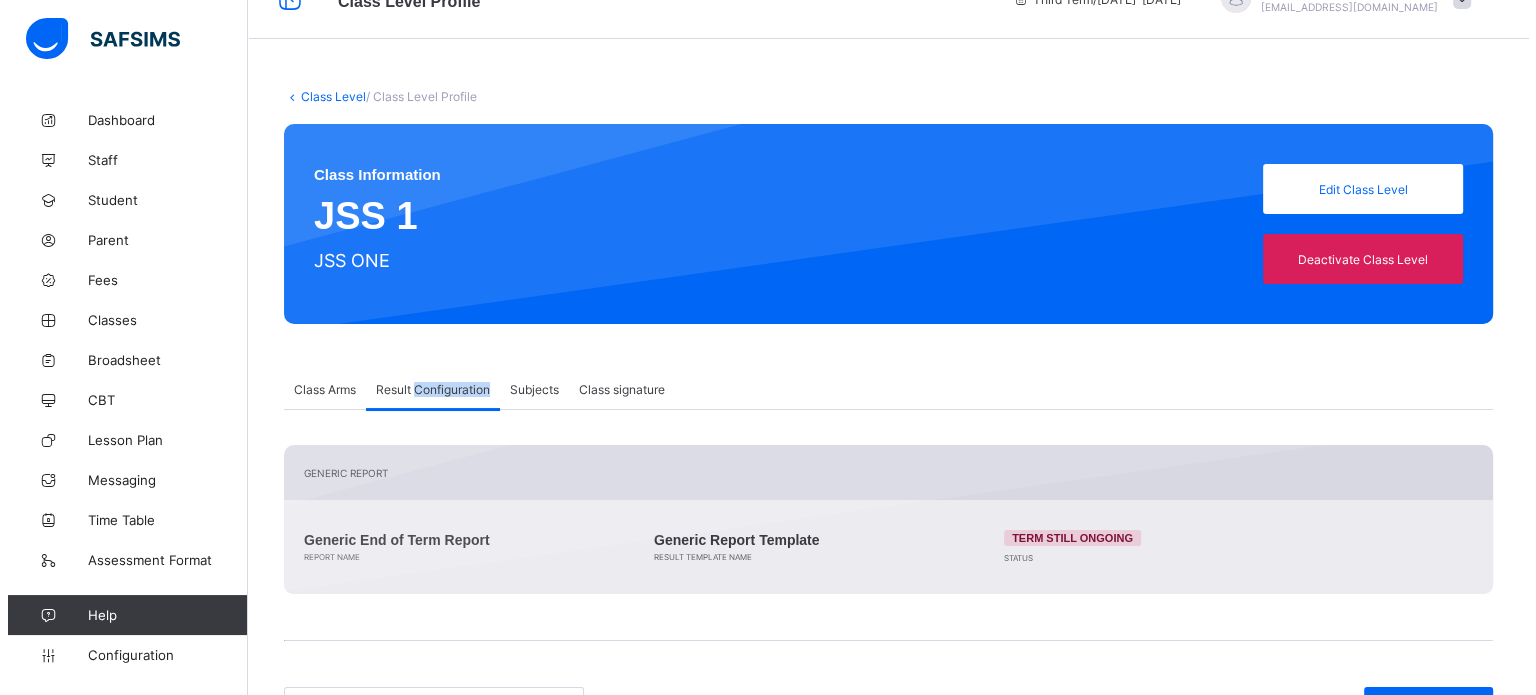 scroll, scrollTop: 0, scrollLeft: 0, axis: both 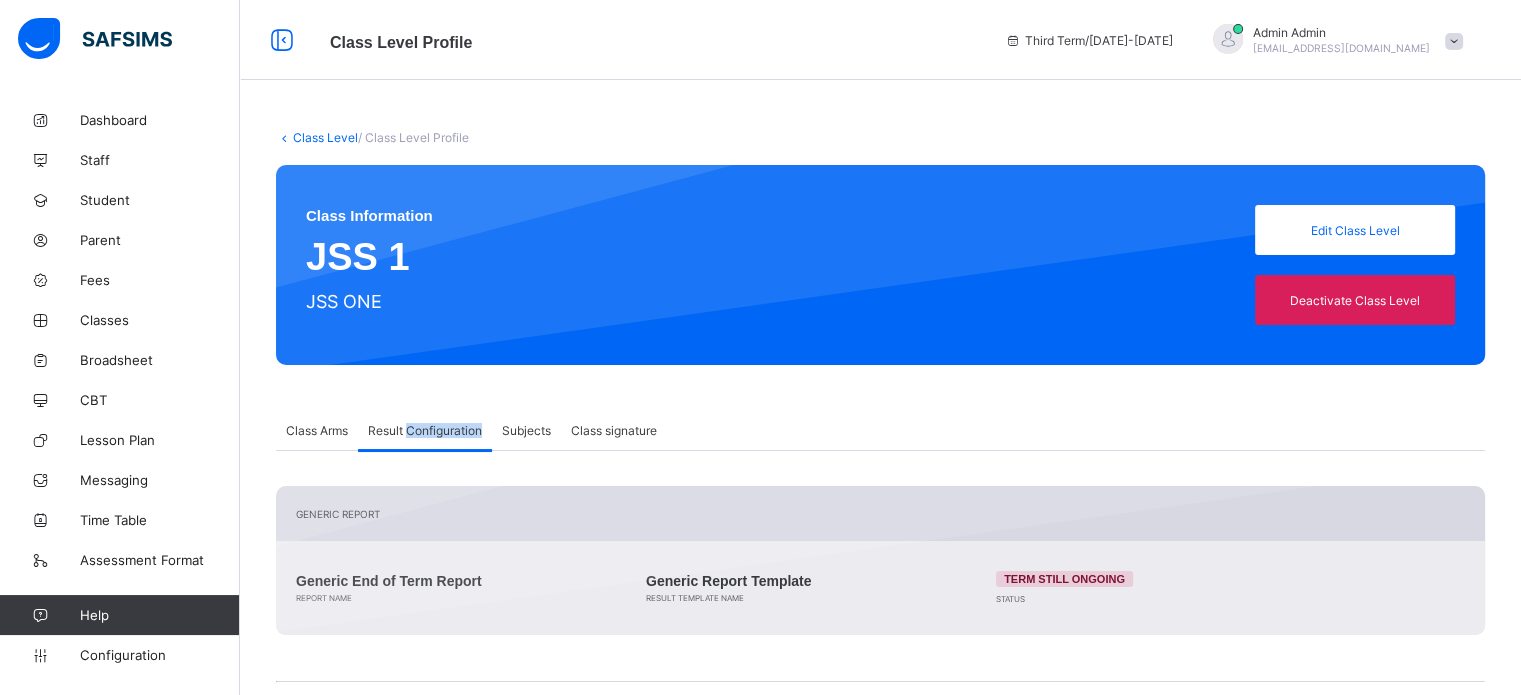 click on "Class Level" at bounding box center [325, 137] 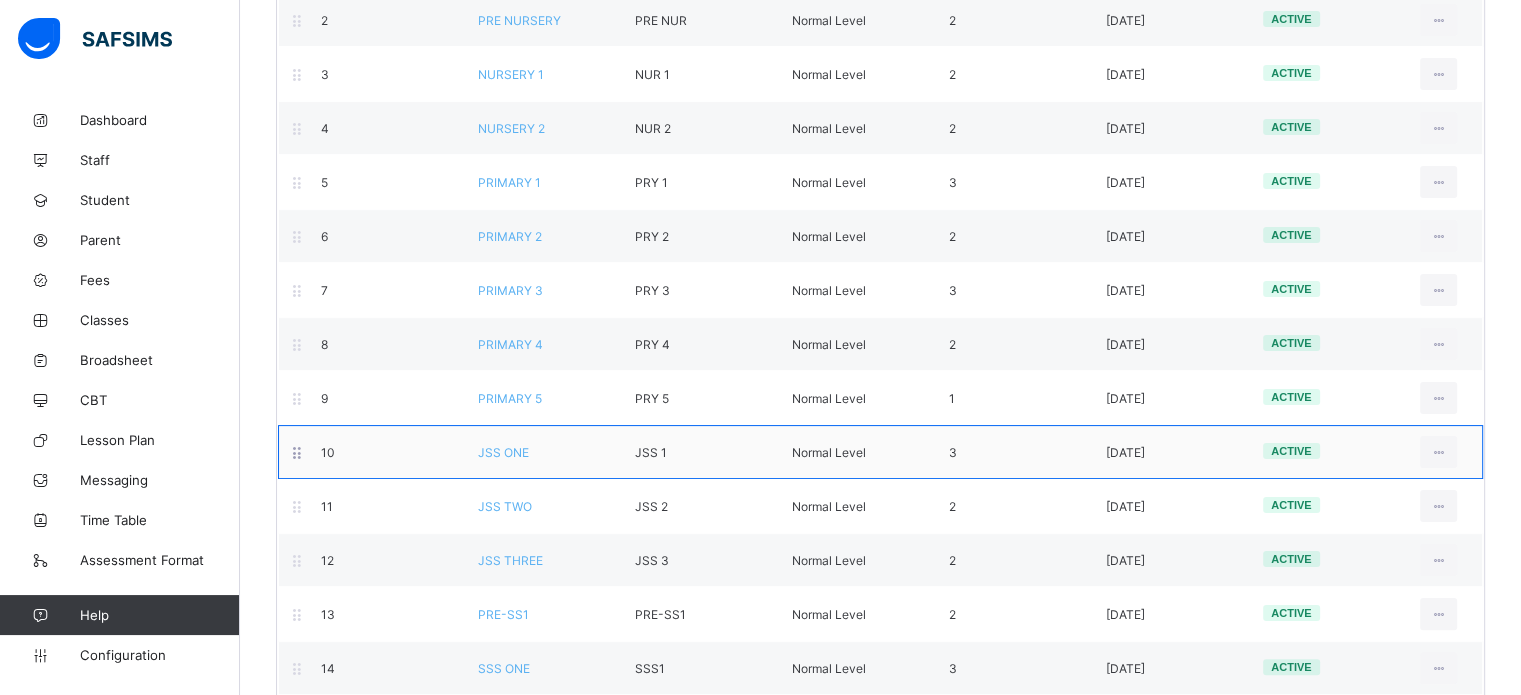 scroll, scrollTop: 400, scrollLeft: 0, axis: vertical 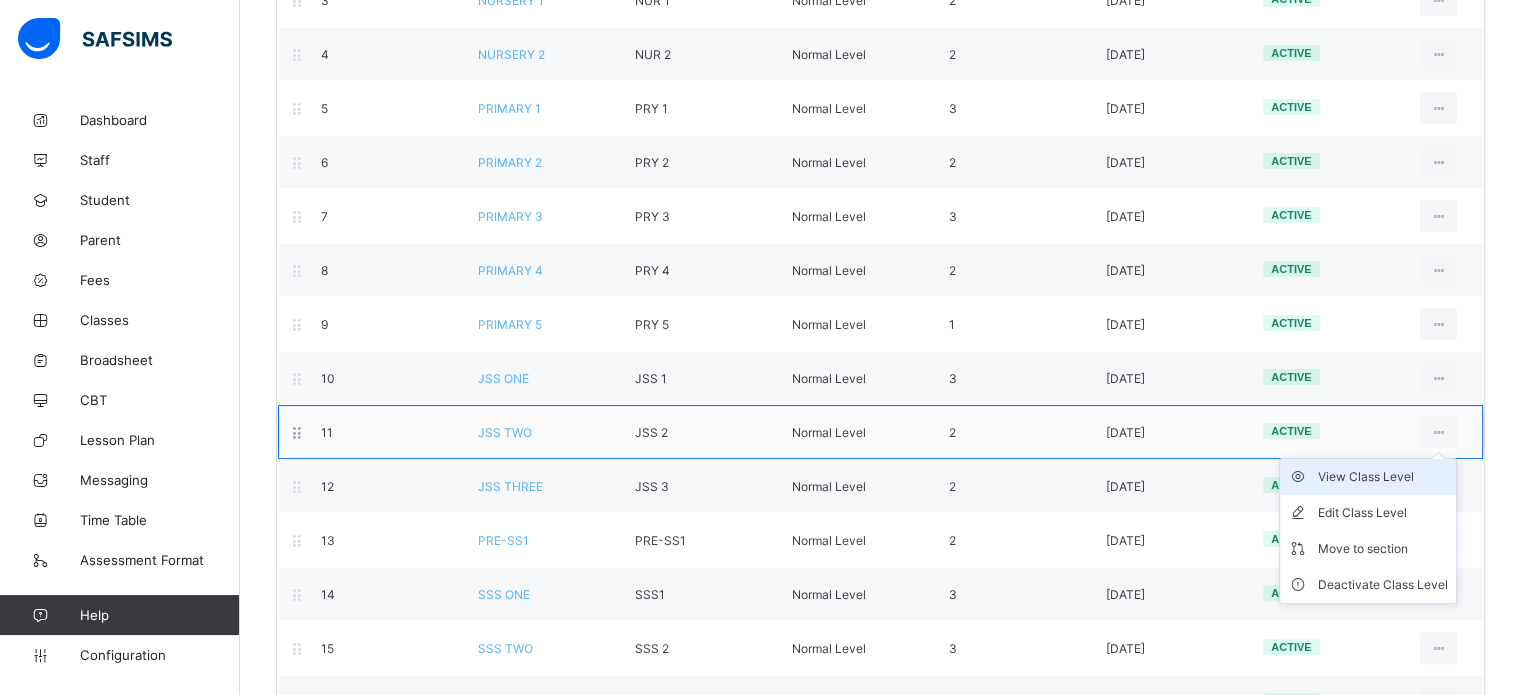 click on "View Class Level" at bounding box center [1383, 477] 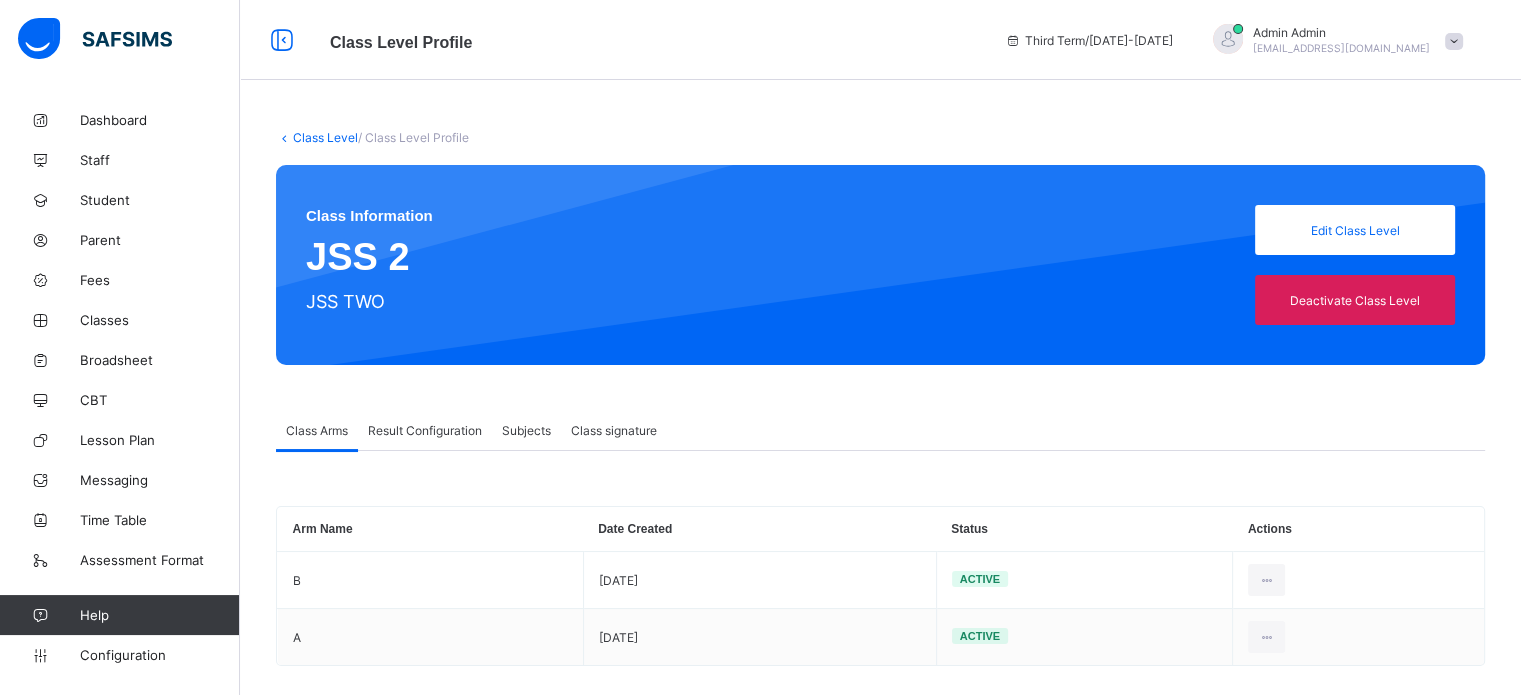 click on "Result Configuration" at bounding box center [425, 430] 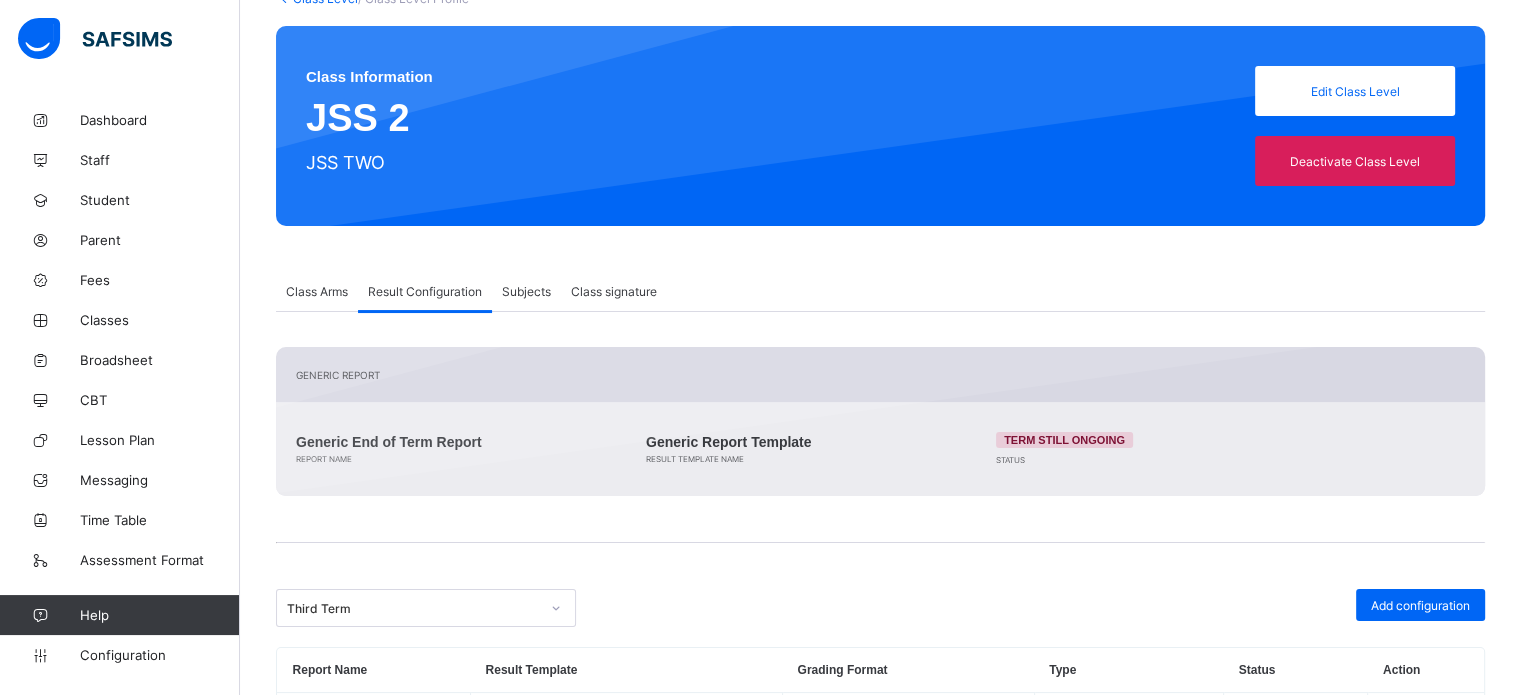 scroll, scrollTop: 0, scrollLeft: 0, axis: both 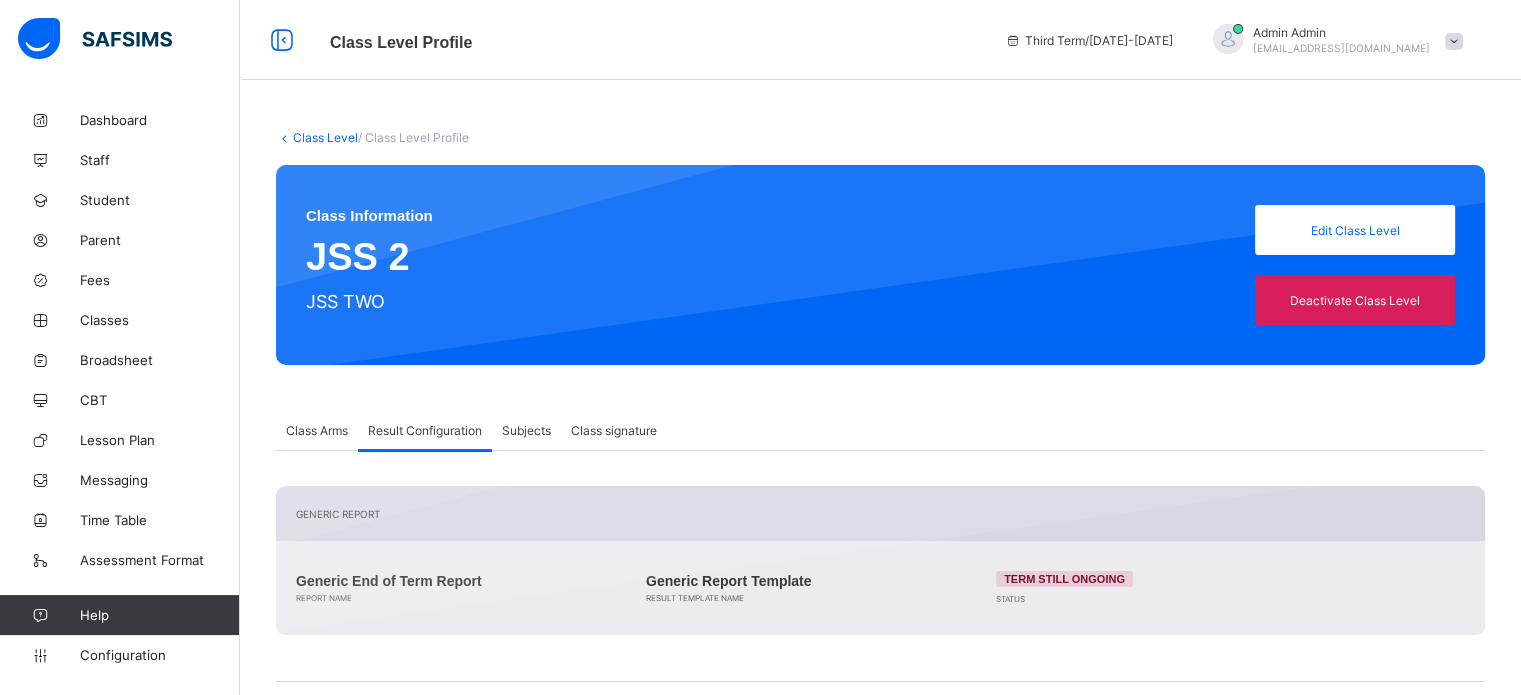 click on "Class Level" at bounding box center [325, 137] 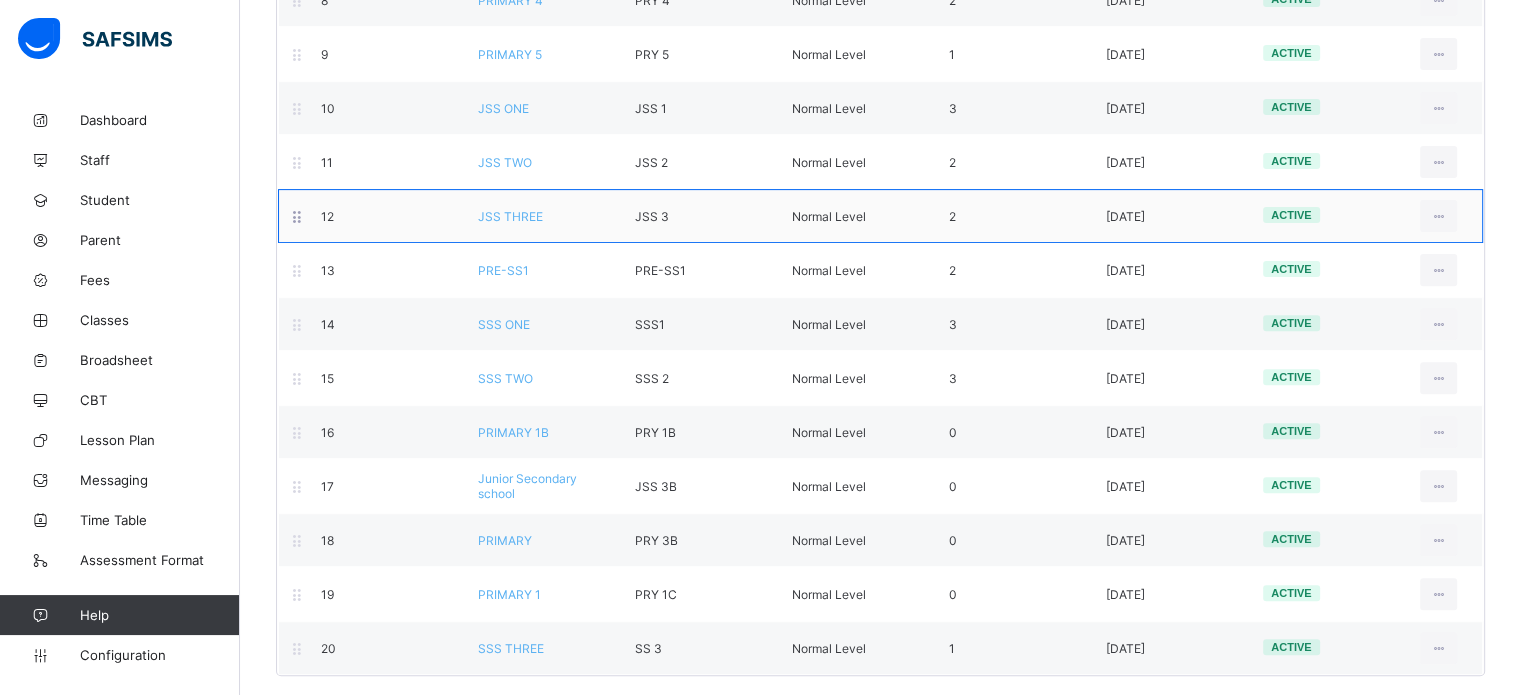scroll, scrollTop: 672, scrollLeft: 0, axis: vertical 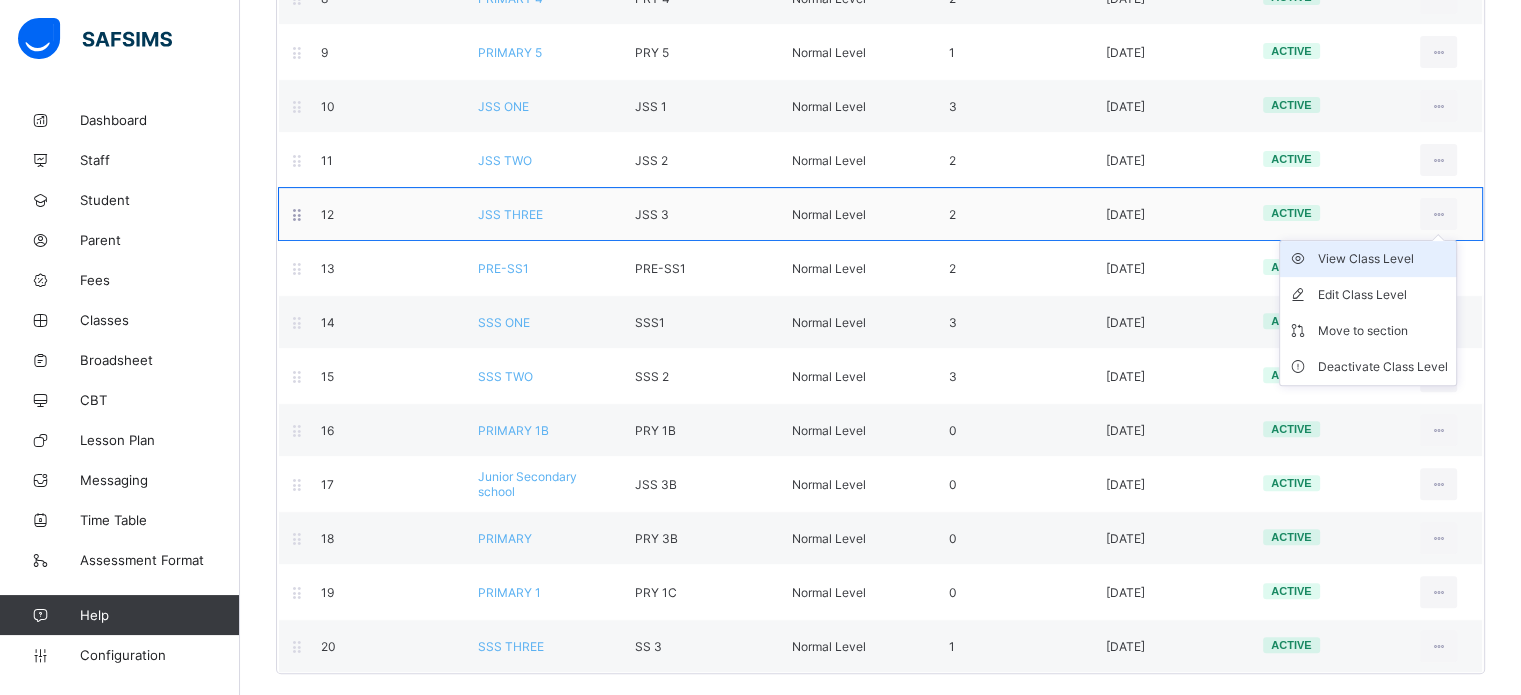 click on "View Class Level" at bounding box center [1383, 259] 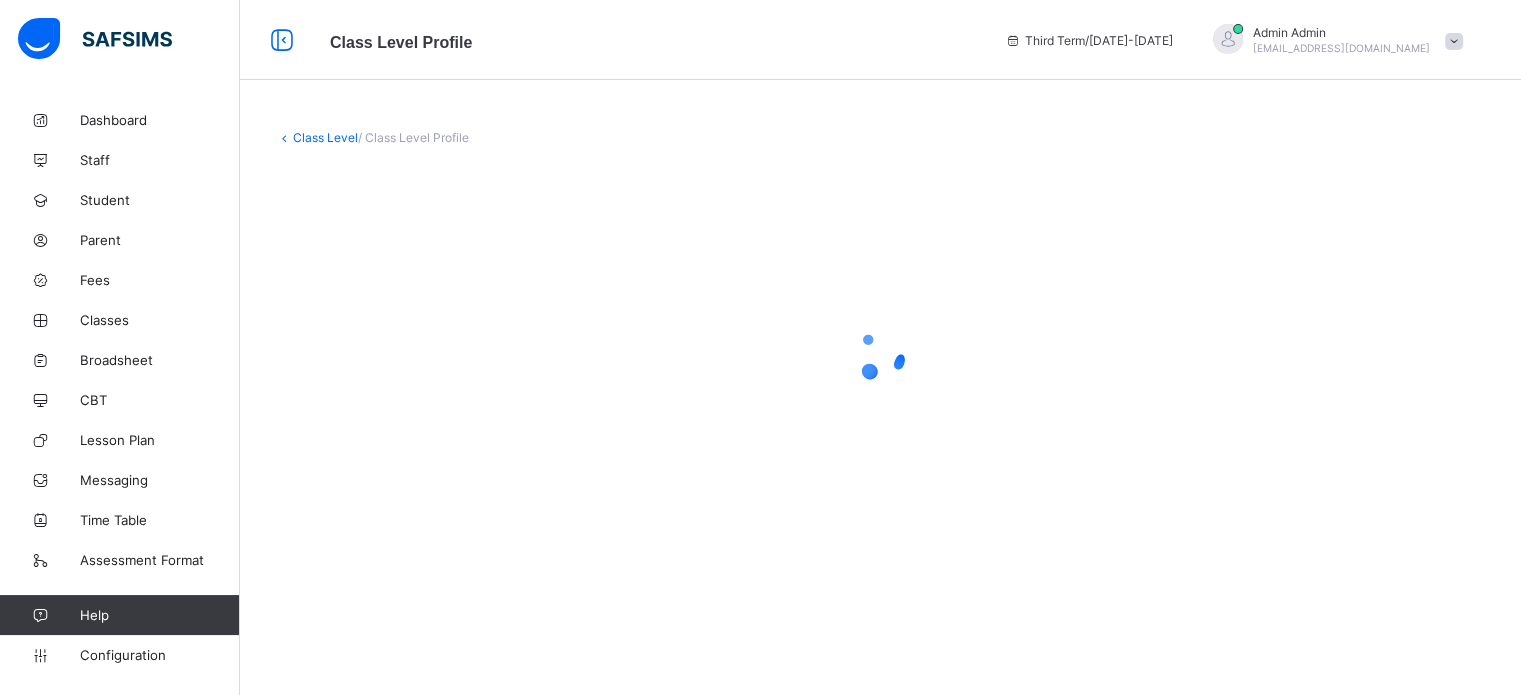 scroll, scrollTop: 0, scrollLeft: 0, axis: both 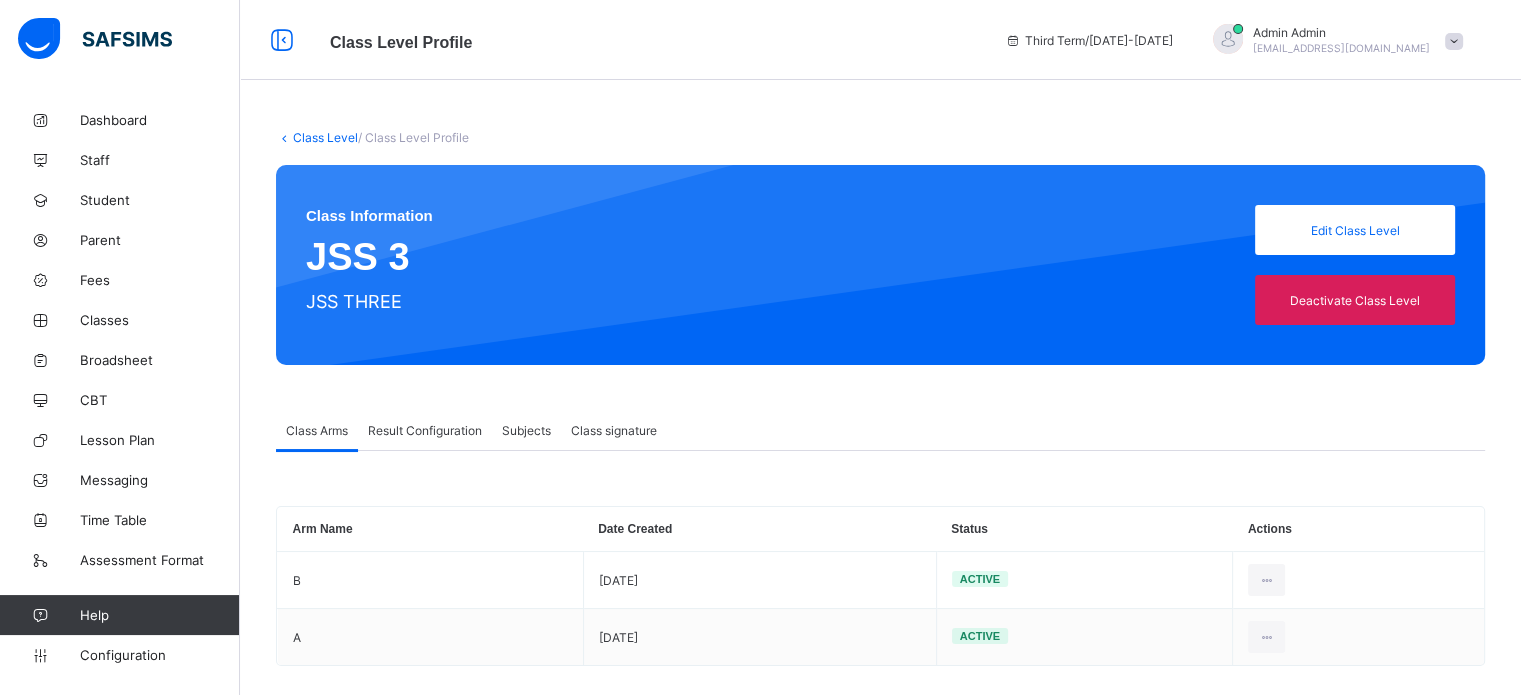 click on "Result Configuration" at bounding box center (425, 430) 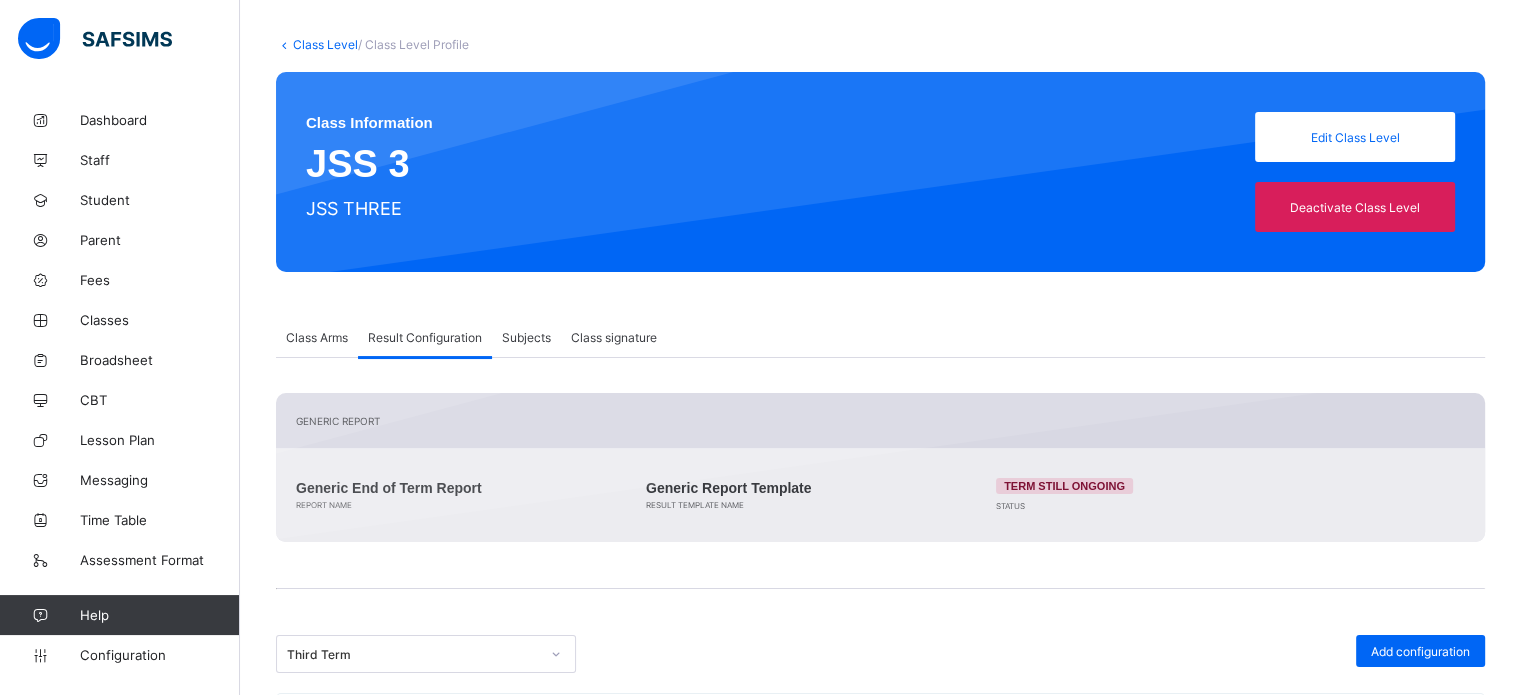 scroll, scrollTop: 0, scrollLeft: 0, axis: both 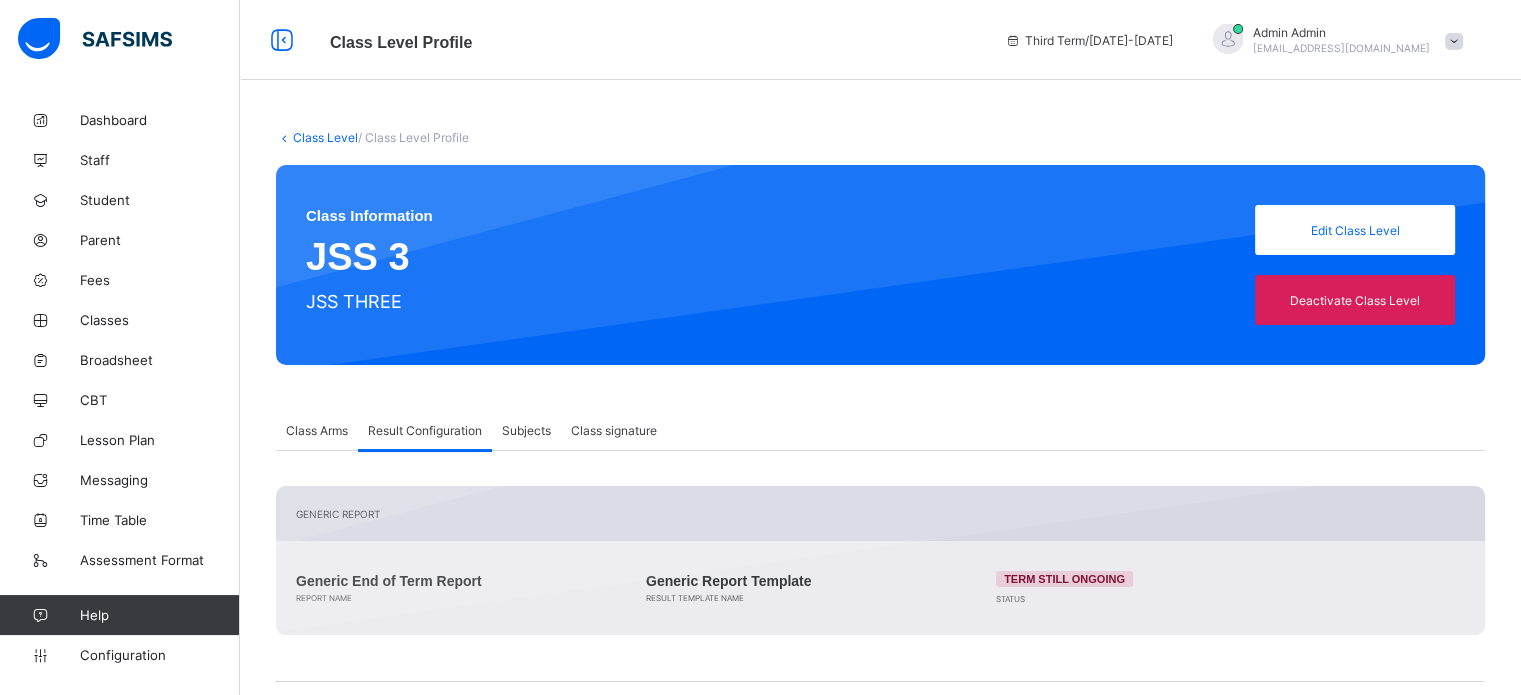 click on "Class Level" at bounding box center [325, 137] 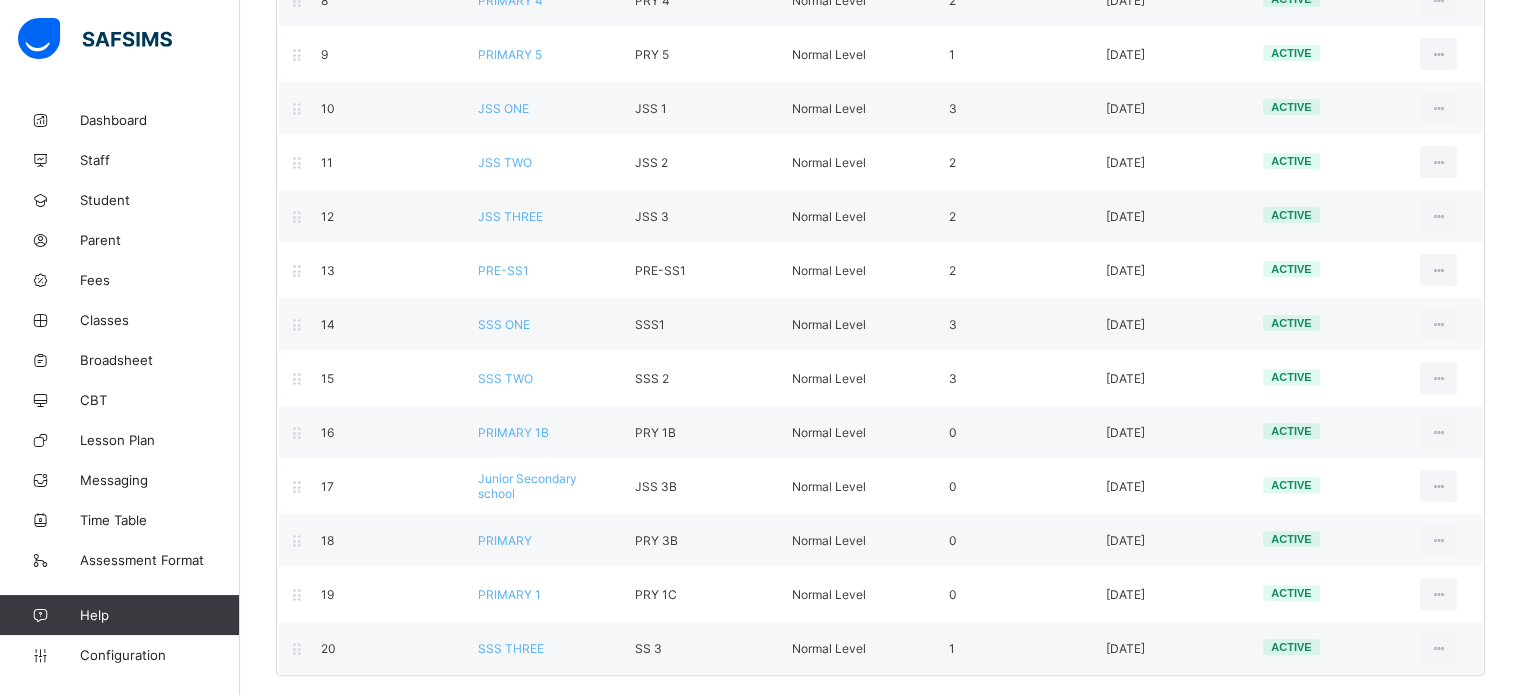 scroll, scrollTop: 672, scrollLeft: 0, axis: vertical 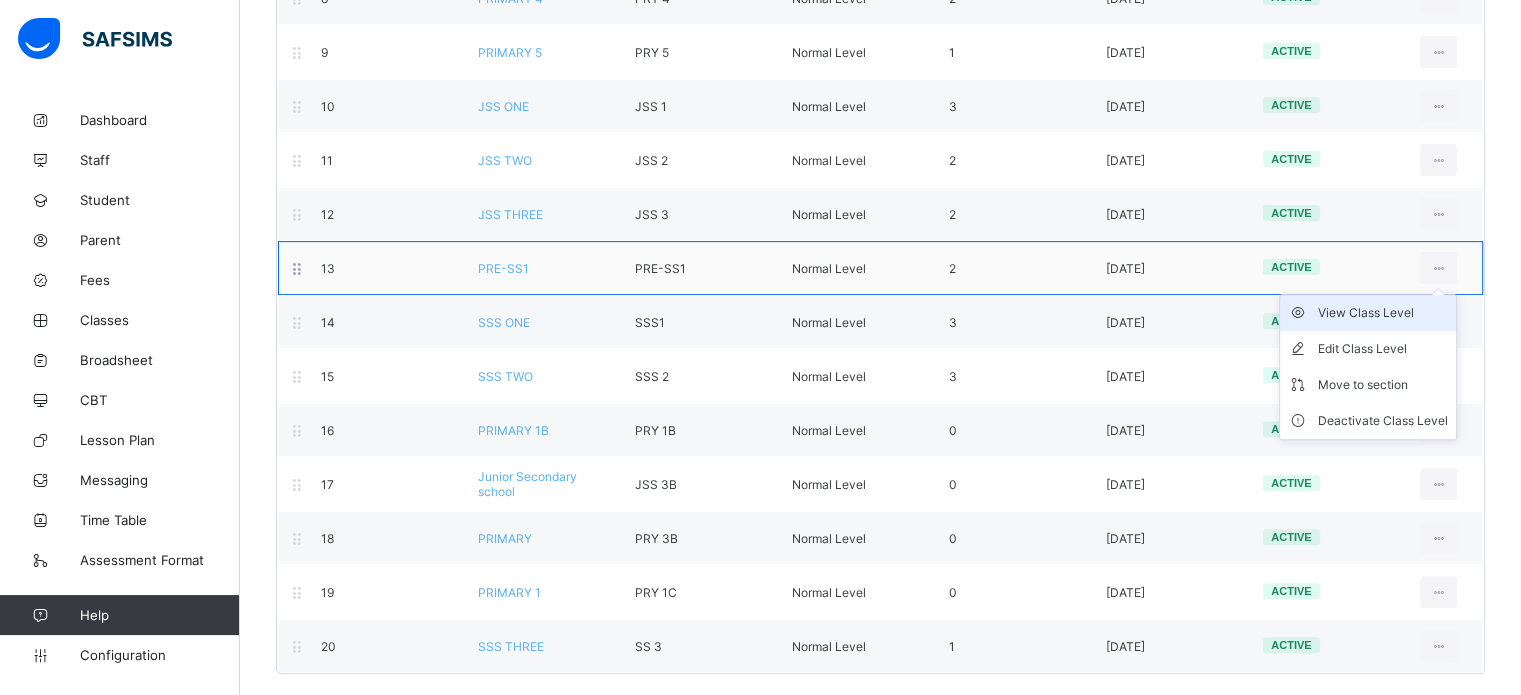 click on "View Class Level" at bounding box center (1383, 313) 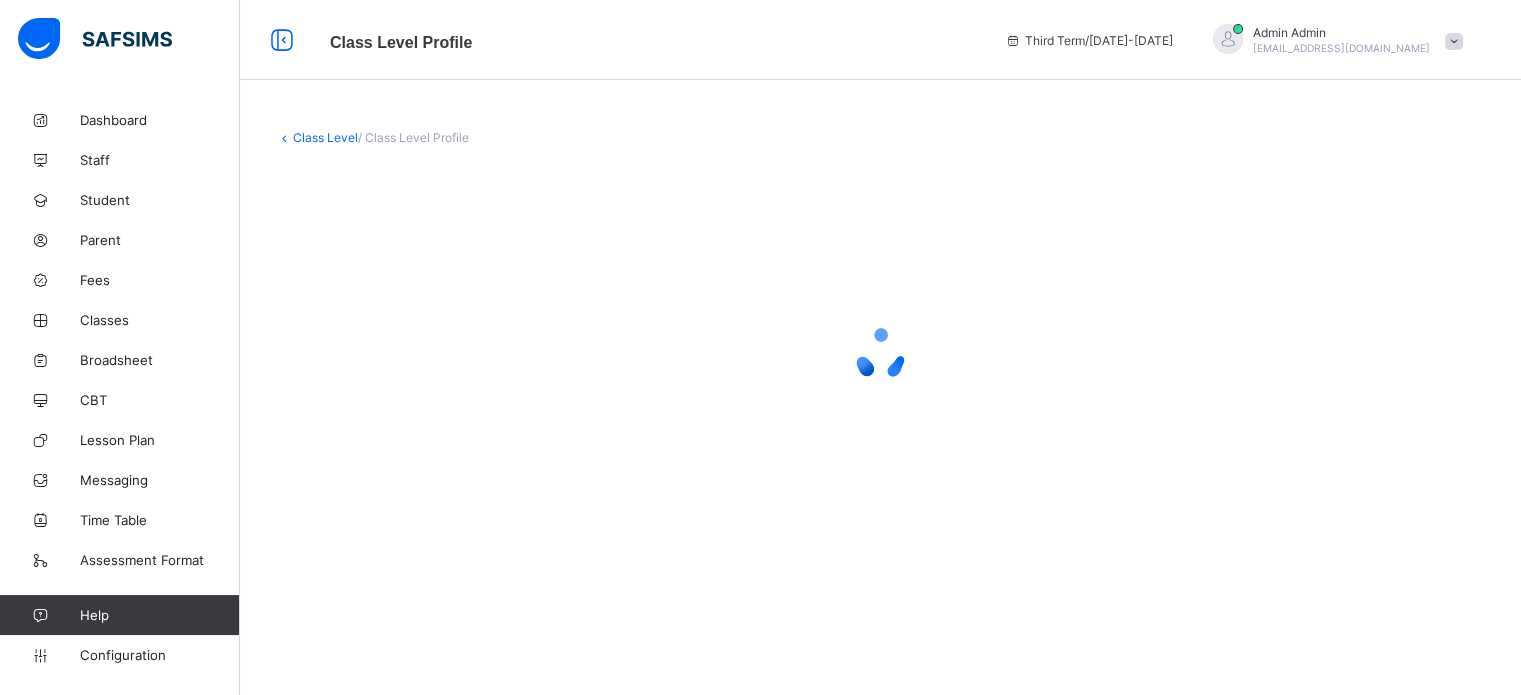 click at bounding box center (880, 355) 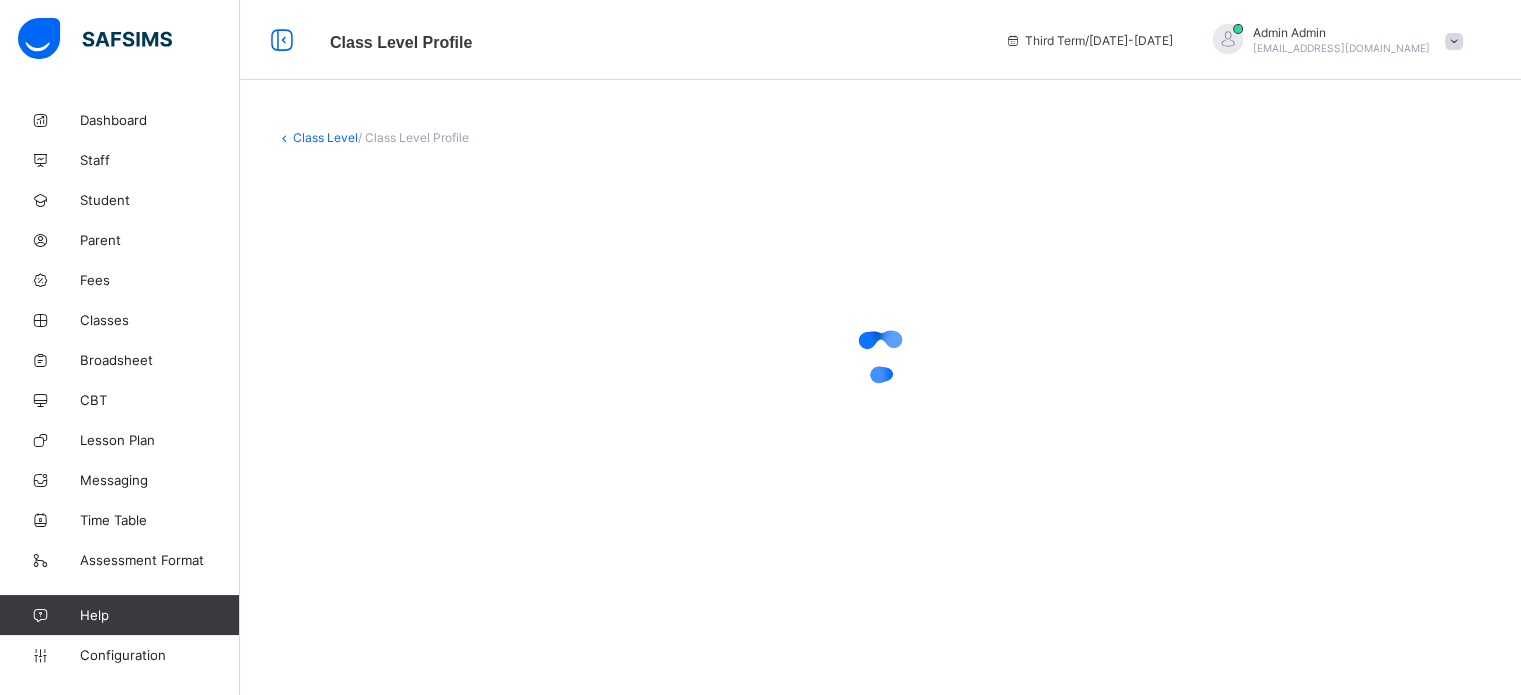 scroll, scrollTop: 0, scrollLeft: 0, axis: both 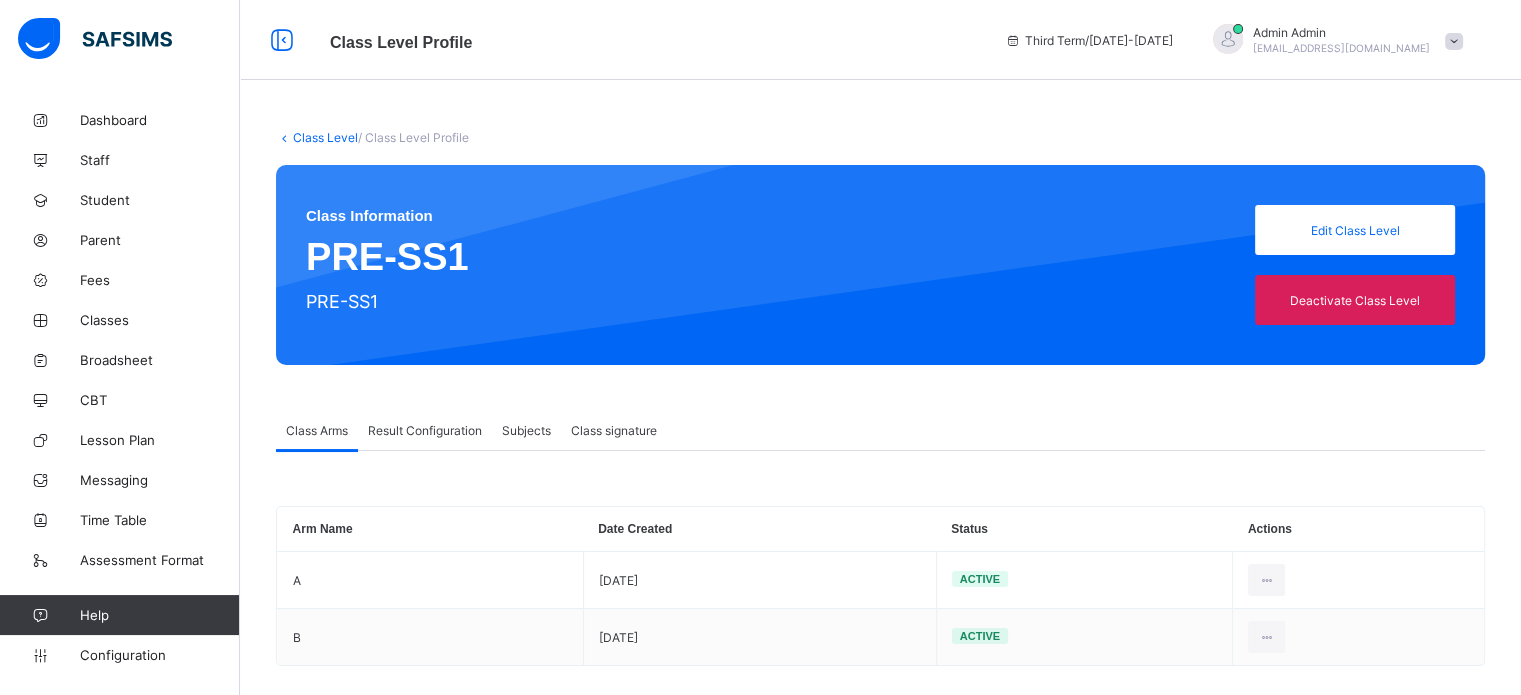 click on "Result Configuration" at bounding box center [425, 430] 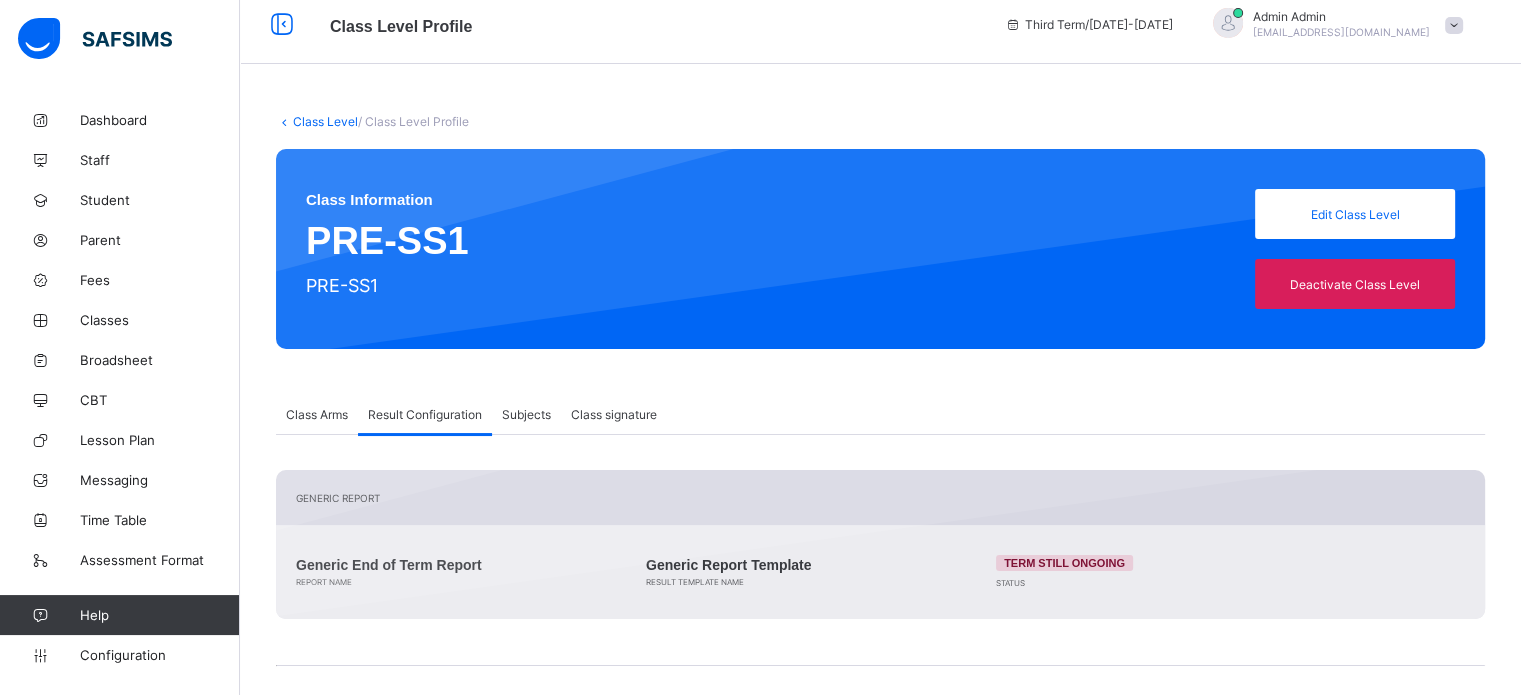 scroll, scrollTop: 0, scrollLeft: 0, axis: both 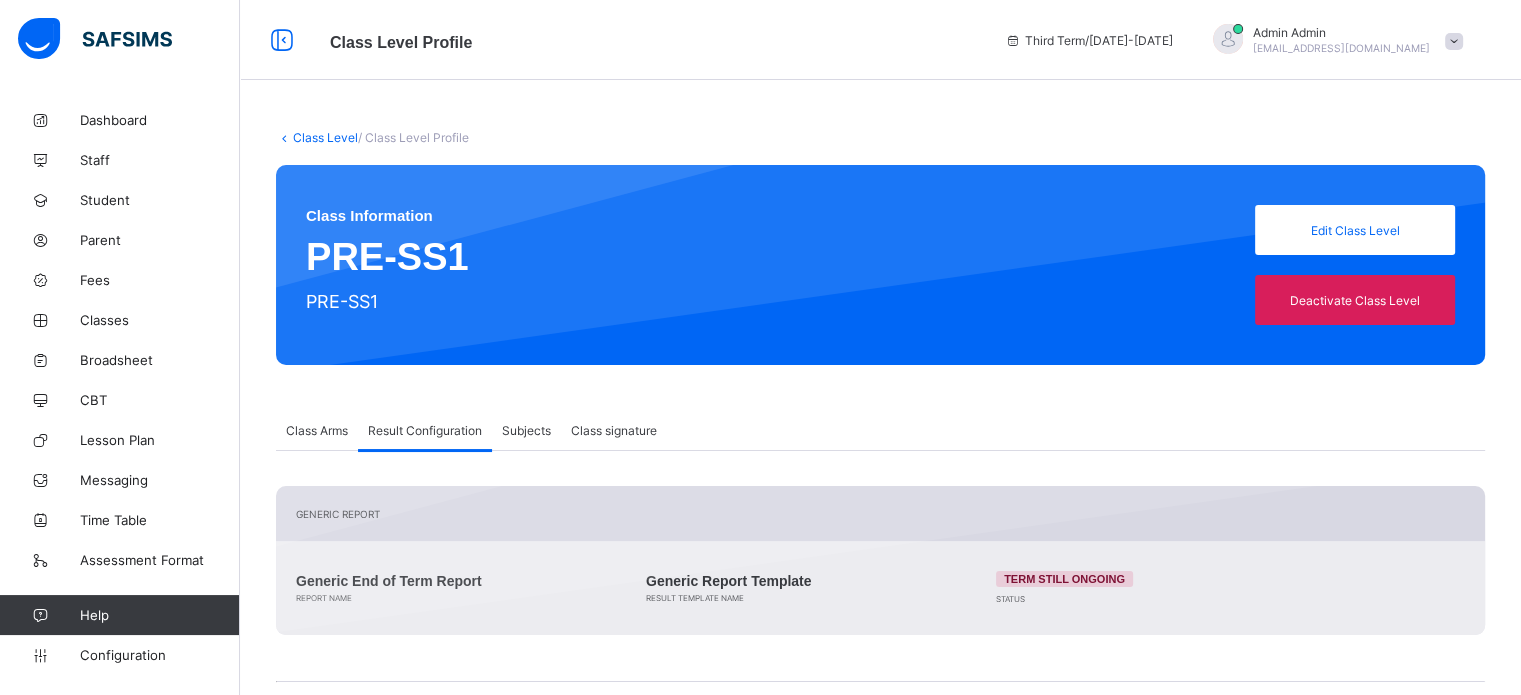 click on "Class Level" at bounding box center [325, 137] 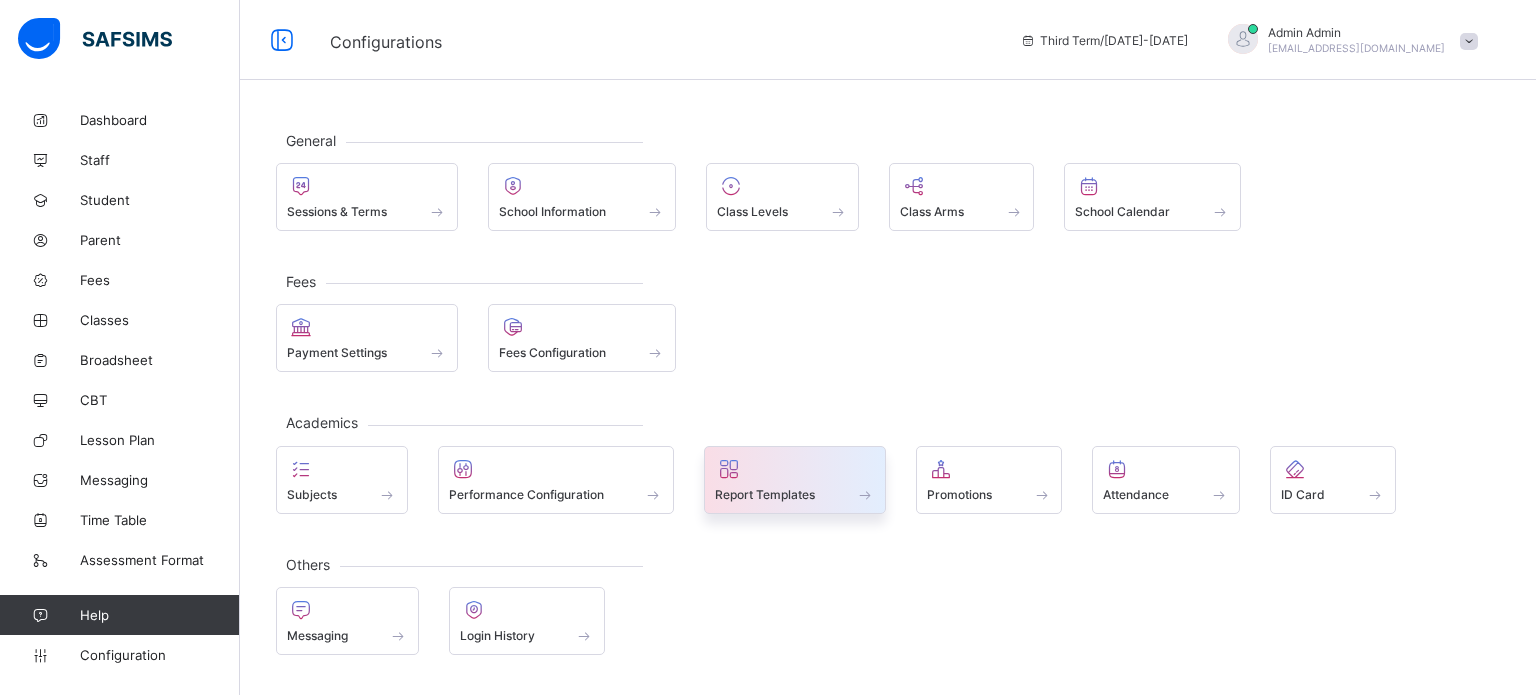 click on "Report Templates" at bounding box center (765, 494) 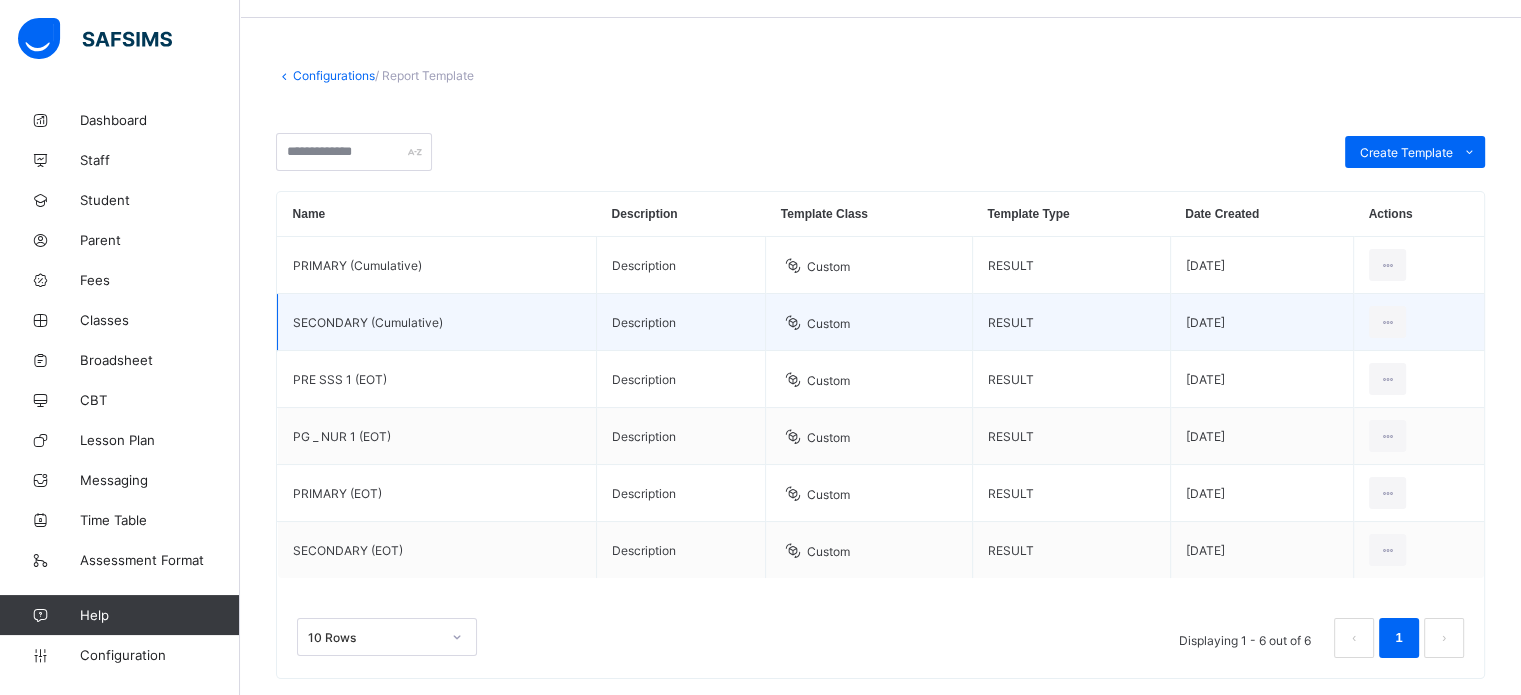 scroll, scrollTop: 96, scrollLeft: 0, axis: vertical 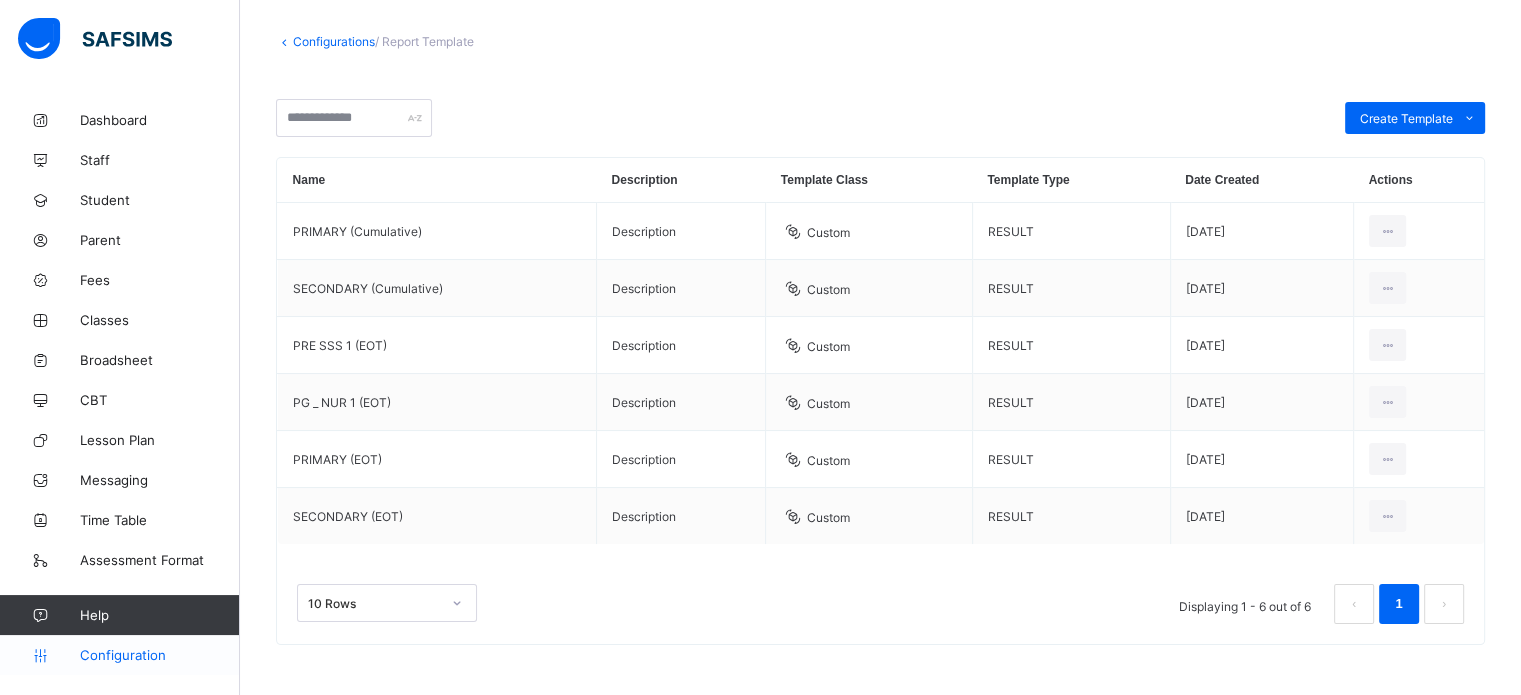 click on "Configuration" at bounding box center (159, 655) 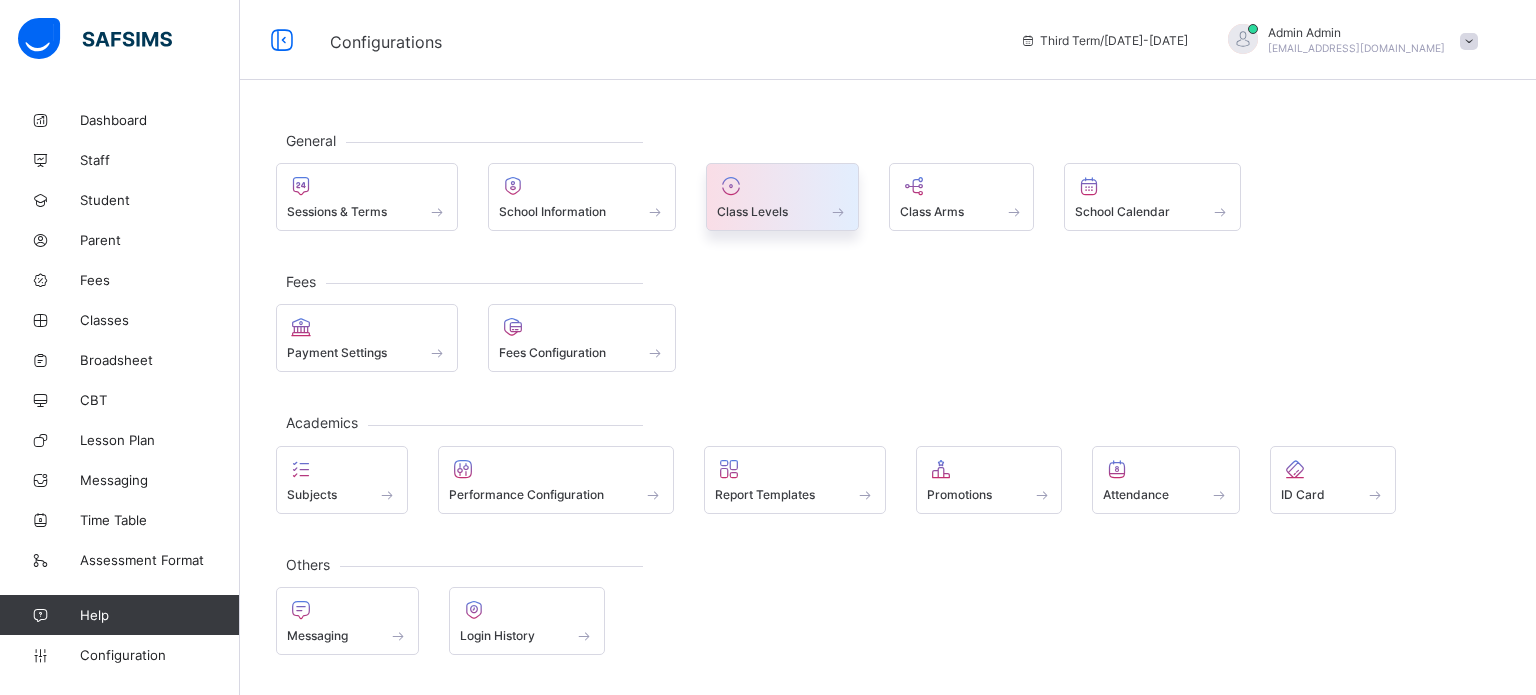 click on "Class Levels" at bounding box center (782, 211) 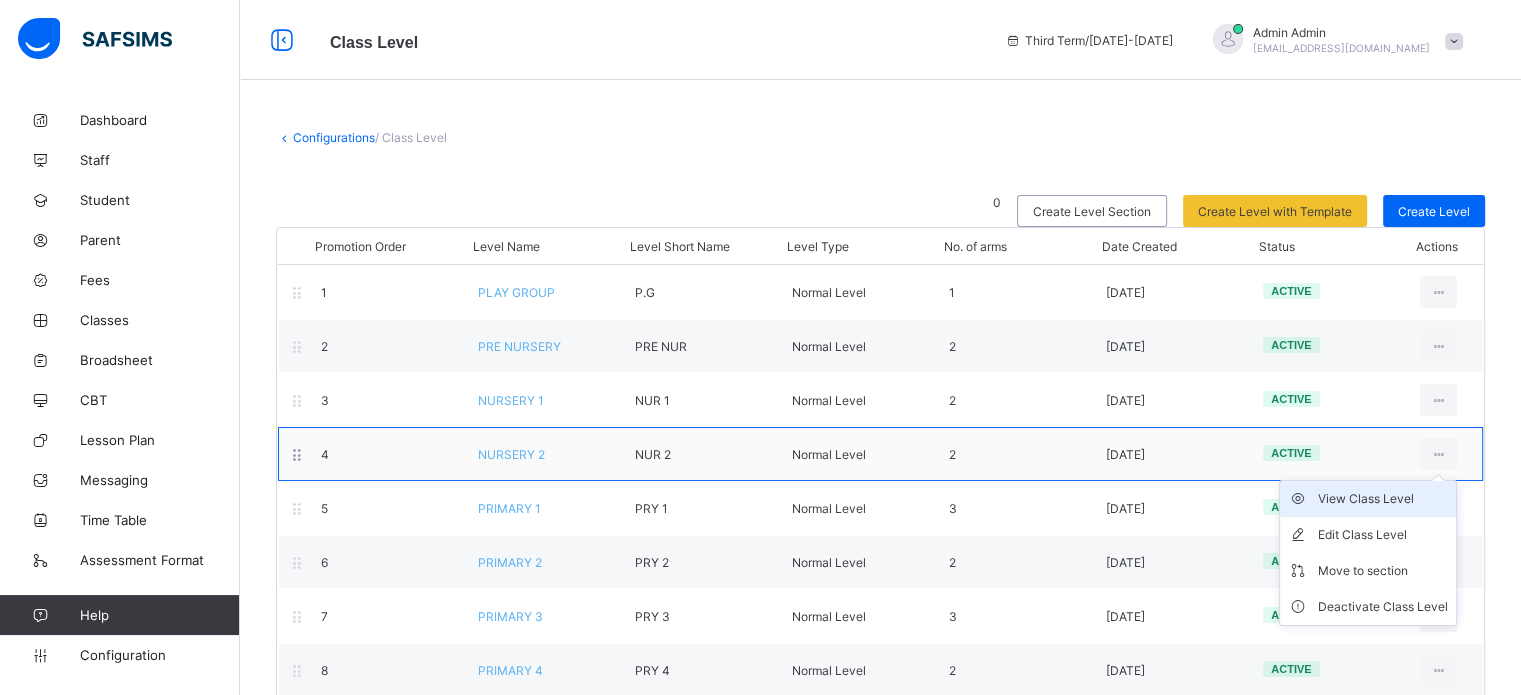 click on "View Class Level" at bounding box center (1383, 499) 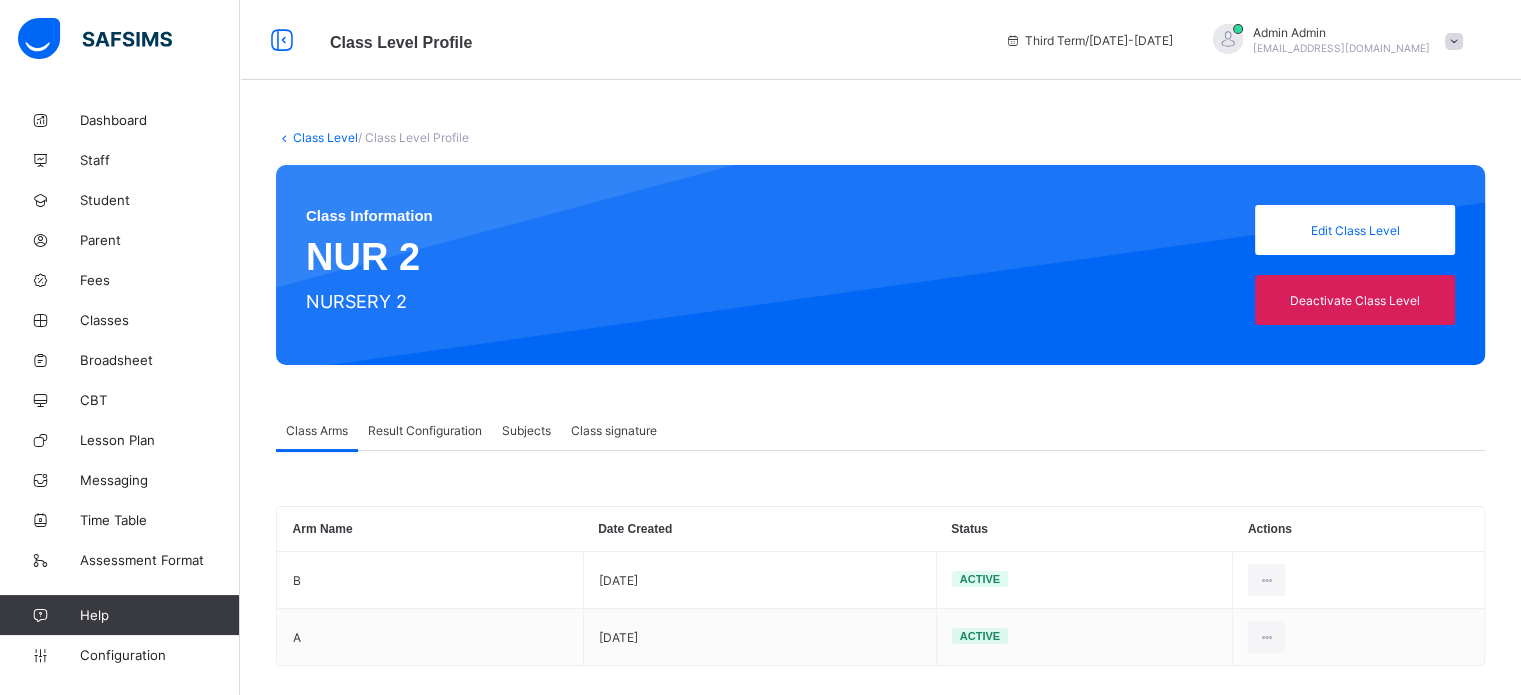 click on "Result Configuration" at bounding box center [425, 430] 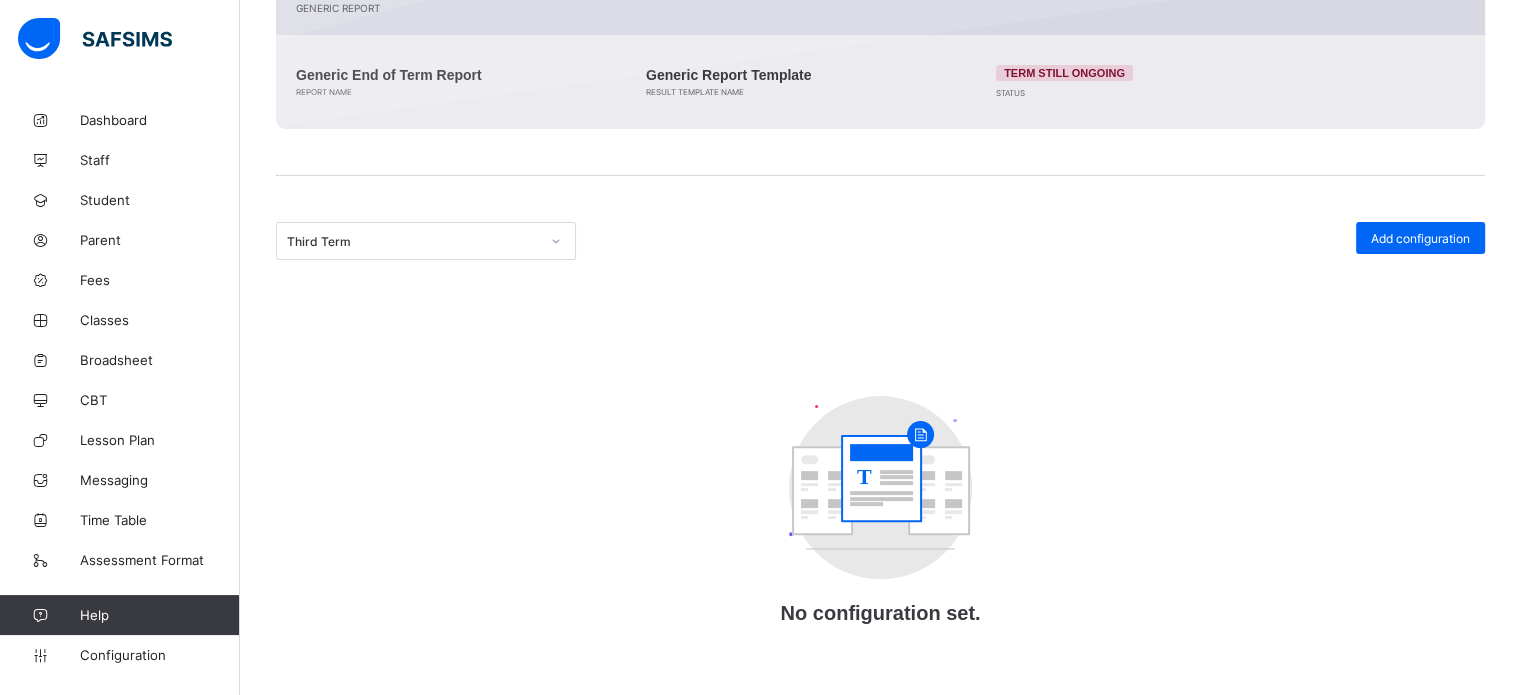 scroll, scrollTop: 508, scrollLeft: 0, axis: vertical 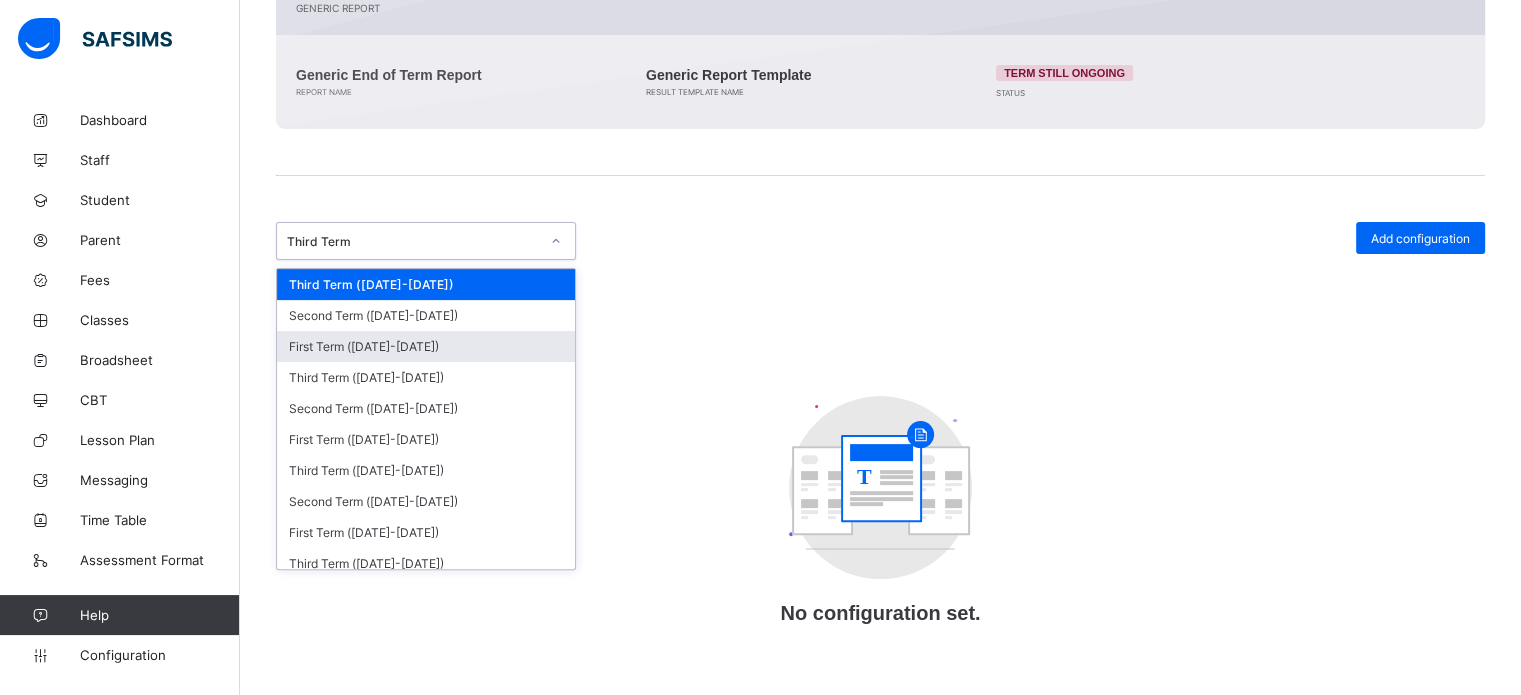 click on "First Term (2024-2025)" at bounding box center (426, 346) 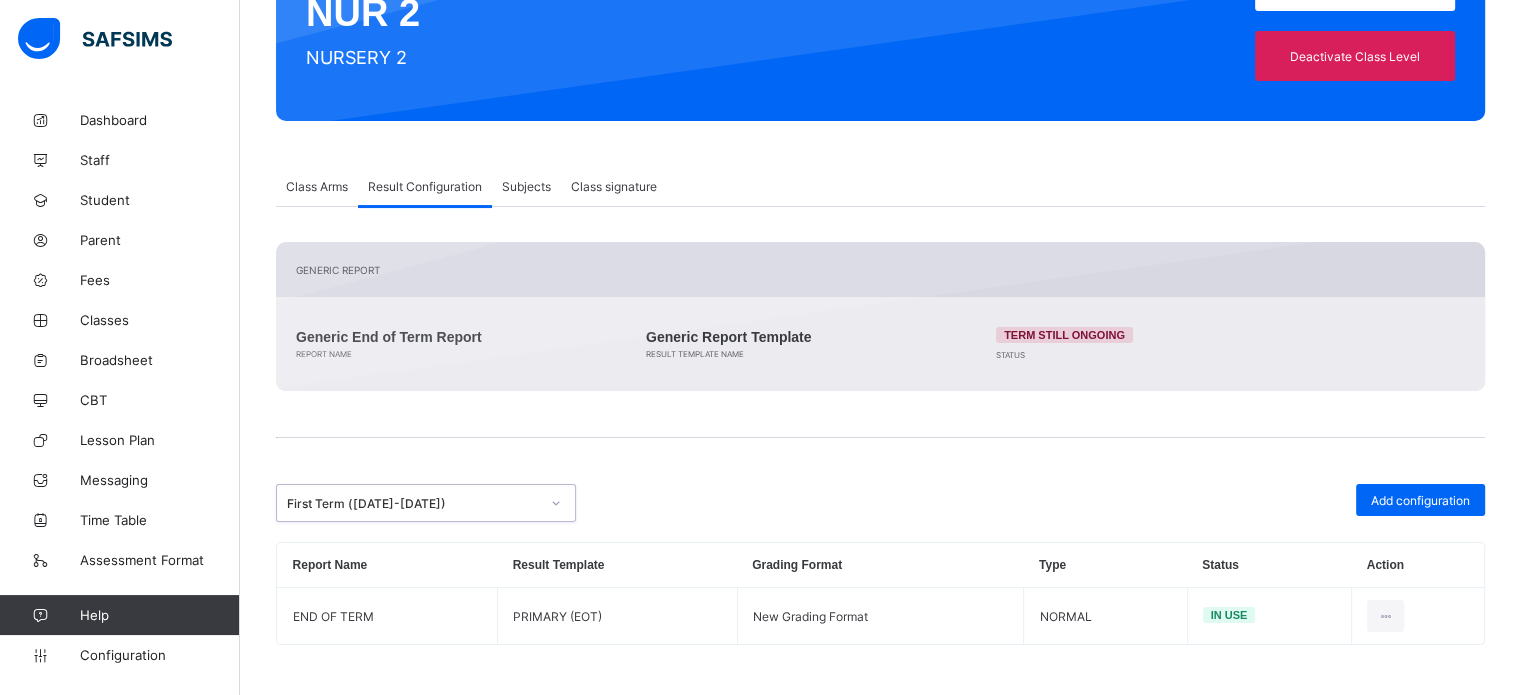 scroll, scrollTop: 244, scrollLeft: 0, axis: vertical 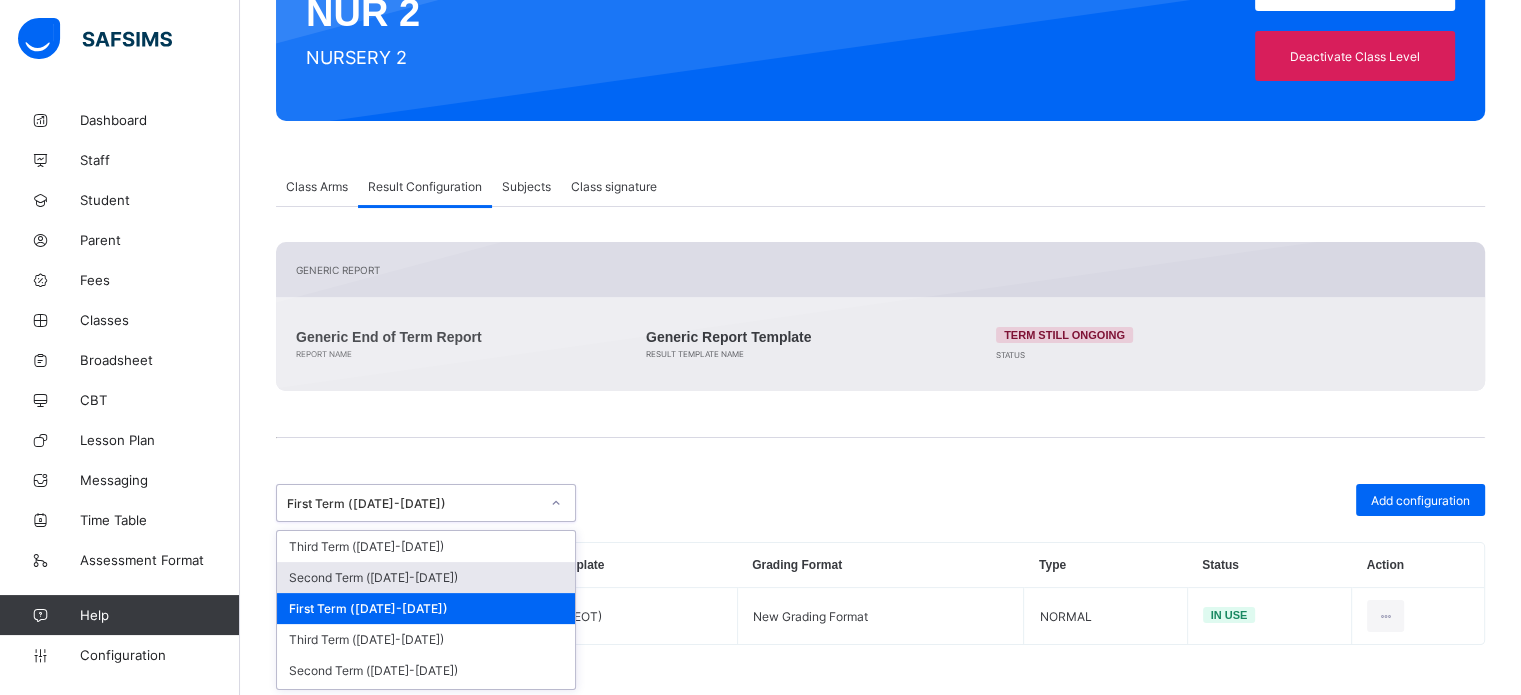 click on "Second Term (2024-2025)" at bounding box center [426, 577] 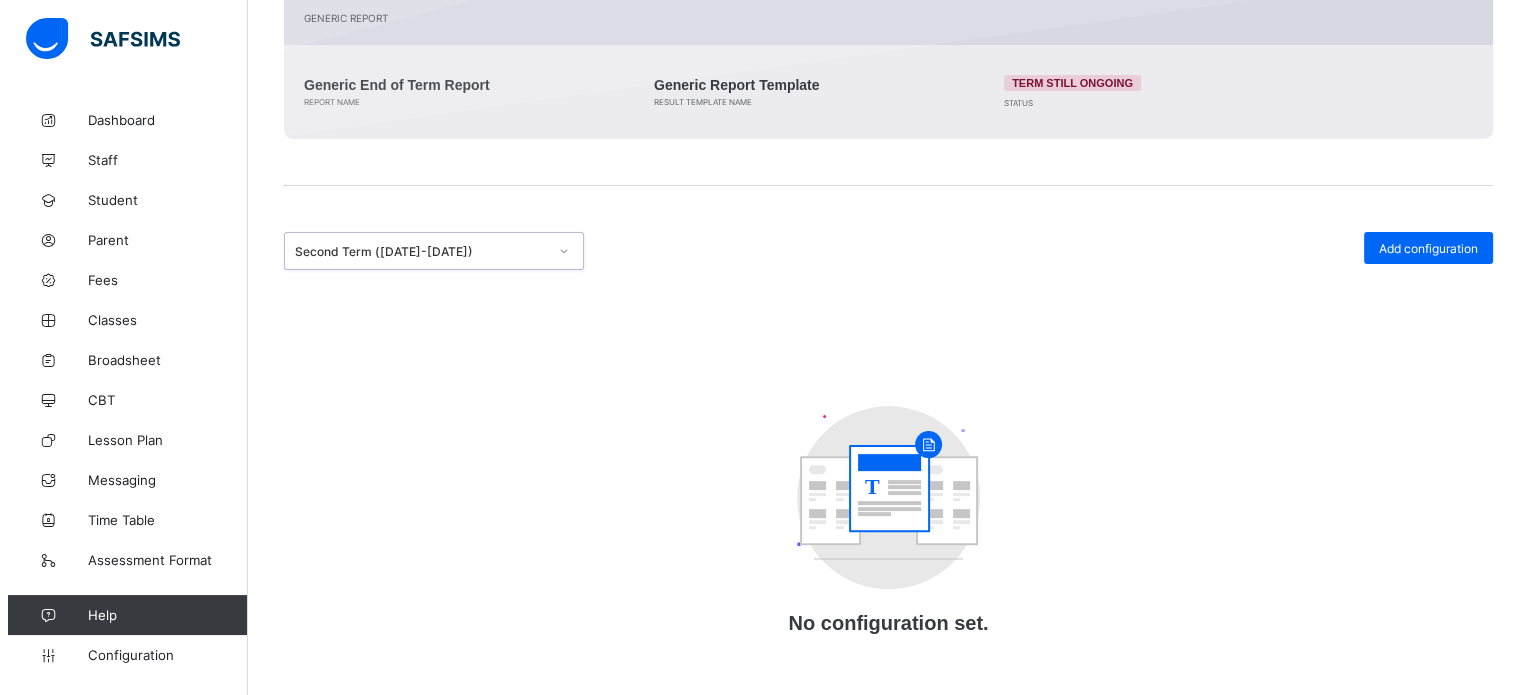 scroll, scrollTop: 508, scrollLeft: 0, axis: vertical 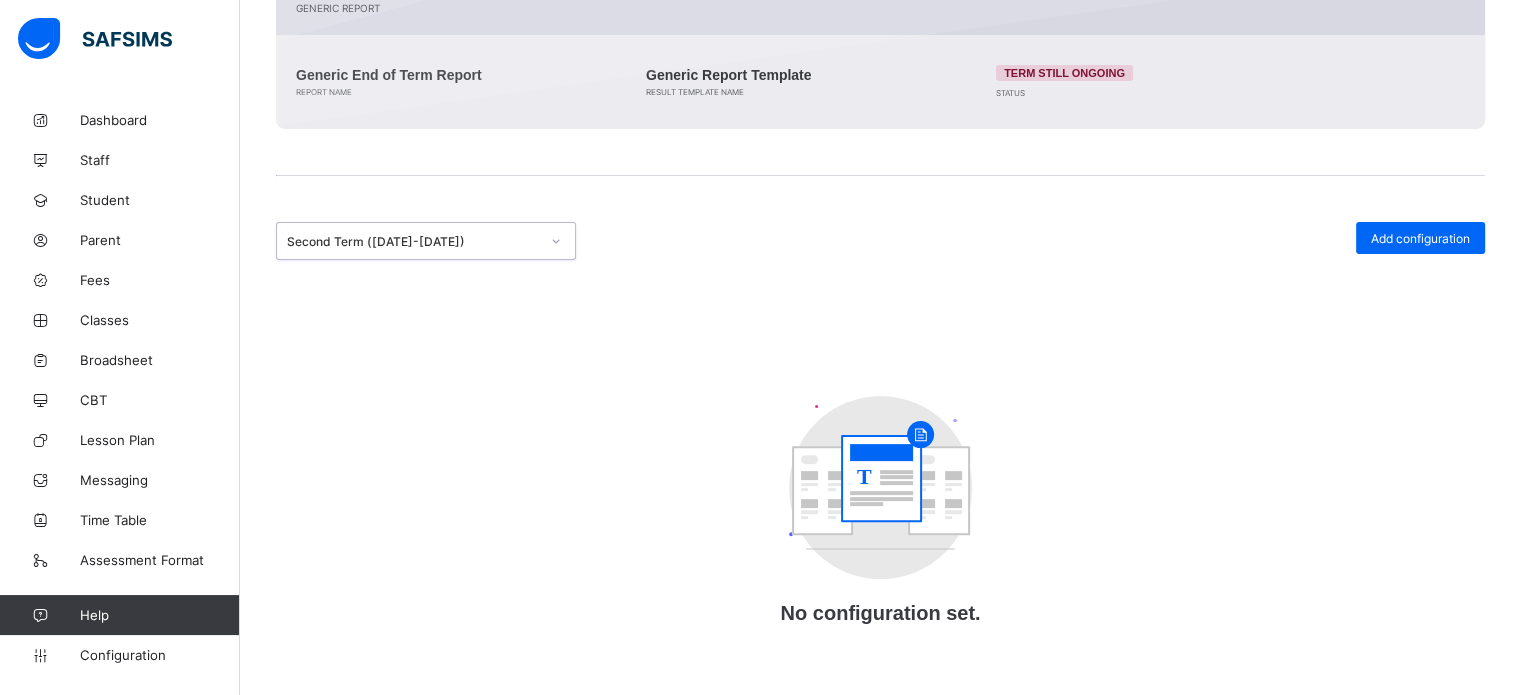 drag, startPoint x: 1448, startPoint y: 238, endPoint x: 1359, endPoint y: 238, distance: 89 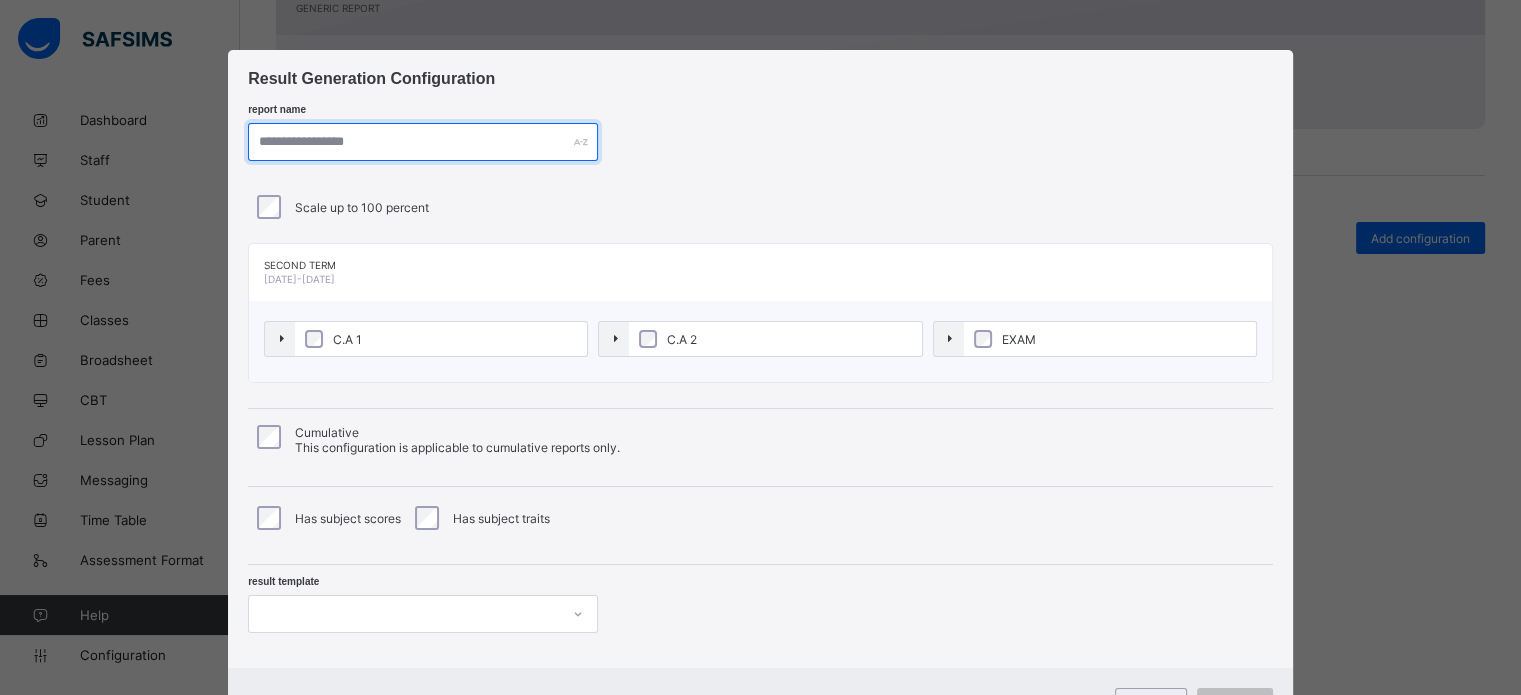 click at bounding box center [423, 142] 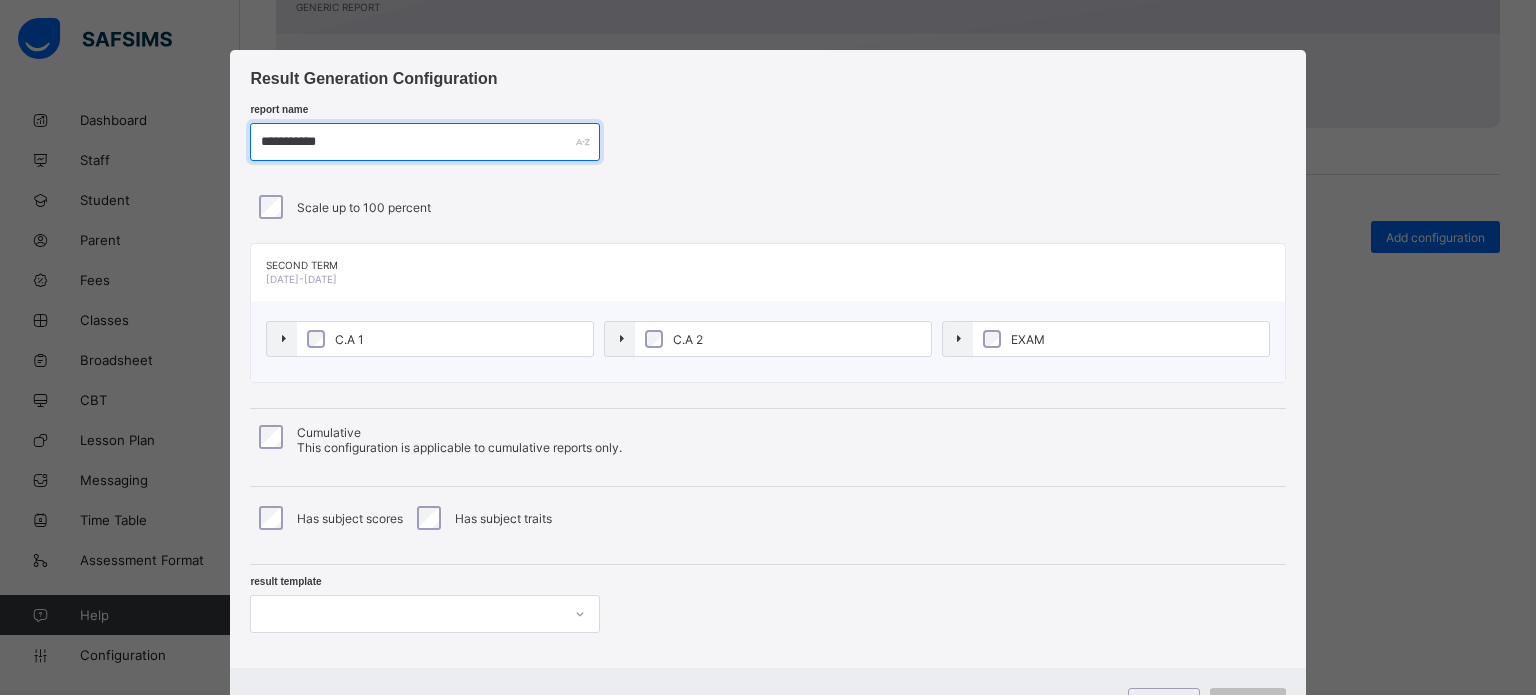 type on "**********" 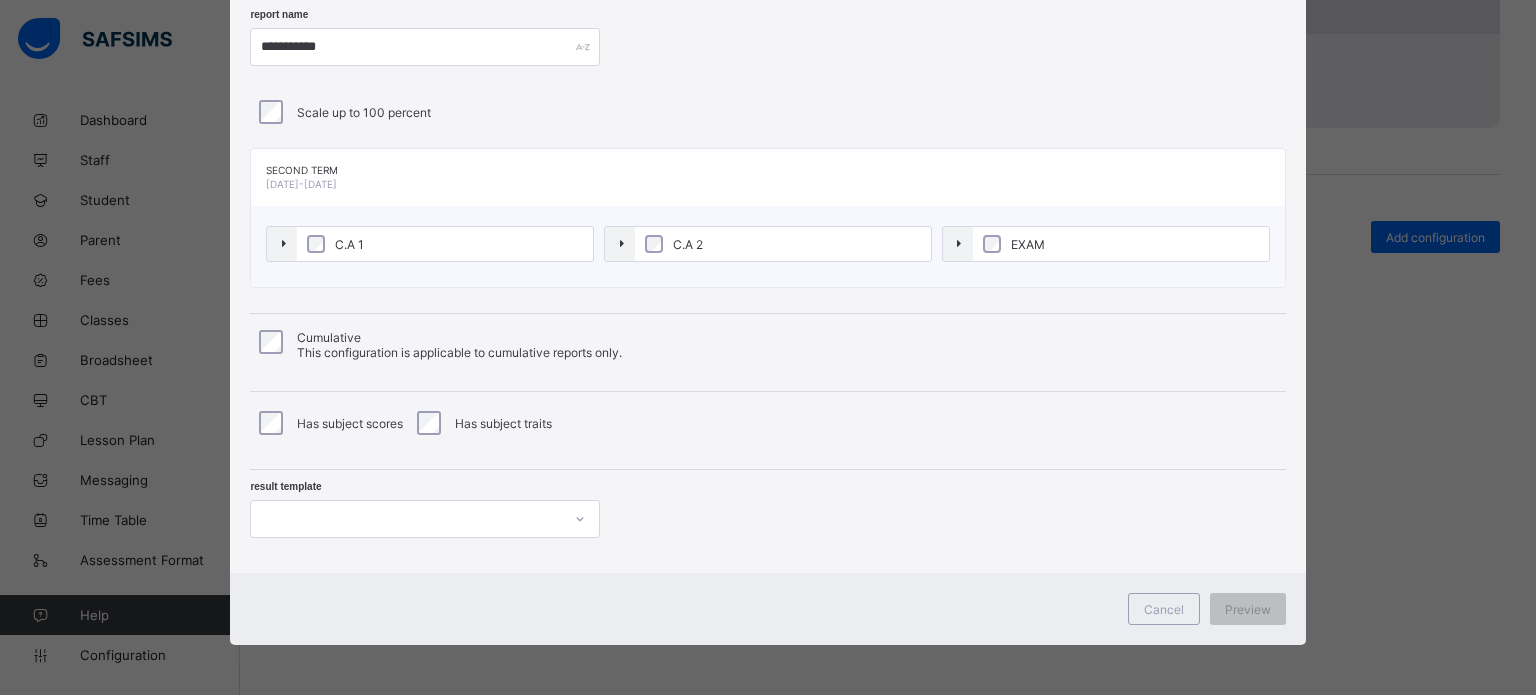 click at bounding box center (425, 519) 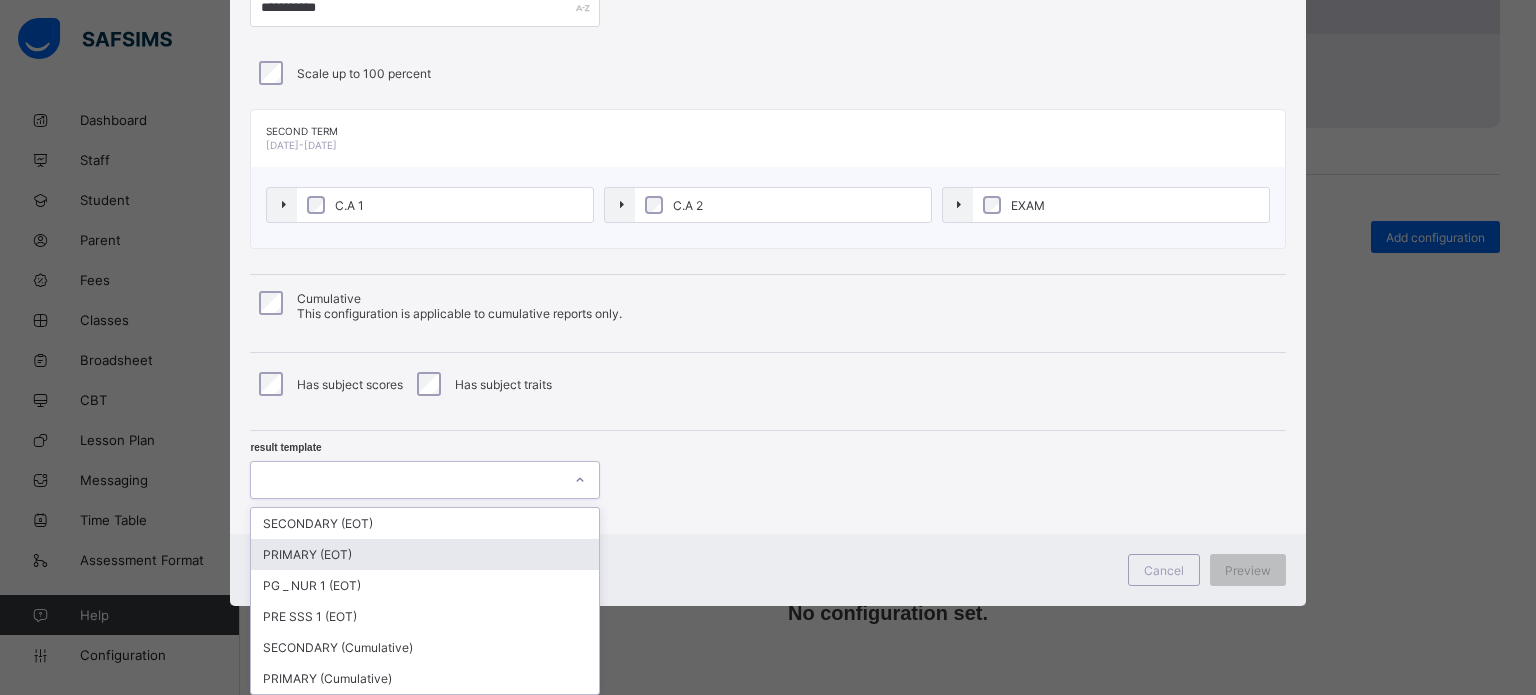 click on "PRIMARY (EOT)" at bounding box center [425, 554] 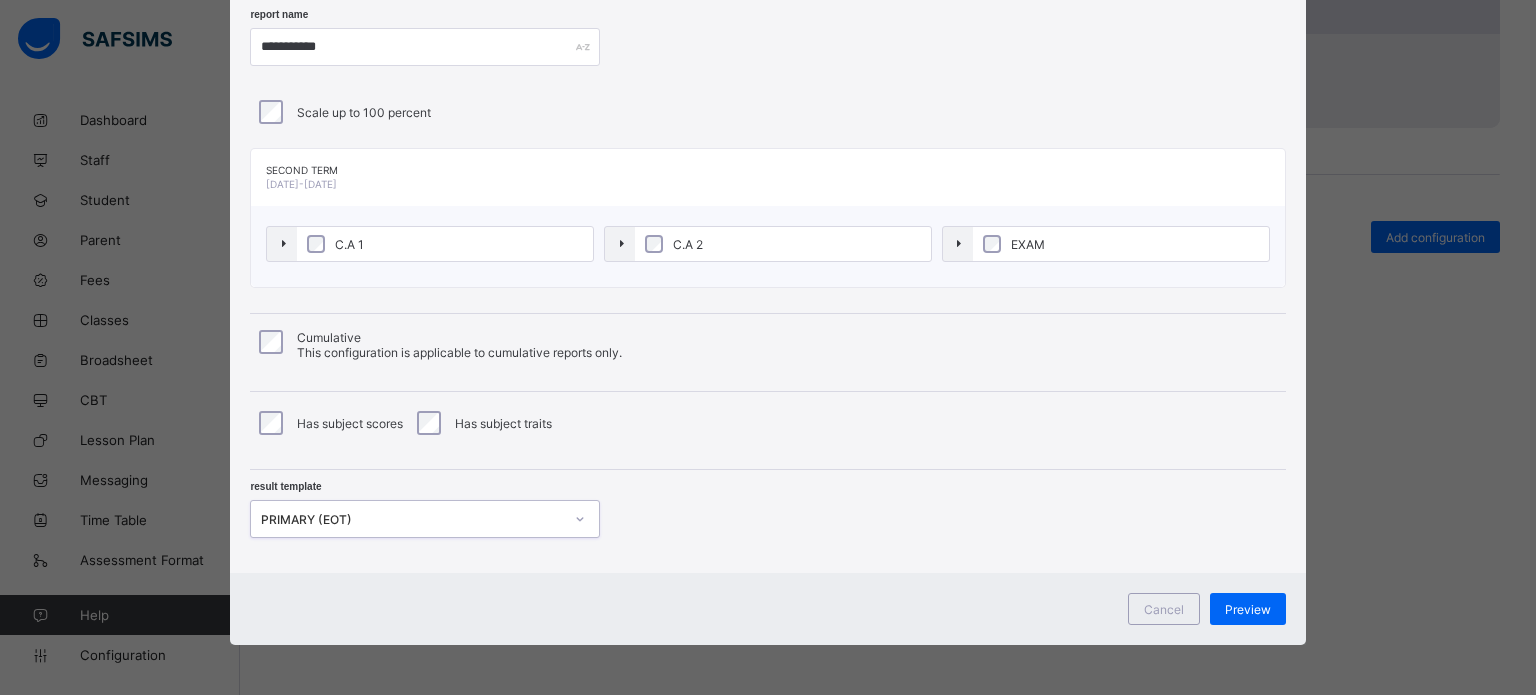 scroll, scrollTop: 95, scrollLeft: 0, axis: vertical 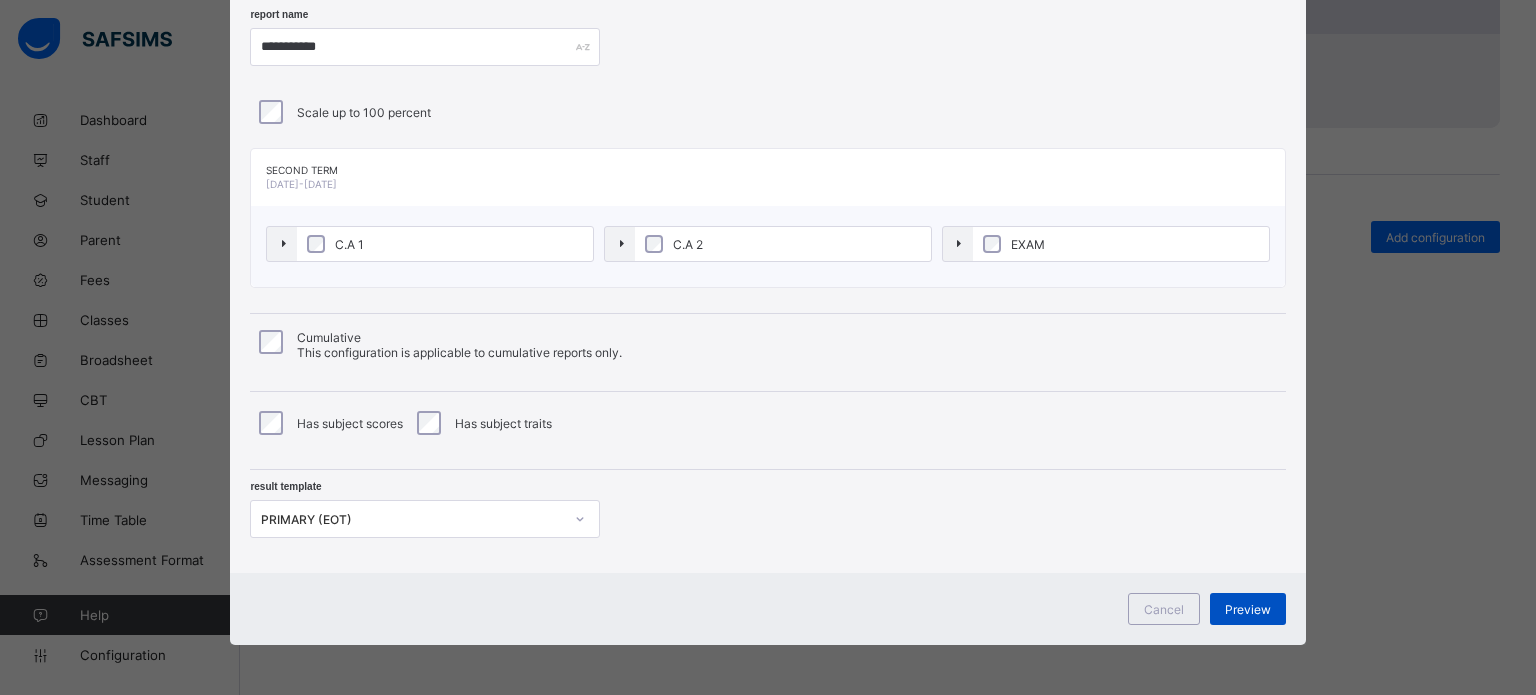 click on "Preview" at bounding box center (1248, 609) 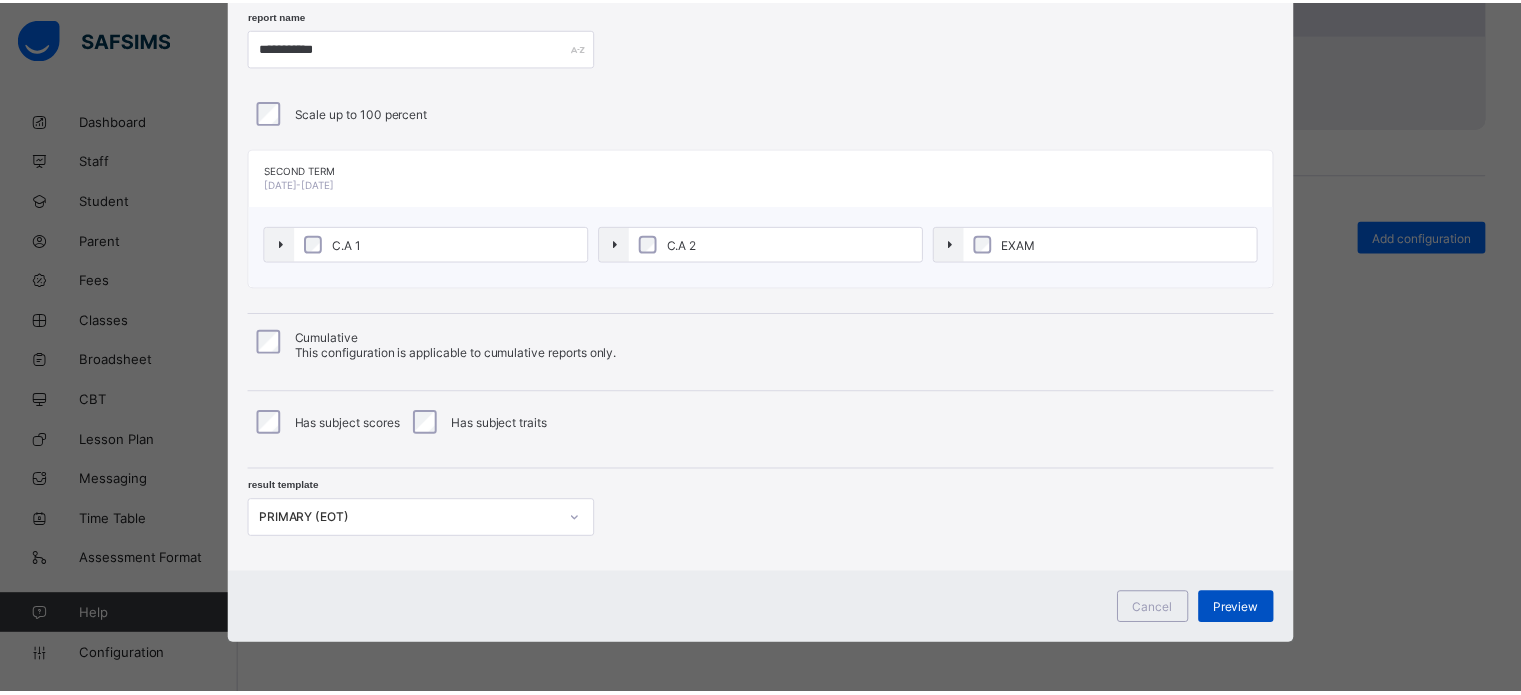 scroll, scrollTop: 0, scrollLeft: 0, axis: both 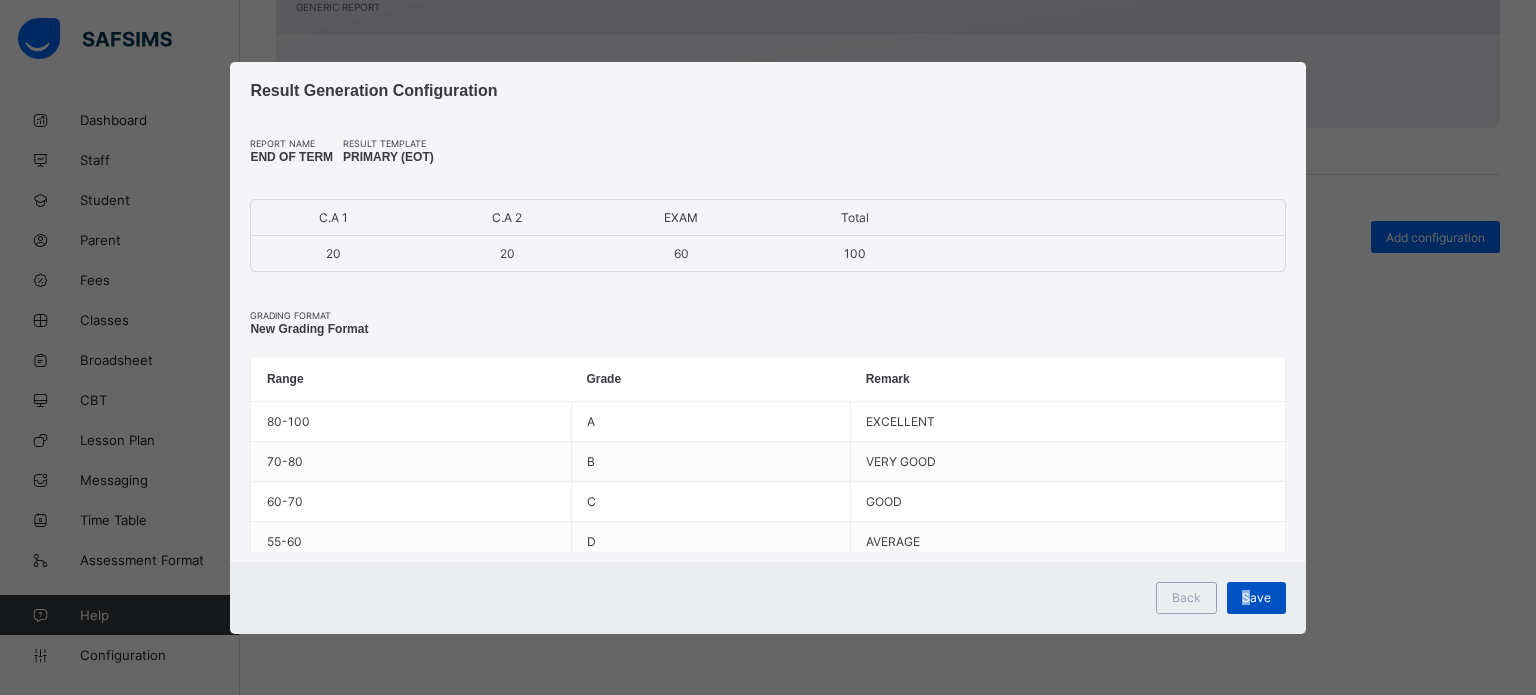 click on "Save" at bounding box center (1256, 598) 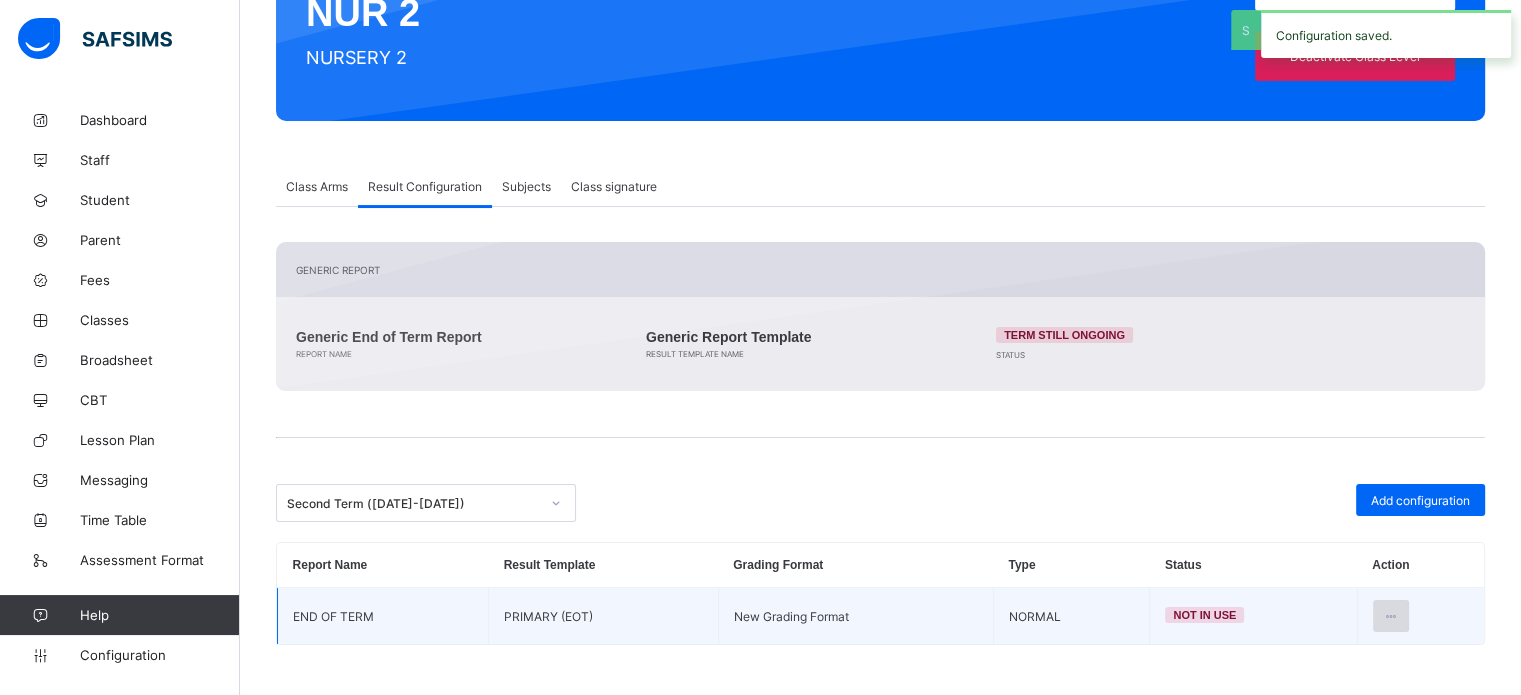 click at bounding box center [1391, 616] 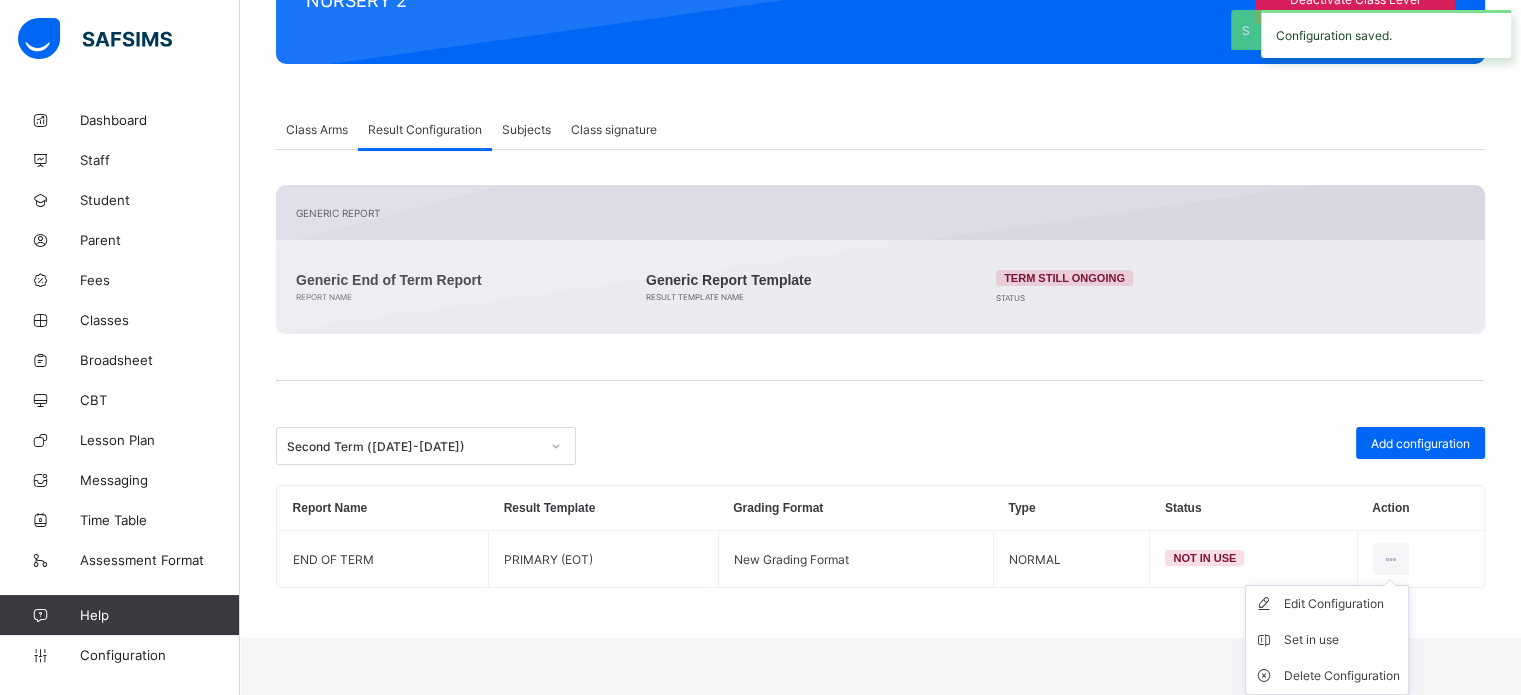 click on "Set in use" at bounding box center (1327, 640) 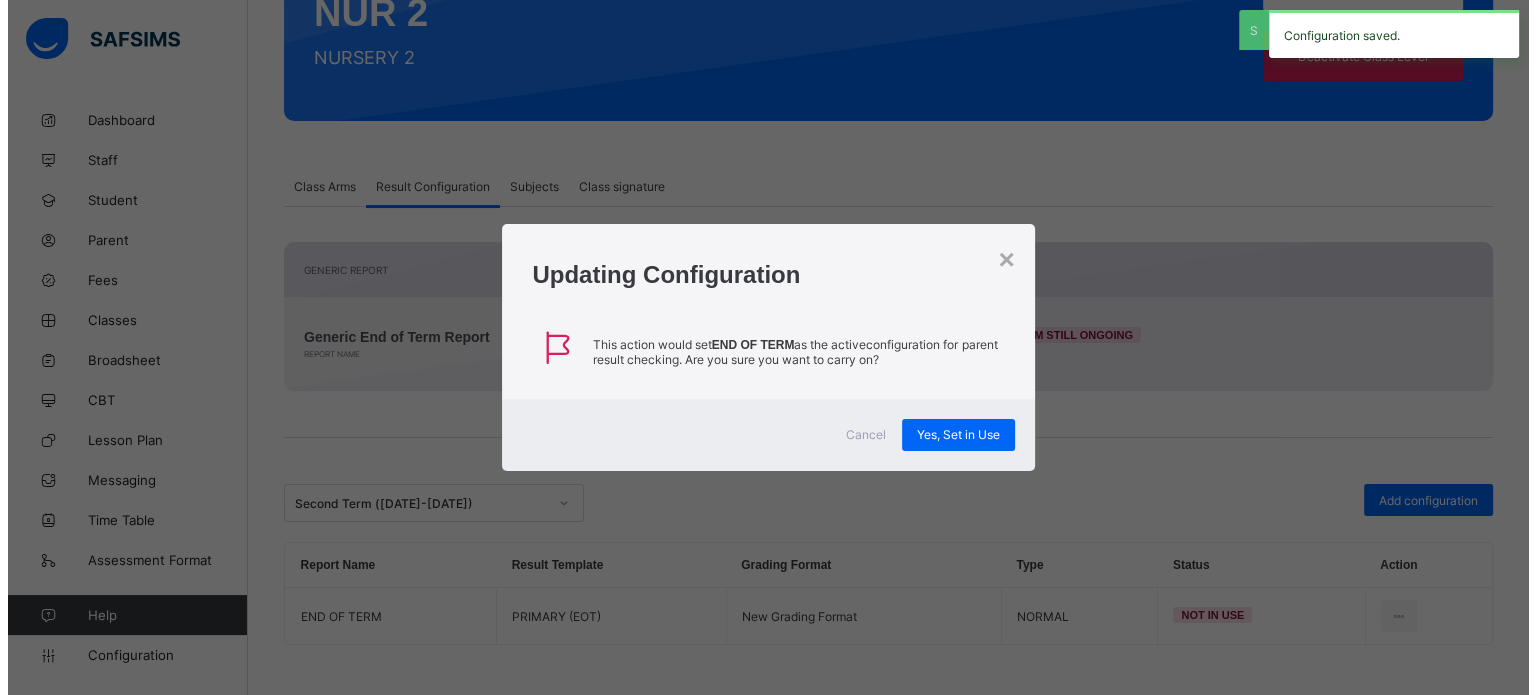 scroll, scrollTop: 244, scrollLeft: 0, axis: vertical 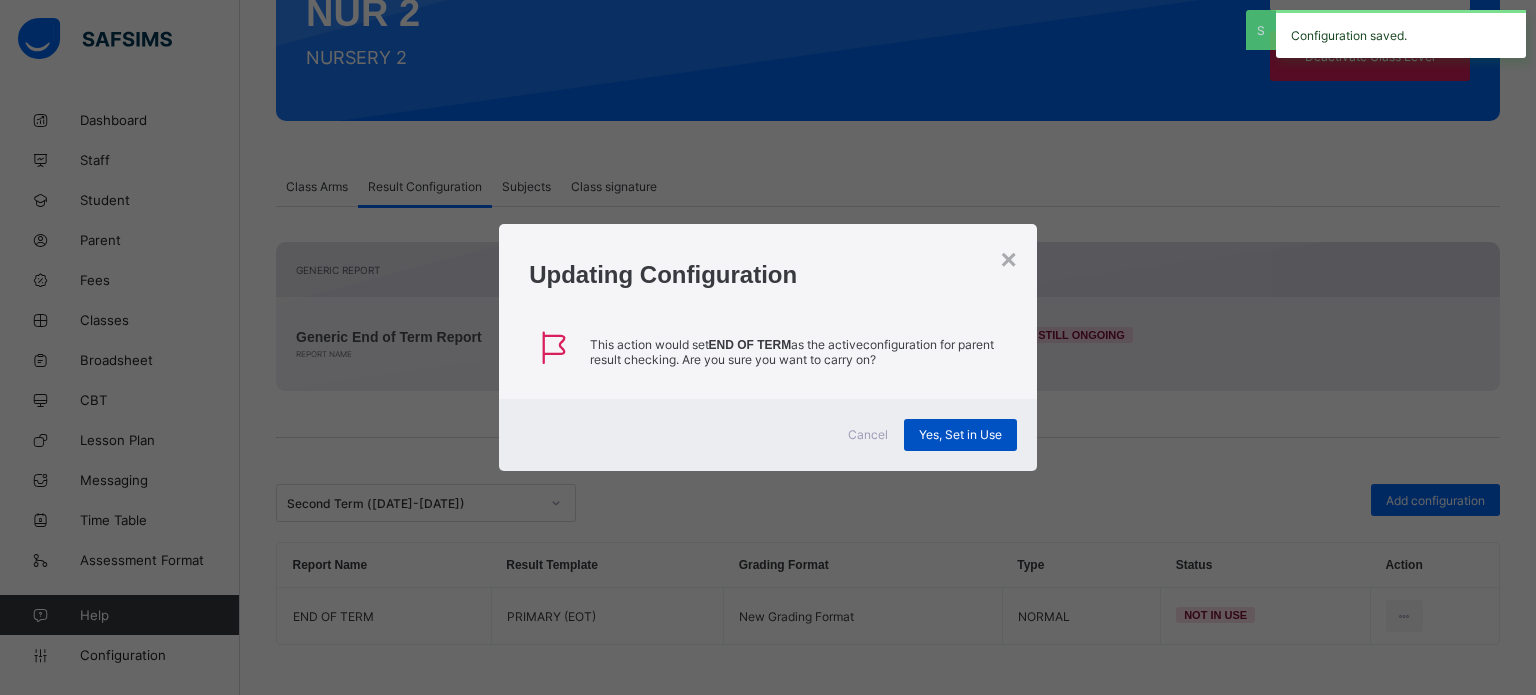 click on "Yes, Set in Use" at bounding box center (960, 434) 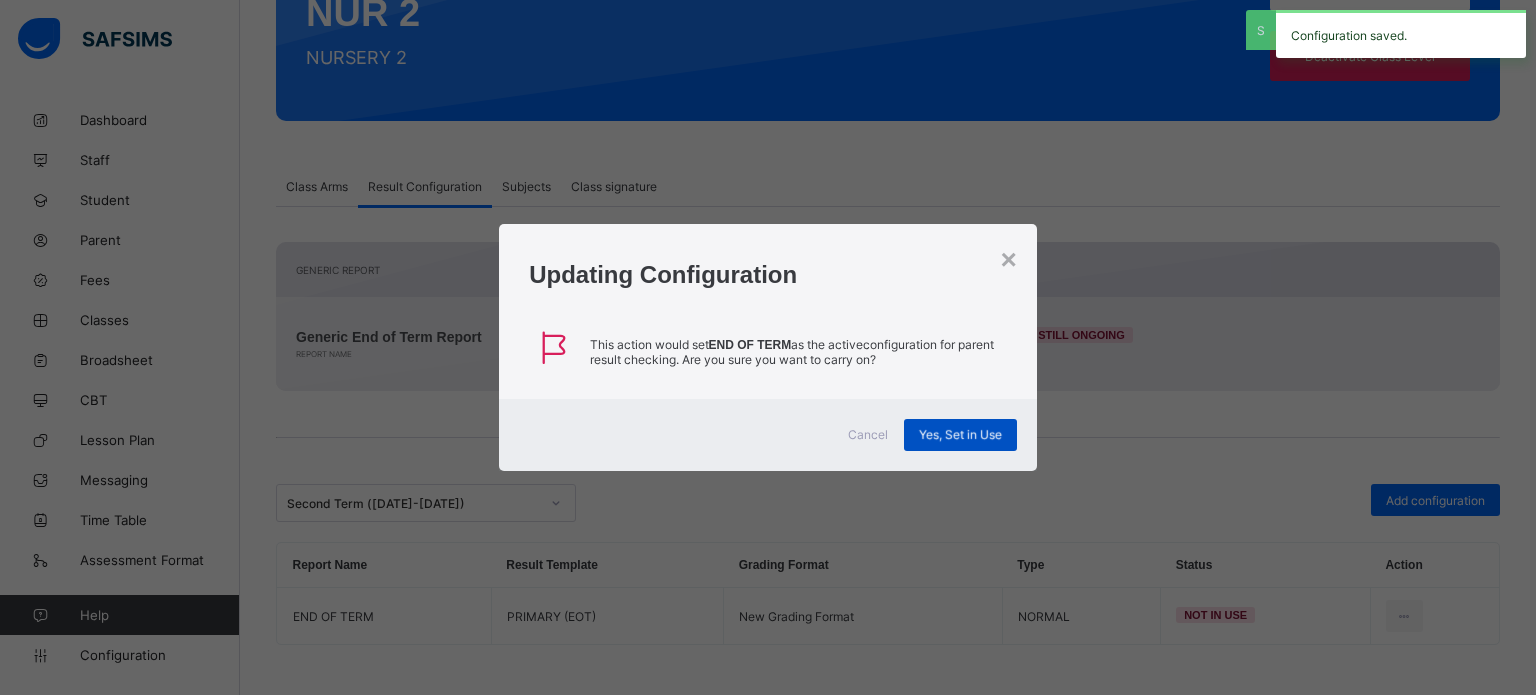 click on "Yes, Set in Use" at bounding box center (960, 434) 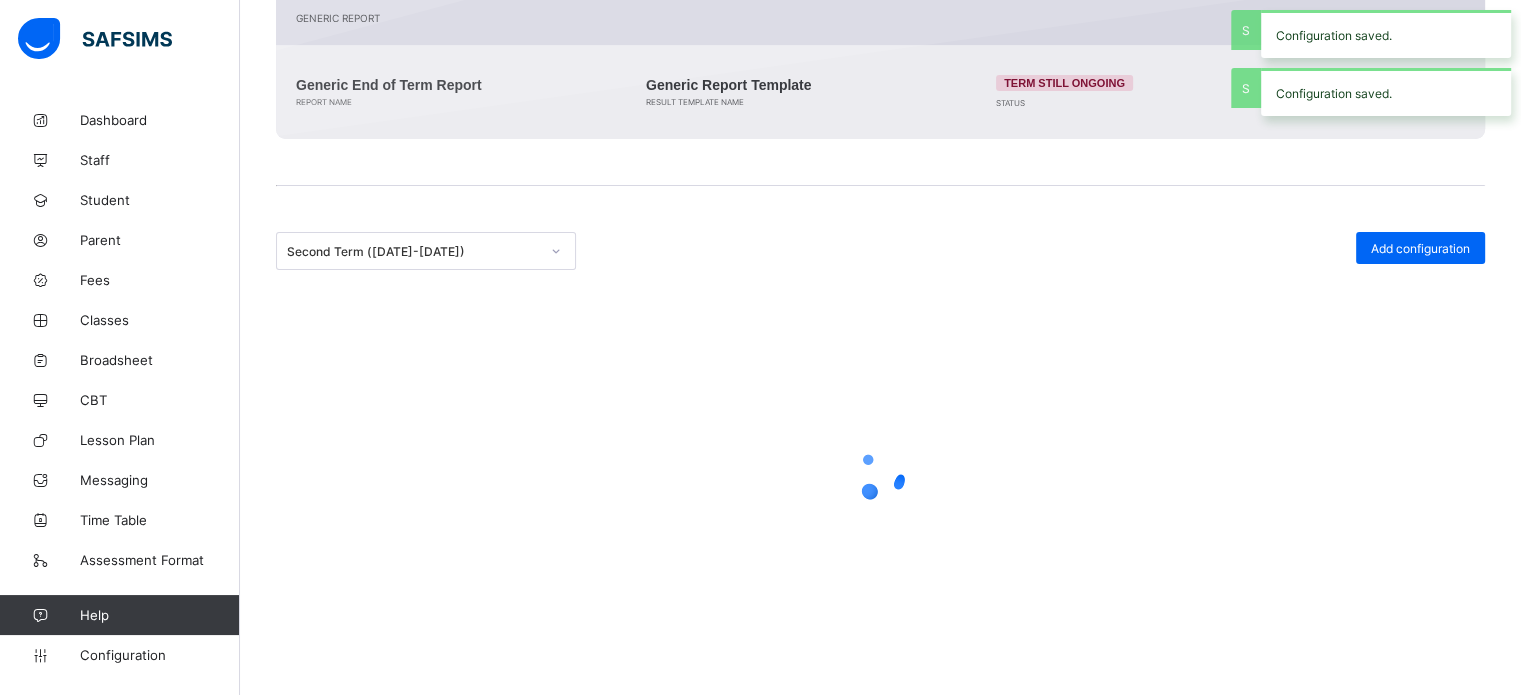 scroll, scrollTop: 244, scrollLeft: 0, axis: vertical 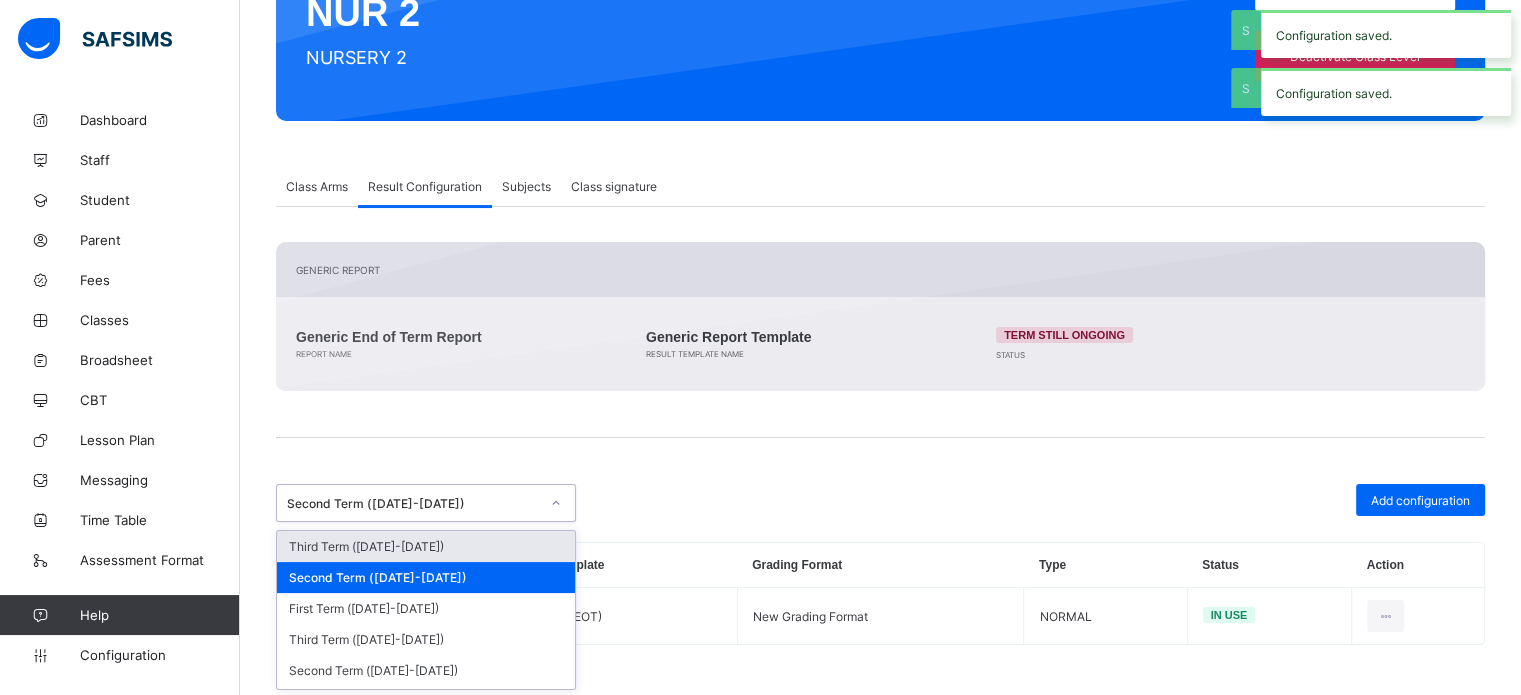 click on "Second Term (2024-2025)" at bounding box center (413, 503) 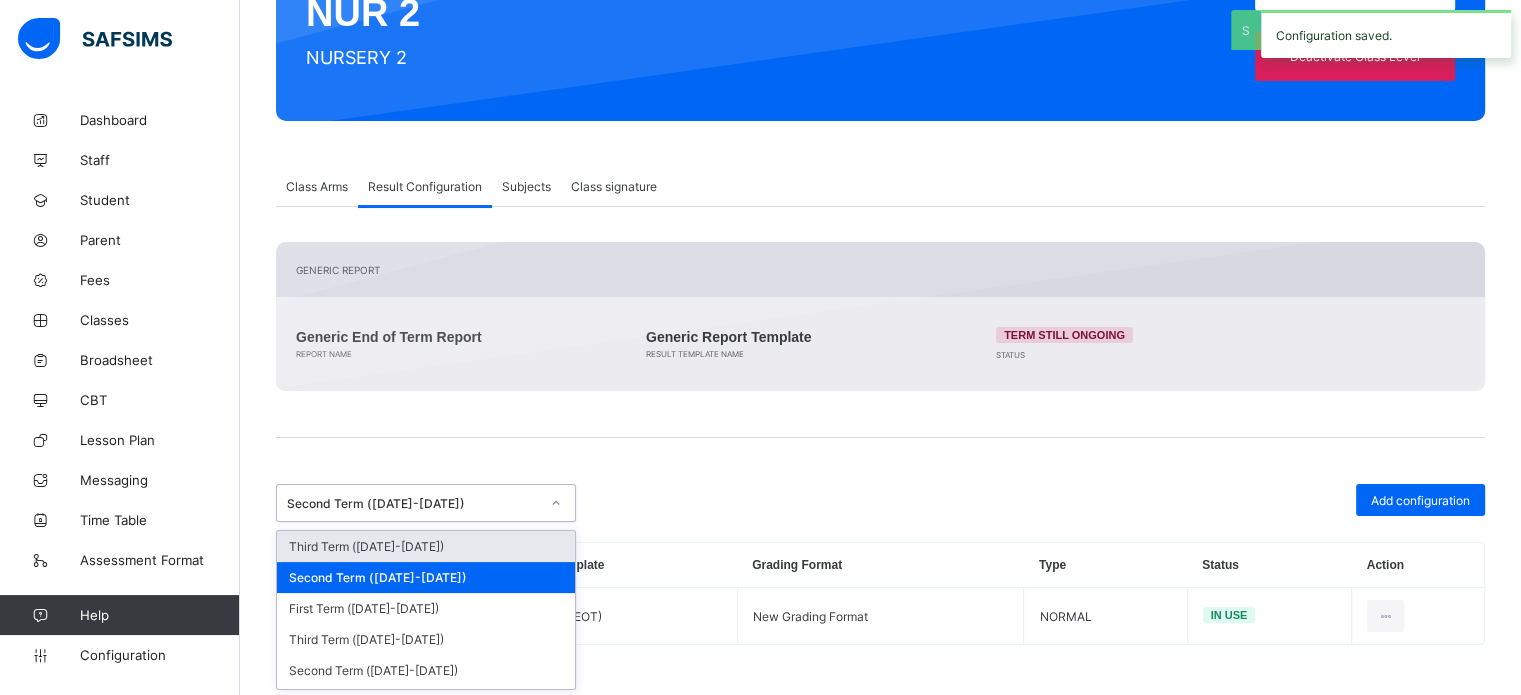 click on "Third Term (2024-2025)" at bounding box center (426, 546) 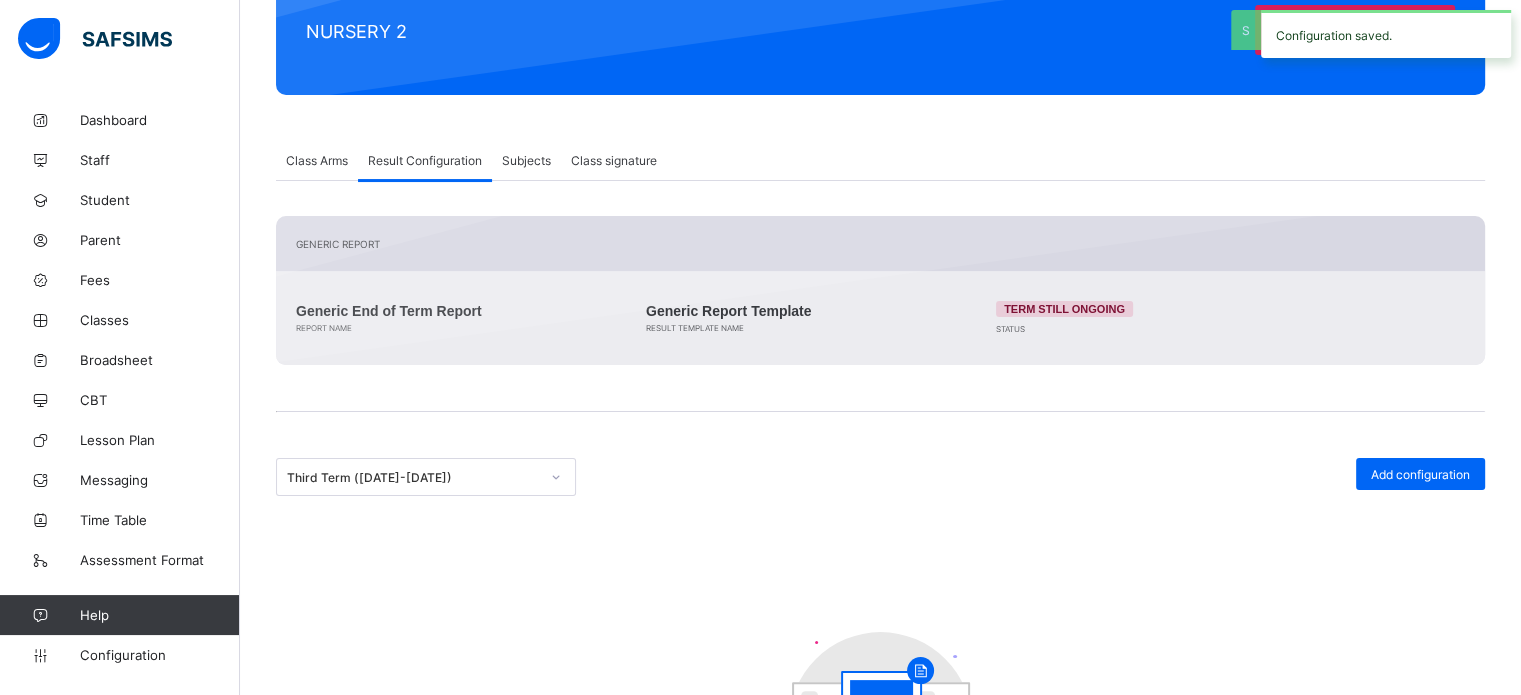 drag, startPoint x: 1395, startPoint y: 479, endPoint x: 1373, endPoint y: 471, distance: 23.409399 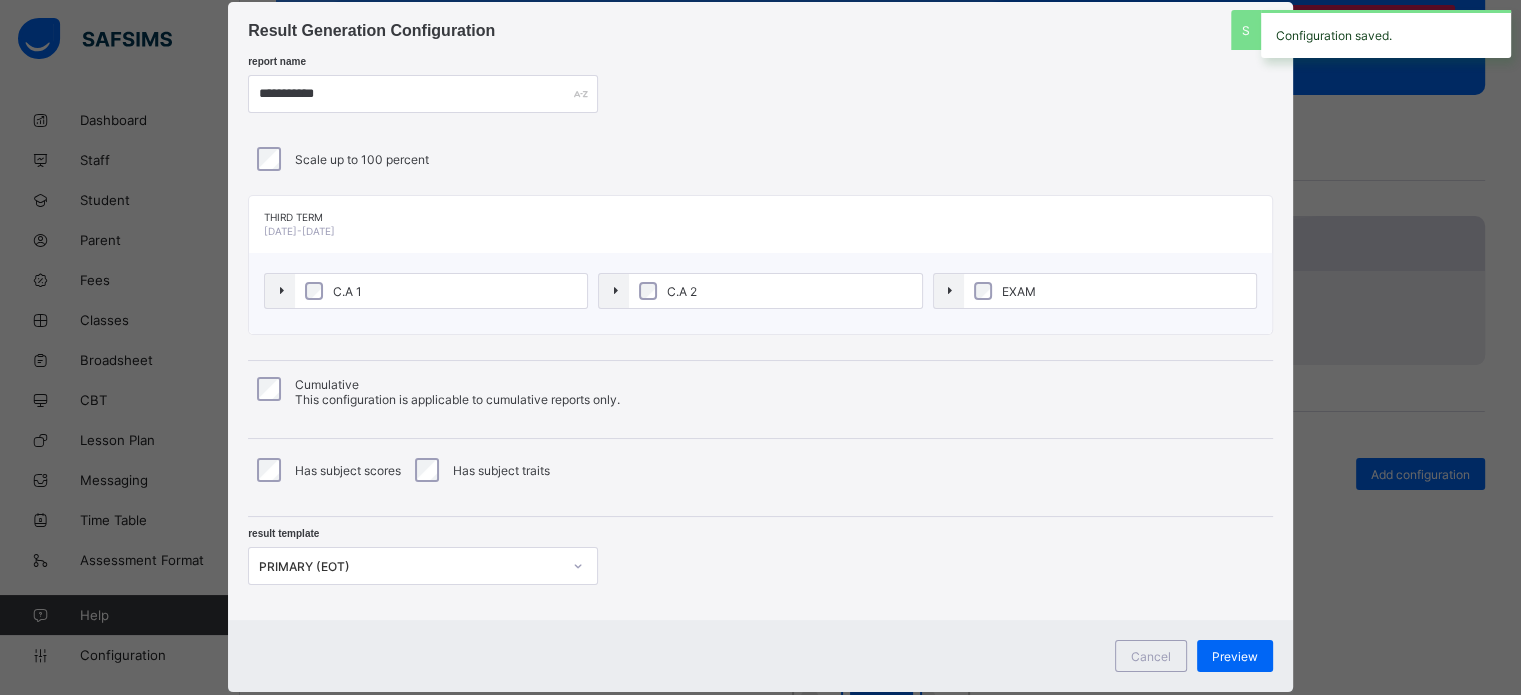 scroll, scrollTop: 95, scrollLeft: 0, axis: vertical 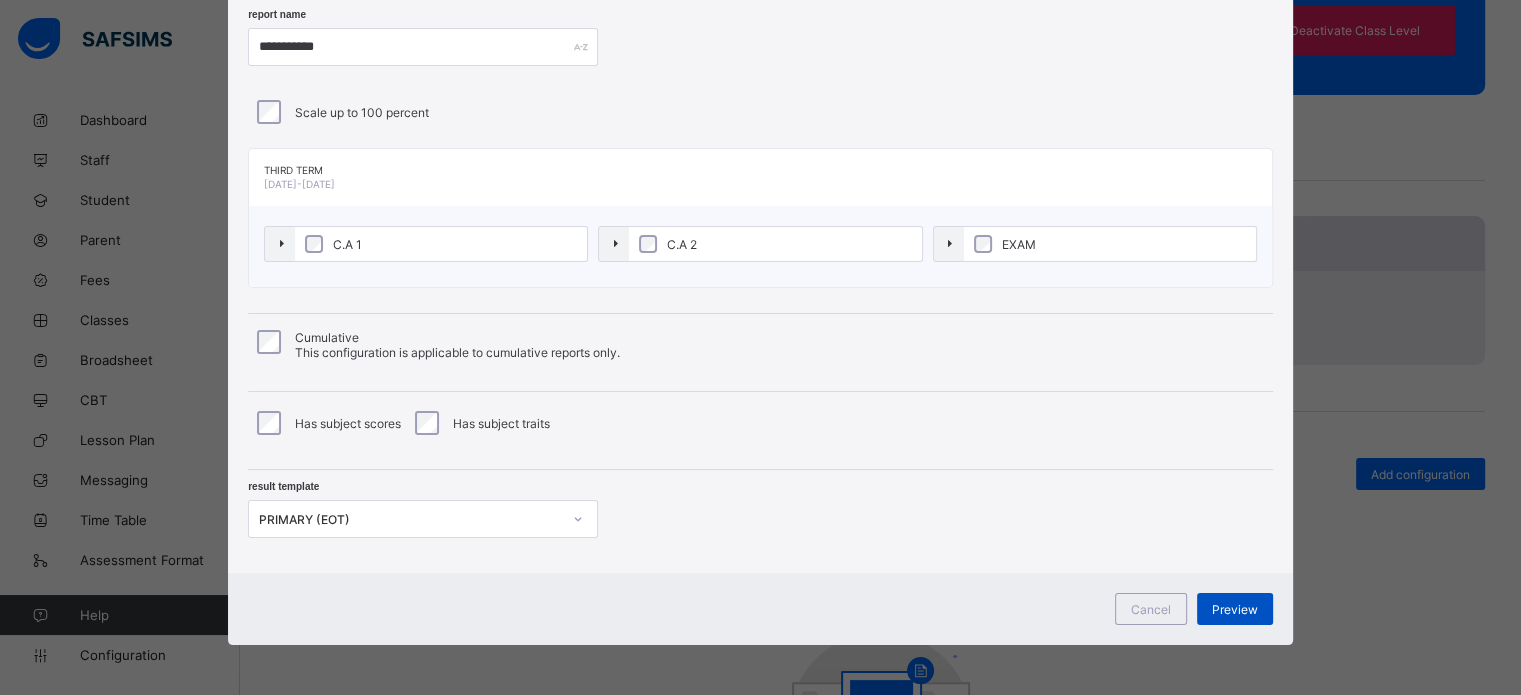 click on "Preview" at bounding box center (1235, 609) 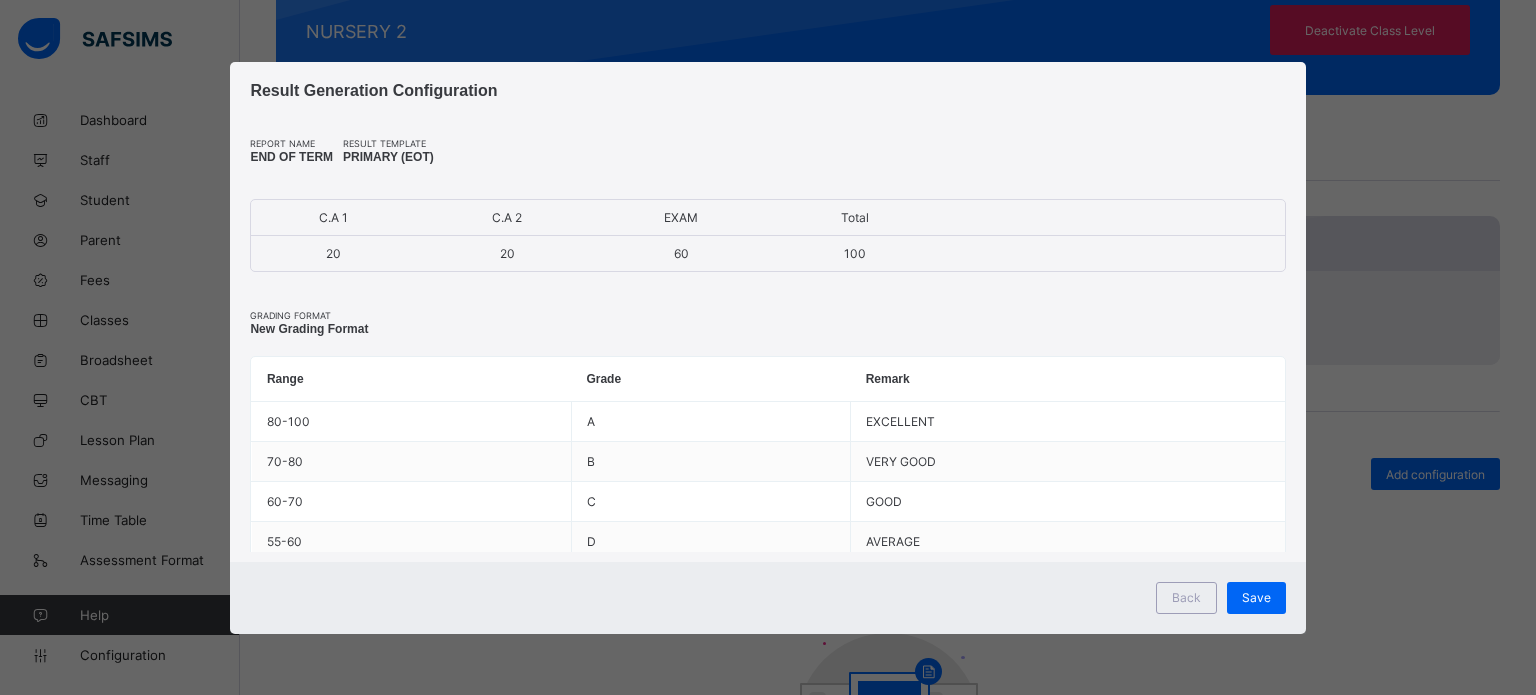 click on "Save" at bounding box center [1256, 598] 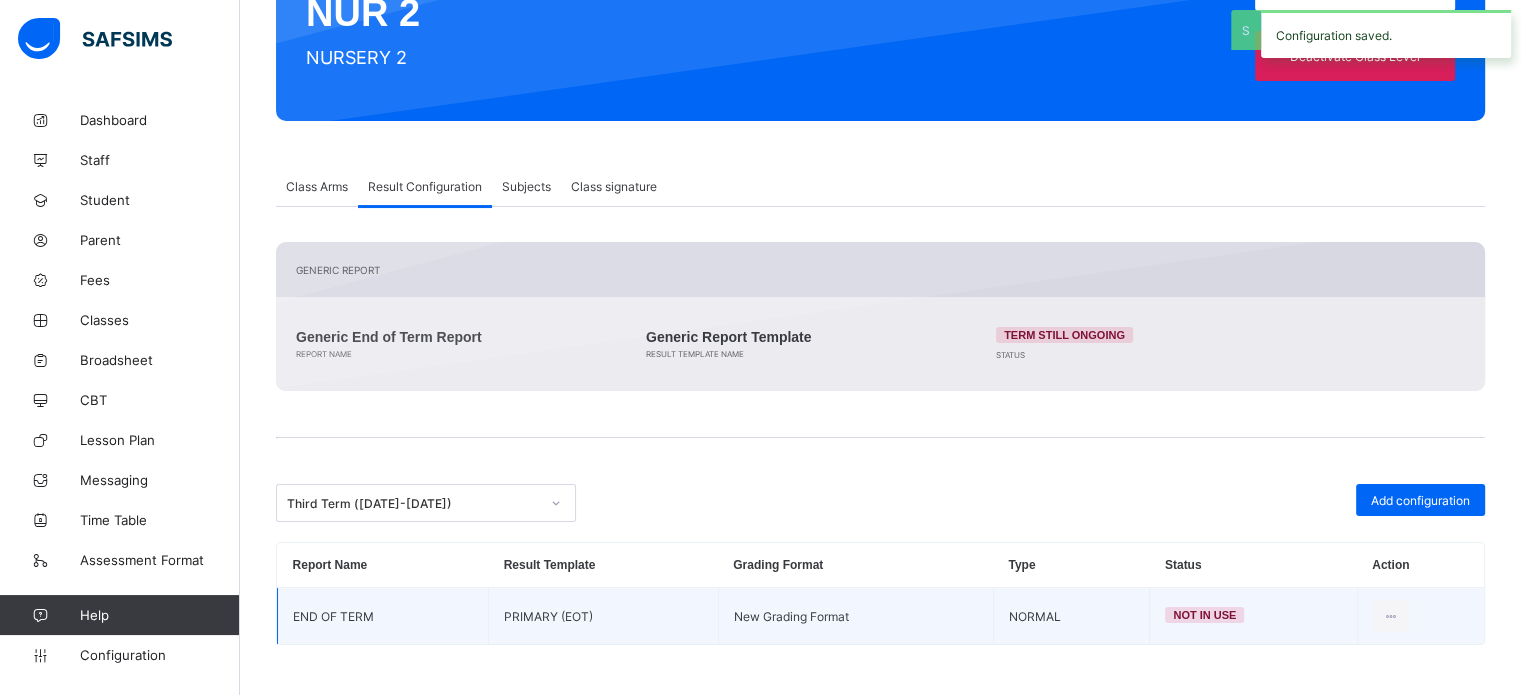 scroll, scrollTop: 244, scrollLeft: 0, axis: vertical 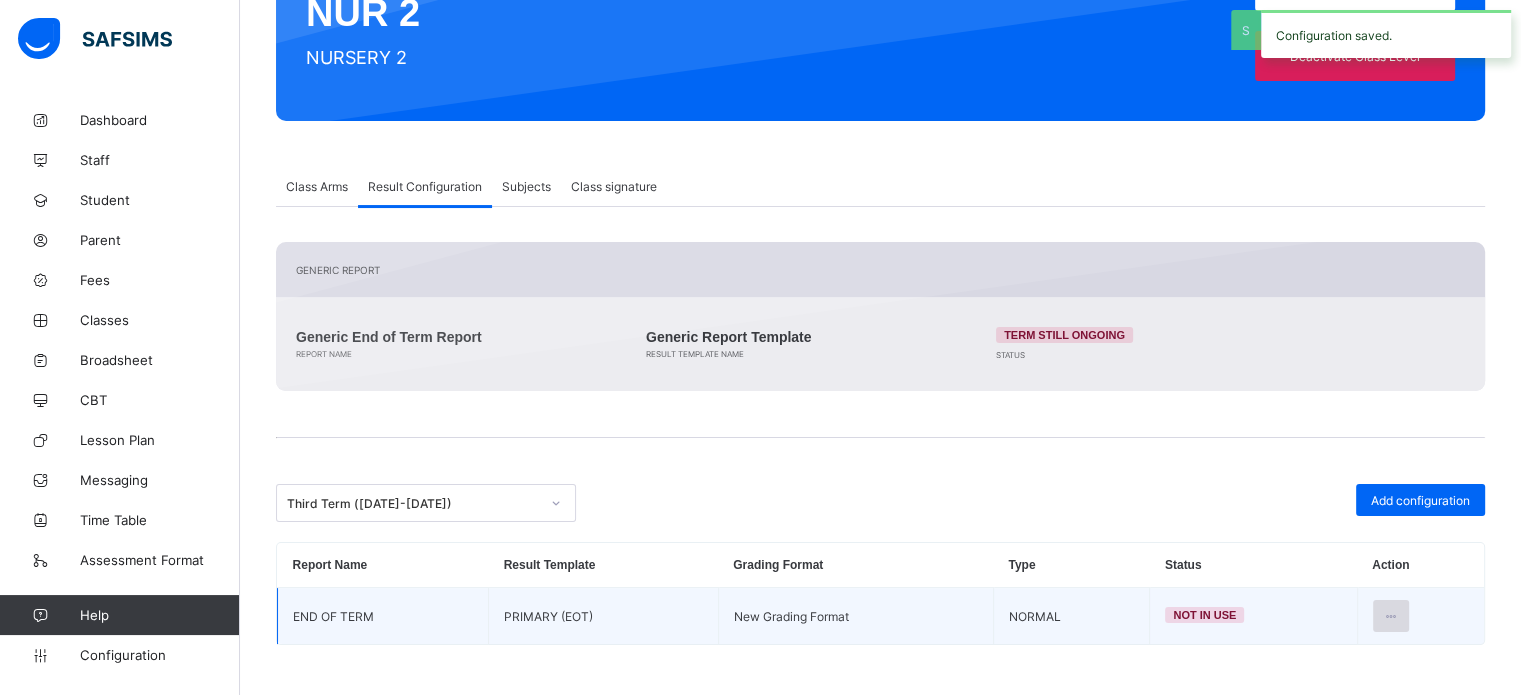 click at bounding box center [1391, 616] 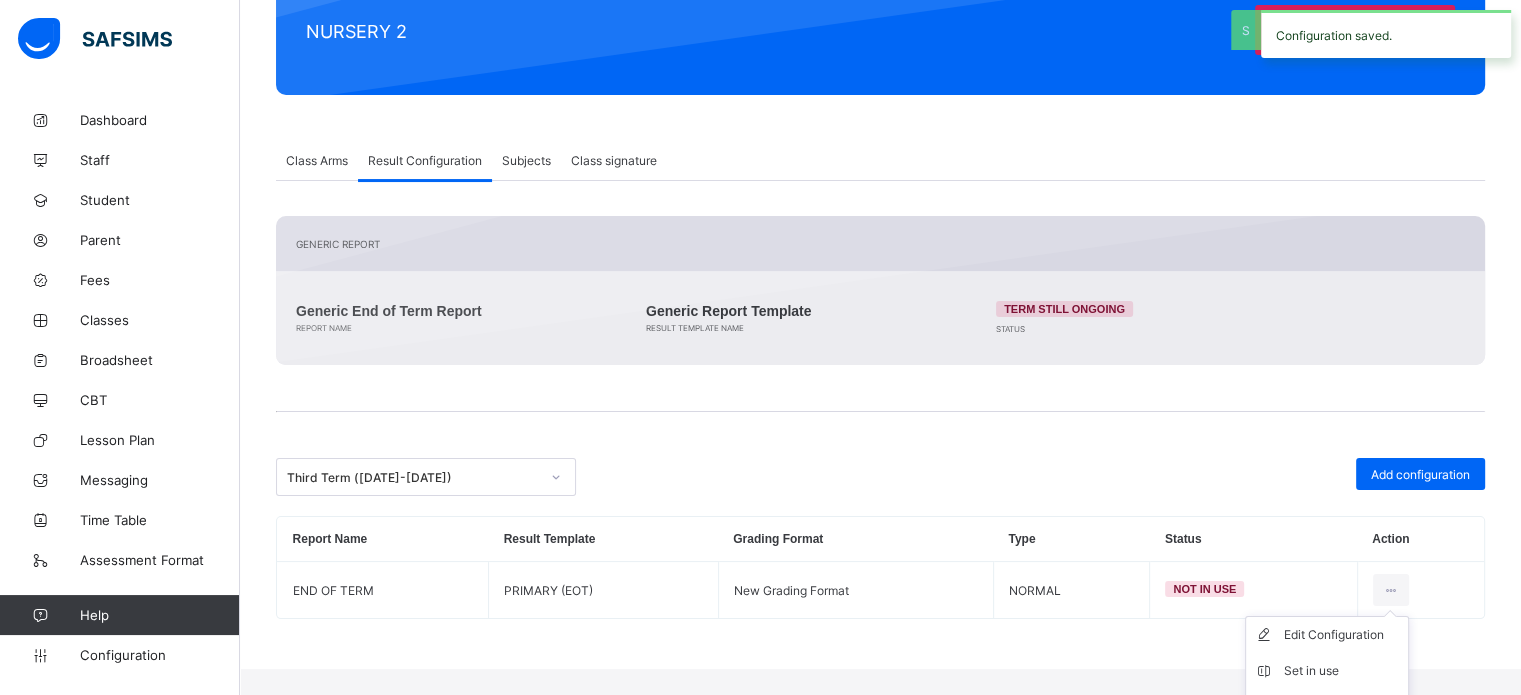click on "Set in use" at bounding box center (1327, 671) 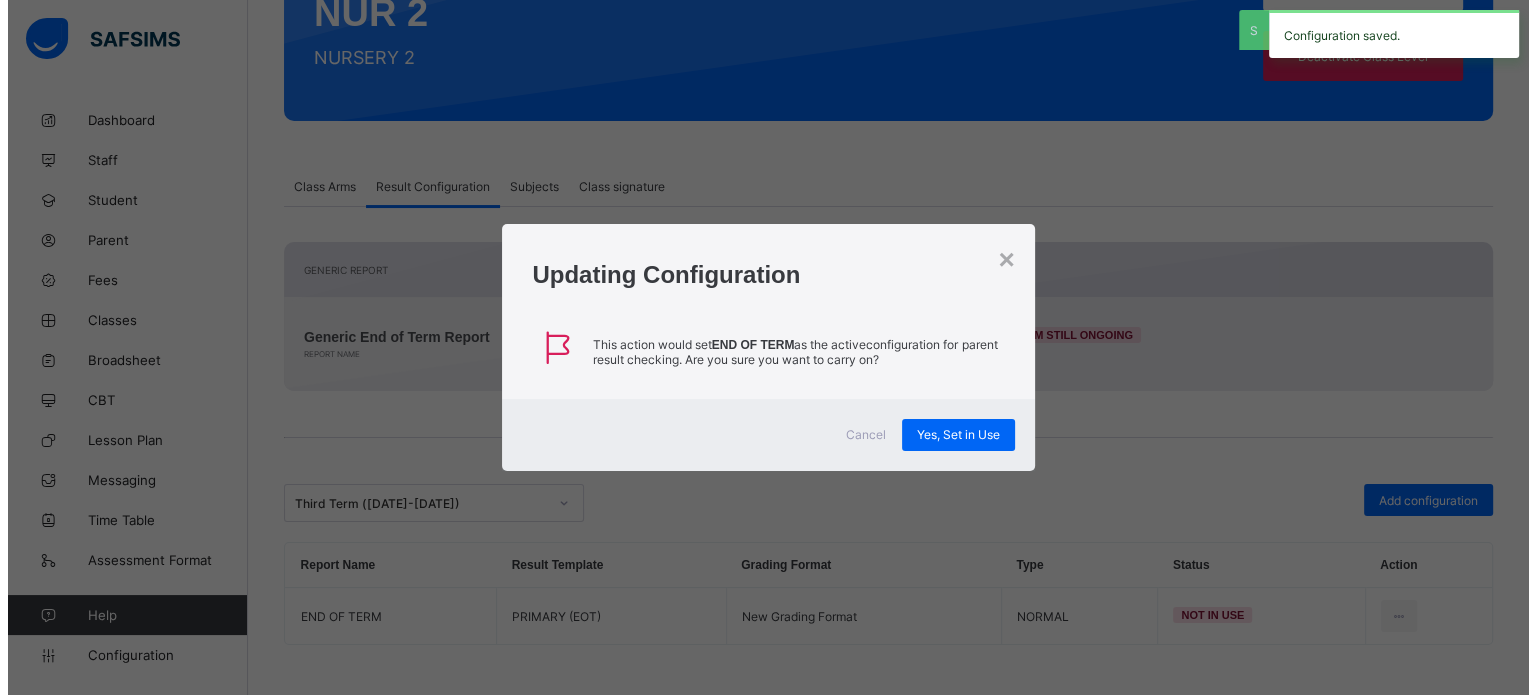 scroll, scrollTop: 244, scrollLeft: 0, axis: vertical 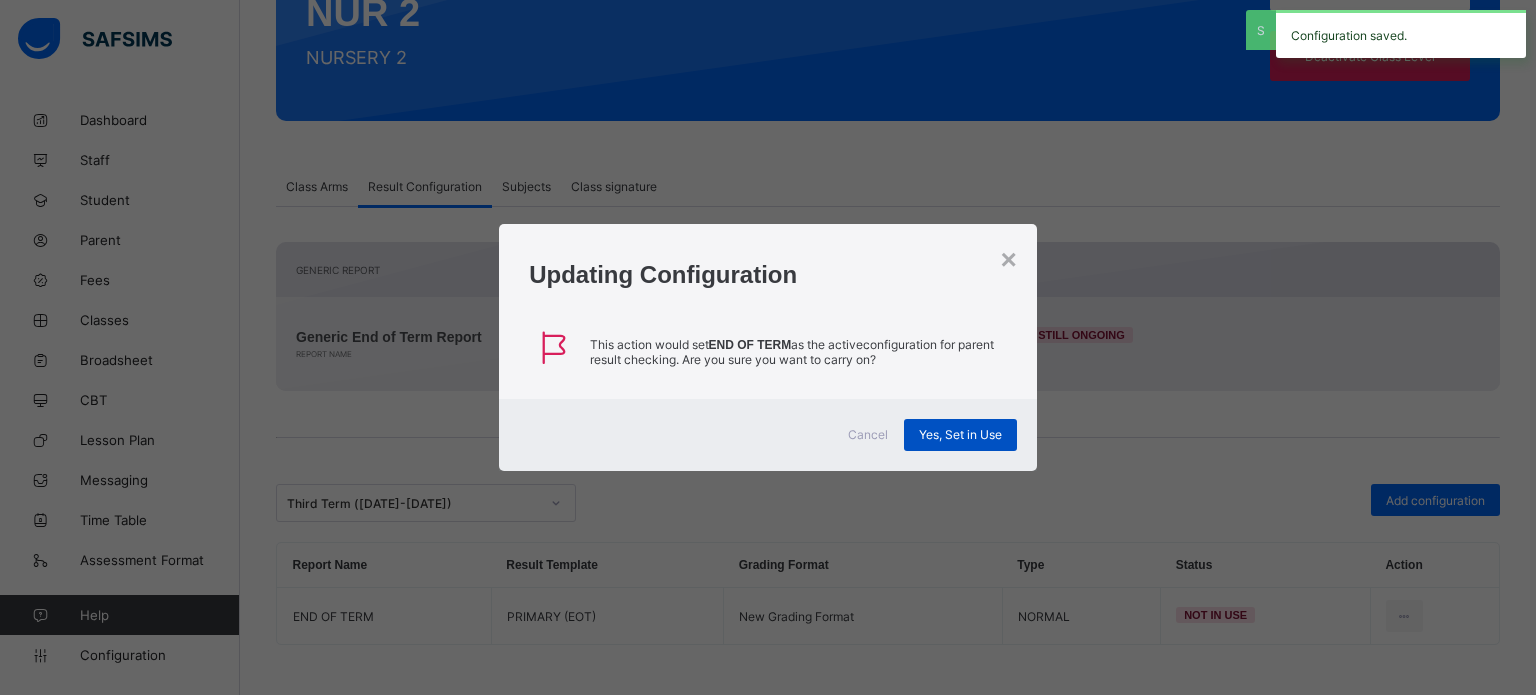 click on "Yes, Set in Use" at bounding box center (960, 434) 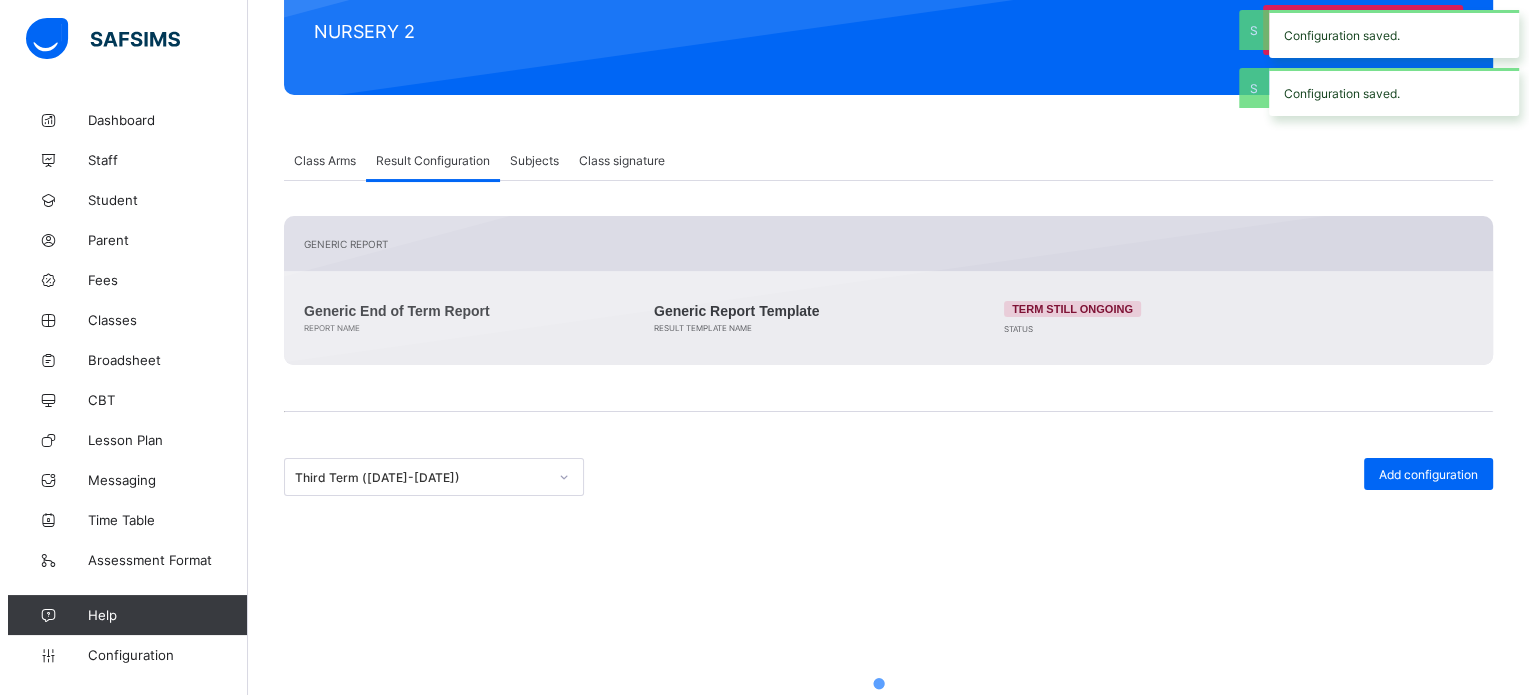 scroll, scrollTop: 244, scrollLeft: 0, axis: vertical 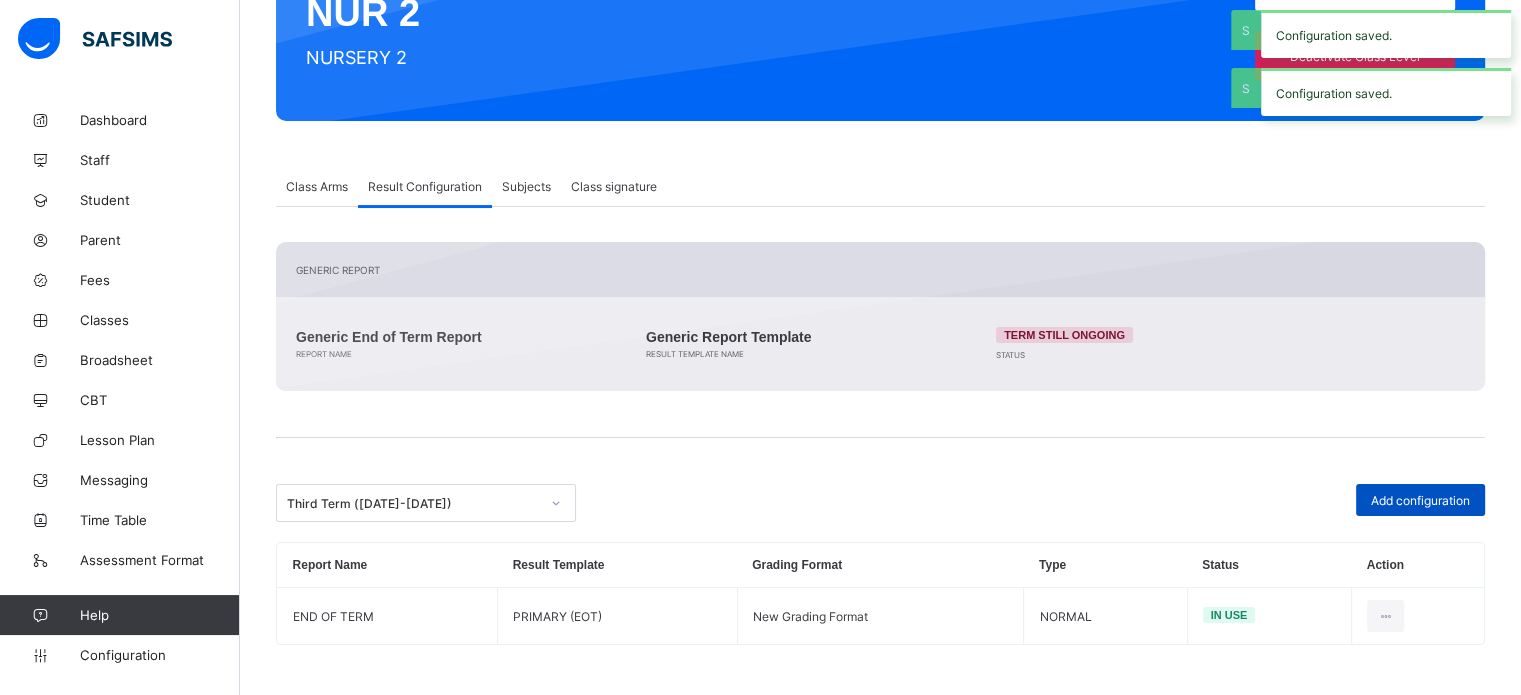 click on "Add configuration" at bounding box center (1420, 500) 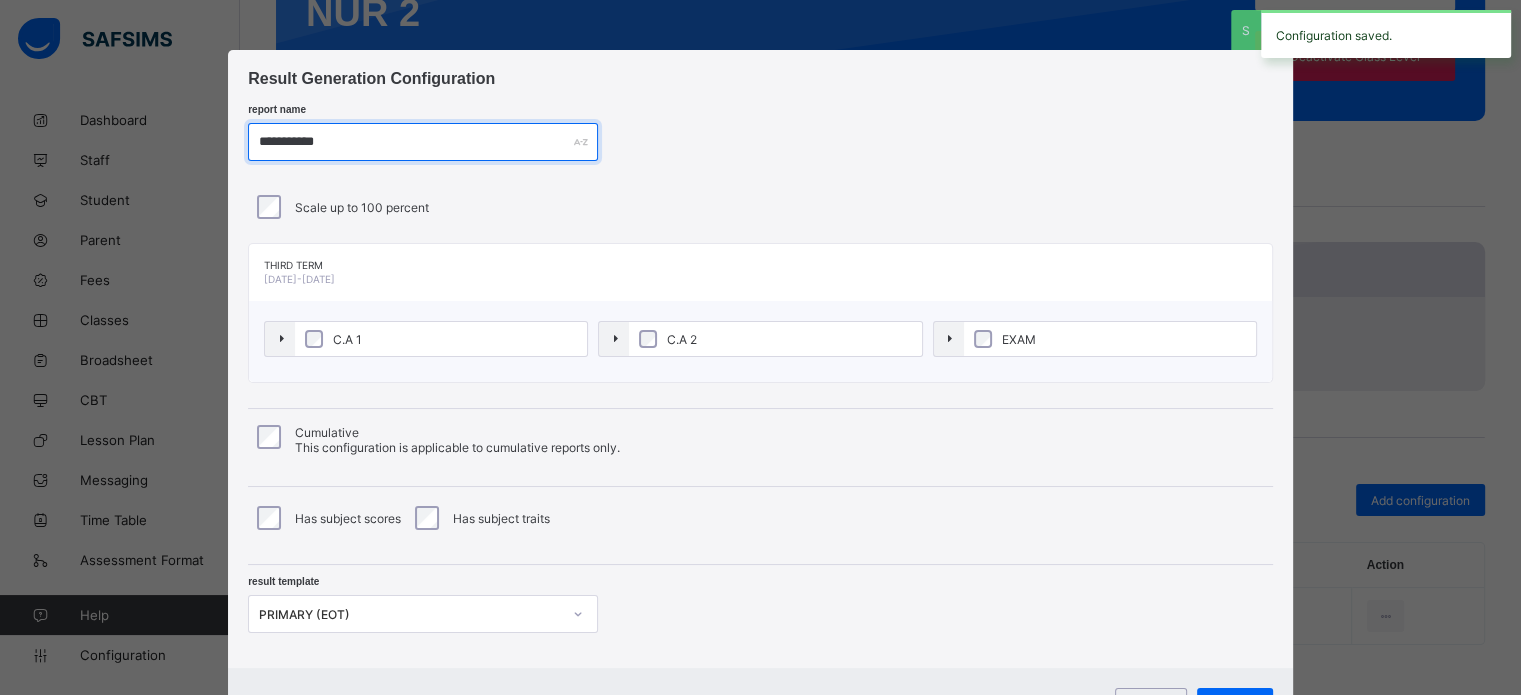 click on "**********" at bounding box center (423, 142) 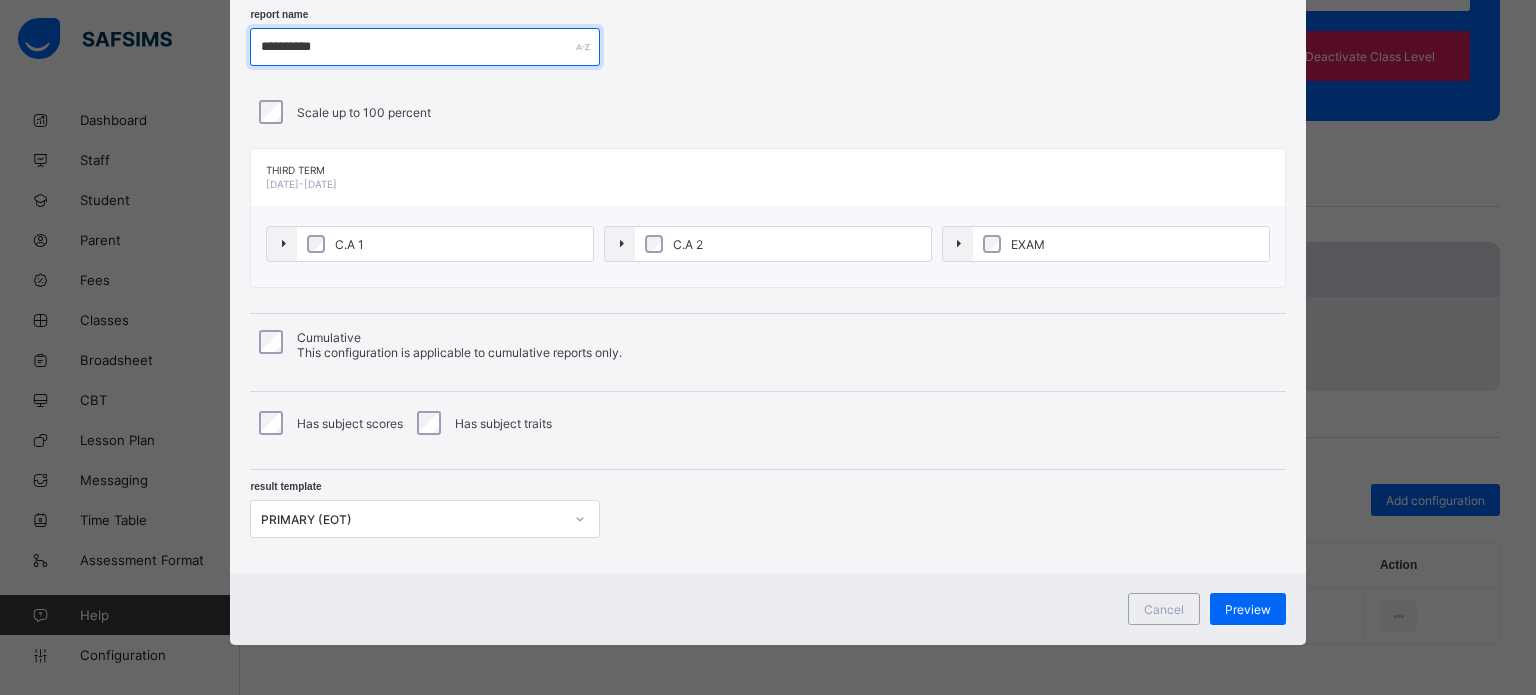 type on "**********" 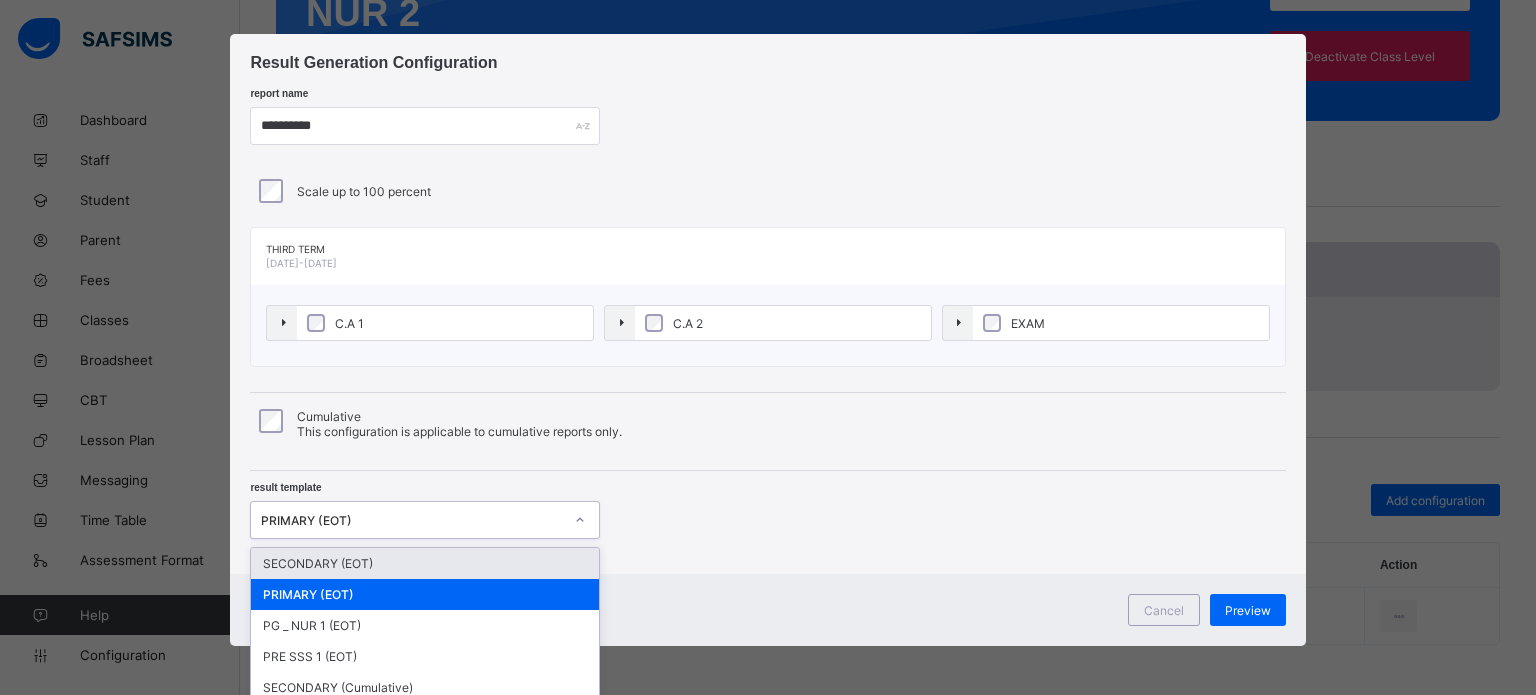 scroll, scrollTop: 56, scrollLeft: 0, axis: vertical 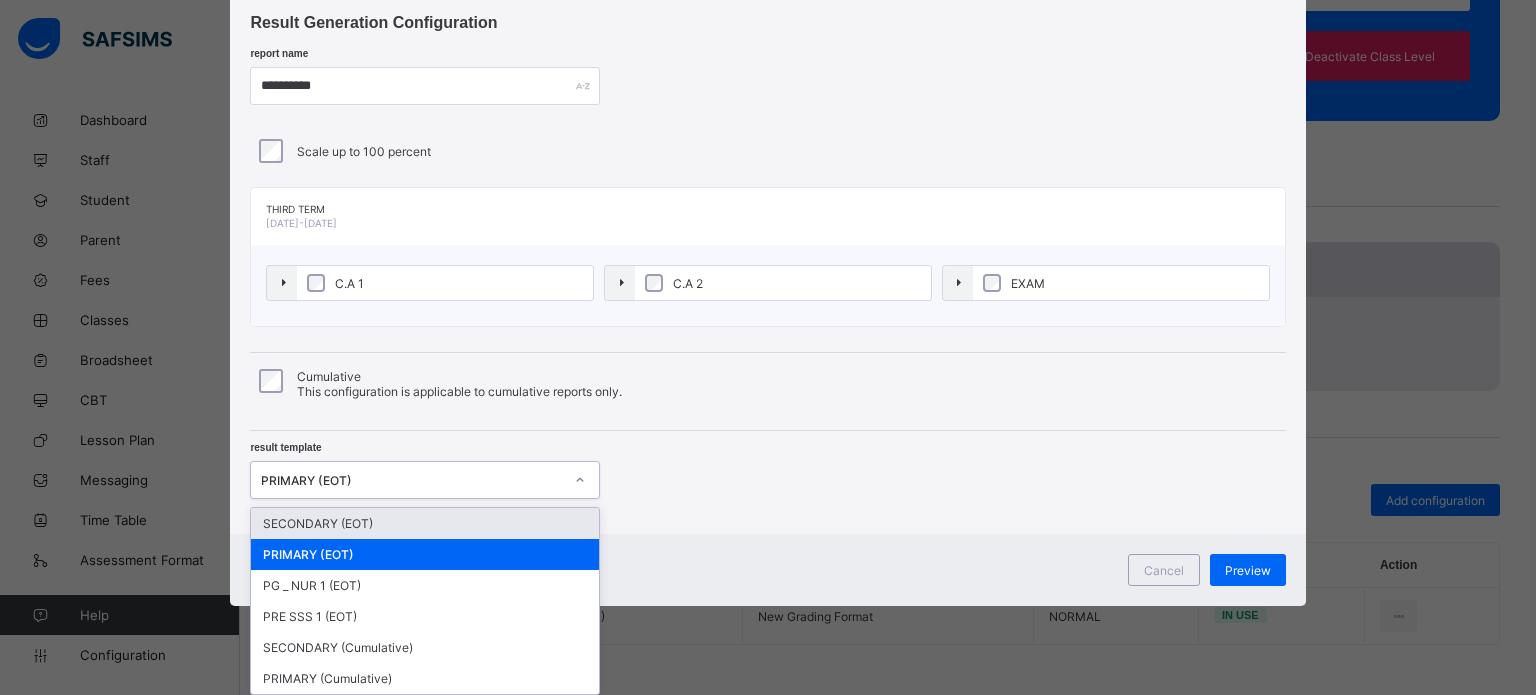 click on "option SECONDARY (EOT) focused, 1 of 6. 6 results available. Use Up and Down to choose options, press Enter to select the currently focused option, press Escape to exit the menu, press Tab to select the option and exit the menu. PRIMARY (EOT) SECONDARY (EOT) PRIMARY (EOT) PG _ NUR 1 (EOT) PRE SSS 1 (EOT)  SECONDARY (Cumulative)  PRIMARY (Cumulative)" at bounding box center [425, 480] 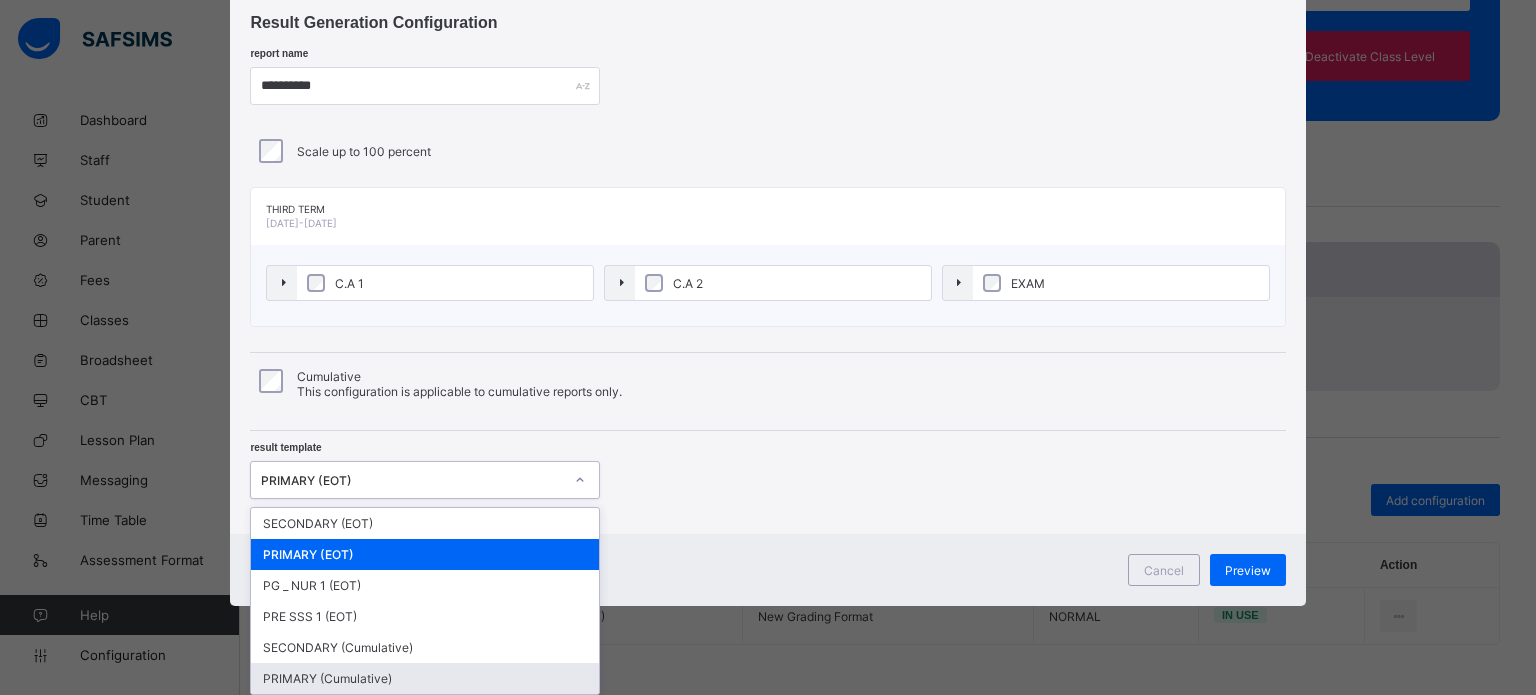 click on "PRIMARY (Cumulative)" at bounding box center (425, 678) 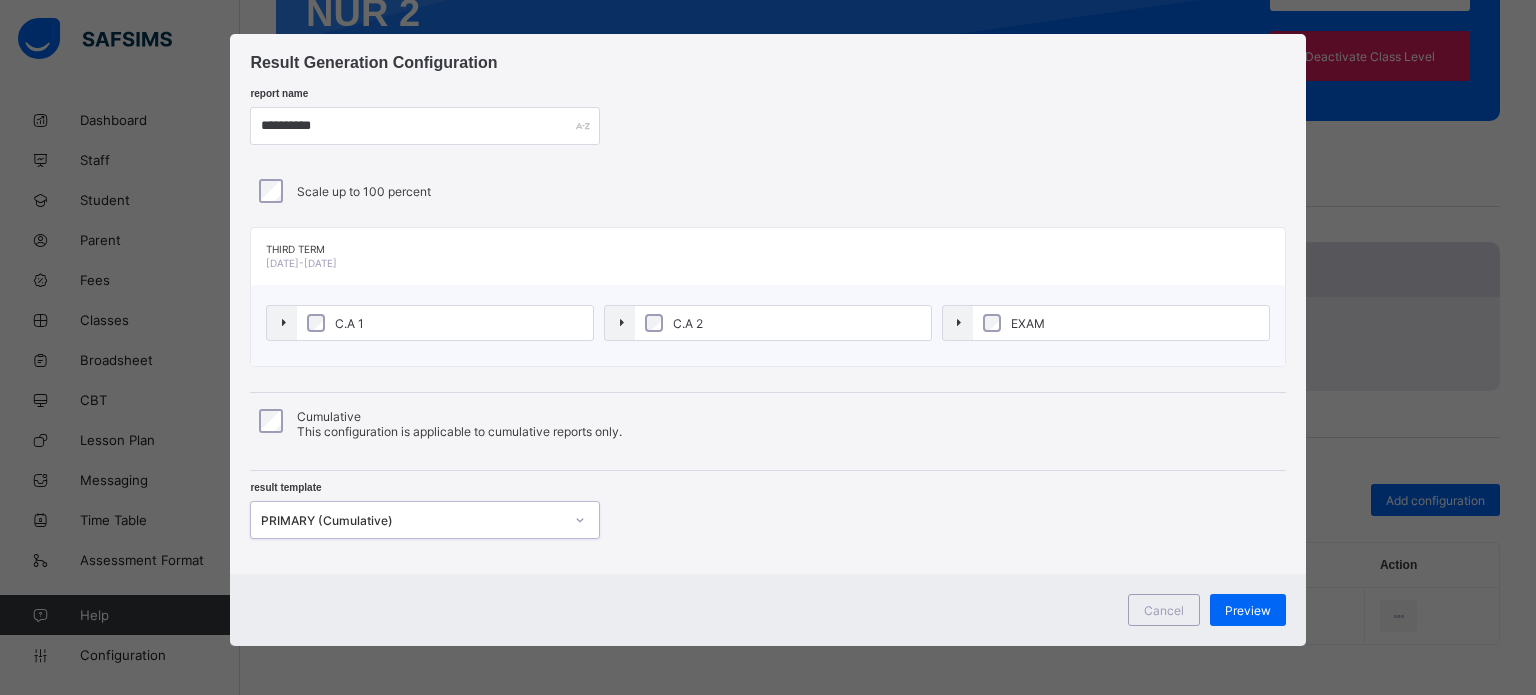 click on "Preview" at bounding box center [1248, 610] 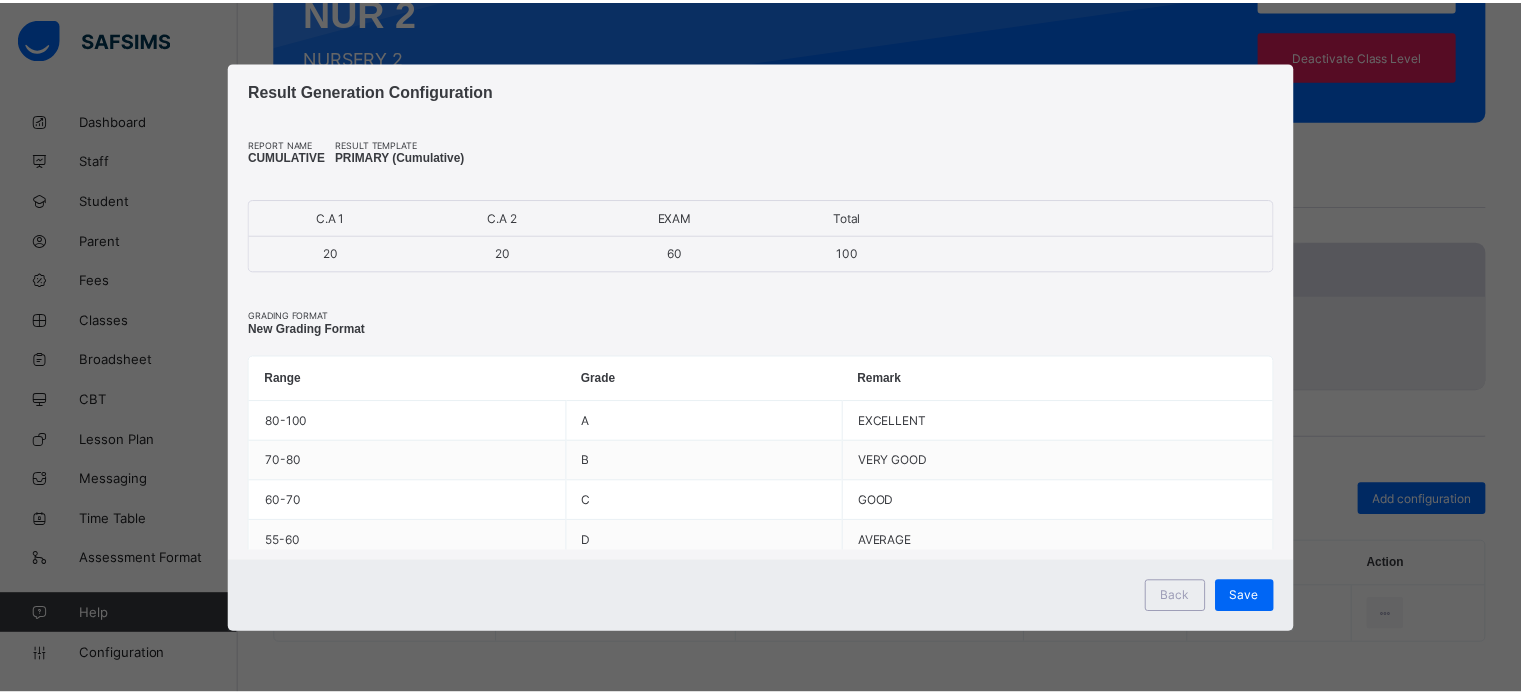 scroll, scrollTop: 0, scrollLeft: 0, axis: both 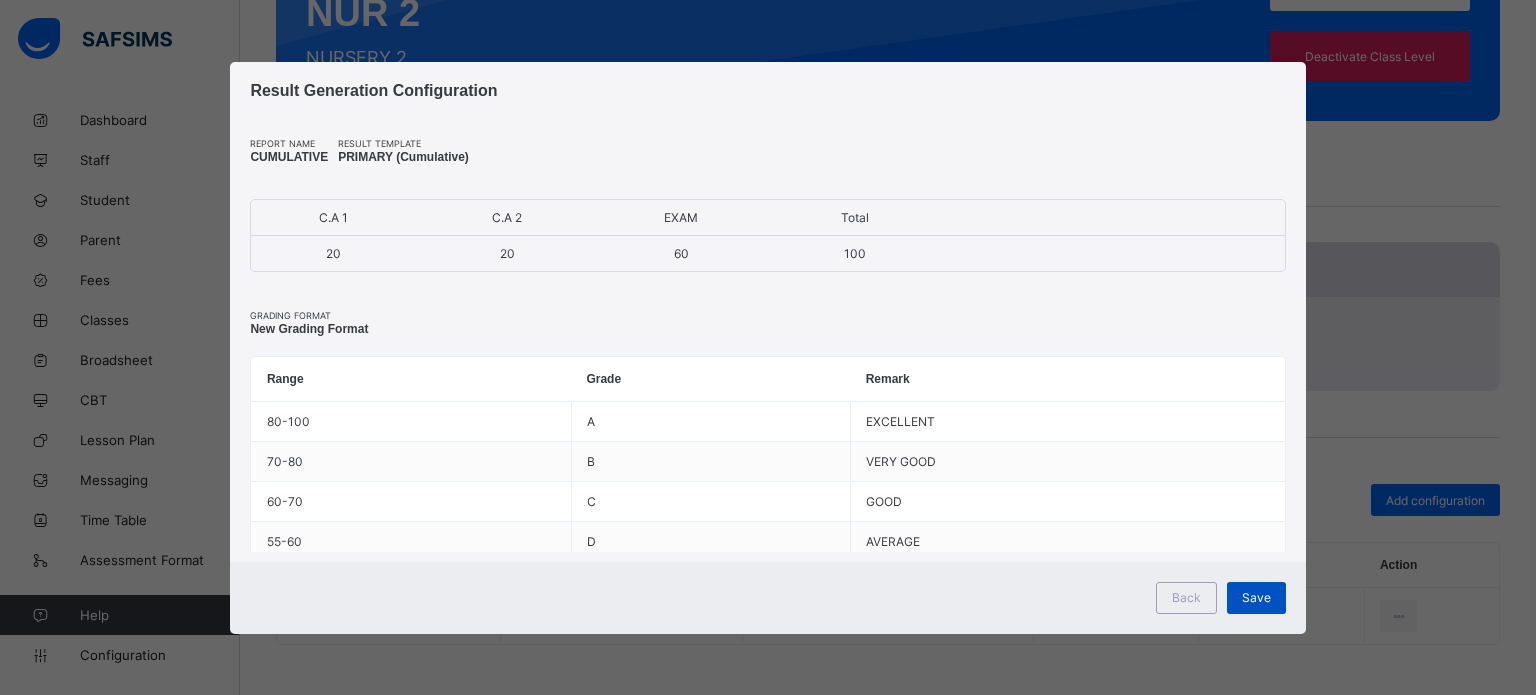 click on "Save" at bounding box center [1256, 597] 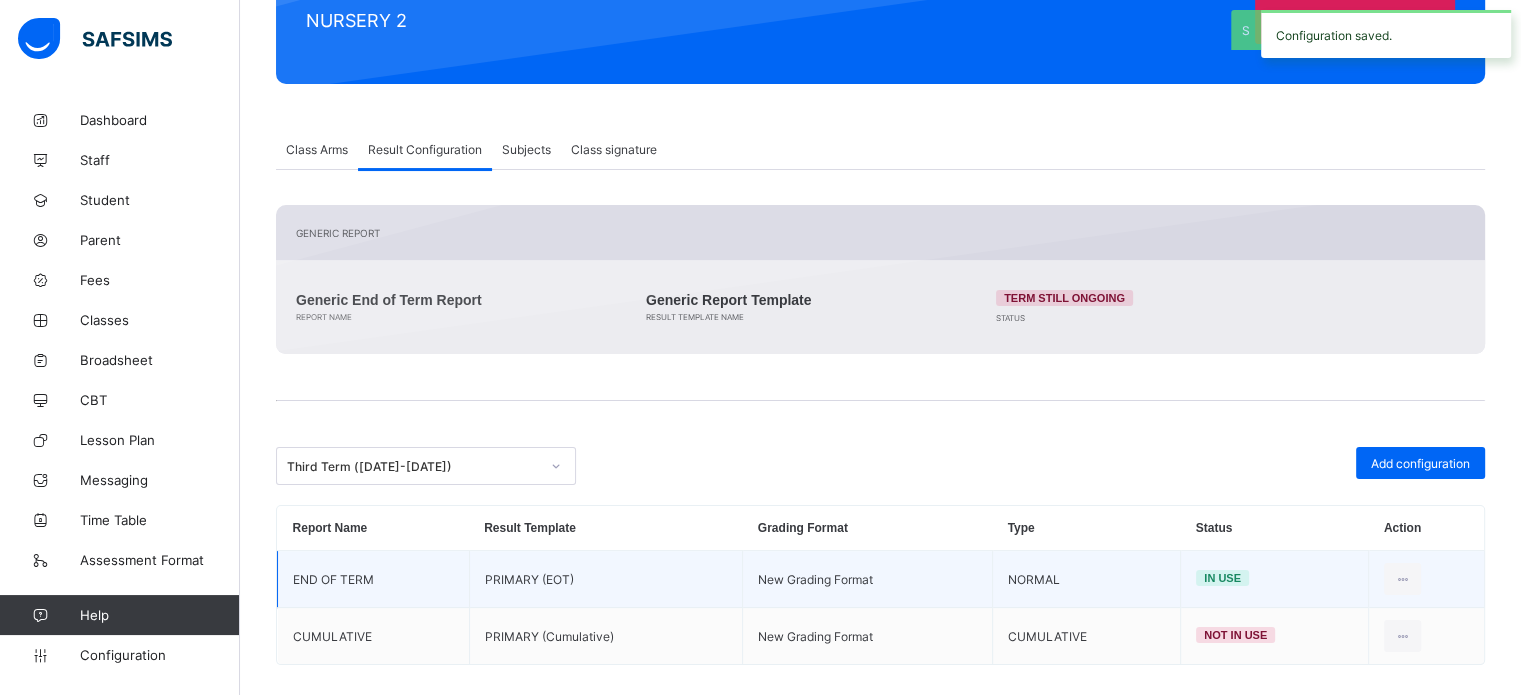 scroll, scrollTop: 301, scrollLeft: 0, axis: vertical 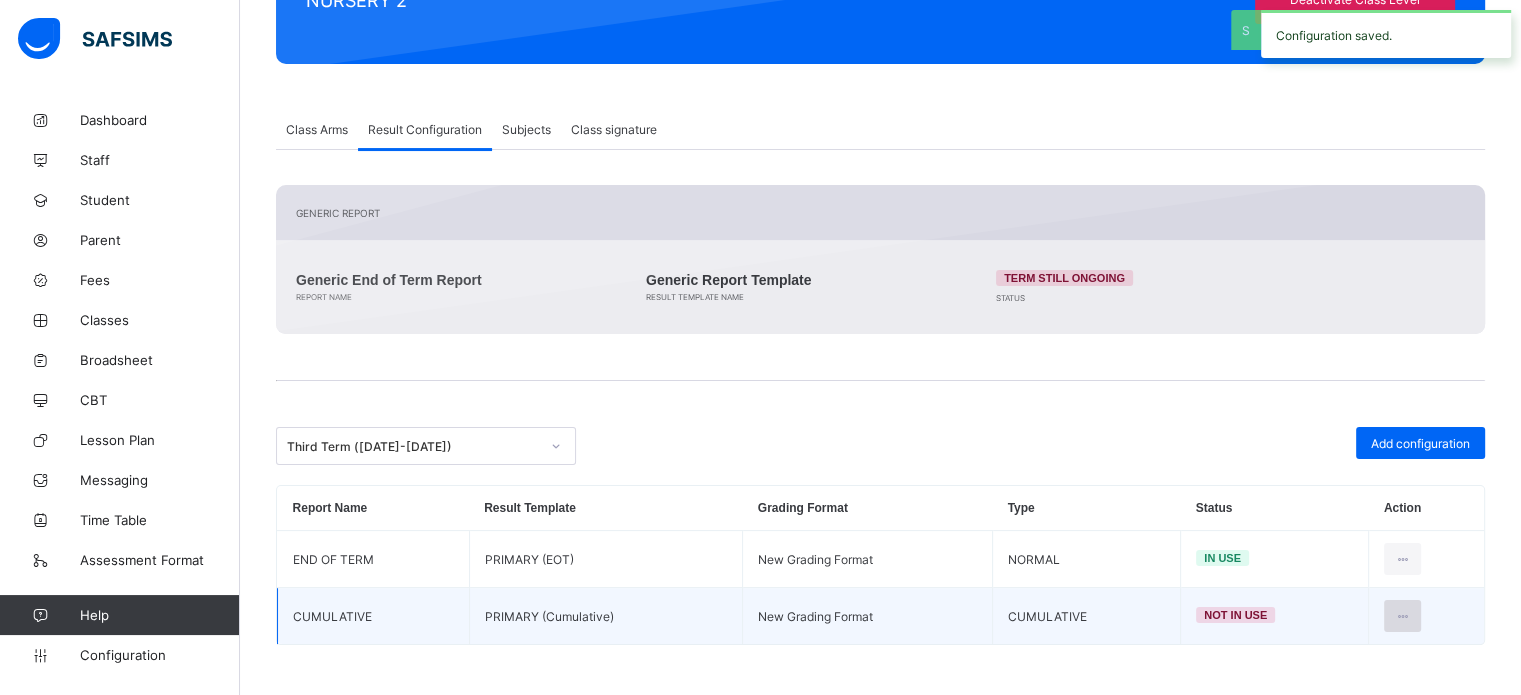 click at bounding box center [1402, 616] 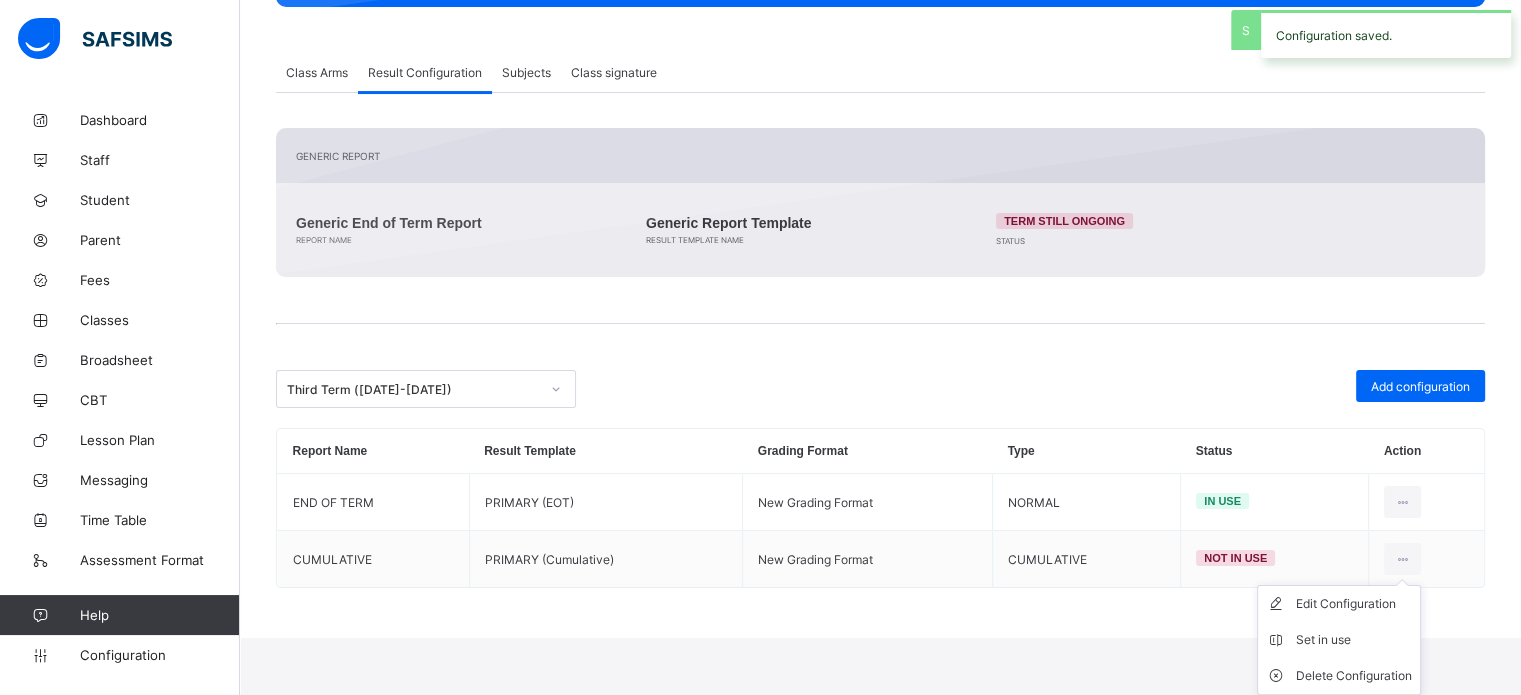 click on "Set in use" at bounding box center [1354, 640] 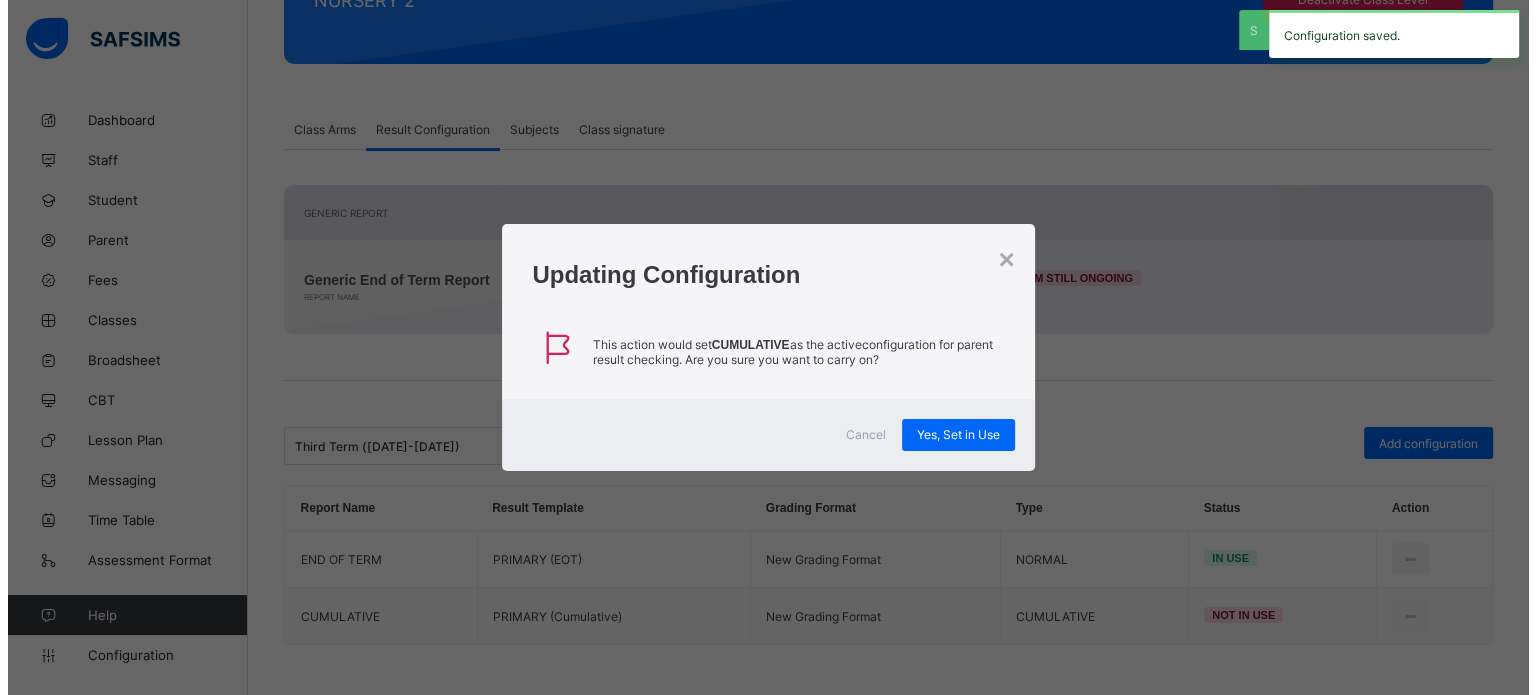 scroll, scrollTop: 301, scrollLeft: 0, axis: vertical 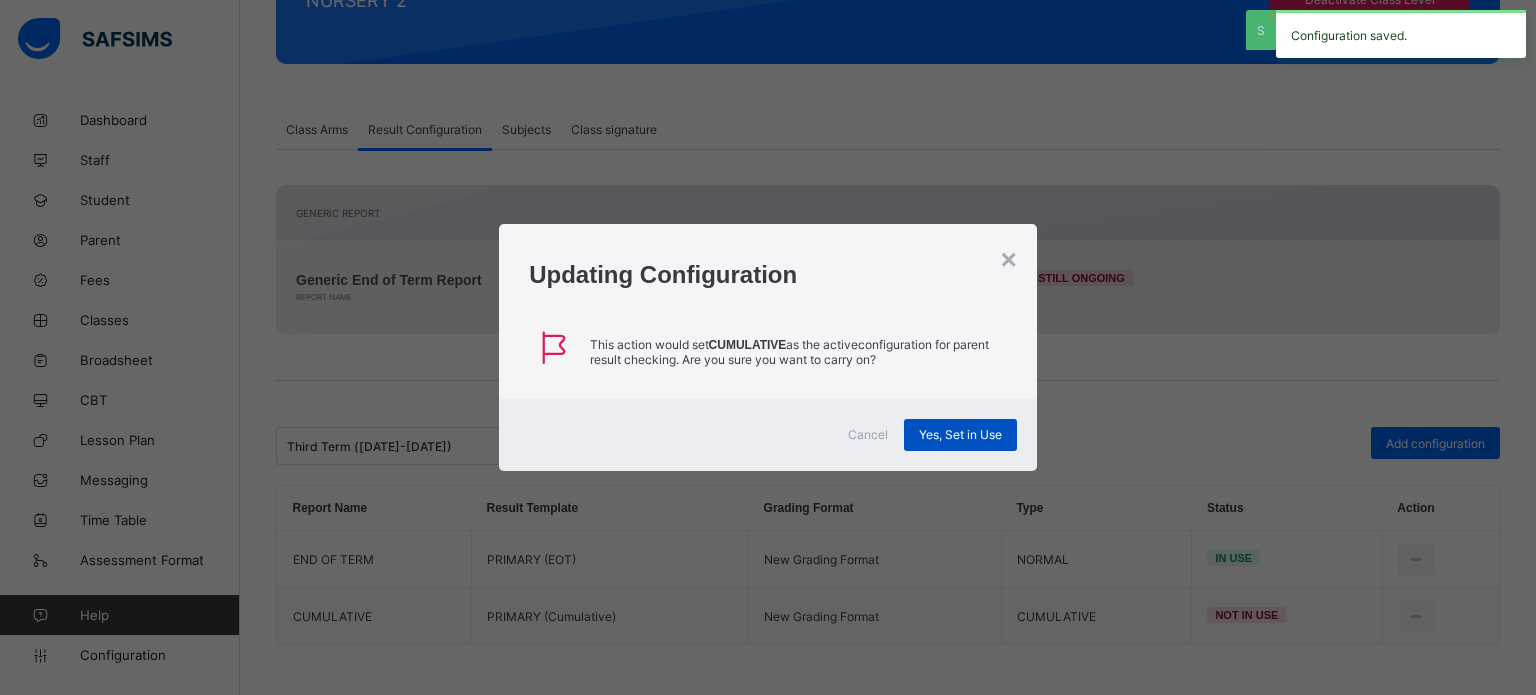 click on "Cancel Yes, Set in Use" at bounding box center (768, 435) 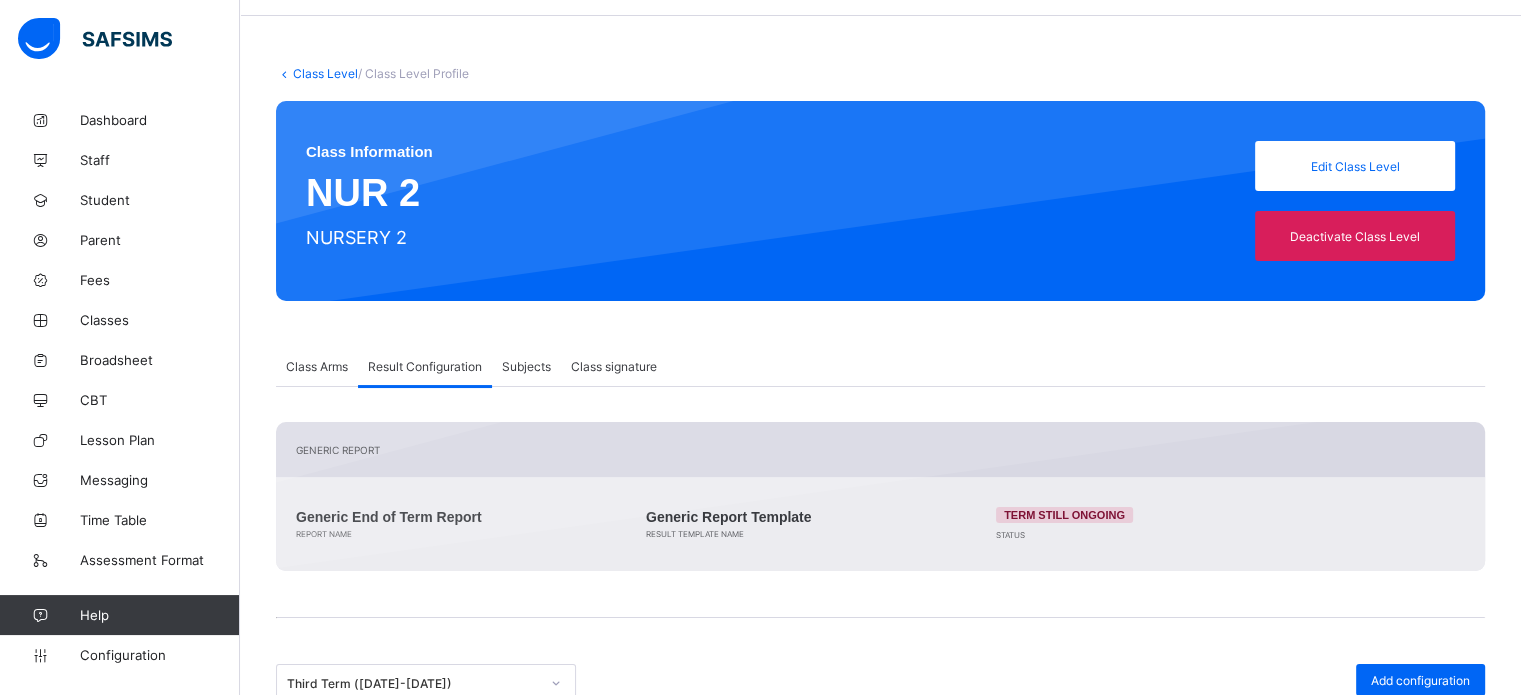 scroll, scrollTop: 1, scrollLeft: 0, axis: vertical 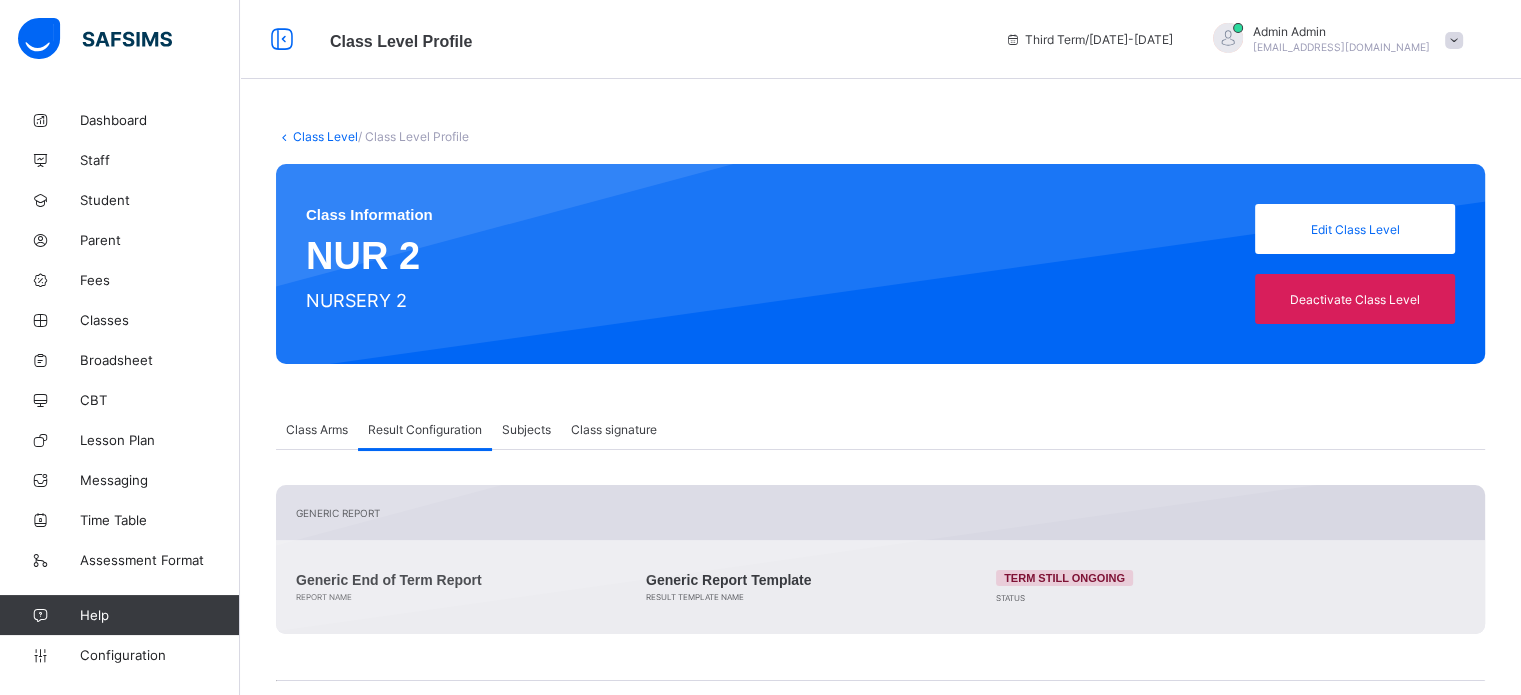 click on "Class Level" at bounding box center (325, 136) 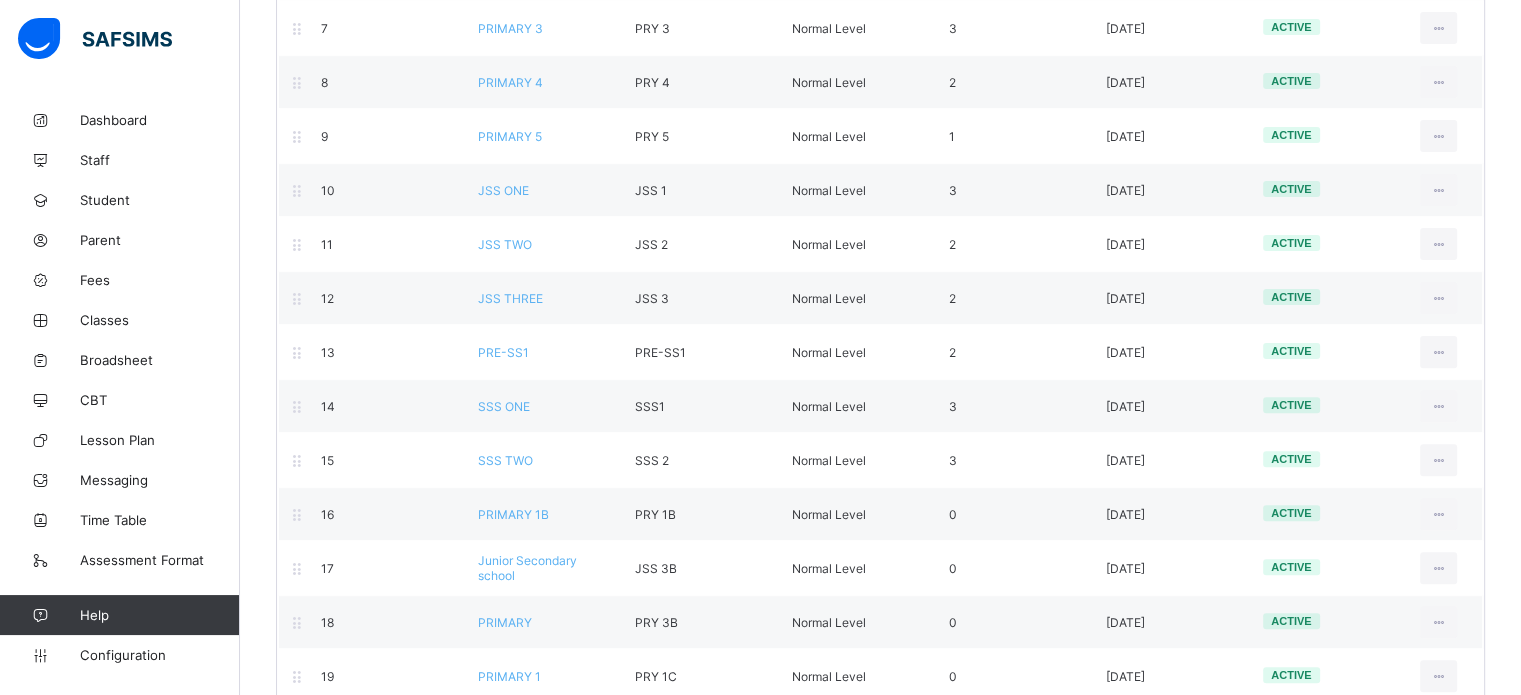 scroll, scrollTop: 672, scrollLeft: 0, axis: vertical 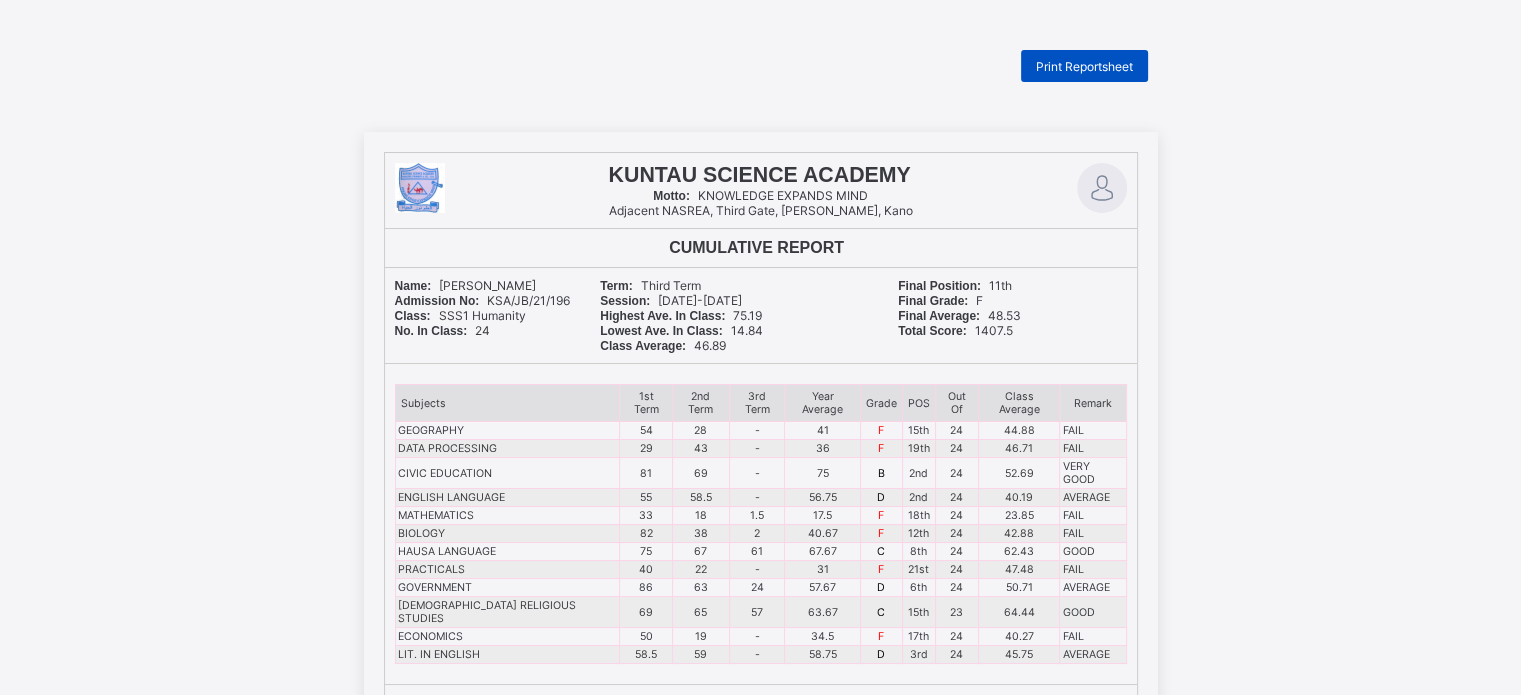 click on "Print Reportsheet" at bounding box center [1084, 66] 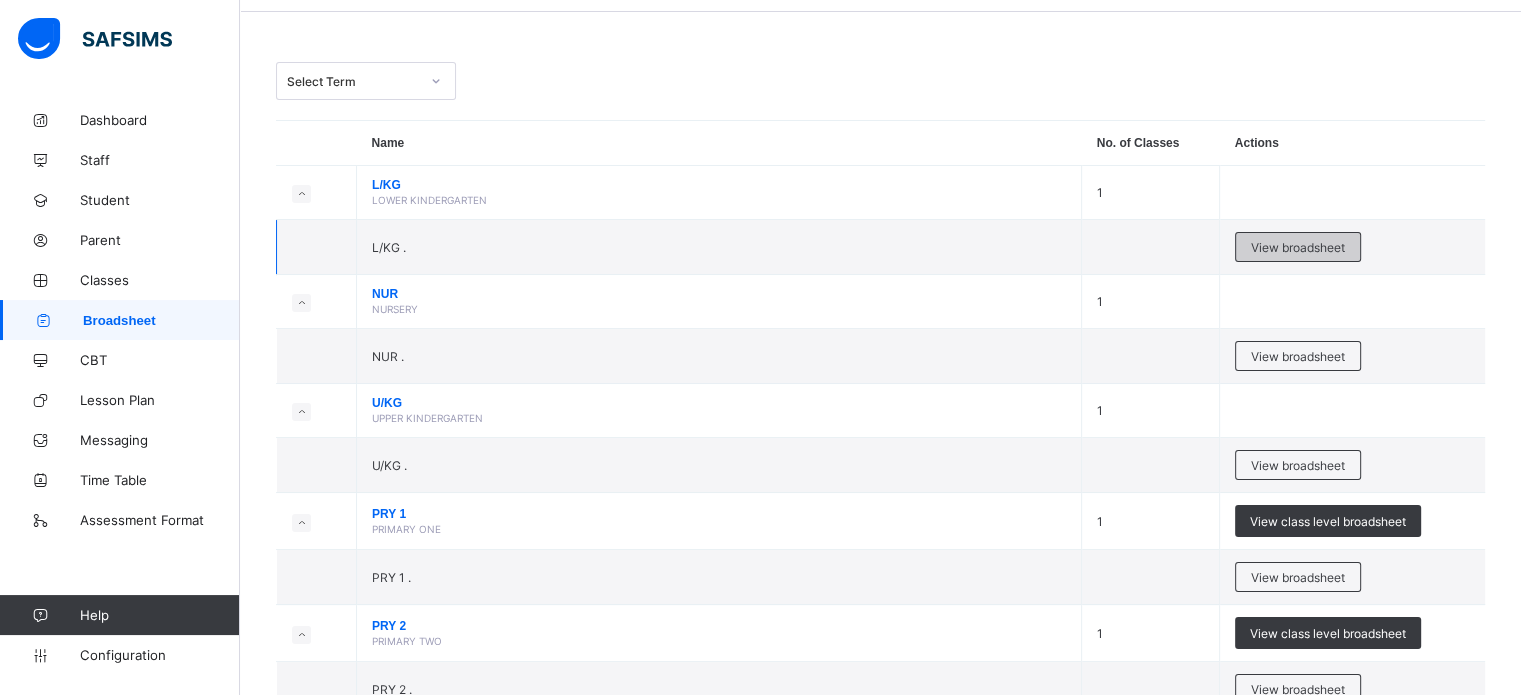 scroll, scrollTop: 100, scrollLeft: 0, axis: vertical 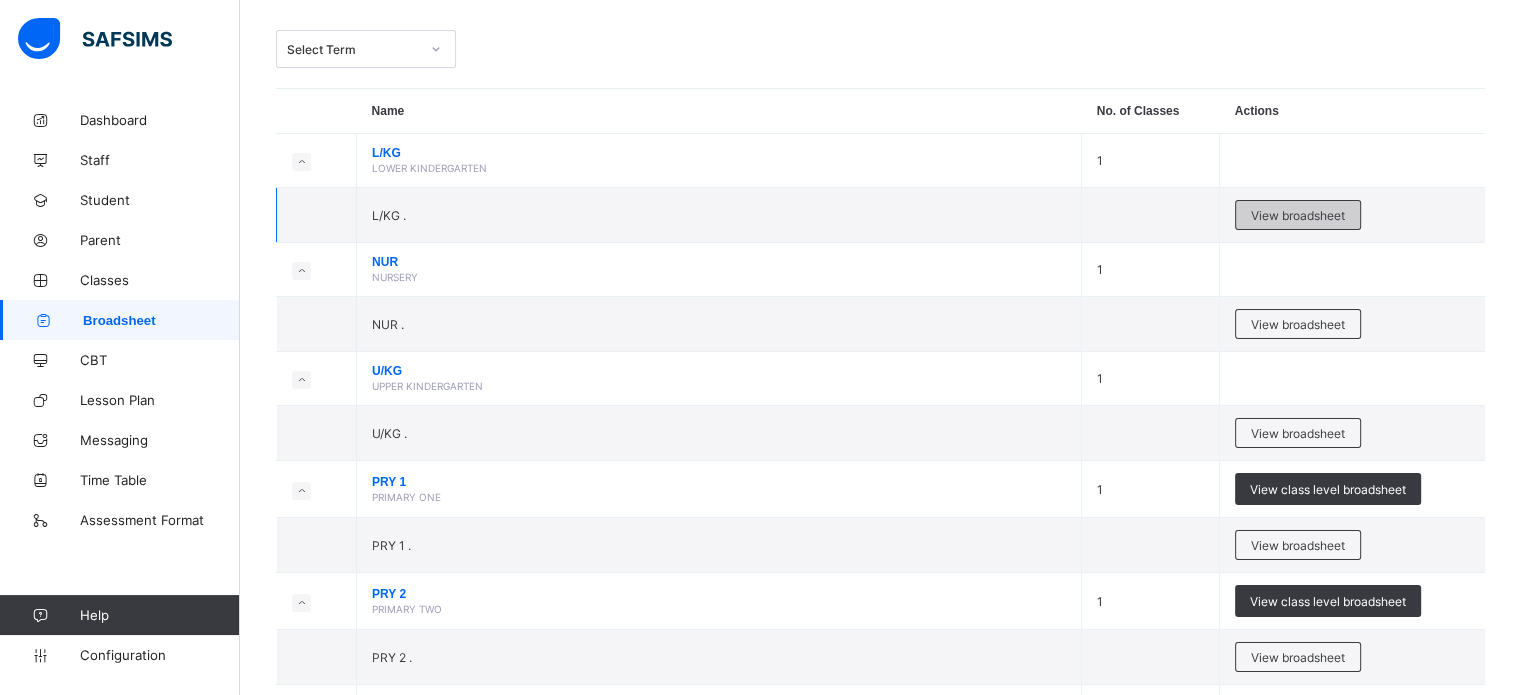 click on "View broadsheet" at bounding box center (1298, 215) 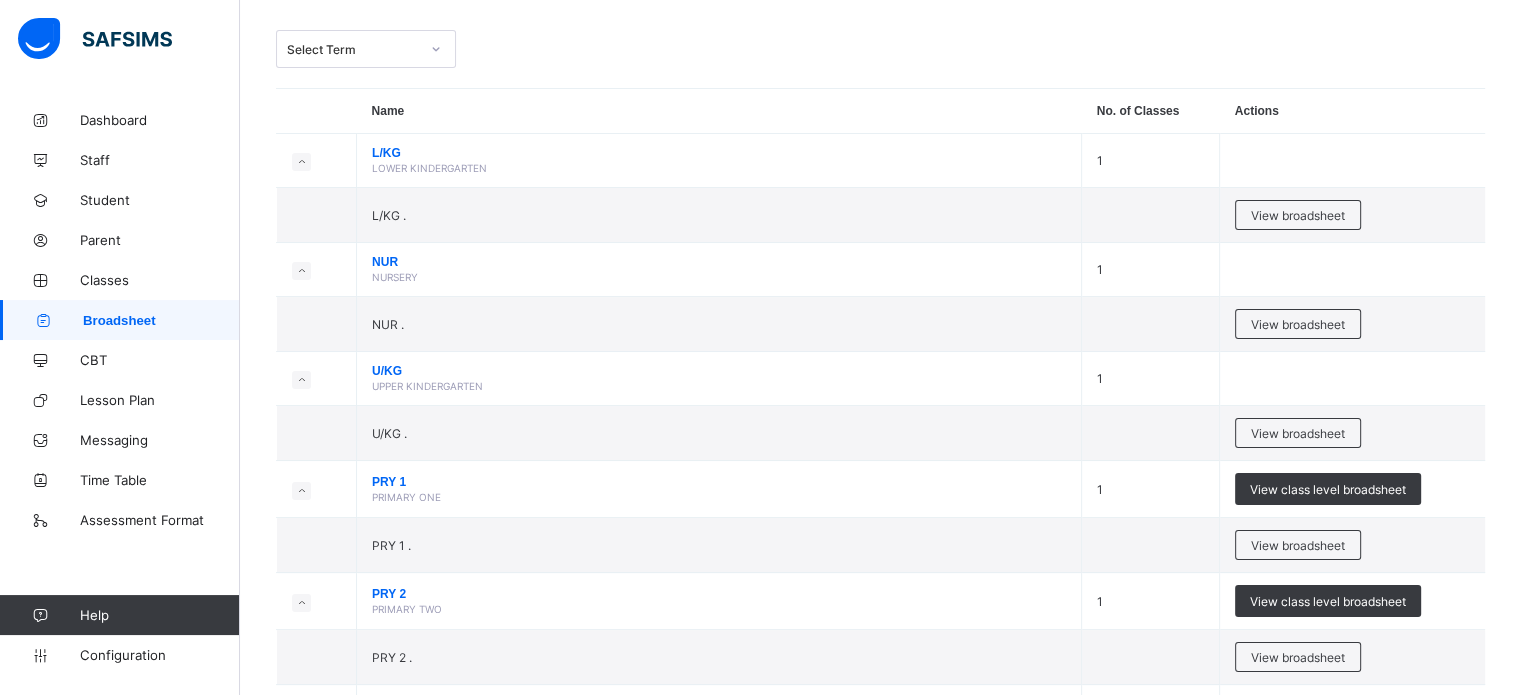 scroll, scrollTop: 0, scrollLeft: 0, axis: both 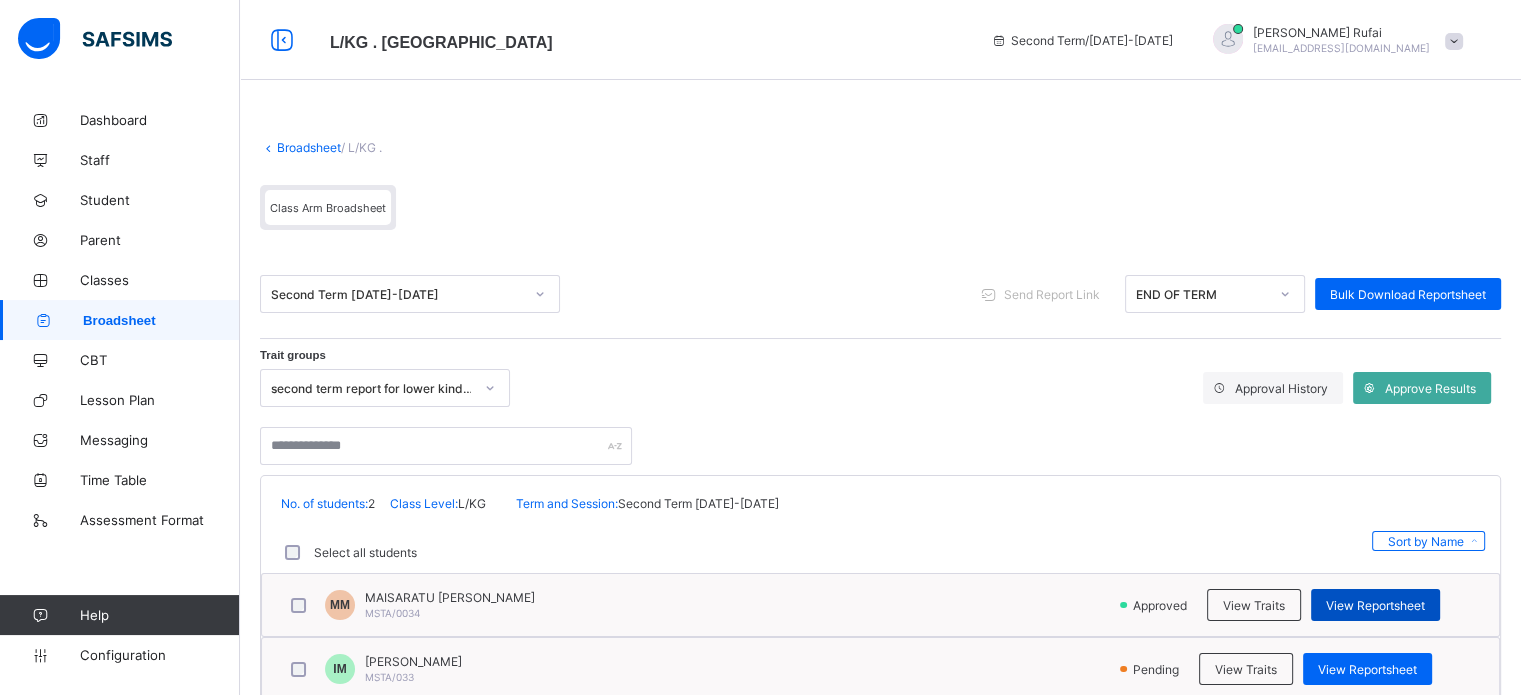 click on "View Reportsheet" at bounding box center (1375, 605) 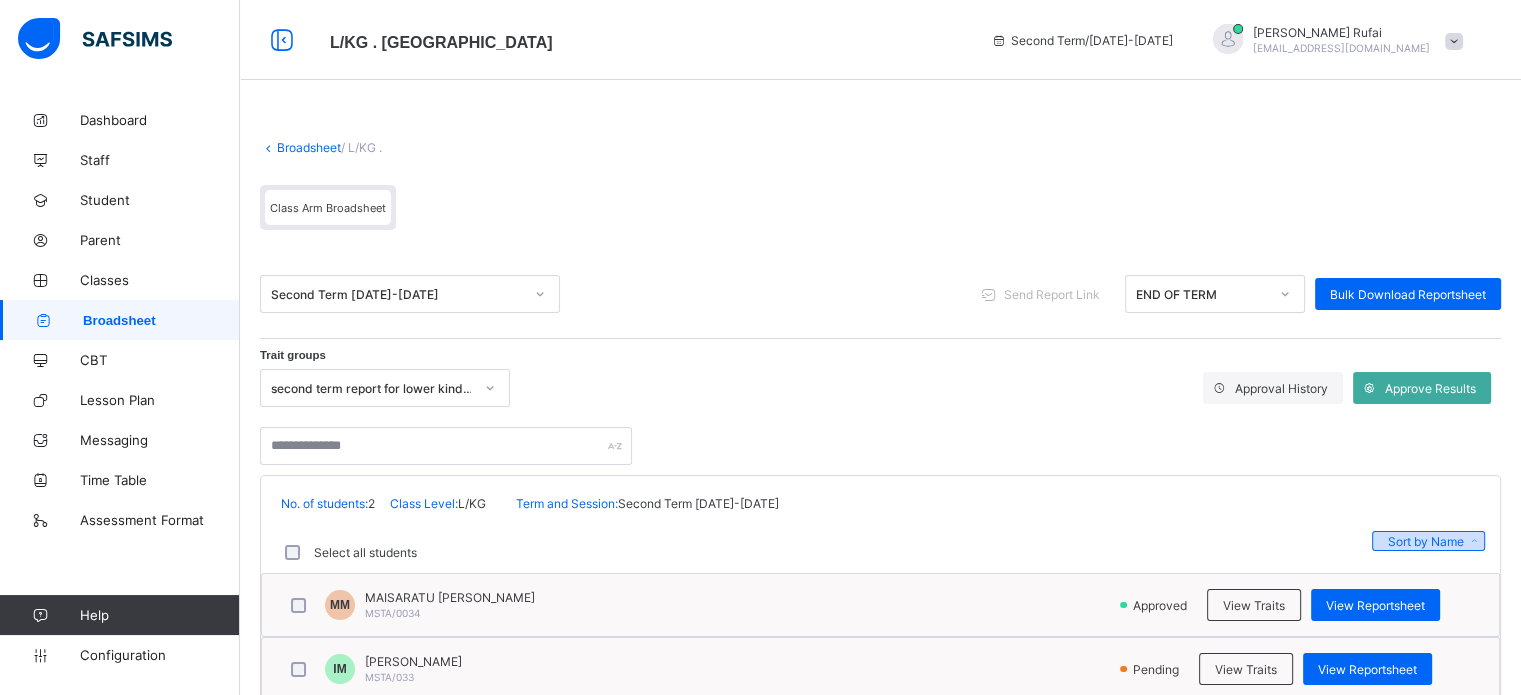 click at bounding box center (1473, 541) 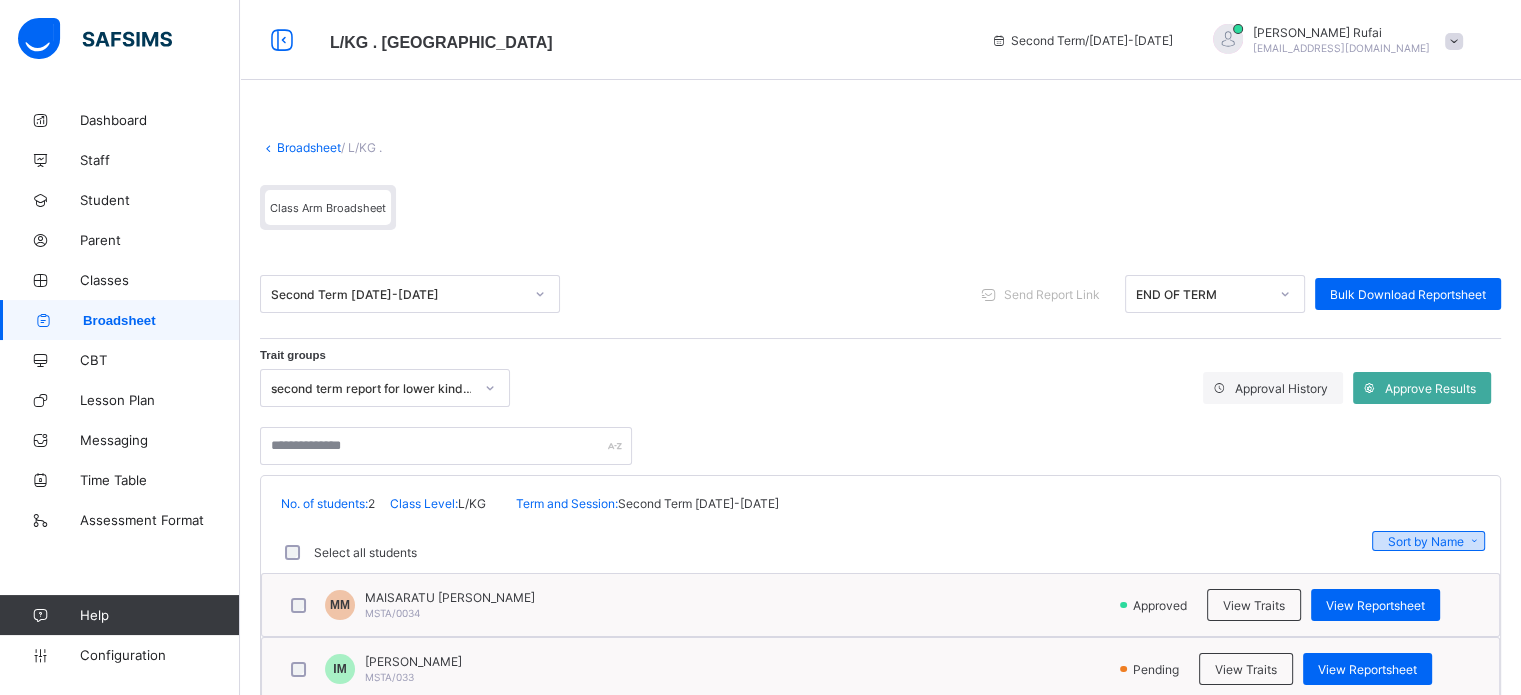 click on "Sort by Name" at bounding box center (1426, 541) 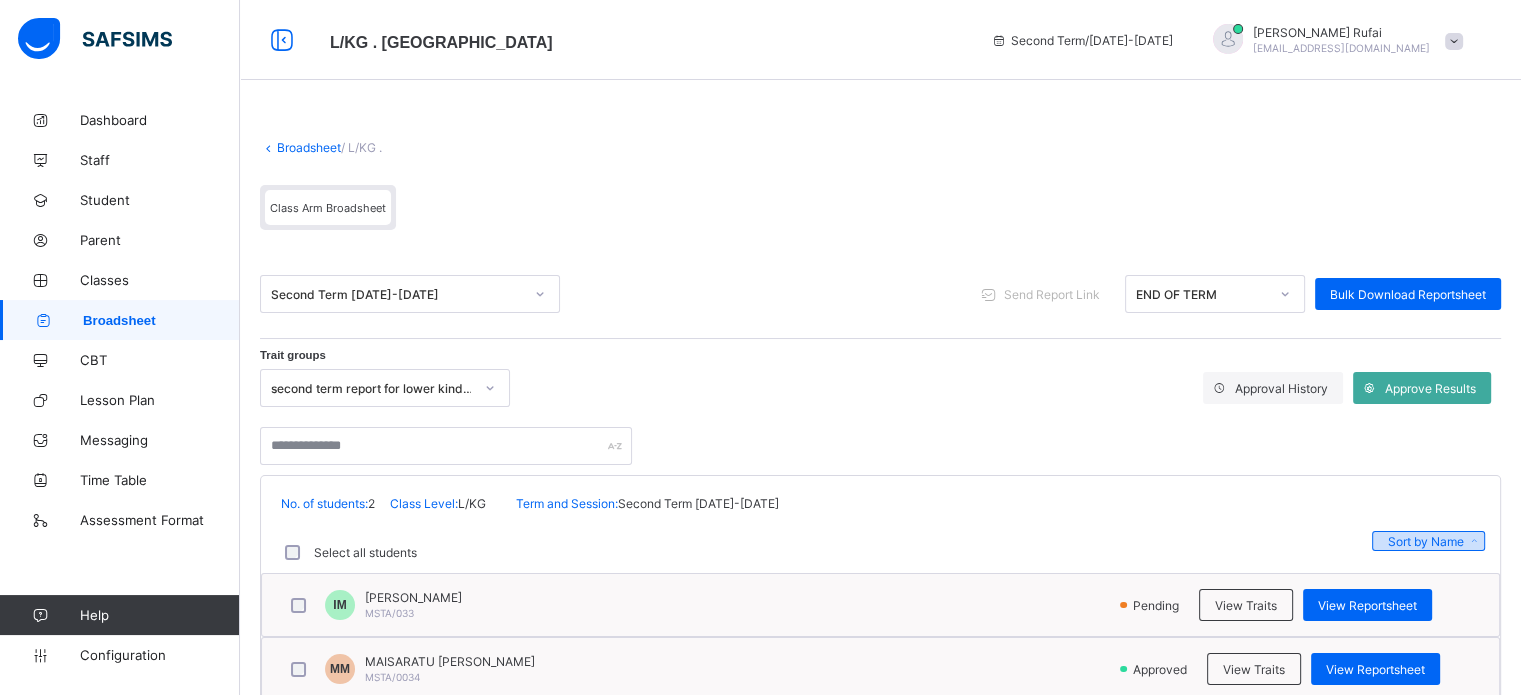 click on "Sort by Name" at bounding box center [1426, 541] 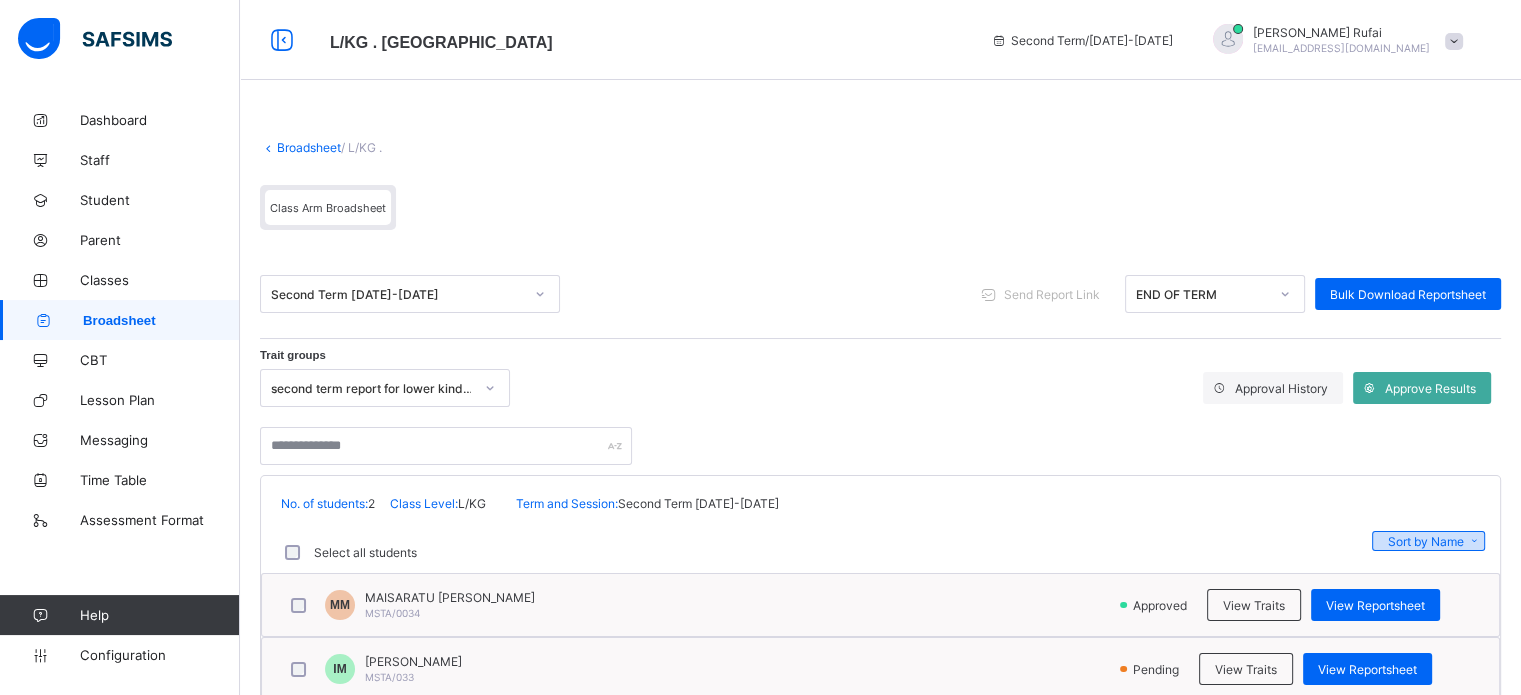click on "Sort by Name" at bounding box center [1426, 541] 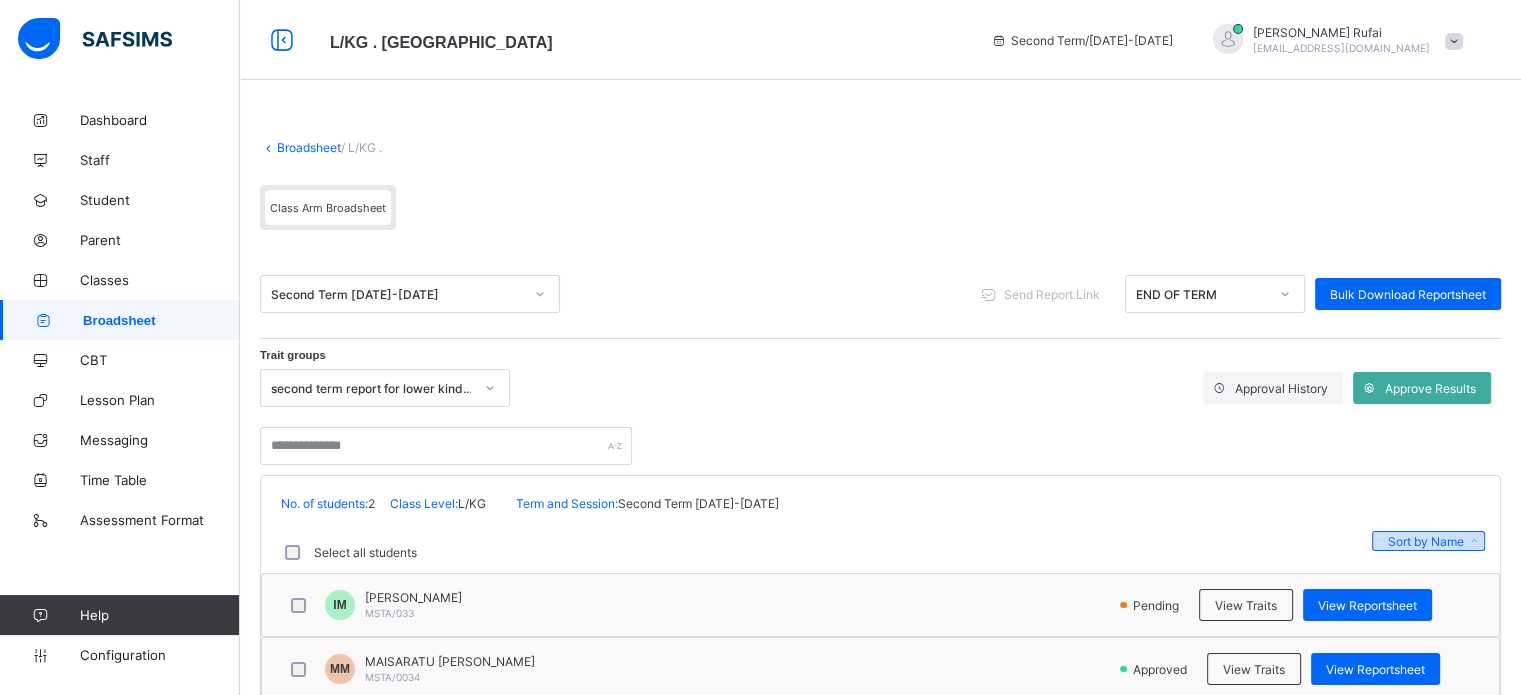 click on "Sort by Name" at bounding box center (1426, 541) 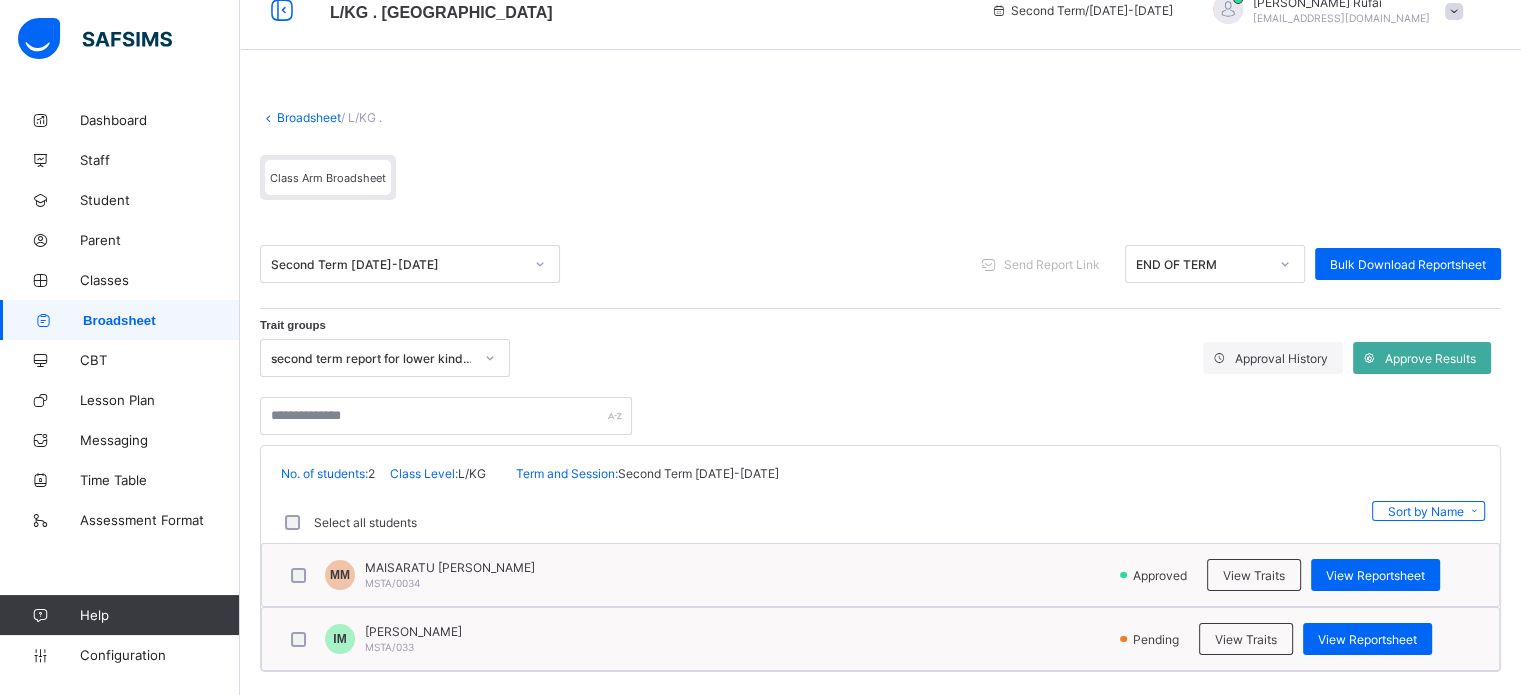 scroll, scrollTop: 46, scrollLeft: 0, axis: vertical 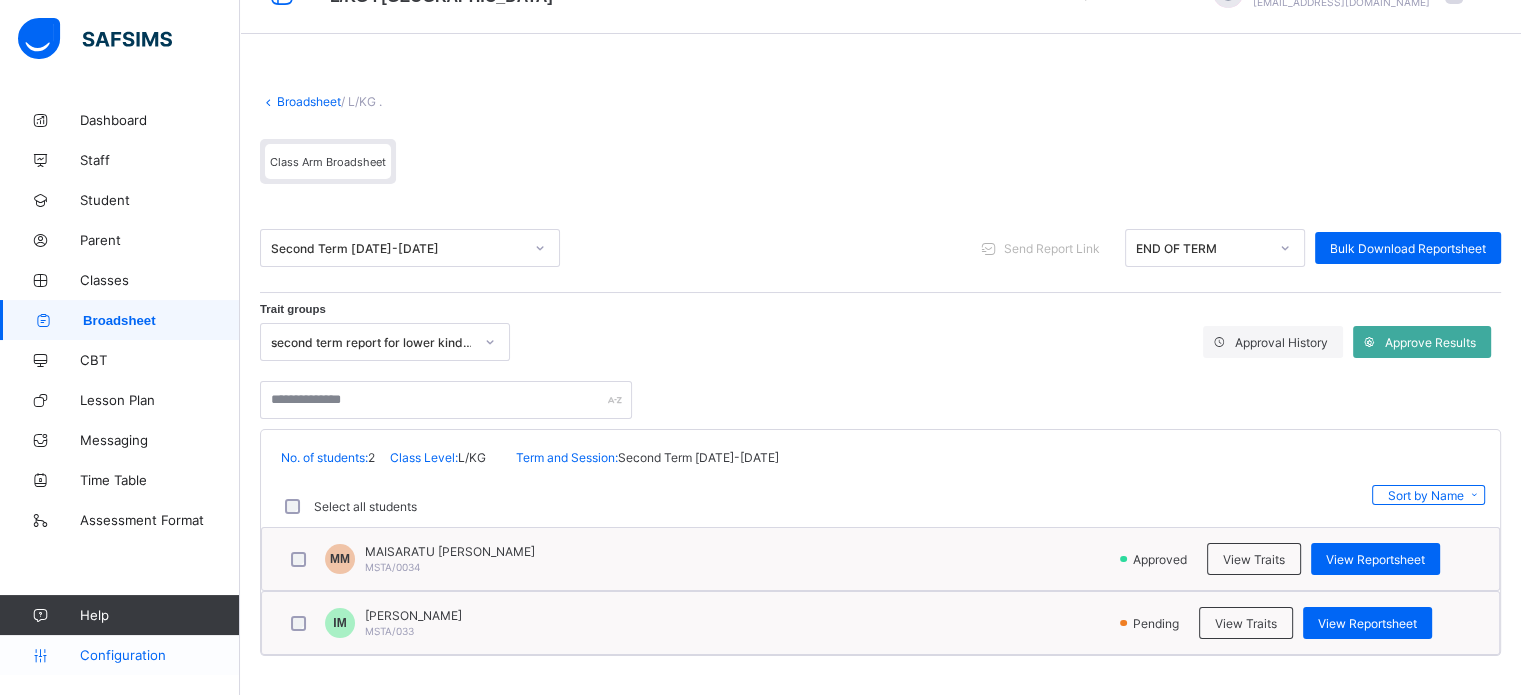 click on "Configuration" at bounding box center (159, 655) 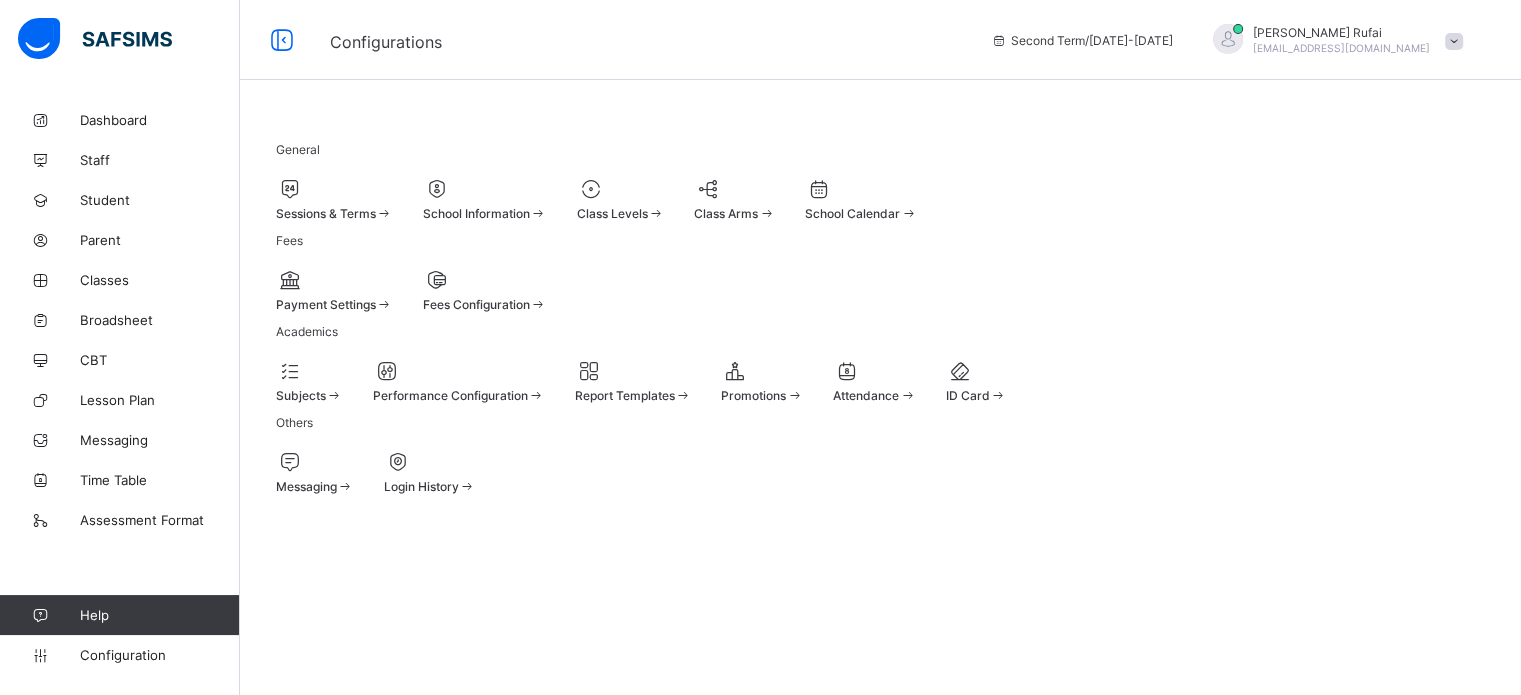 scroll, scrollTop: 0, scrollLeft: 0, axis: both 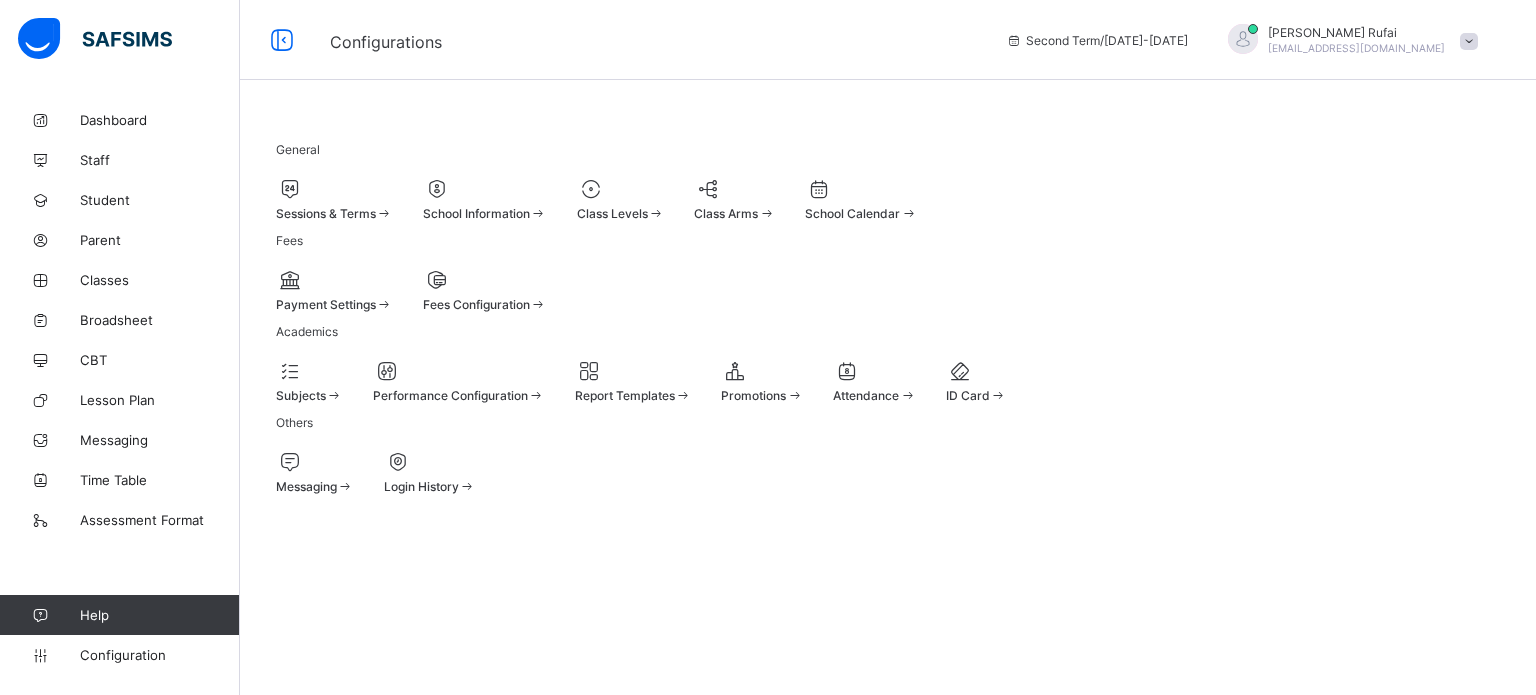 click on "Report Templates" at bounding box center (625, 395) 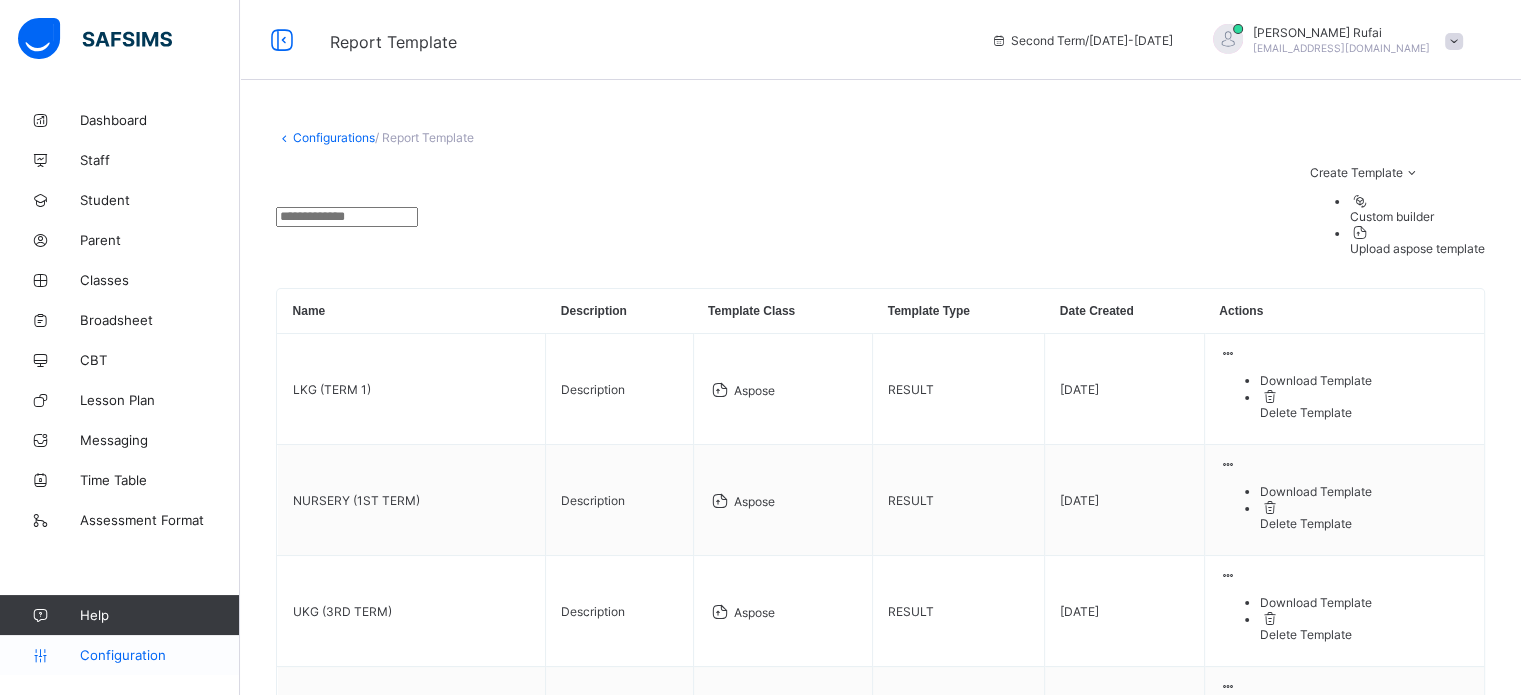 click on "Configuration" at bounding box center [159, 655] 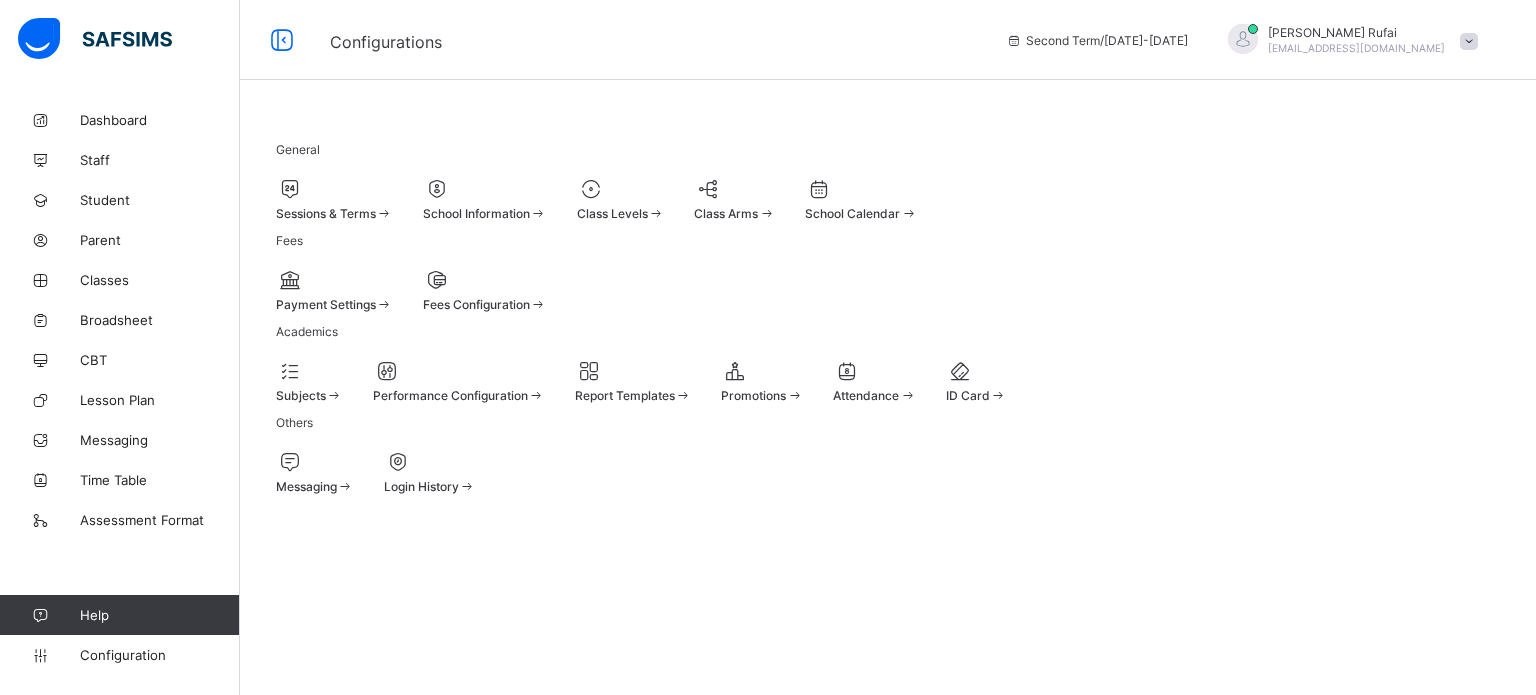 click at bounding box center [621, 189] 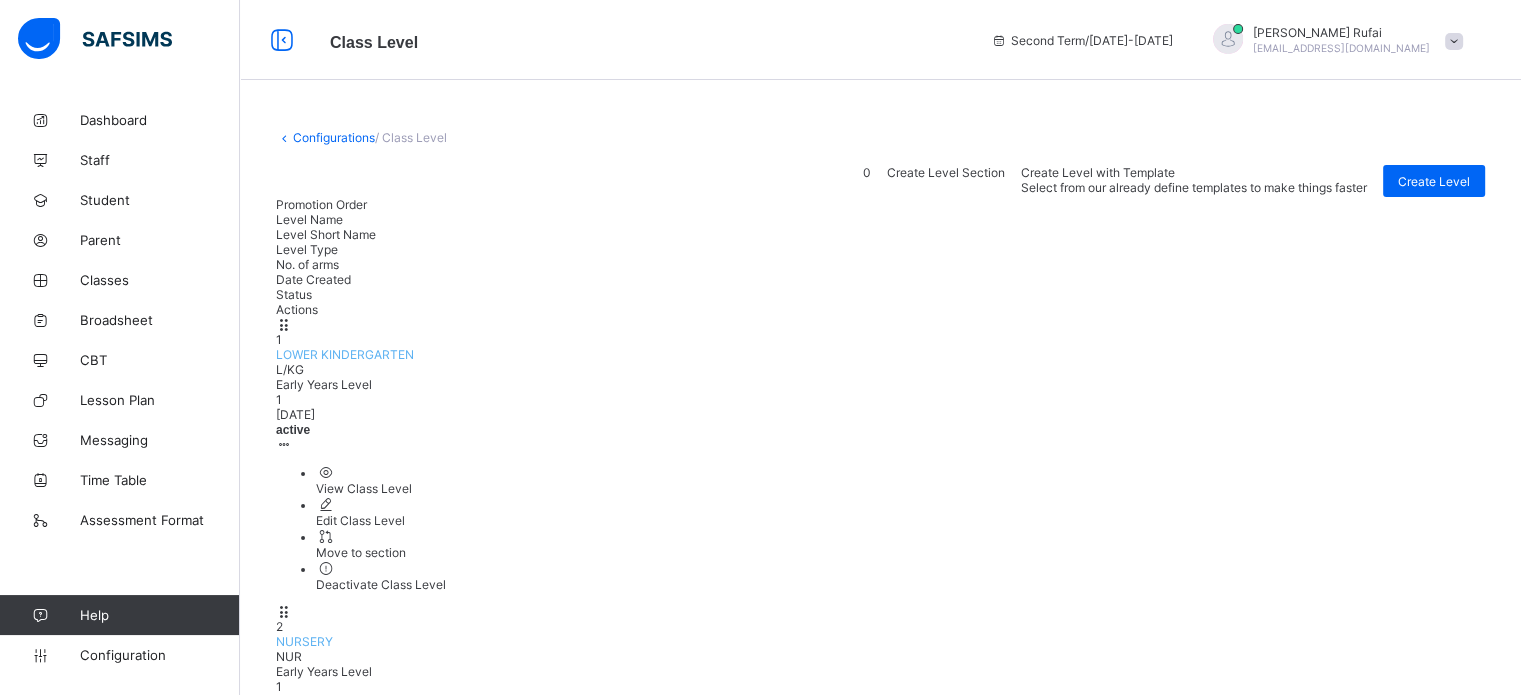 click on "View Class Level" at bounding box center [900, 488] 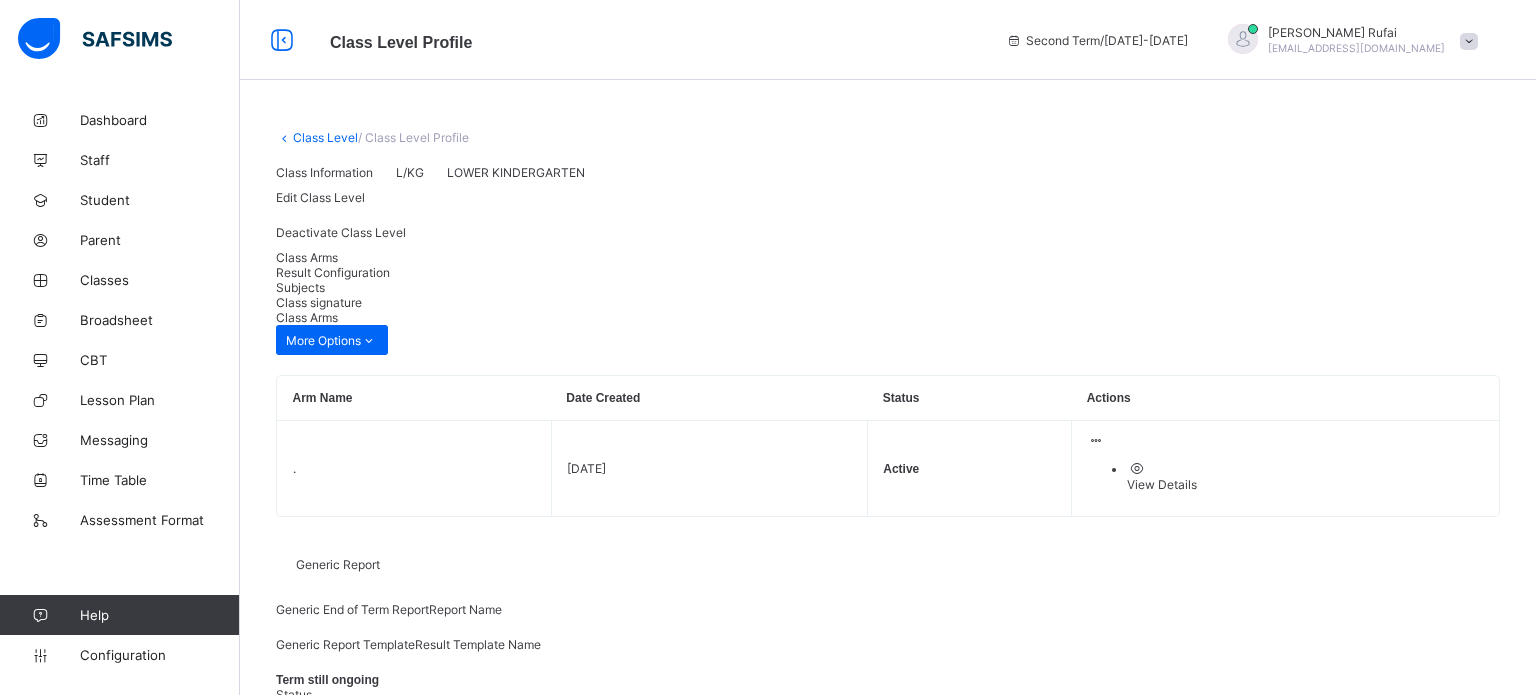 click on "Result Configuration" at bounding box center [333, 272] 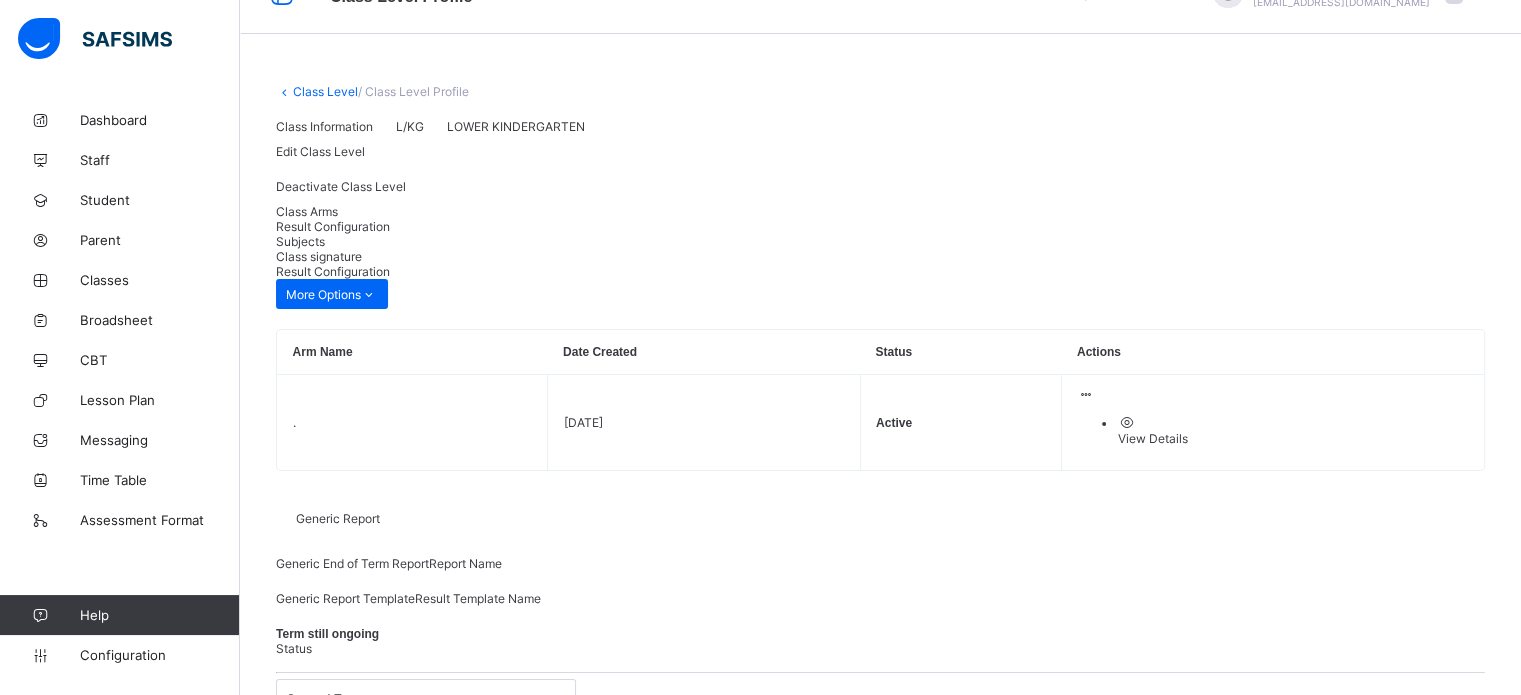 scroll, scrollTop: 44, scrollLeft: 0, axis: vertical 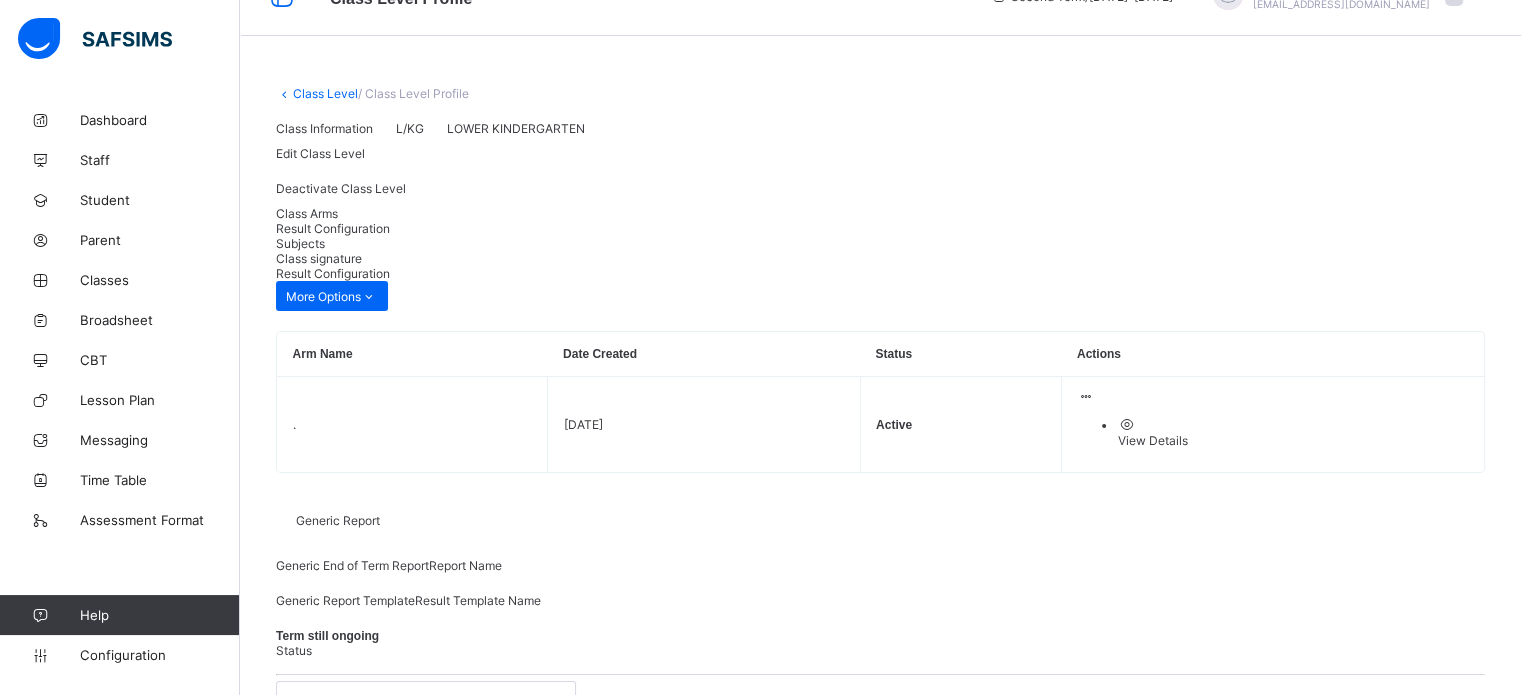 click on "Class Level" at bounding box center (325, 93) 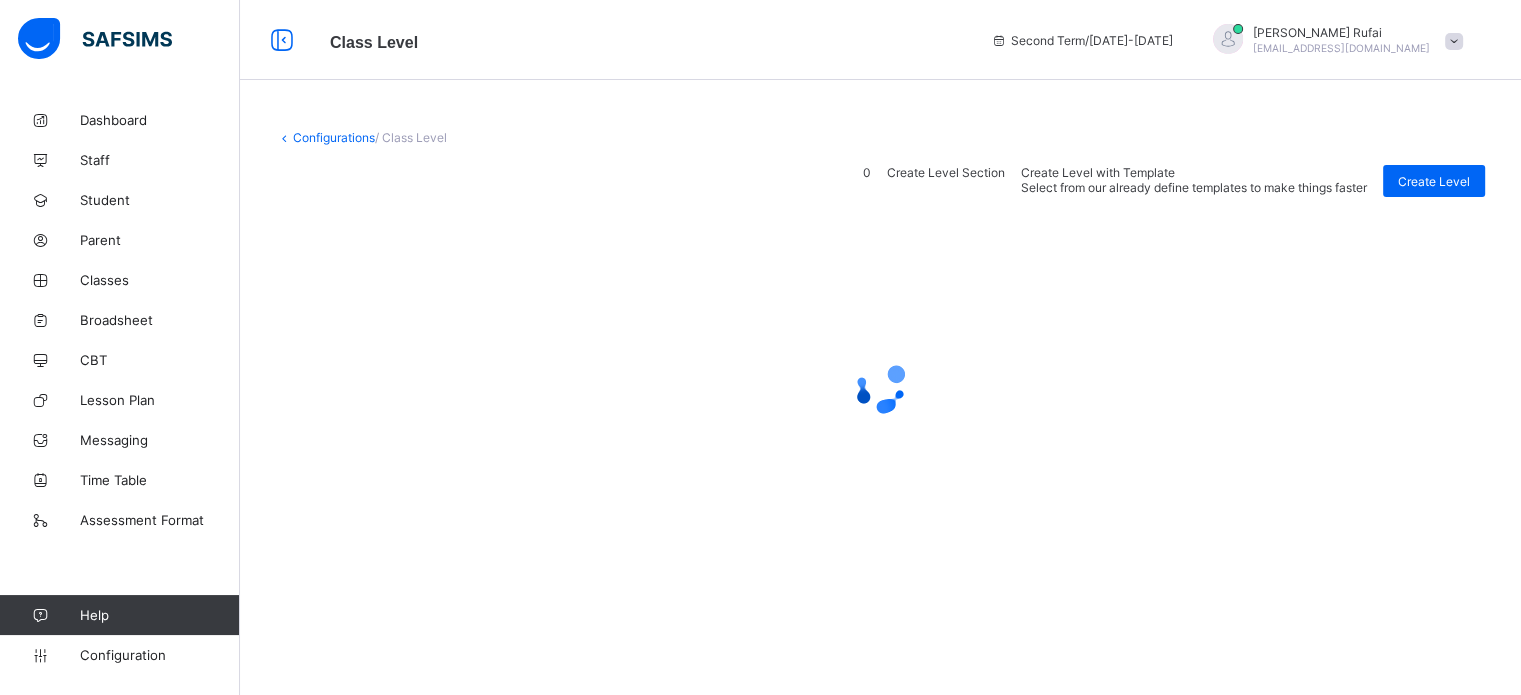 scroll, scrollTop: 0, scrollLeft: 0, axis: both 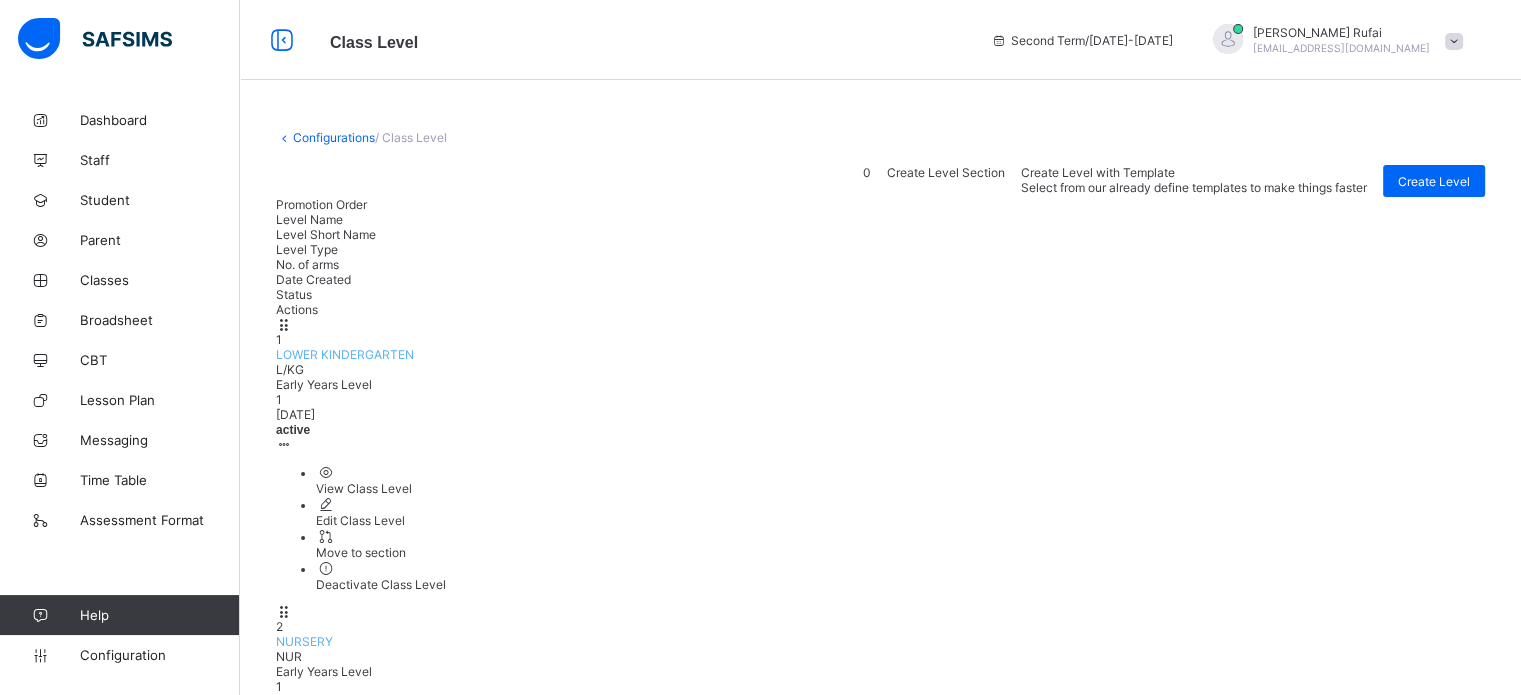 click on "View Class Level" at bounding box center (900, 775) 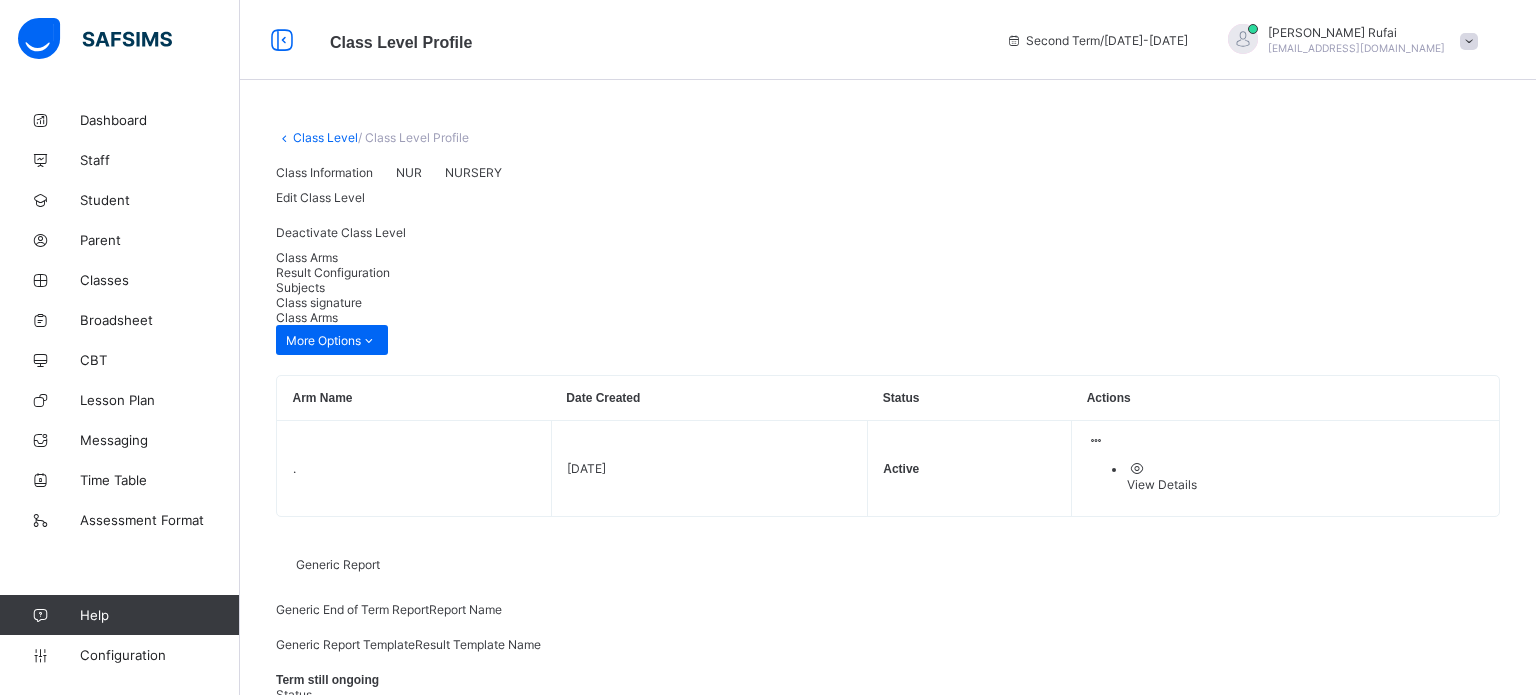 click on "Result Configuration" at bounding box center [333, 272] 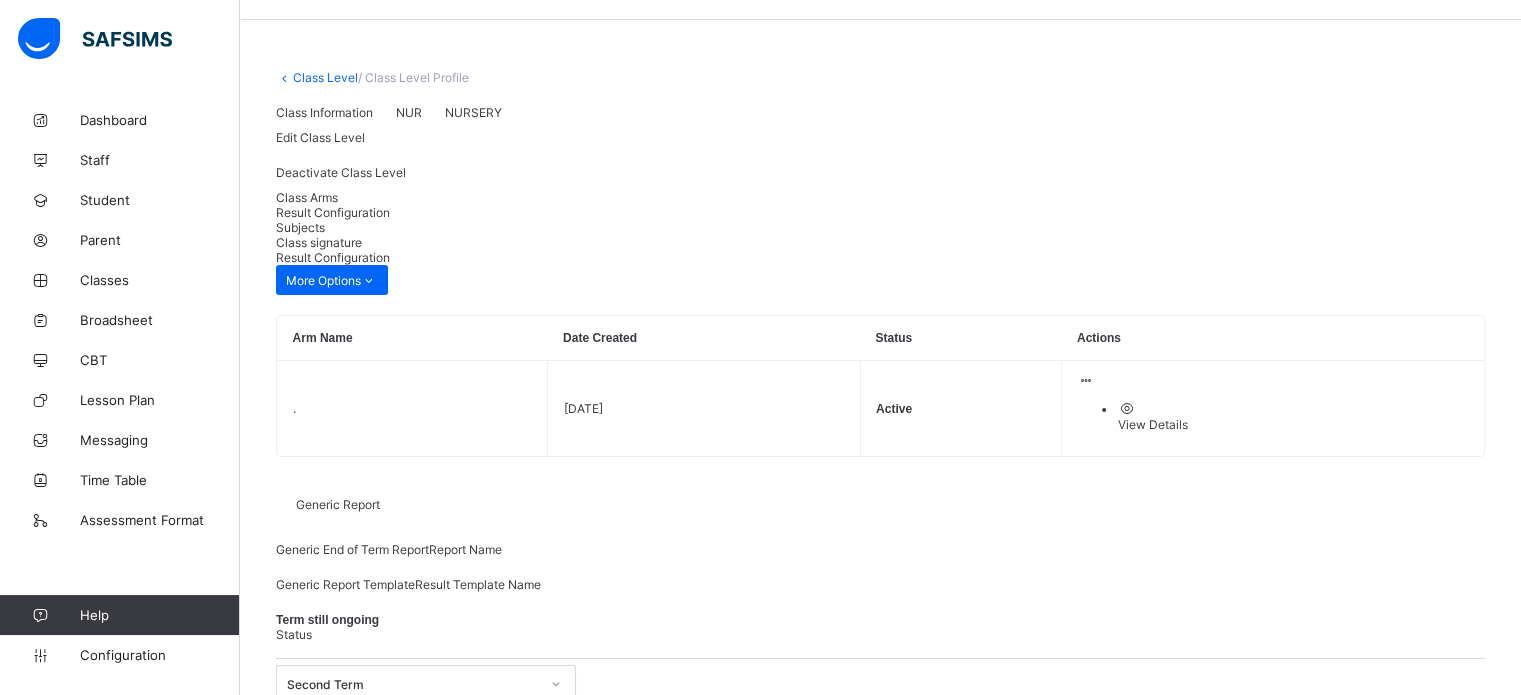 scroll, scrollTop: 244, scrollLeft: 0, axis: vertical 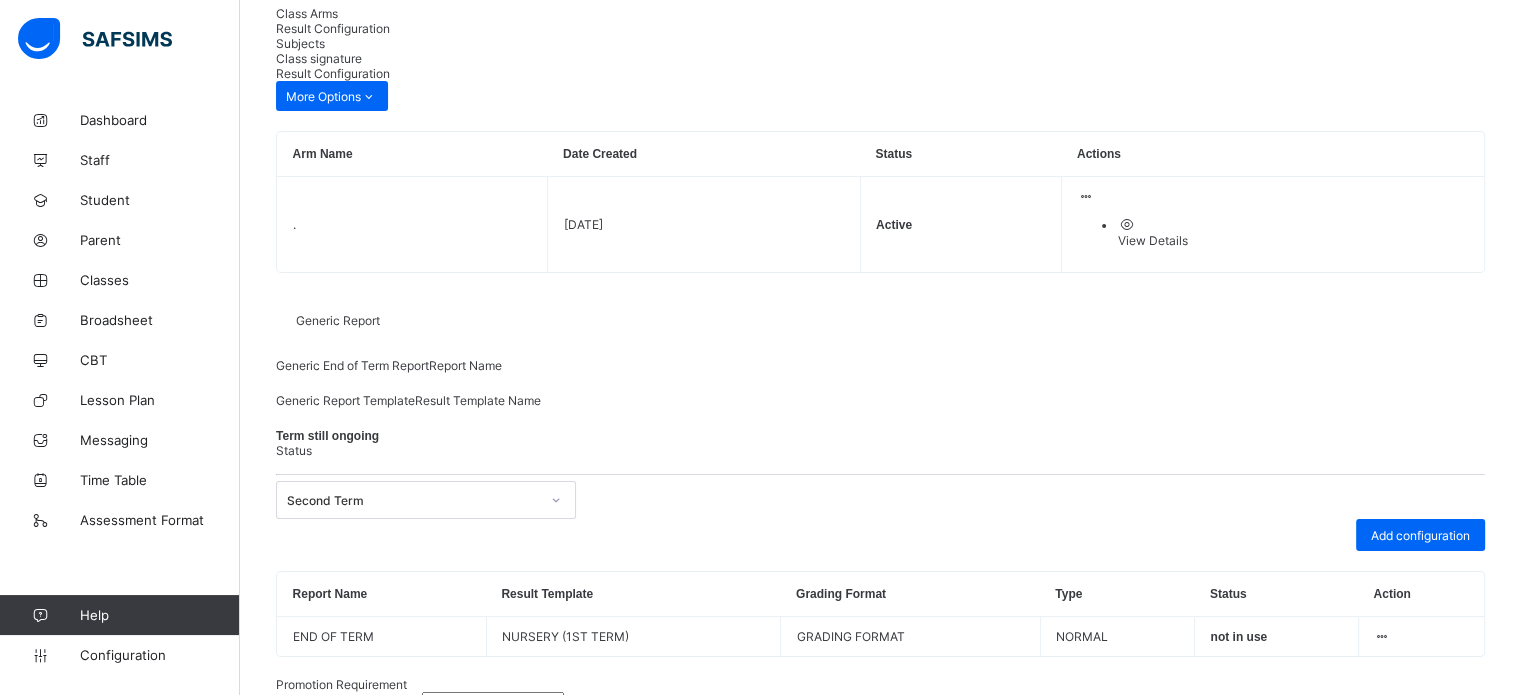 click on "Second Term" at bounding box center [413, 500] 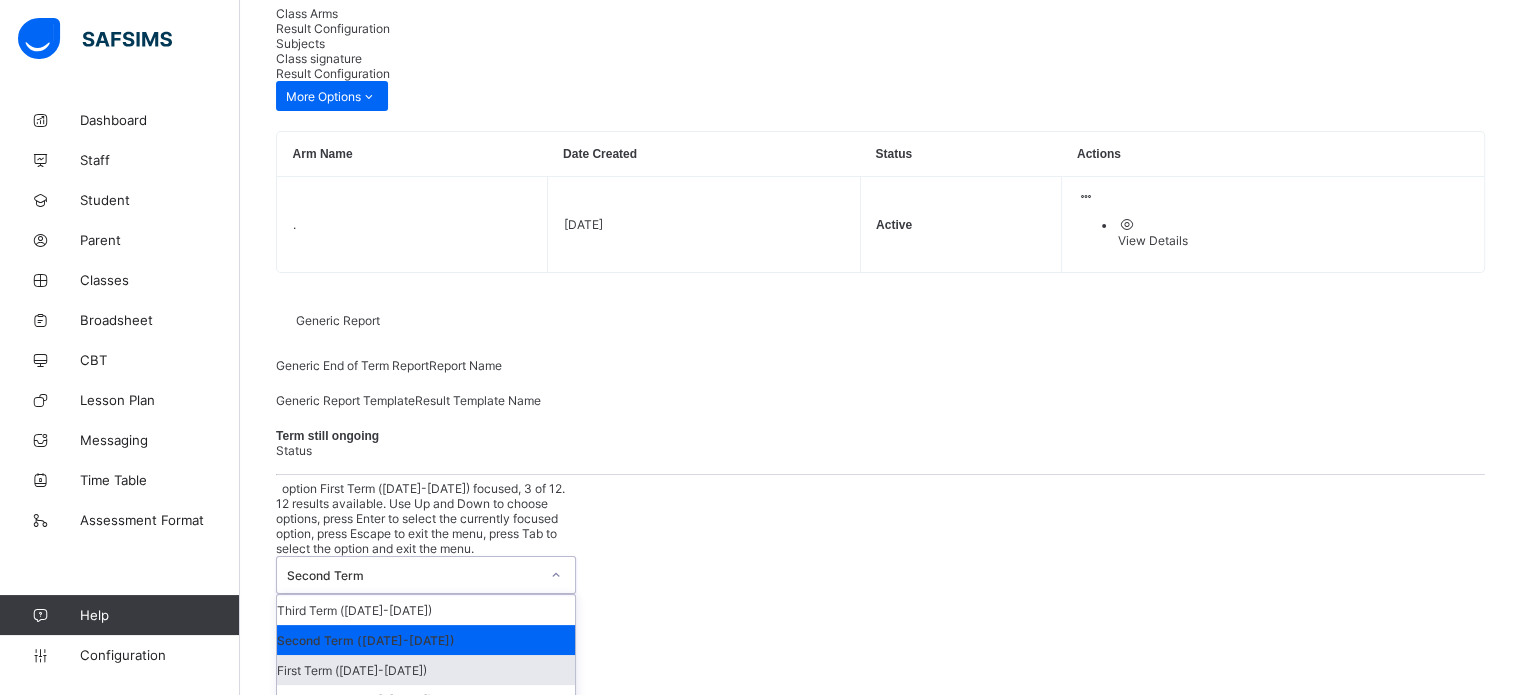 click on "First Term (2024-2025)" at bounding box center [426, 670] 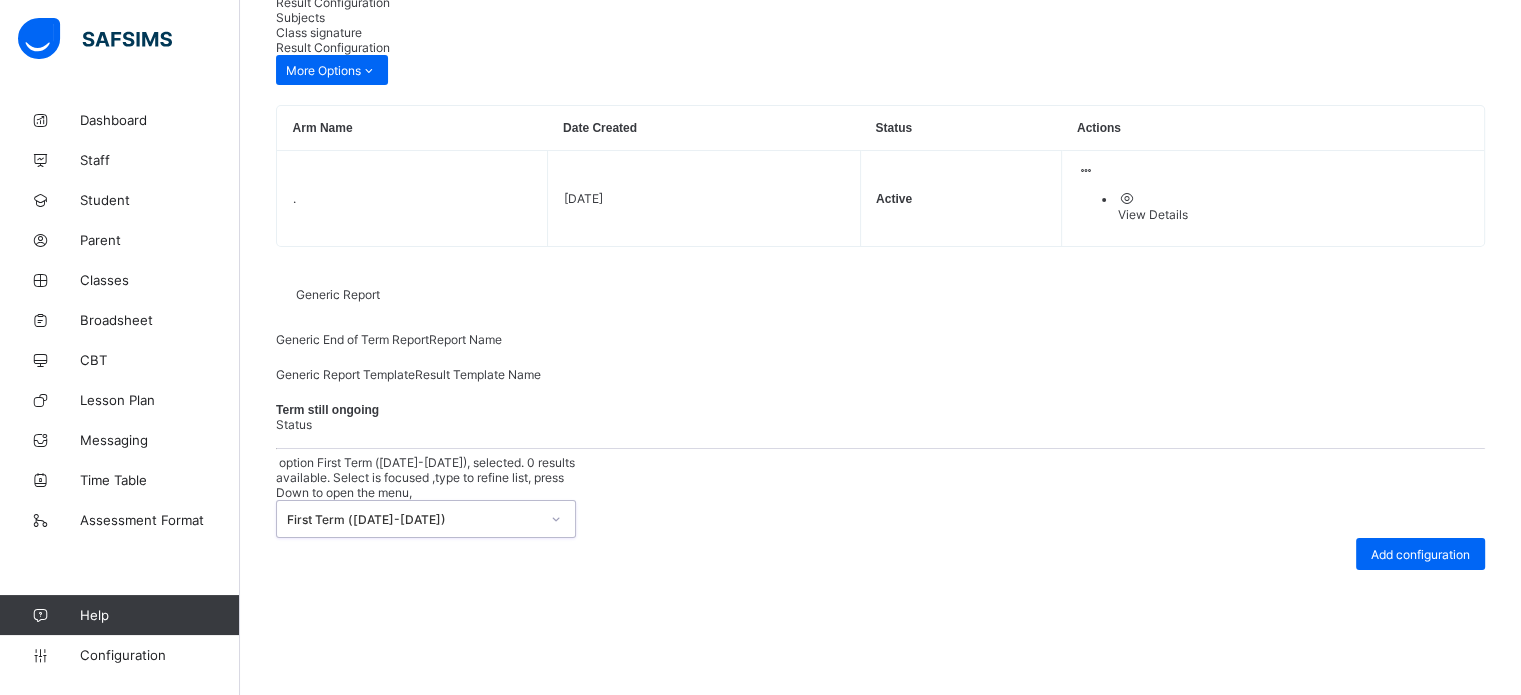 scroll, scrollTop: 244, scrollLeft: 0, axis: vertical 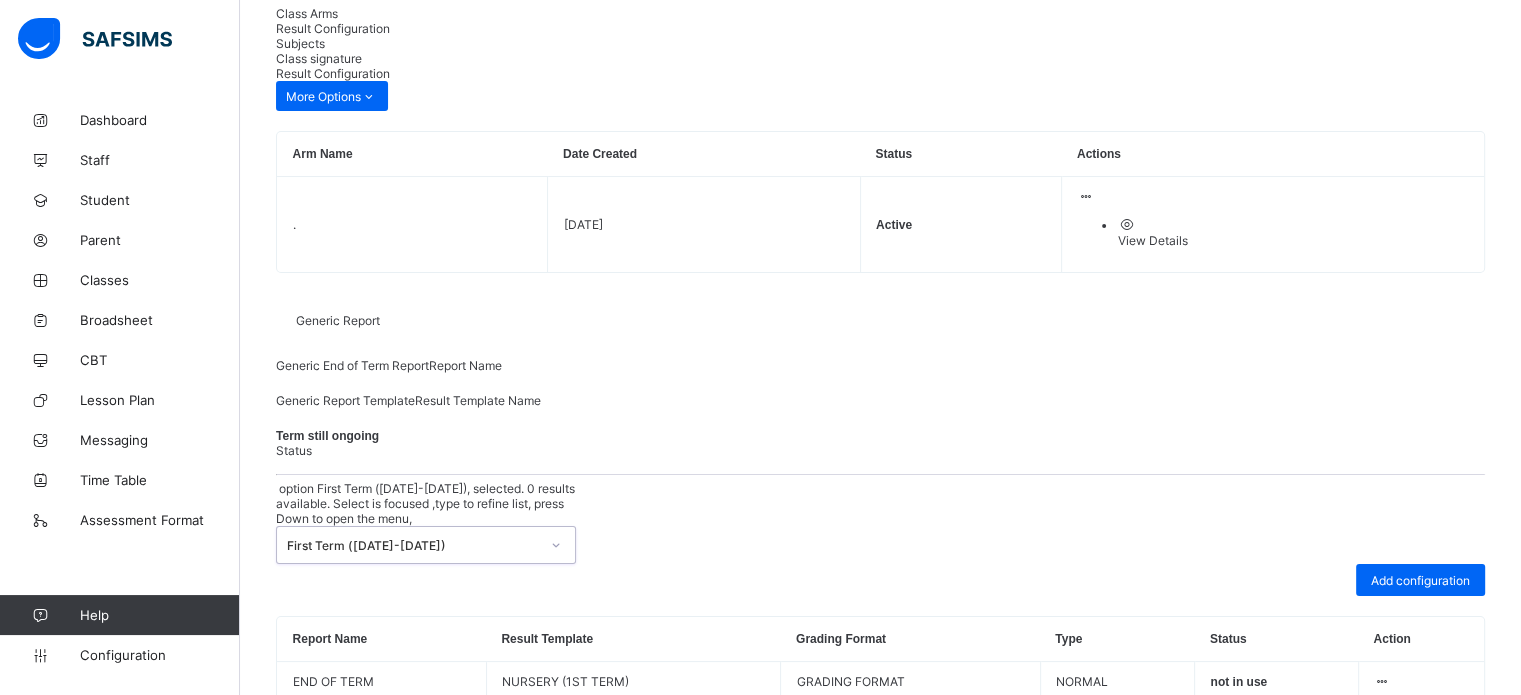click on "First Term (2024-2025)" at bounding box center [413, 545] 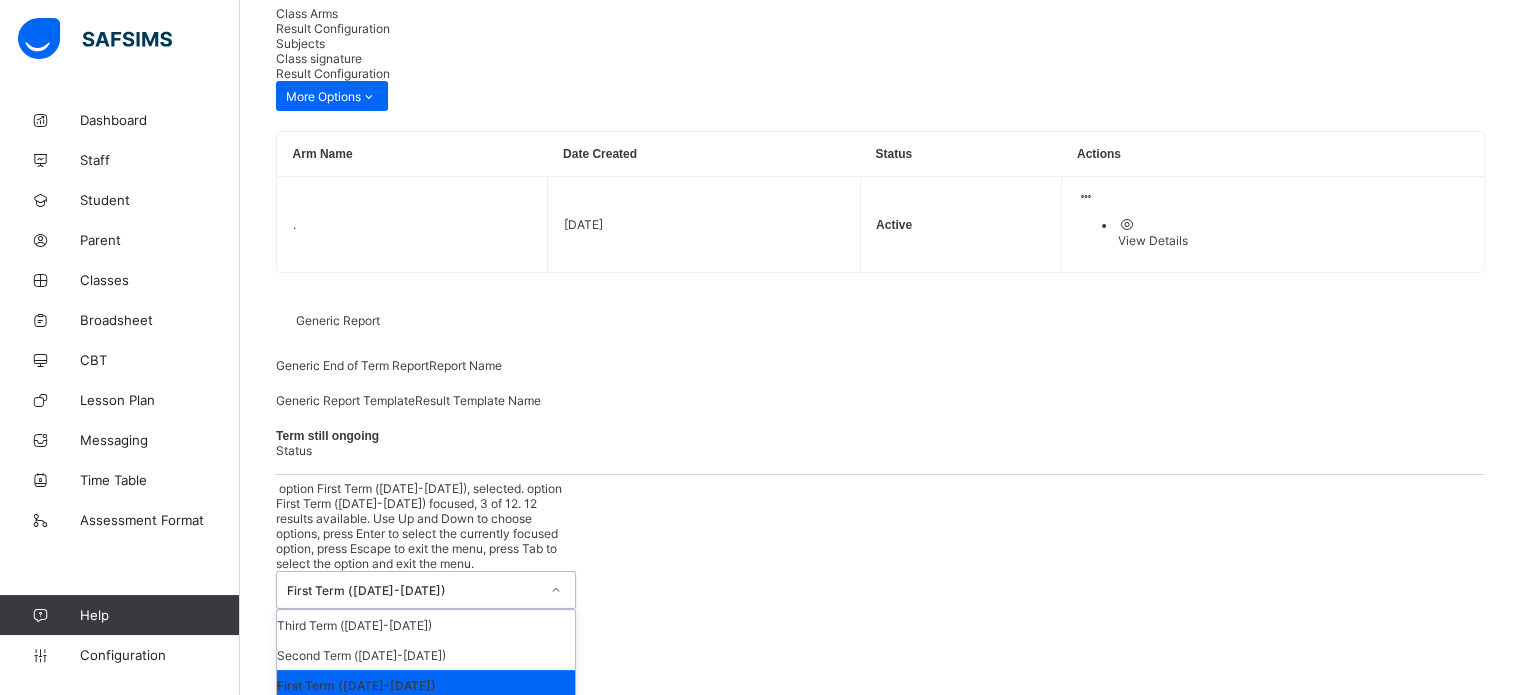 click on "First Term (2024-2025)" at bounding box center (426, 685) 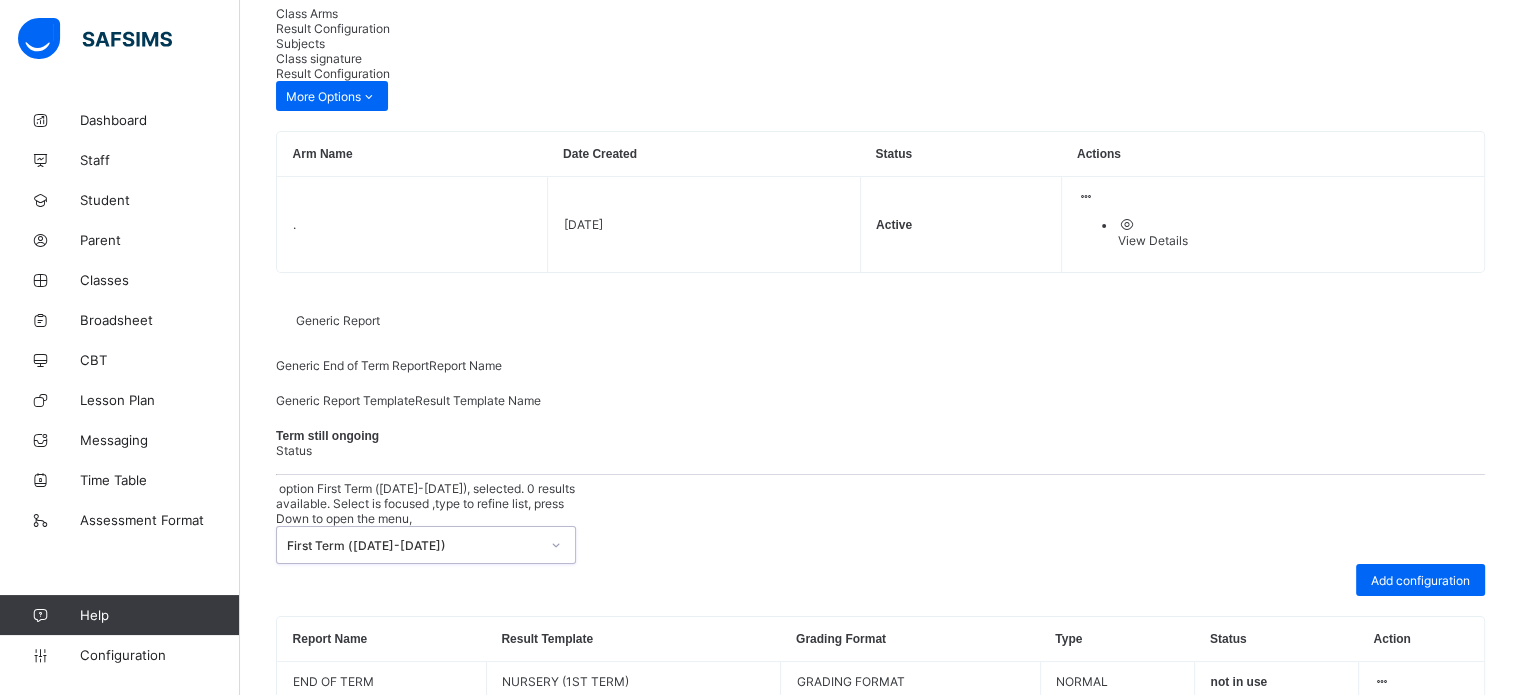 click on "option First Term (2024-2025), selected.     0 results available. Select is focused ,type to refine list, press Down to open the menu,  First Term (2024-2025)" at bounding box center (880, 522) 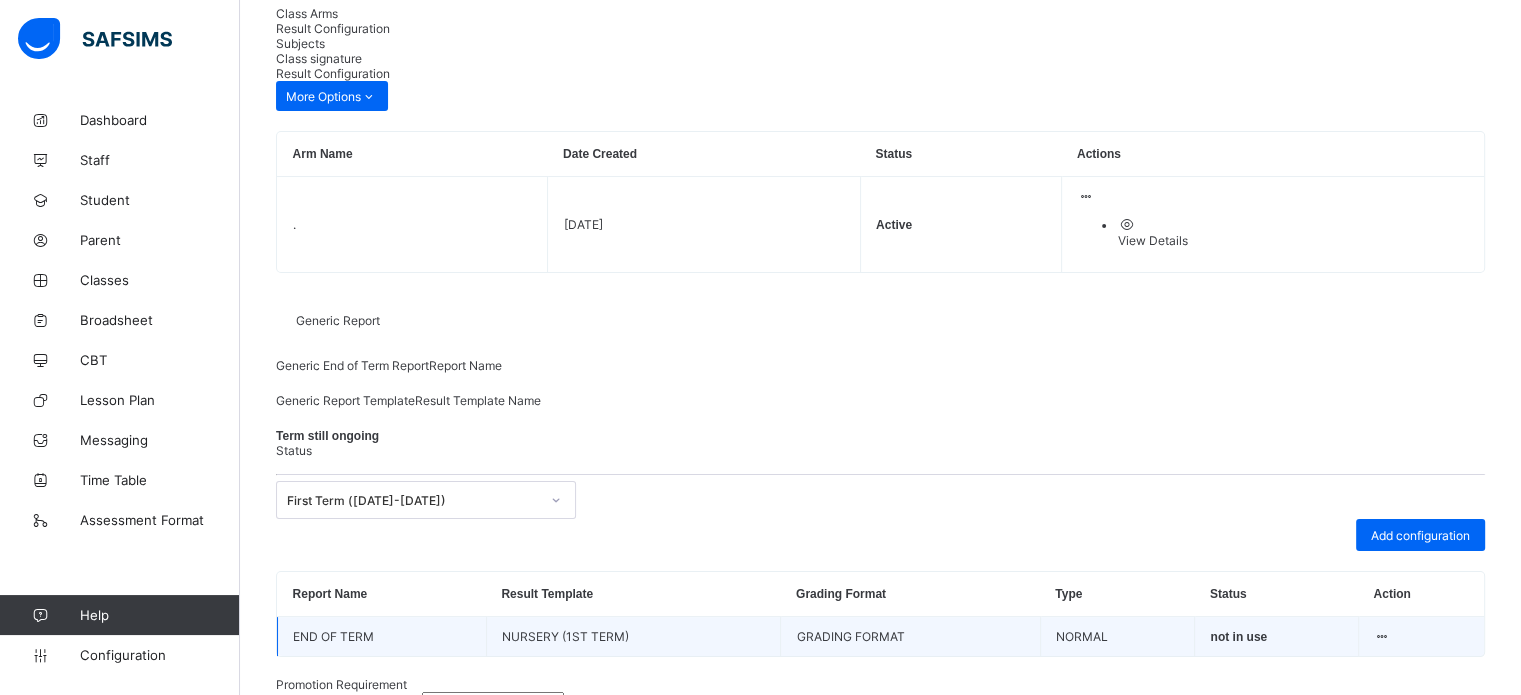 click at bounding box center (1382, 636) 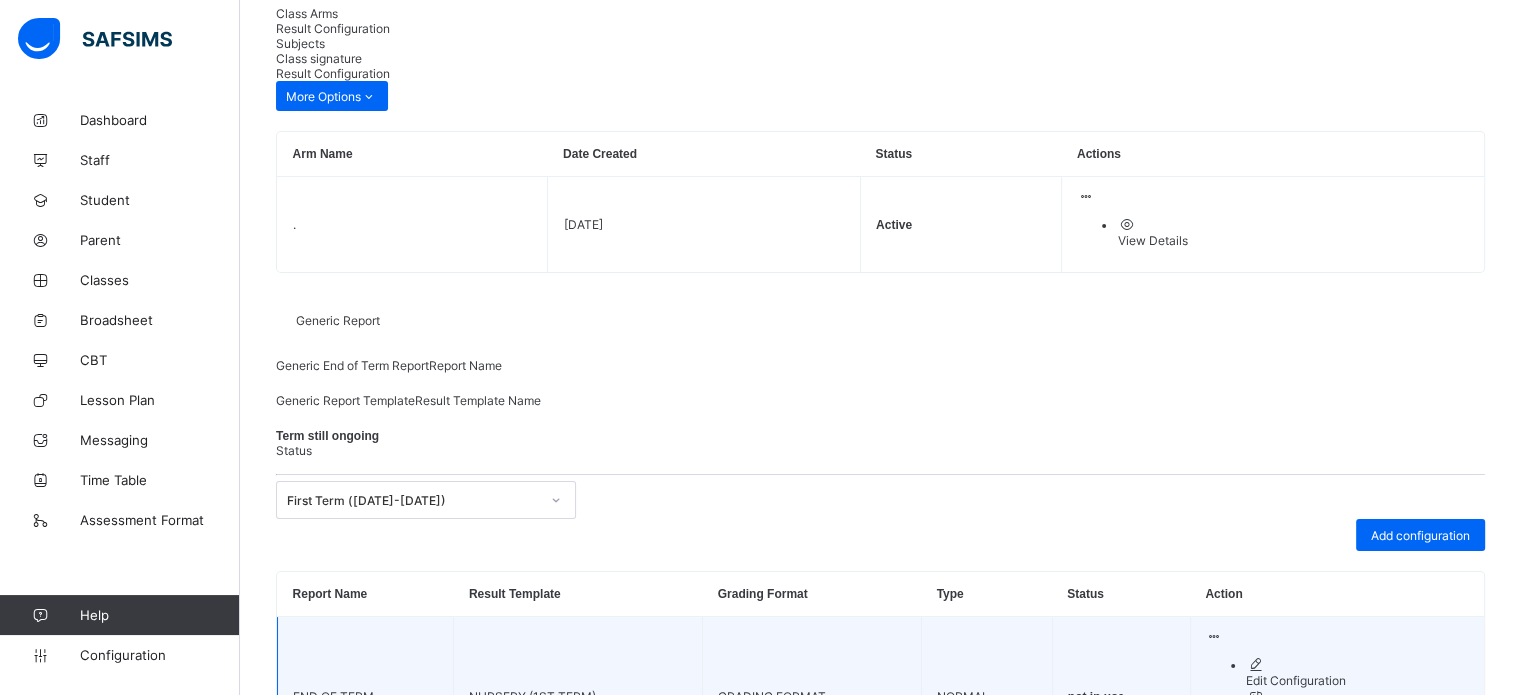 click on "Edit Configuration" at bounding box center [1357, 680] 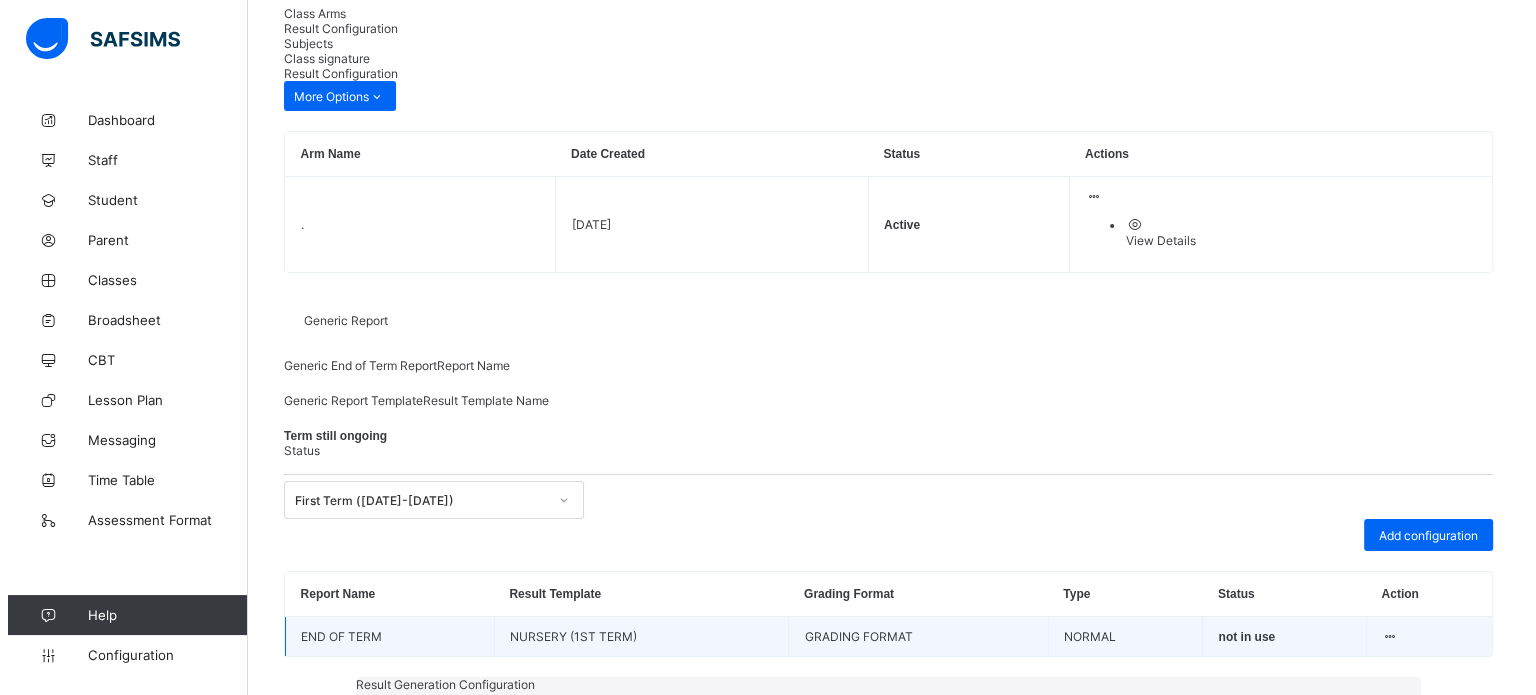 scroll, scrollTop: 92, scrollLeft: 0, axis: vertical 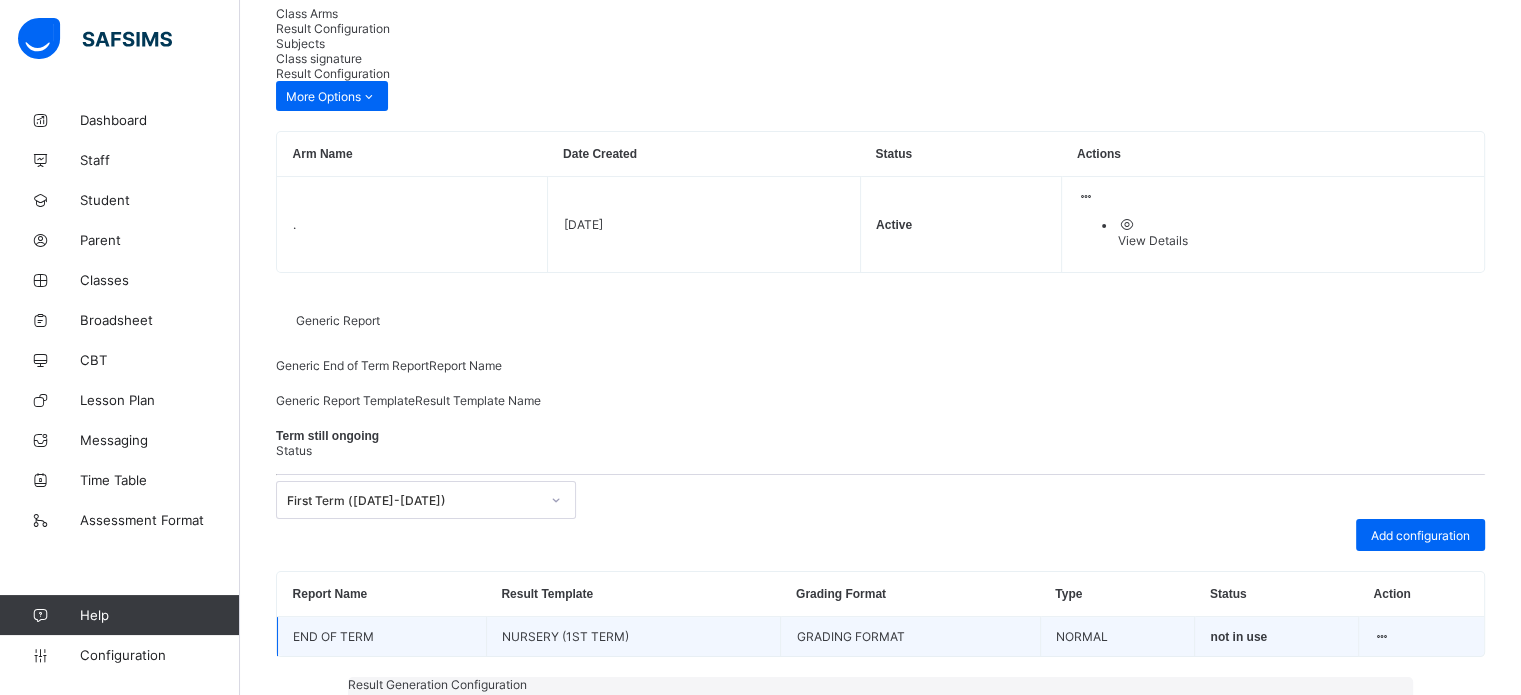 click on "First Term Report for Nursery" at bounding box center (438, 1090) 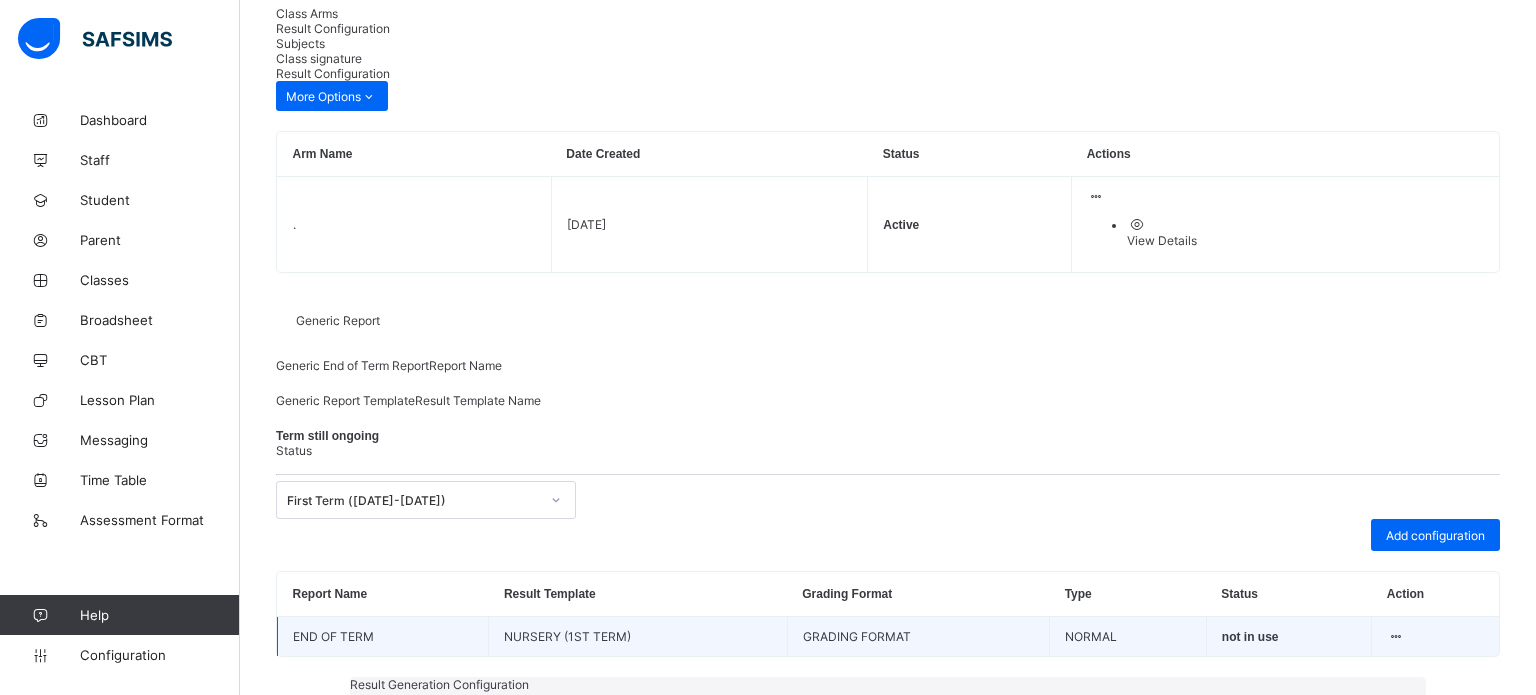 scroll, scrollTop: 92, scrollLeft: 0, axis: vertical 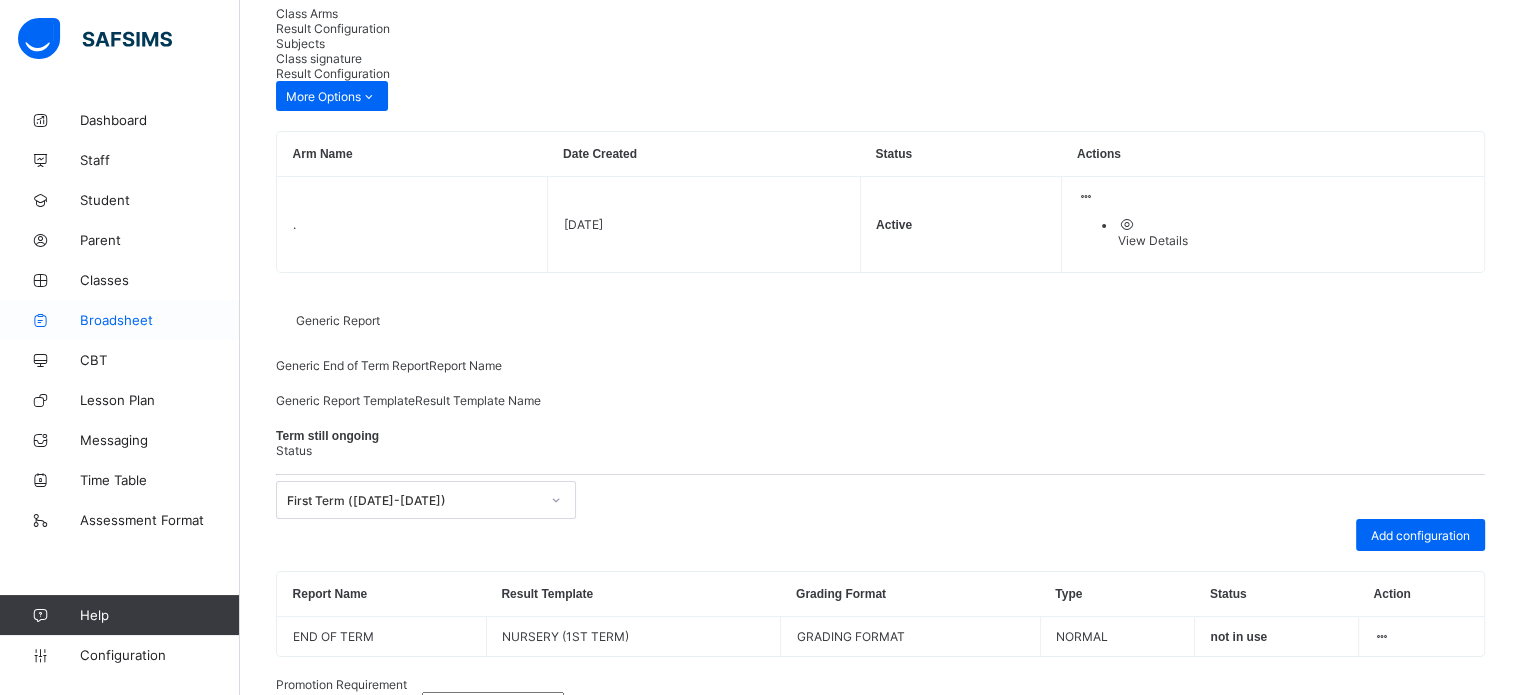 click on "Broadsheet" at bounding box center [160, 320] 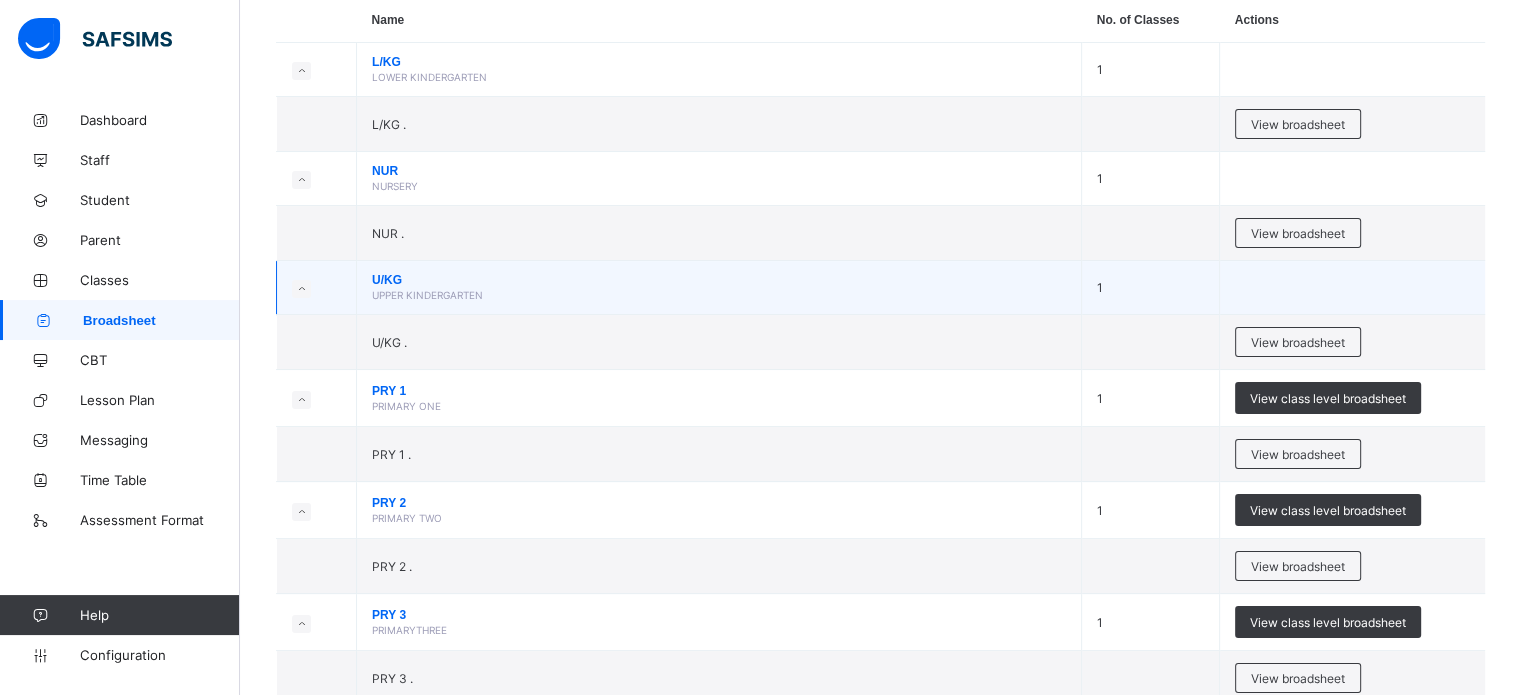 scroll, scrollTop: 200, scrollLeft: 0, axis: vertical 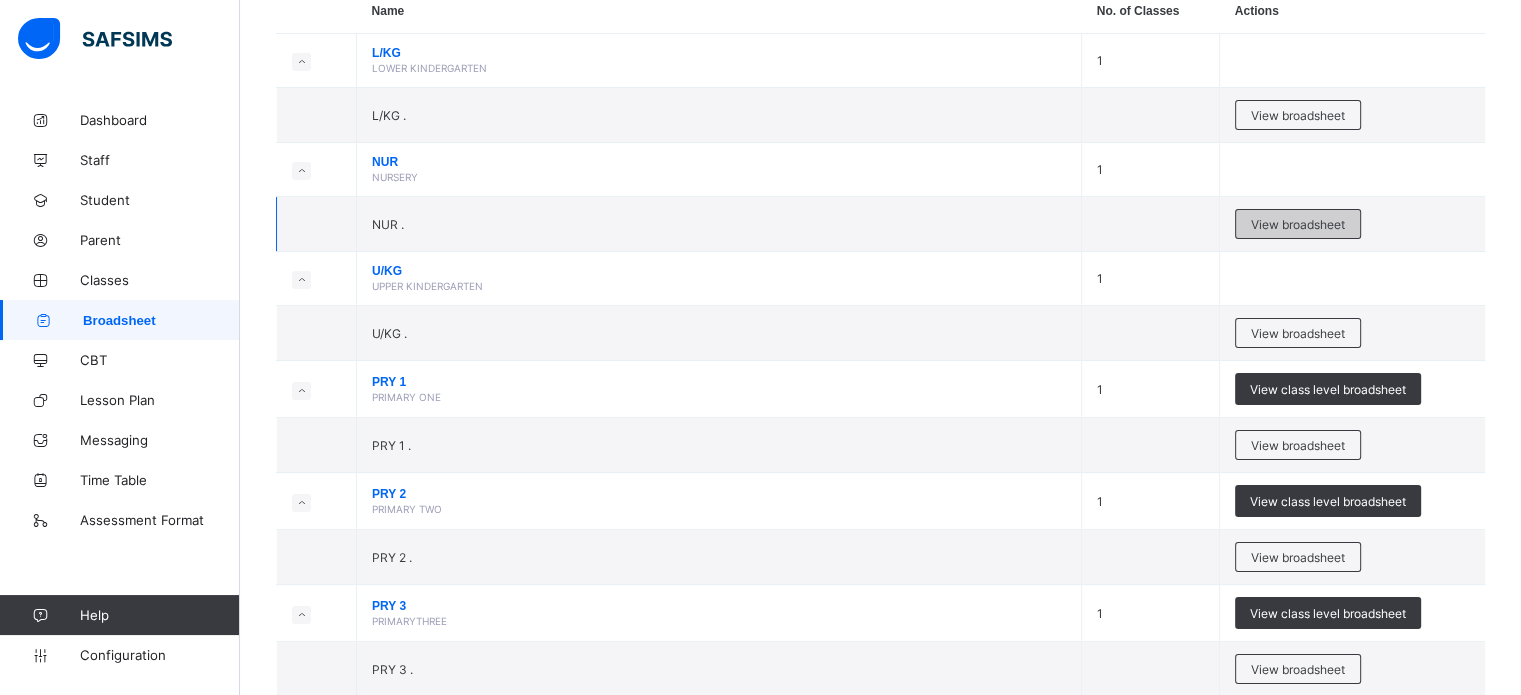 click on "View broadsheet" at bounding box center (1298, 224) 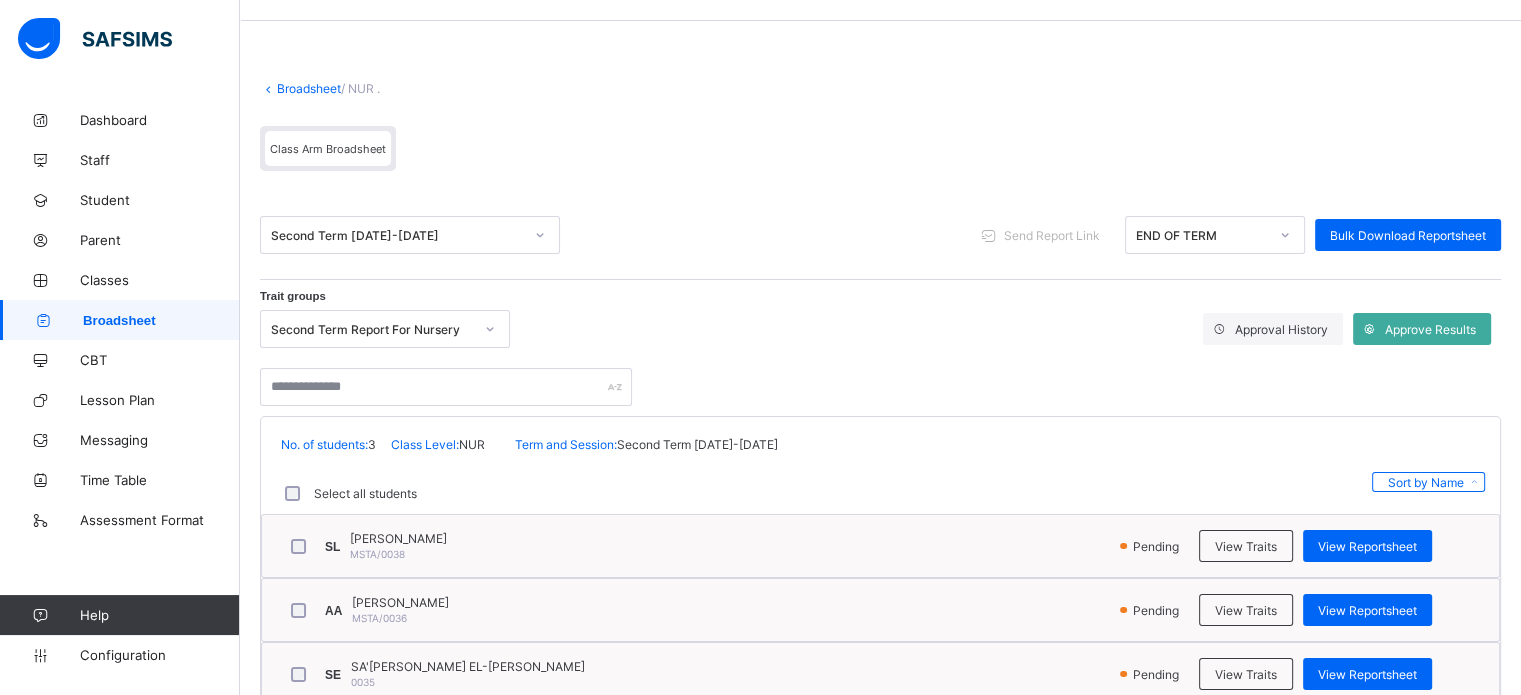 scroll, scrollTop: 109, scrollLeft: 0, axis: vertical 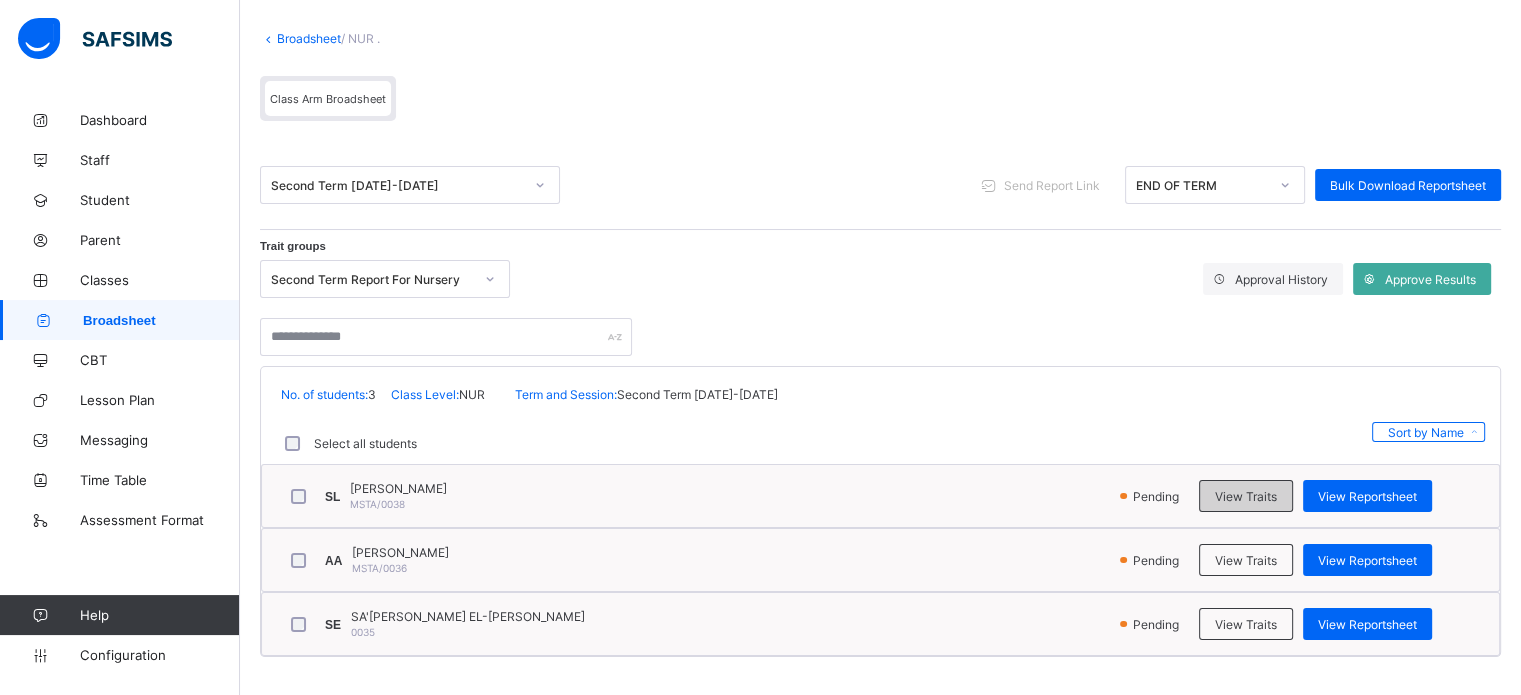 click on "View Traits" at bounding box center [1246, 496] 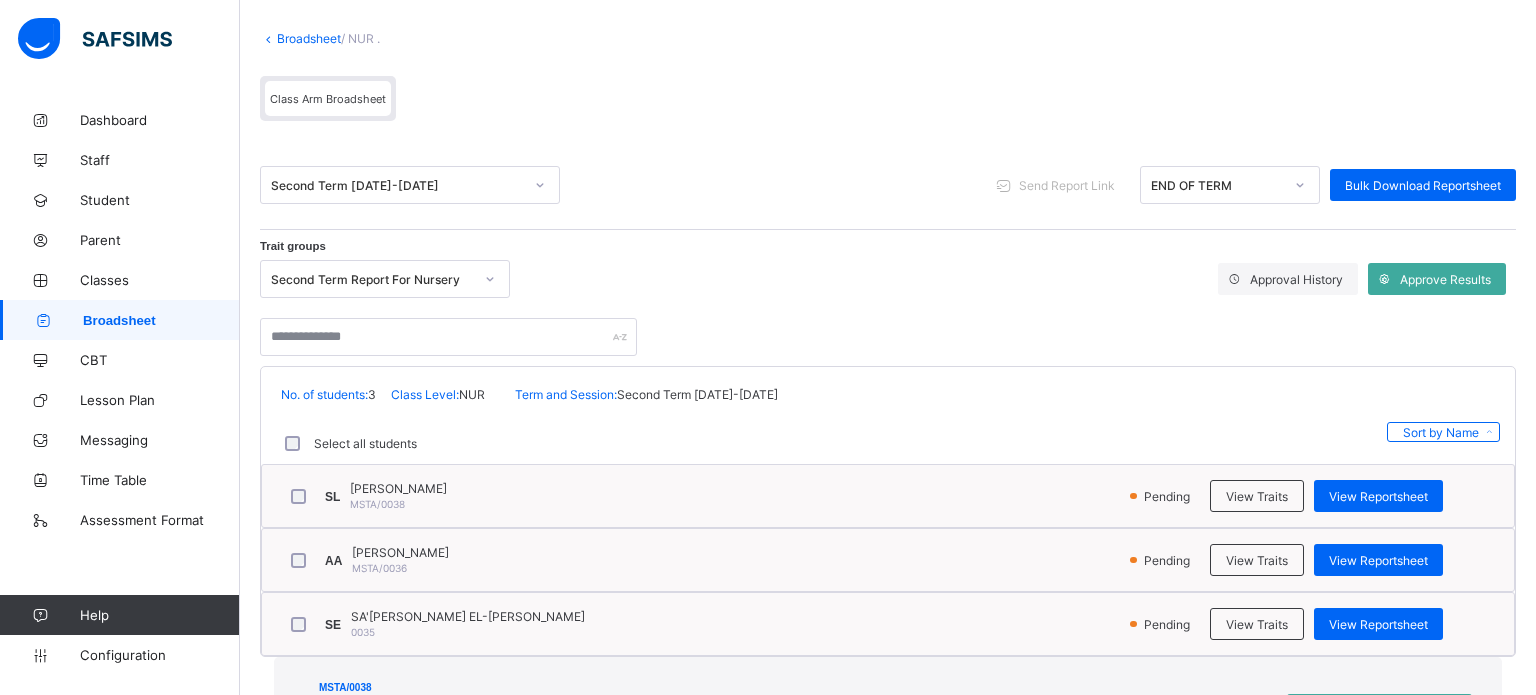 scroll, scrollTop: 1985, scrollLeft: 0, axis: vertical 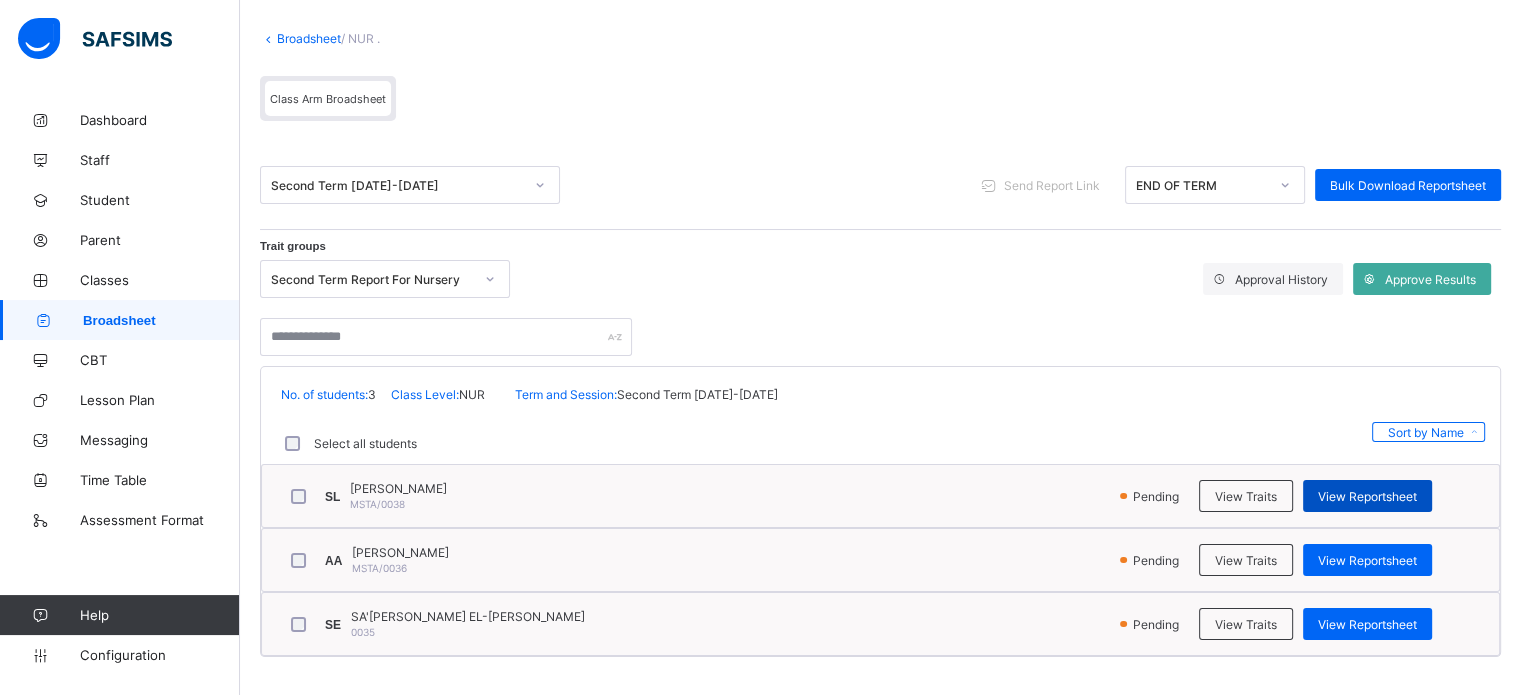 click on "View Reportsheet" at bounding box center (1367, 496) 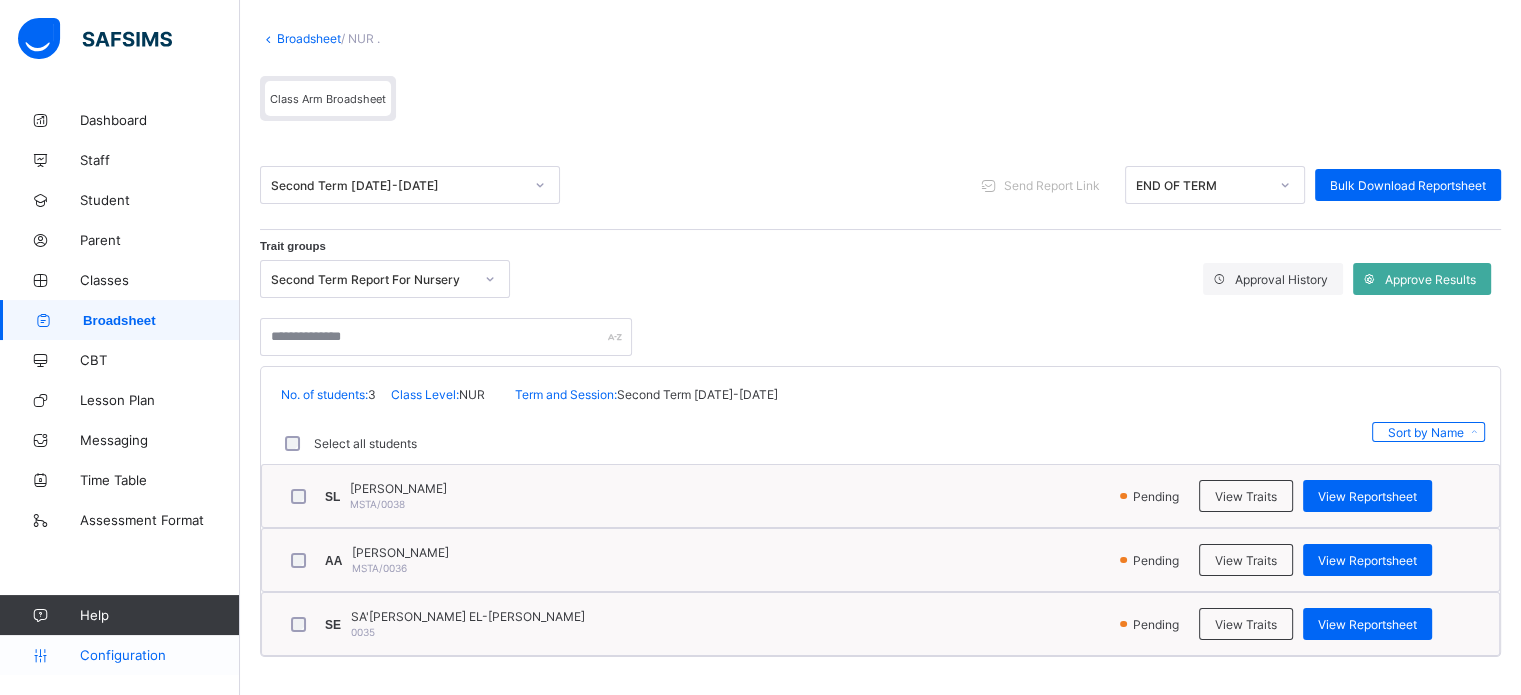 click on "Configuration" at bounding box center [119, 655] 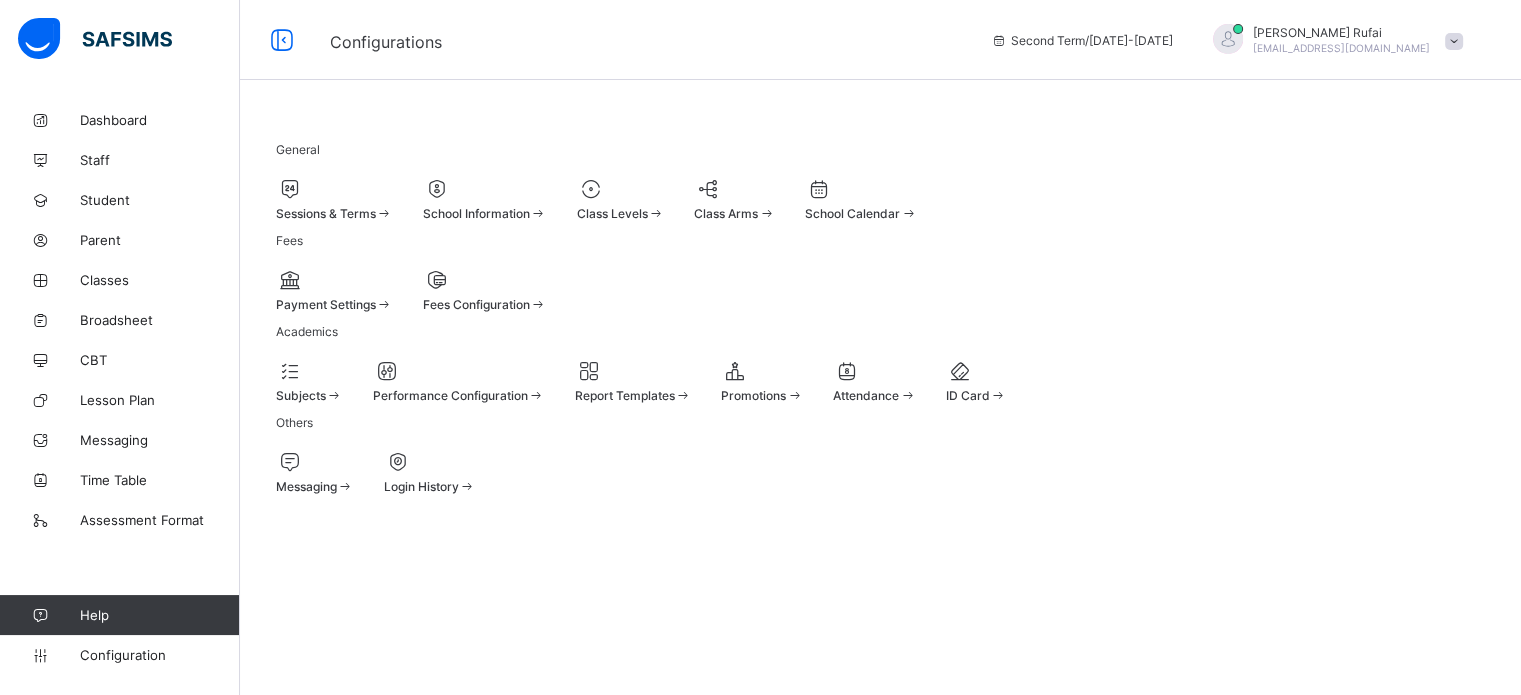 scroll, scrollTop: 0, scrollLeft: 0, axis: both 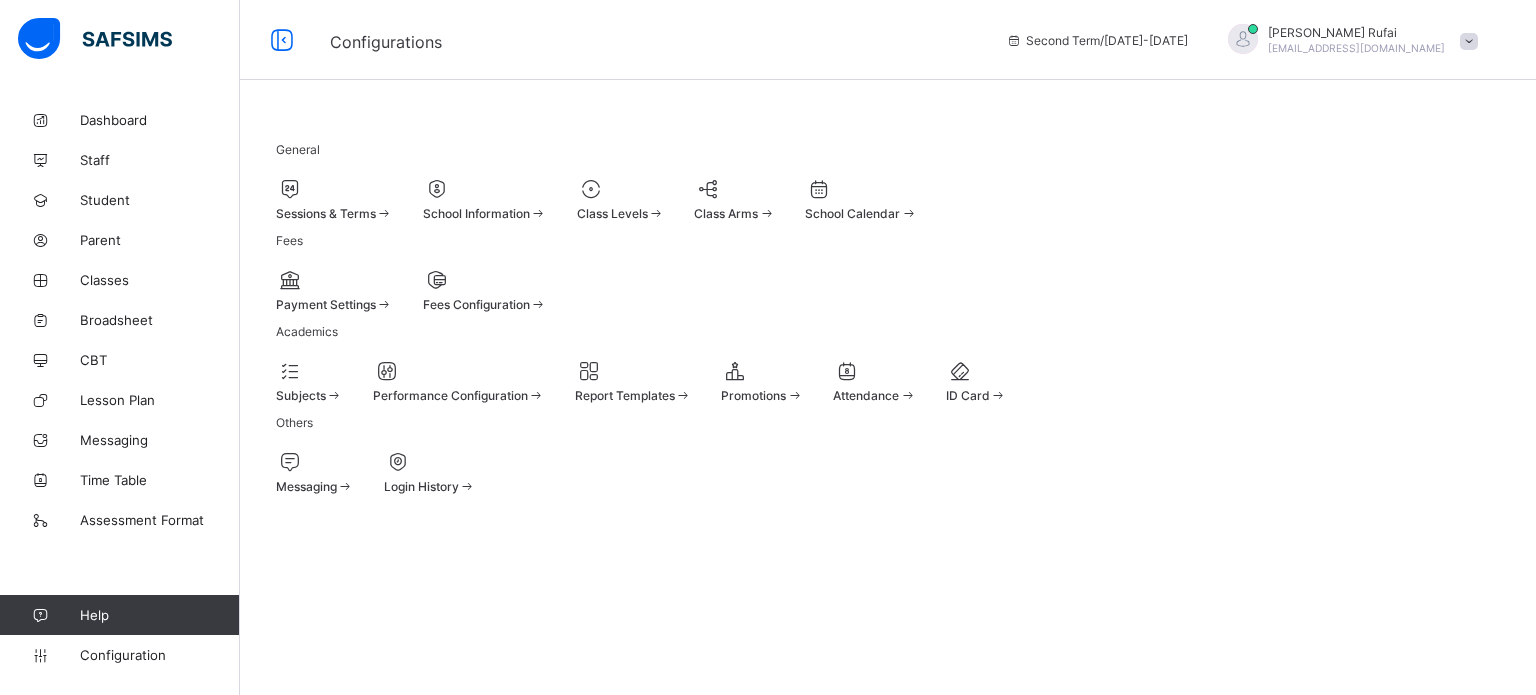 click at bounding box center [633, 371] 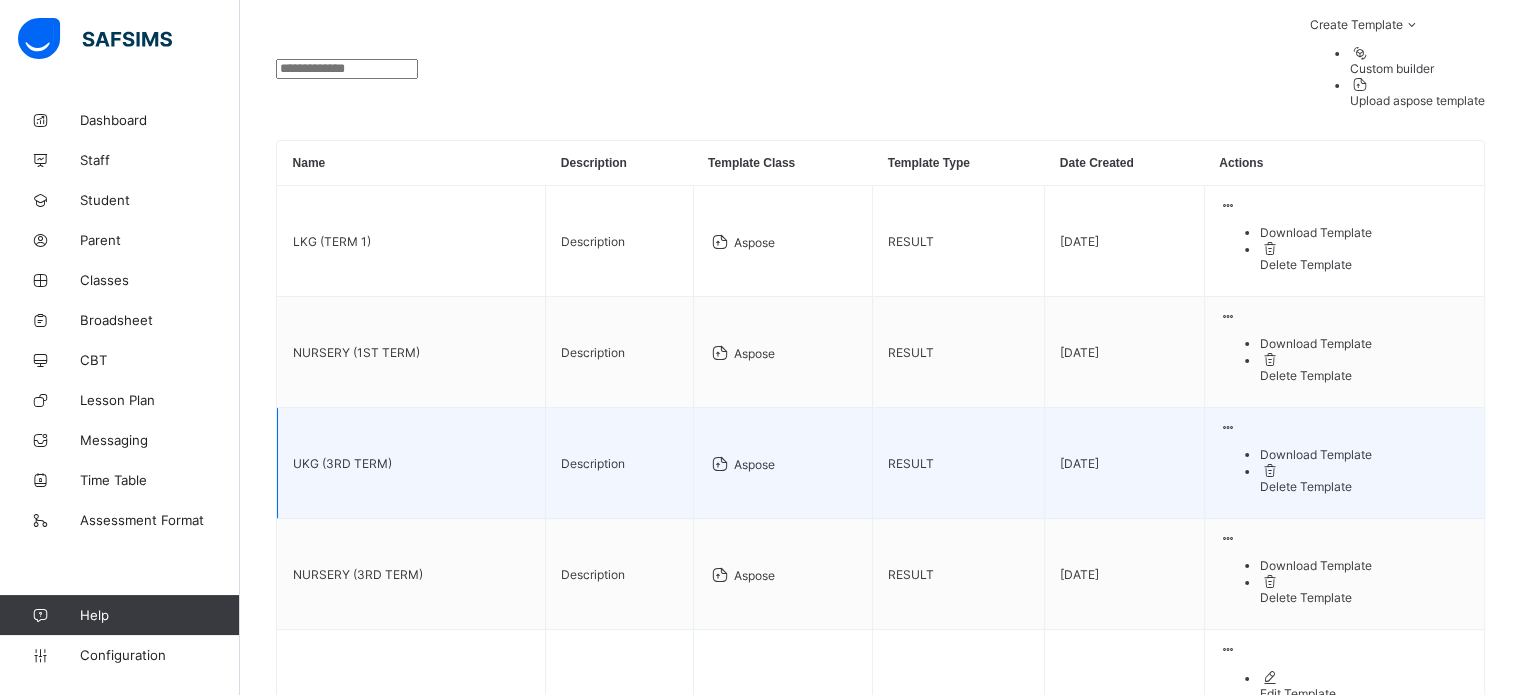 scroll, scrollTop: 152, scrollLeft: 0, axis: vertical 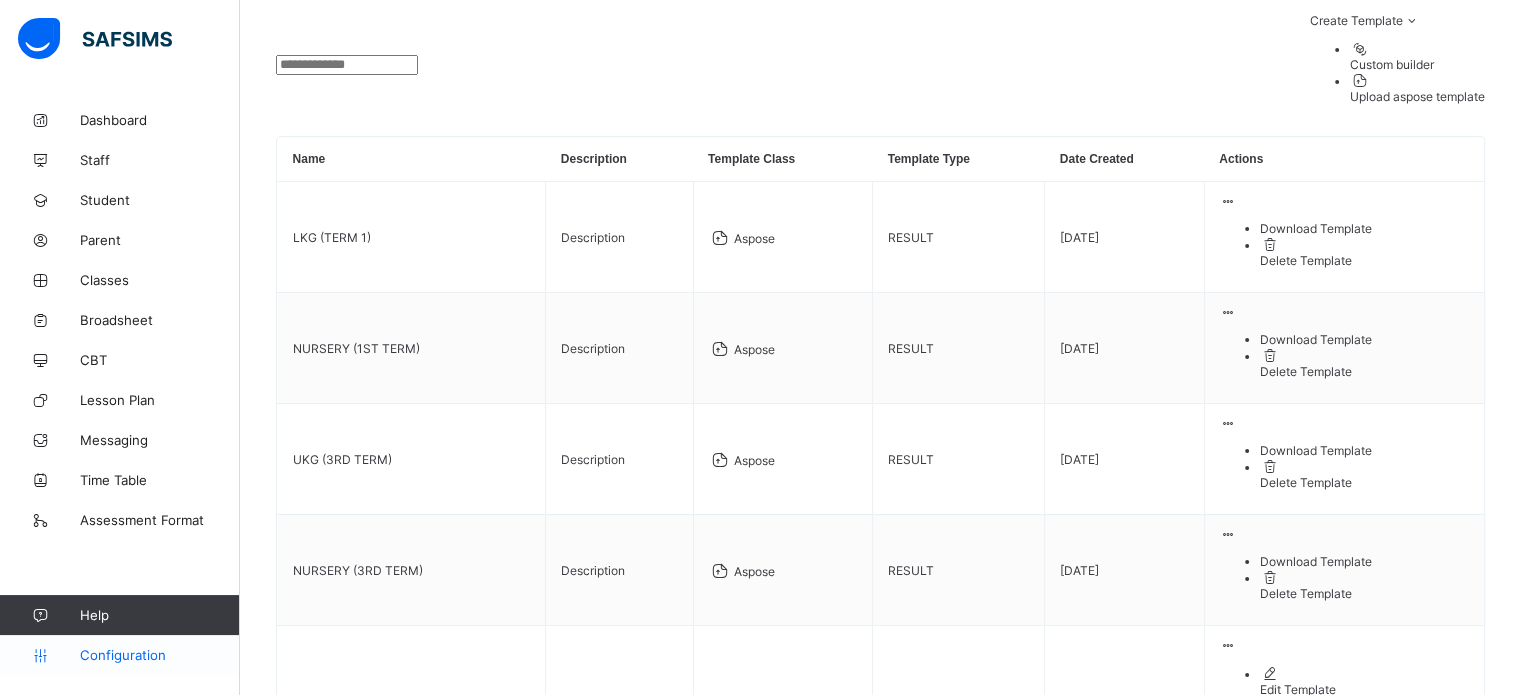 click on "Configuration" at bounding box center [119, 655] 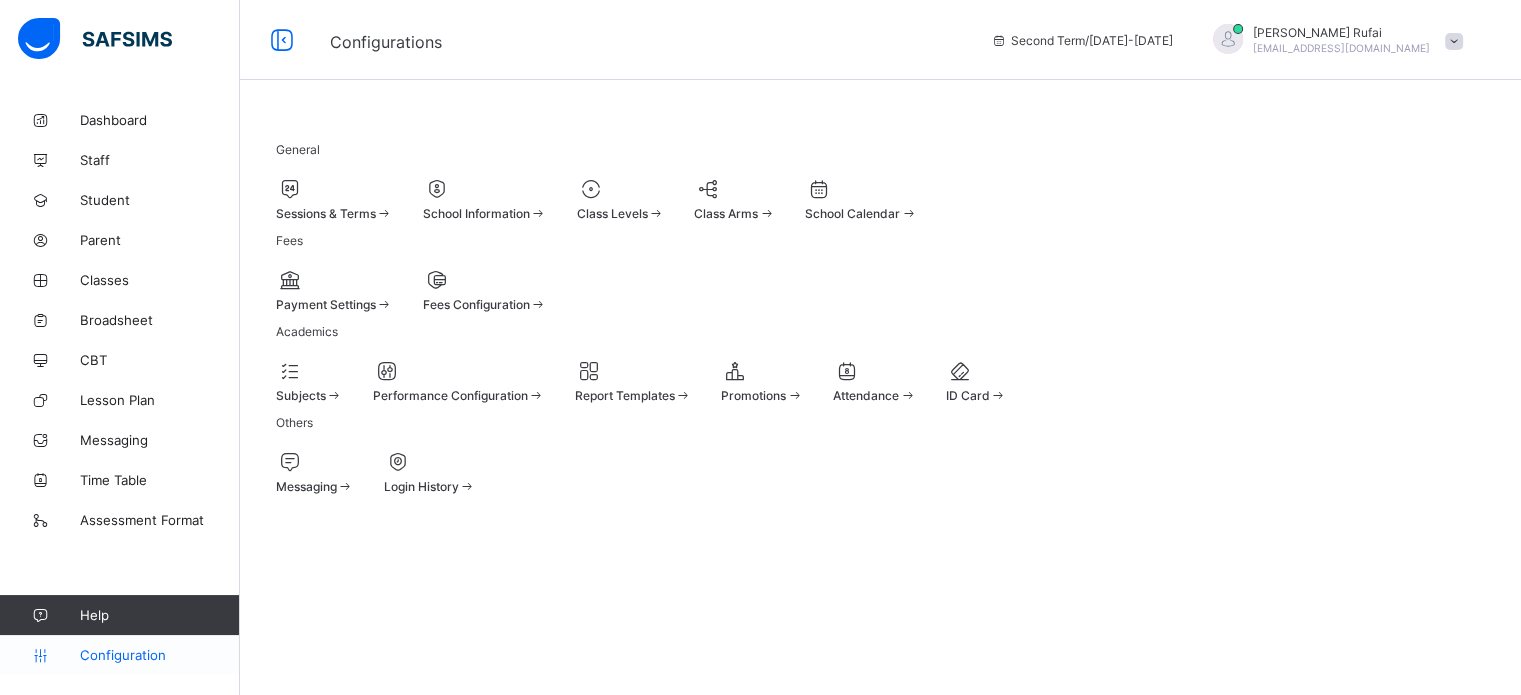 scroll, scrollTop: 0, scrollLeft: 0, axis: both 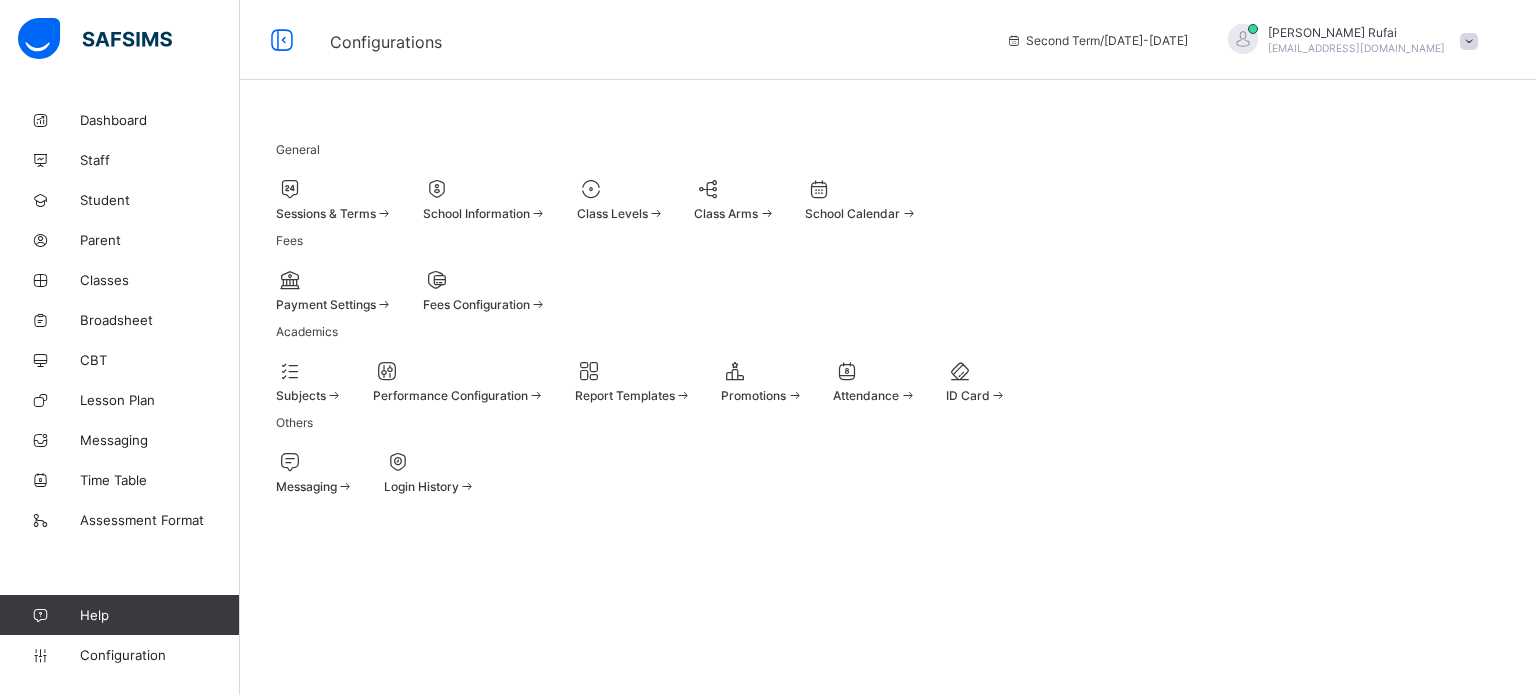 click on "Class Levels" at bounding box center (612, 213) 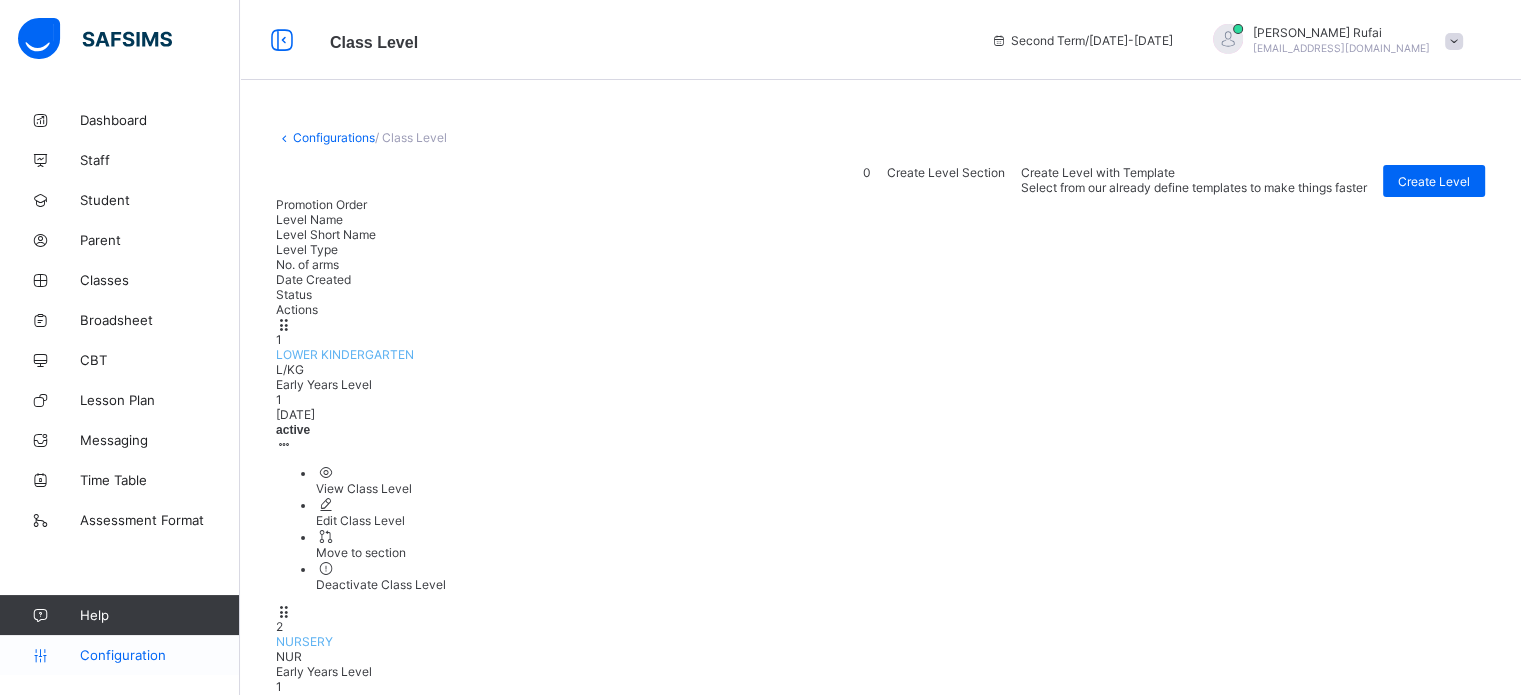 click on "Configuration" at bounding box center [119, 655] 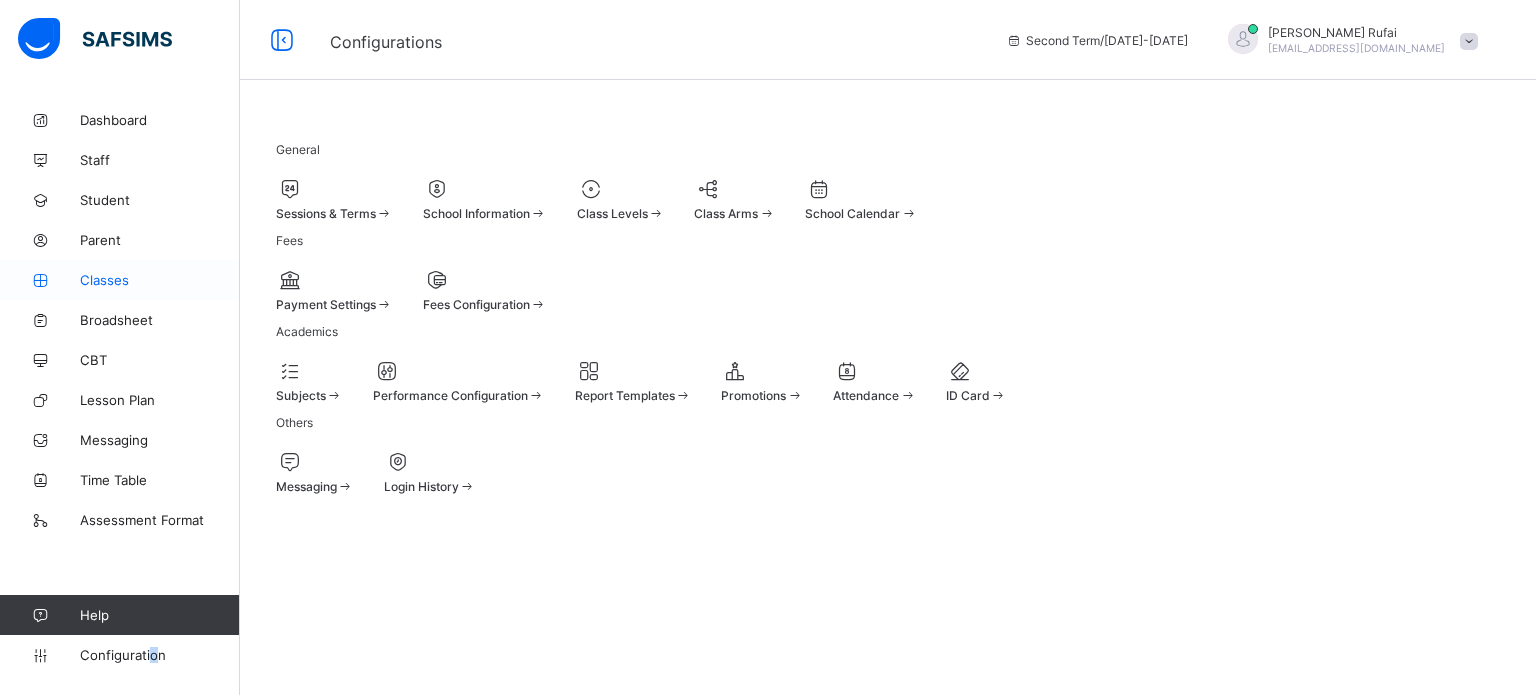 click on "Classes" at bounding box center [160, 280] 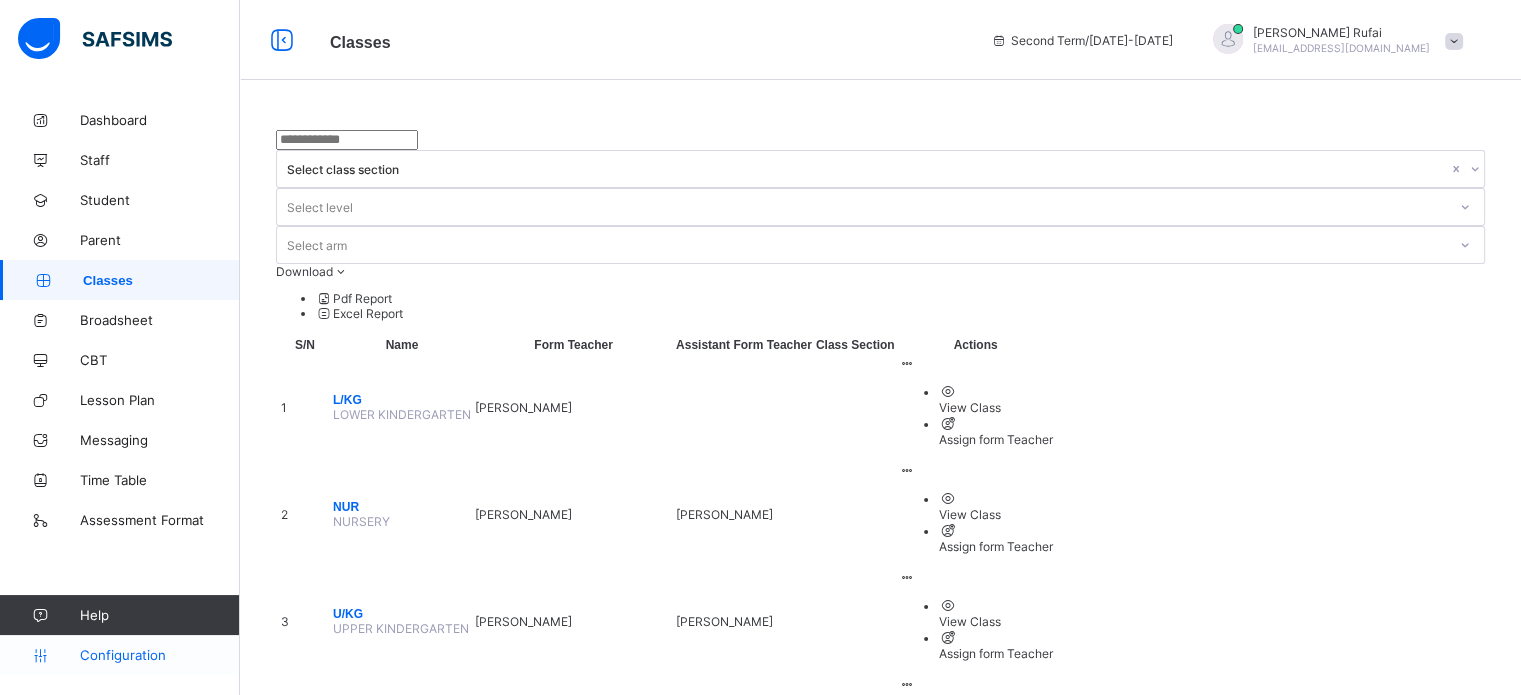 click on "Configuration" at bounding box center (159, 655) 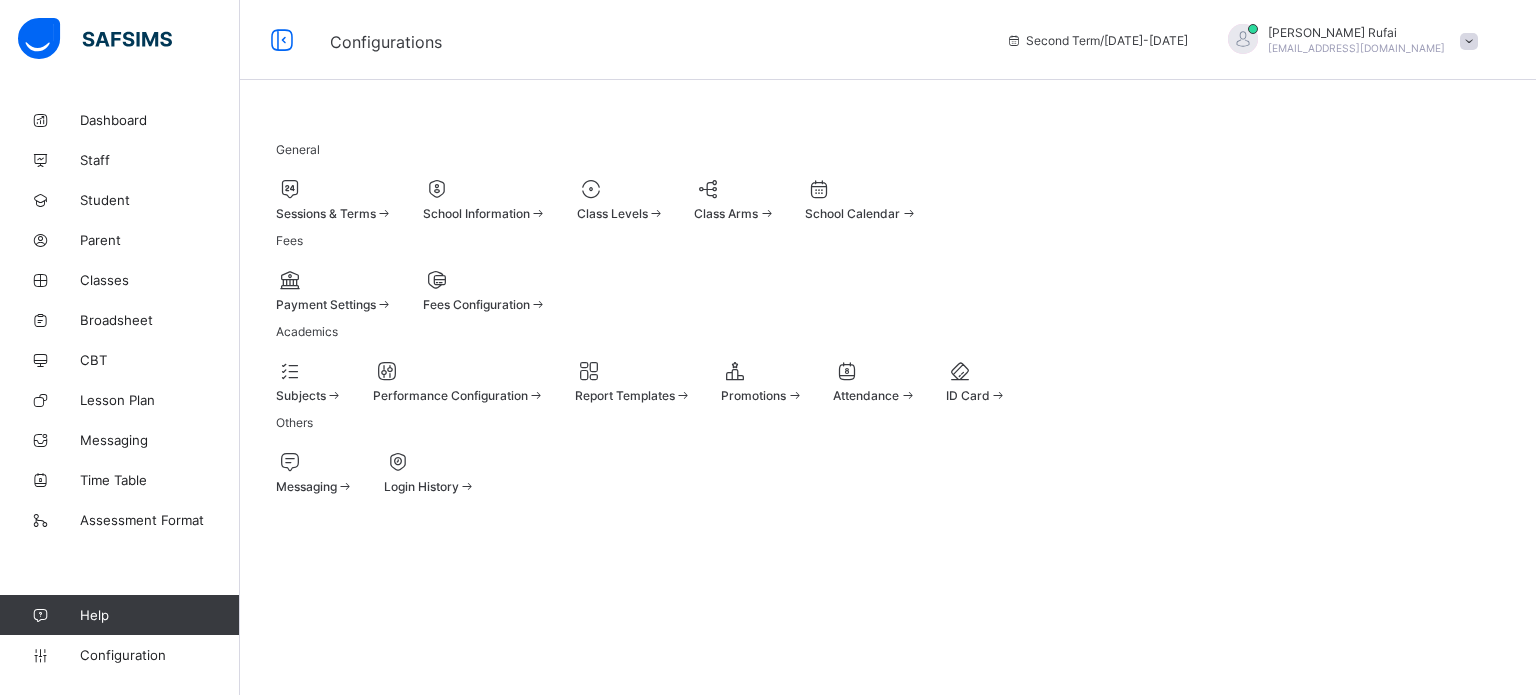 click on "Class Levels" at bounding box center (612, 213) 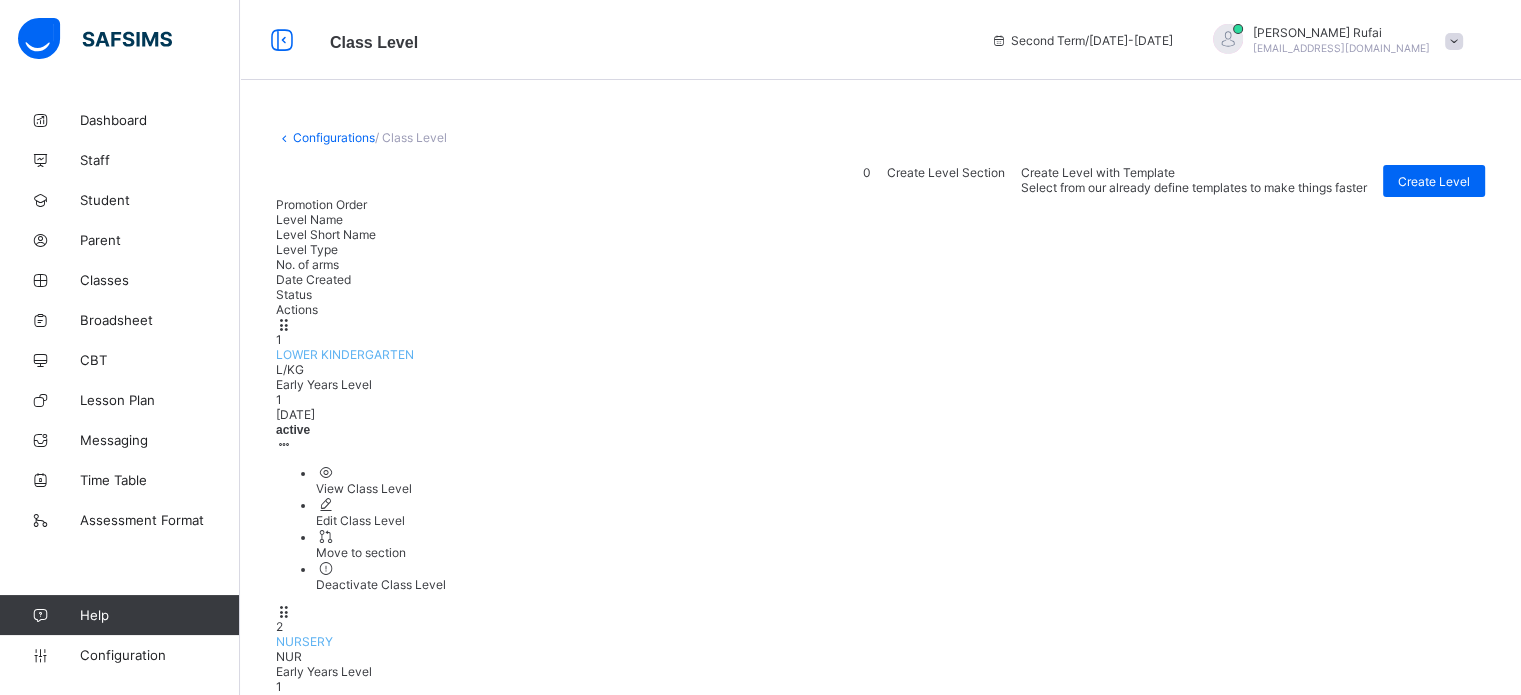 click on "View Class Level" at bounding box center (900, 488) 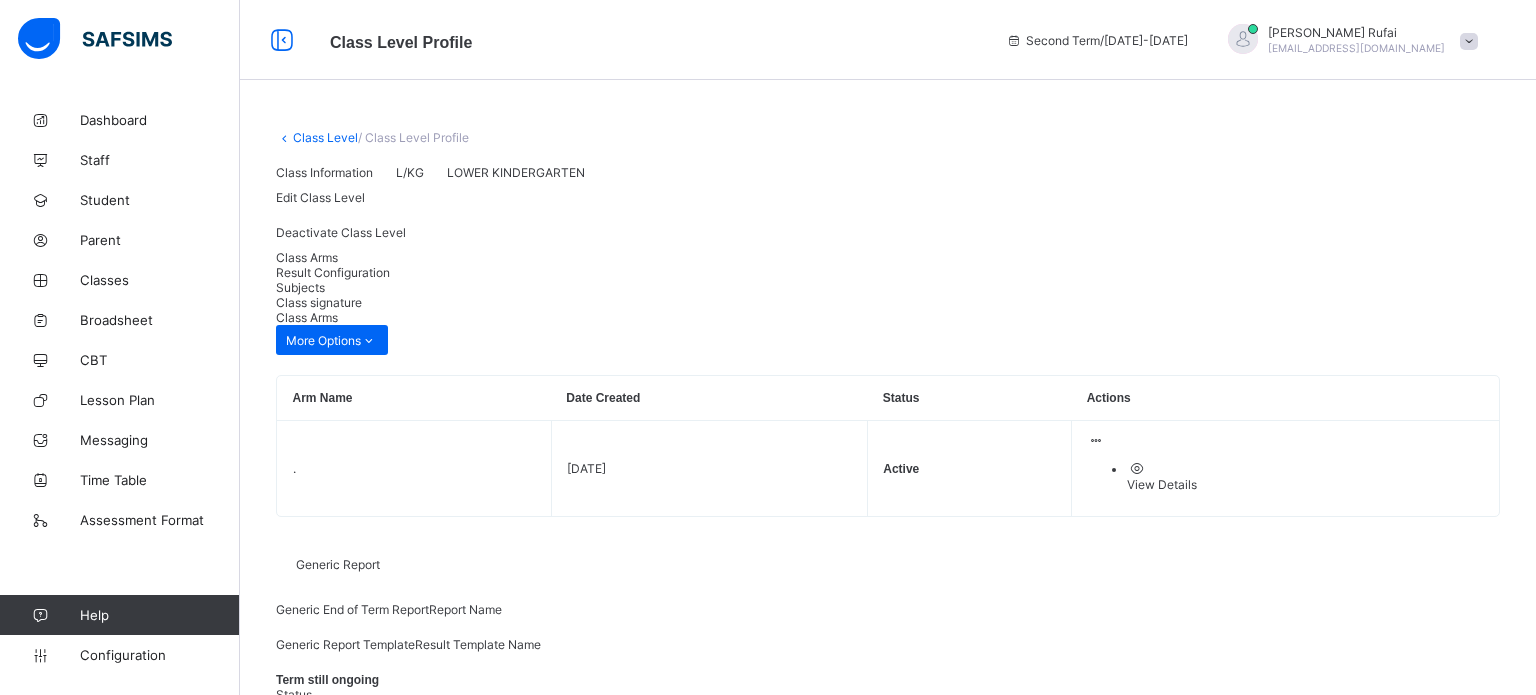 click on "Result Configuration" at bounding box center [333, 272] 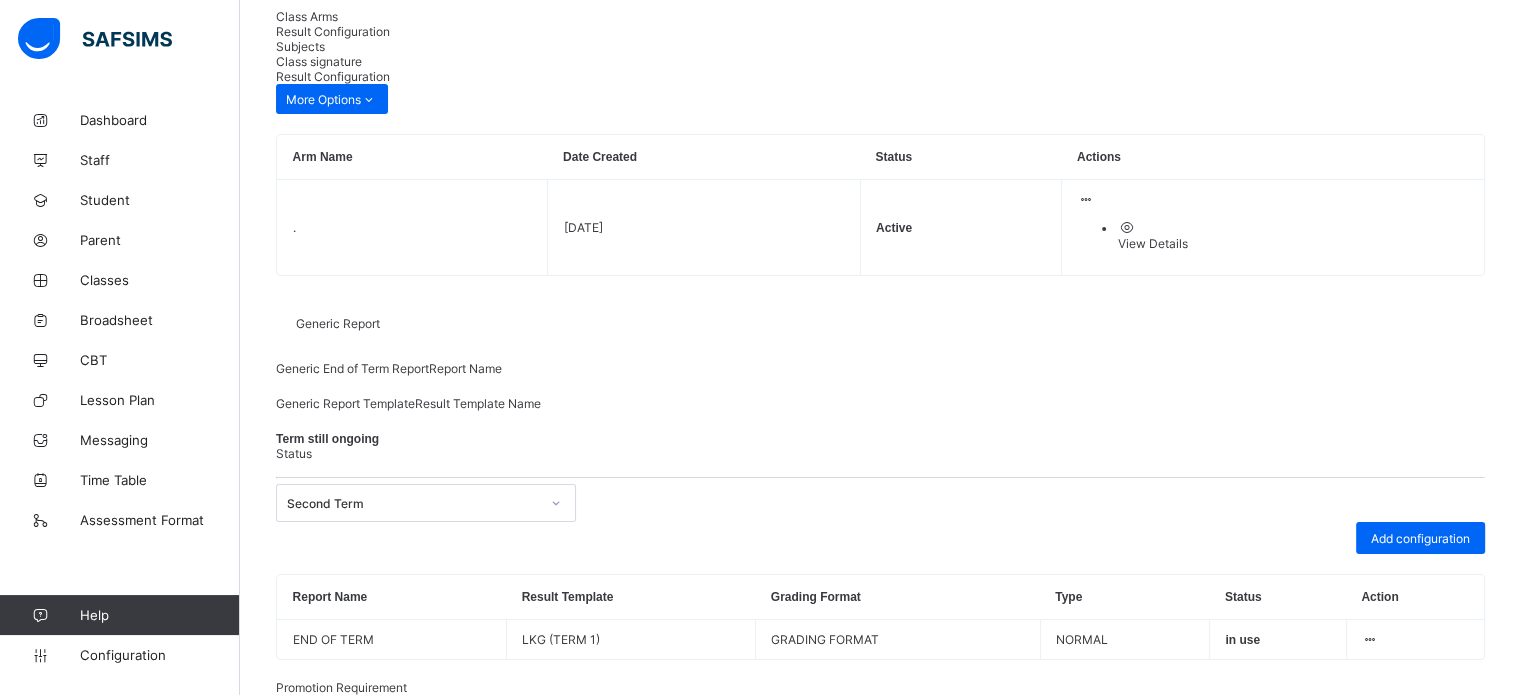 scroll, scrollTop: 244, scrollLeft: 0, axis: vertical 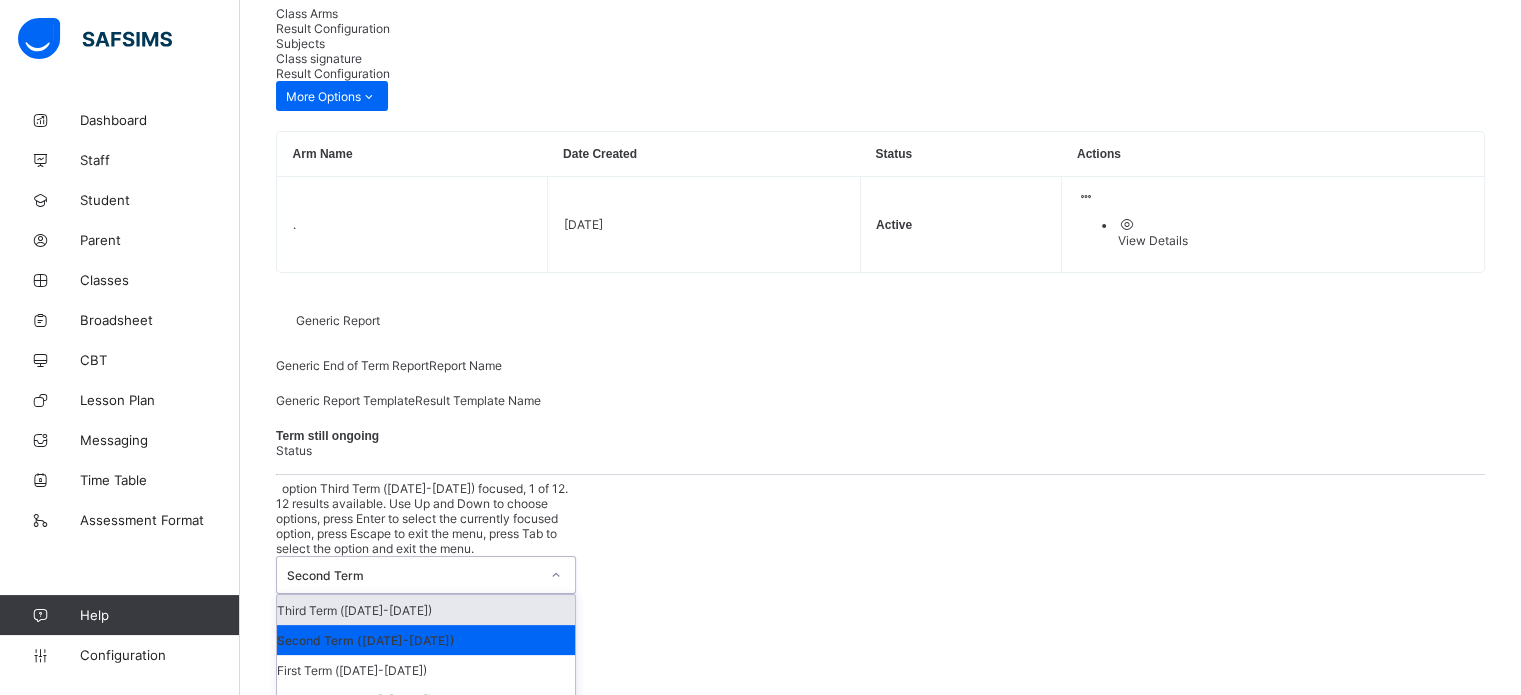 click on "Second Term" at bounding box center [413, 575] 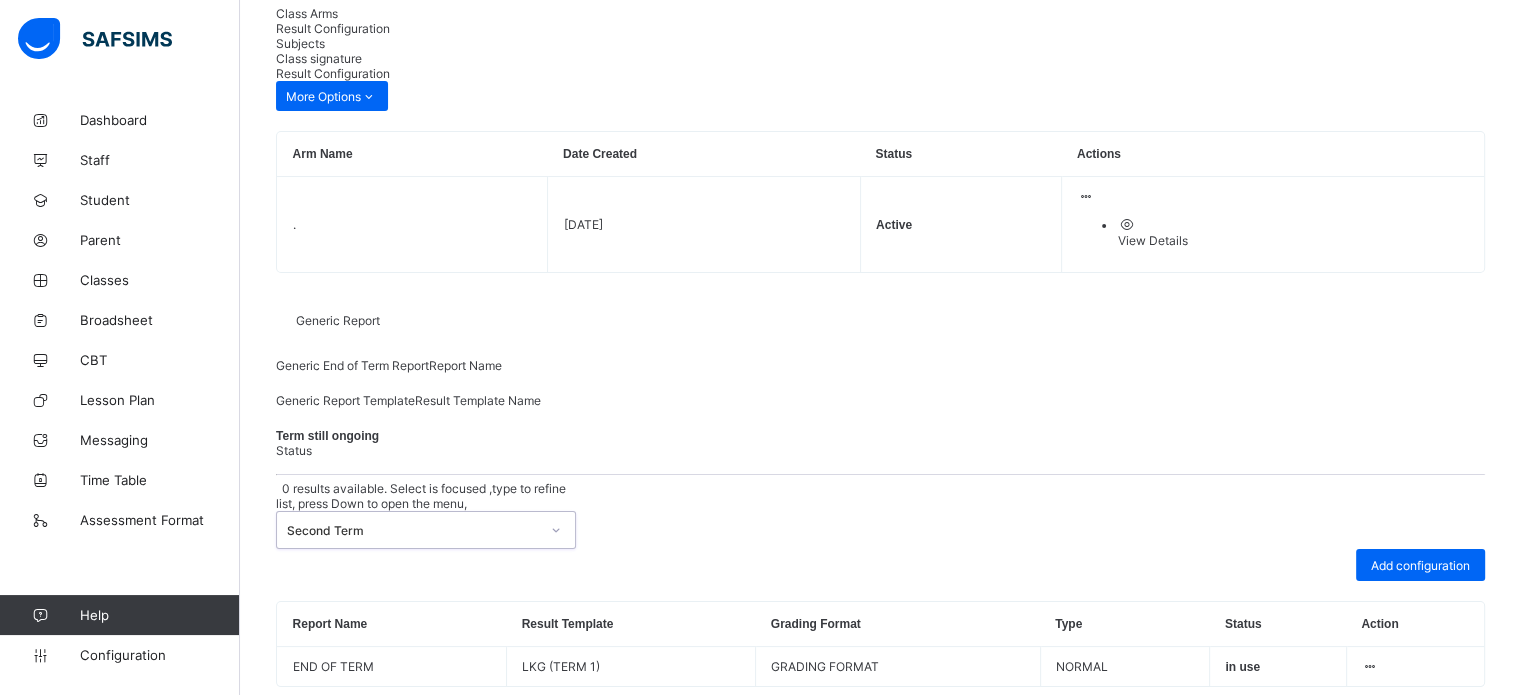 click at bounding box center (556, 530) 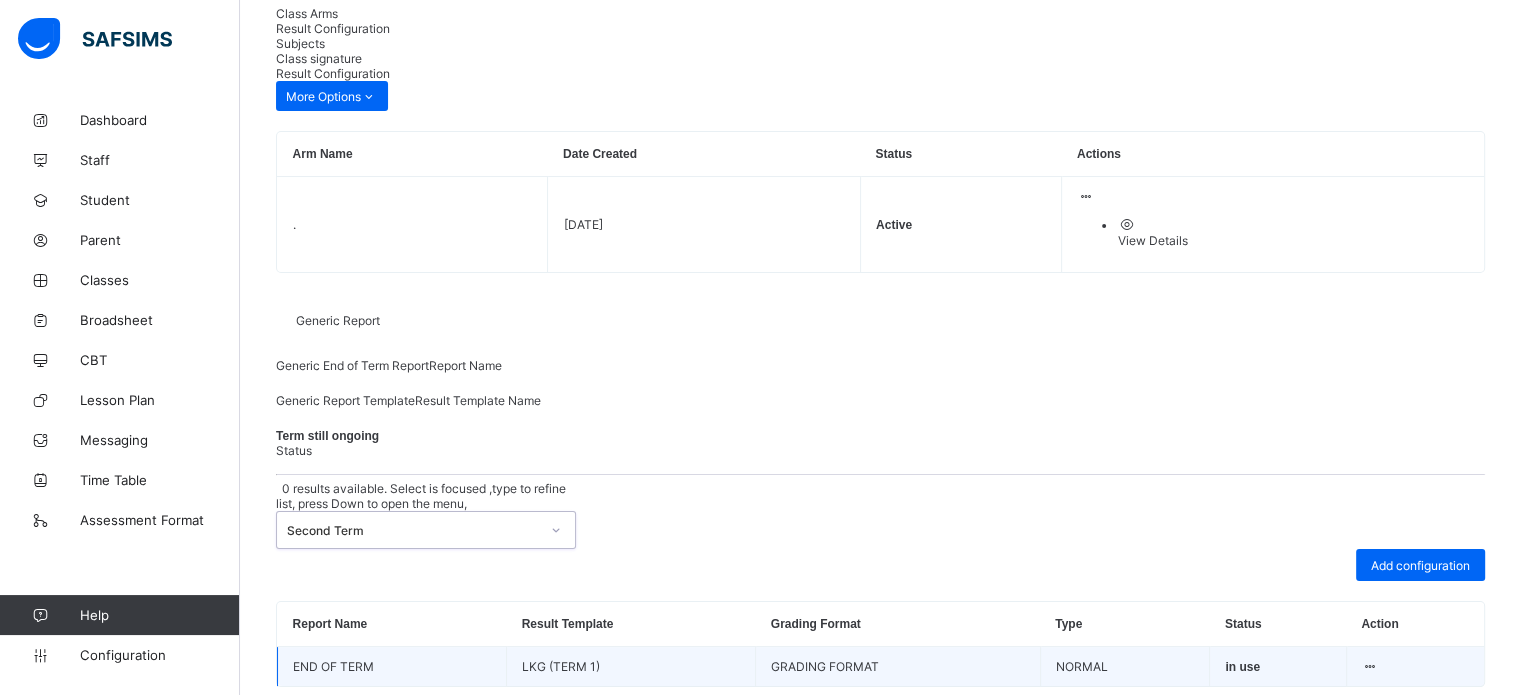 click at bounding box center [1370, 666] 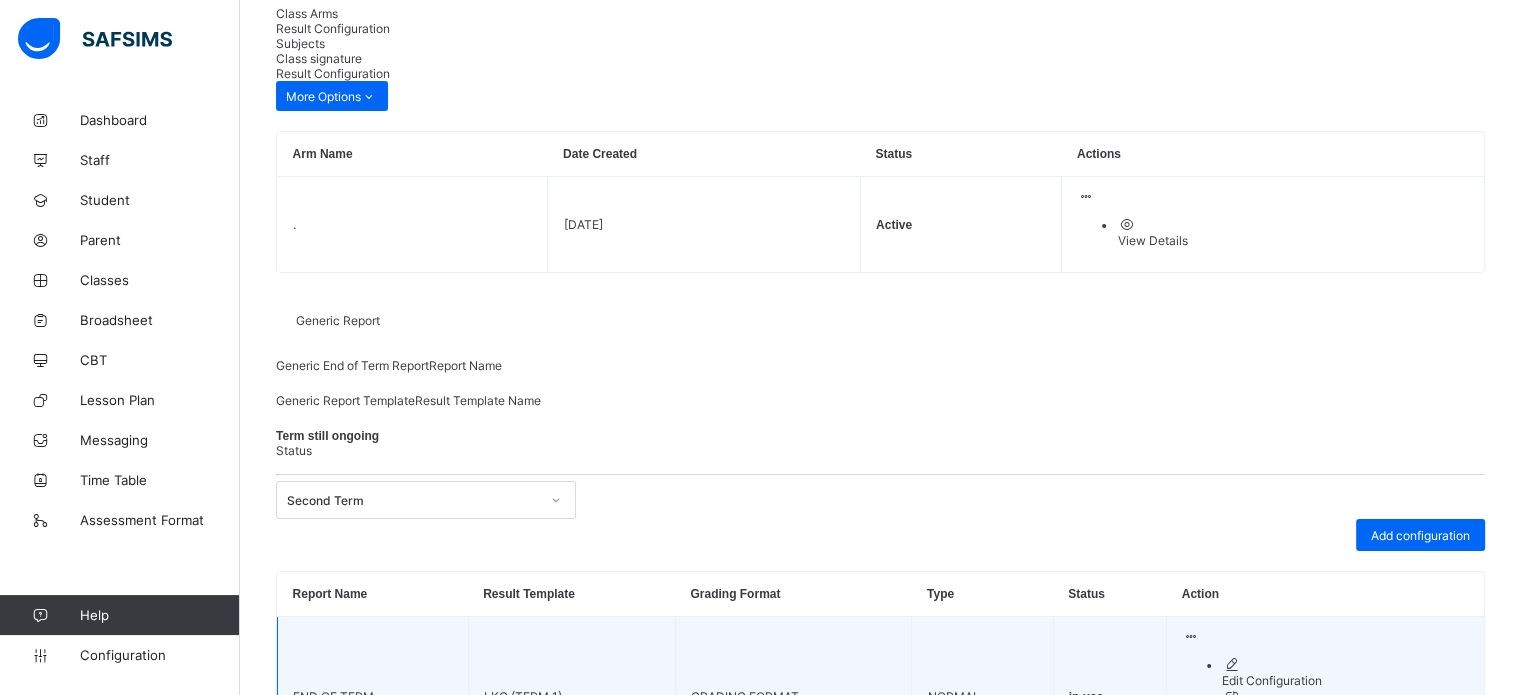 click on "Edit Configuration" at bounding box center (1345, 680) 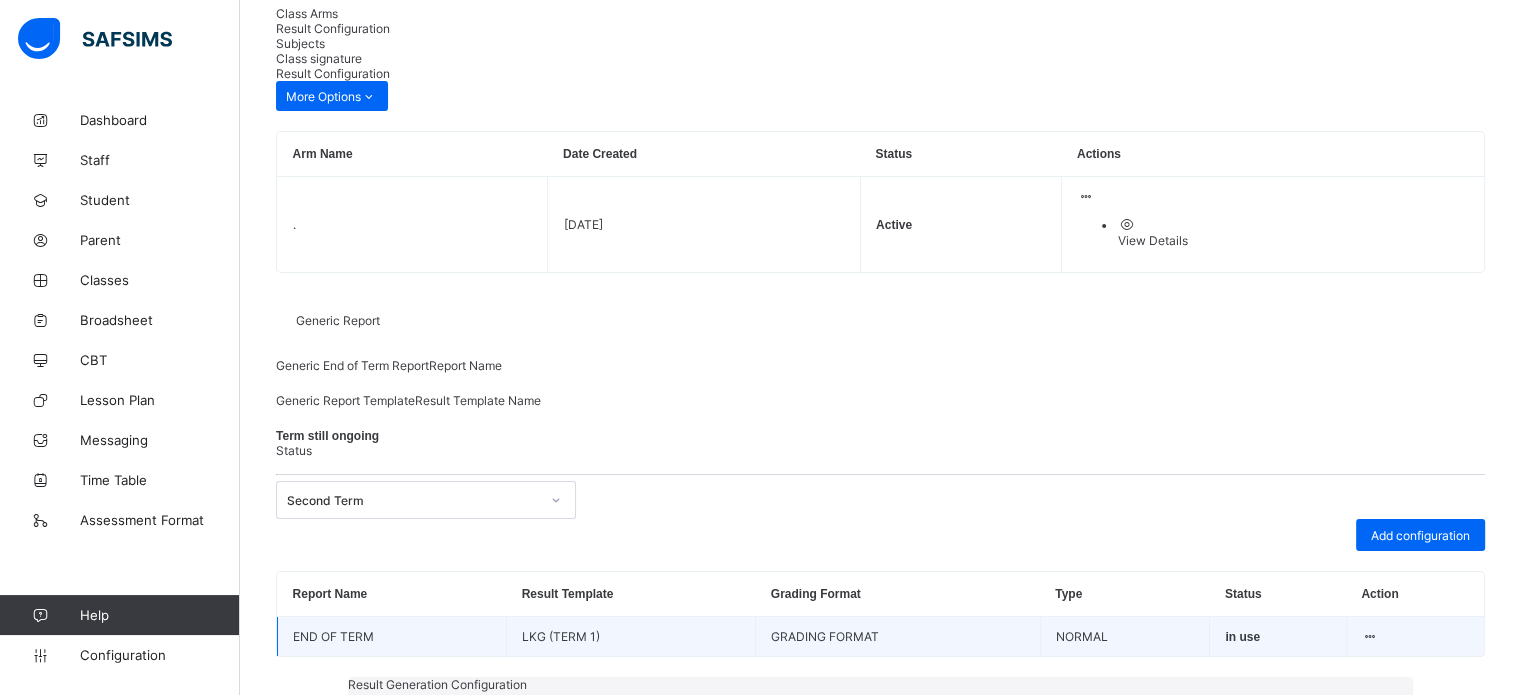 click on "First Term Report For Lower Kindergarden" at bounding box center [475, 1043] 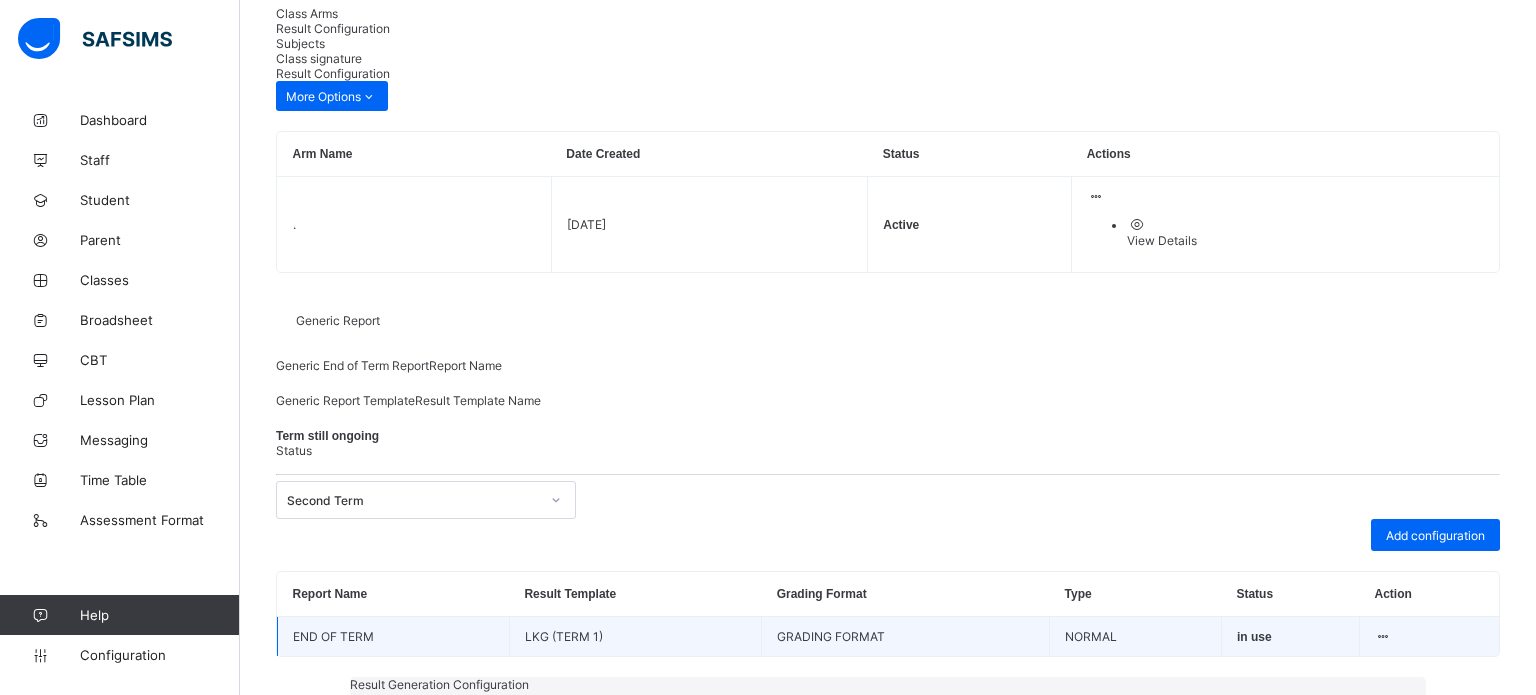 click on "Save" at bounding box center [1376, 1098] 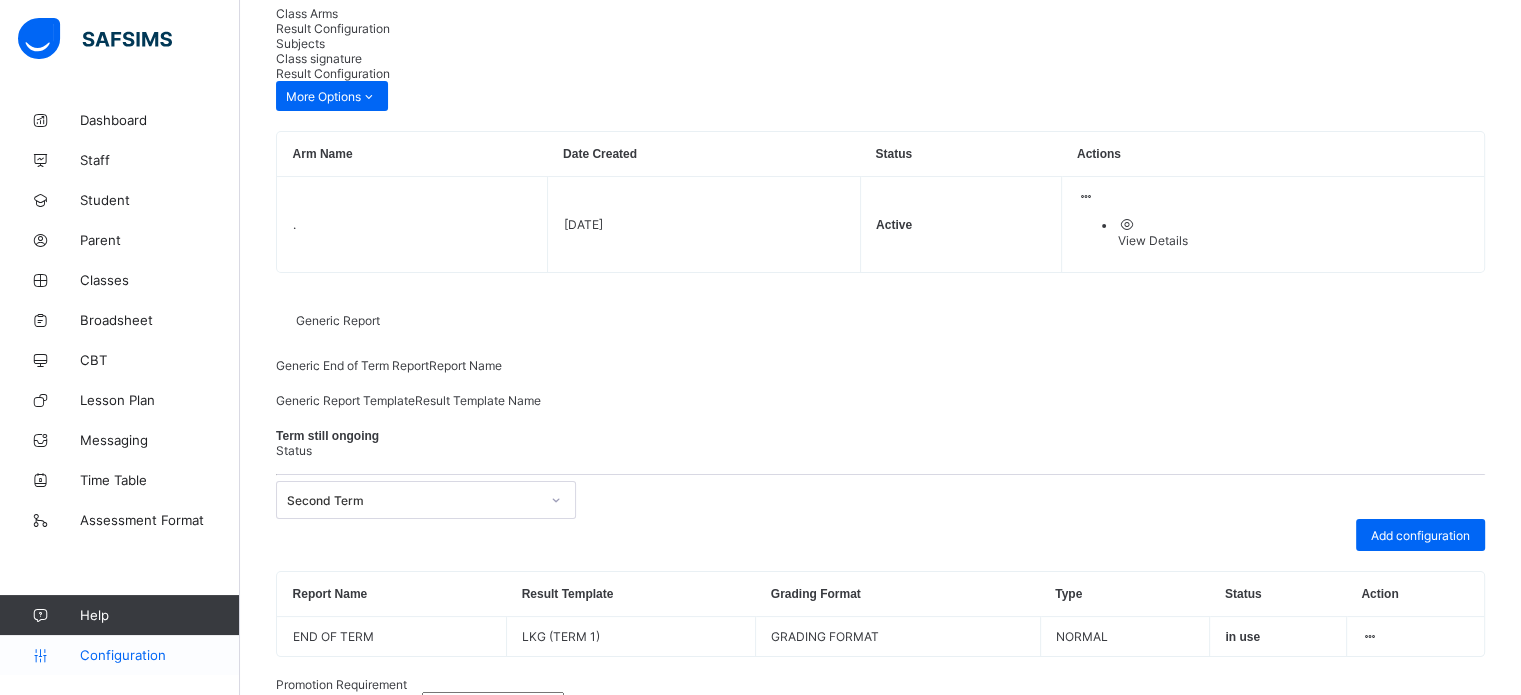 click on "Configuration" at bounding box center (159, 655) 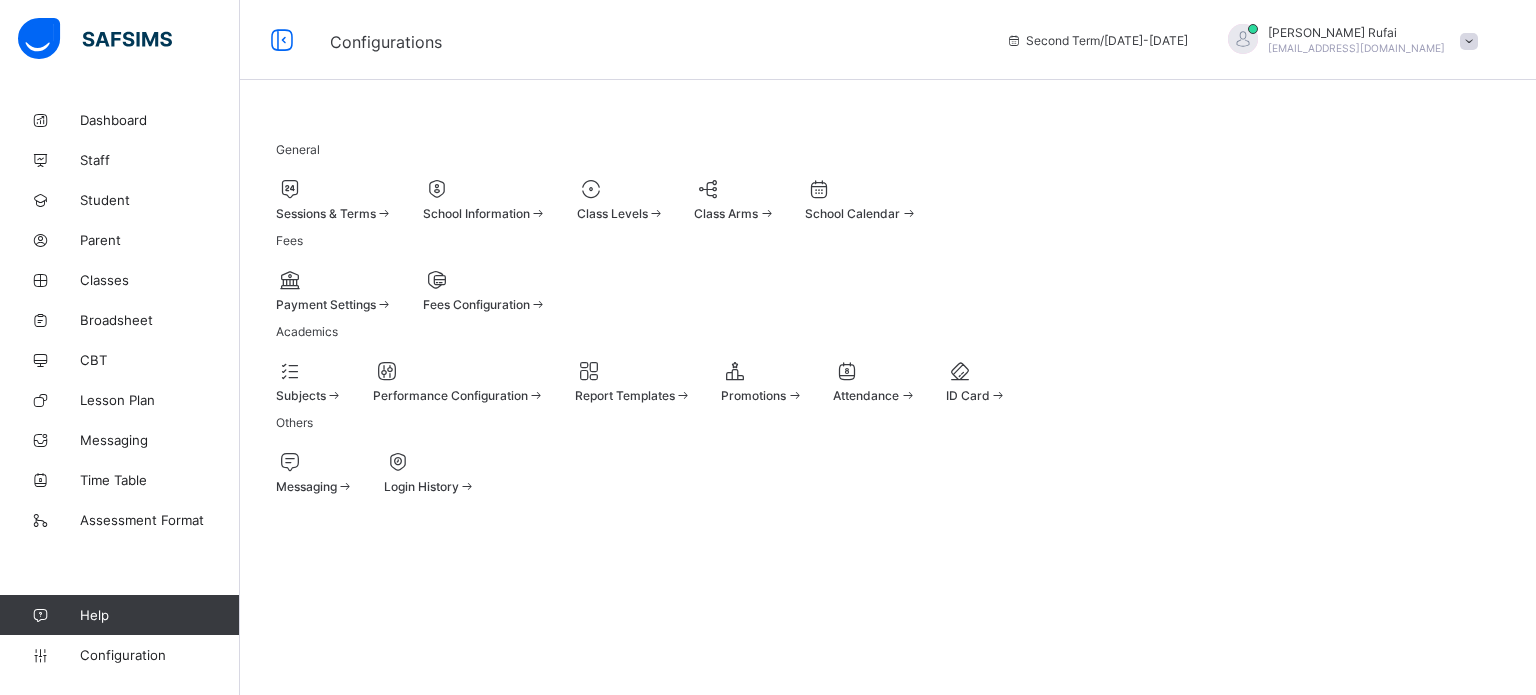 click on "Sessions & Terms" at bounding box center (326, 213) 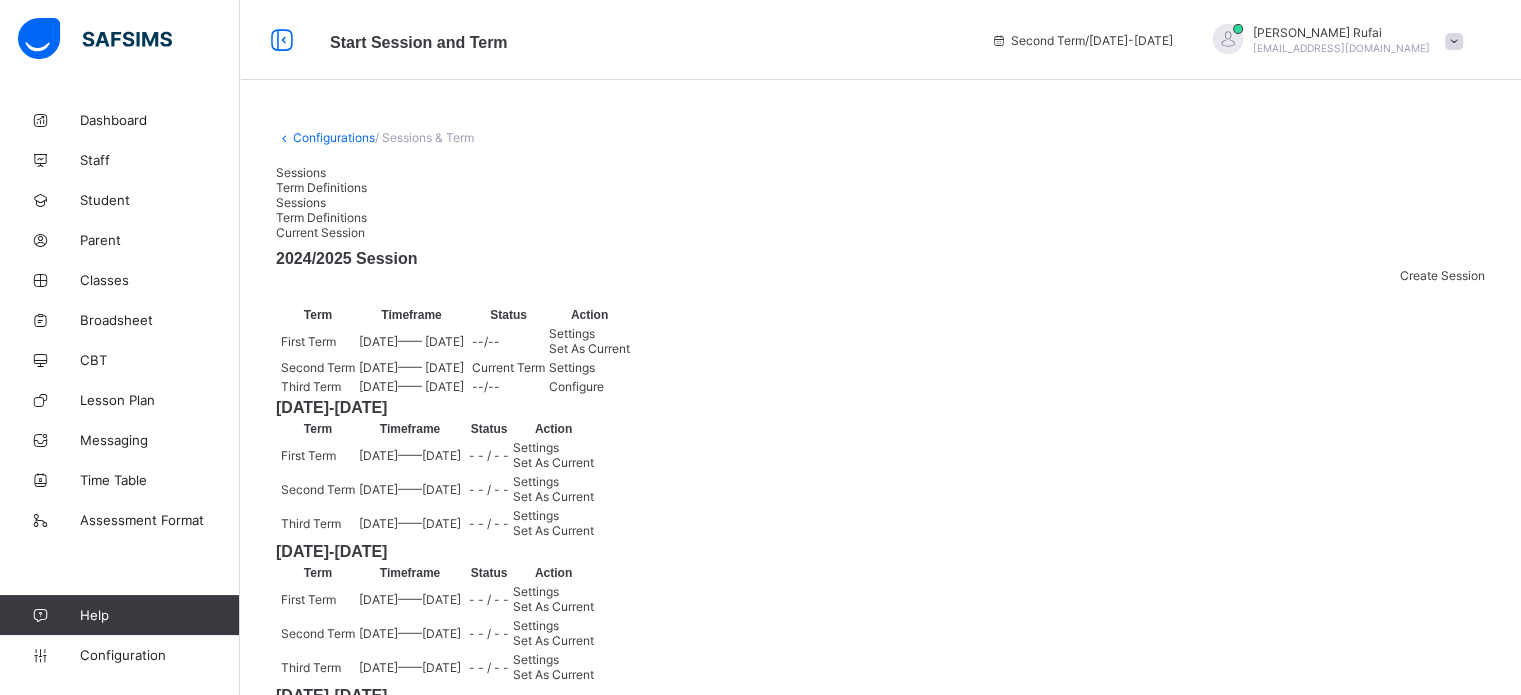 click on "Settings" at bounding box center [572, 367] 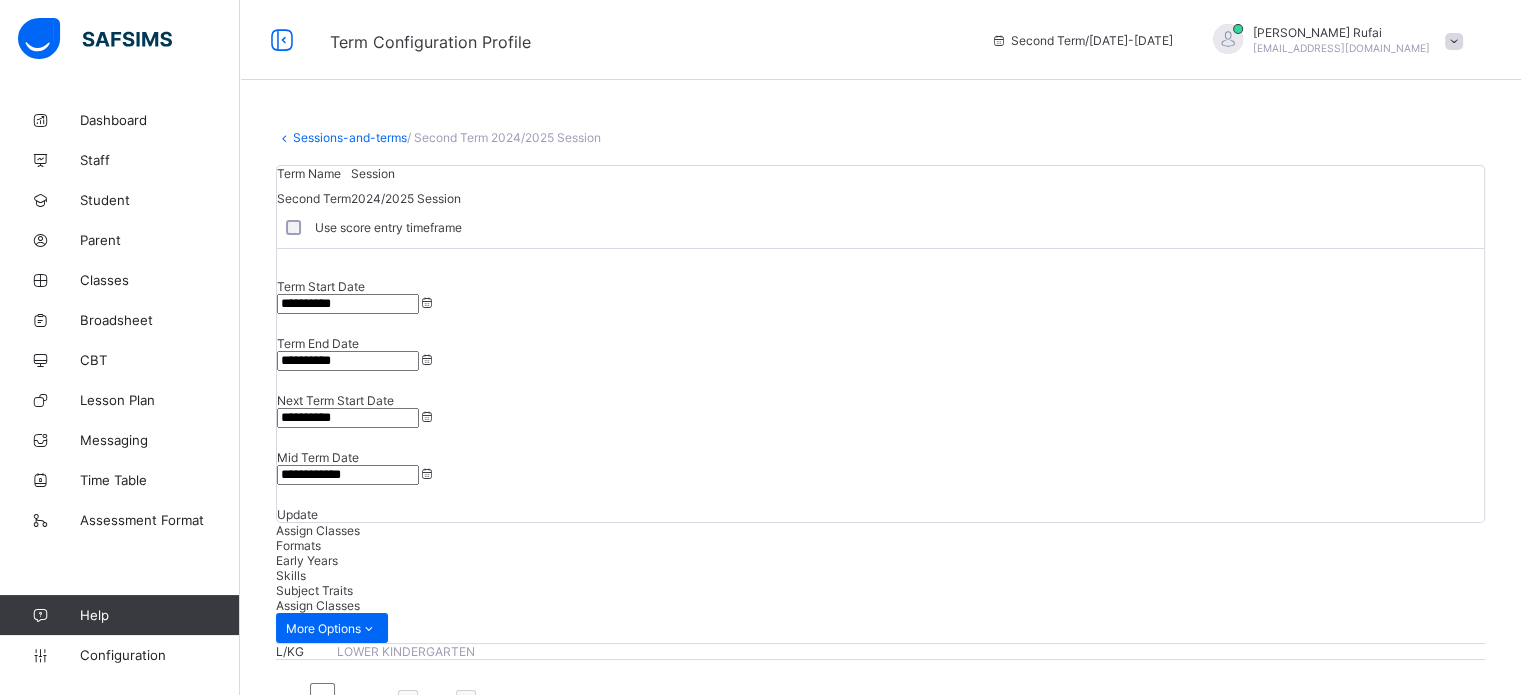 click on "Early Years" at bounding box center [307, 560] 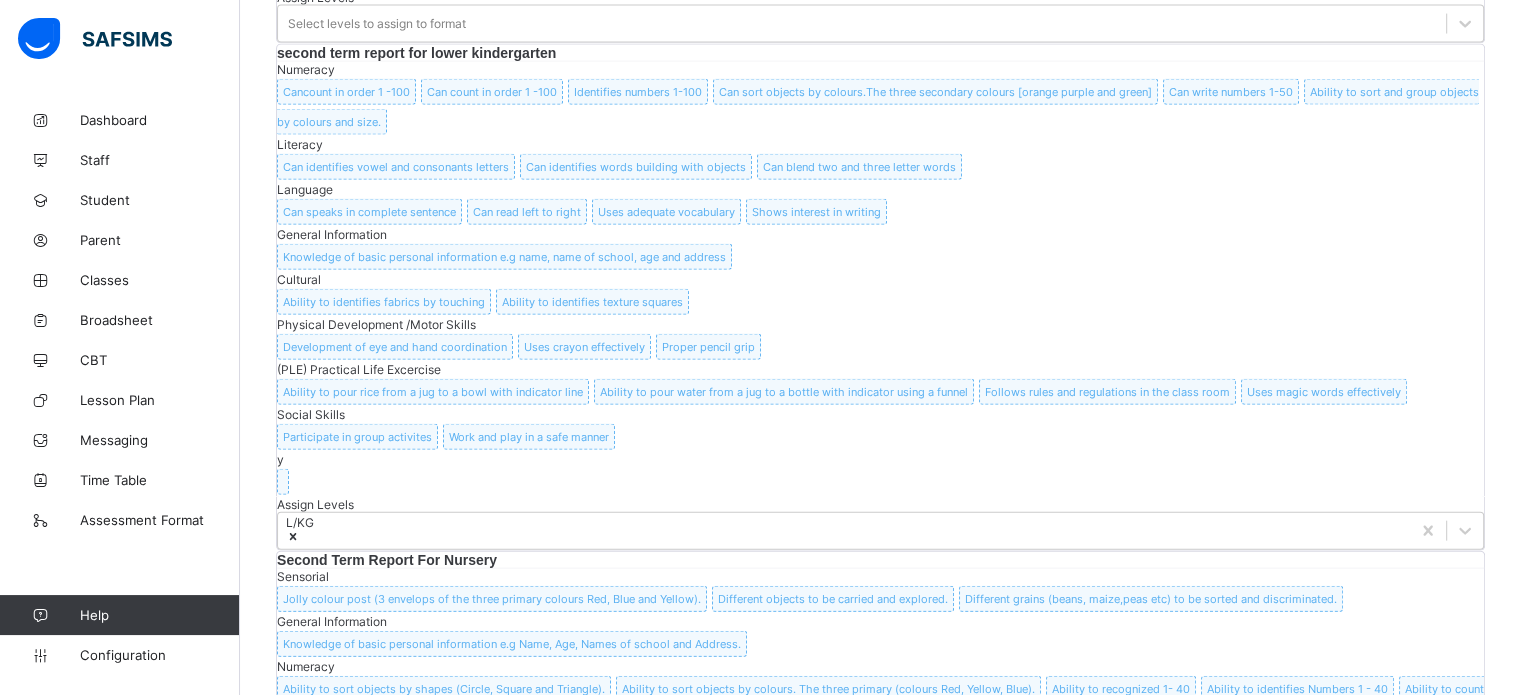 scroll, scrollTop: 4172, scrollLeft: 0, axis: vertical 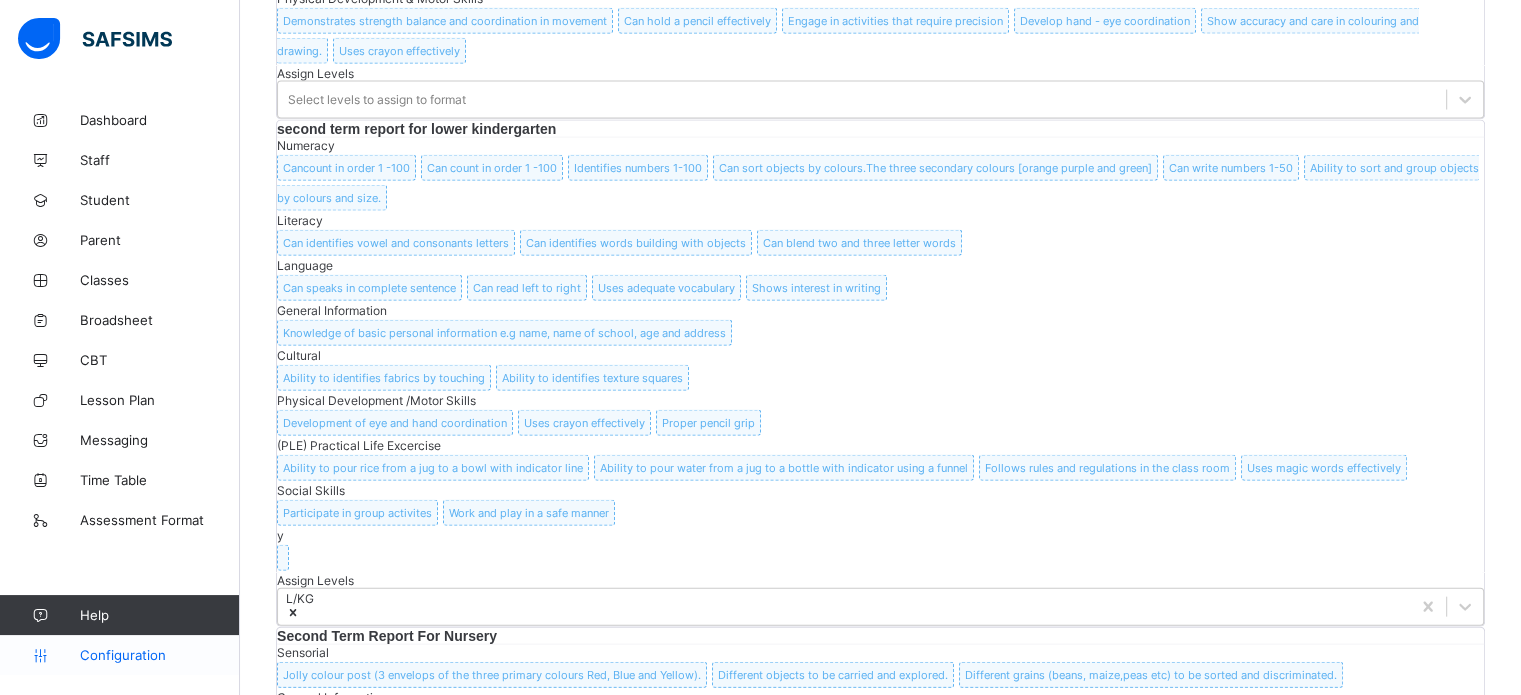 click on "Configuration" at bounding box center (159, 655) 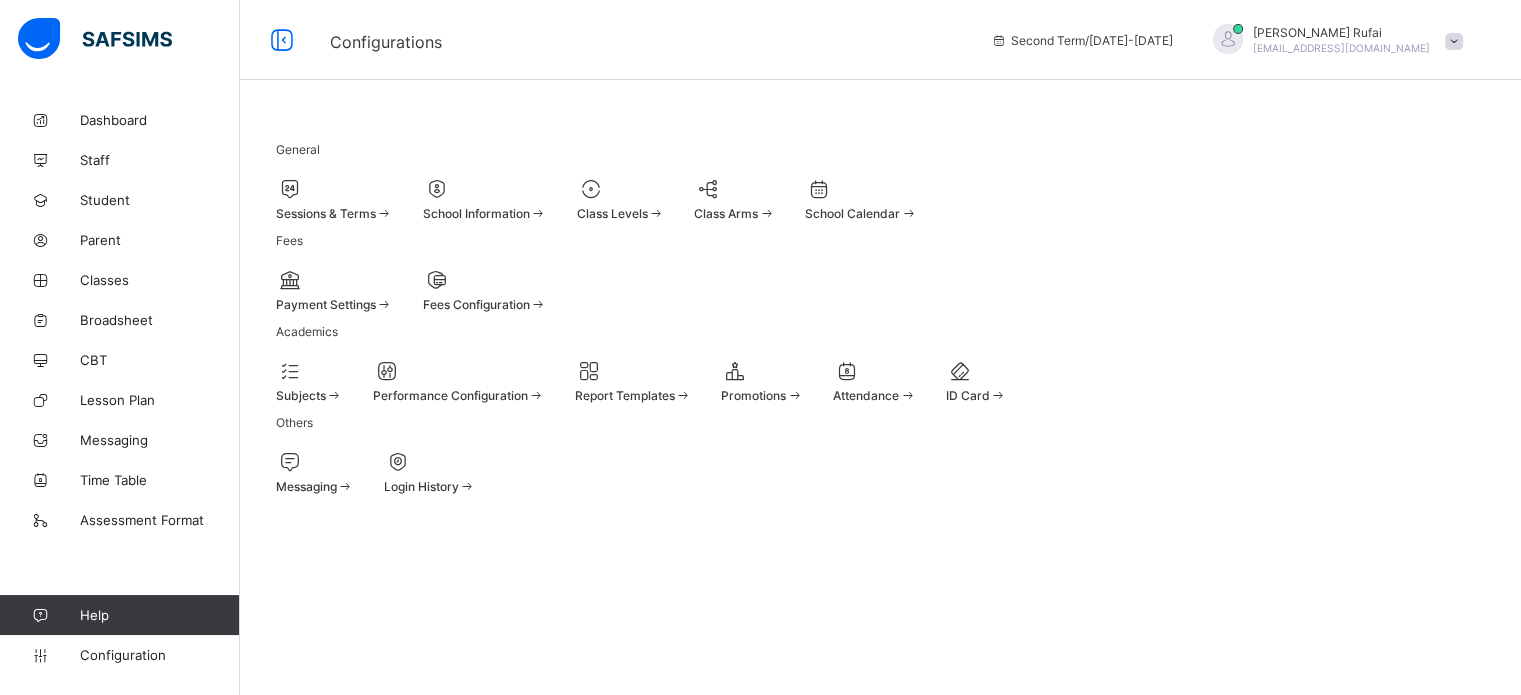 scroll, scrollTop: 0, scrollLeft: 0, axis: both 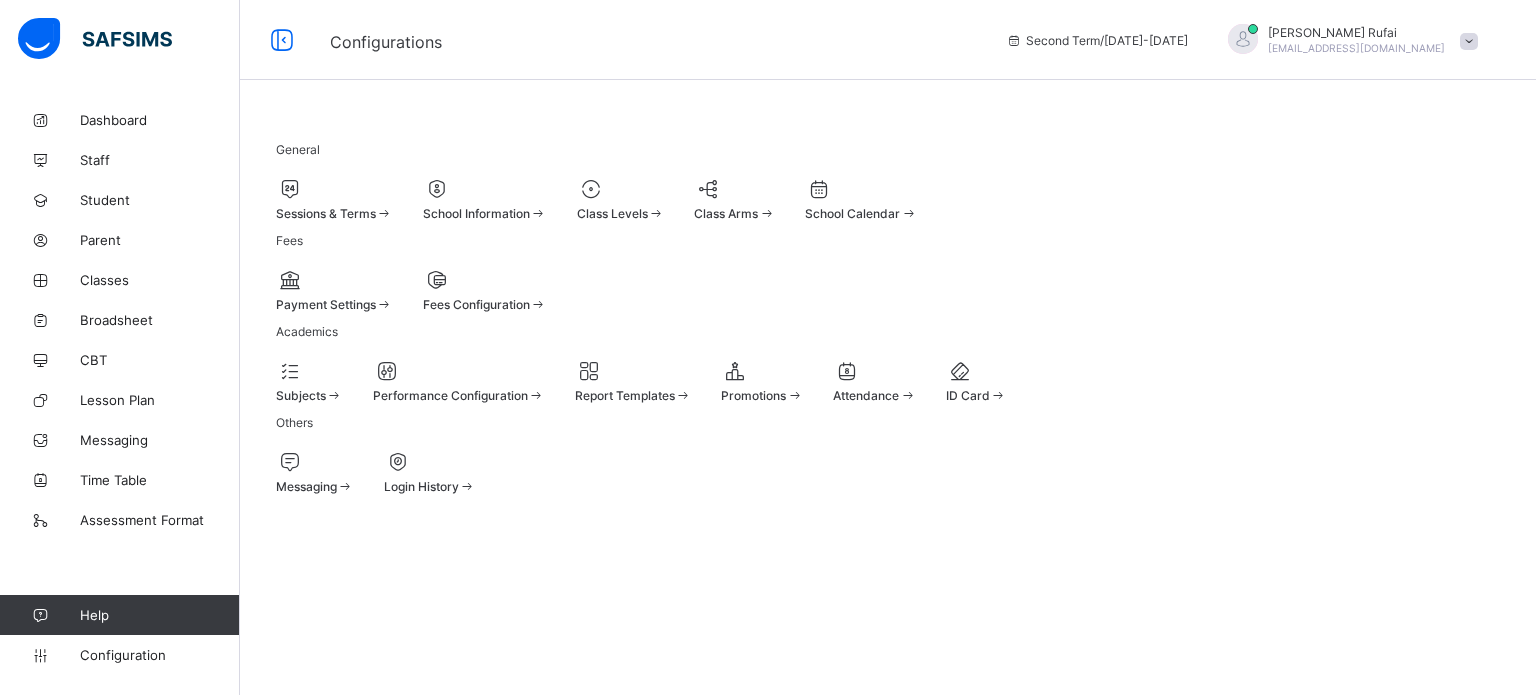click on "Class Levels" at bounding box center [621, 199] 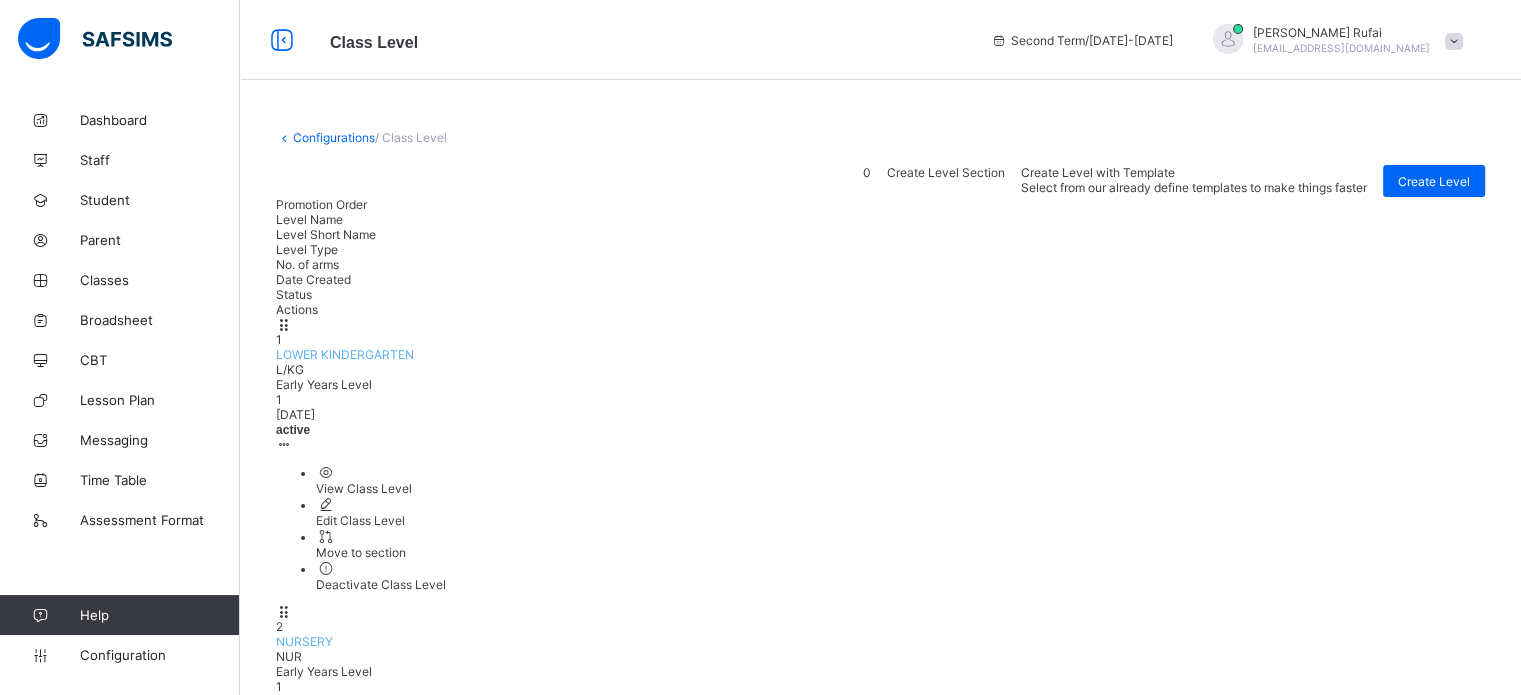 click on "View Class Level" at bounding box center [900, 480] 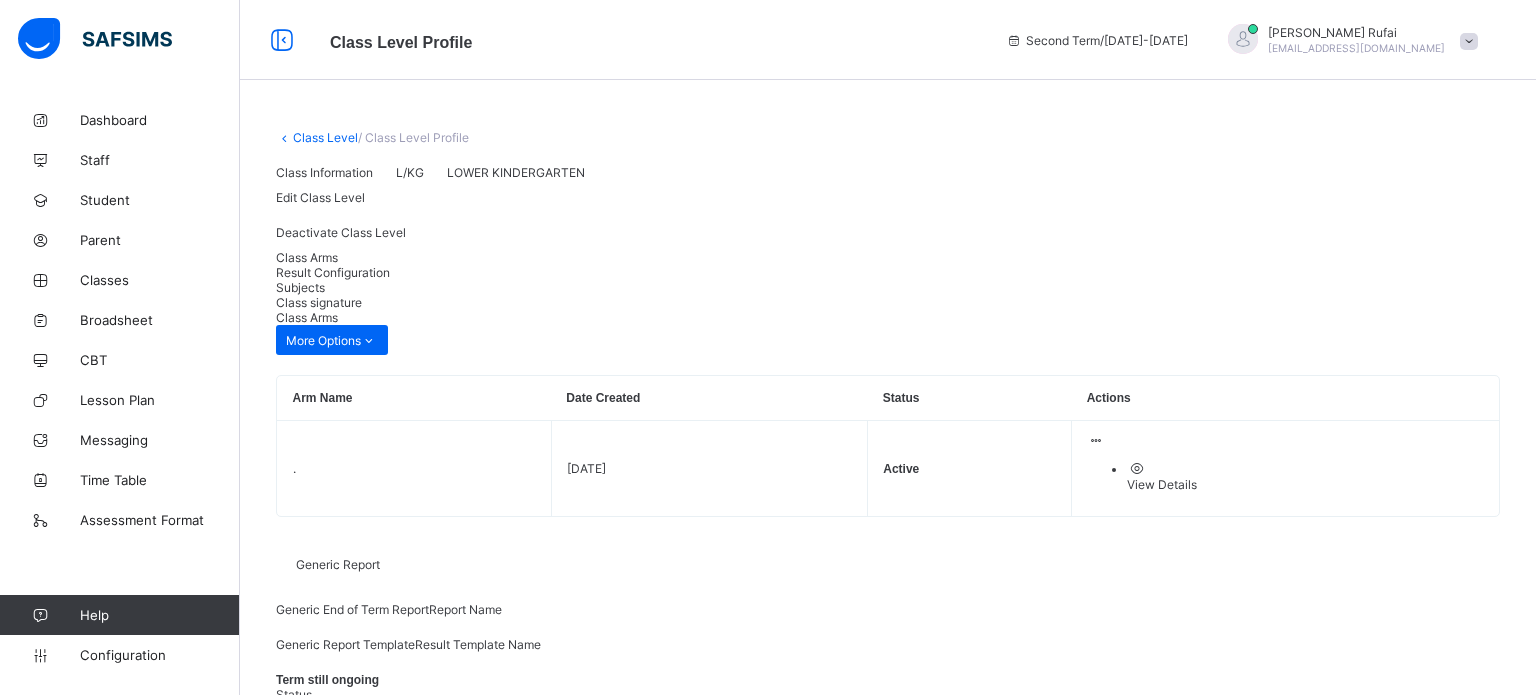 click on "Result Configuration" at bounding box center [333, 272] 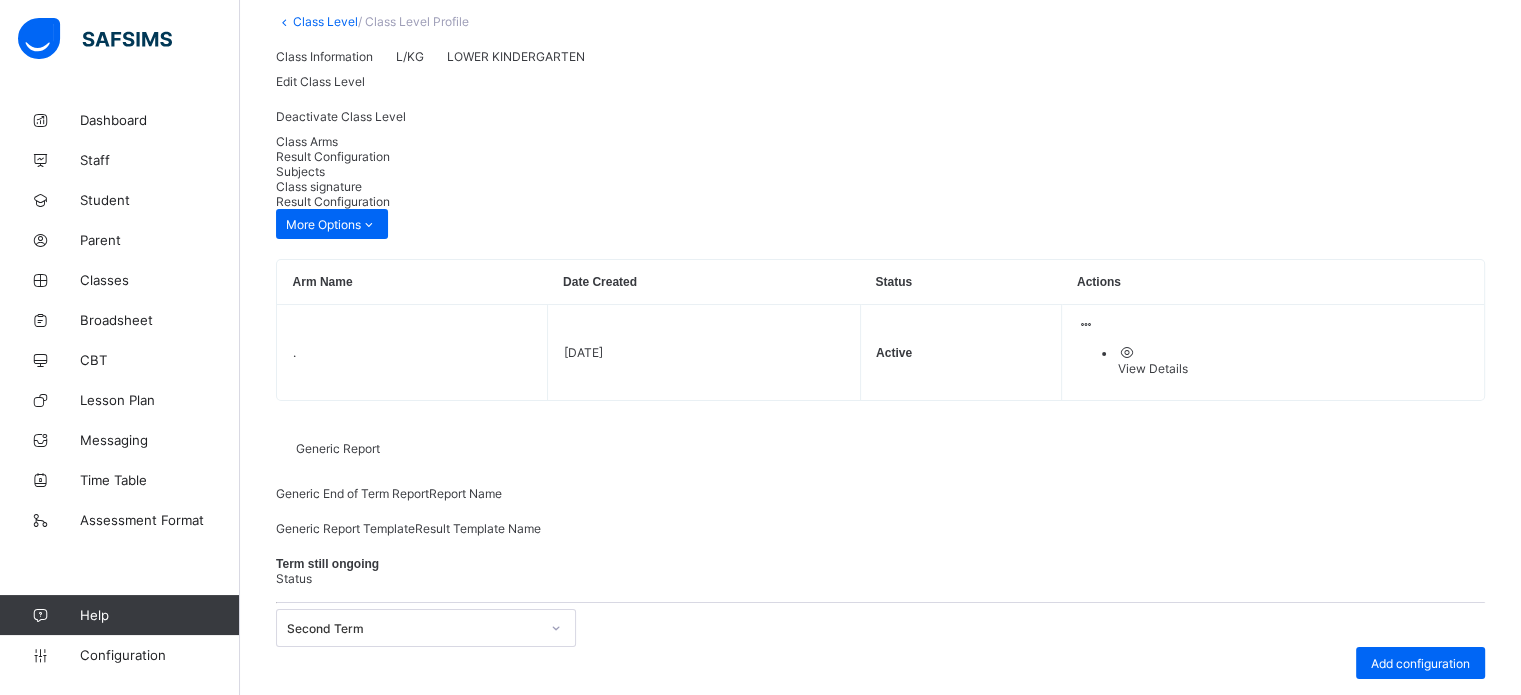 scroll, scrollTop: 244, scrollLeft: 0, axis: vertical 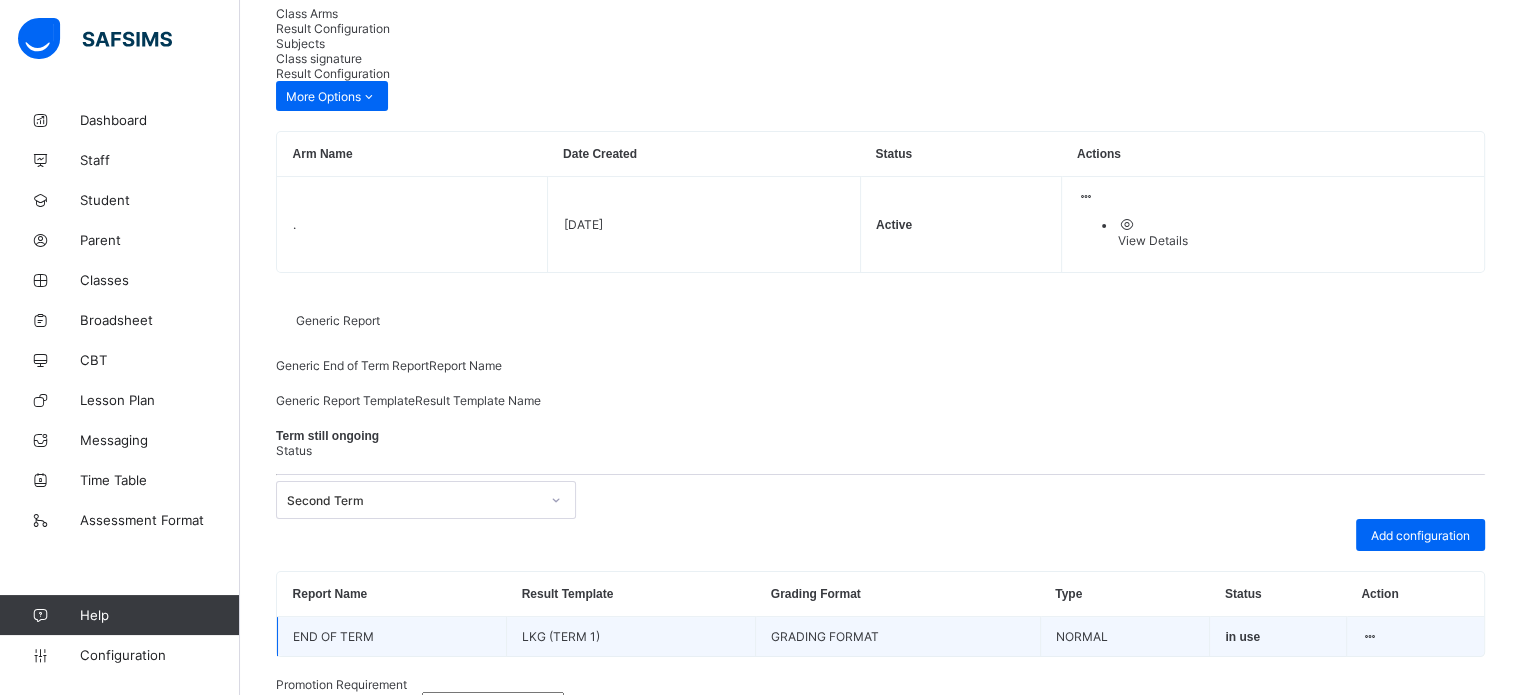 click at bounding box center (1370, 636) 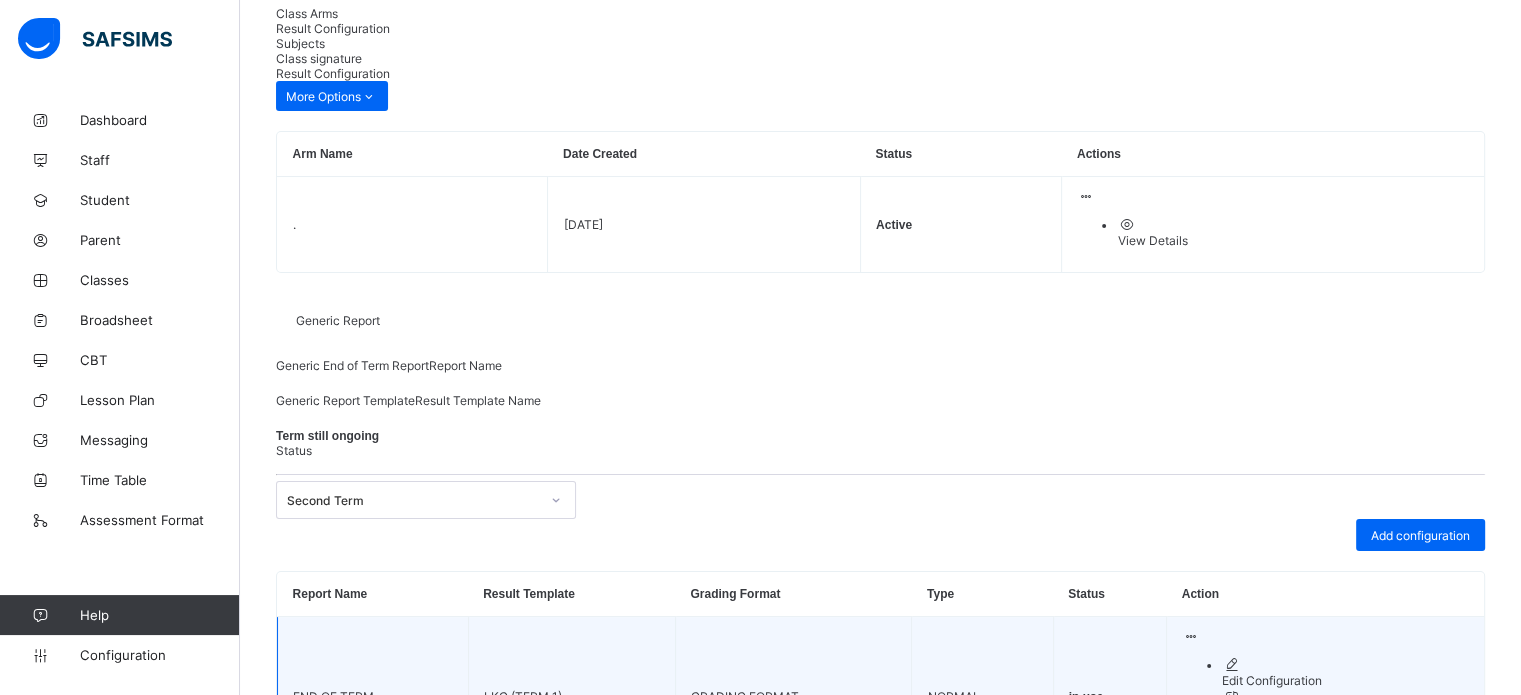 click on "Edit Configuration" at bounding box center (1345, 680) 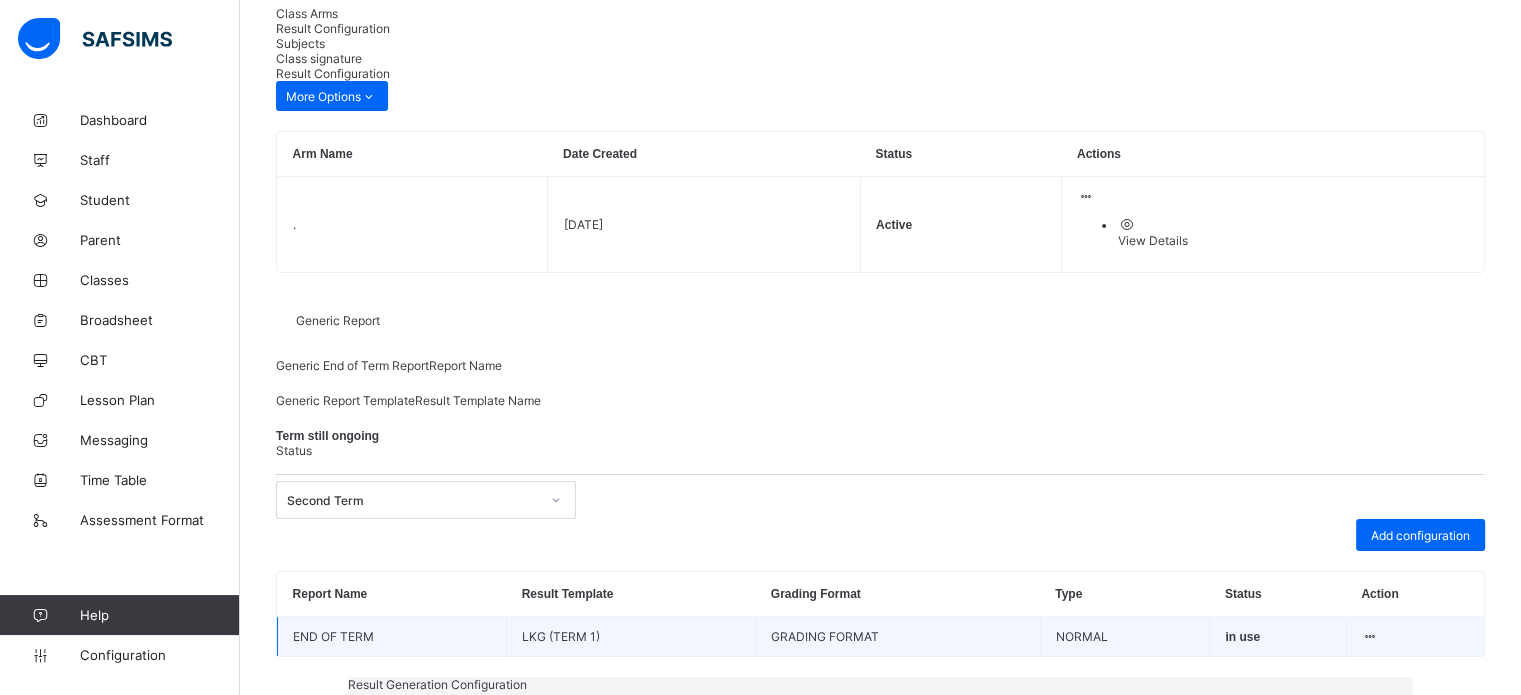 click on "LKG (TERM 1)" at bounding box center (880, 990) 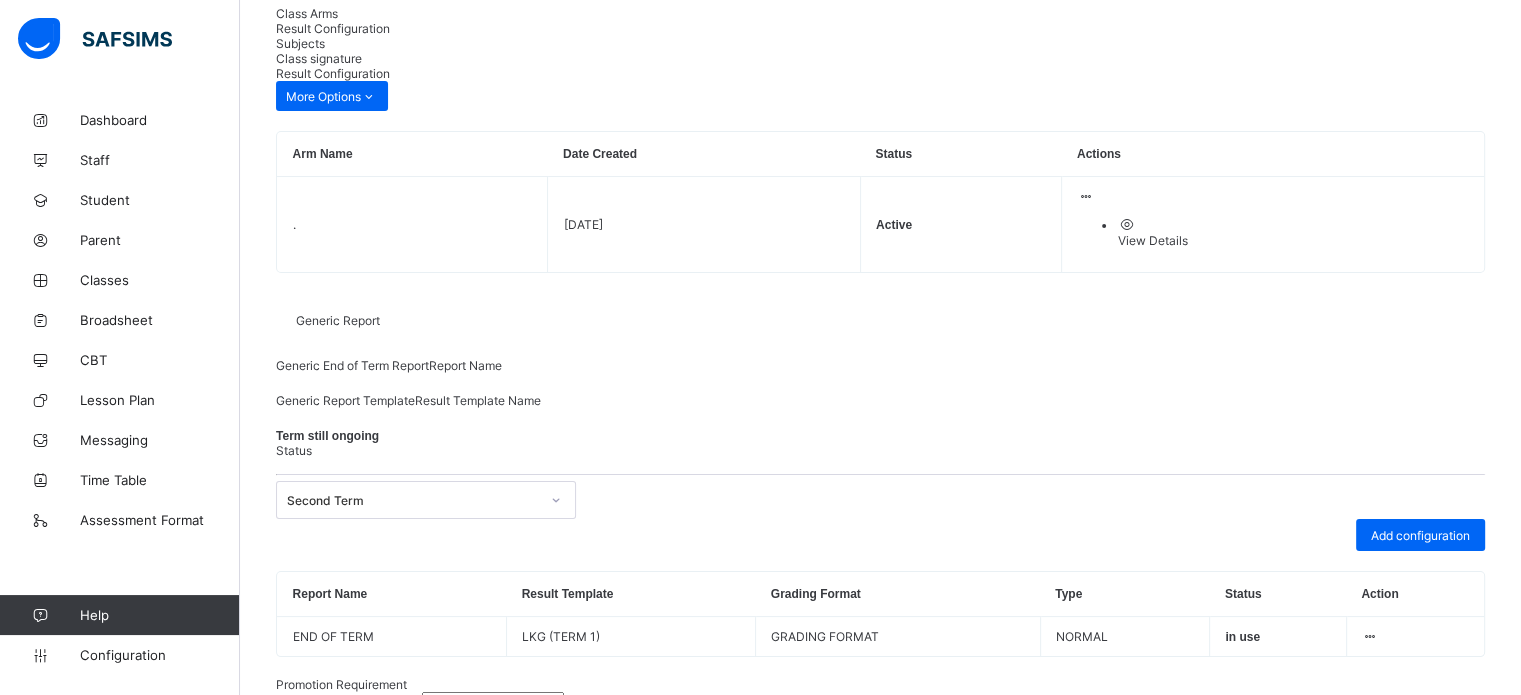 scroll, scrollTop: 0, scrollLeft: 0, axis: both 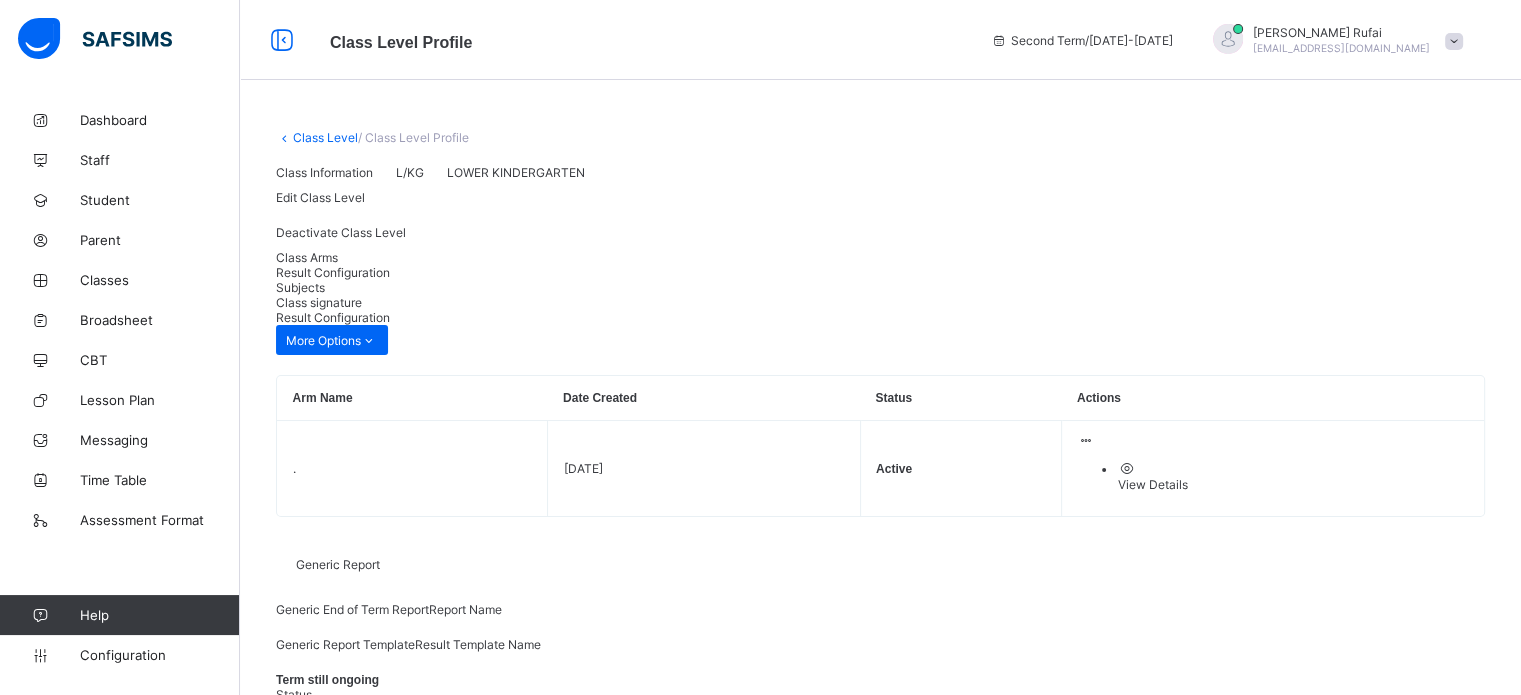 click on "Edit Class Level" at bounding box center [320, 197] 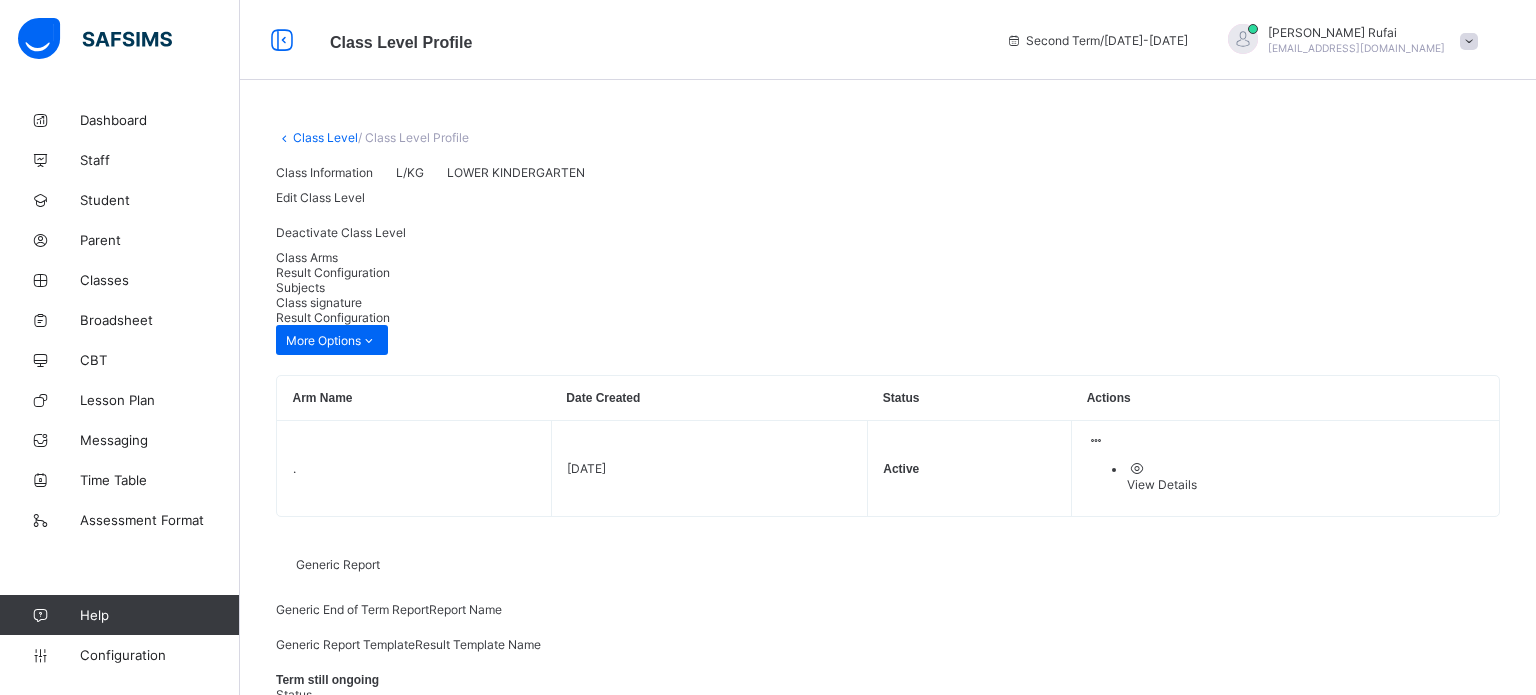 click on "Save" at bounding box center (672, 1778) 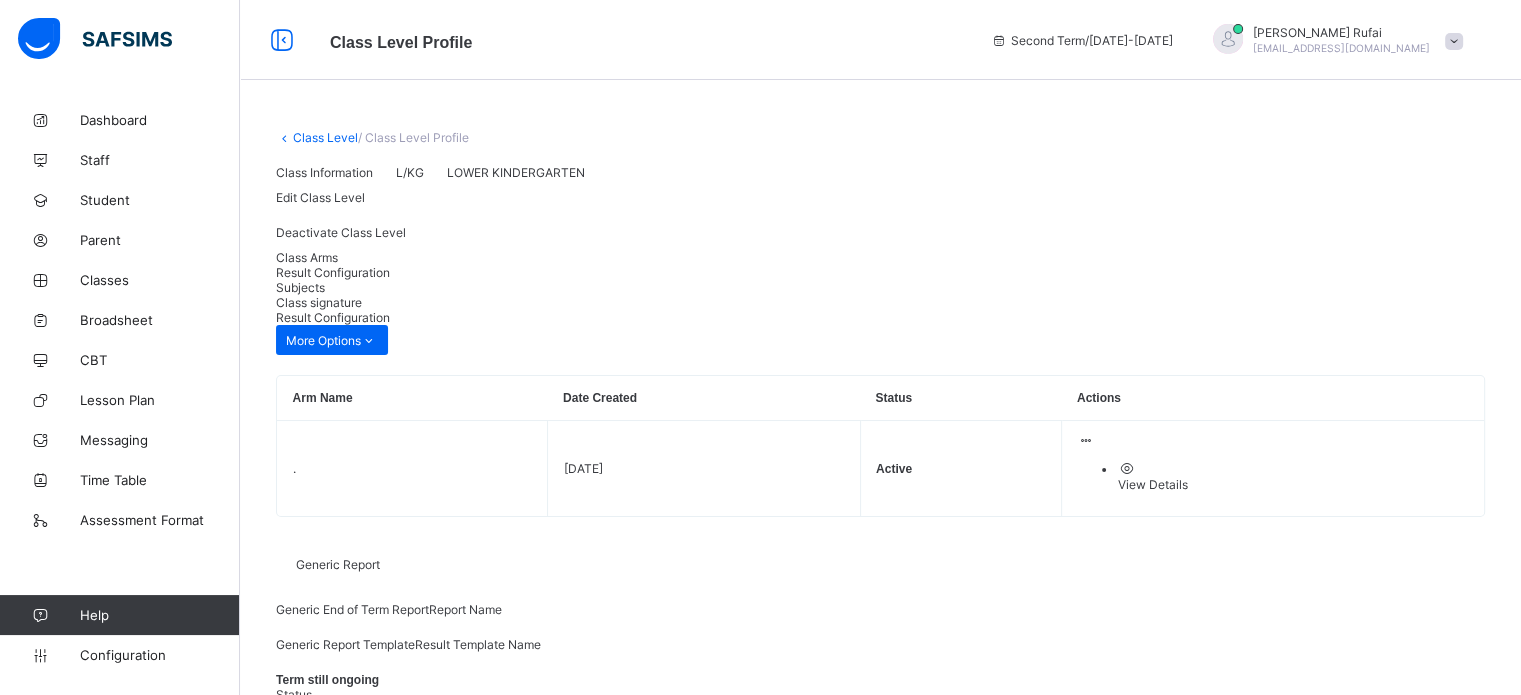 click on "Class Level" at bounding box center [325, 137] 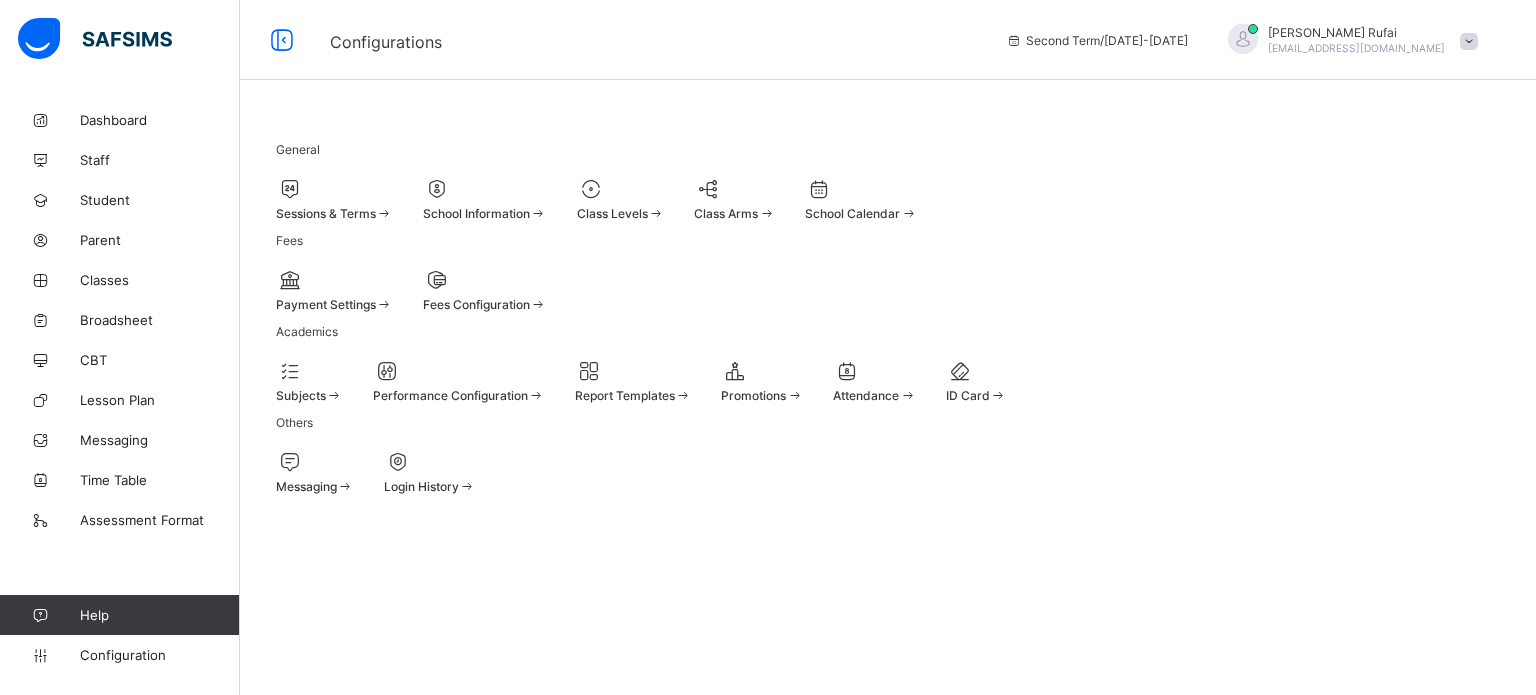 click on "Class Levels" at bounding box center (612, 213) 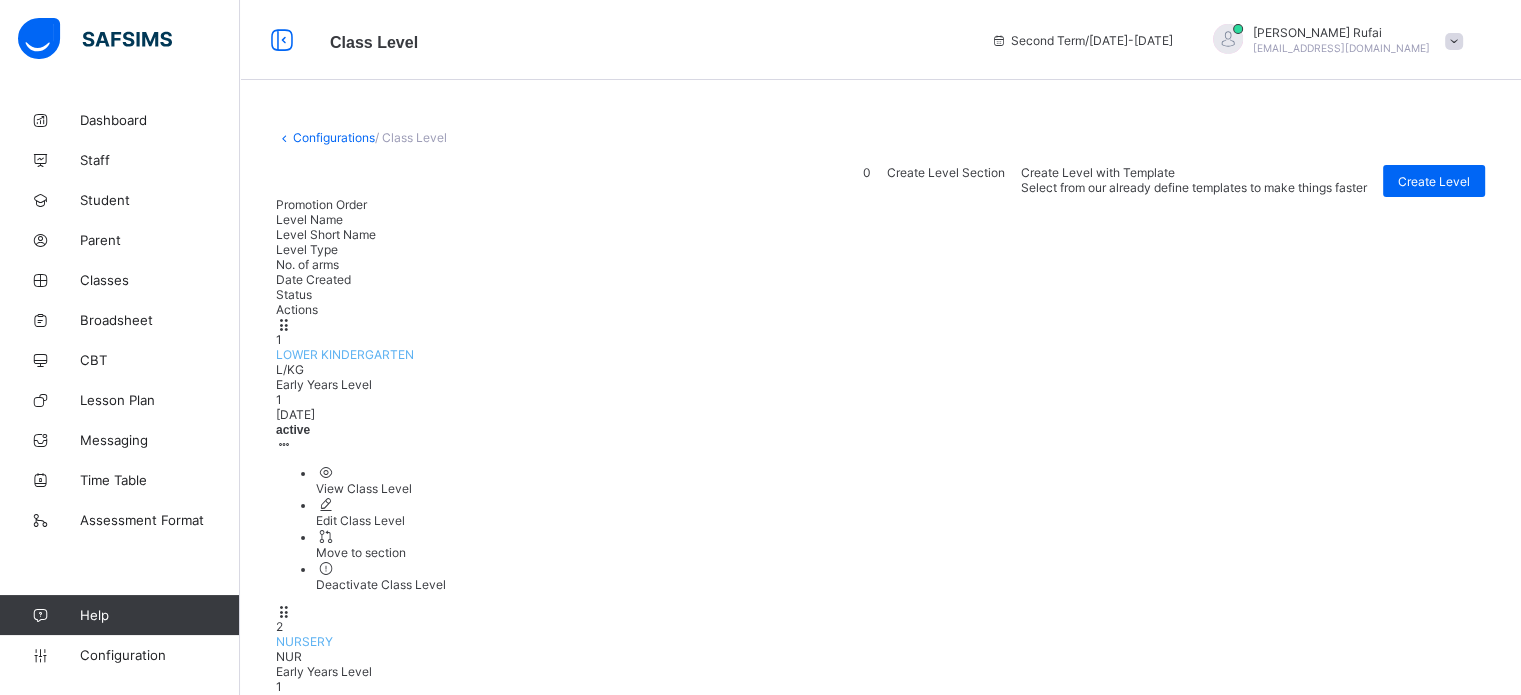click on "View Class Level" at bounding box center (900, 775) 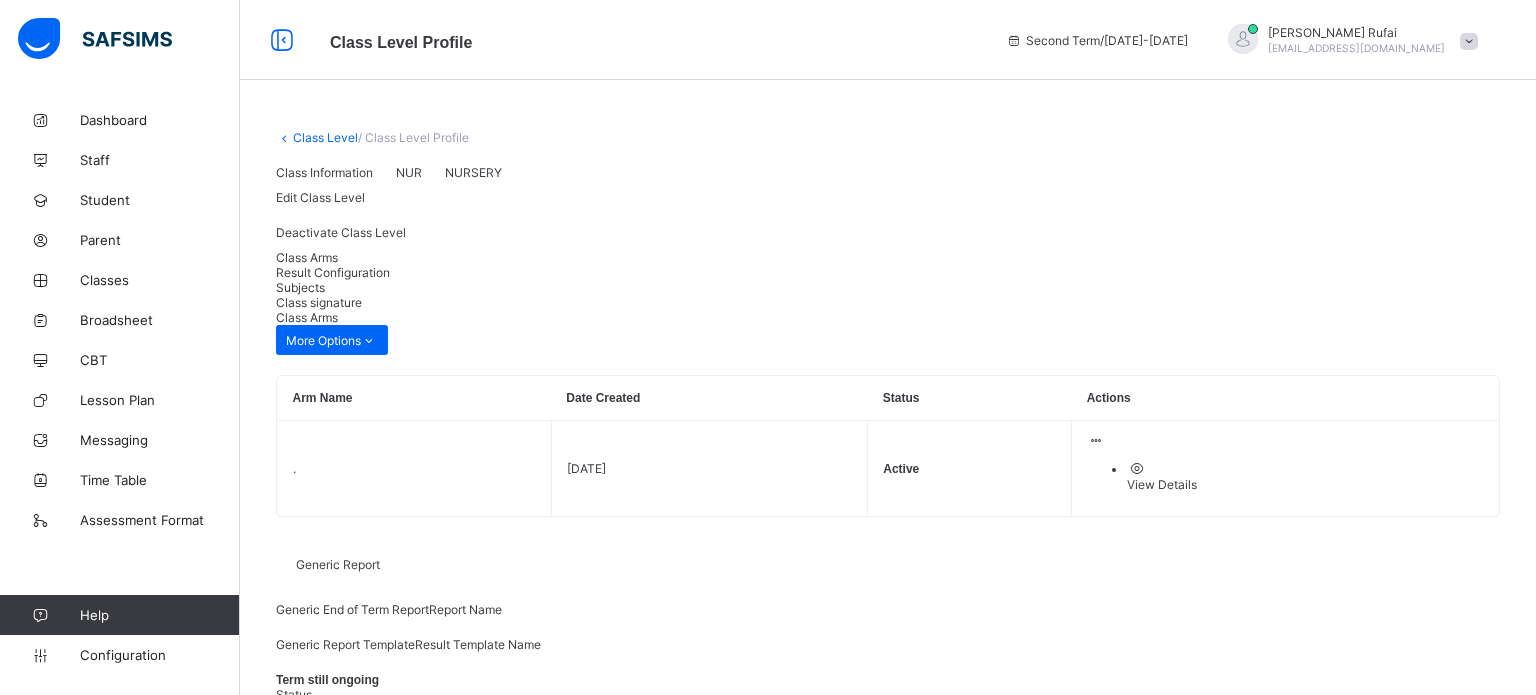 click on "Edit Class Level" at bounding box center [320, 197] 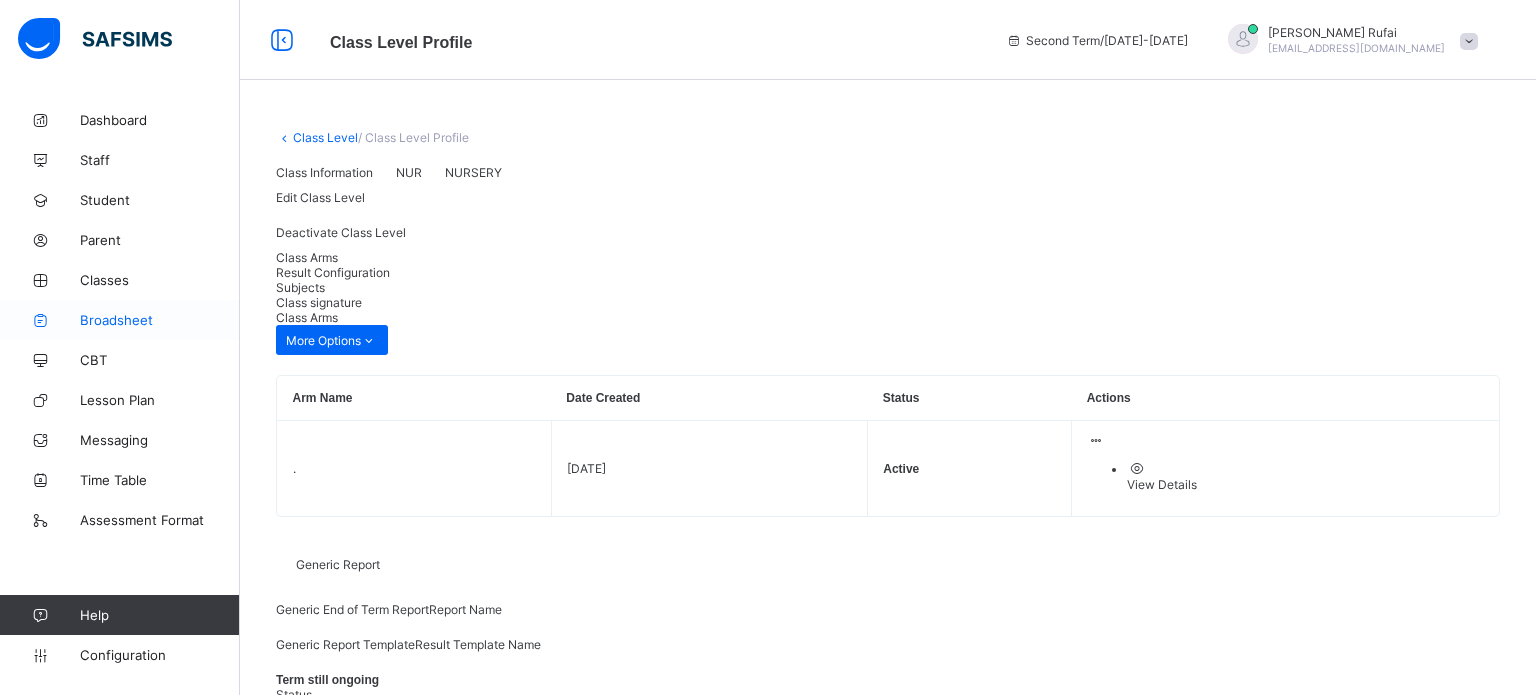 click on "Broadsheet" at bounding box center (160, 320) 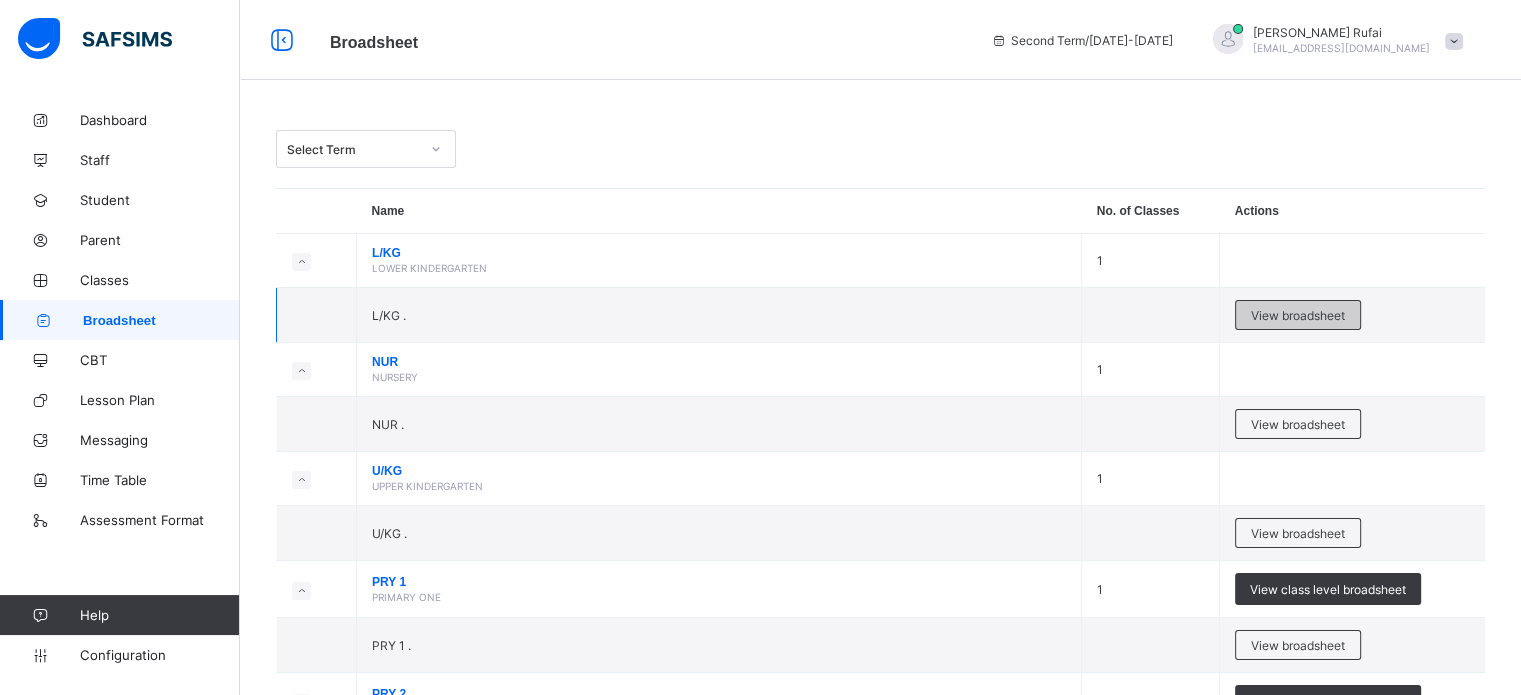 click on "View broadsheet" at bounding box center [1298, 315] 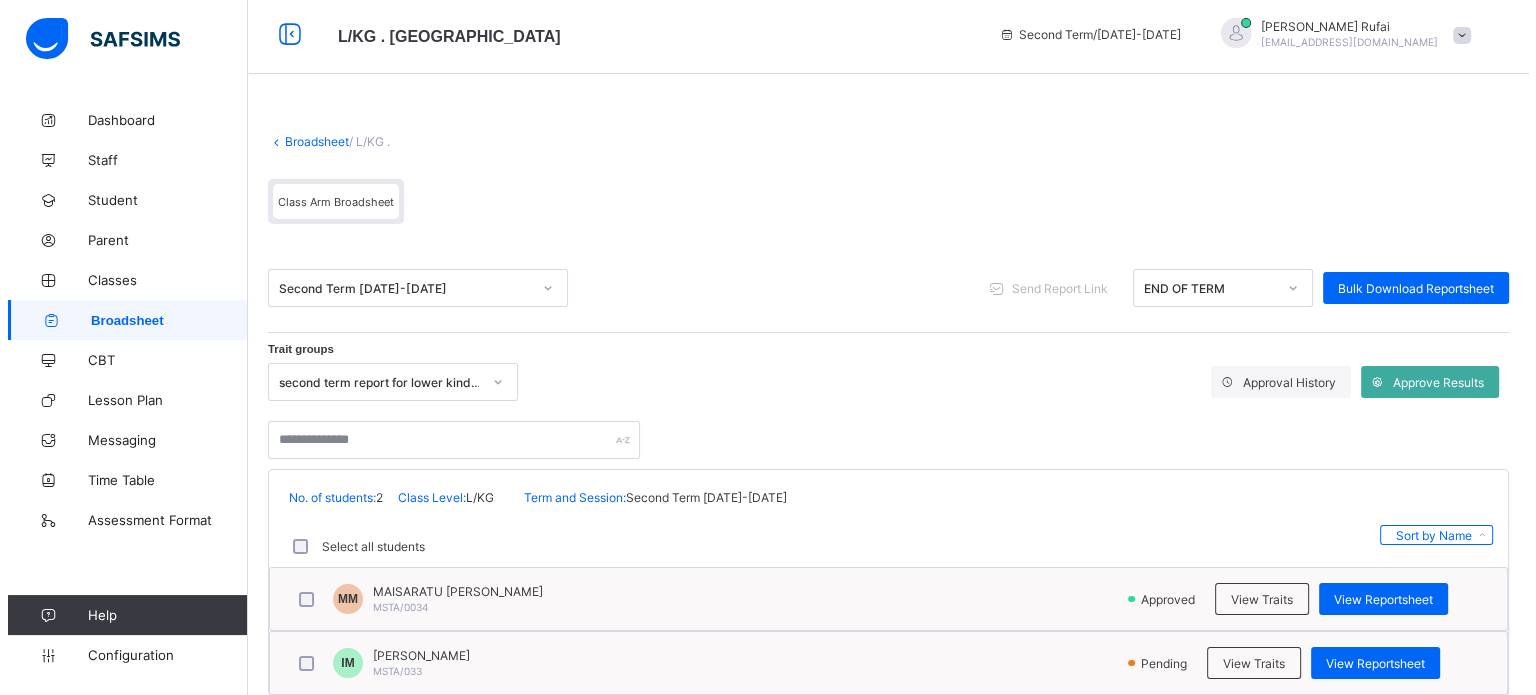 scroll, scrollTop: 46, scrollLeft: 0, axis: vertical 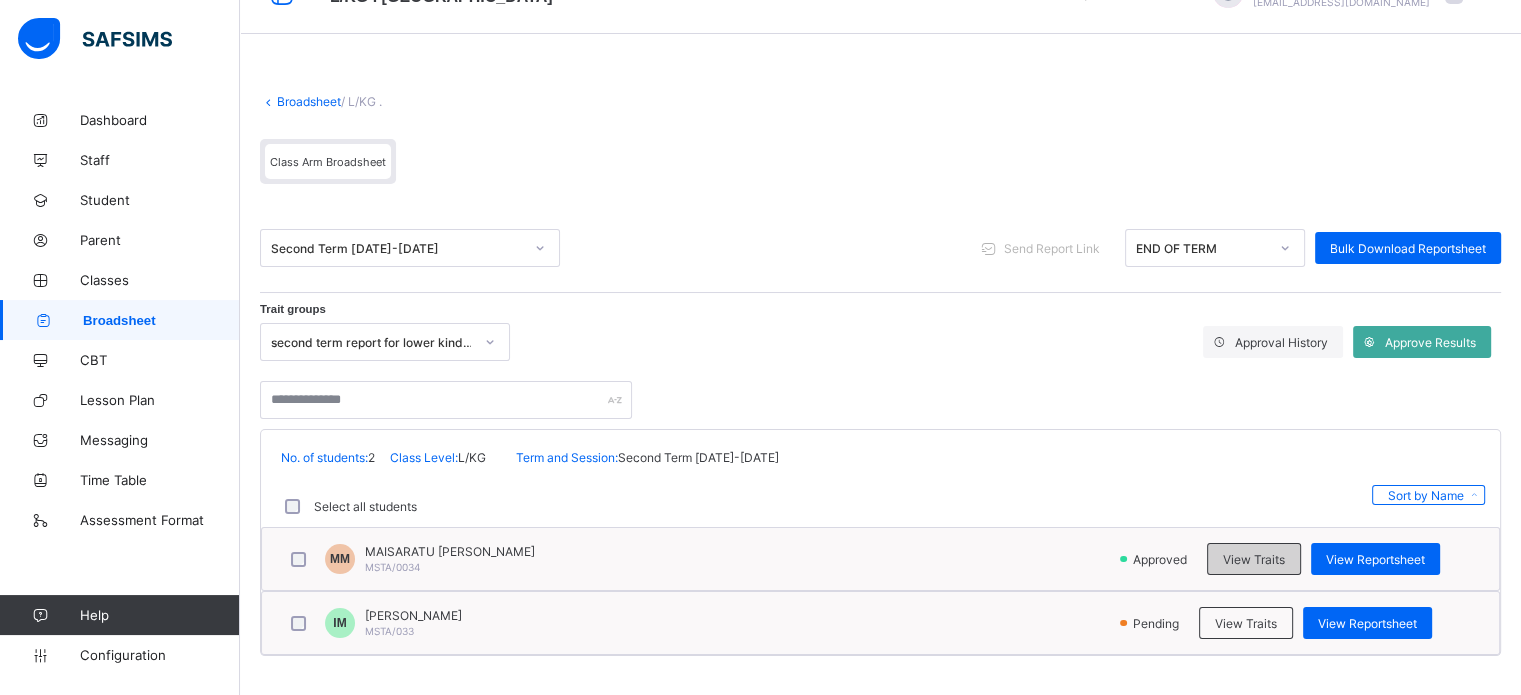 click on "View Traits" at bounding box center [1254, 559] 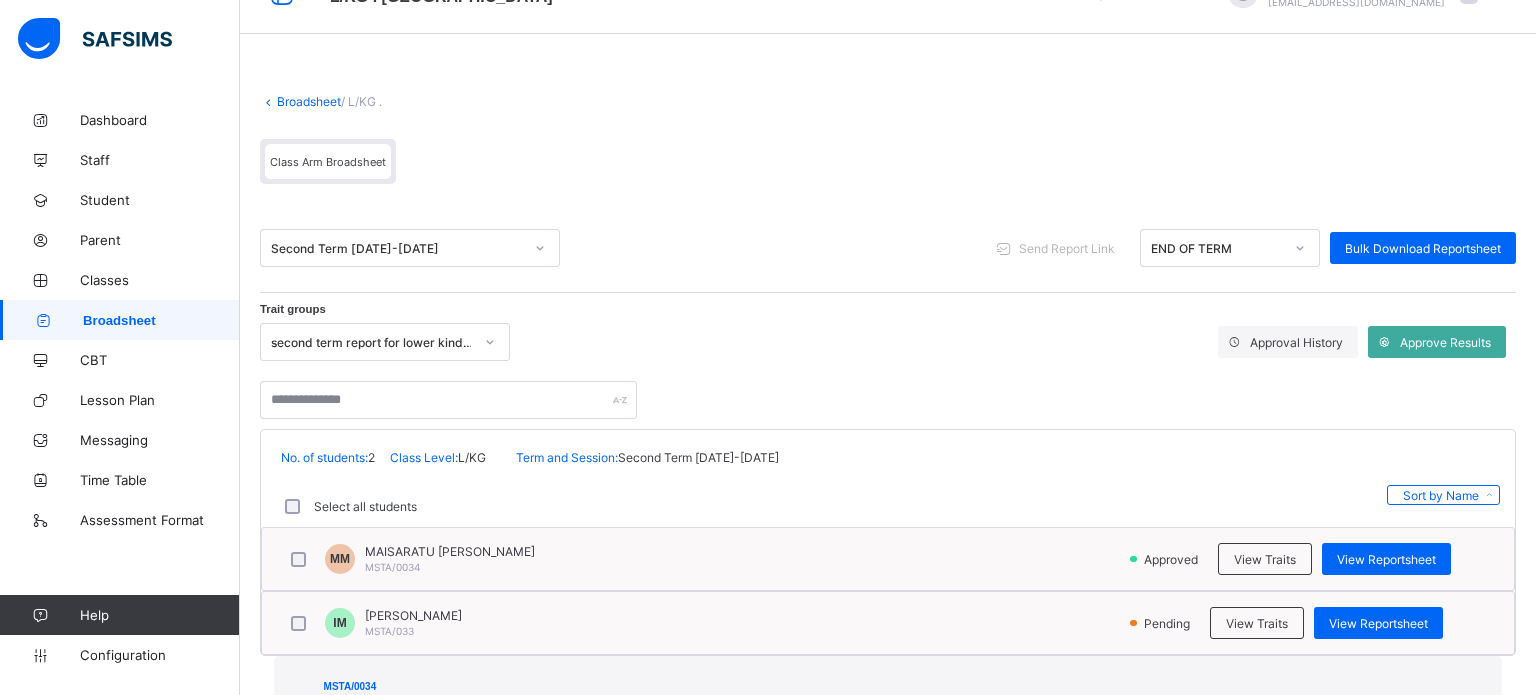 scroll, scrollTop: 1588, scrollLeft: 0, axis: vertical 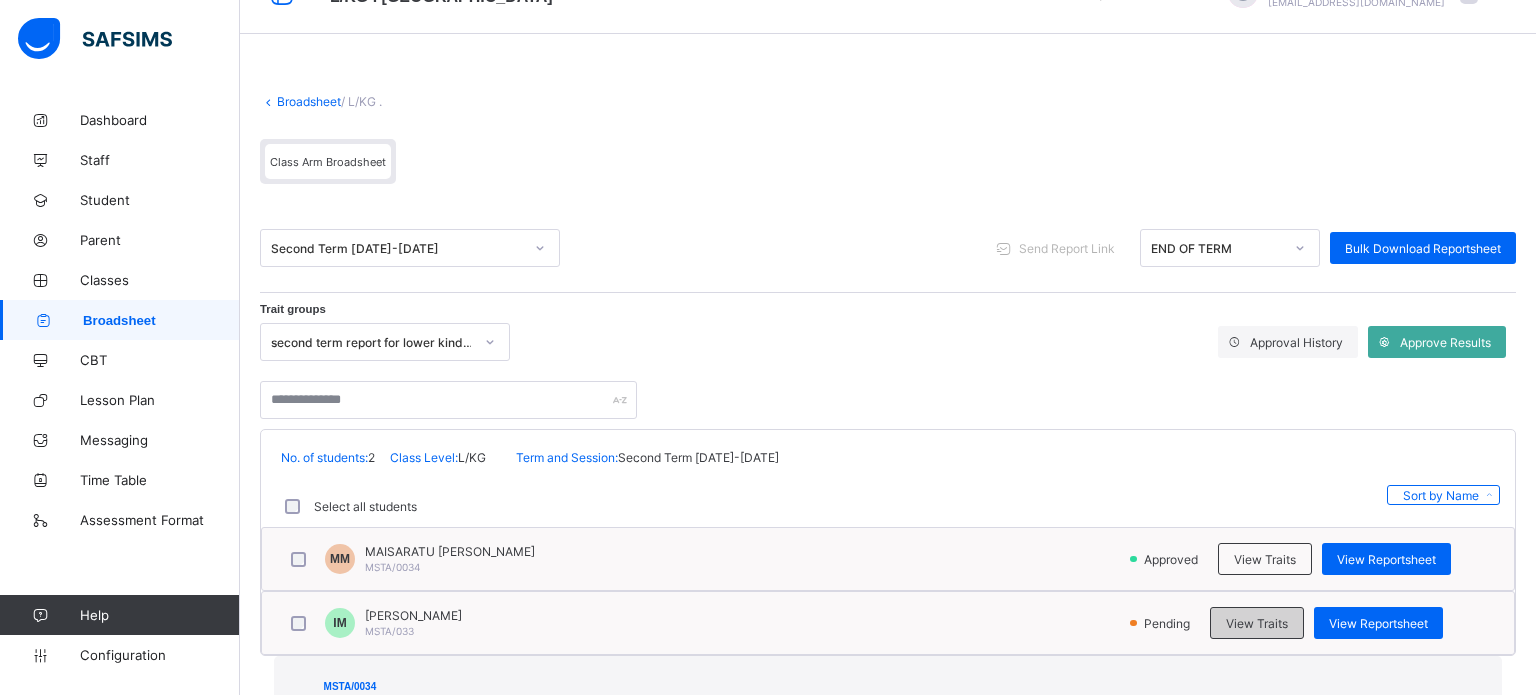 click on "Close" at bounding box center [1430, 1369] 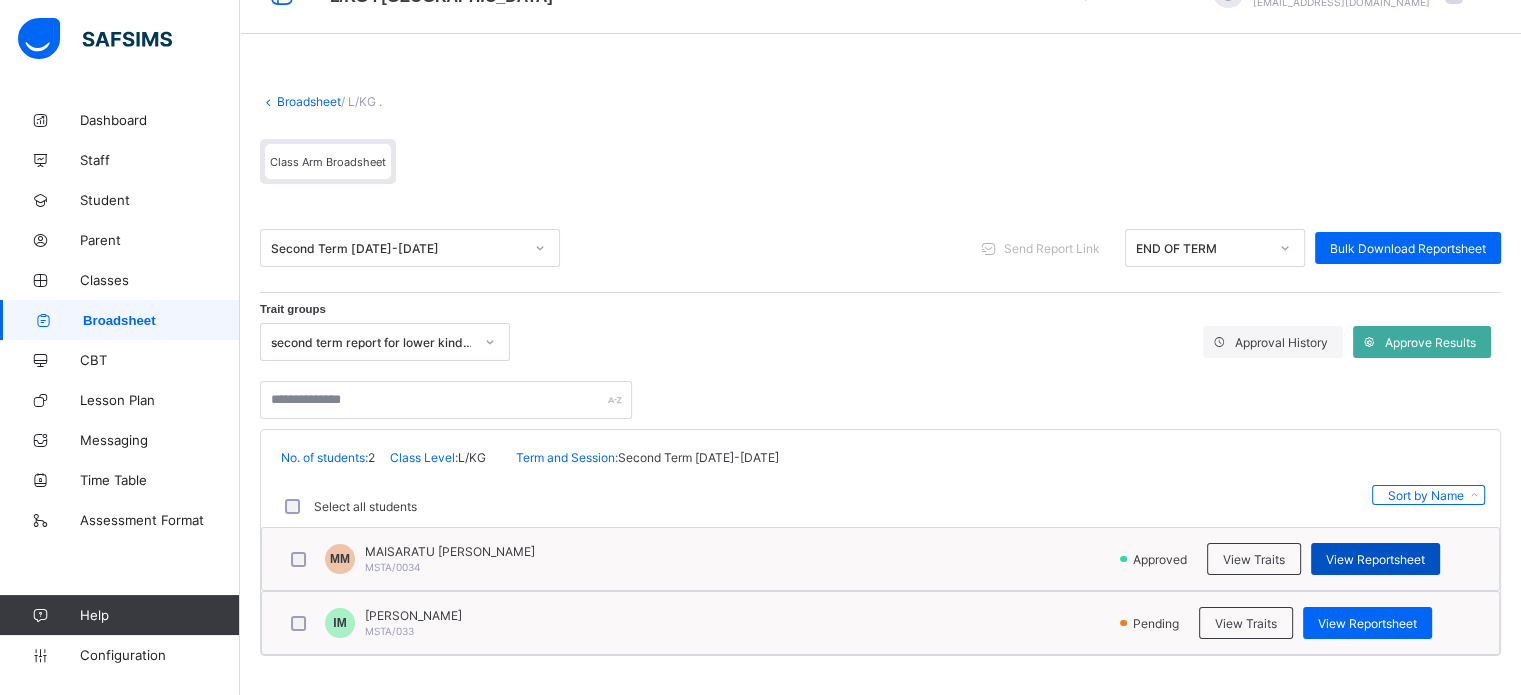 click on "View Reportsheet" at bounding box center (1375, 559) 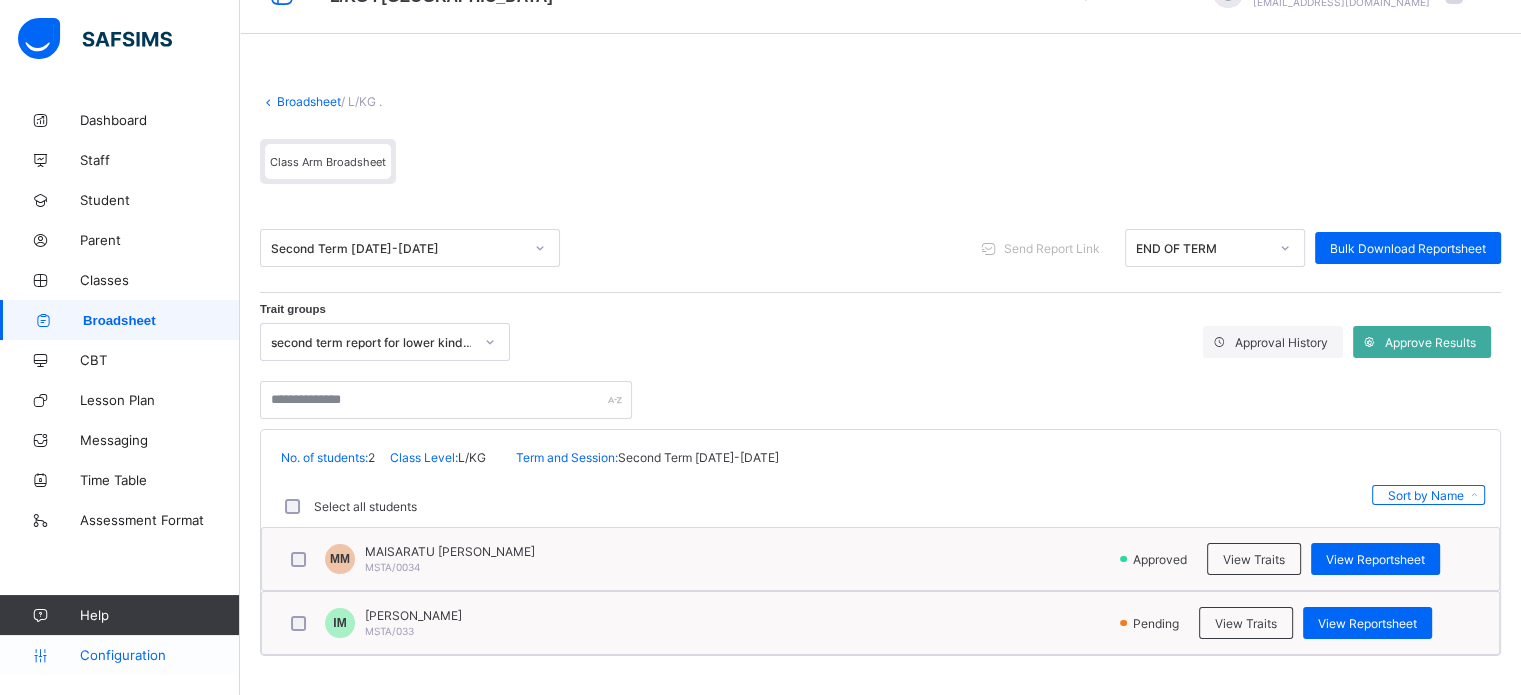 click on "Configuration" at bounding box center [119, 655] 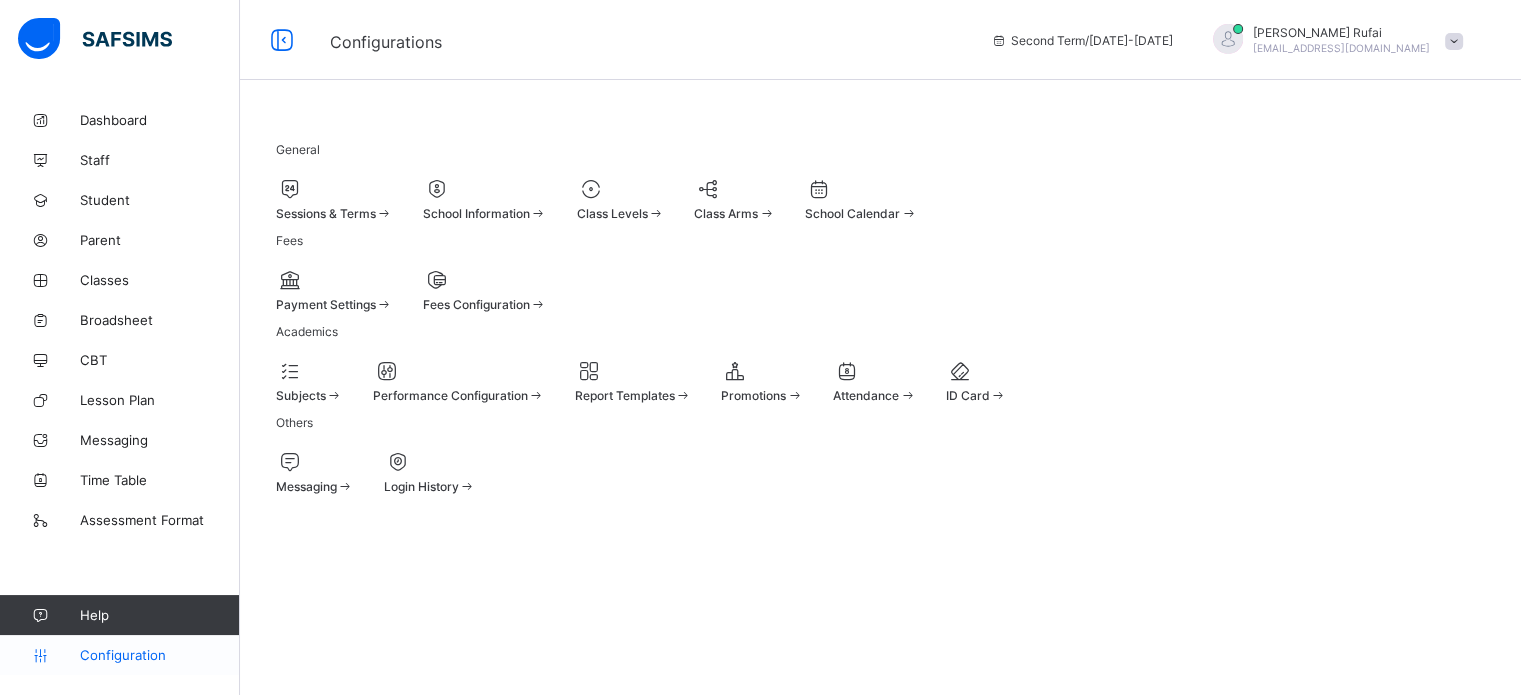 scroll, scrollTop: 0, scrollLeft: 0, axis: both 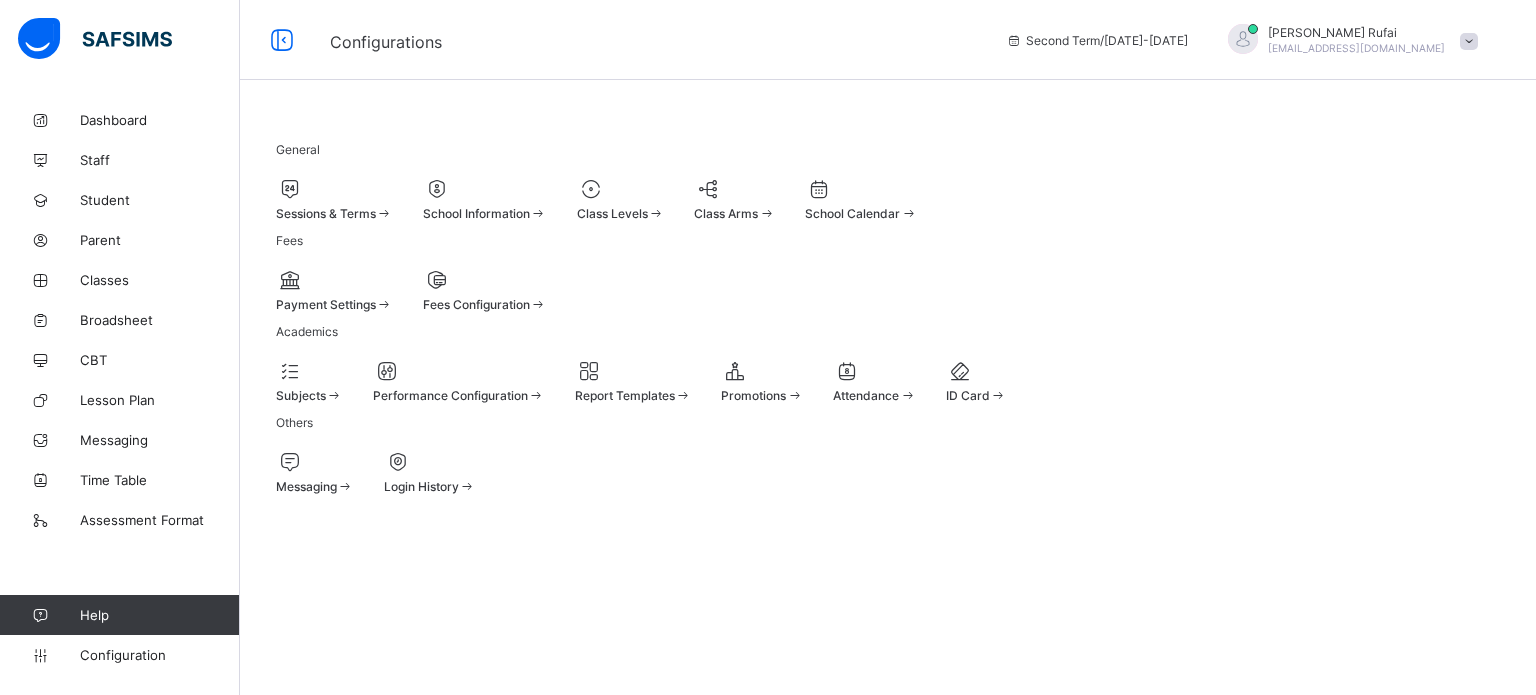 click at bounding box center (621, 189) 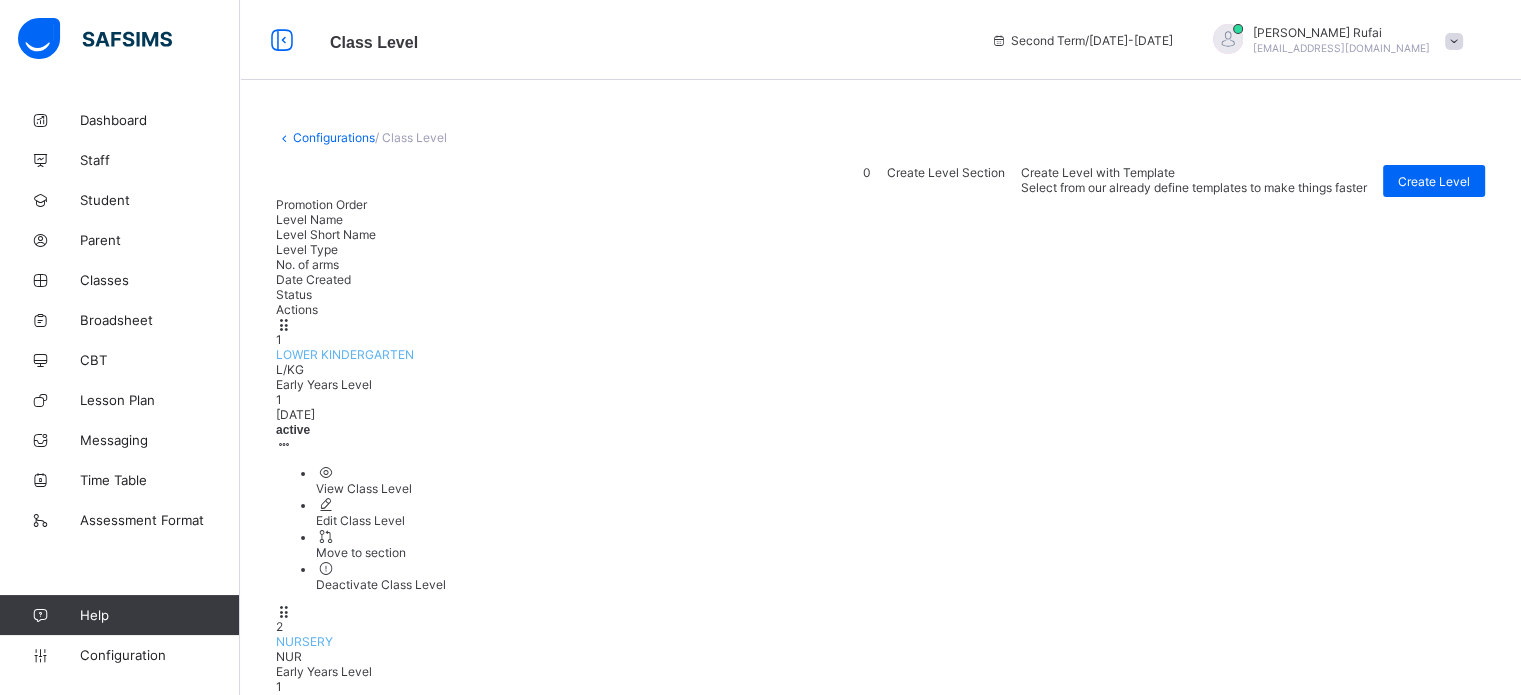 click on "View Class Level" at bounding box center [900, 488] 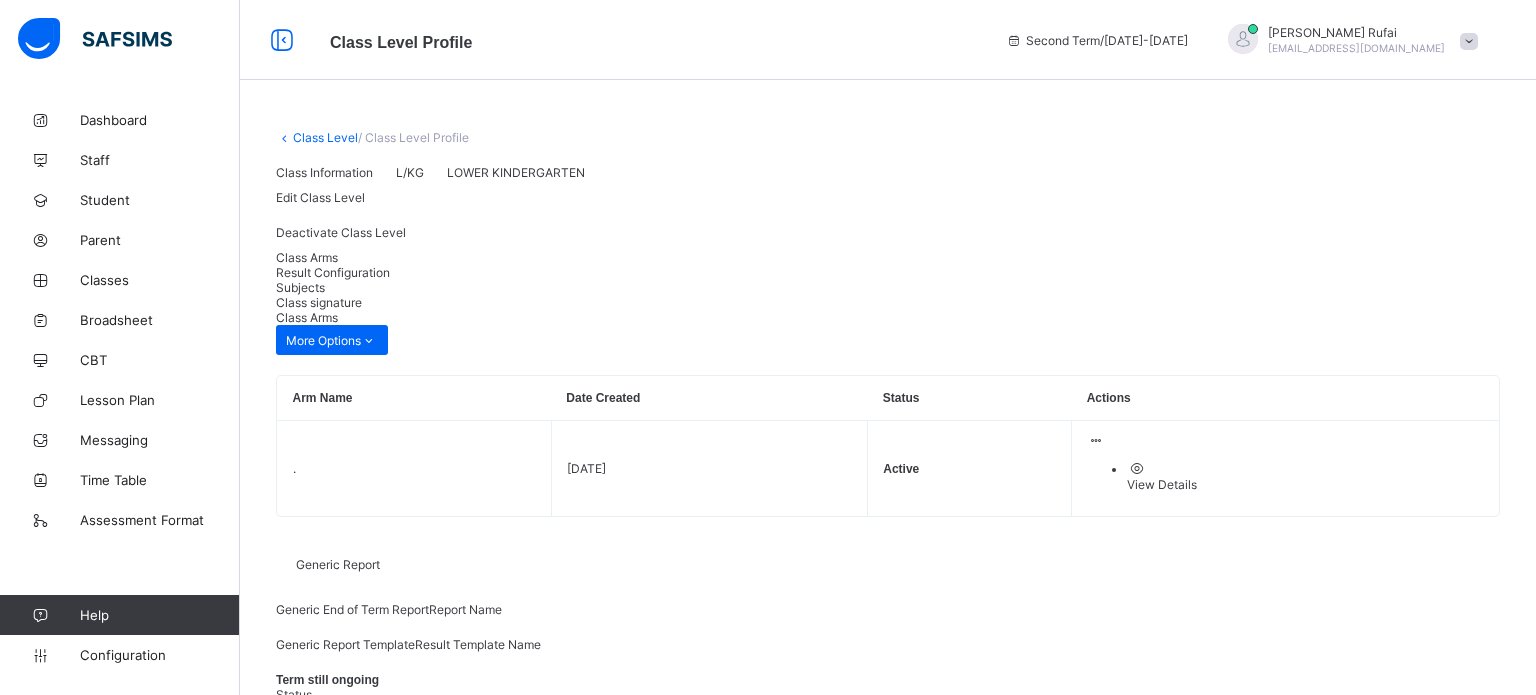 click on "Edit Class Level" at bounding box center (888, 197) 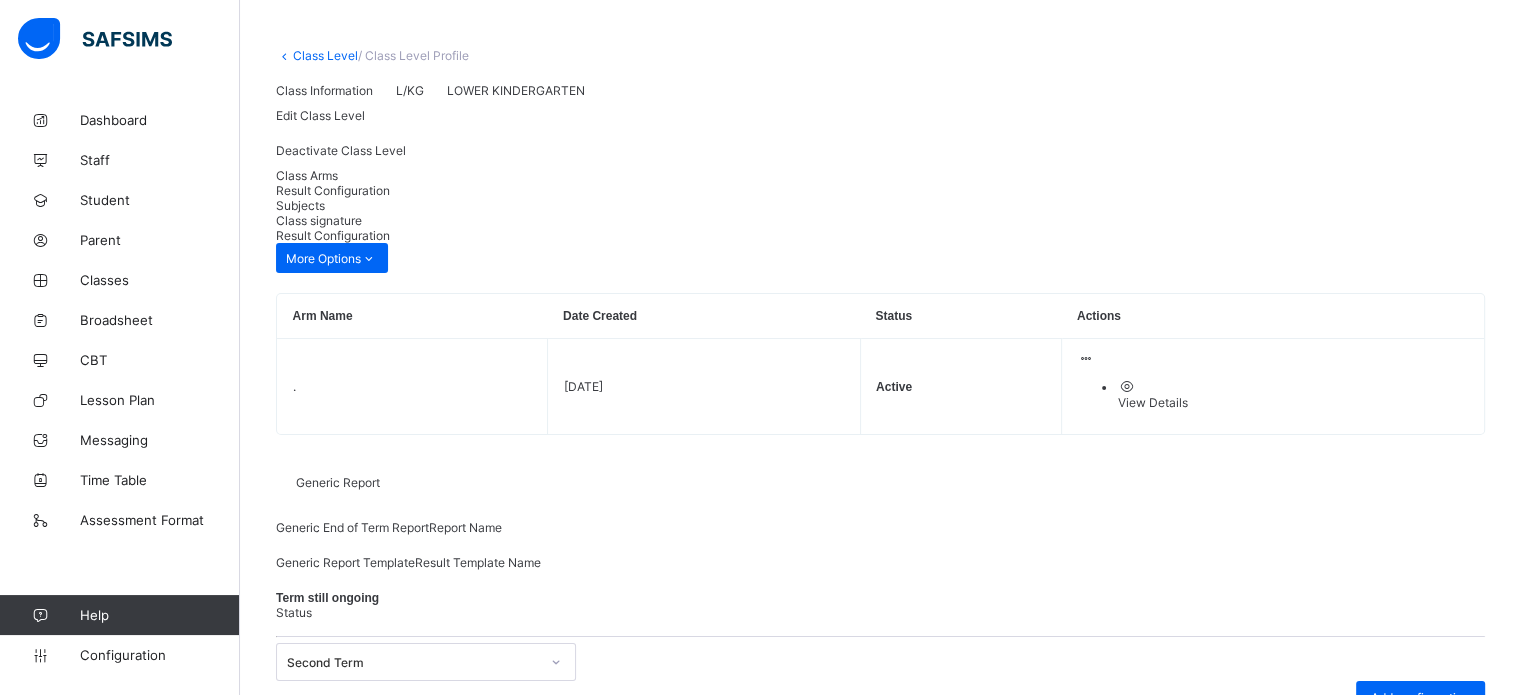 scroll, scrollTop: 244, scrollLeft: 0, axis: vertical 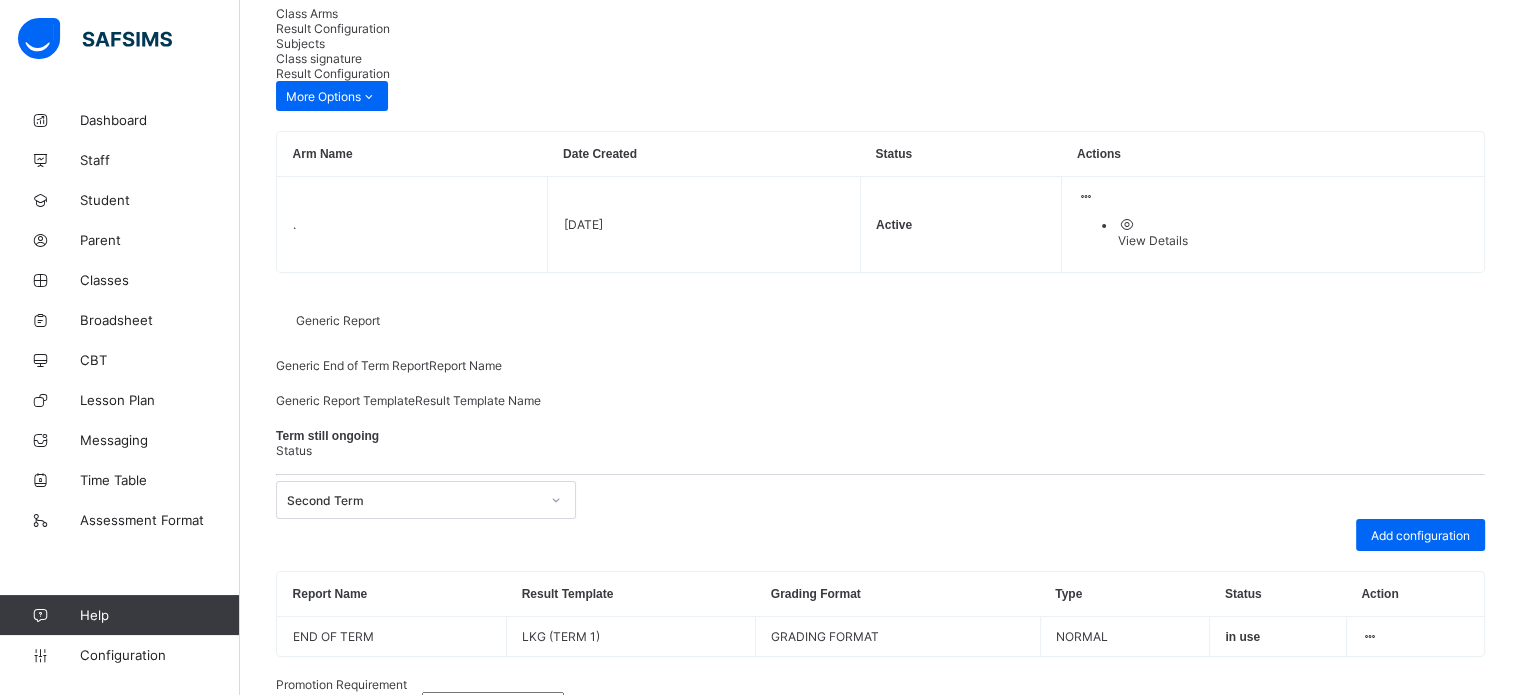 click on "Class Arms" at bounding box center [880, 13] 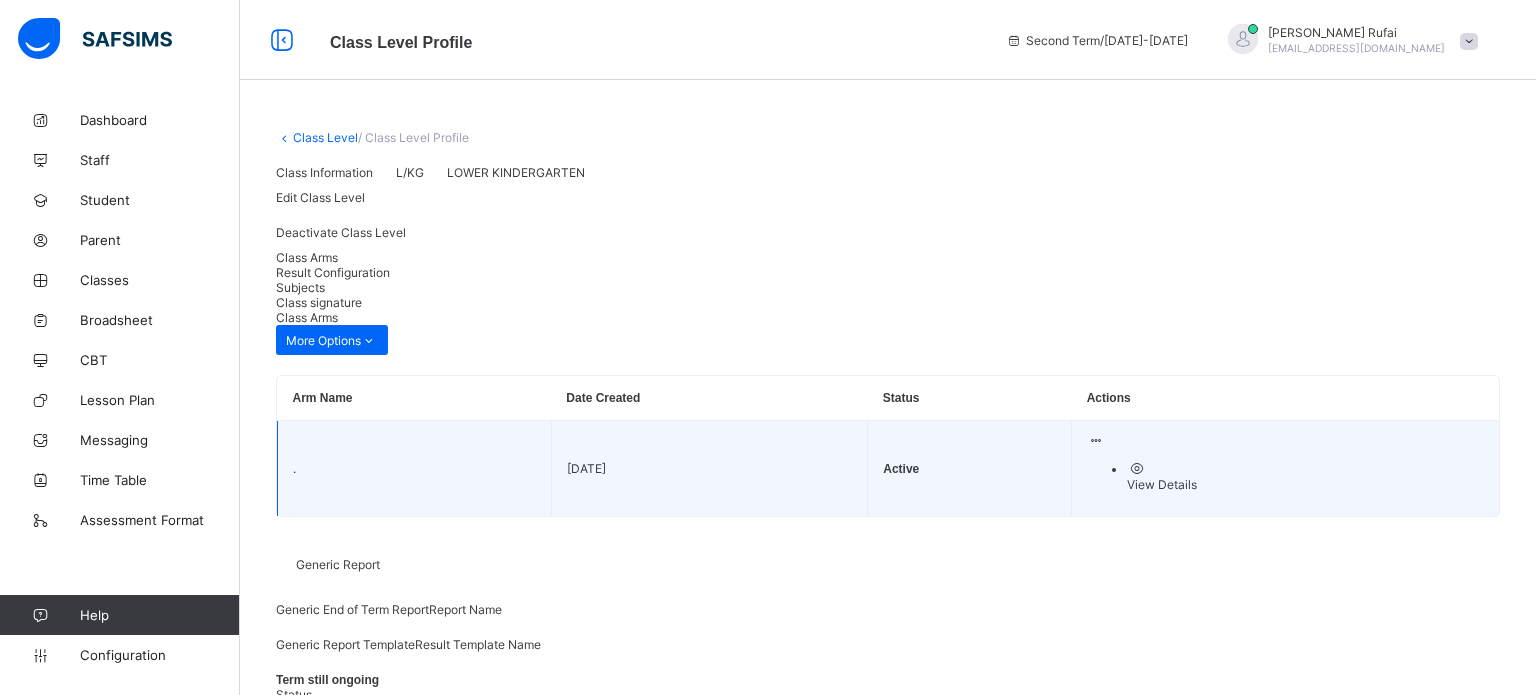 click on "." at bounding box center (415, 469) 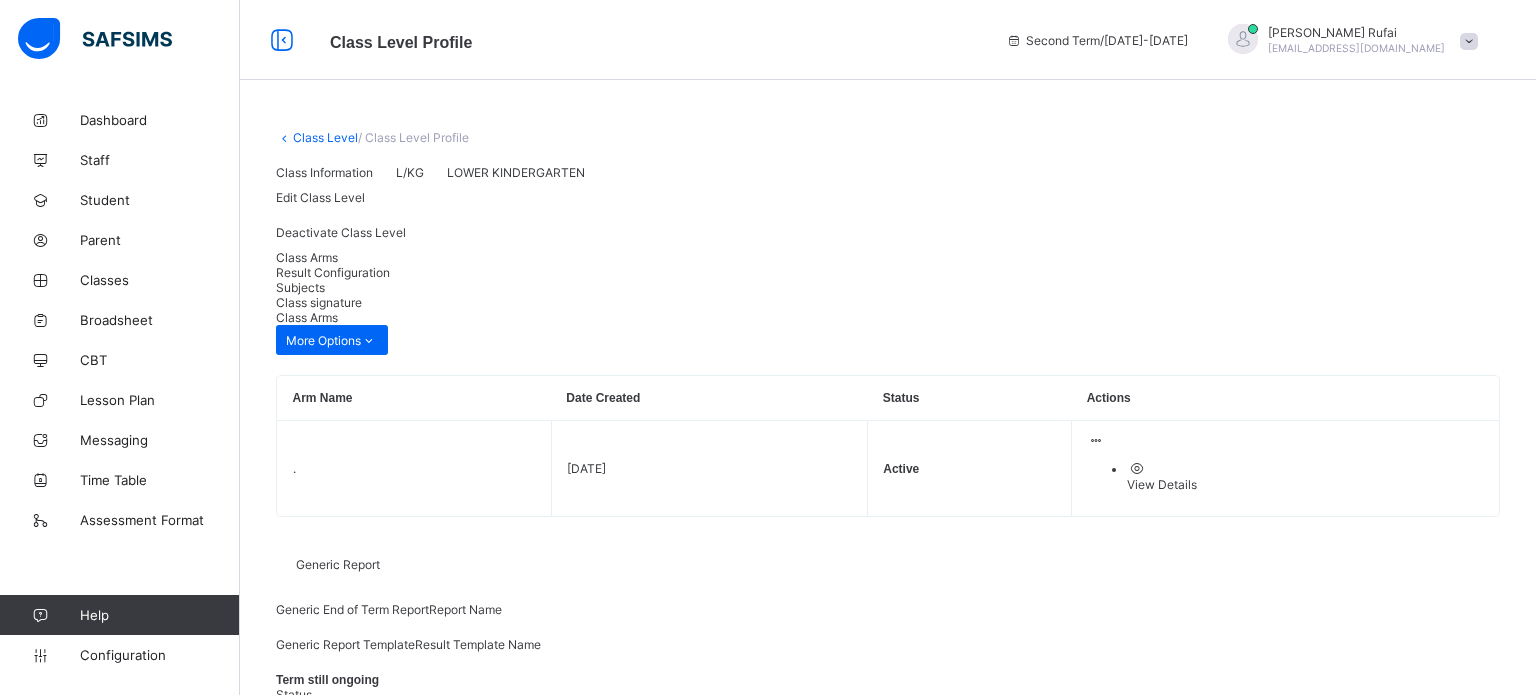 click on "Class Level  / Class Level Profile   Class Information   L/KG   LOWER KINDERGARTEN   Edit Class Level     Deactivate Class Level Class Arms Result Configuration Subjects Class signature Class Arms More Options   Arm Name Date Created Status Actions . 2022-05-18 Active View Details Generic Report Generic End of Term Report Report Name Generic Report Template Result Template Name Term still ongoing Status Second Term Add configuration Report Name Result Template Grading Format Type Status Action END OF TERM LKG (TERM 1) GRADING FORMAT NORMAL in use Result Generation Configuration report name Second Term 2024-2025 Numeracy  Literacy Language General Information Cultural Physical Development /Motor Skills (PLE) Practical Life Excercise Social Skills y result template Trait groups second term report for lower kindergarten Cancel   Save   × Delete Configuration This action would delete  undefined  from the system. Are you sure you want to carry on? Cancel Yes, Delete Configuration × Updating Configuration  as the" at bounding box center (888, 816) 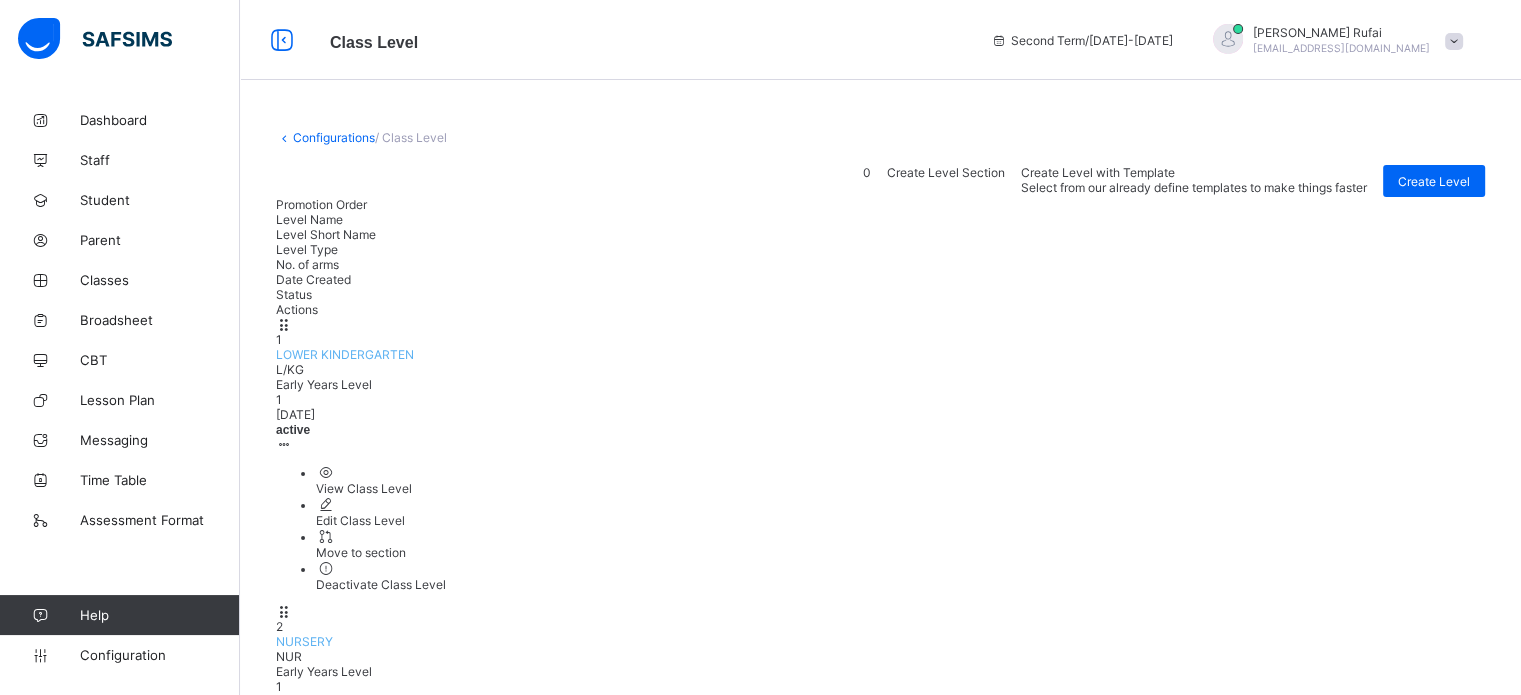 click on "View Class Level" at bounding box center (900, 767) 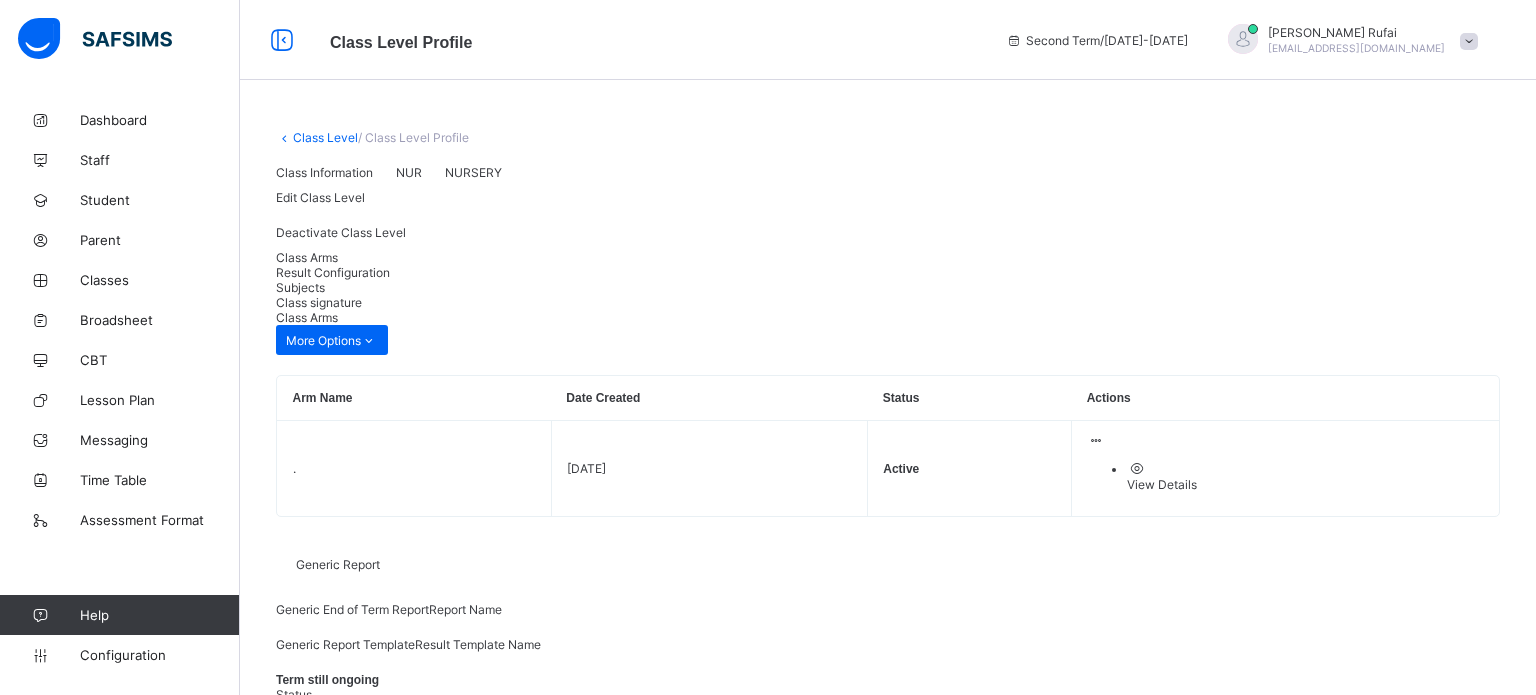 click on "Edit Class Level" at bounding box center [888, 197] 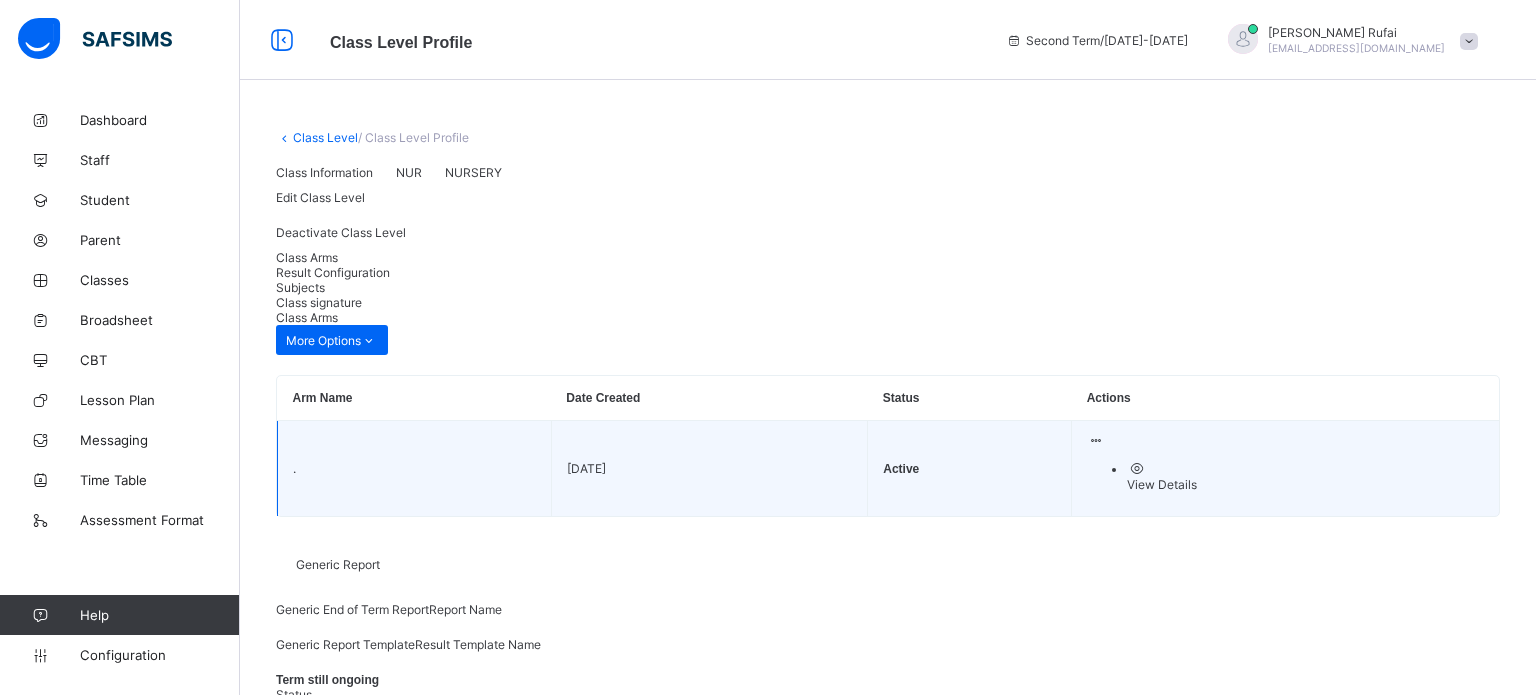 click on "Cancel" at bounding box center (694, 1763) 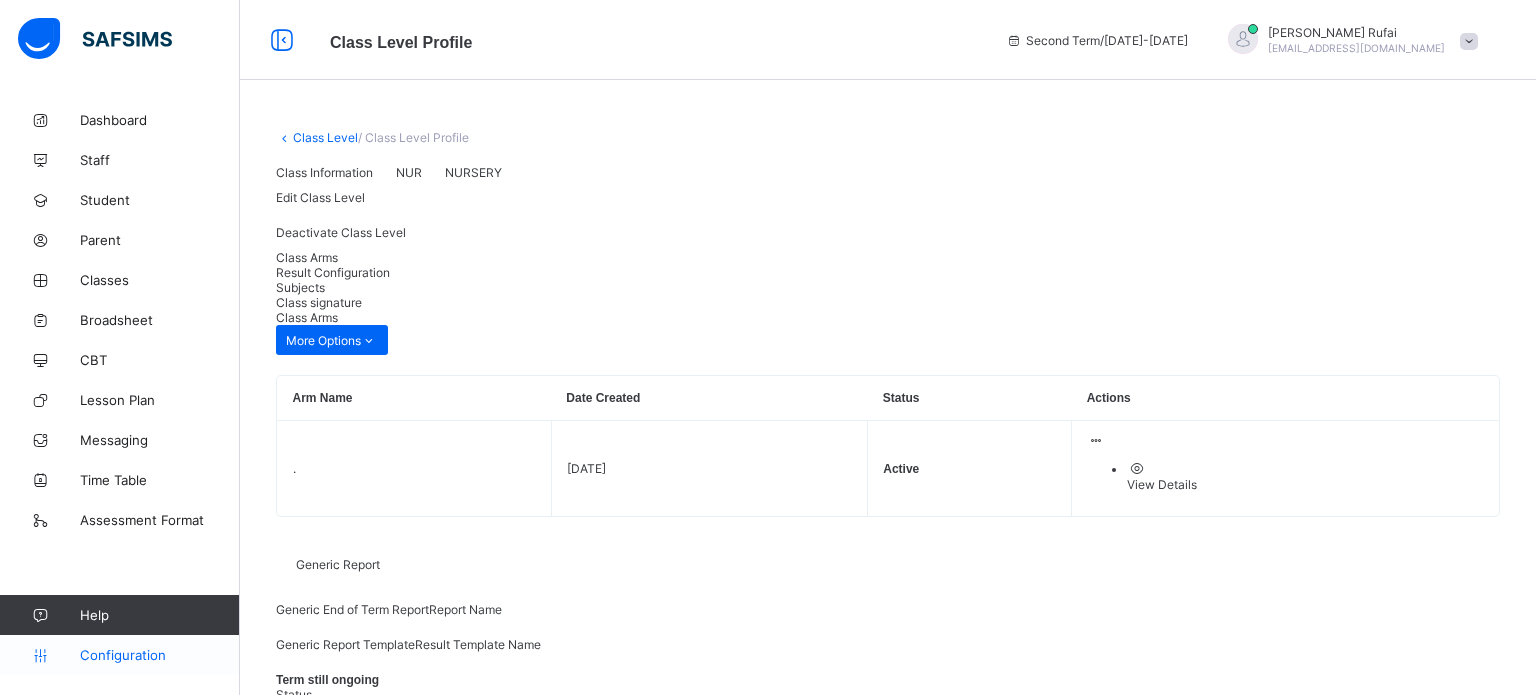 click on "Configuration" at bounding box center [119, 655] 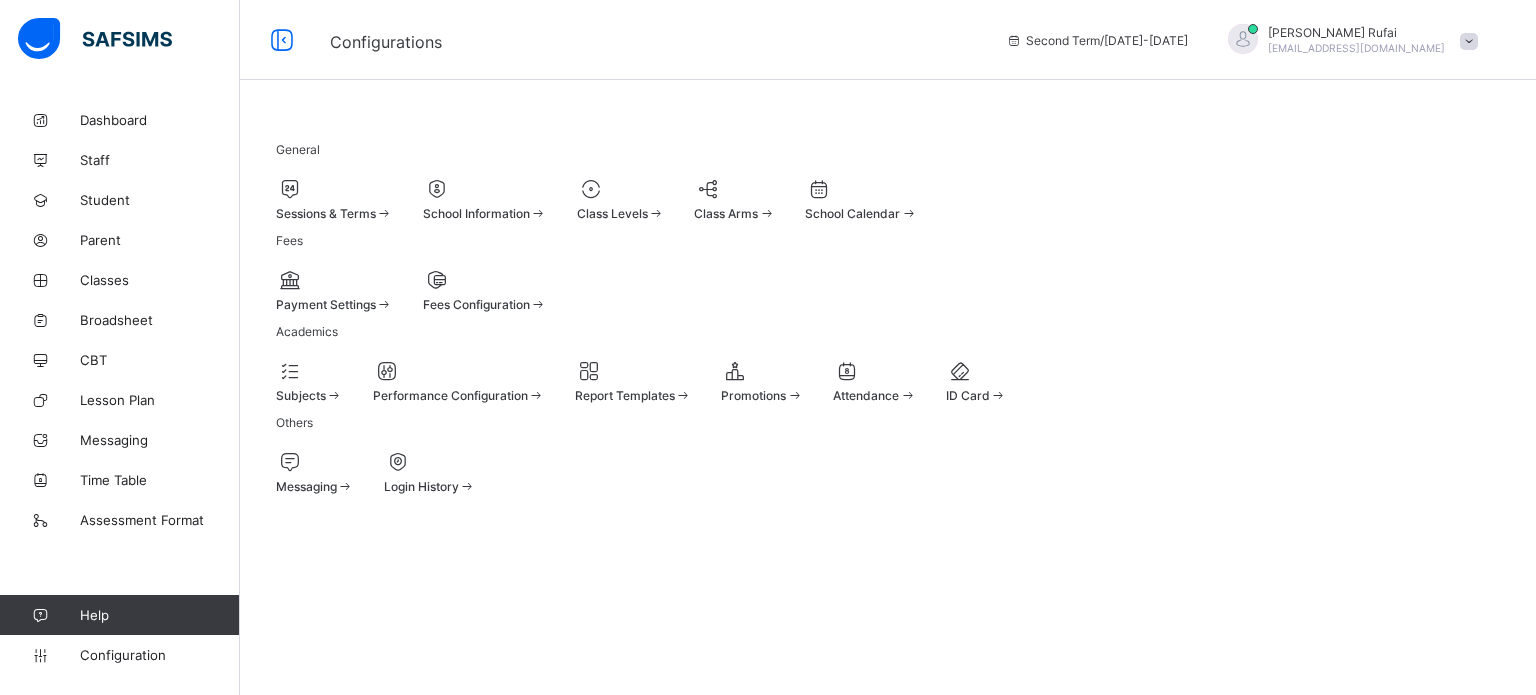 click on "Class Levels" at bounding box center [621, 199] 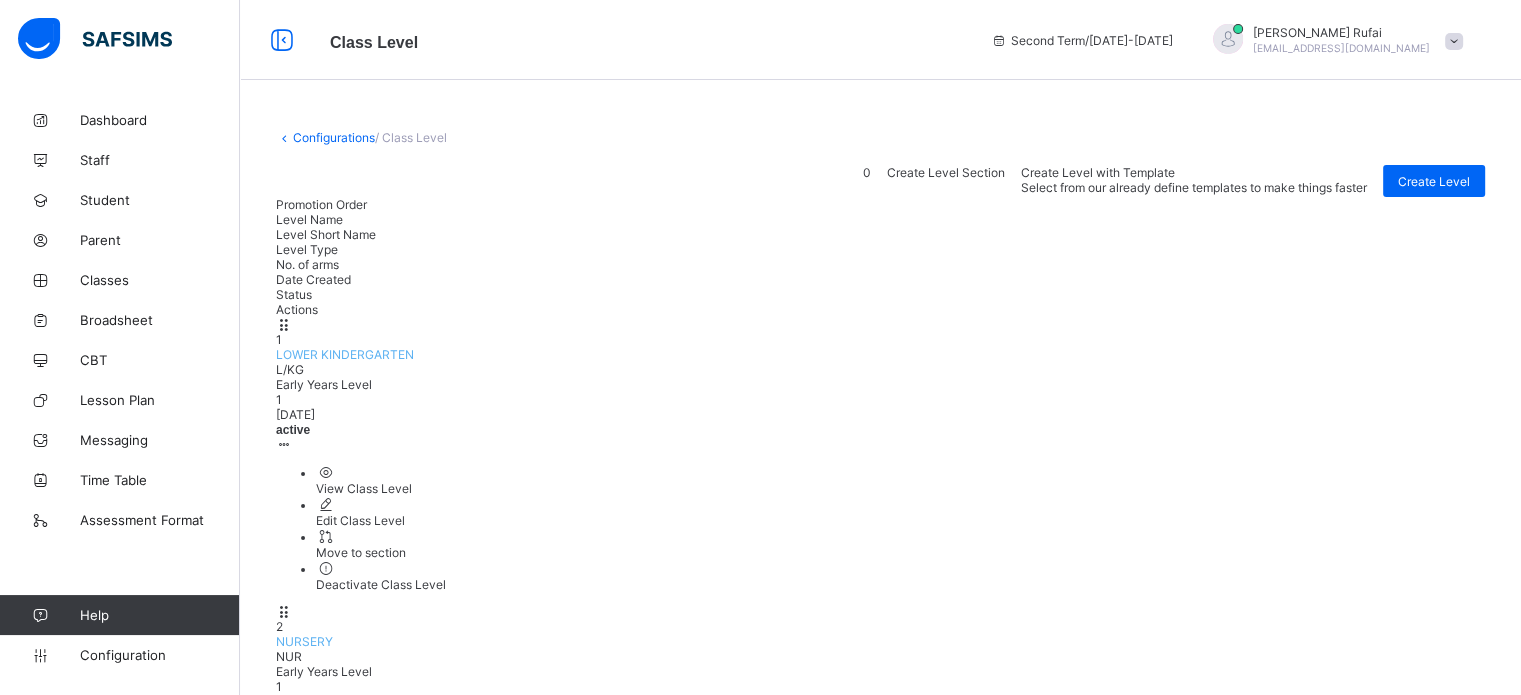 click on "View Class Level" at bounding box center (900, 488) 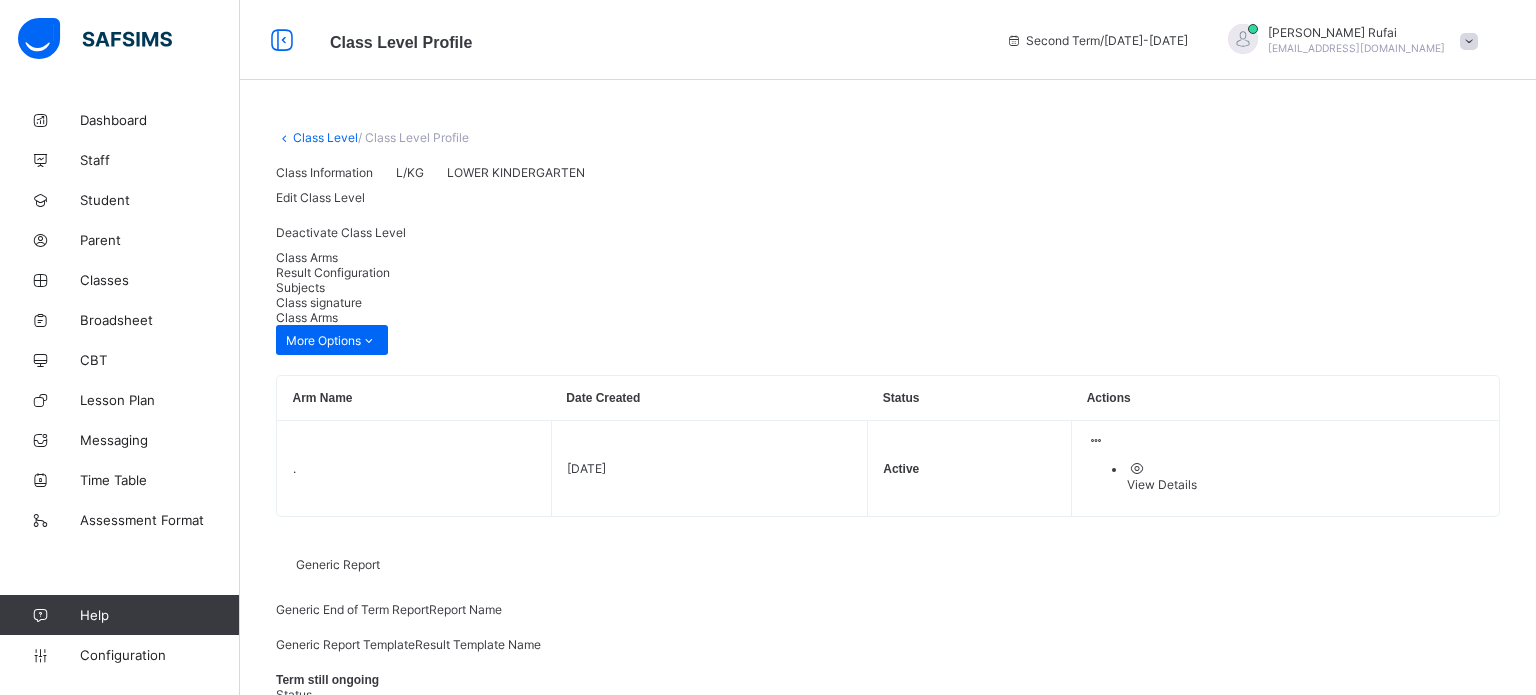 click on "Class Level" at bounding box center [325, 137] 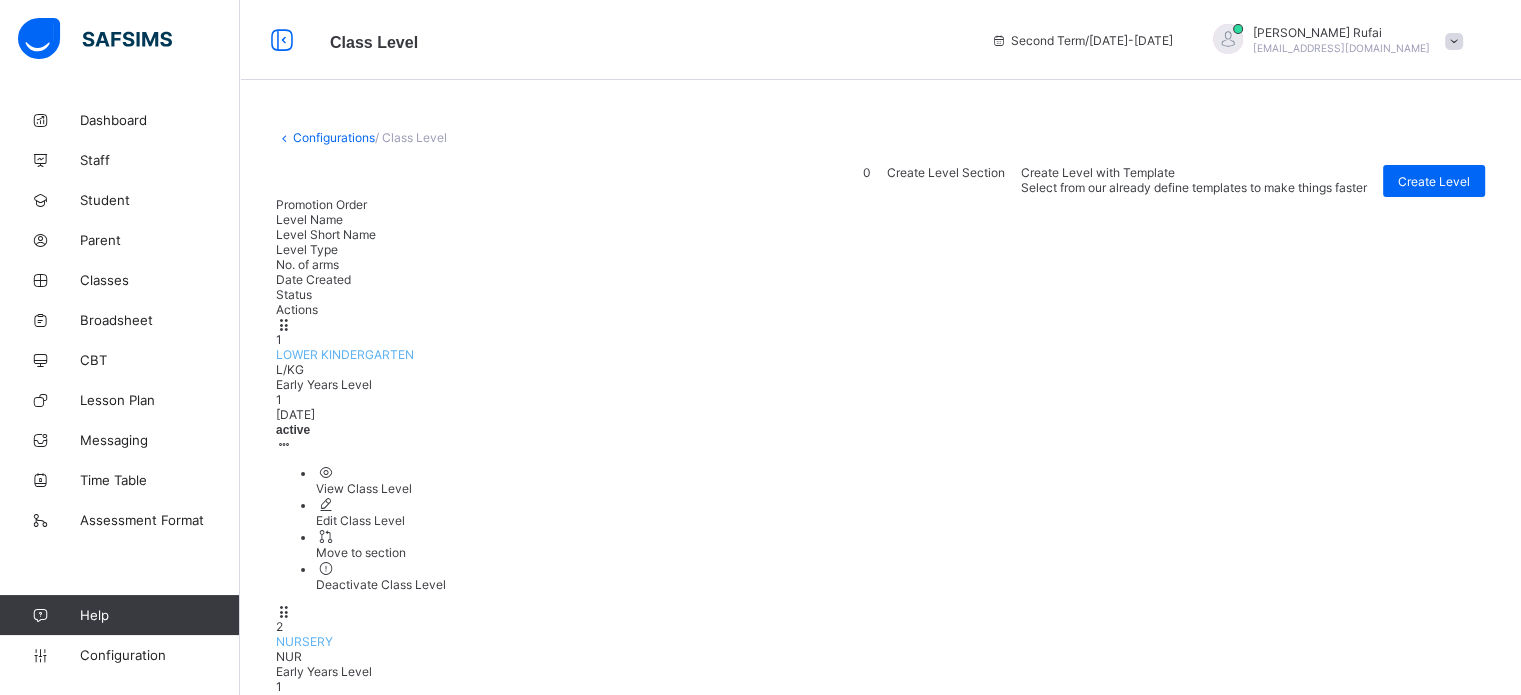 click on "Edit Class Level" at bounding box center (900, 520) 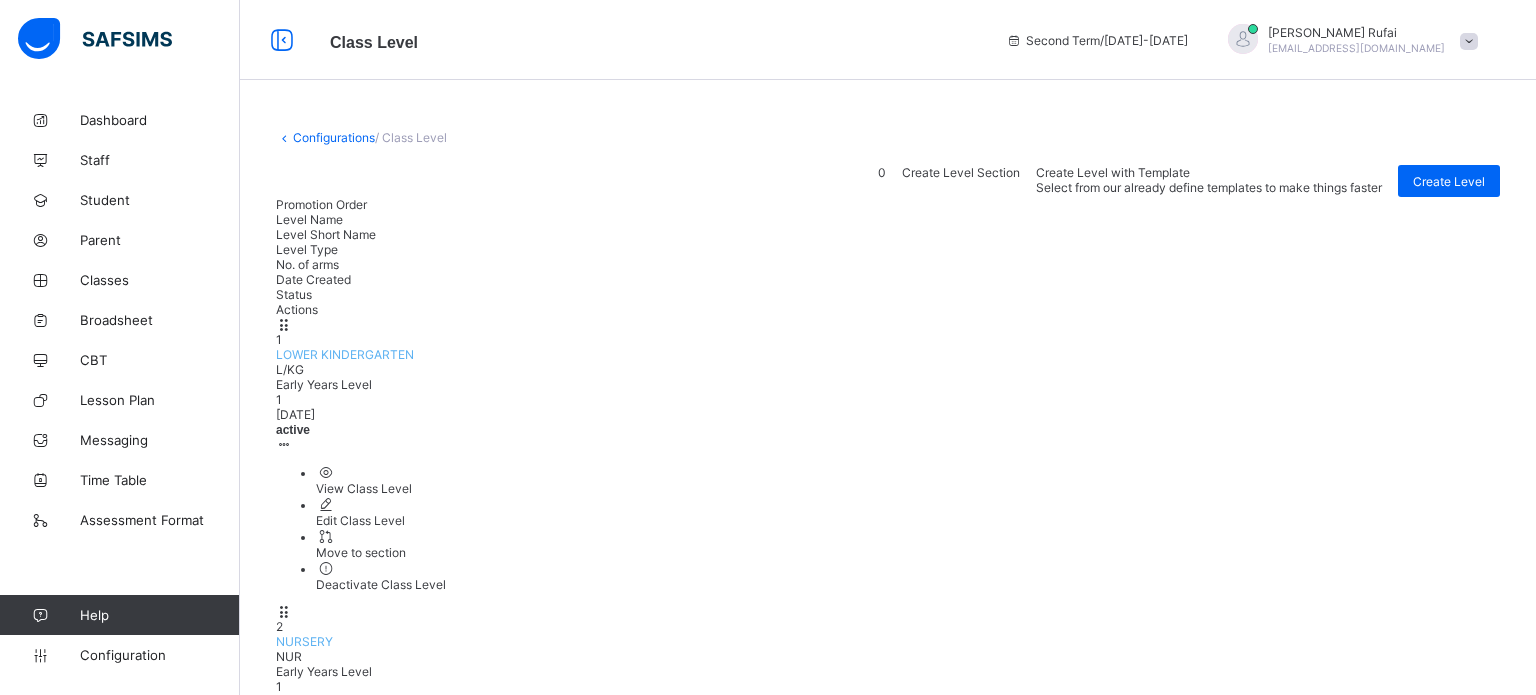 click on "Save" at bounding box center (672, 3176) 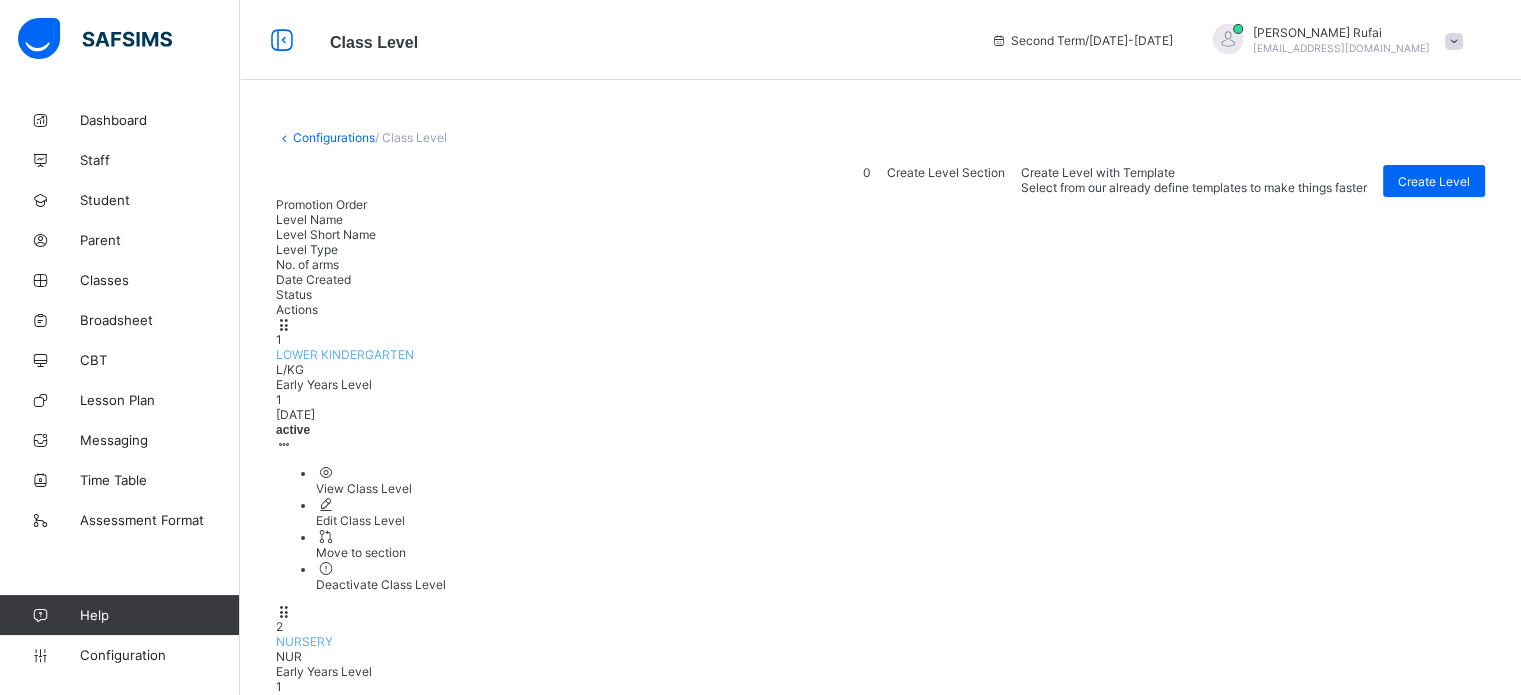 click on "Edit Class Level" at bounding box center [900, 807] 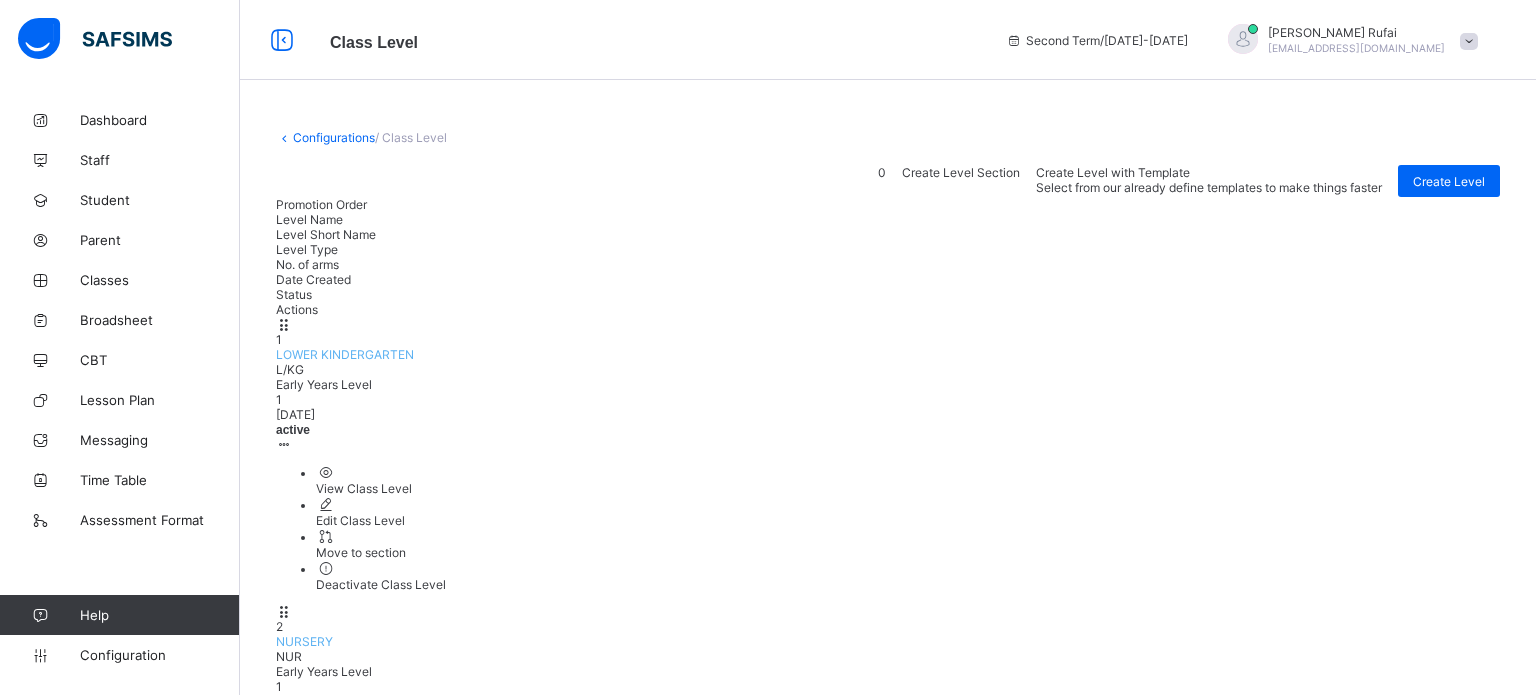 click on "Save" at bounding box center (888, 3176) 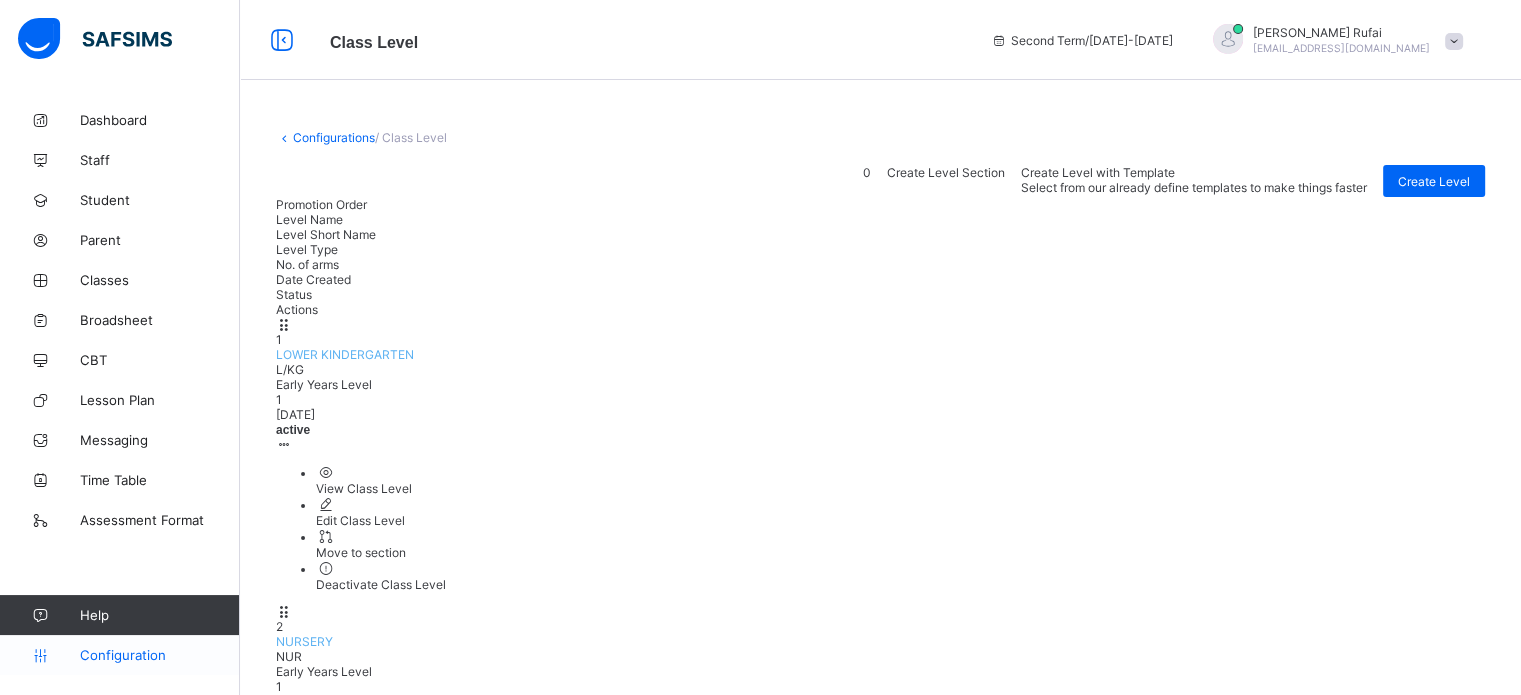 click on "Configuration" at bounding box center [159, 655] 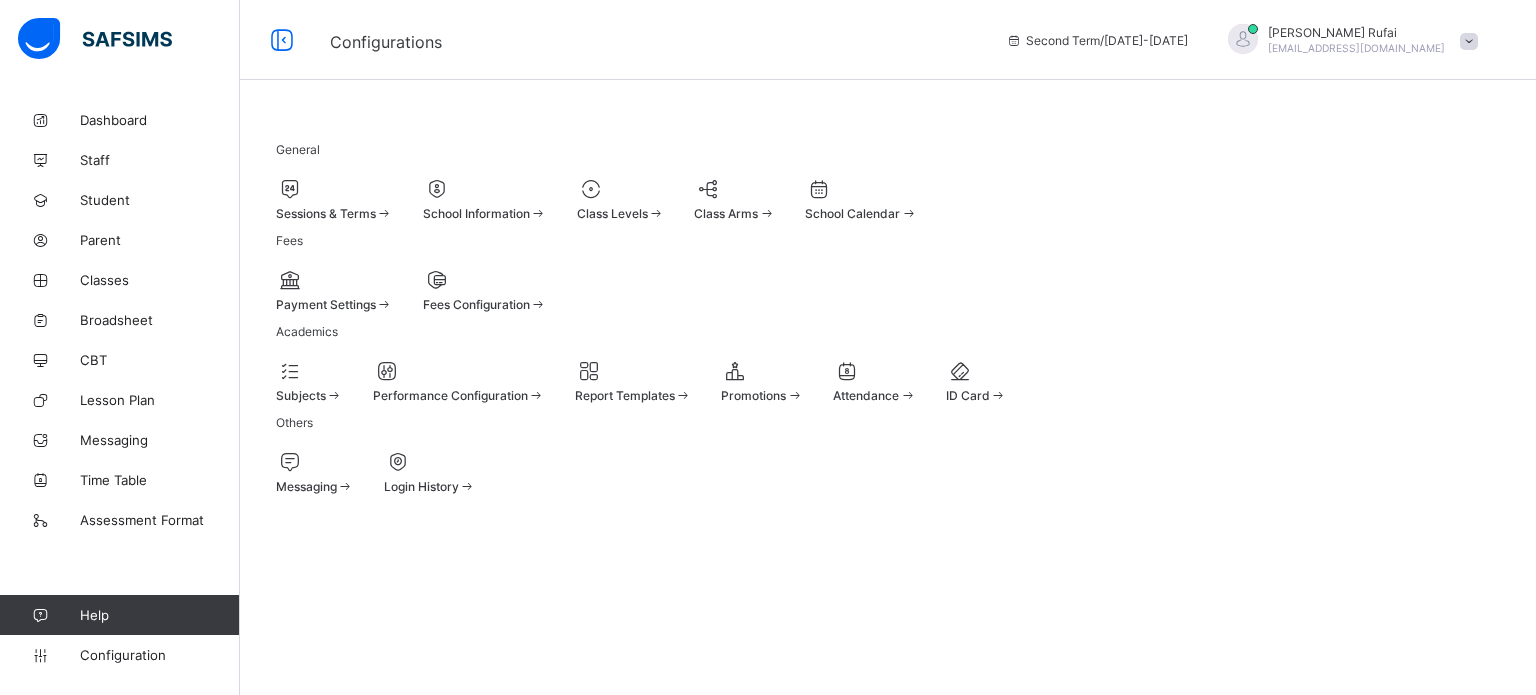 click on "Sessions & Terms" at bounding box center (326, 213) 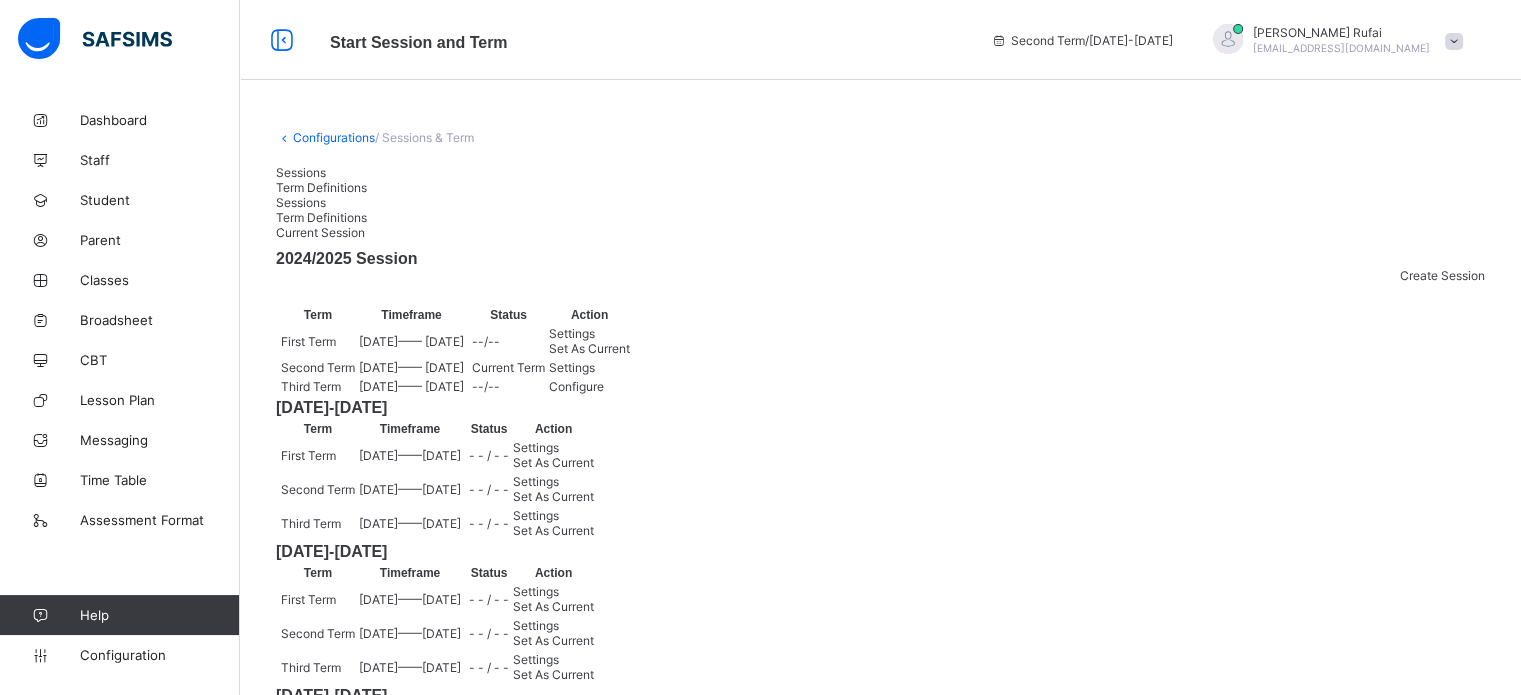 click on "Settings" at bounding box center [572, 367] 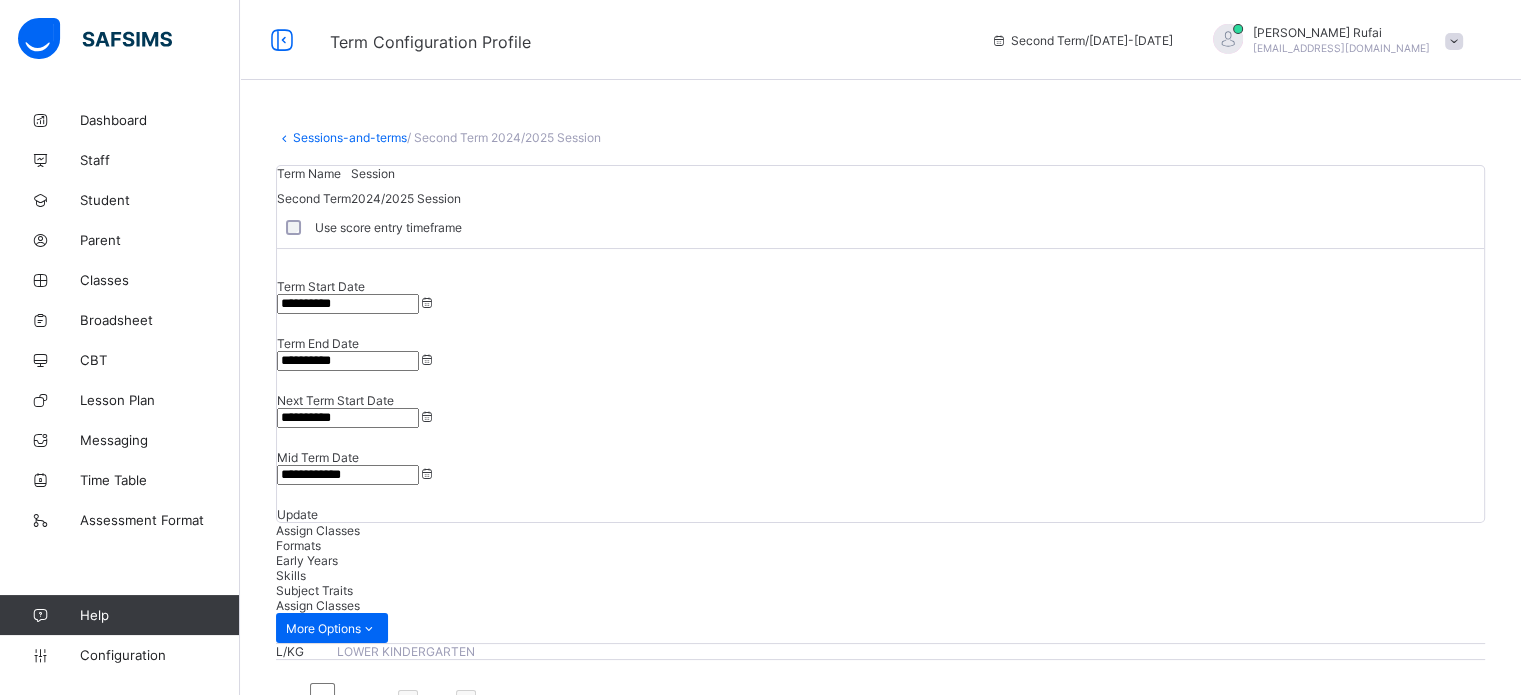 click on "Early Years" at bounding box center [307, 560] 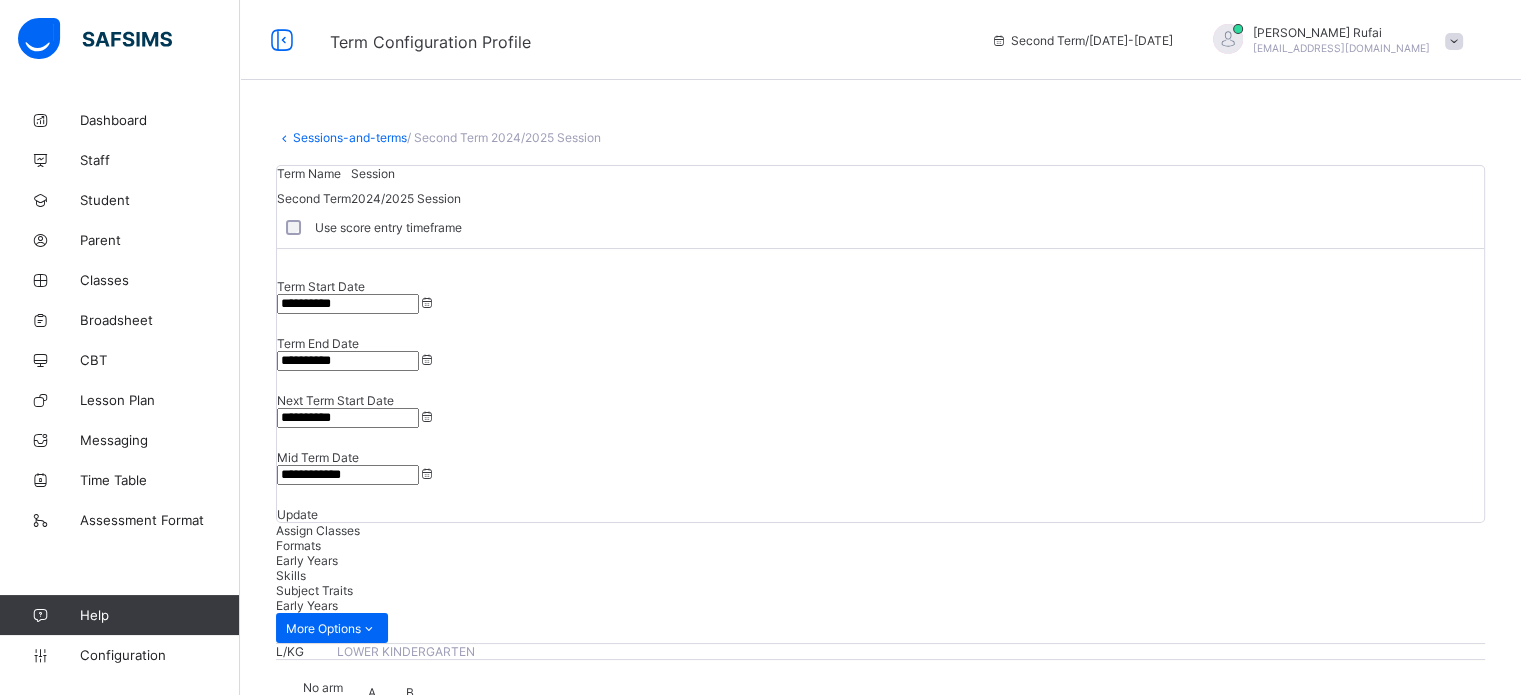 click on "Rating" at bounding box center [880, 2371] 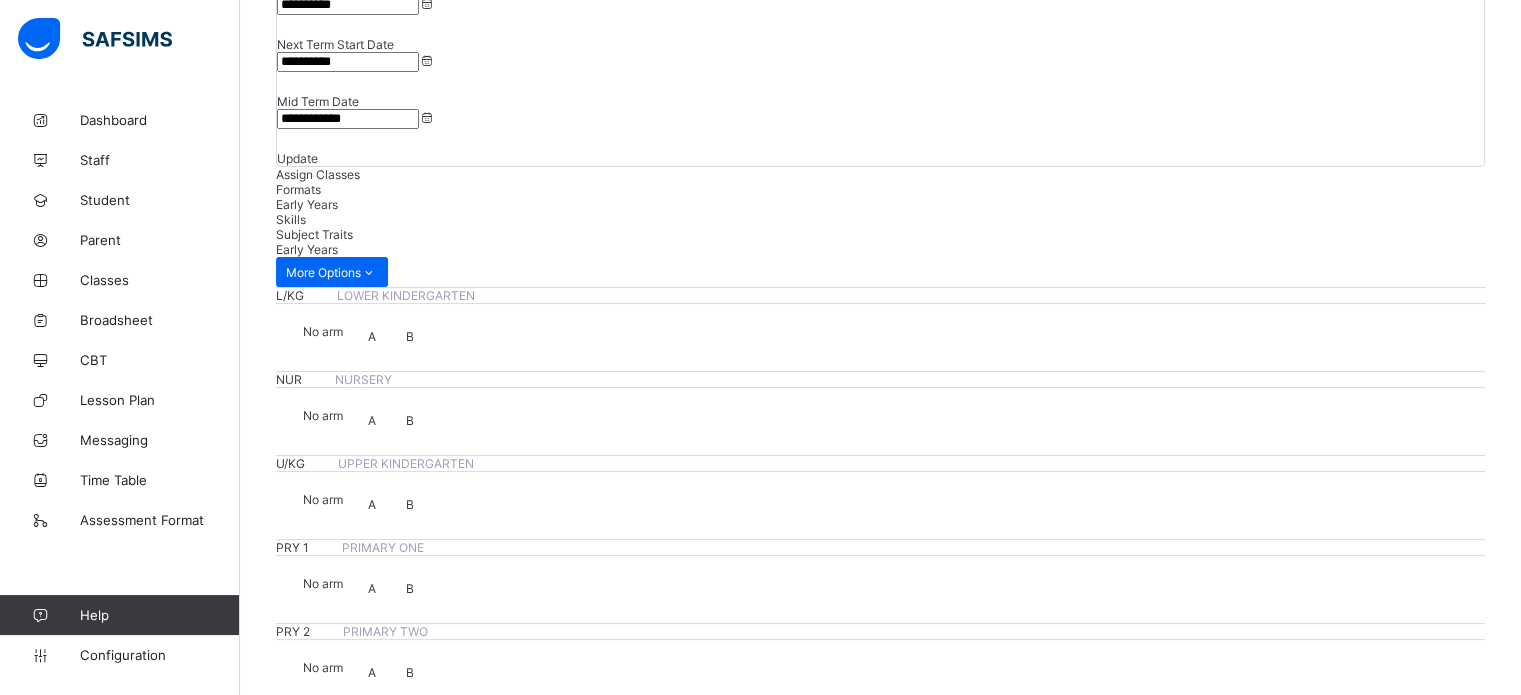 scroll, scrollTop: 256, scrollLeft: 0, axis: vertical 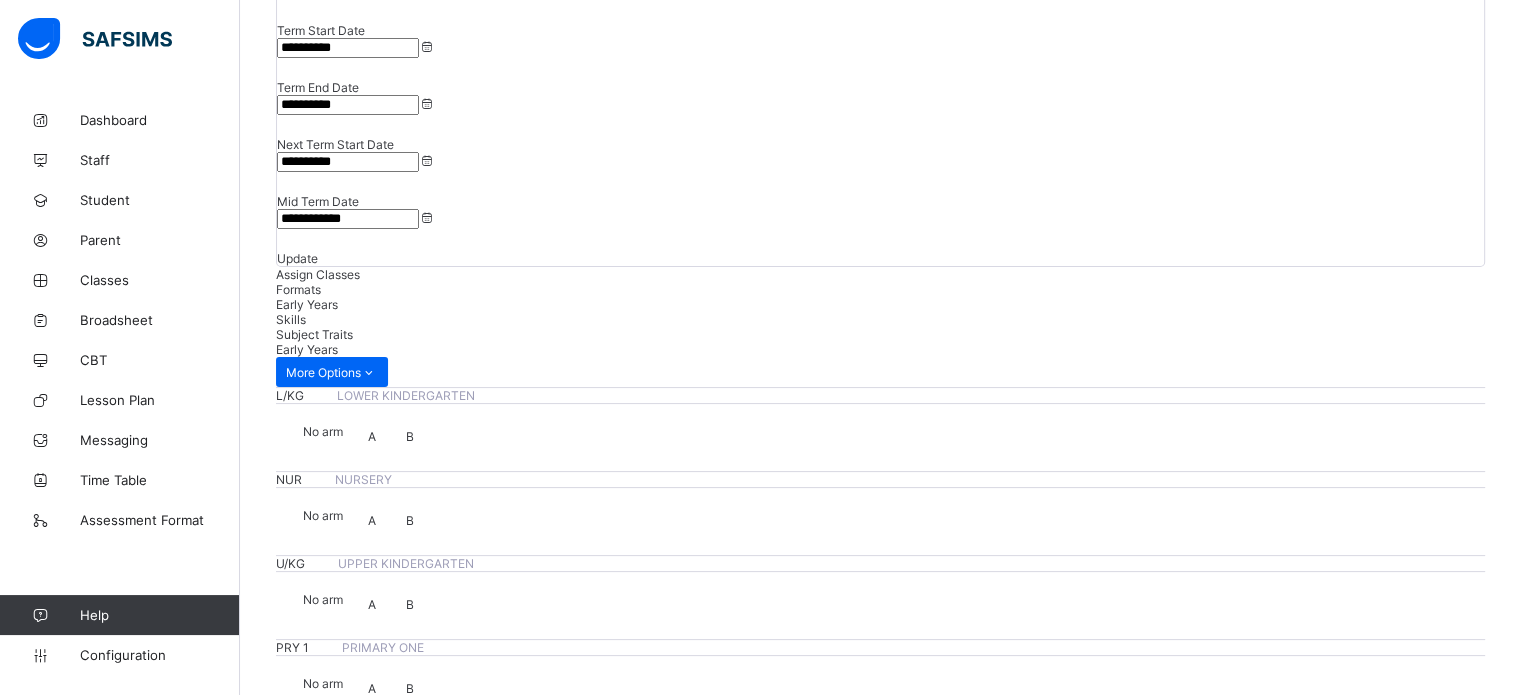 click on "Skills" at bounding box center (880, 319) 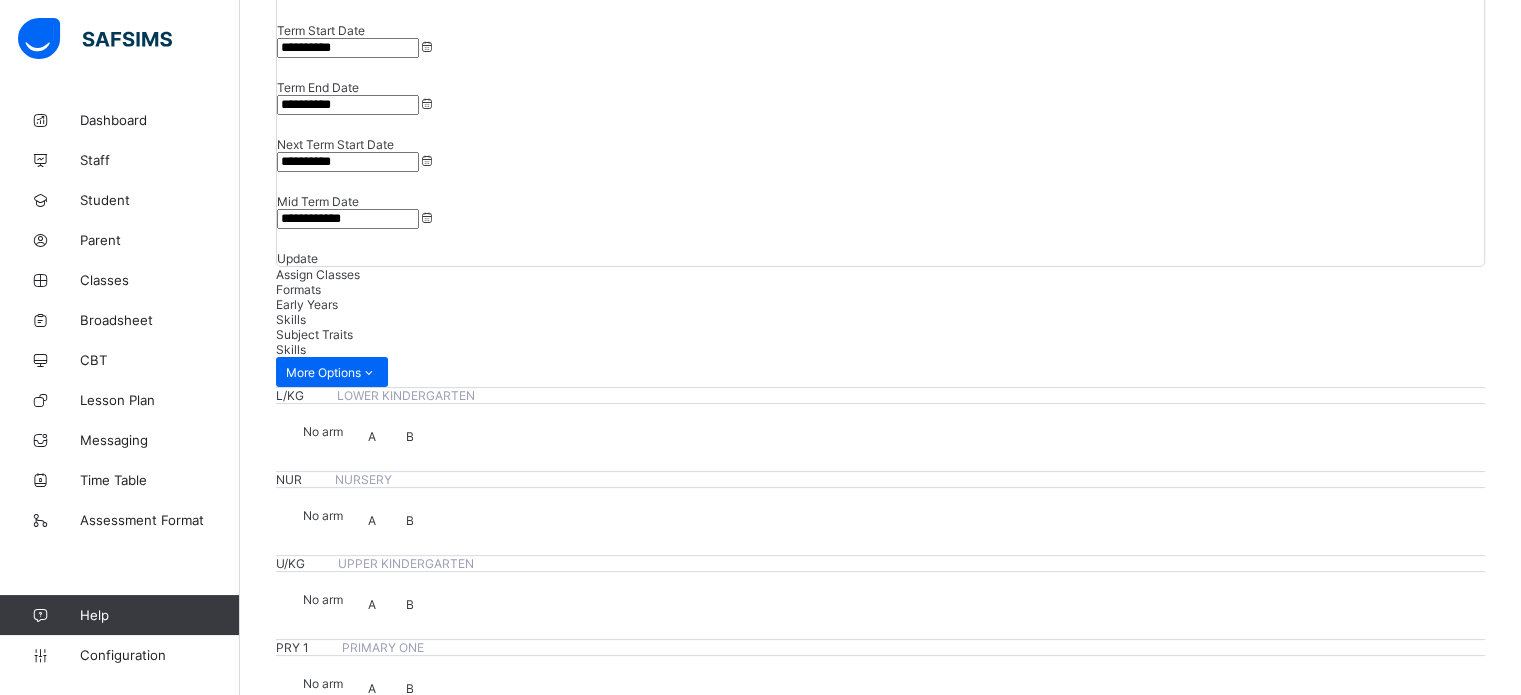 click on "Subject Traits" at bounding box center [314, 334] 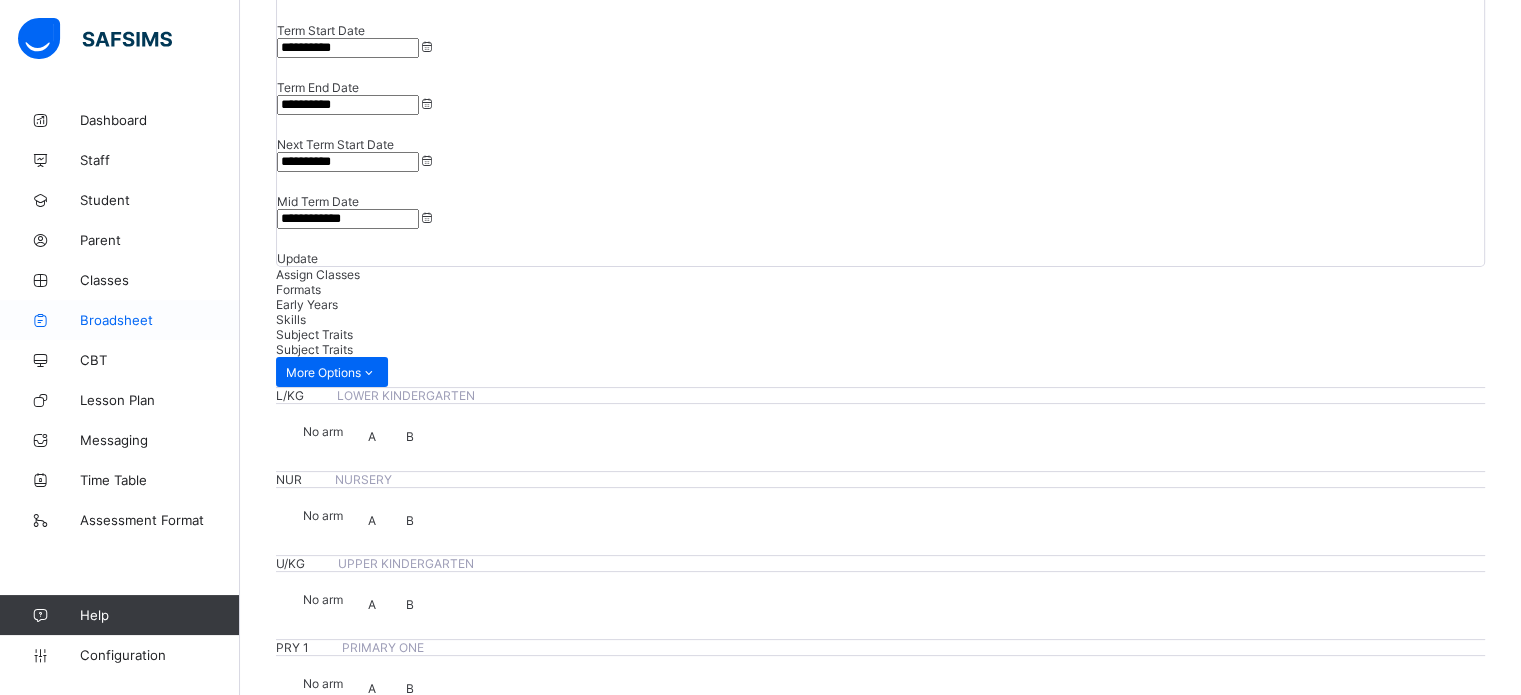 click on "Broadsheet" at bounding box center (160, 320) 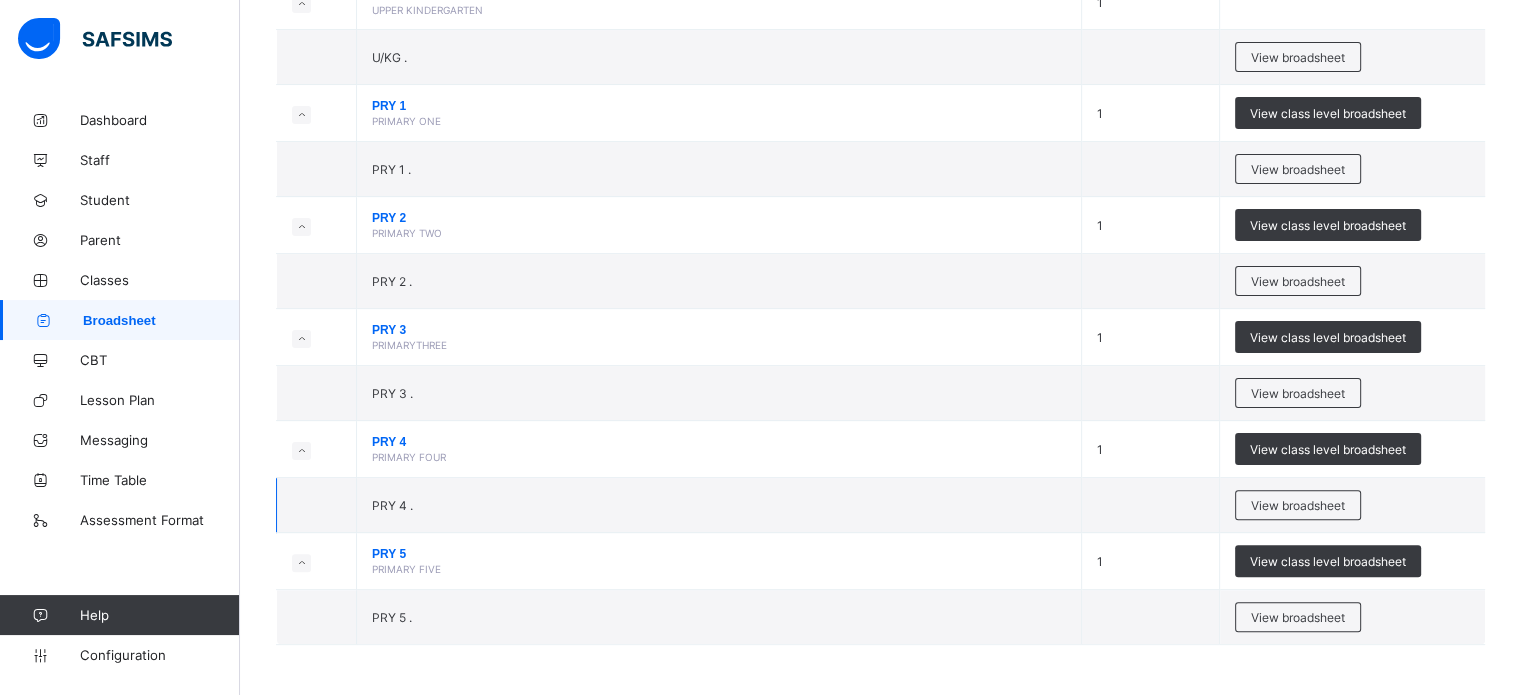 scroll, scrollTop: 177, scrollLeft: 0, axis: vertical 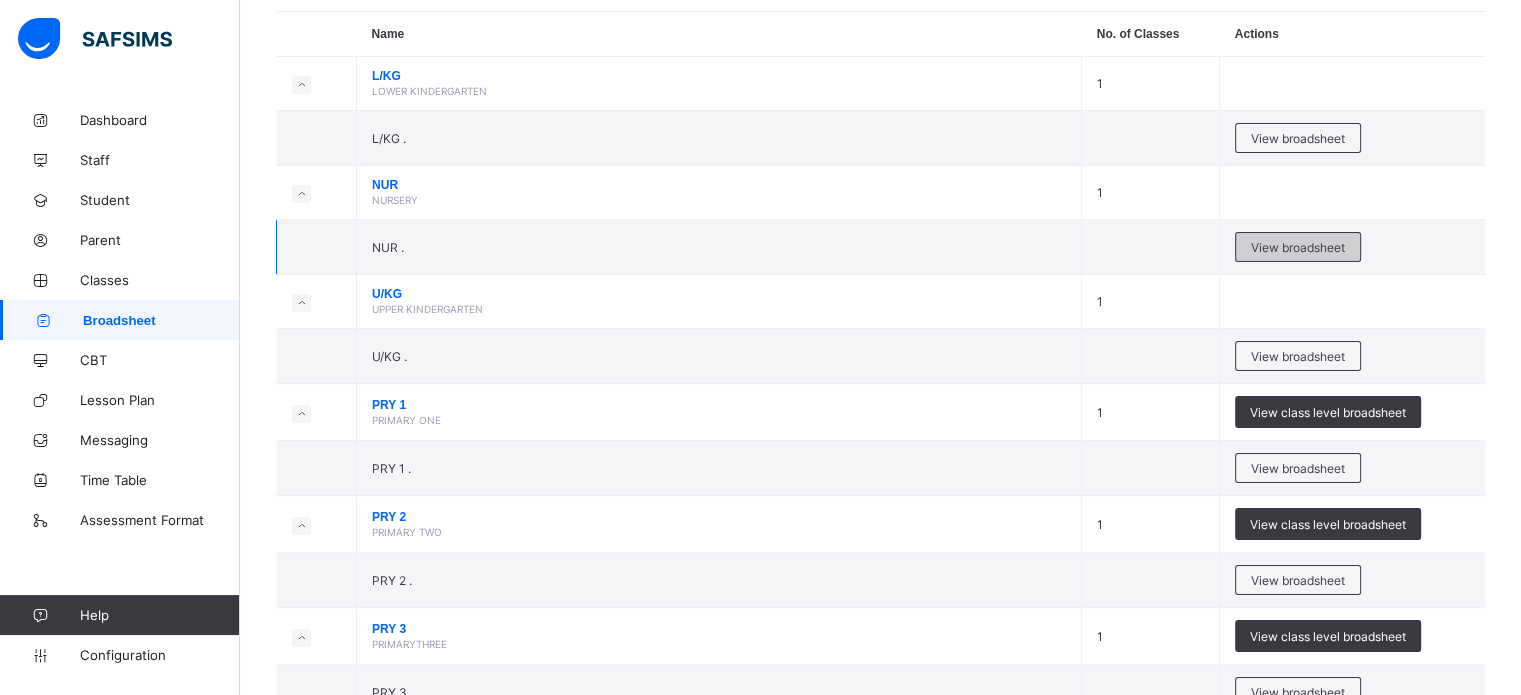click on "View broadsheet" at bounding box center (1298, 247) 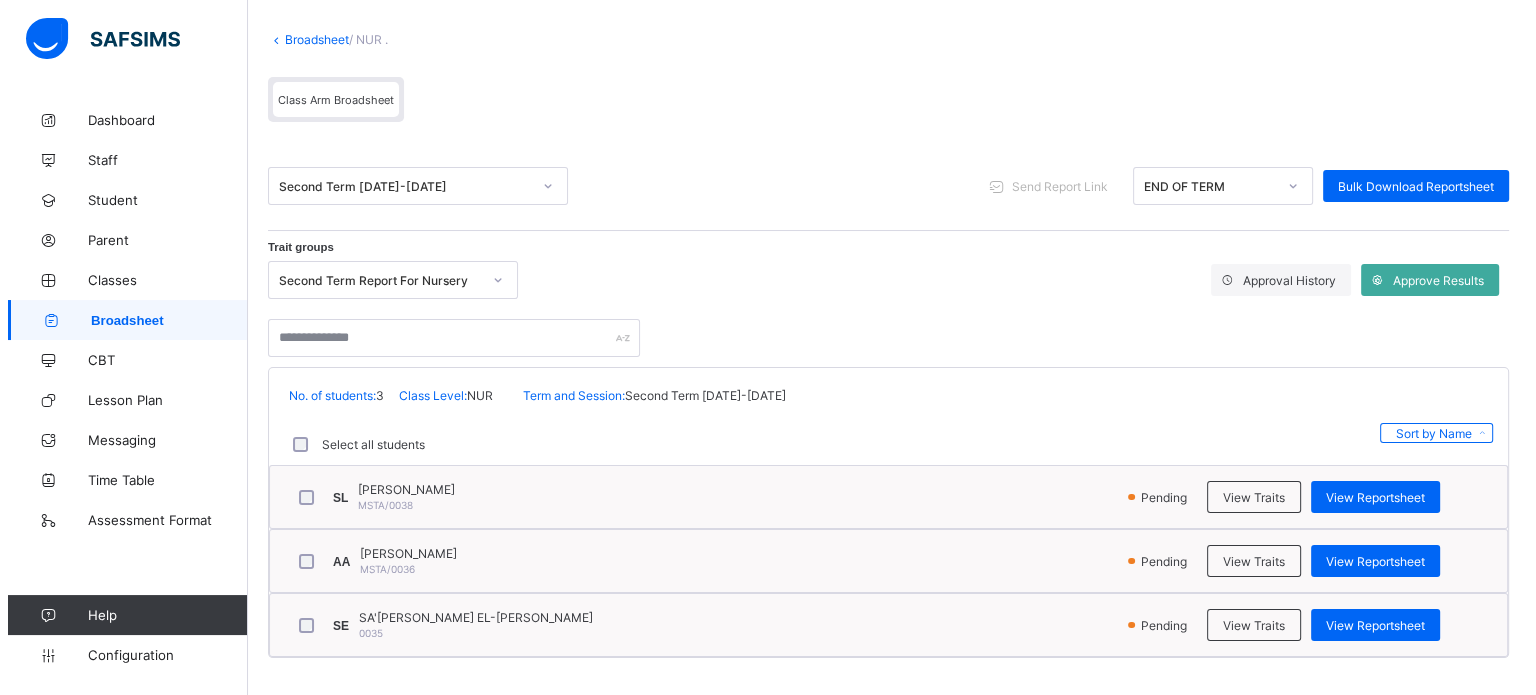scroll, scrollTop: 109, scrollLeft: 0, axis: vertical 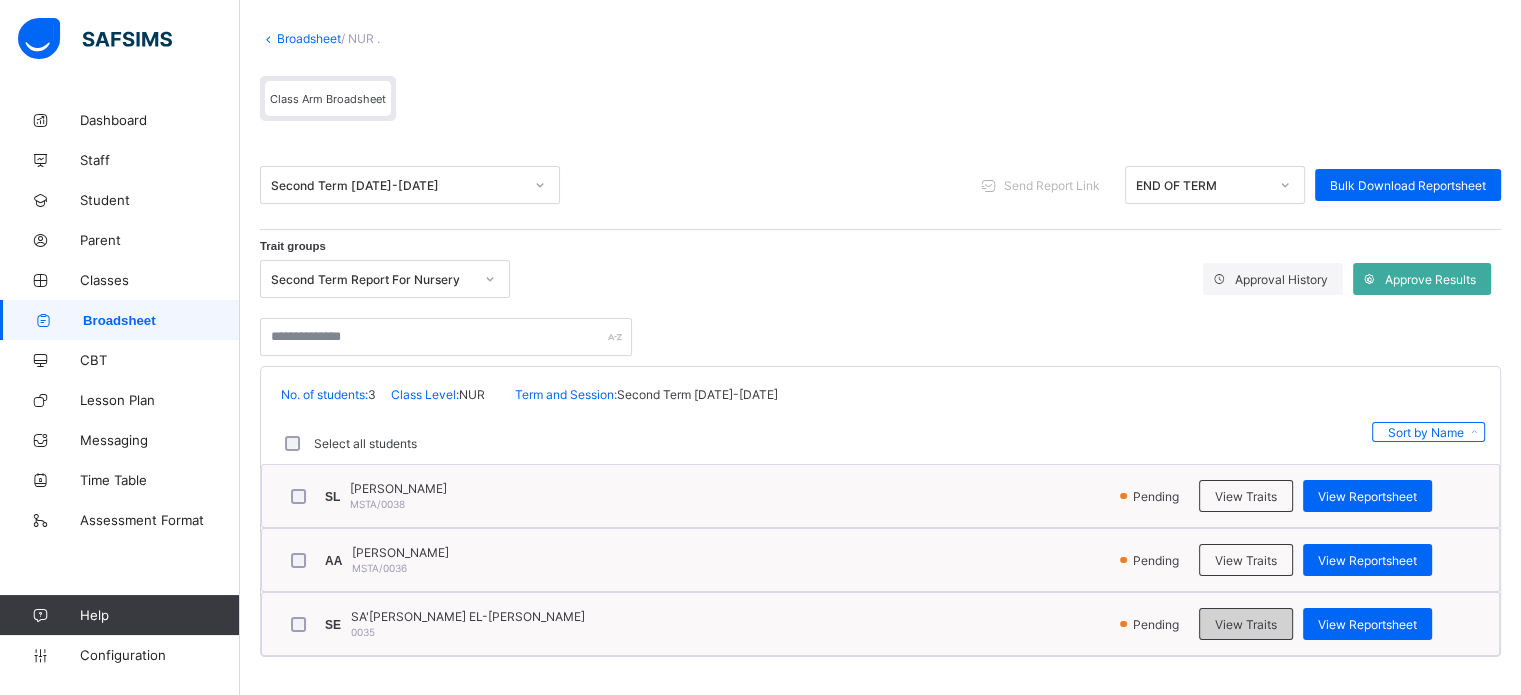 click on "View Traits" at bounding box center [1246, 624] 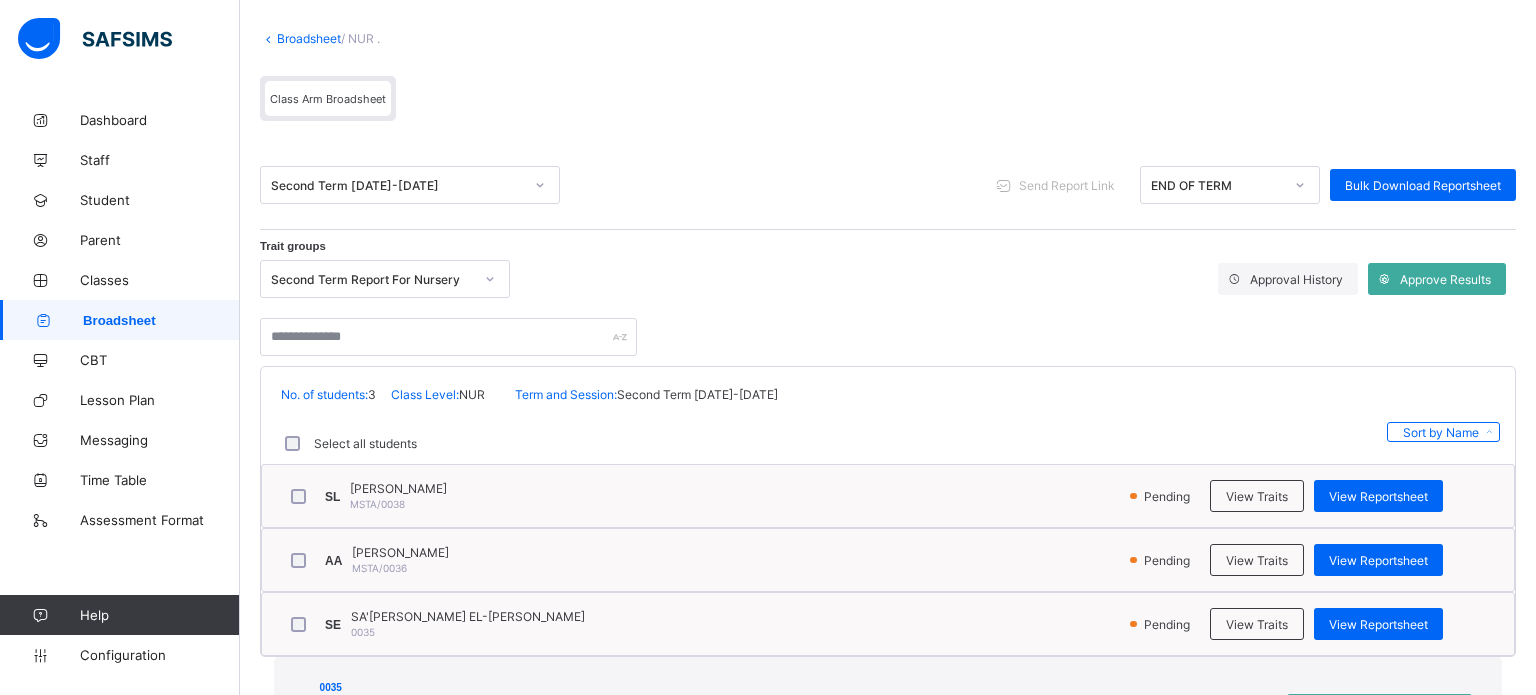 scroll, scrollTop: 1972, scrollLeft: 0, axis: vertical 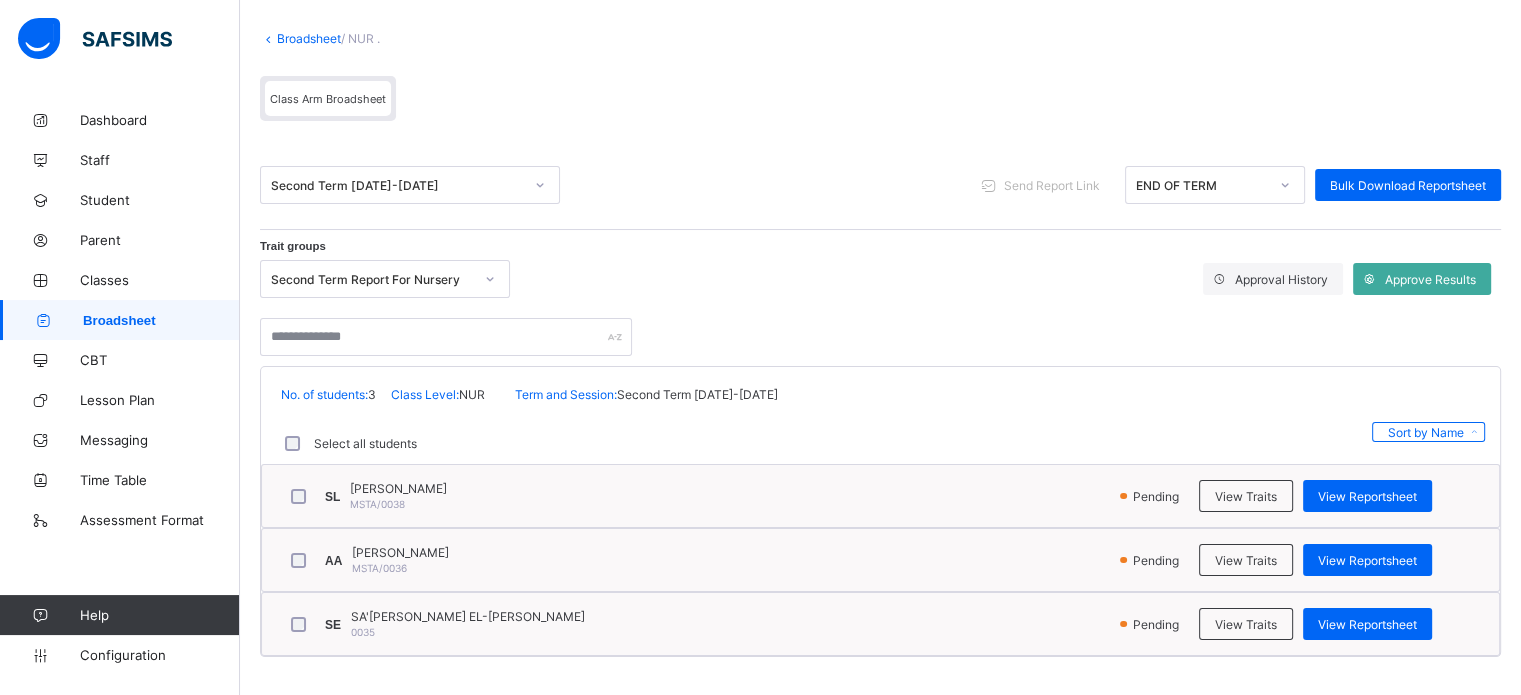 click on "Second Term Report For Nursery" at bounding box center (372, 279) 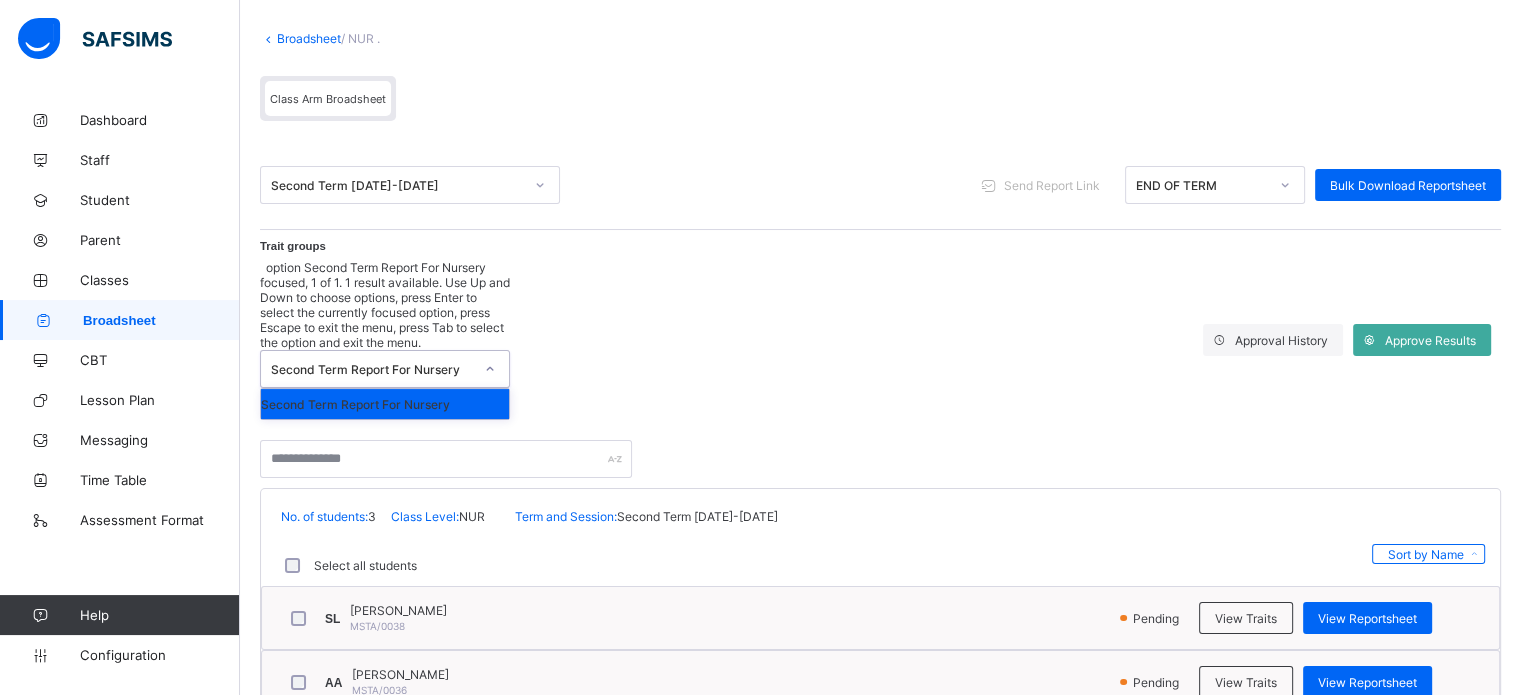 click on "Second Term Report For Nursery" at bounding box center (372, 369) 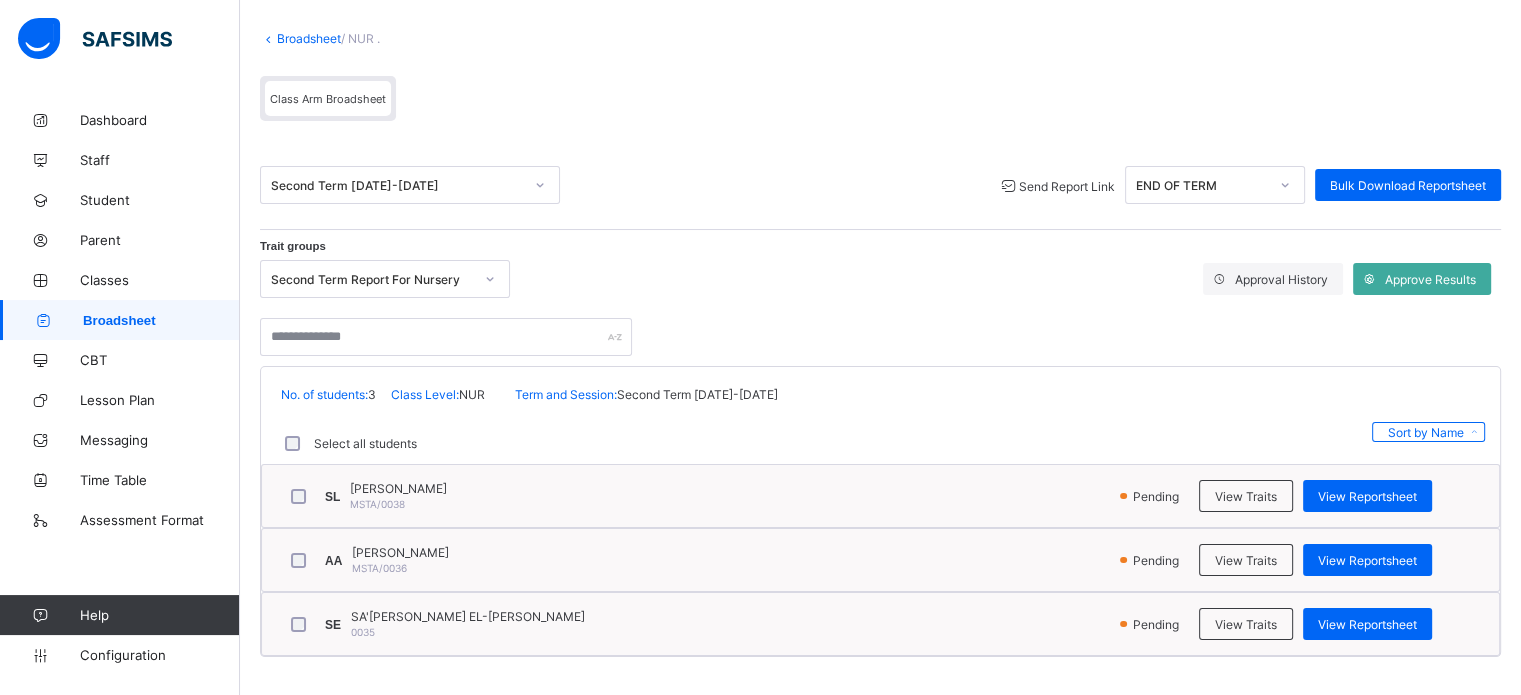 click at bounding box center (303, 496) 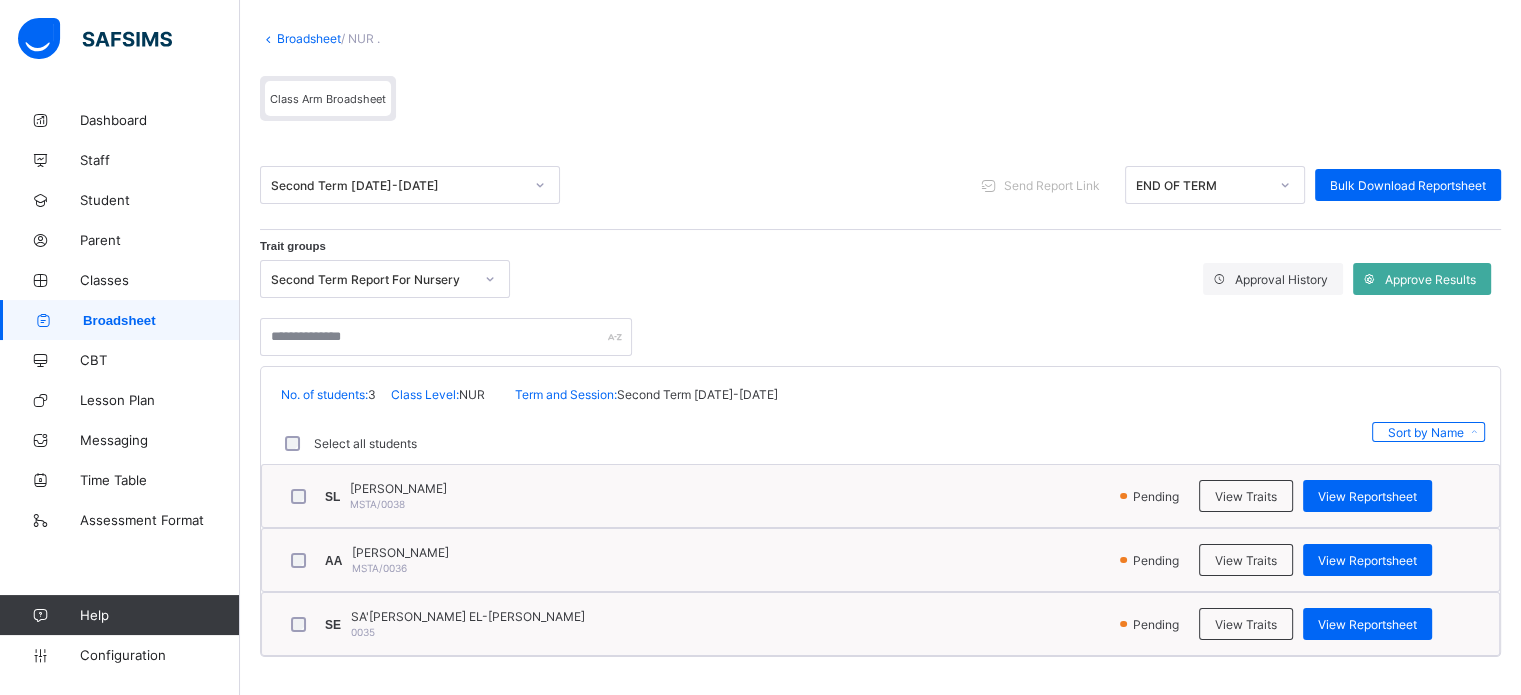 click on "Broadsheet" at bounding box center [161, 320] 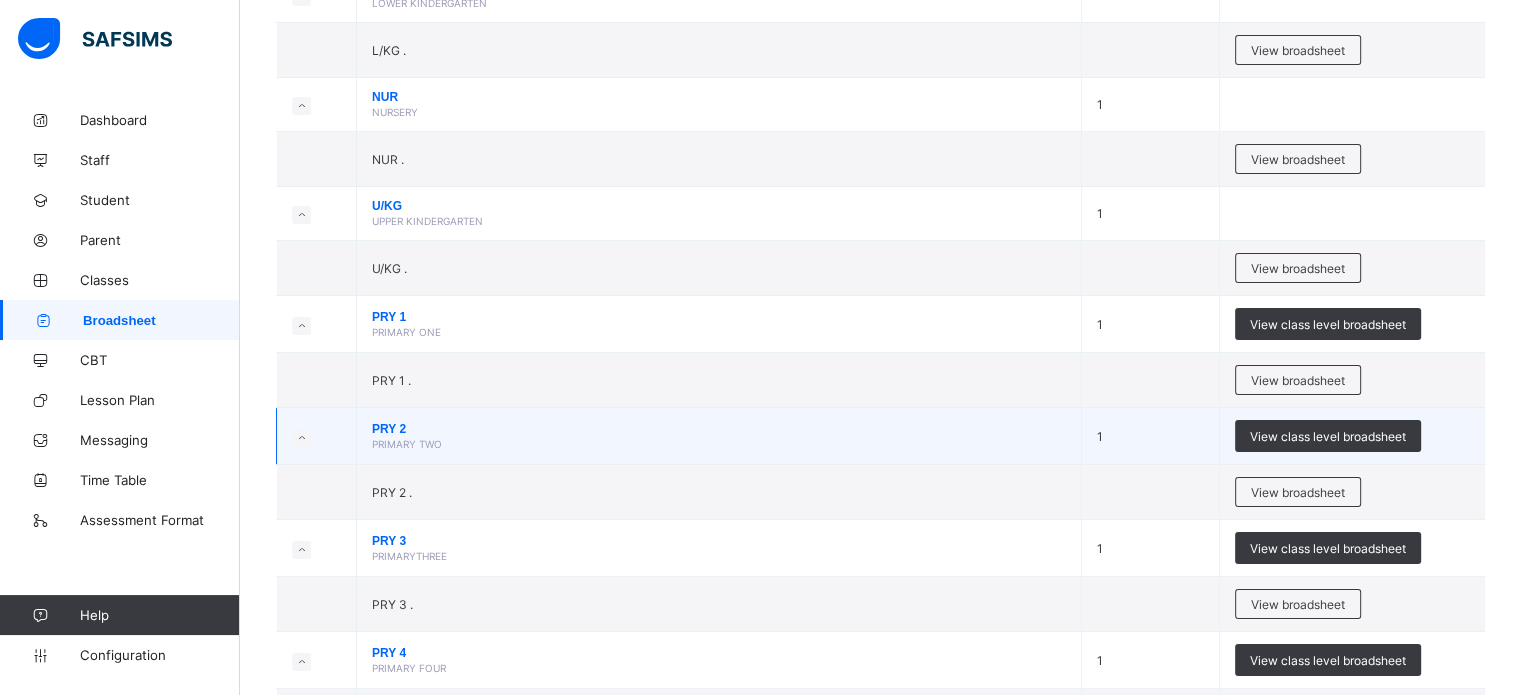 scroll, scrollTop: 300, scrollLeft: 0, axis: vertical 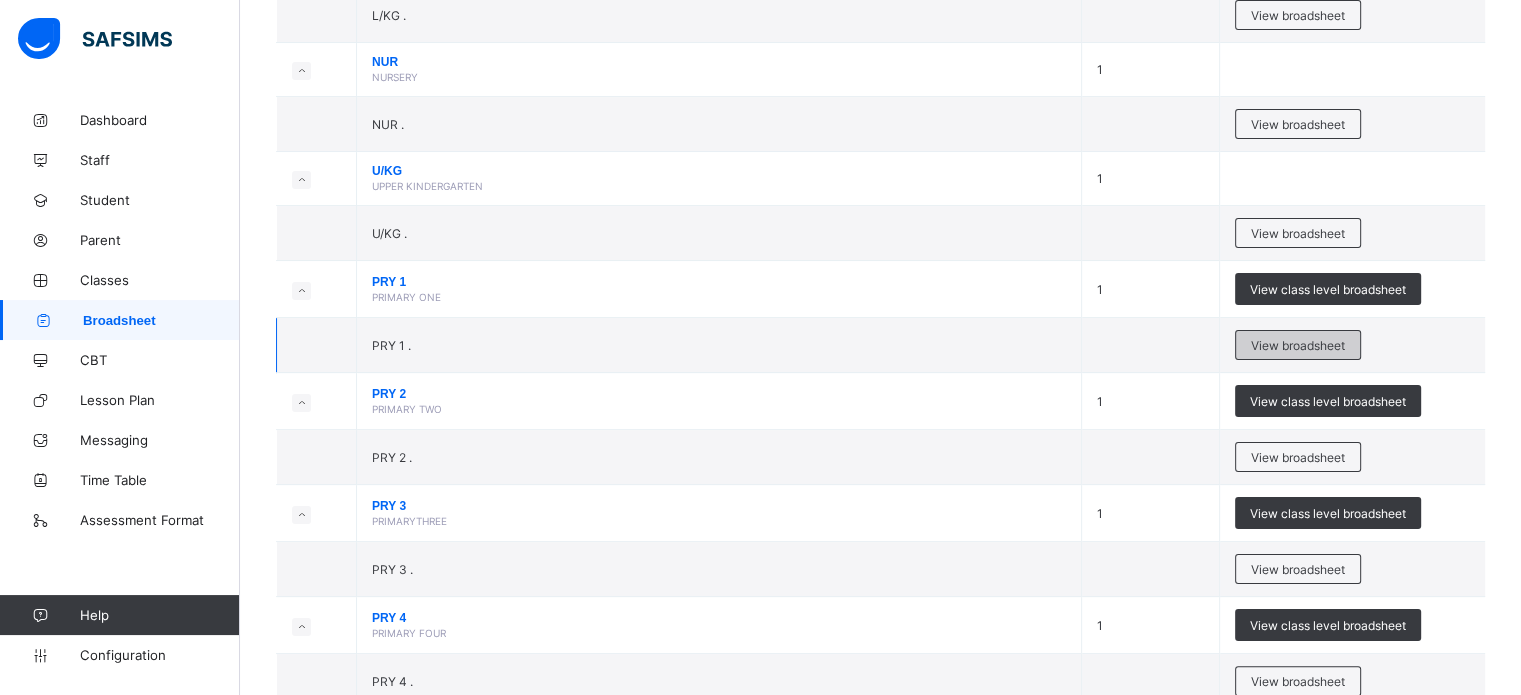 click on "View broadsheet" at bounding box center [1298, 345] 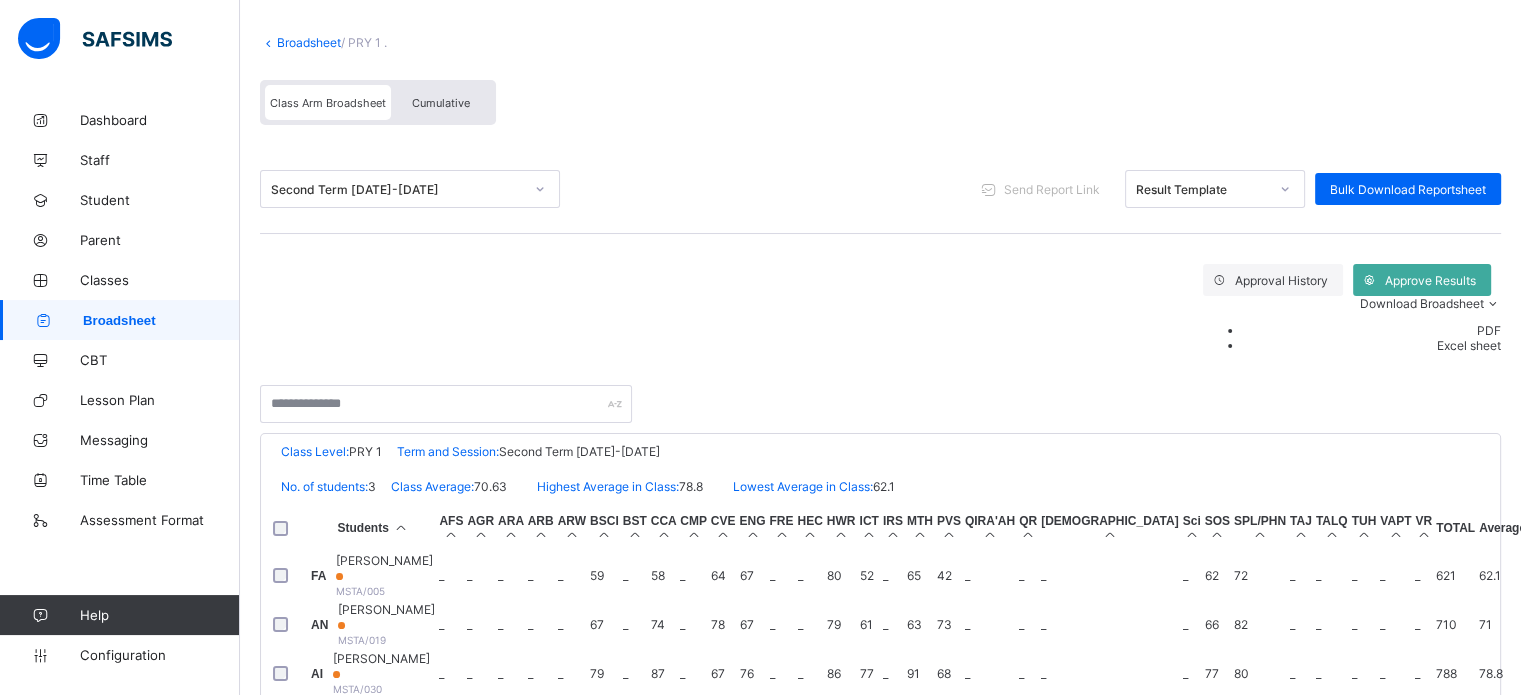 scroll, scrollTop: 192, scrollLeft: 0, axis: vertical 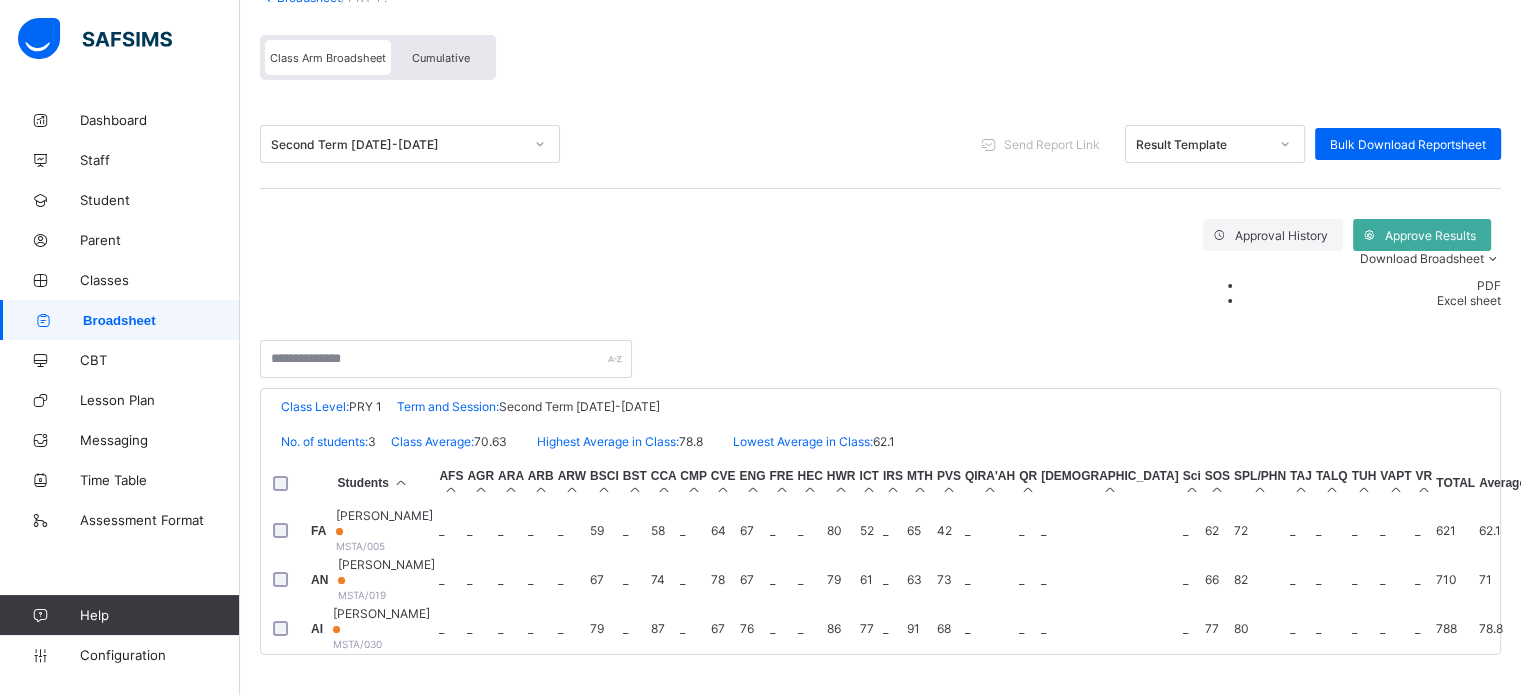 click on "Broadsheet" at bounding box center [161, 320] 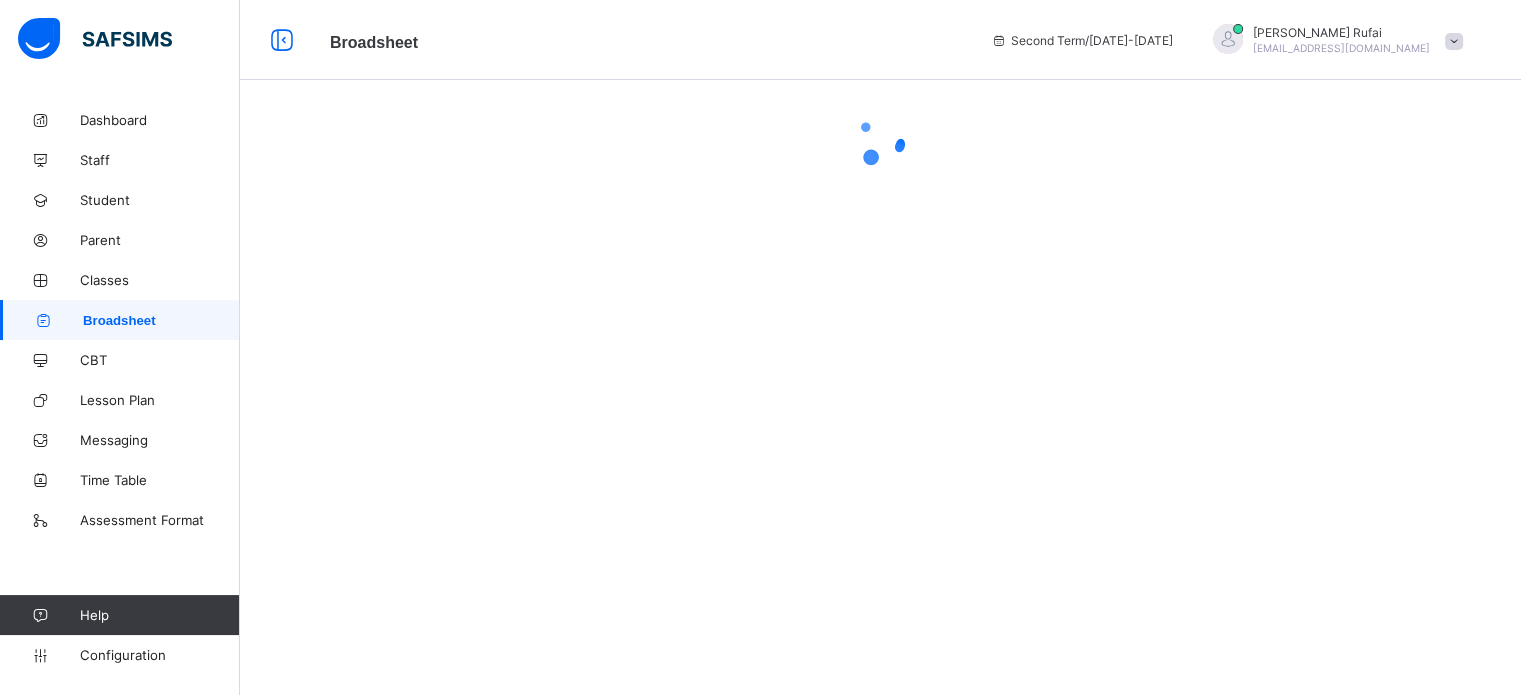 scroll, scrollTop: 0, scrollLeft: 0, axis: both 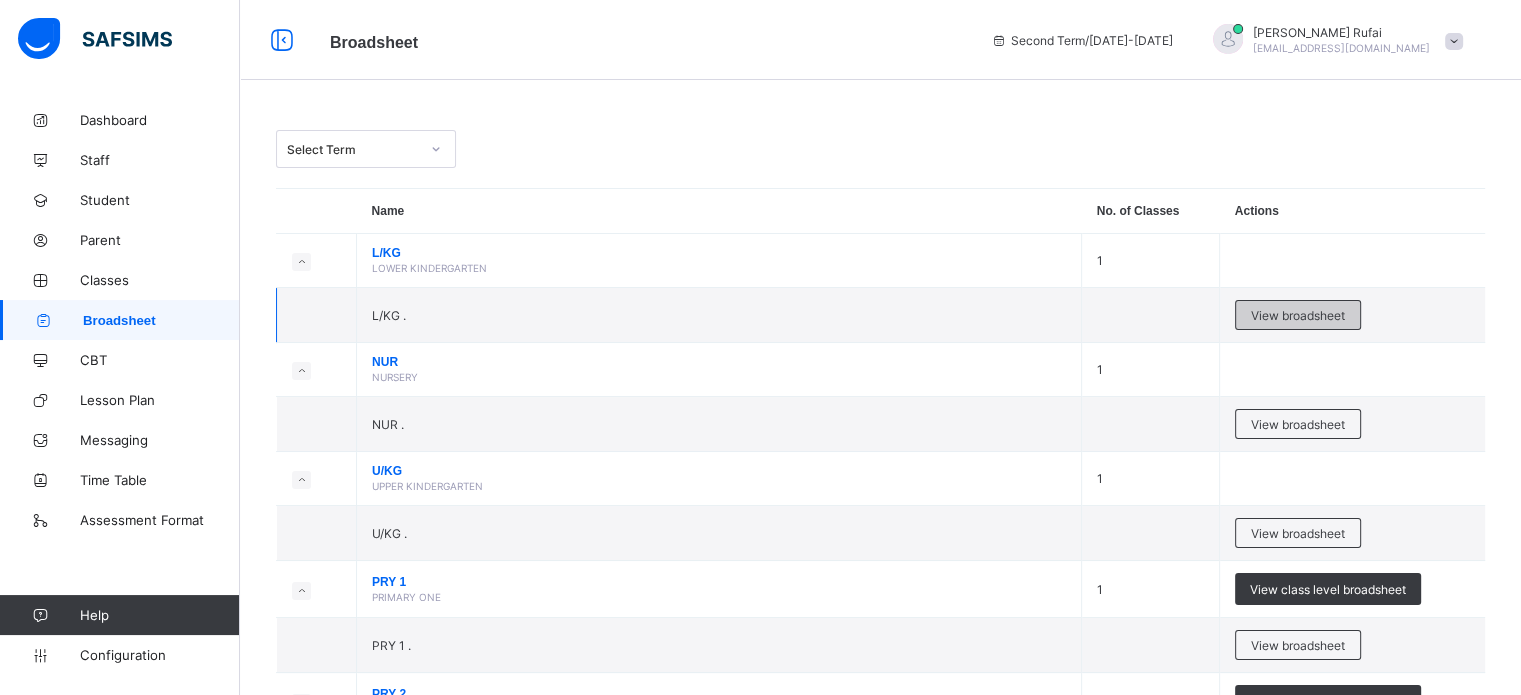 click on "View broadsheet" at bounding box center [1298, 315] 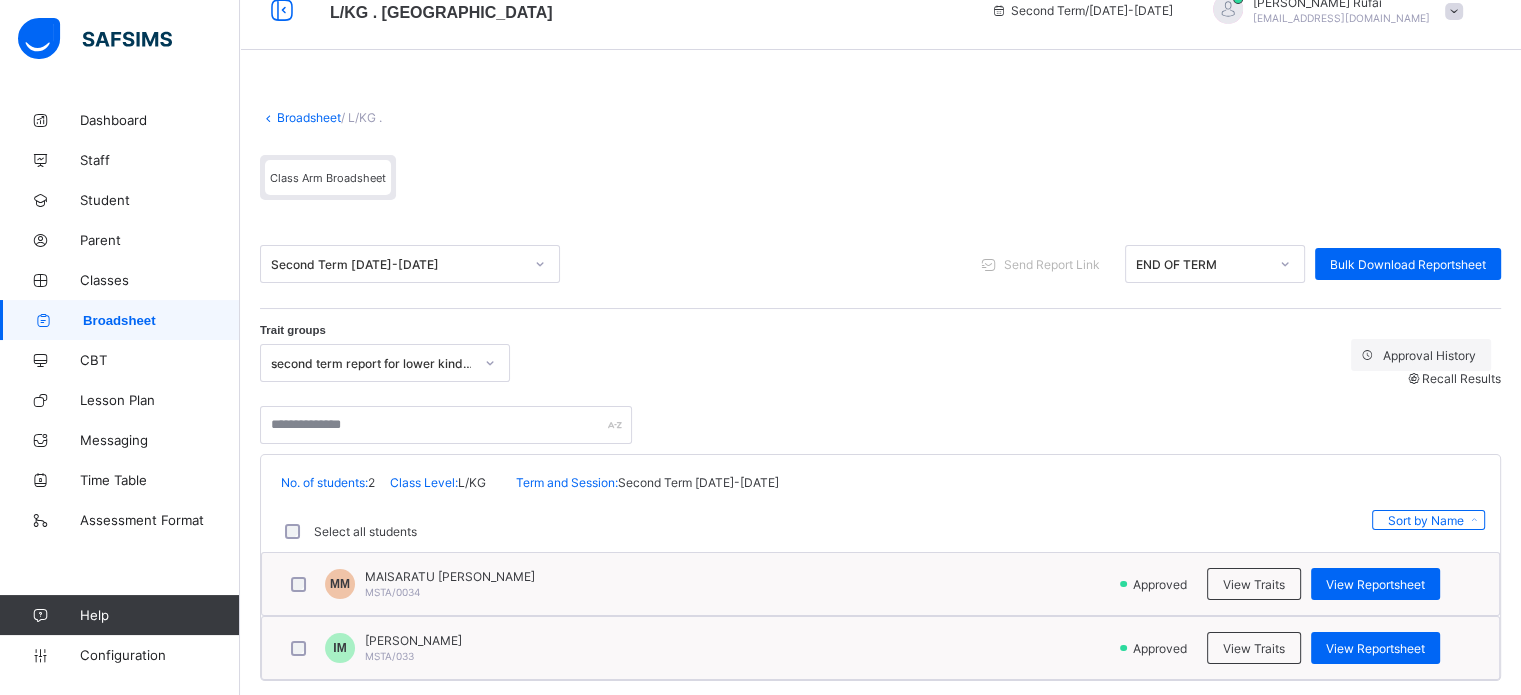 scroll, scrollTop: 46, scrollLeft: 0, axis: vertical 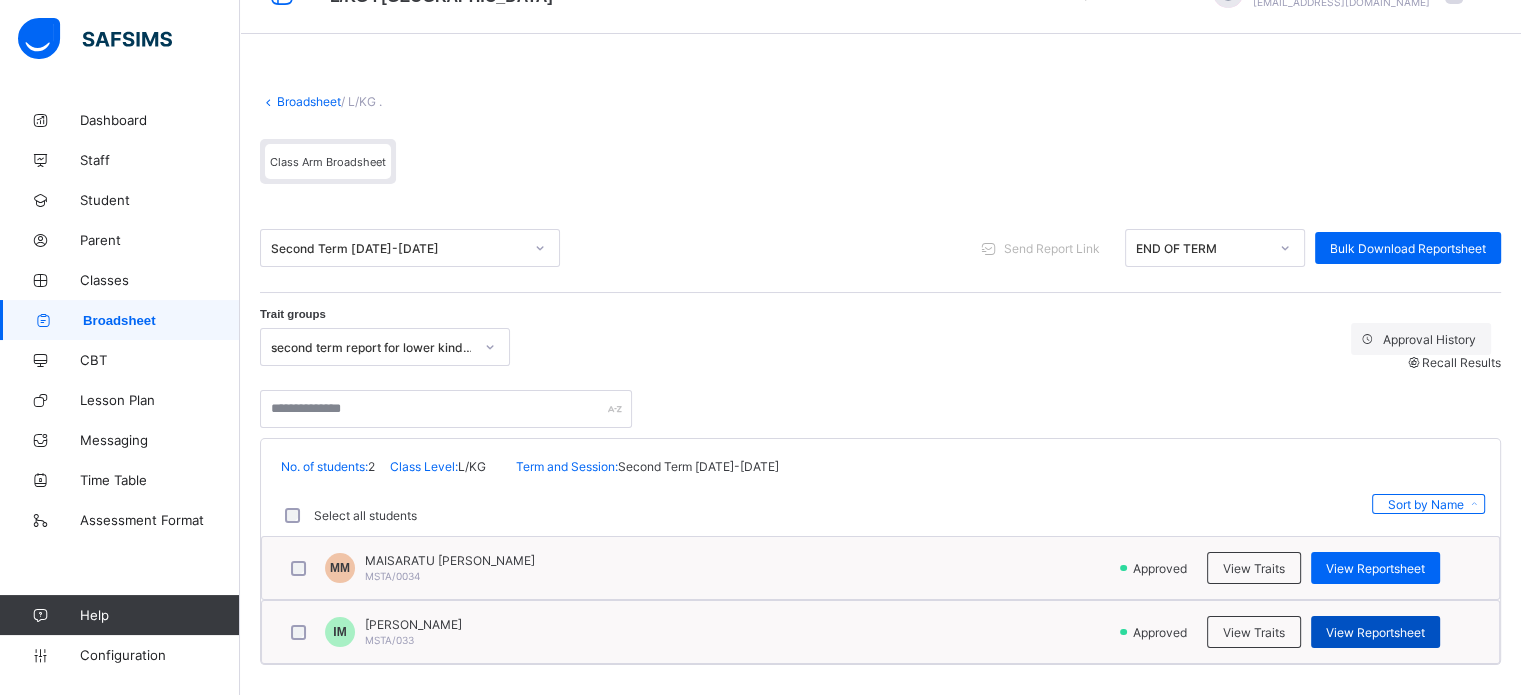 click on "View Reportsheet" at bounding box center [1375, 632] 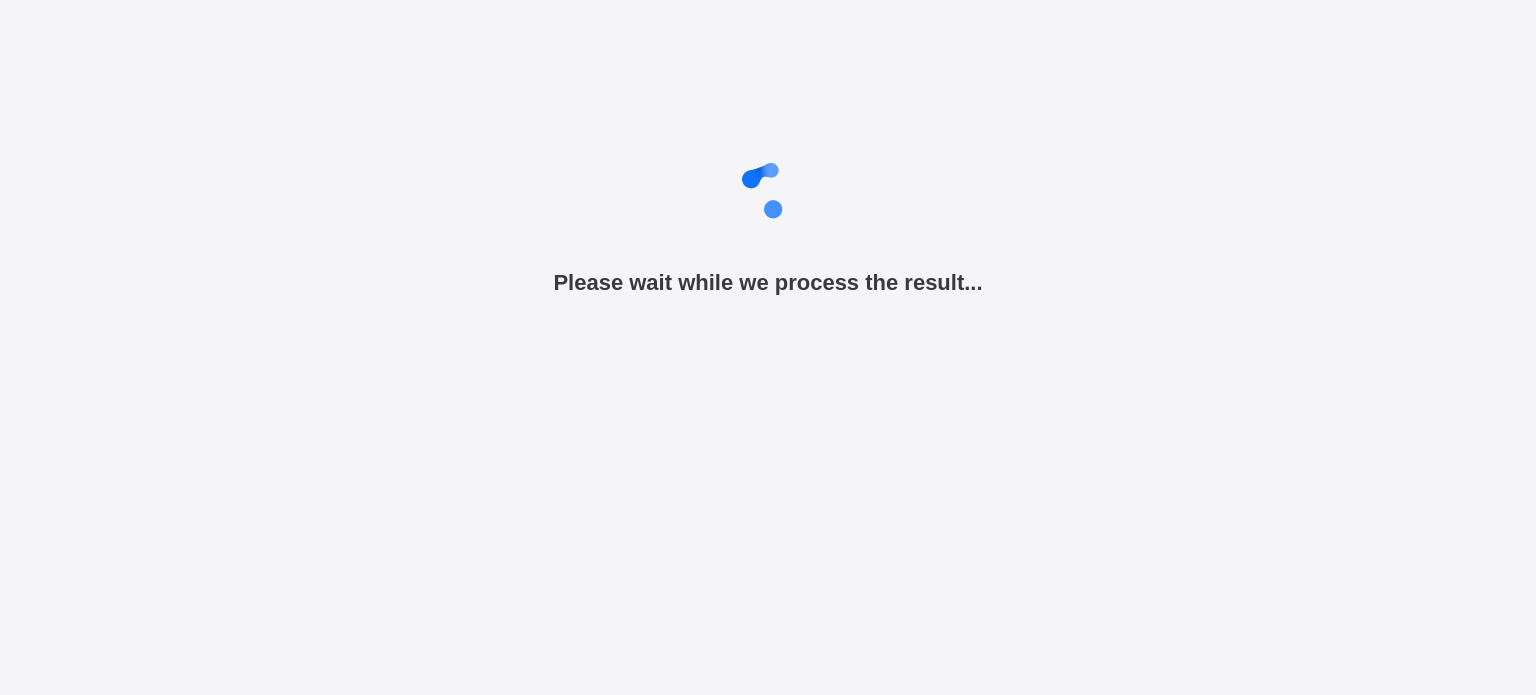 scroll, scrollTop: 0, scrollLeft: 0, axis: both 